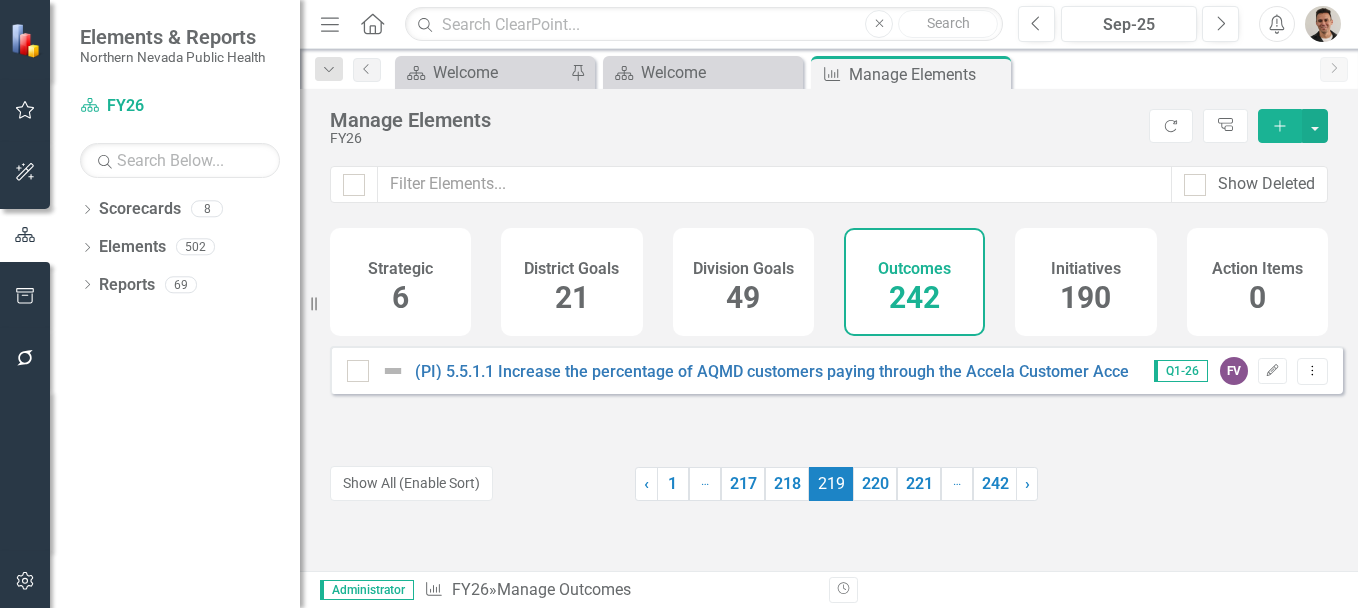 scroll, scrollTop: 0, scrollLeft: 0, axis: both 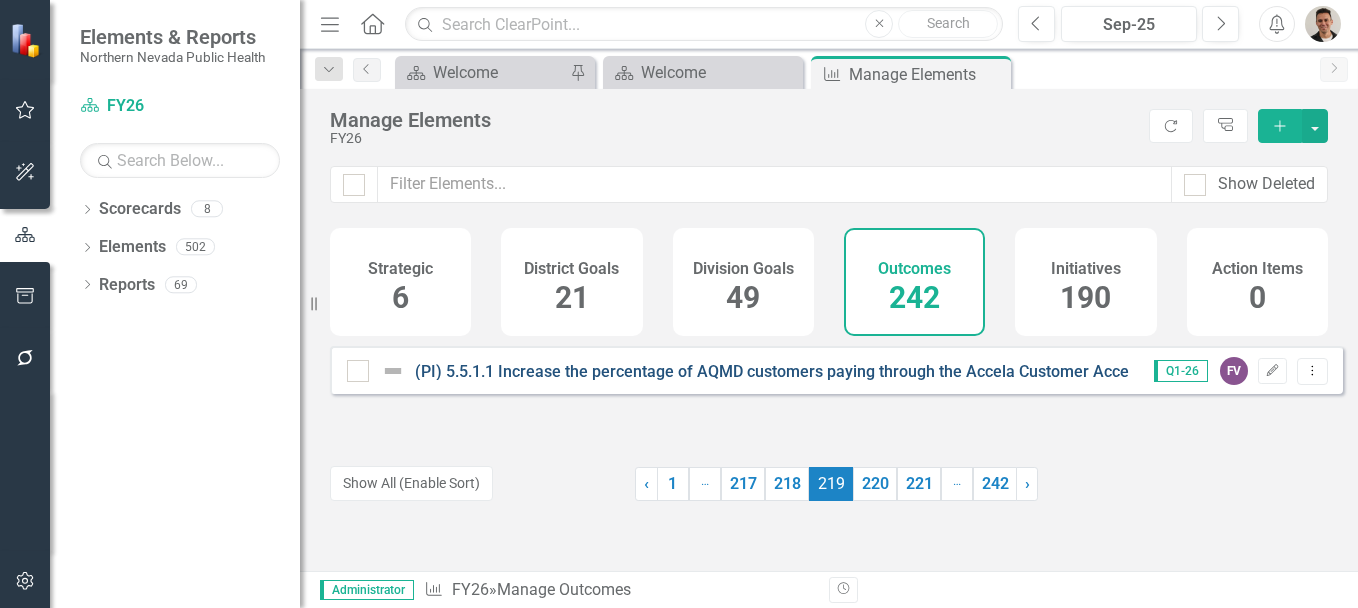 click on "(PI) 5.5.1.1 Increase the percentage of AQMD customers paying through the Accela Customer Access platform to 25%. (estimated average for all programs)" at bounding box center (976, 371) 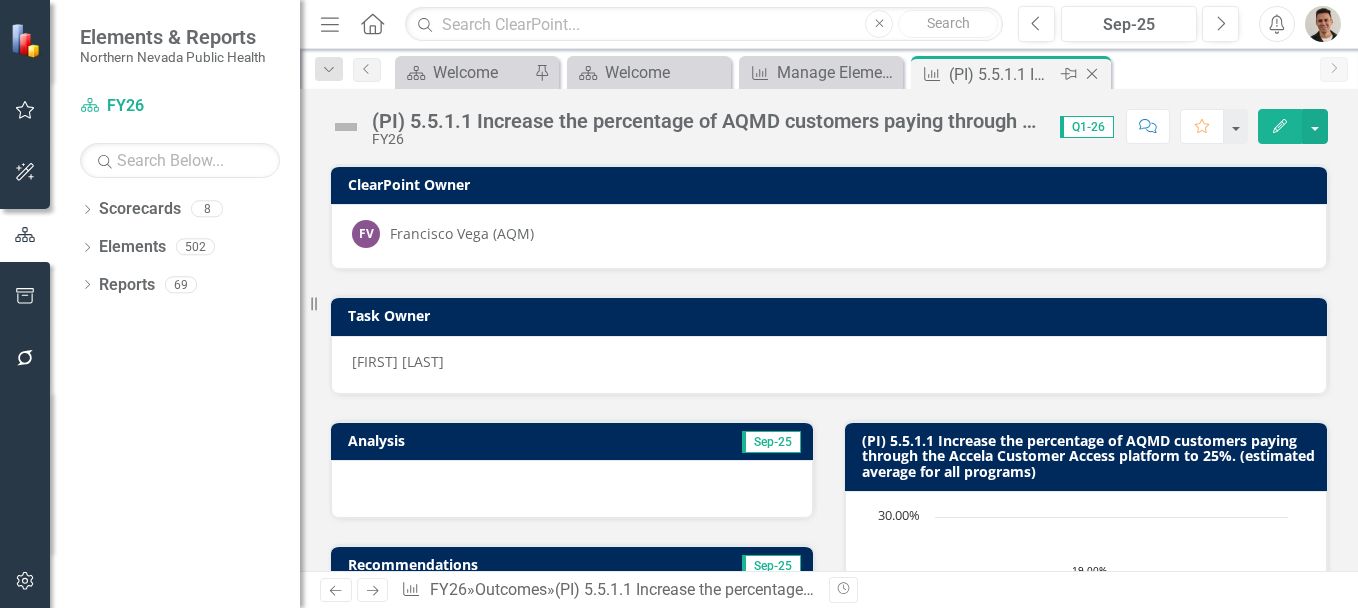 click 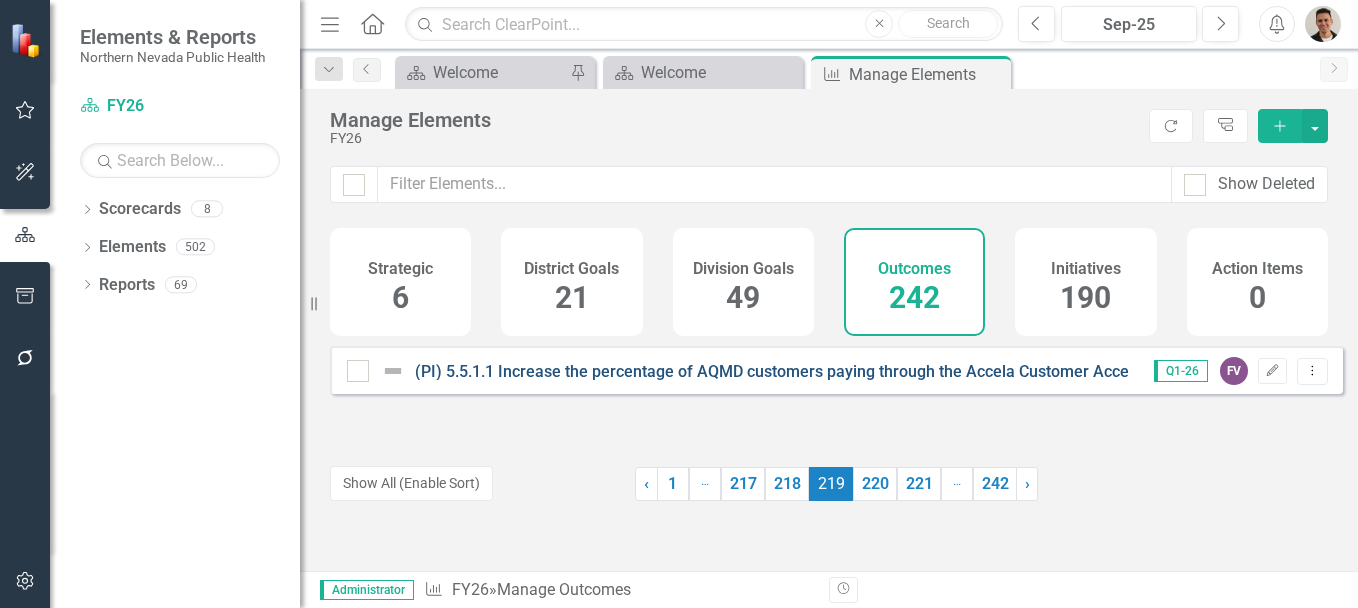 click on "(PI) 5.5.1.1 Increase the percentage of AQMD customers paying through the Accela Customer Access platform to 25%. (estimated average for all programs)" at bounding box center [976, 371] 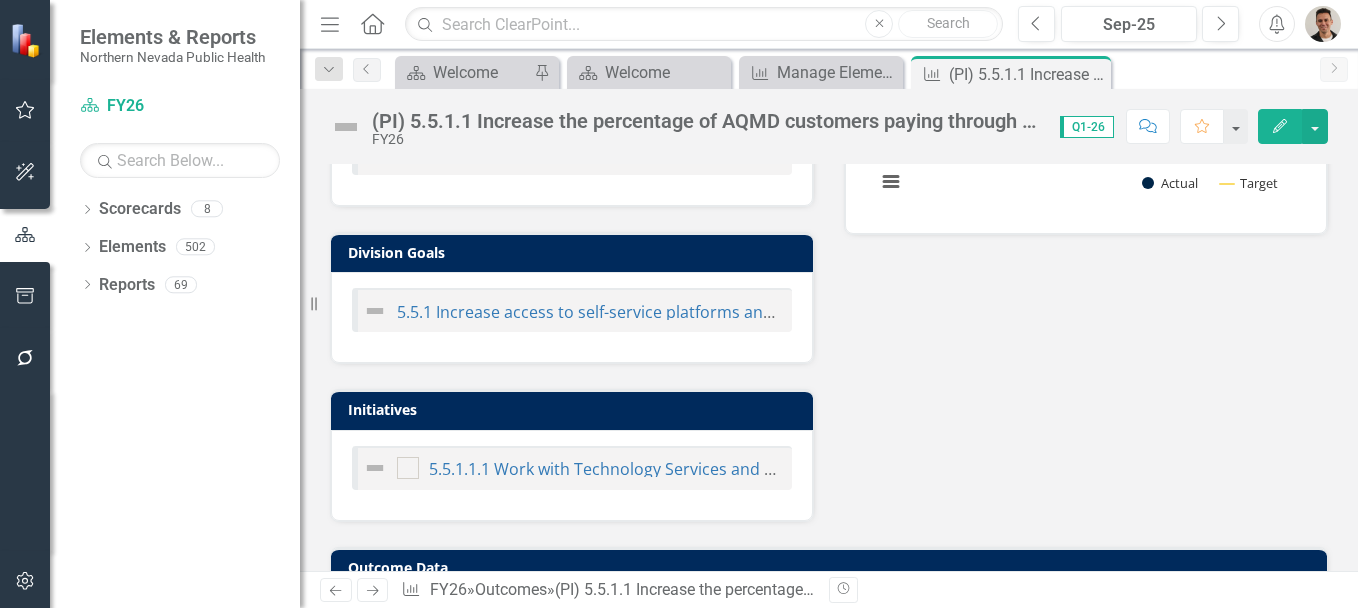 scroll, scrollTop: 886, scrollLeft: 0, axis: vertical 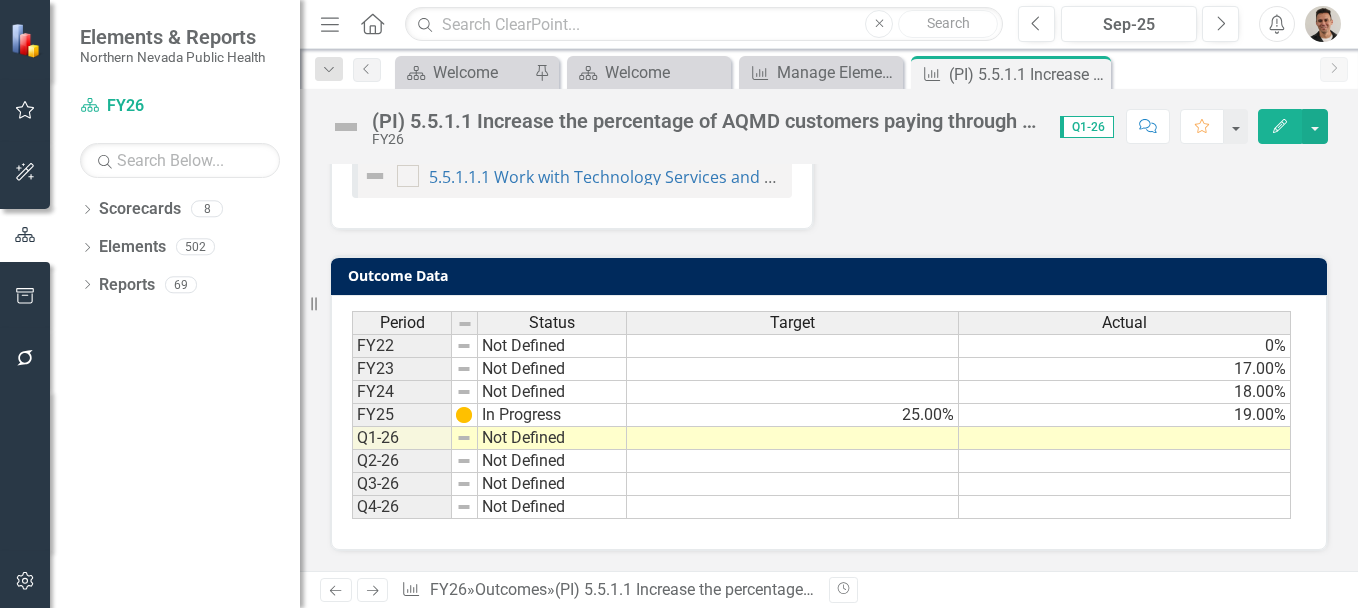 click at bounding box center (793, 438) 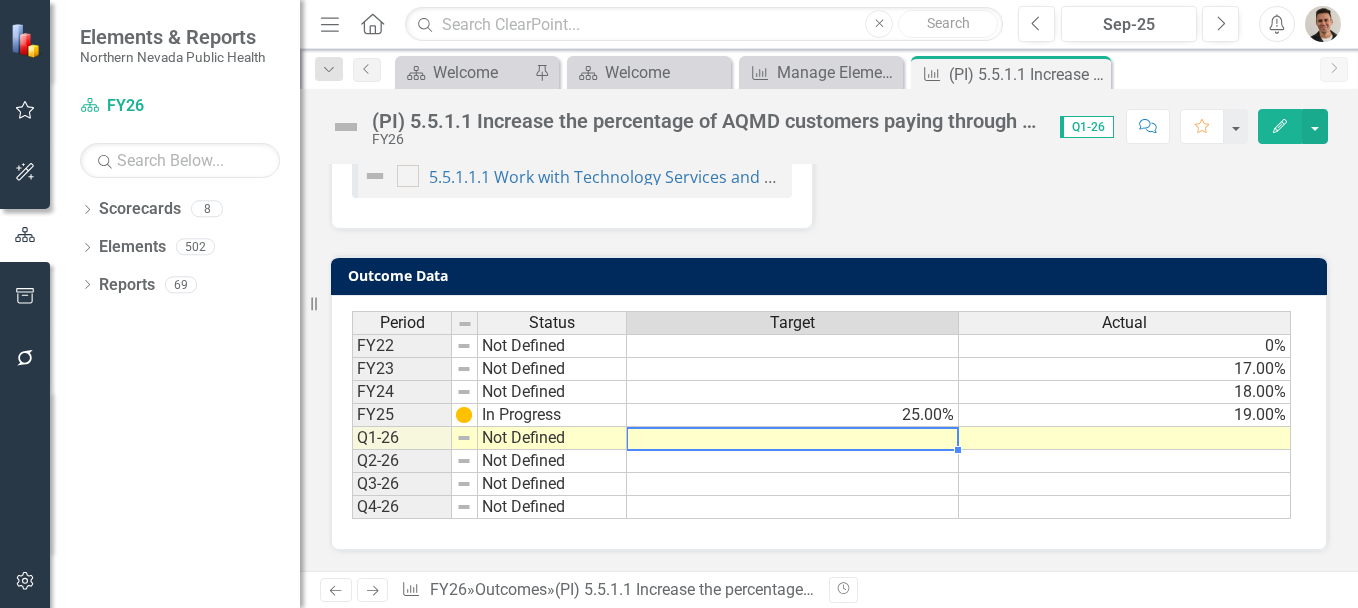 click at bounding box center (793, 438) 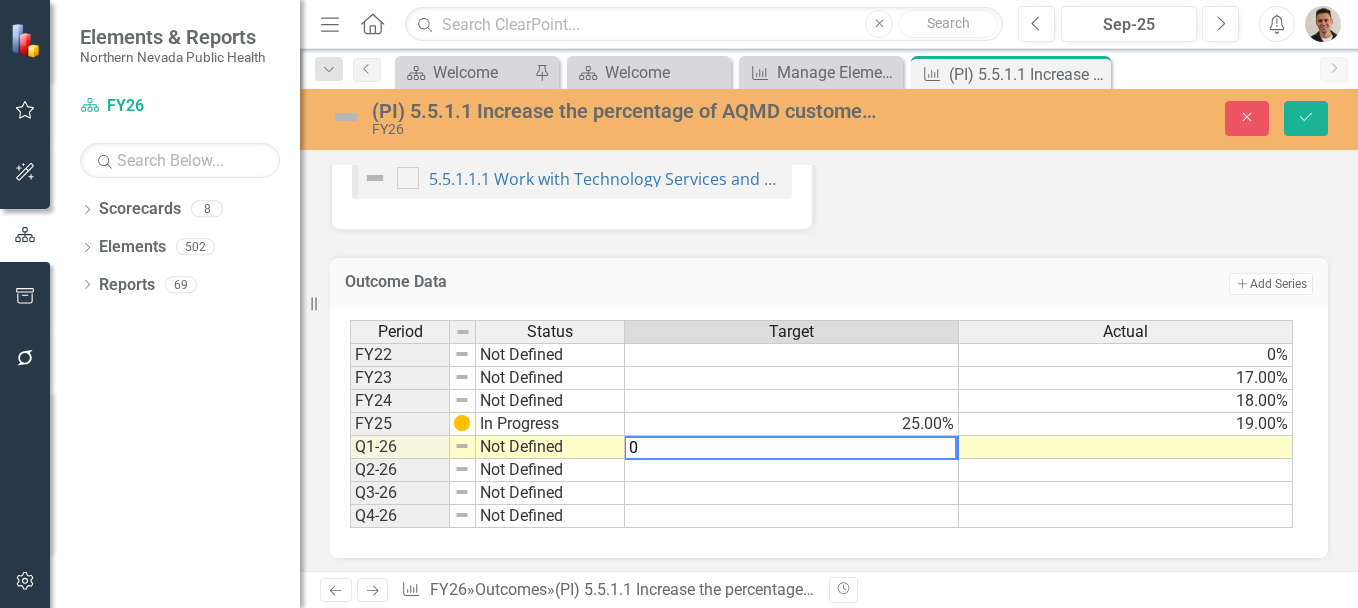type on "0" 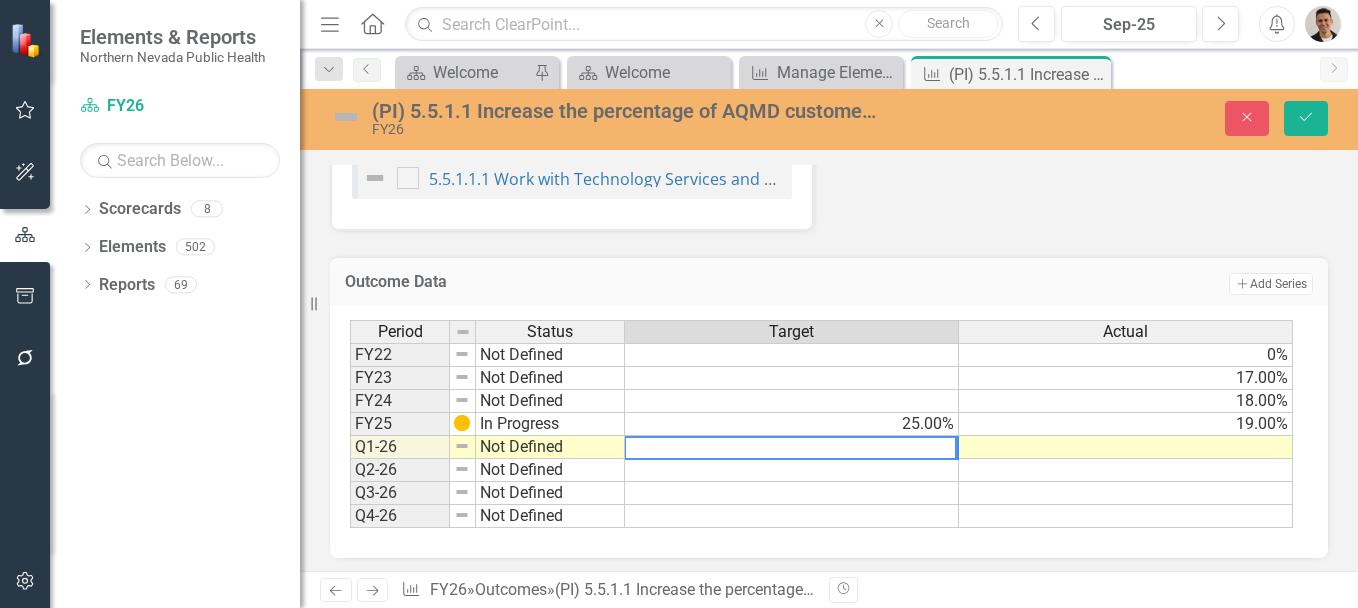 click at bounding box center (792, 470) 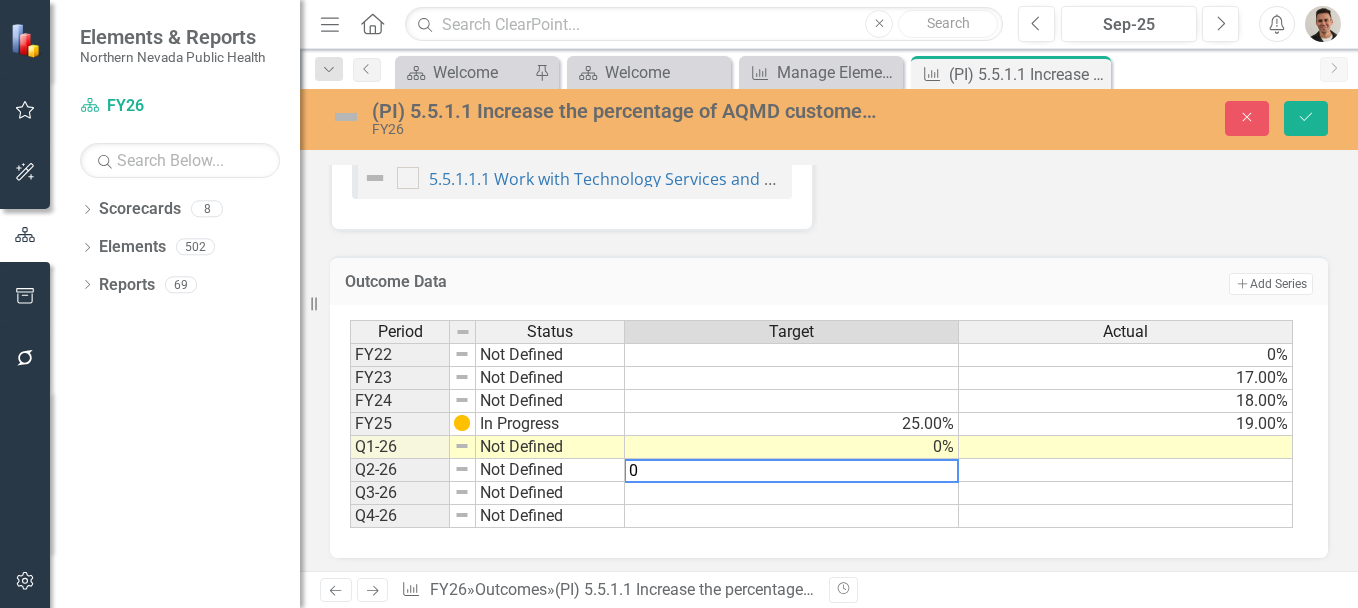 type on "0" 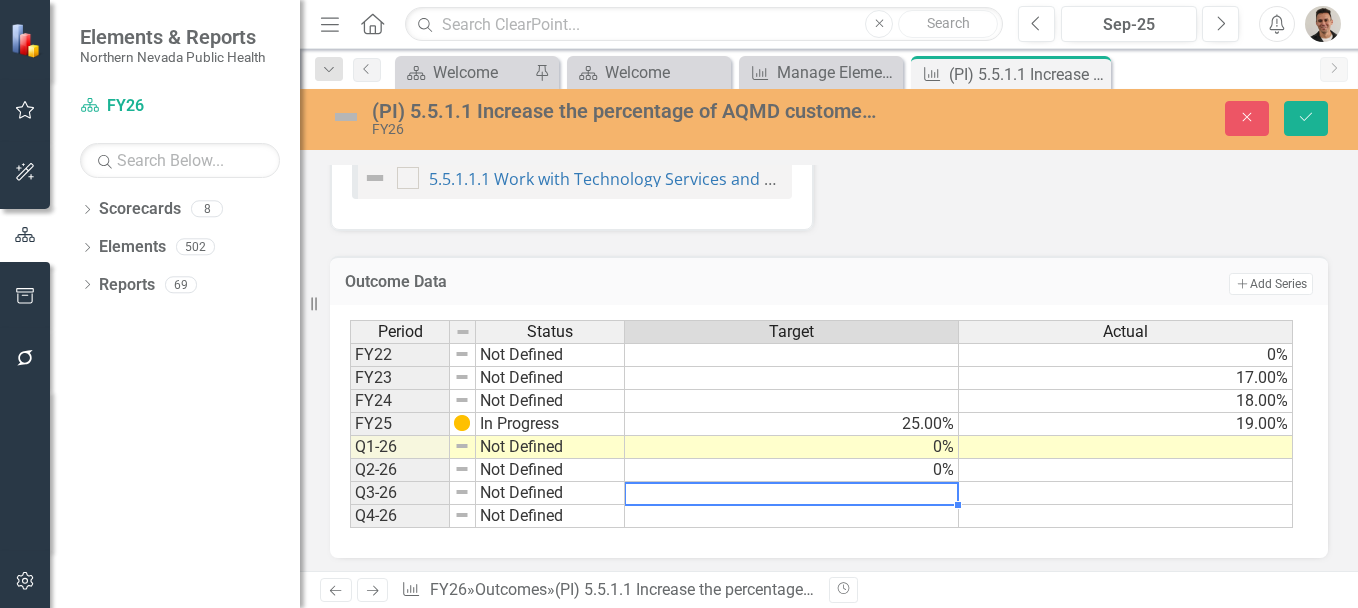 click at bounding box center (792, 493) 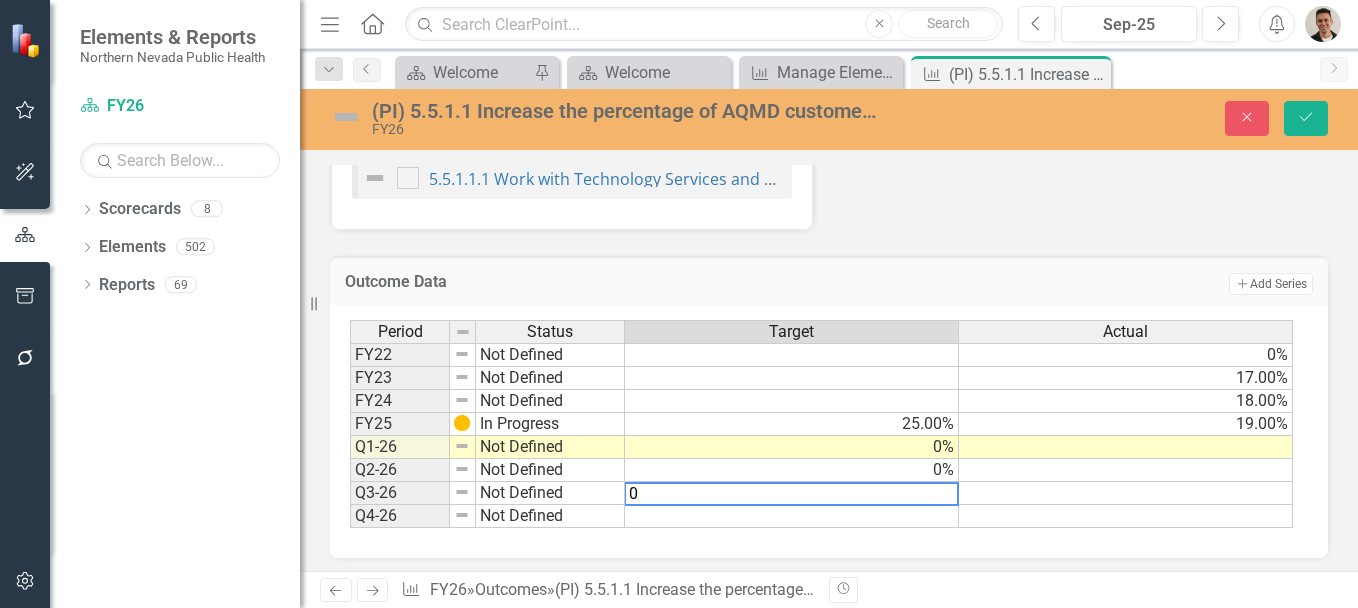 type on "0" 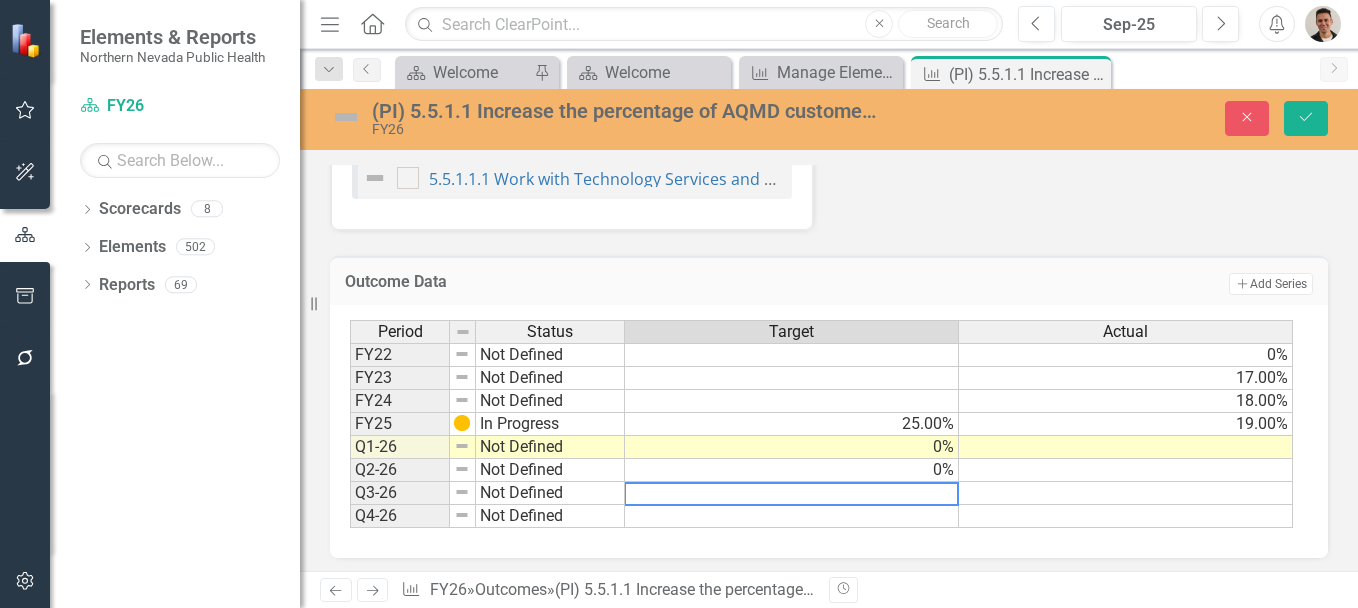click at bounding box center (792, 516) 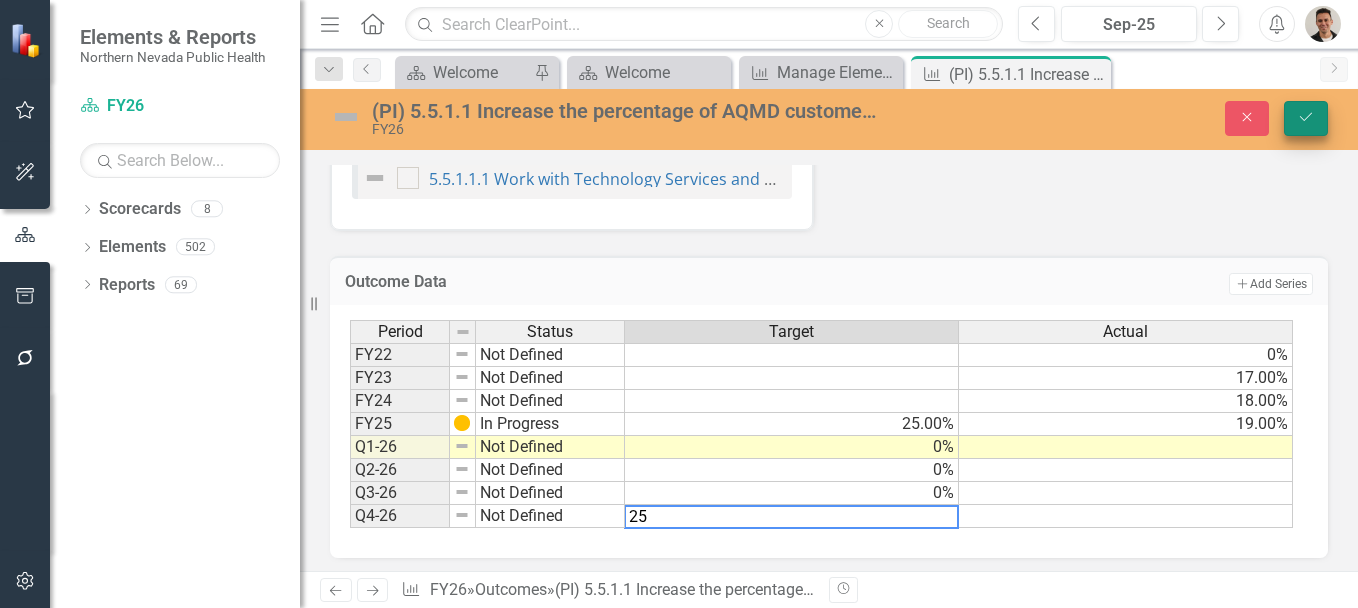 type on "25" 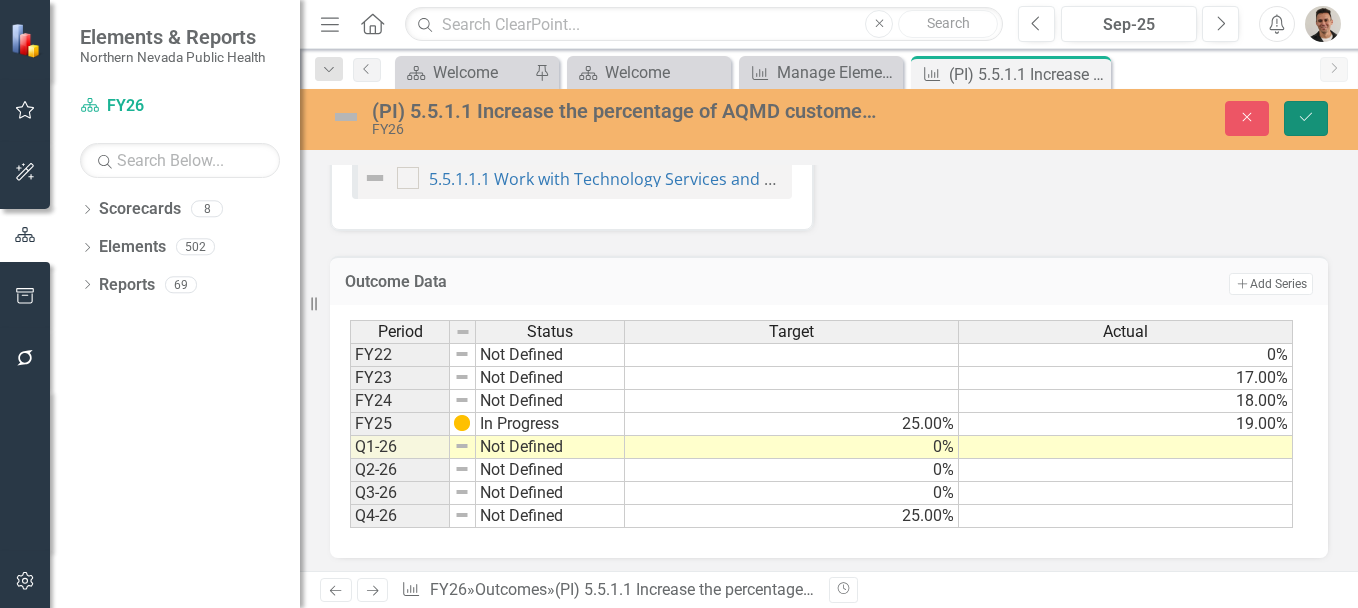 click on "Save" at bounding box center [1306, 118] 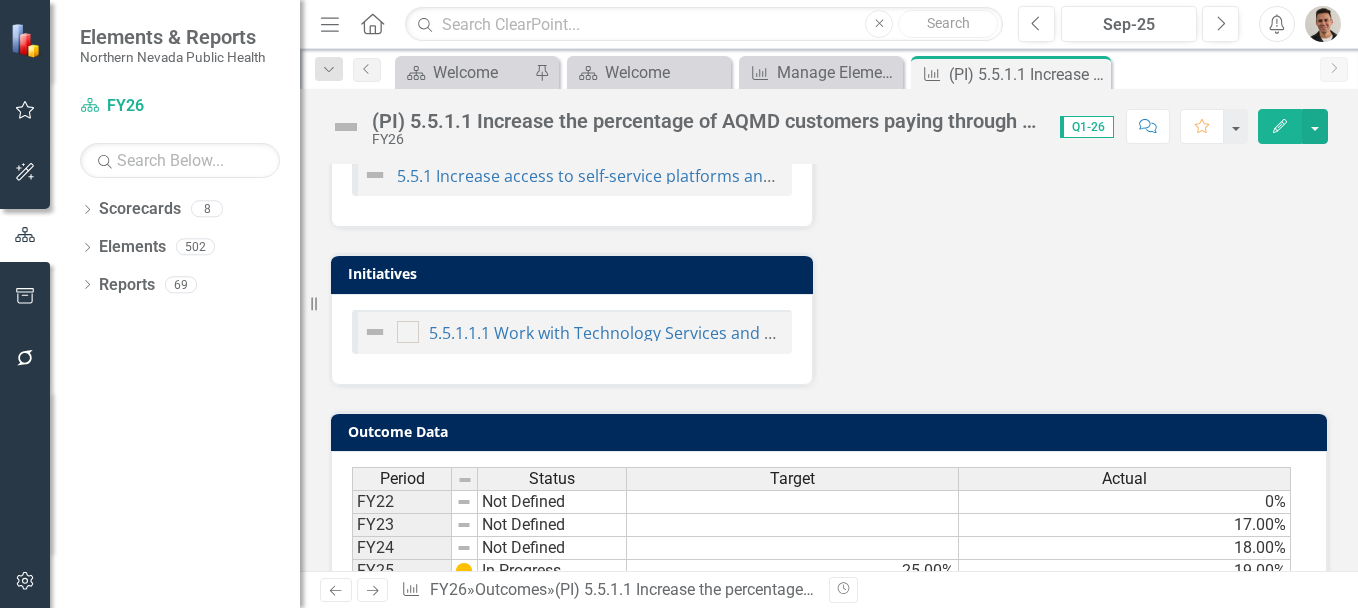 scroll, scrollTop: 786, scrollLeft: 0, axis: vertical 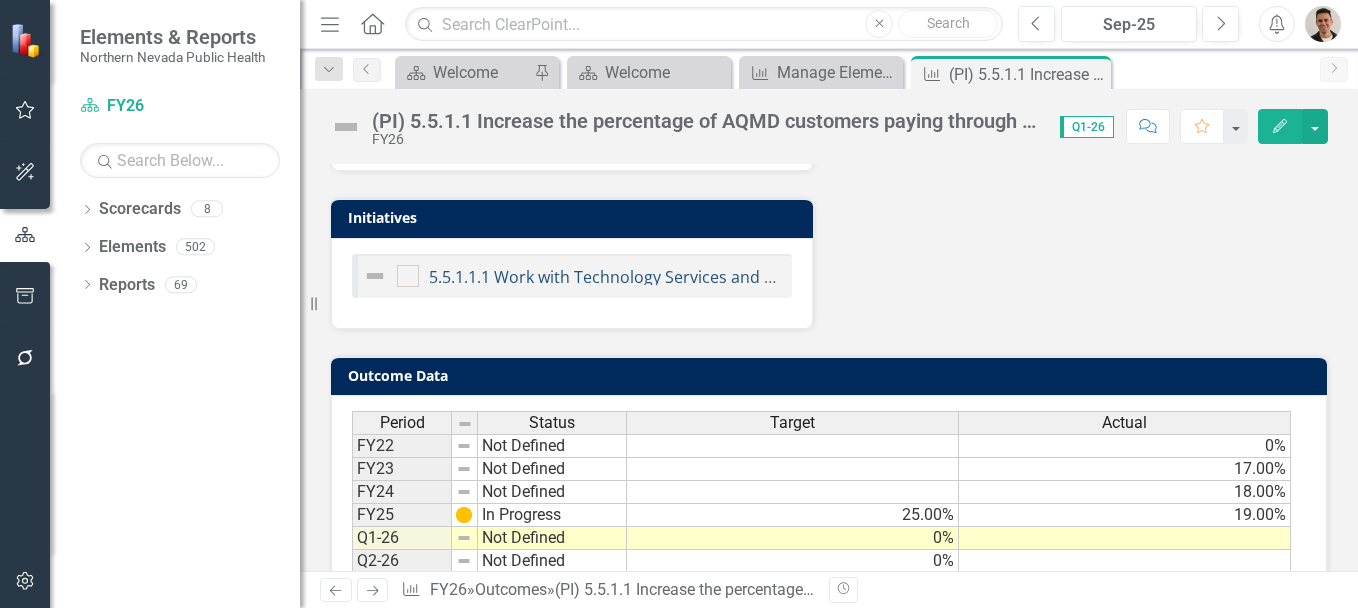 click on "5.5.1.1.1 Work with Technology Services and consultant to streamline Accela Customer Access submittal process." at bounding box center [854, 277] 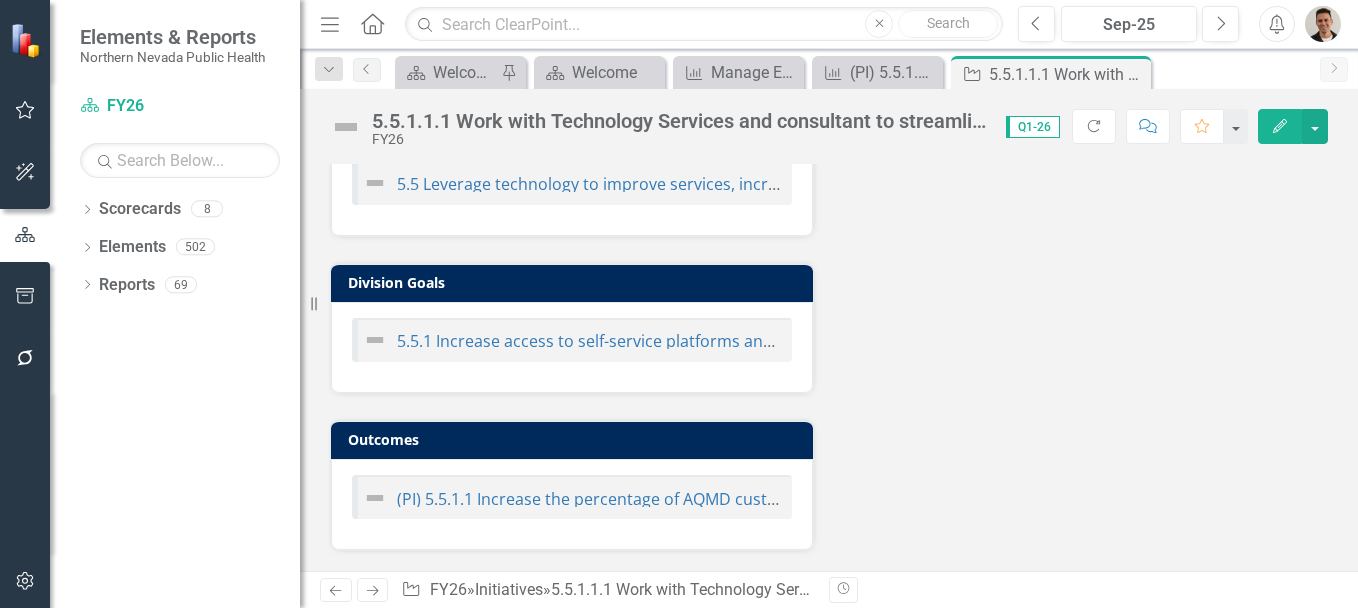 scroll, scrollTop: 0, scrollLeft: 0, axis: both 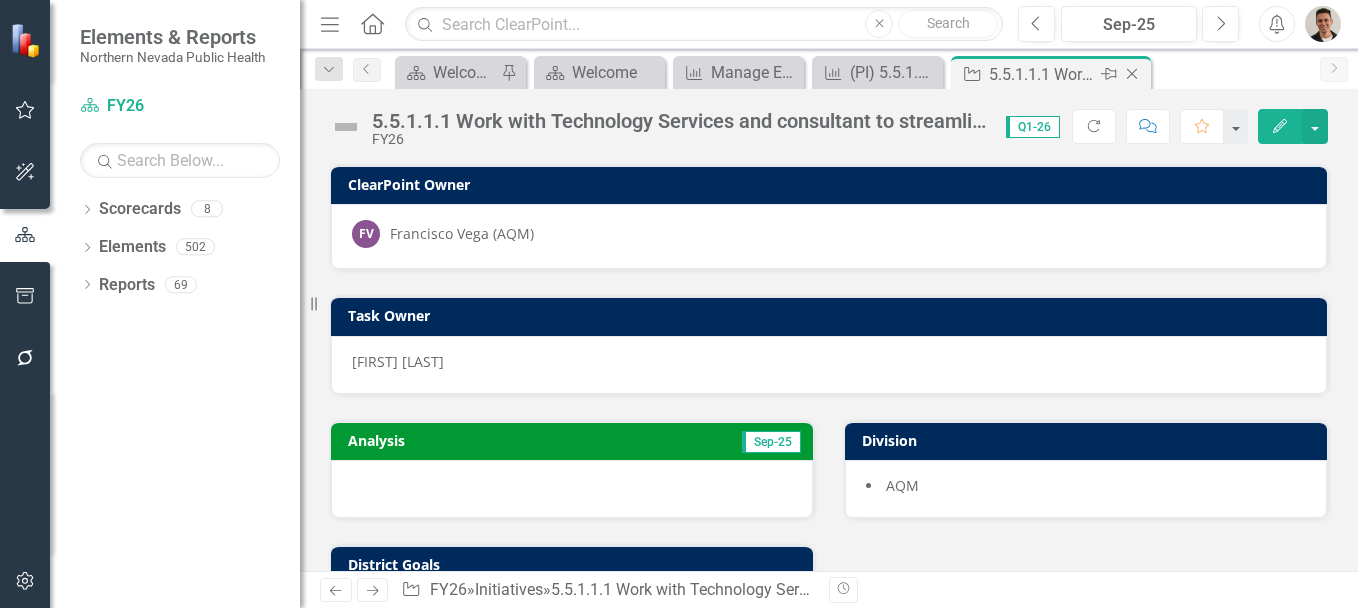 click on "Close" 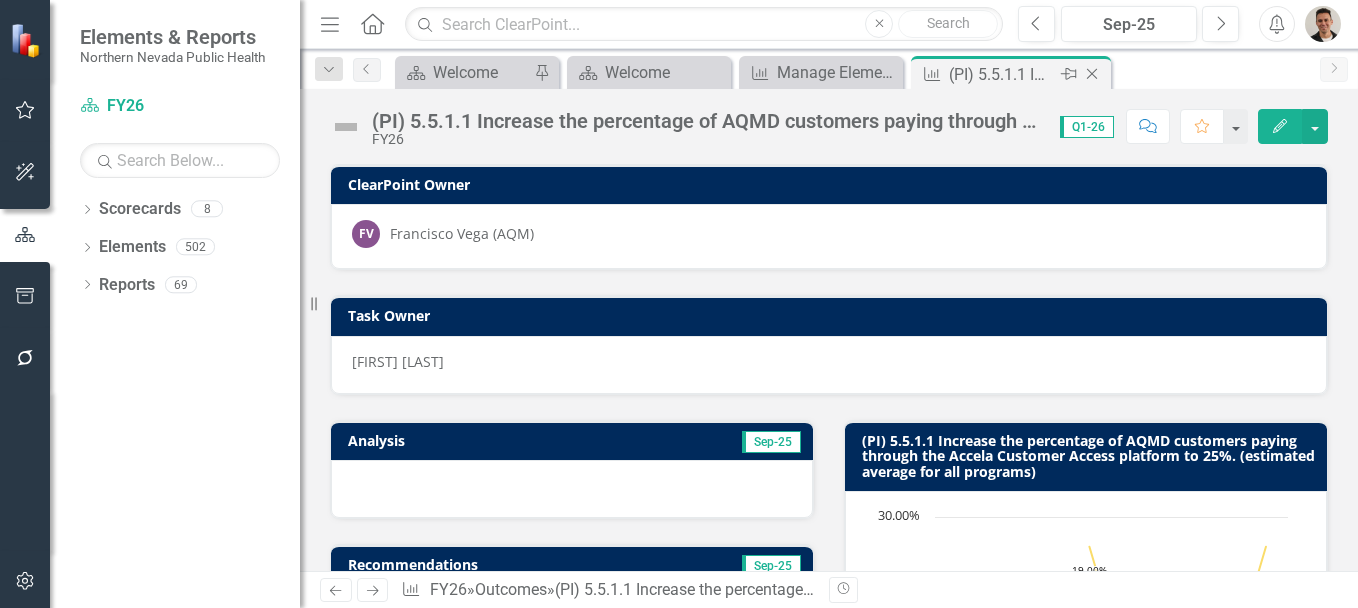 click on "Close" 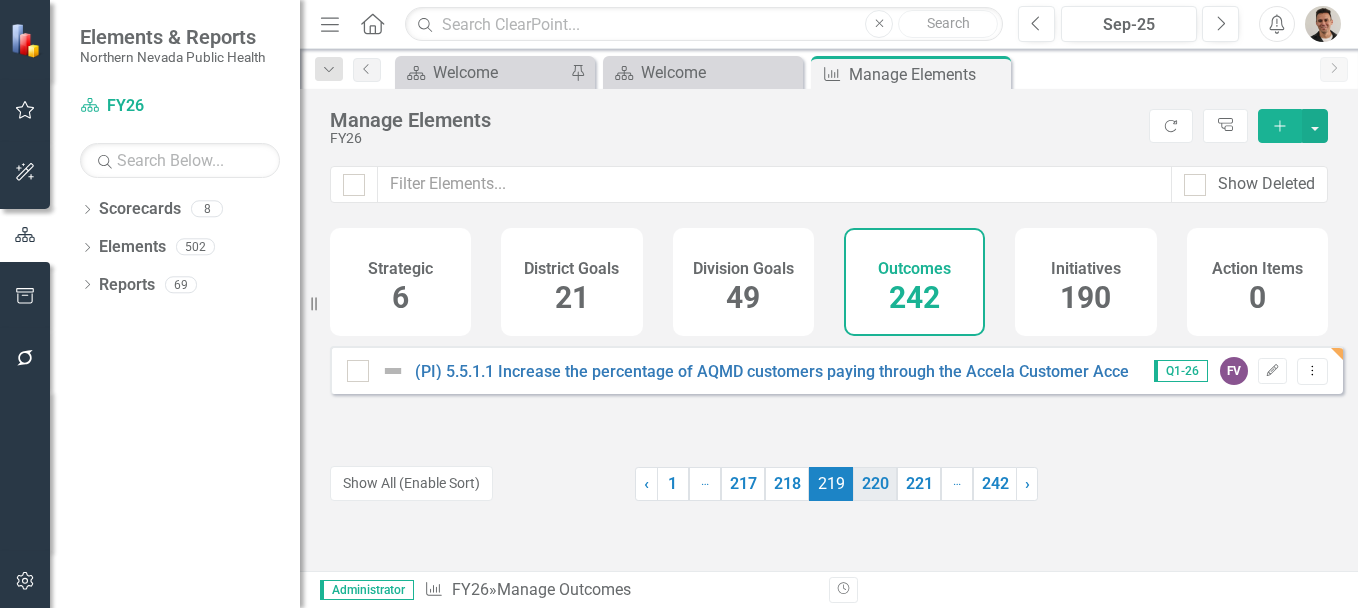 click on "220" at bounding box center (875, 484) 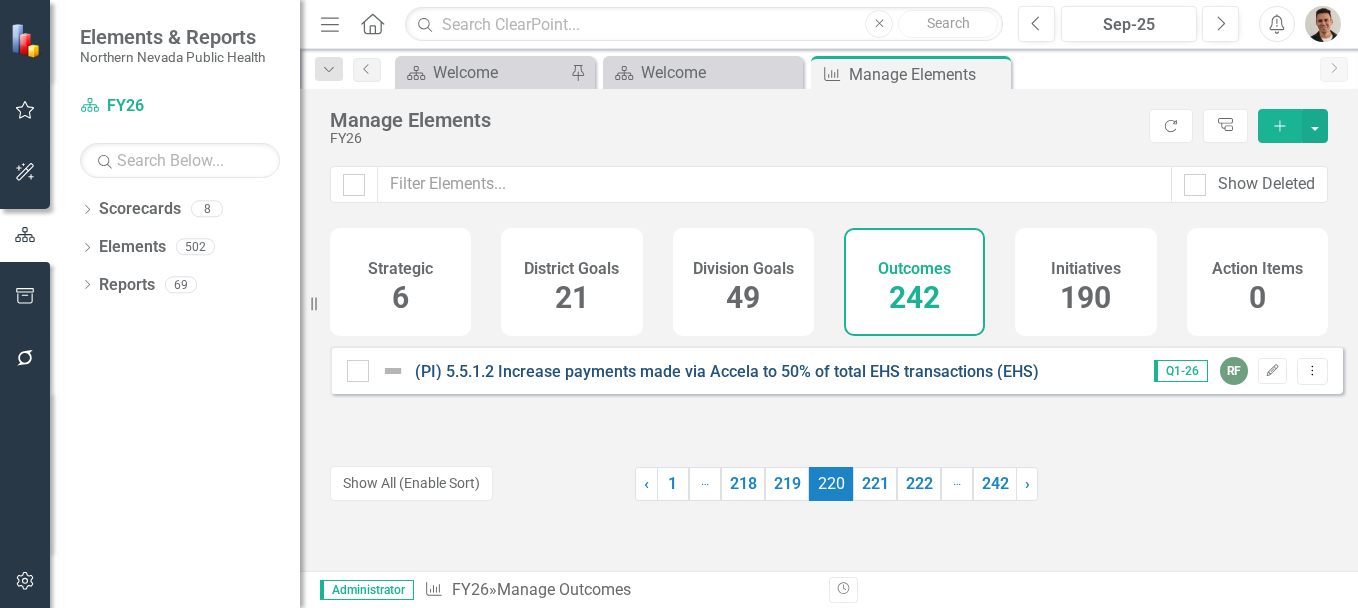 click on "(PI) 5.5.1.2 Increase payments made via Accela to 50% of total EHS transactions (EHS)" at bounding box center [727, 371] 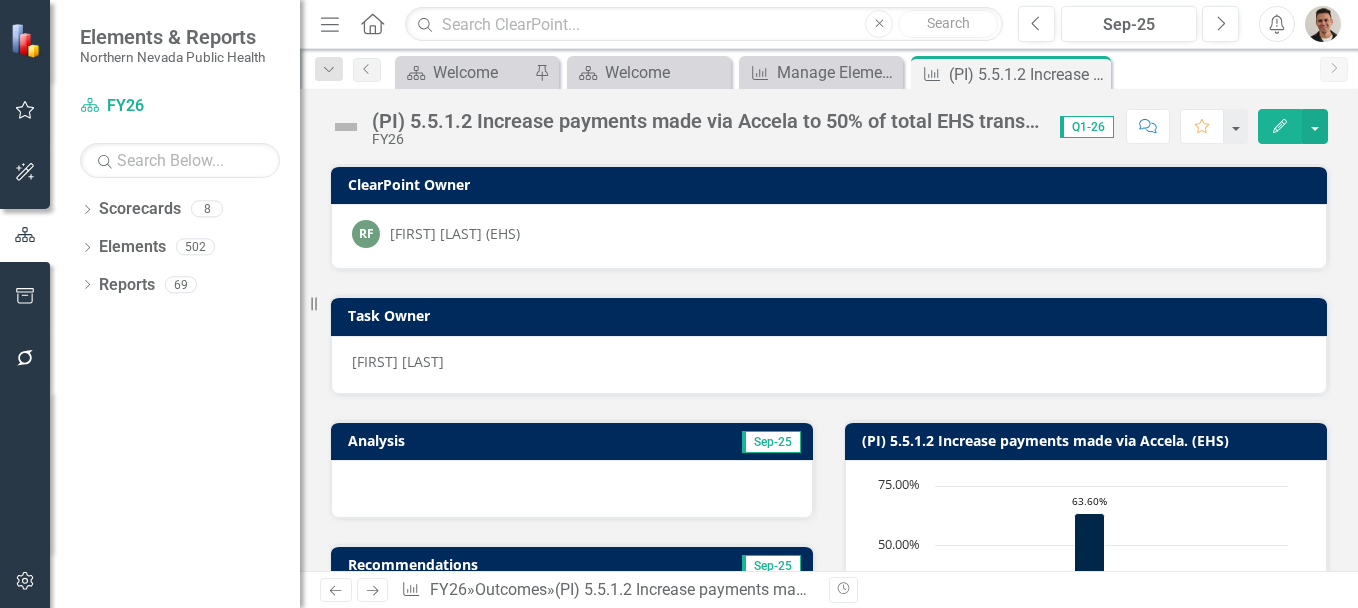 click on "(PI) 5.5.1.2 Increase payments made via Accela to 50% of total EHS transactions (EHS)" at bounding box center (706, 121) 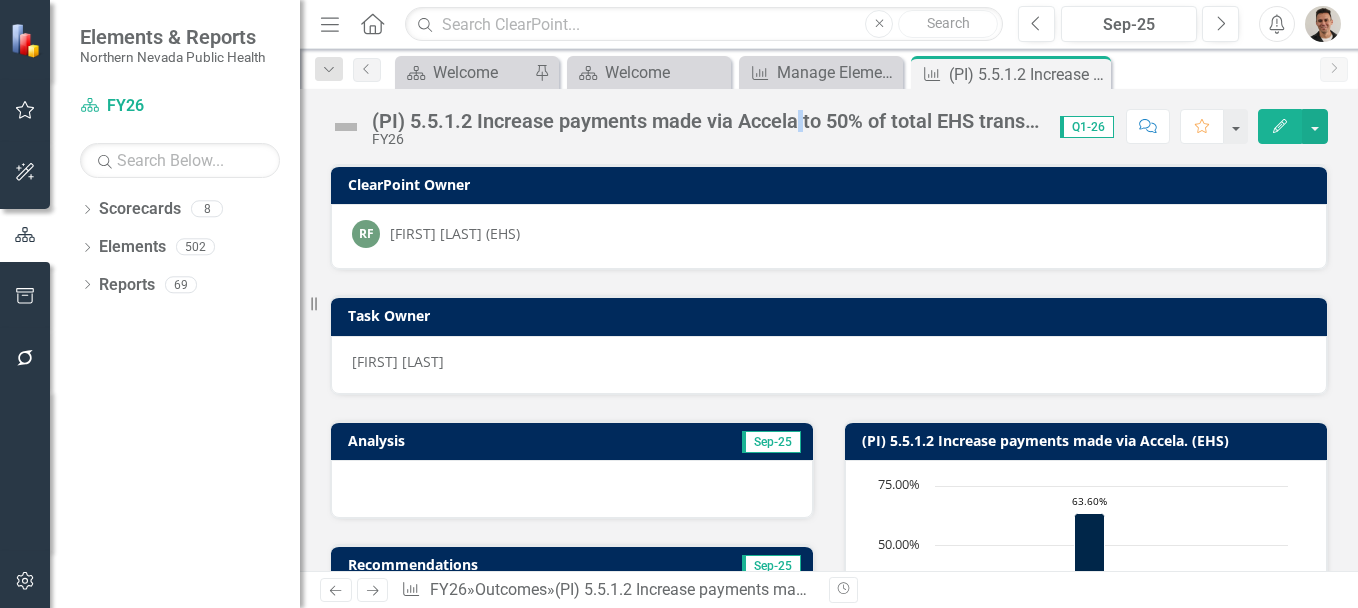 click on "(PI) 5.5.1.2 Increase payments made via Accela to 50% of total EHS transactions (EHS)" at bounding box center [706, 121] 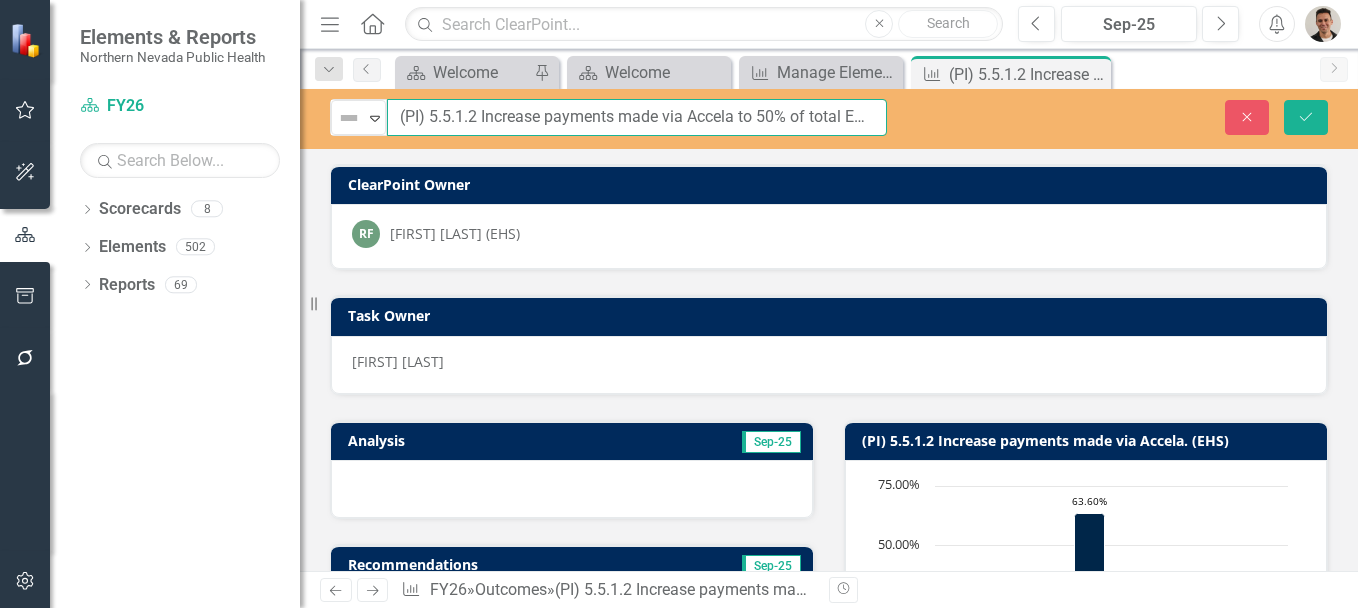 click on "(PI) 5.5.1.2 Increase payments made via Accela to 50% of total EHS transactions (EHS)" at bounding box center [637, 117] 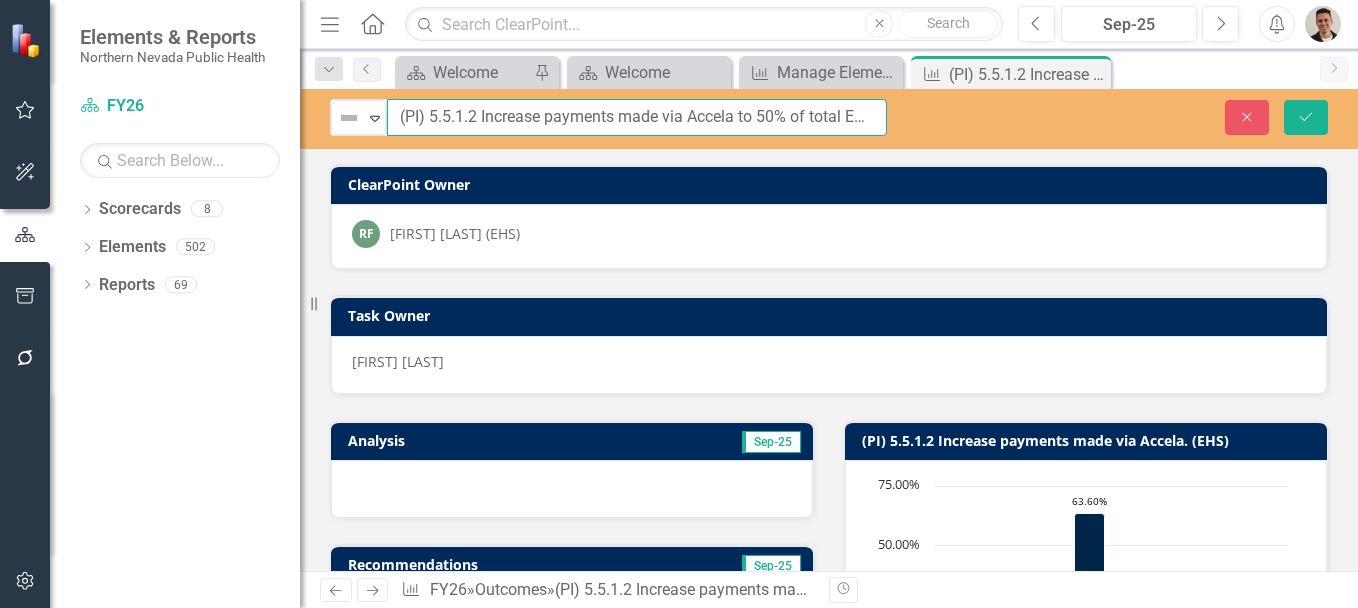 click on "(PI) 5.5.1.2 Increase payments made via Accela to 50% of total EHS transactions (EHS)" at bounding box center [637, 117] 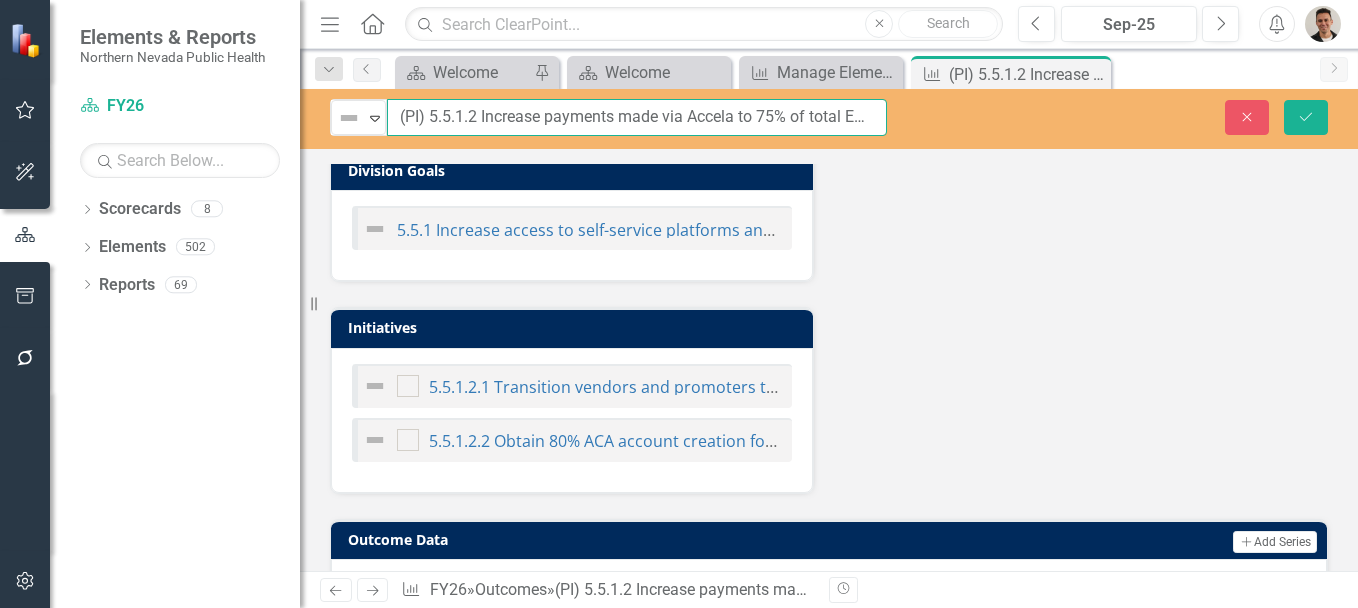 scroll, scrollTop: 900, scrollLeft: 0, axis: vertical 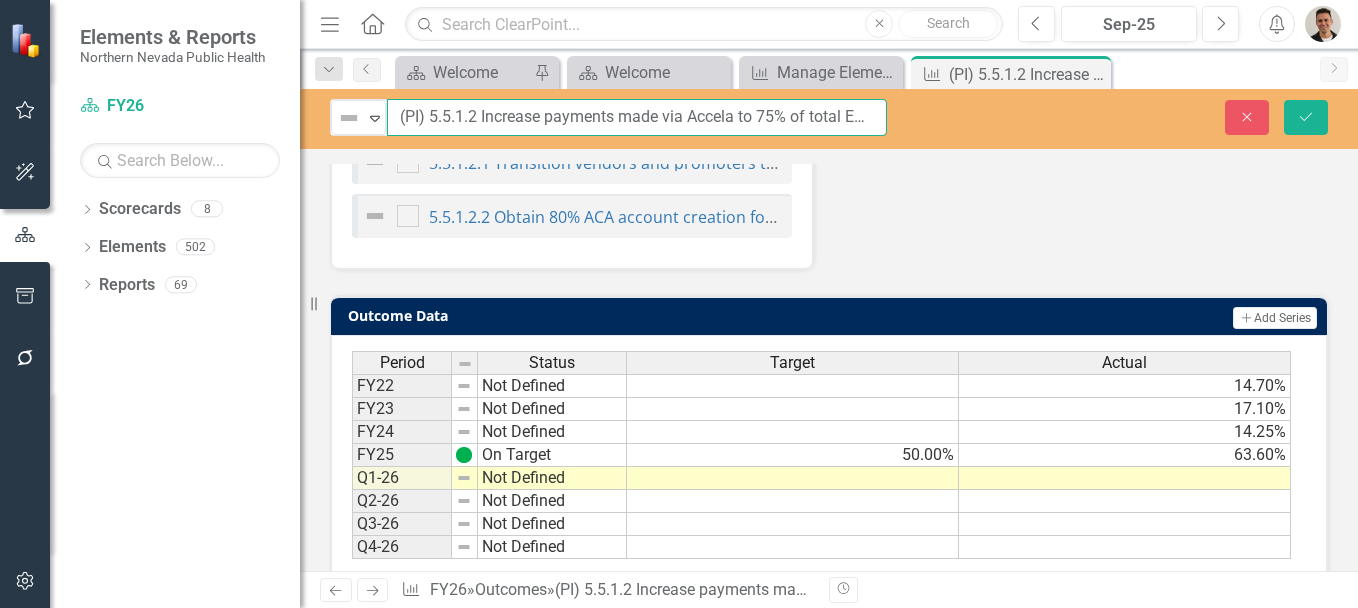 type on "(PI) 5.5.1.2 Increase payments made via Accela to 75% of total EHS transactions (EHS)" 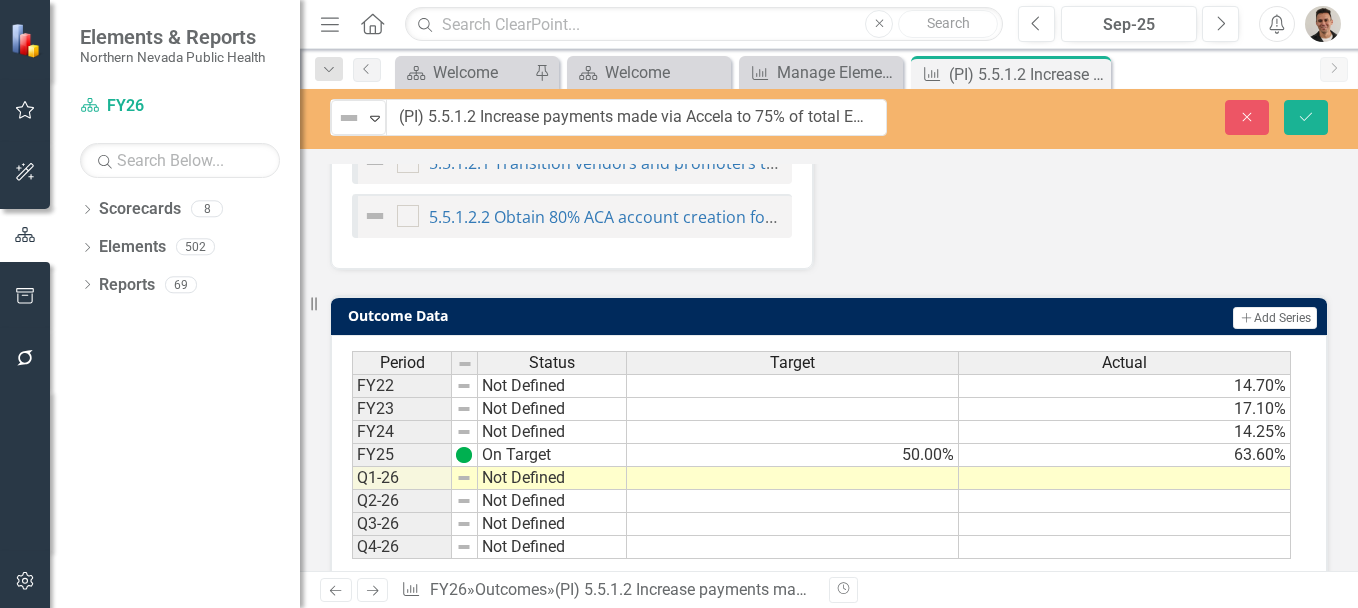 click at bounding box center [793, 478] 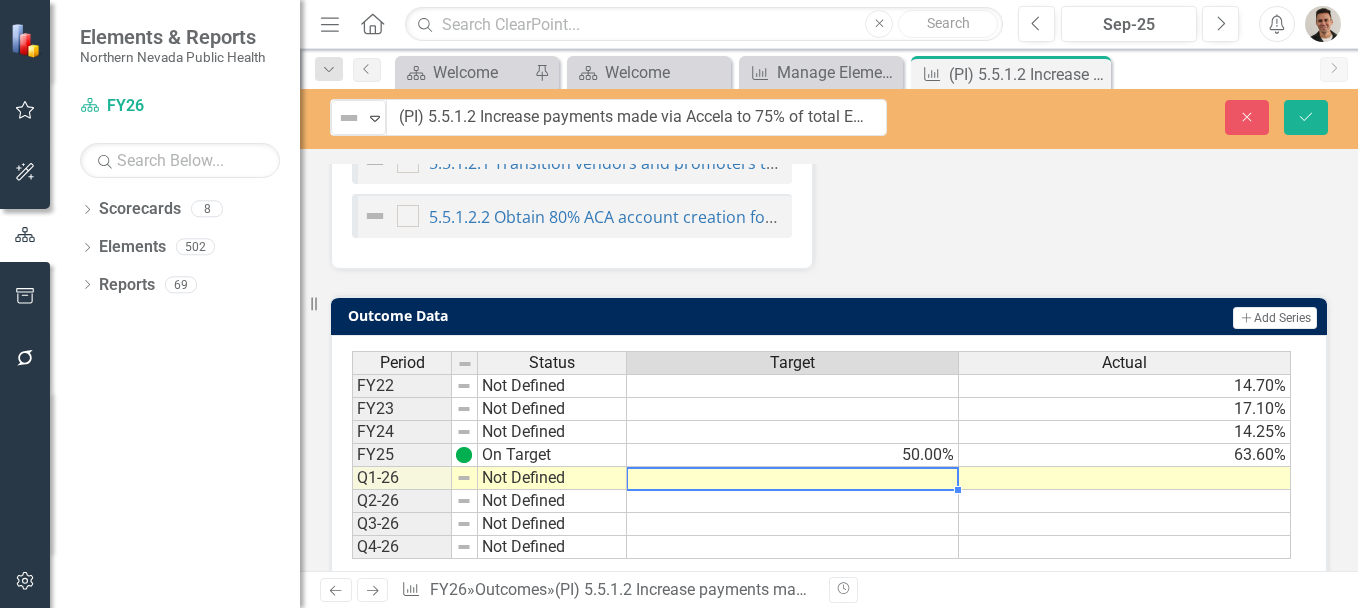 click at bounding box center (793, 478) 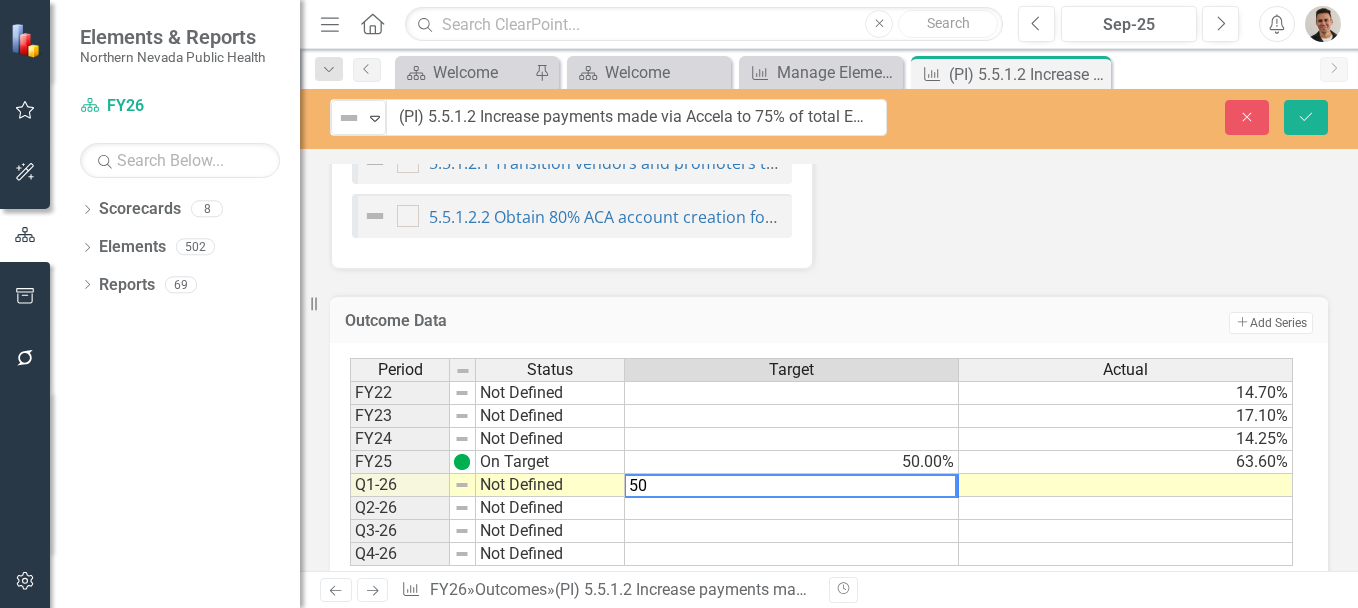 type on "50" 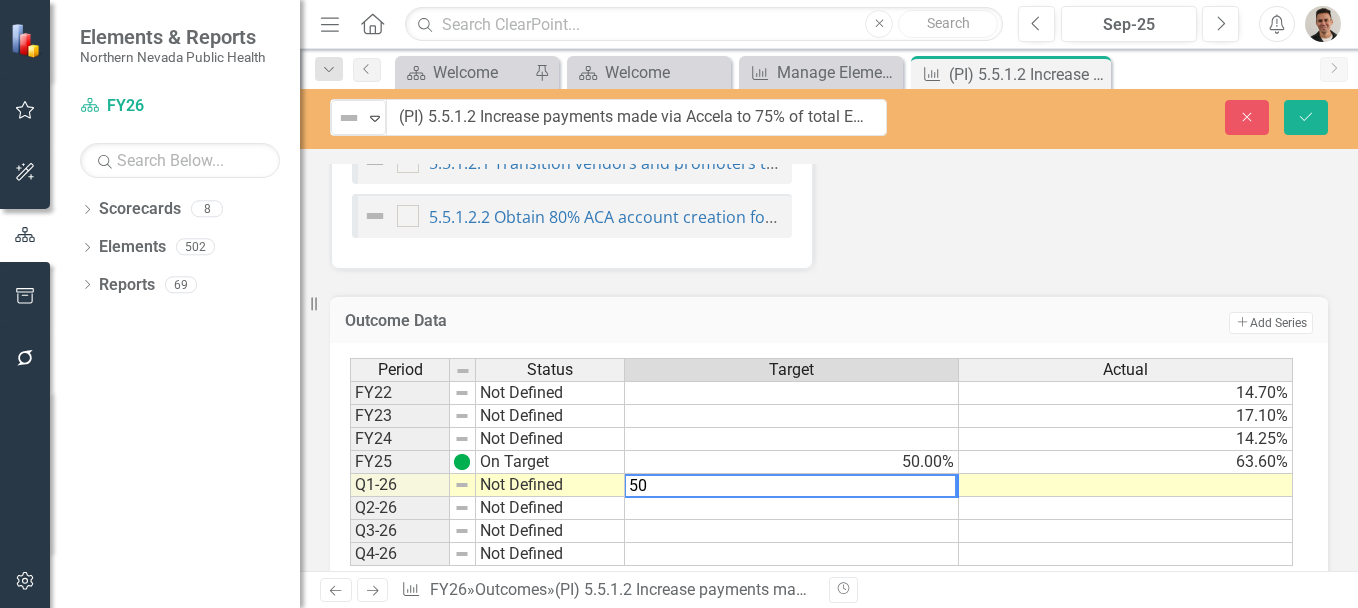 click at bounding box center [792, 508] 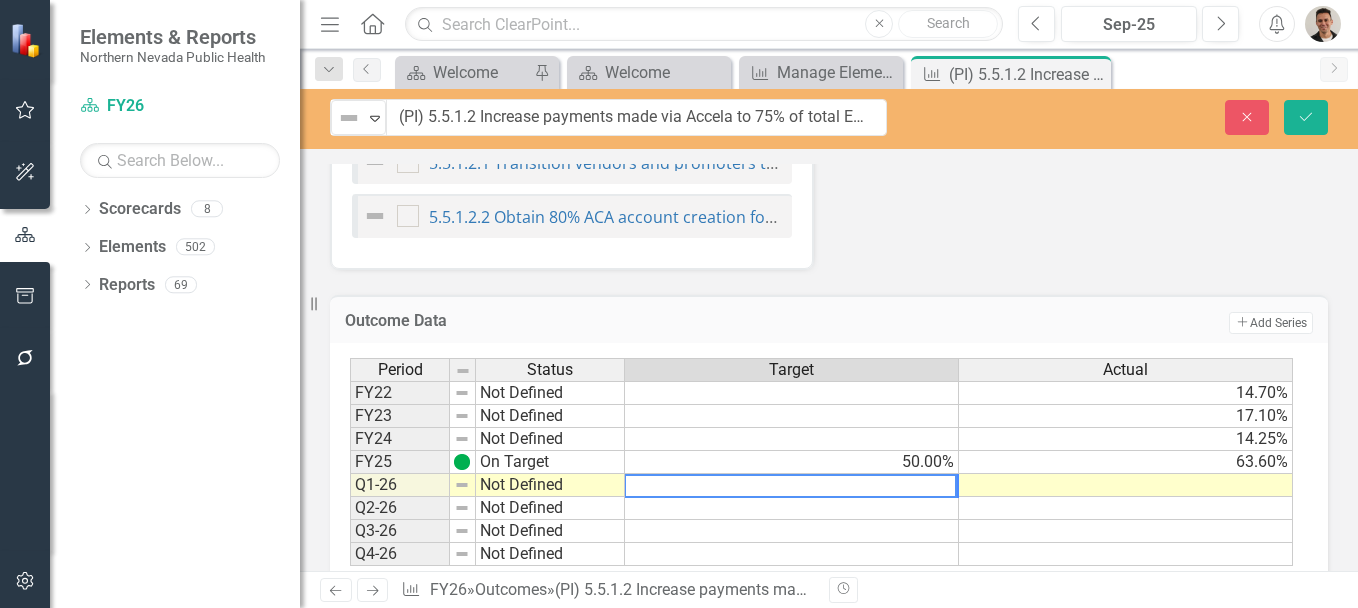 click at bounding box center [792, 508] 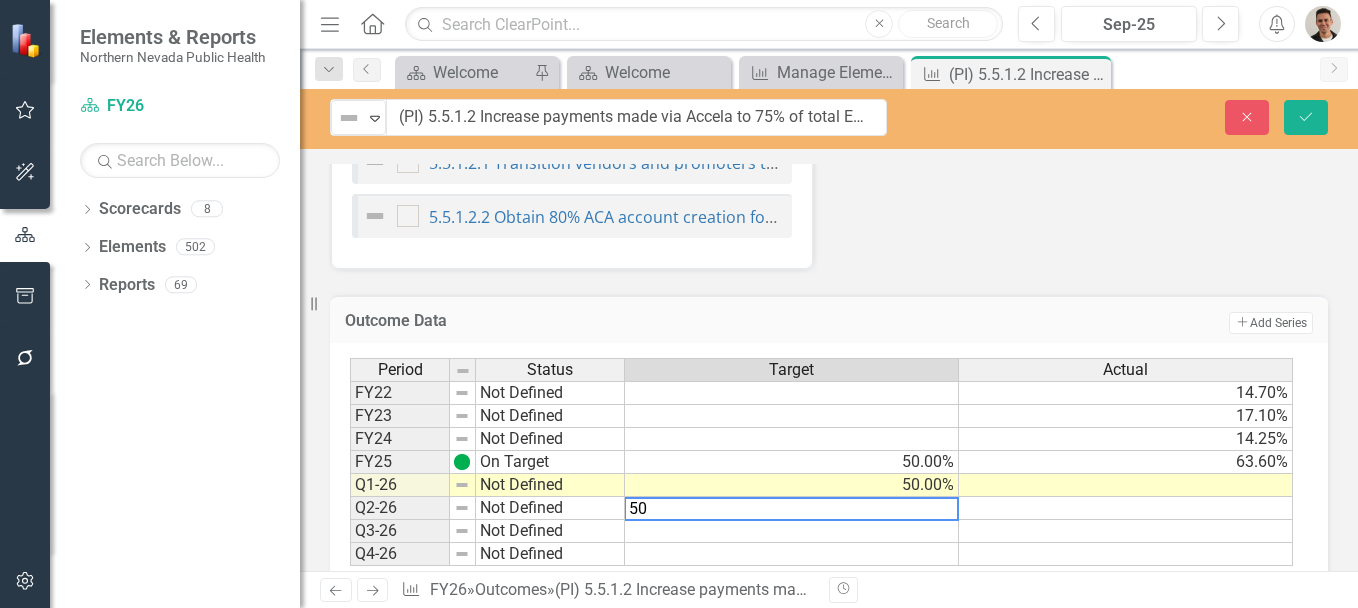 type on "50" 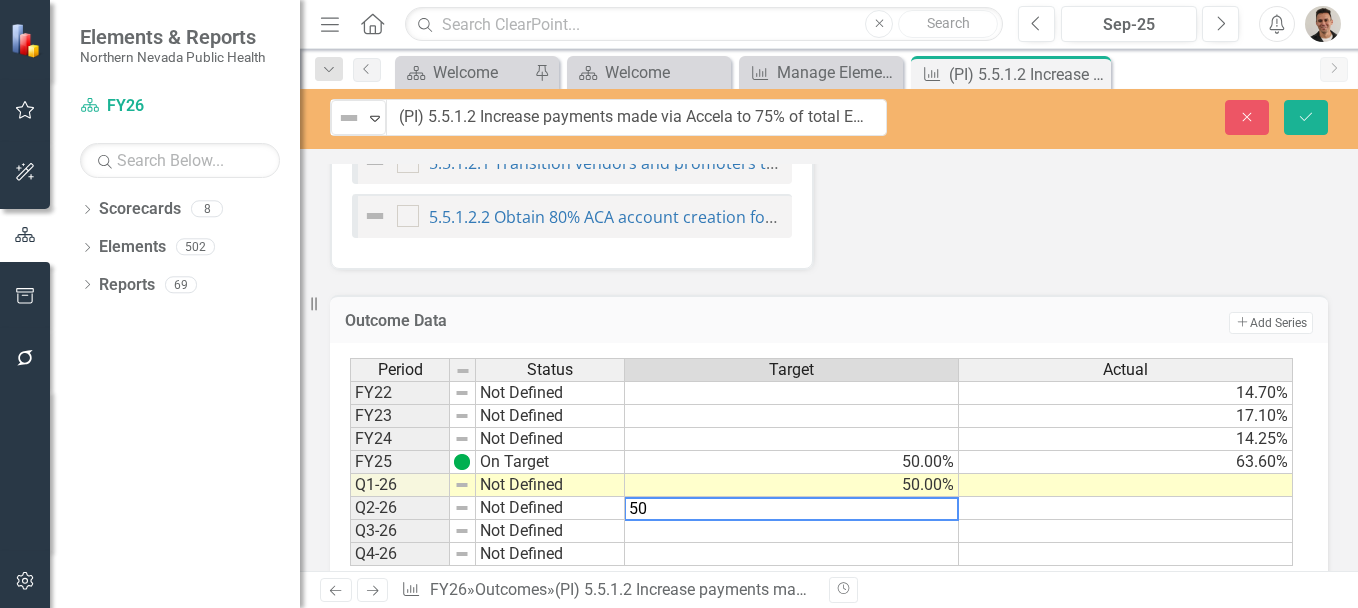click at bounding box center [792, 531] 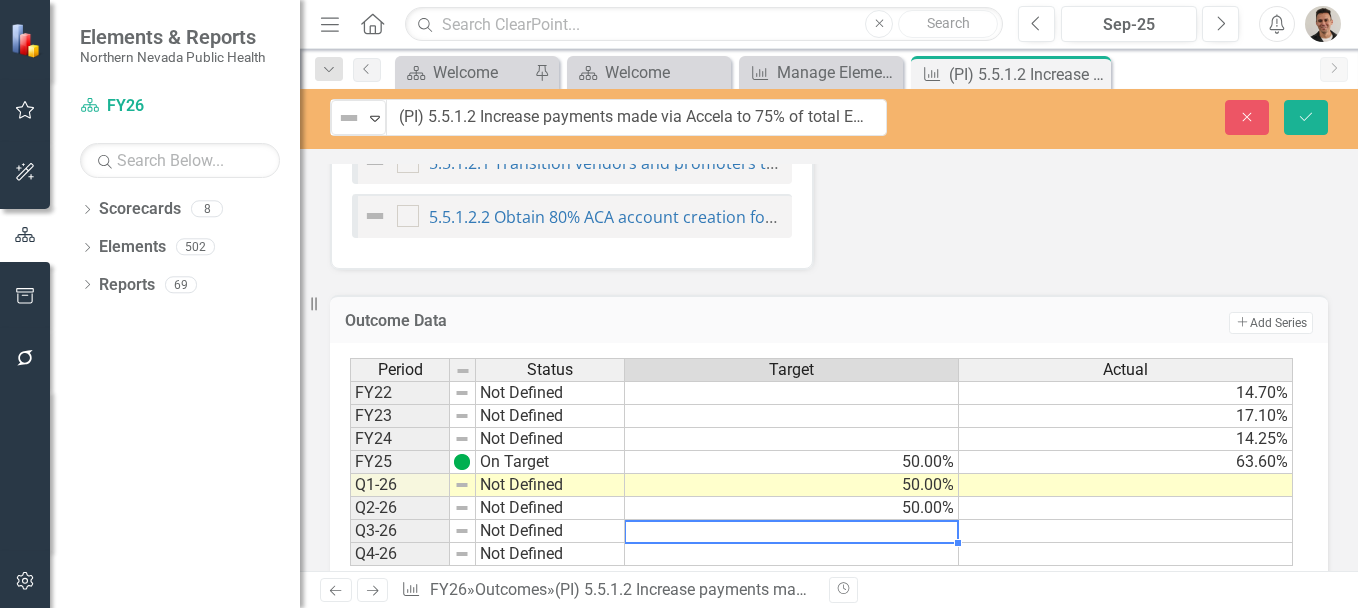 click at bounding box center (792, 531) 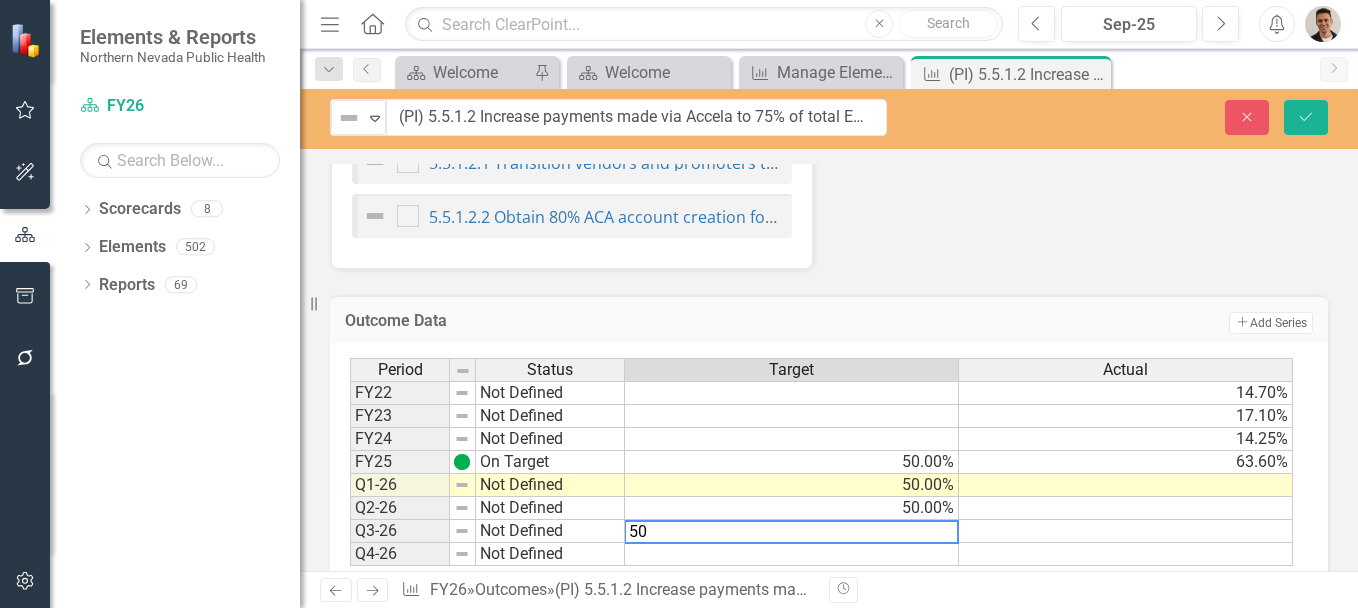 type on "50" 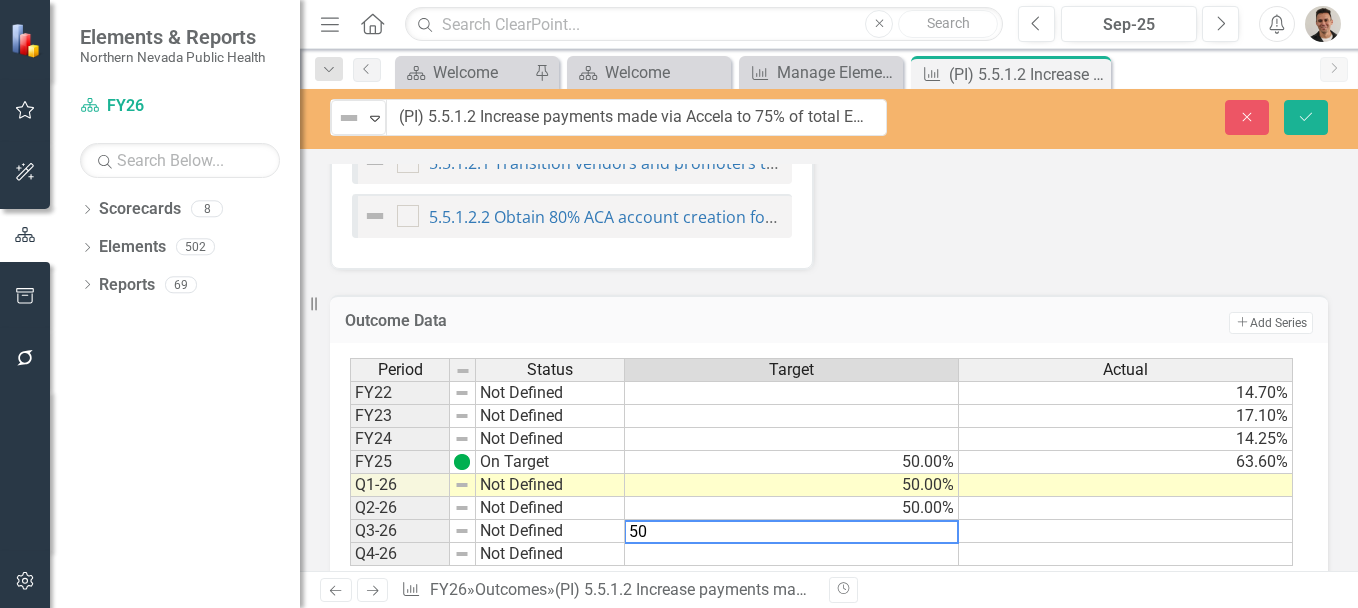 click at bounding box center [792, 554] 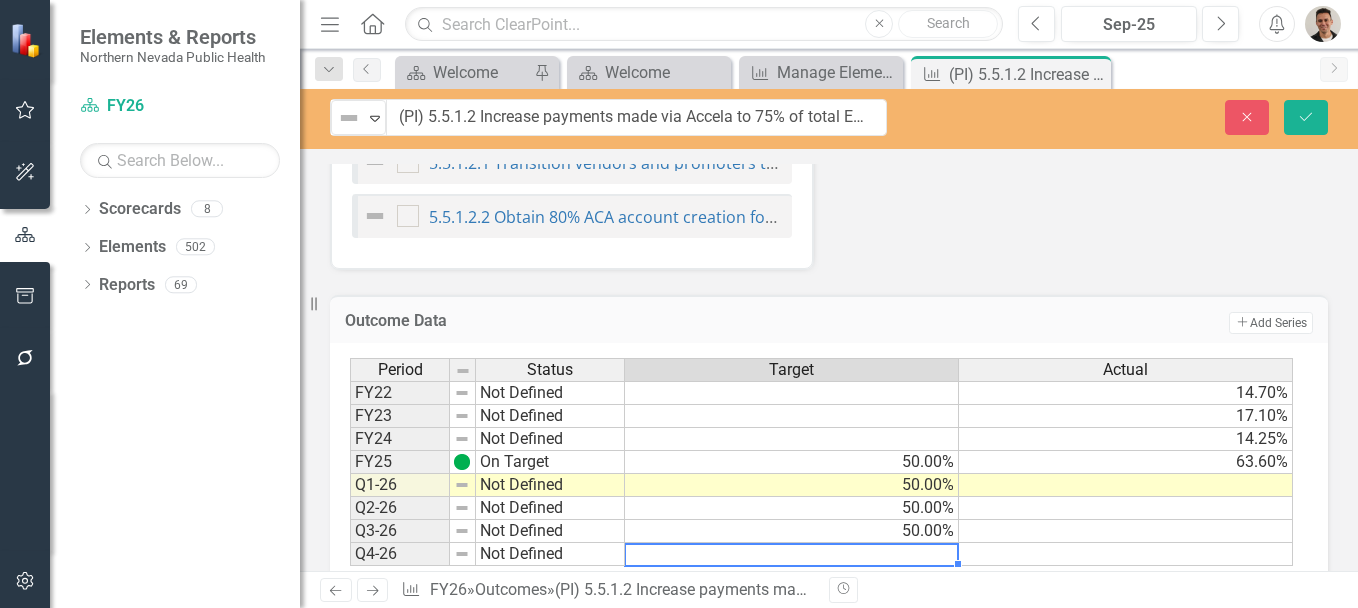 click at bounding box center (792, 554) 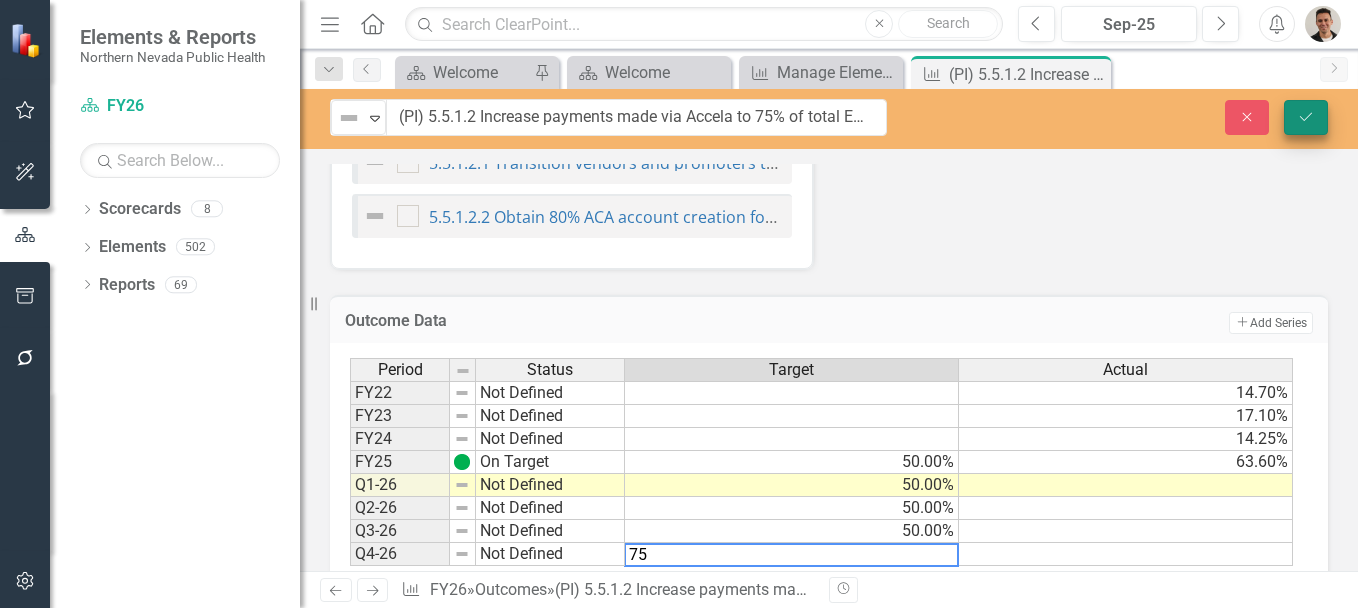 type on "75" 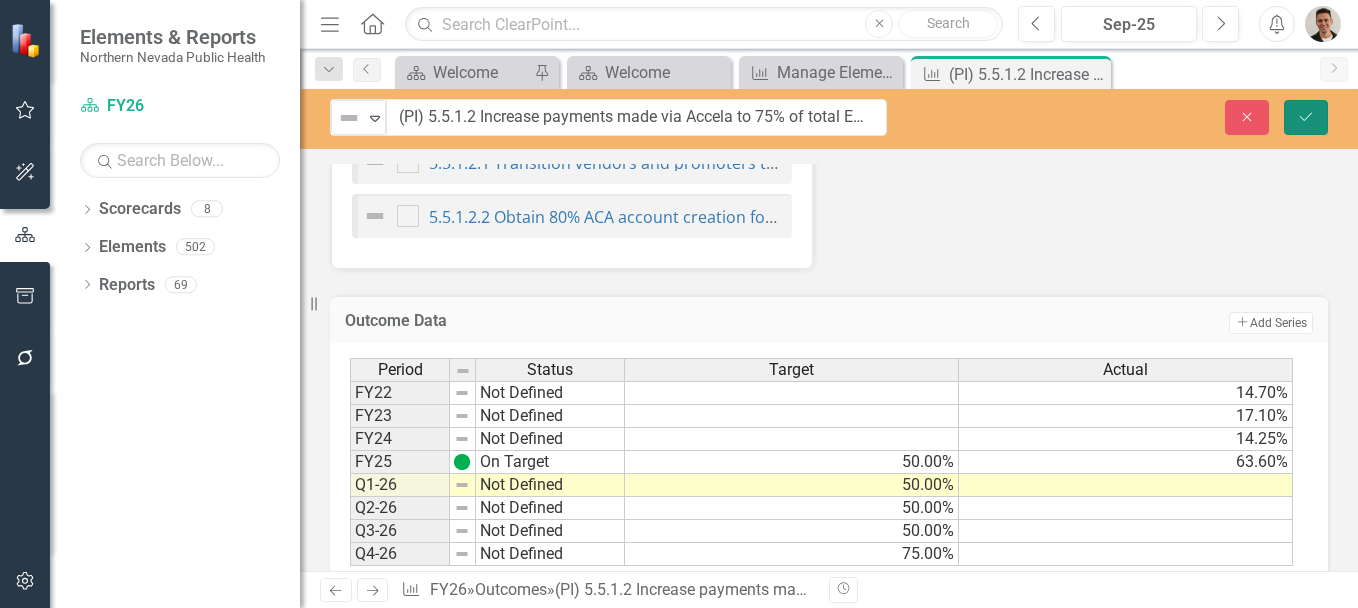 click on "Save" 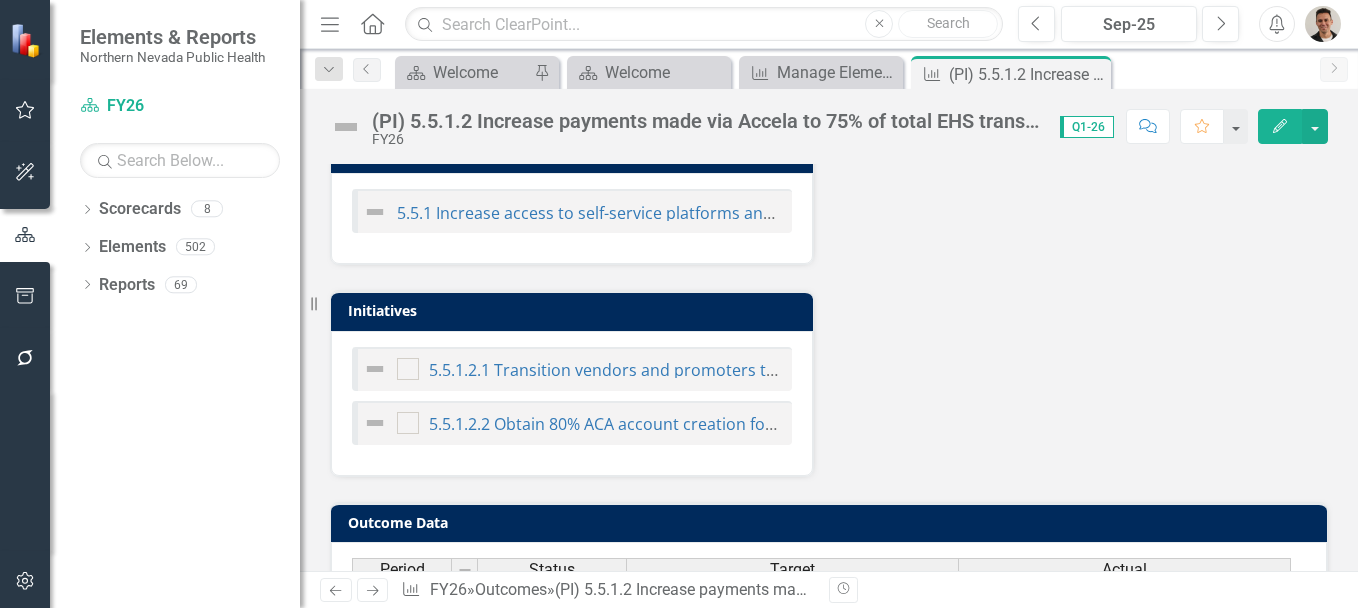 scroll, scrollTop: 800, scrollLeft: 0, axis: vertical 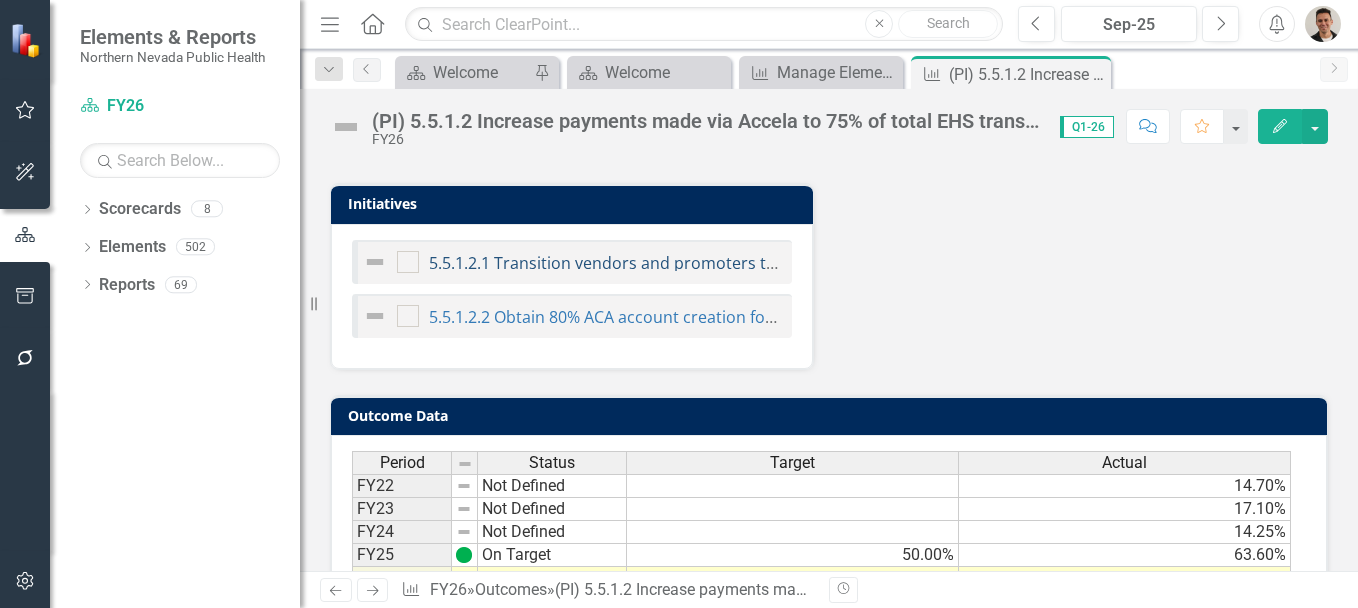 click on "5.5.1.2.1 Transition vendors and promoters to (online only) Accela Citizen Access submittal process for Temporary Food Events by March 1, 2025 (90% submittal rate)" at bounding box center [1023, 263] 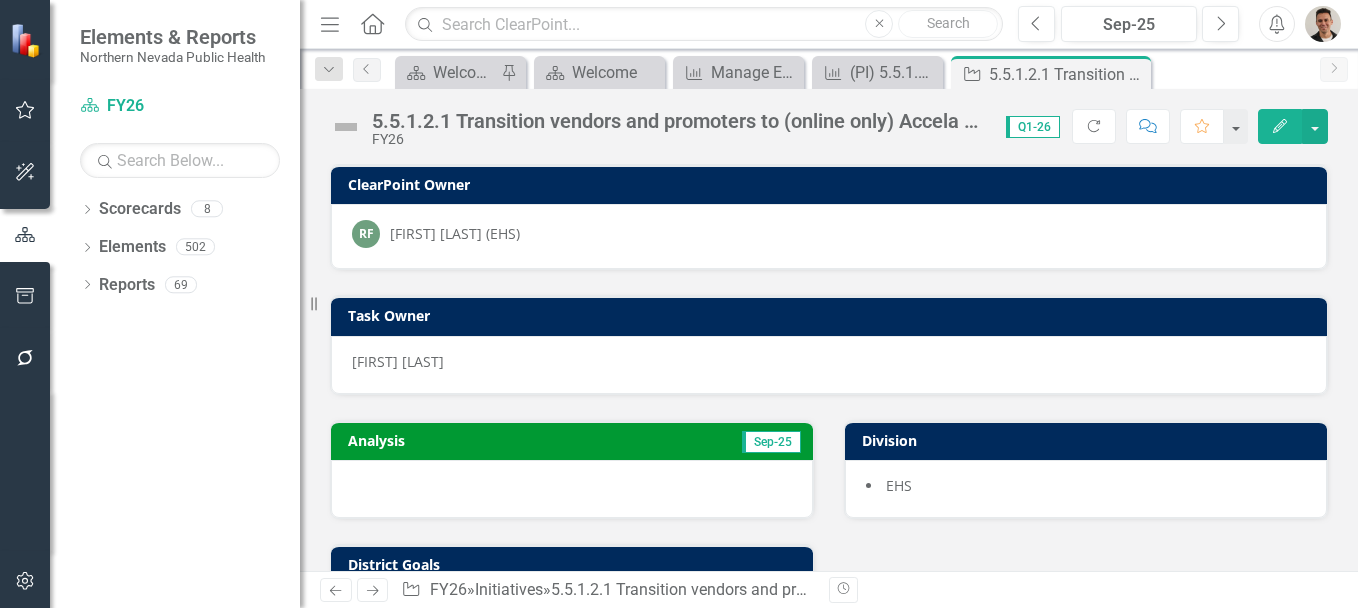 click on "Analysis Sep-25 District Goals 5.5 Leverage technology to improve services, increase effectiveness and efficiency, and provide access to higher quality data. Division Goals 5.5.1 Increase access to self-service platforms and systems. Outcomes (PI) 5.5.1.2 Increase payments made via Accela to 75% of total EHS transactions (EHS) Division EHS" at bounding box center [829, 693] 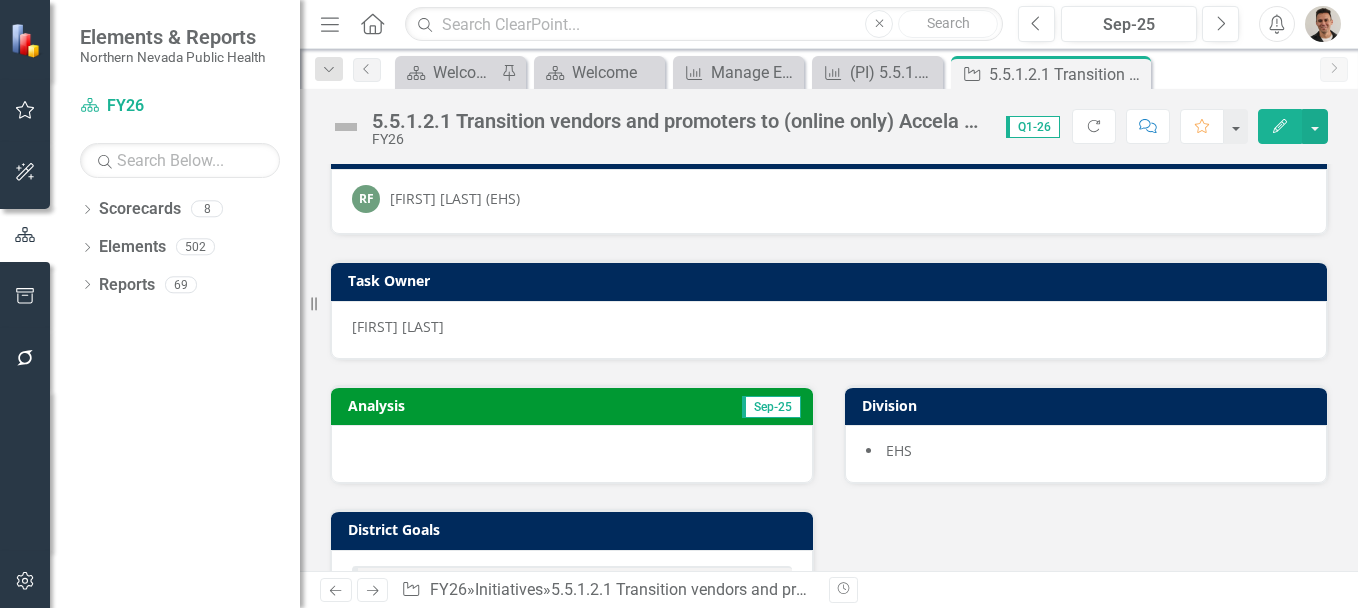scroll, scrollTop: 0, scrollLeft: 0, axis: both 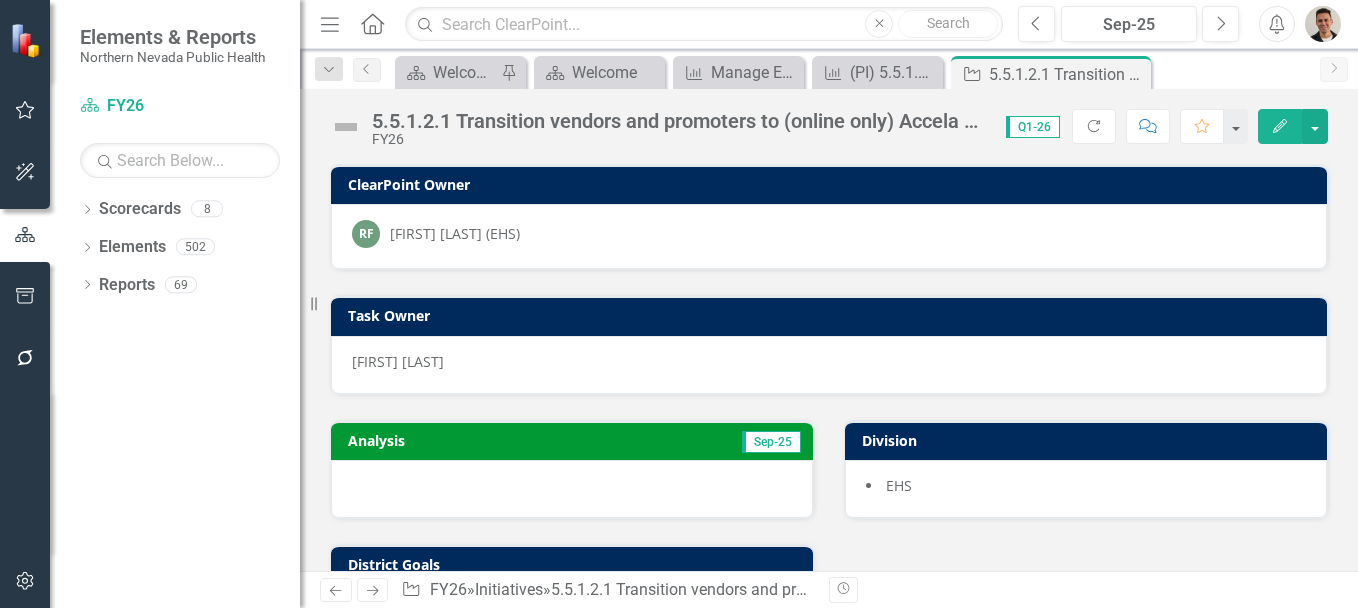 click on "5.5.1.2.1 Transition vendors and promoters to (online only) Accela Citizen Access submittal process for Temporary Food Events by March 1, 2025 (90% submittal rate)" at bounding box center (679, 121) 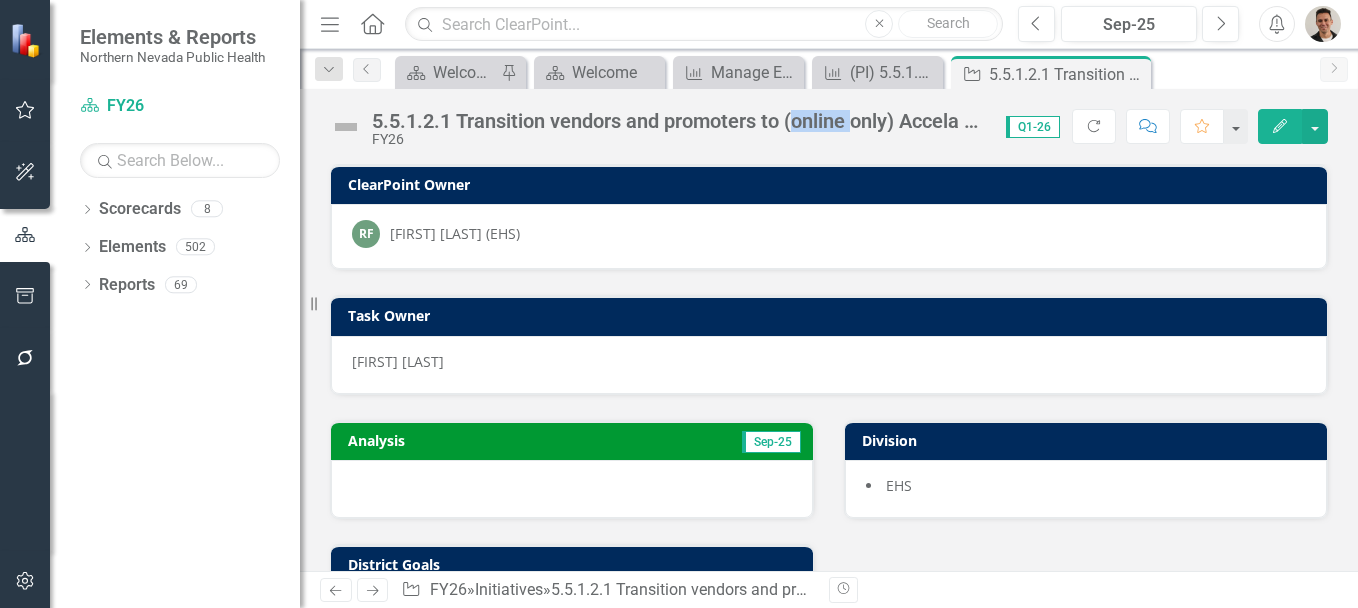 click on "5.5.1.2.1 Transition vendors and promoters to (online only) Accela Citizen Access submittal process for Temporary Food Events by March 1, 2025 (90% submittal rate)" at bounding box center [679, 121] 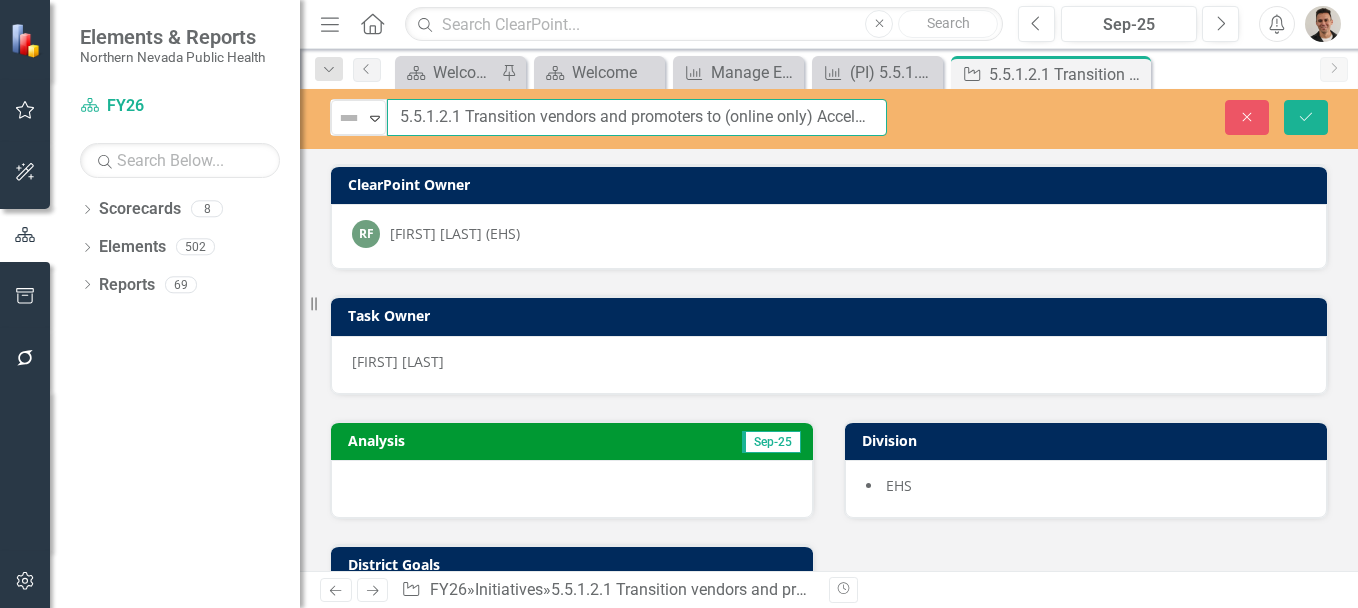 click on "5.5.1.2.1 Transition vendors and promoters to (online only) Accela Citizen Access submittal process for Temporary Food Events by March 1, 2025 (90% submittal rate)" at bounding box center (637, 117) 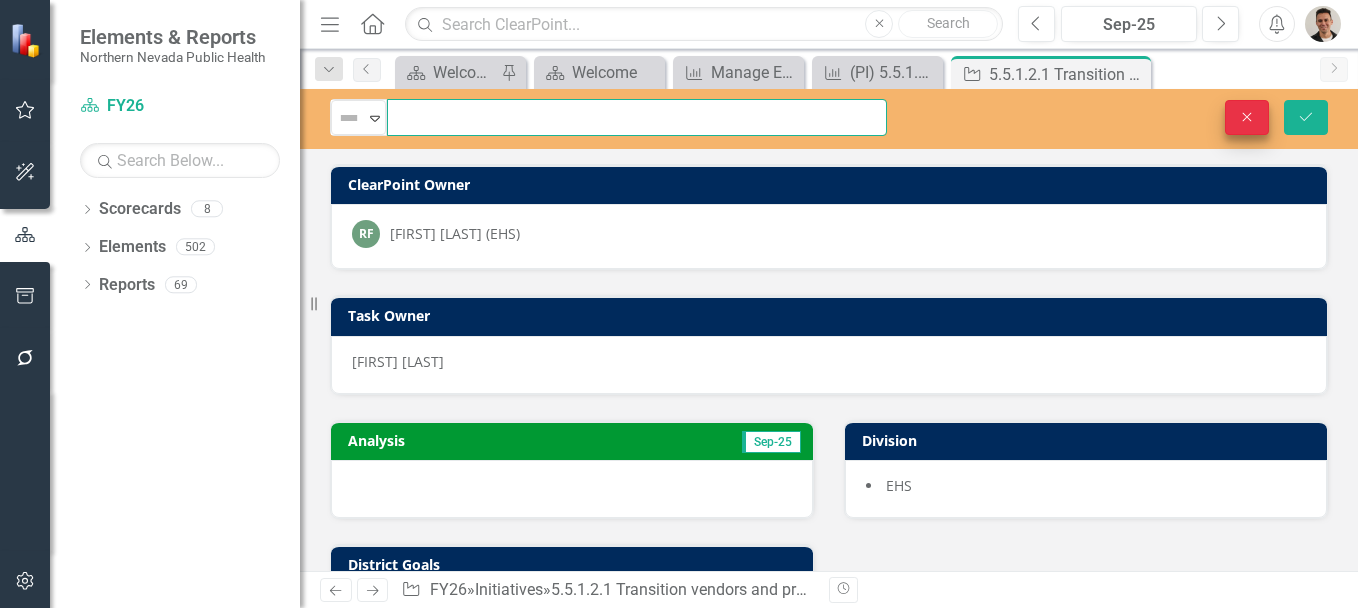 drag, startPoint x: 466, startPoint y: 118, endPoint x: 1228, endPoint y: 122, distance: 762.0105 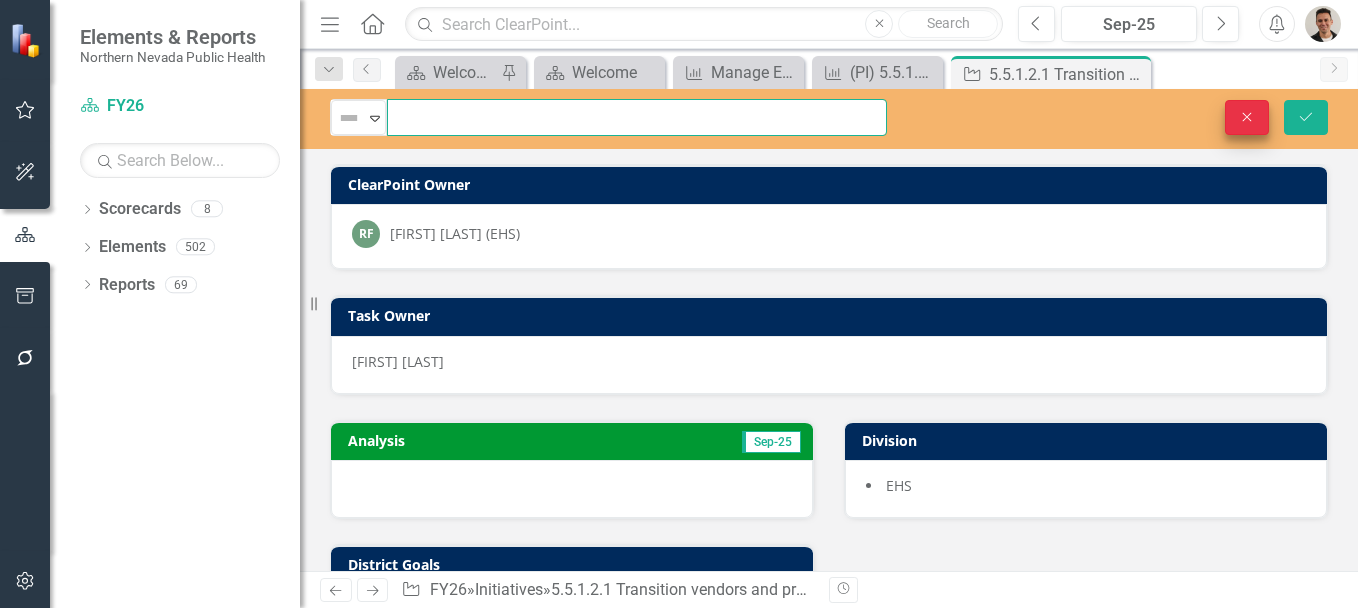 click on "Not Defined Expand 5.5.1.2.1 Transition vendors and promoters to (online only) Accela Citizen Access submittal process for Temporary Food Events by March 1, 2025 (90% submittal rate) Close Save" at bounding box center [829, 117] 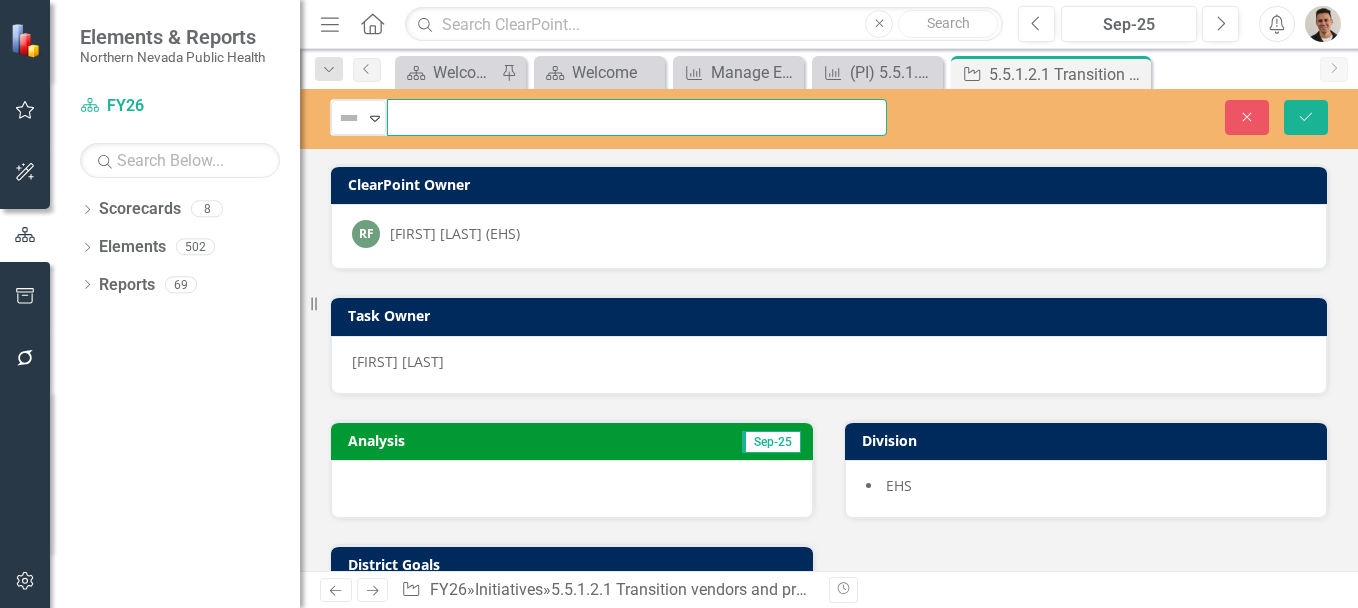 paste on "Increase Accela Citizen Access submittals for all EHS permit types (50% online" 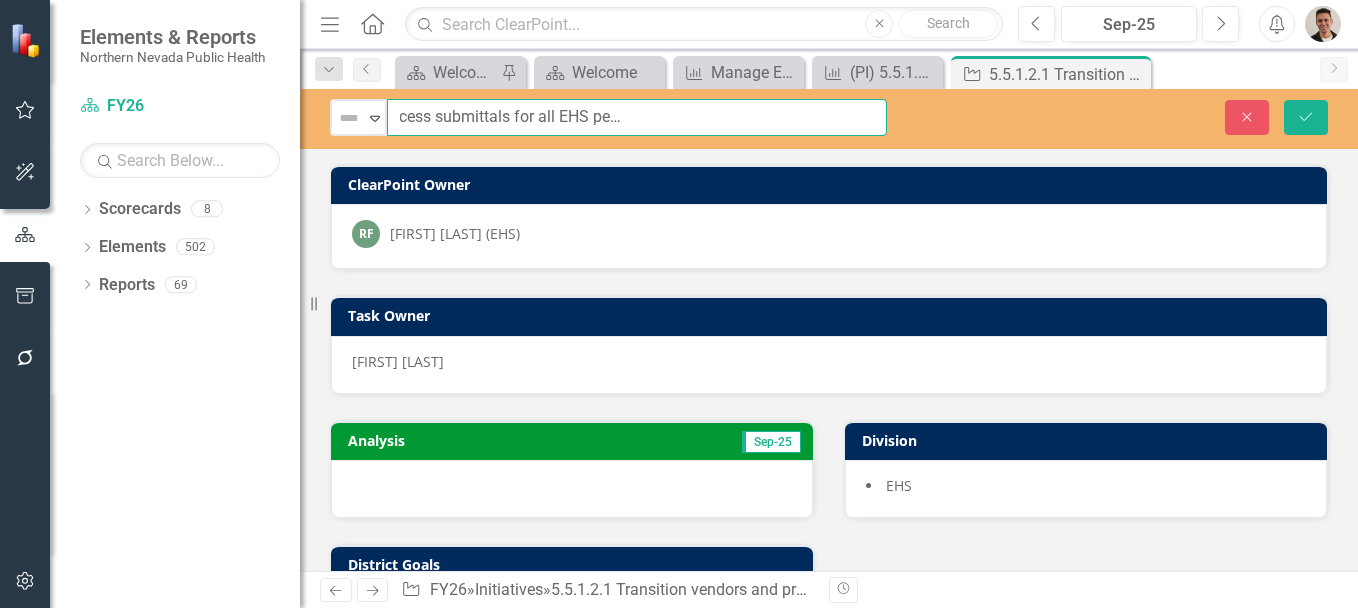 scroll, scrollTop: 0, scrollLeft: 258, axis: horizontal 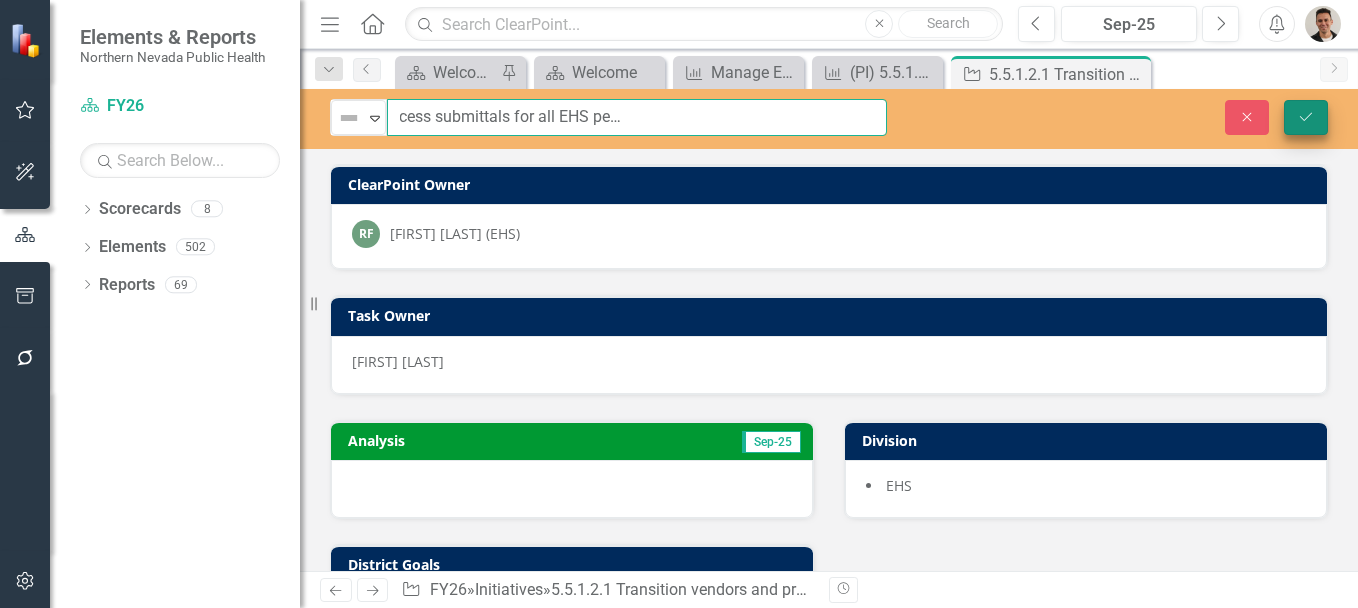 type on "5.5.1.2.1 Increase Accela Citizen Access submittals for all EHS permit types (50% online submittal rate)" 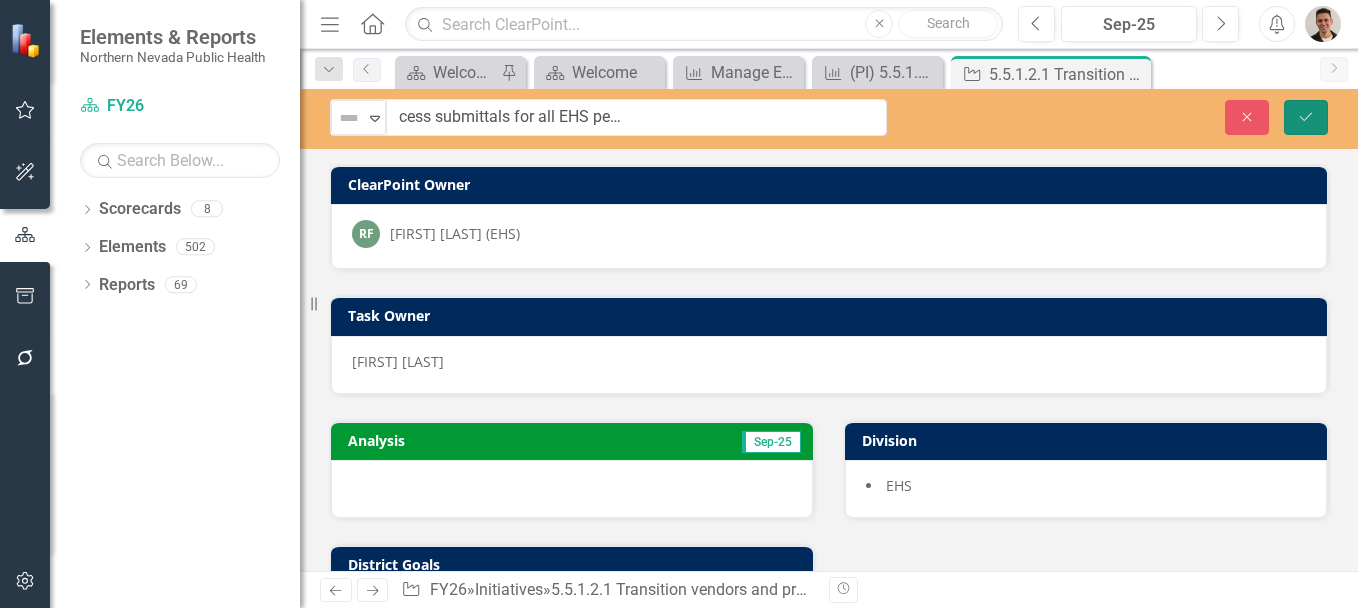 click on "Save" 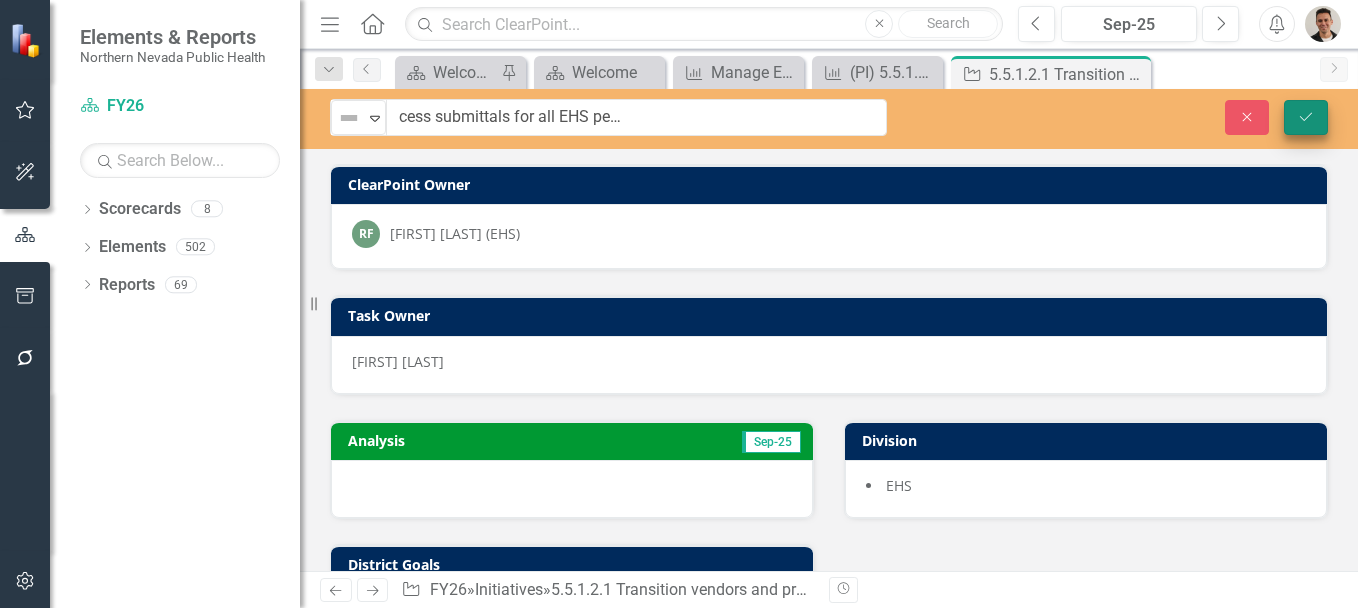 scroll, scrollTop: 0, scrollLeft: 0, axis: both 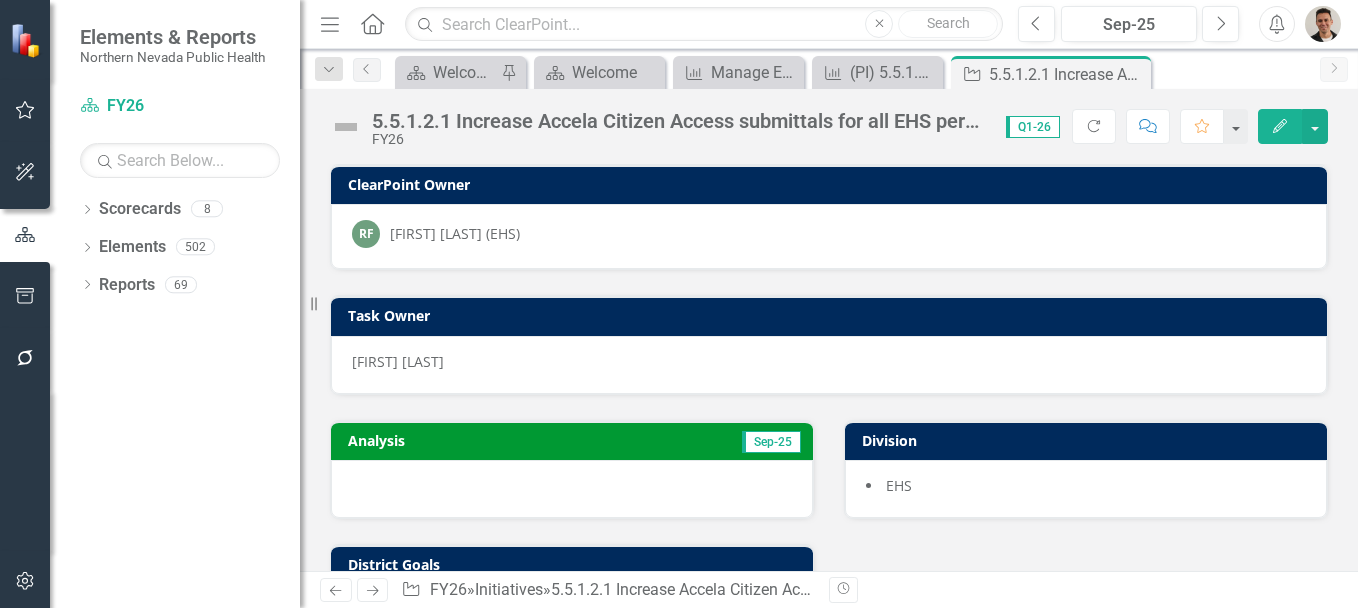 click on "Amy Santos" at bounding box center (829, 362) 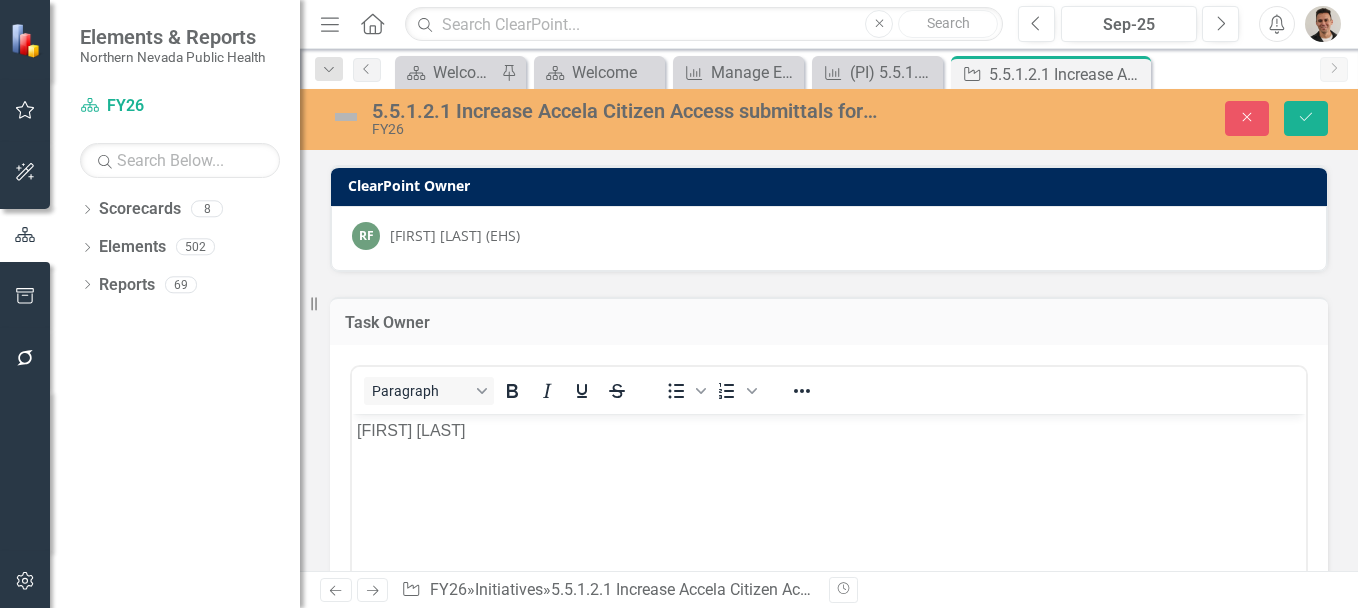 scroll, scrollTop: 0, scrollLeft: 0, axis: both 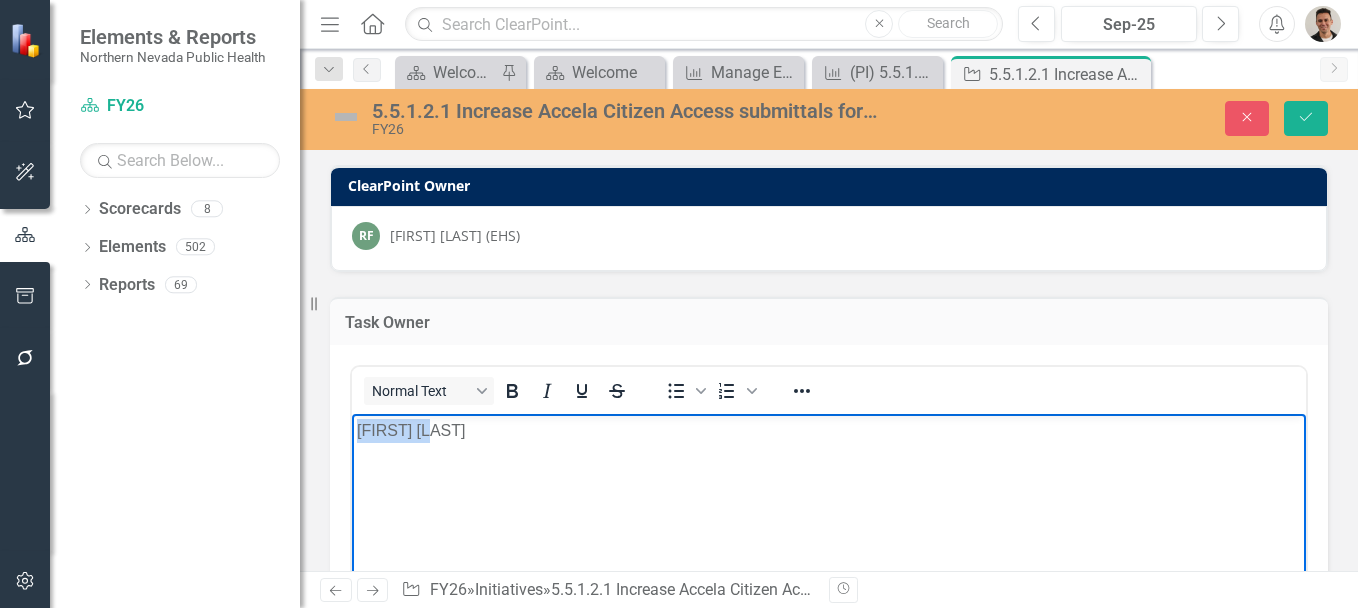 drag, startPoint x: 482, startPoint y: 437, endPoint x: 347, endPoint y: 435, distance: 135.01482 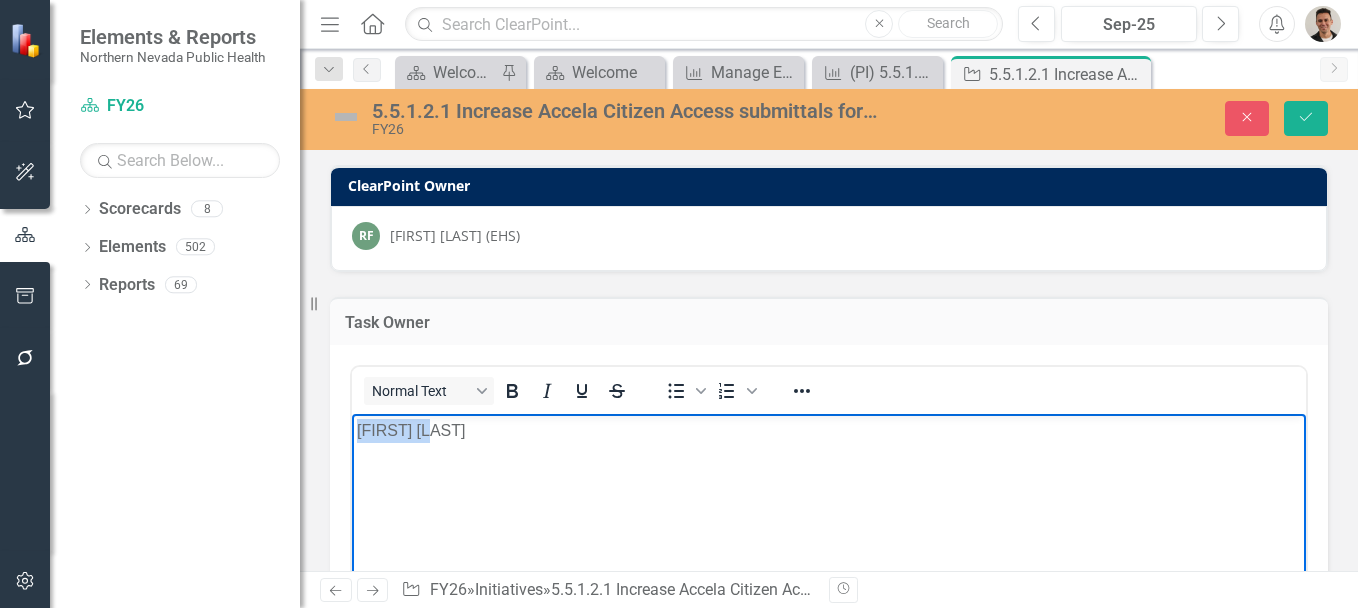 click on "Amy Santos" at bounding box center (829, 564) 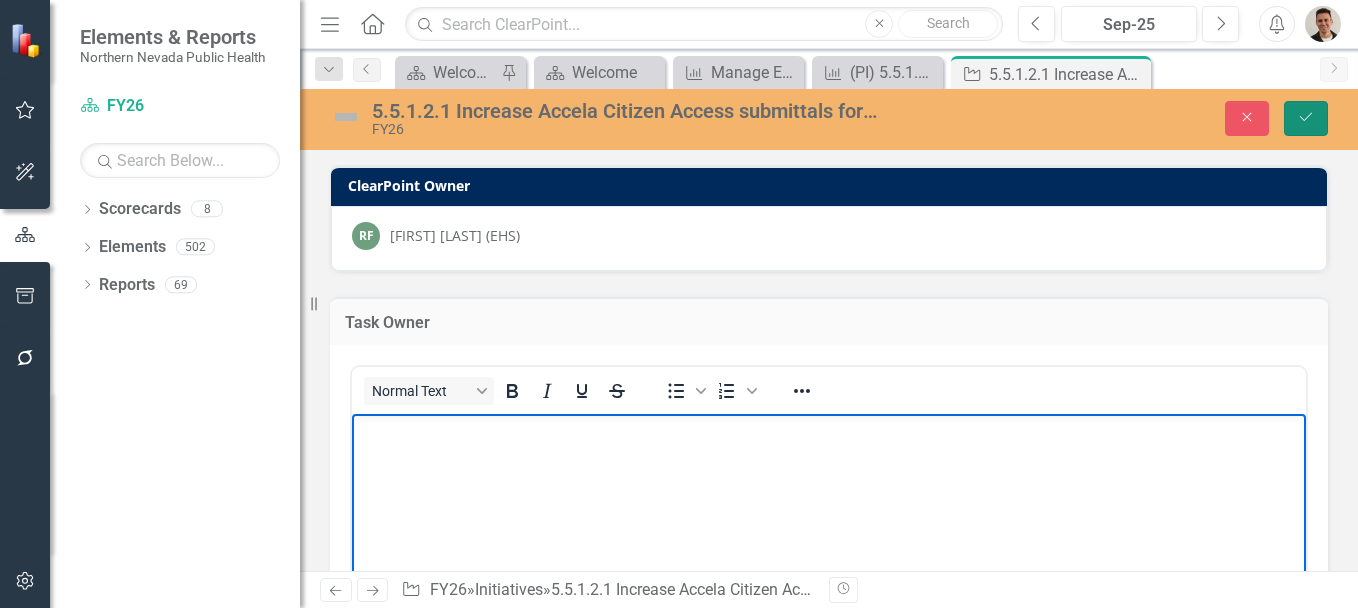 click on "Save" at bounding box center [1306, 118] 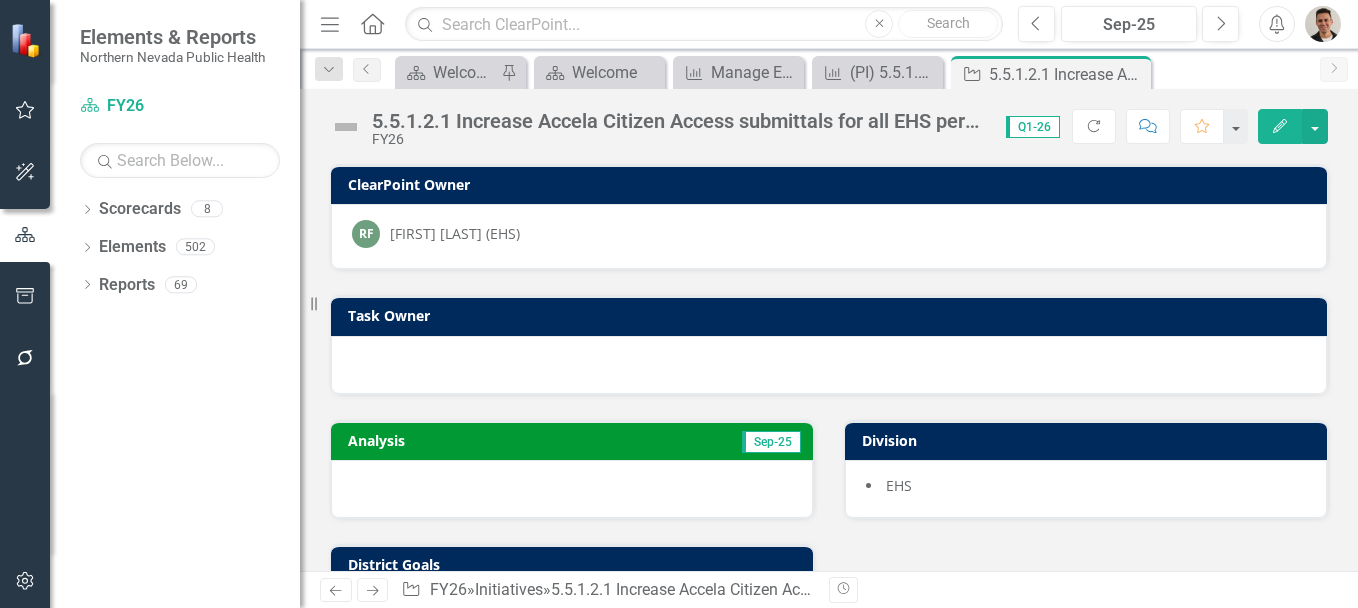 click on "5.5.1.2.1 Increase Accela Citizen Access submittals for all EHS permit types (50% online submittal rate)" at bounding box center (679, 121) 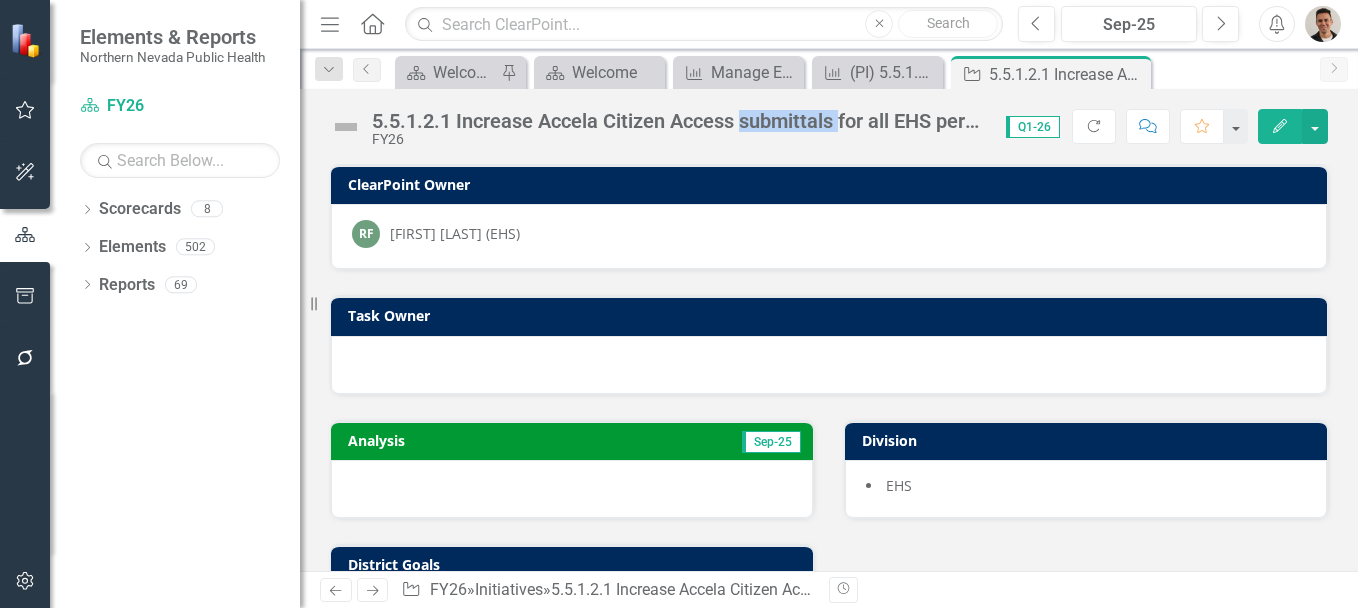 click on "5.5.1.2.1 Increase Accela Citizen Access submittals for all EHS permit types (50% online submittal rate)" at bounding box center [679, 121] 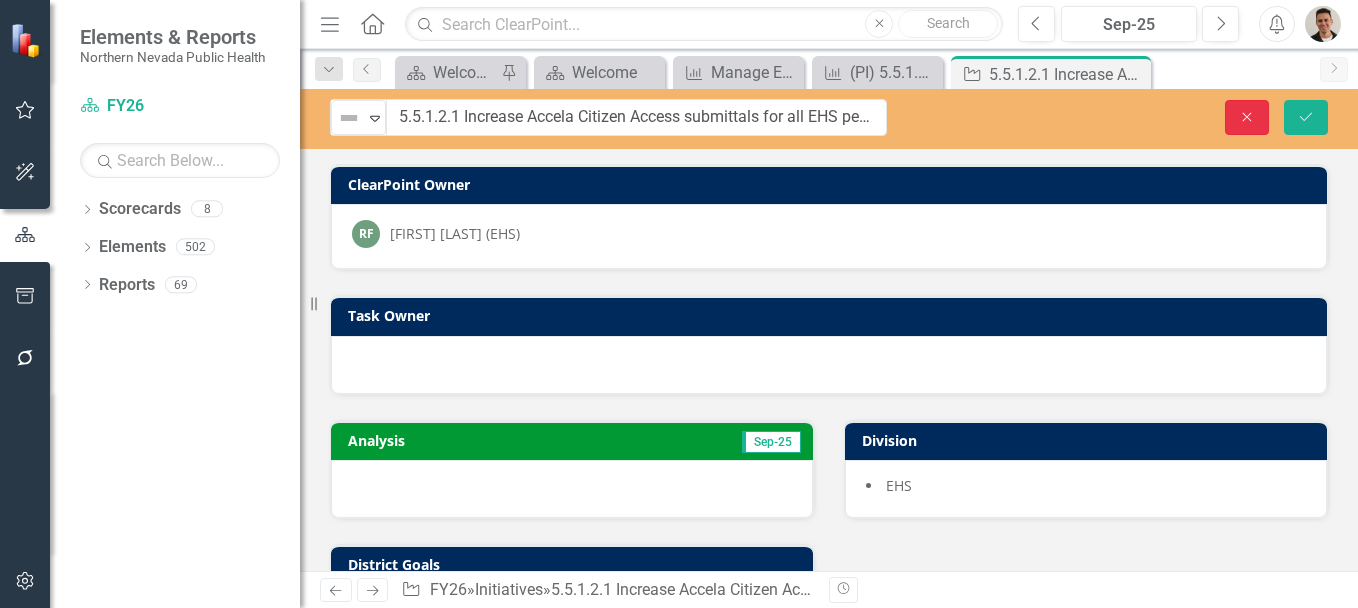 click on "Close" at bounding box center (1247, 117) 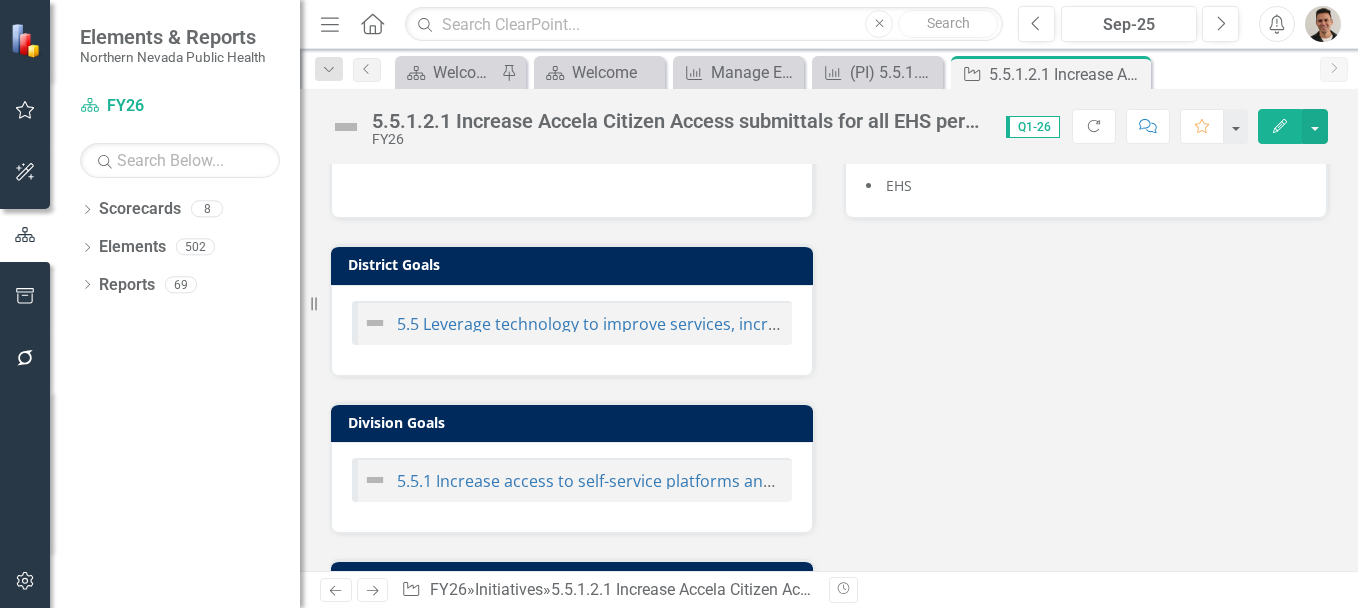 scroll, scrollTop: 0, scrollLeft: 0, axis: both 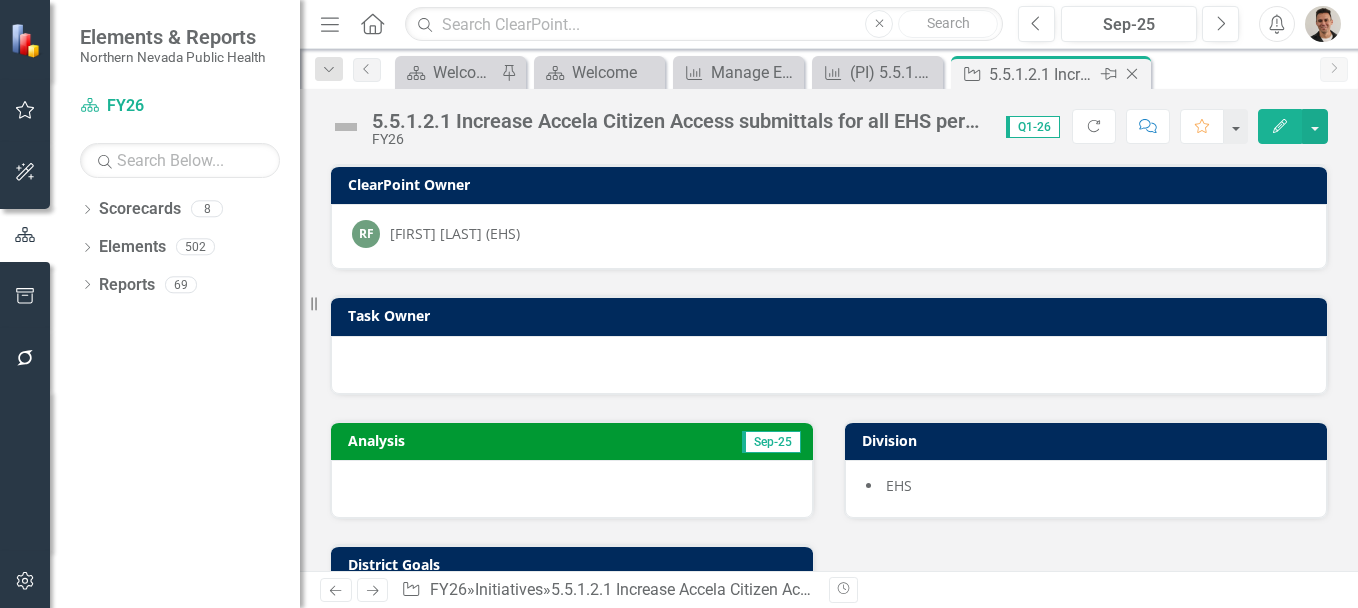 click 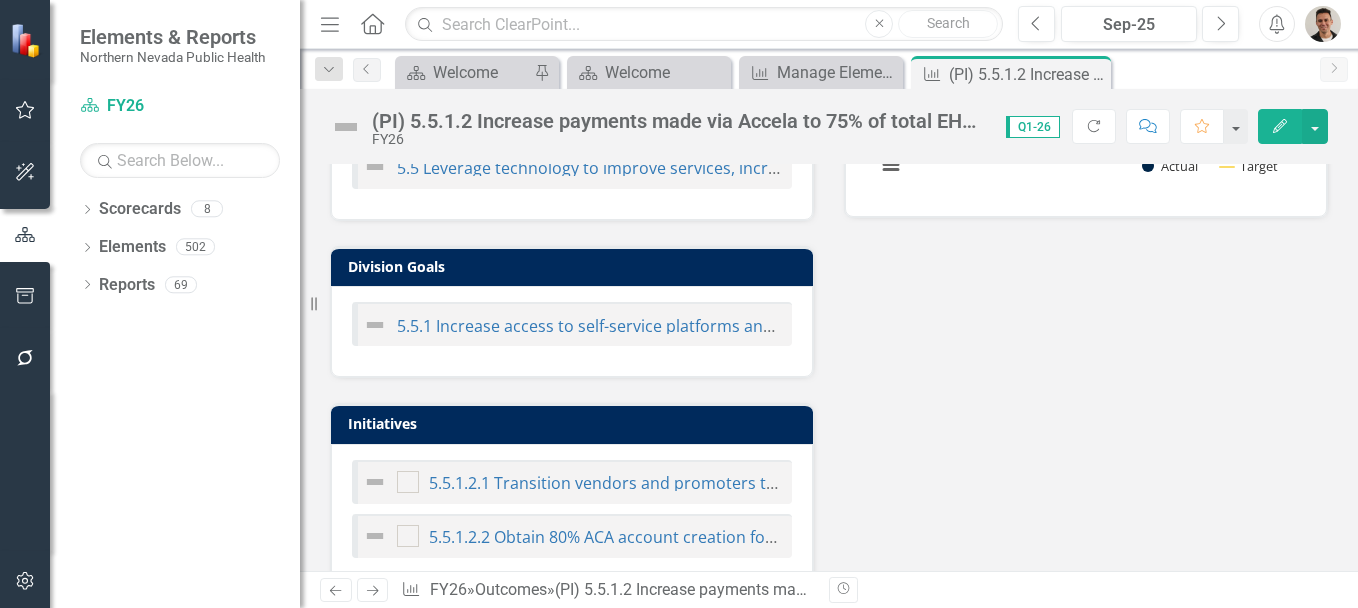 scroll, scrollTop: 600, scrollLeft: 0, axis: vertical 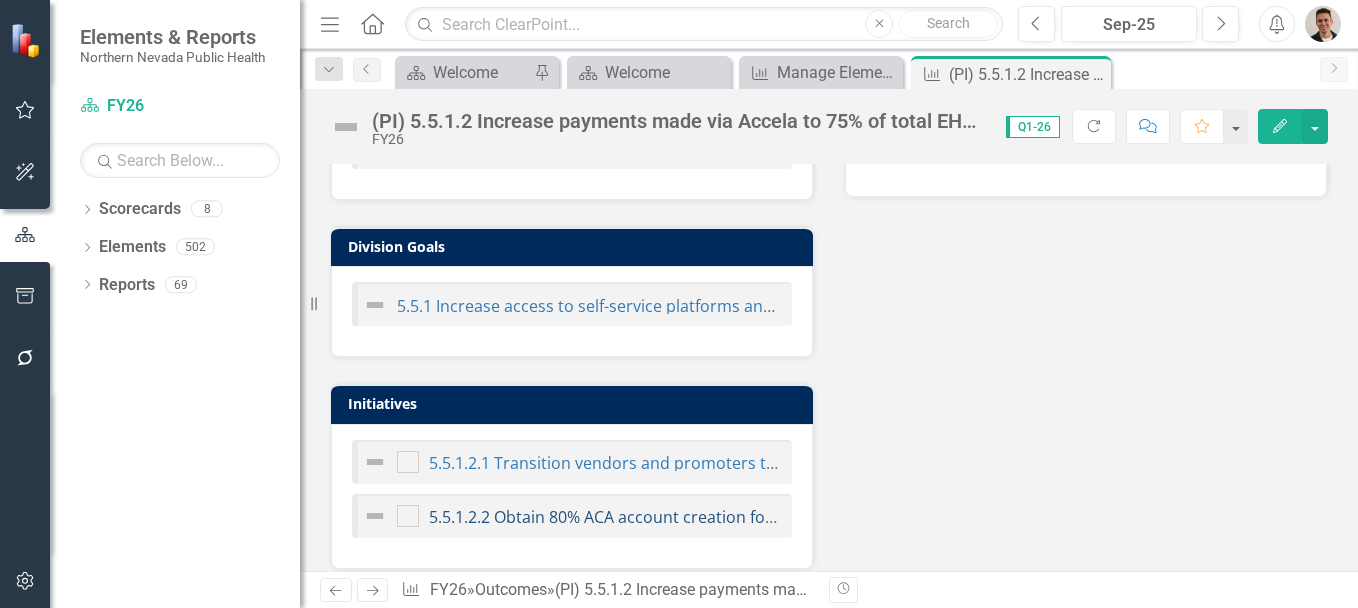 click on "5.5.1.2.2 Obtain 80% ACA account creation for annual permit holders by July 1, 2025" at bounding box center [741, 517] 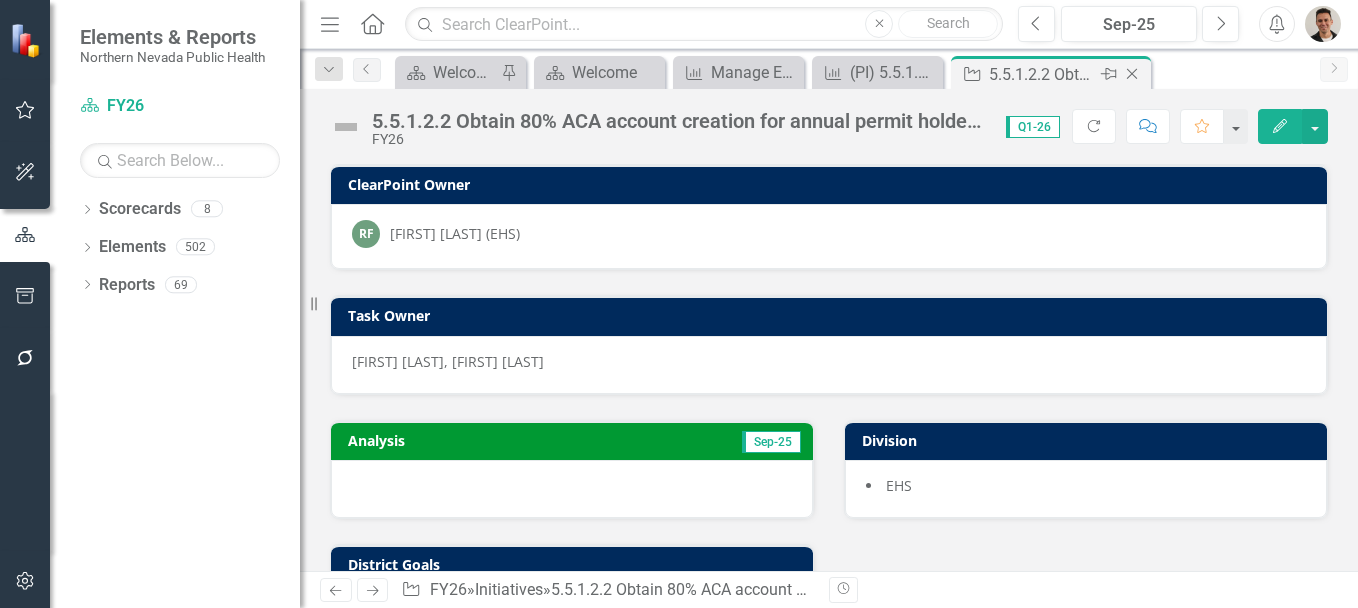 click on "Close" 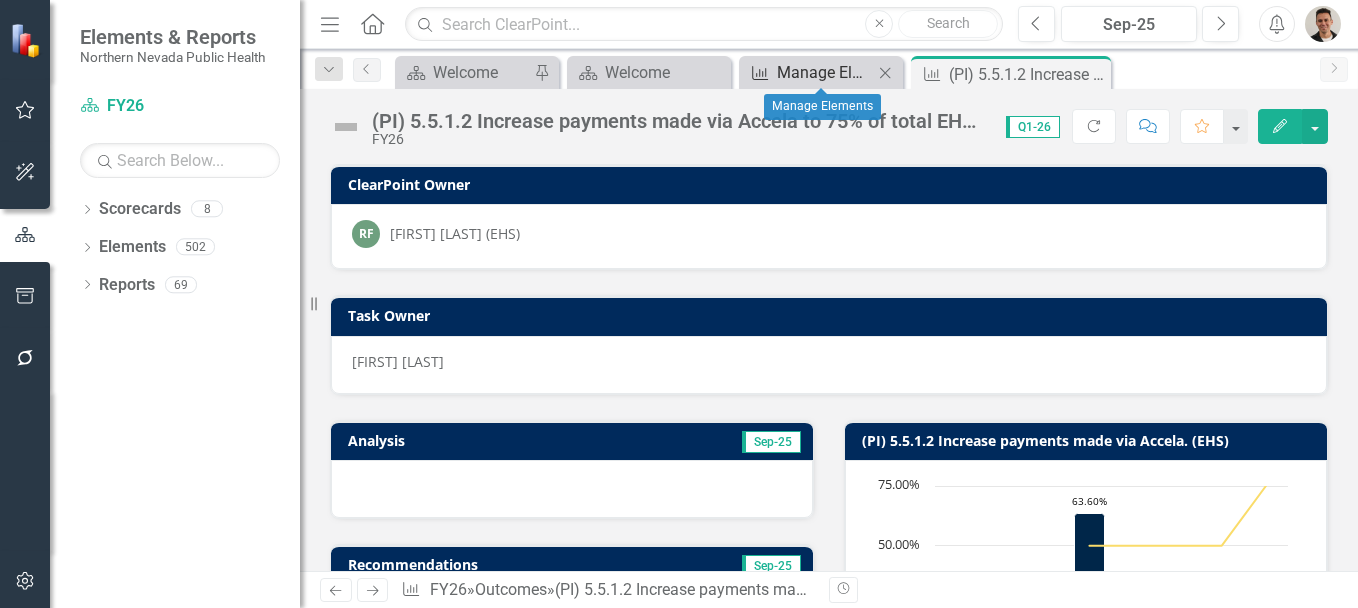 click on "Manage Elements" at bounding box center [825, 72] 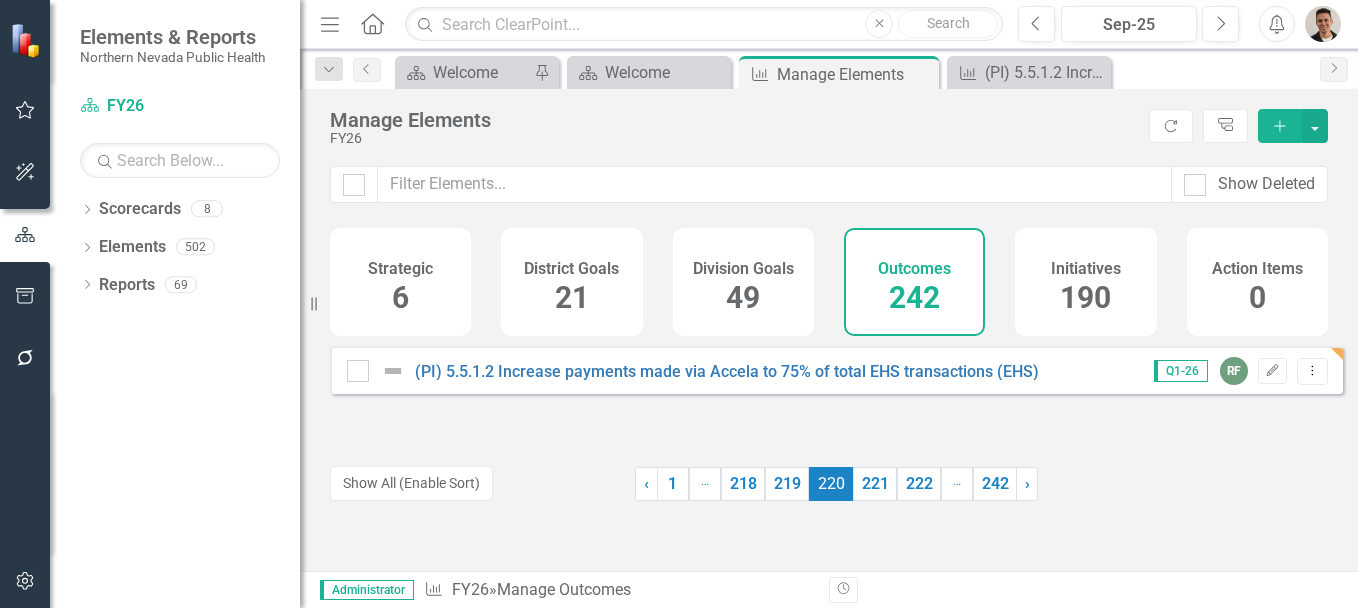 click on "190" at bounding box center (1085, 297) 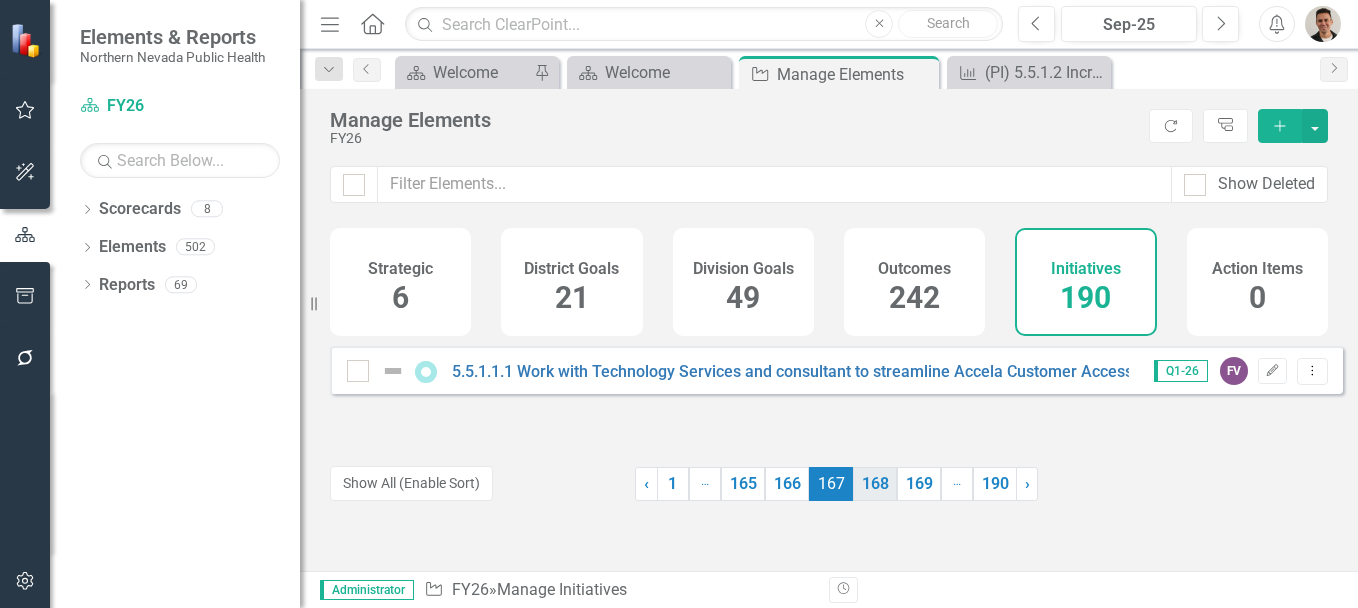 click on "168" at bounding box center (875, 484) 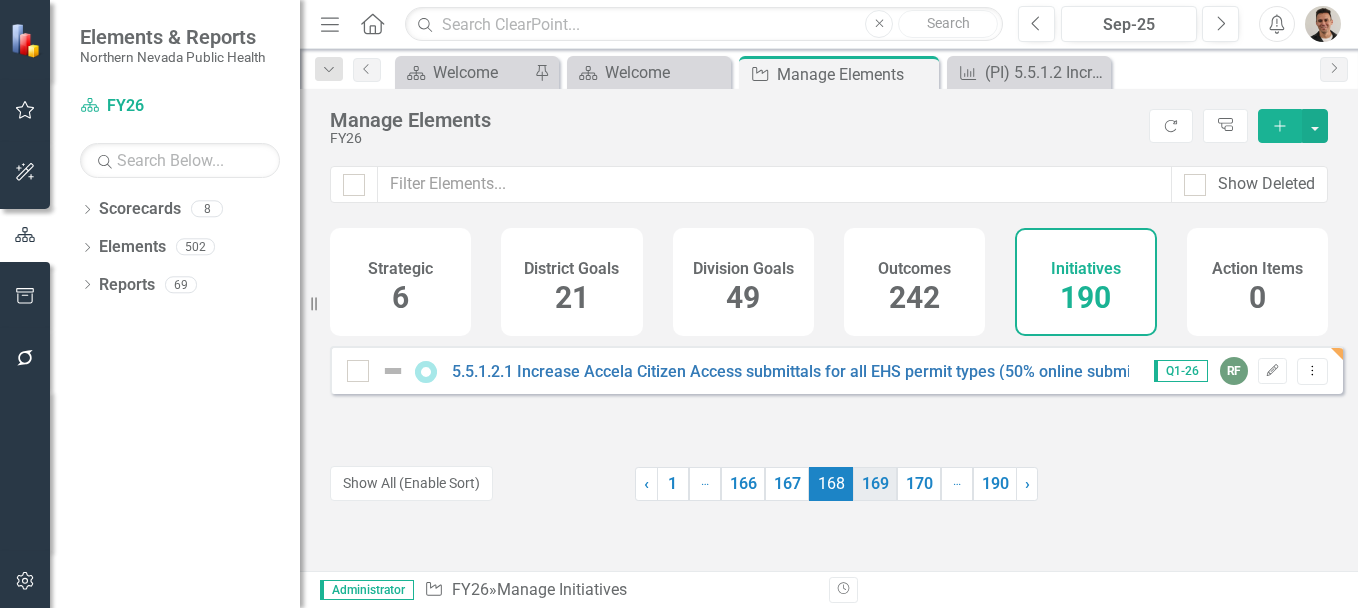 click on "169" at bounding box center (875, 484) 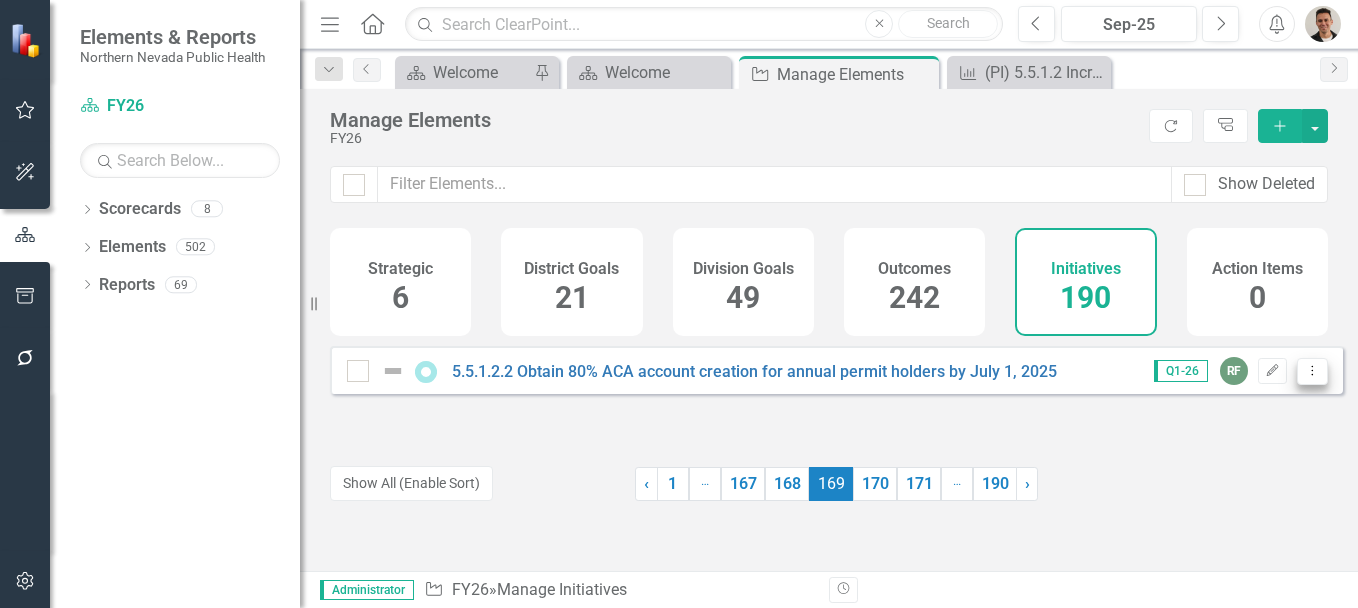 click on "Dropdown Menu" 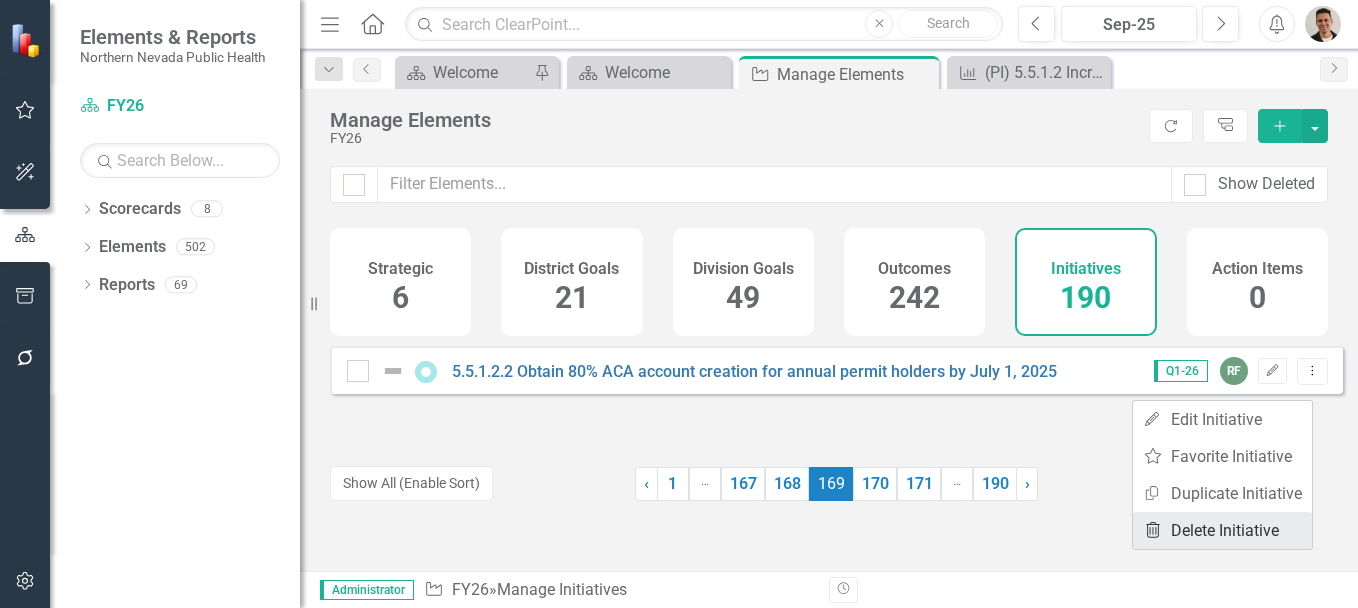 click on "Trash Delete Initiative" at bounding box center (1222, 530) 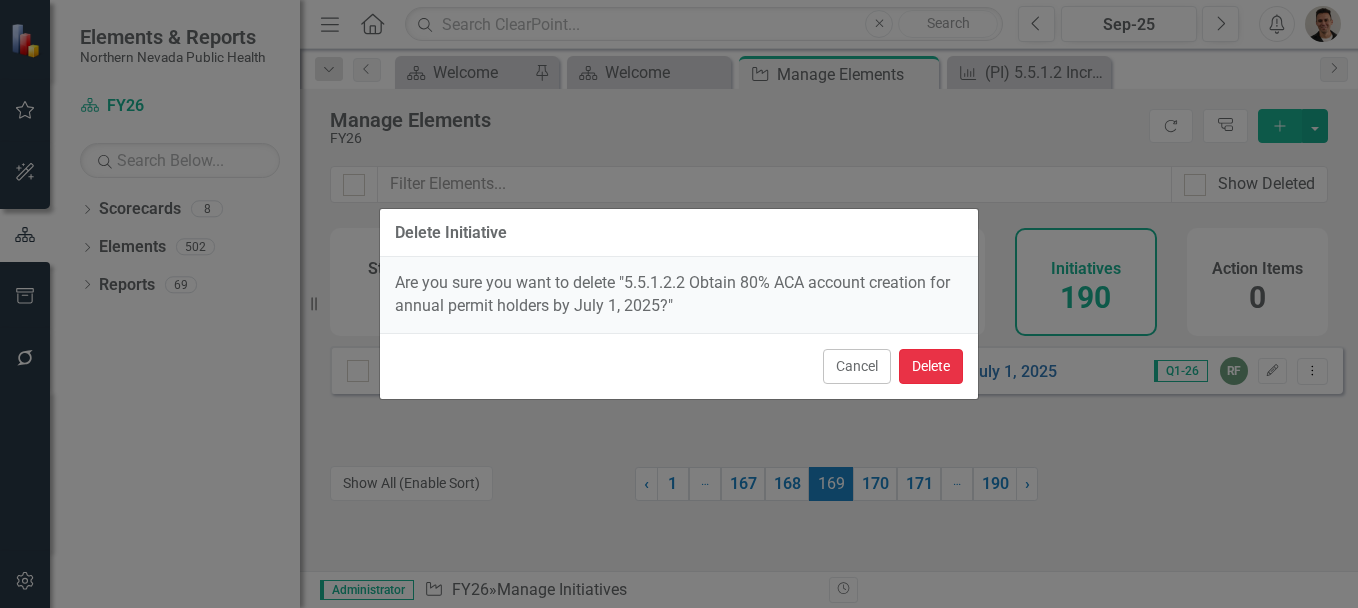 click on "Delete" at bounding box center [931, 366] 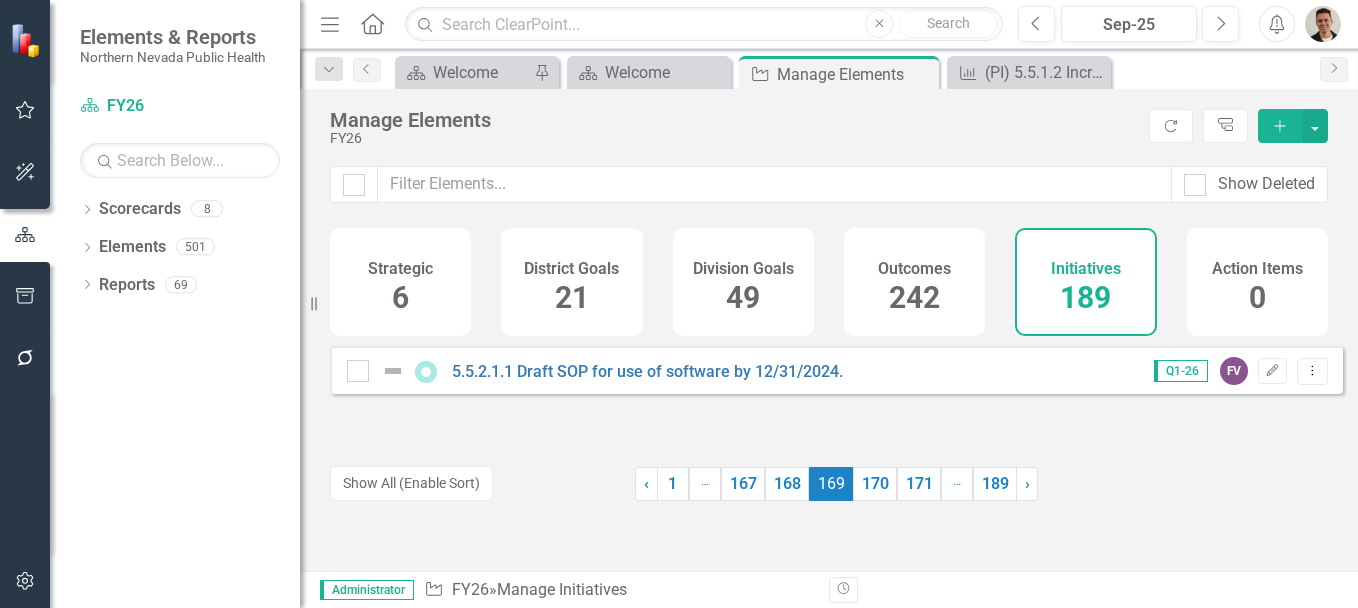 click on "242" at bounding box center [914, 297] 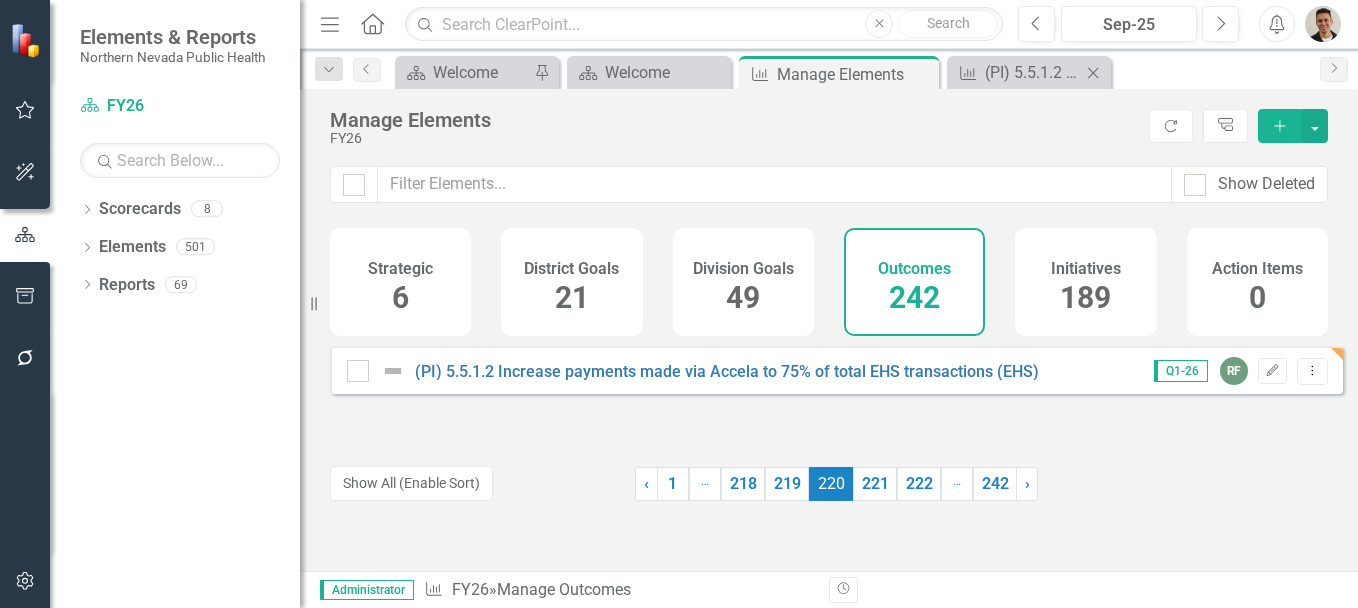 click on "Outcome (PI) 5.5.1.2 Increase payments made via Accela to 75% of total EHS transactions (EHS) Close" at bounding box center [1029, 72] 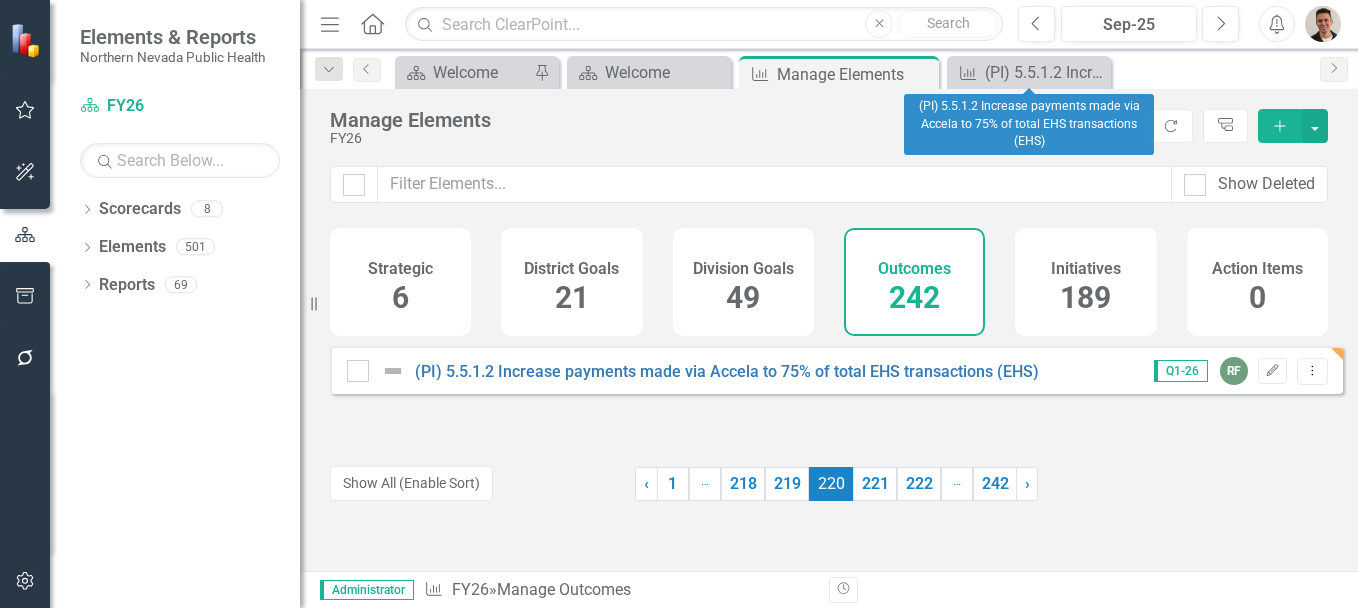 click on "Dropdown Search Scorecard Welcome Pin Scorecard Welcome Close Outcome Manage Elements Pin Outcome (PI) 5.5.1.2 Increase payments made via Accela to 75% of total EHS transactions (EHS) Close Previous Scorecard Welcome Pin Scorecard Welcome Close Outcome Manage Elements Pin Close Outcome (PI) 5.5.1.2 Increase payments made via Accela to 75% of total EHS transactions (EHS) Close Next" at bounding box center [829, 69] 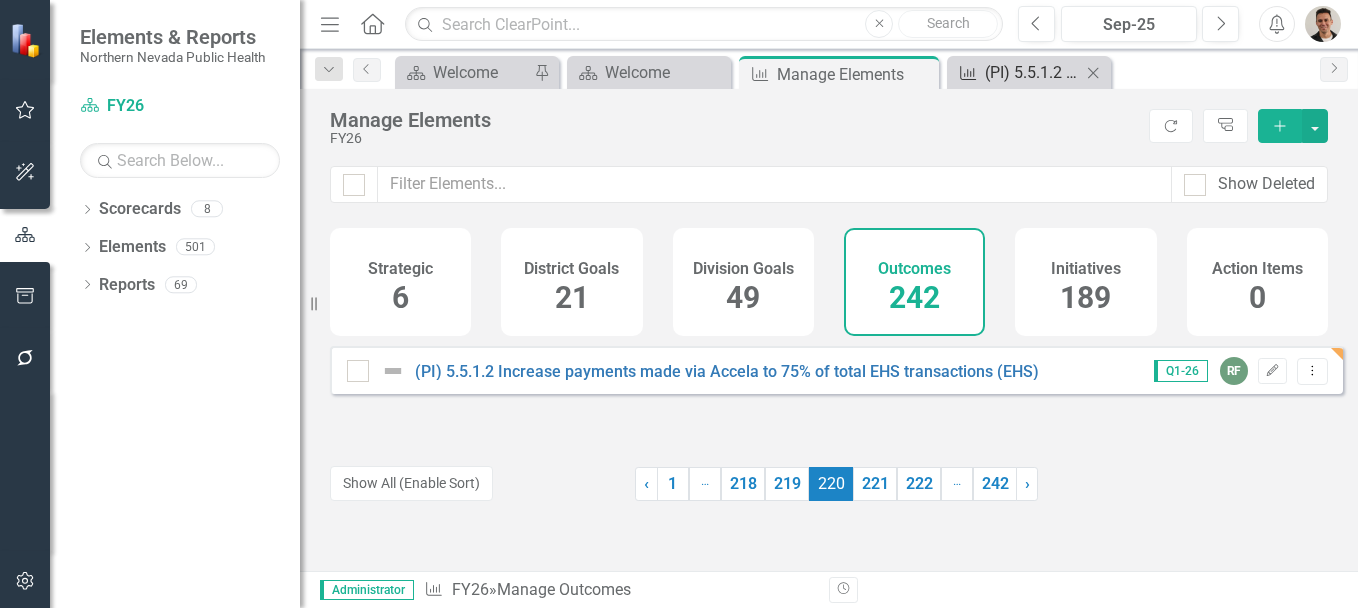 click on "(PI) 5.5.1.2 Increase payments made via Accela to 75% of total EHS transactions (EHS)" at bounding box center [1033, 72] 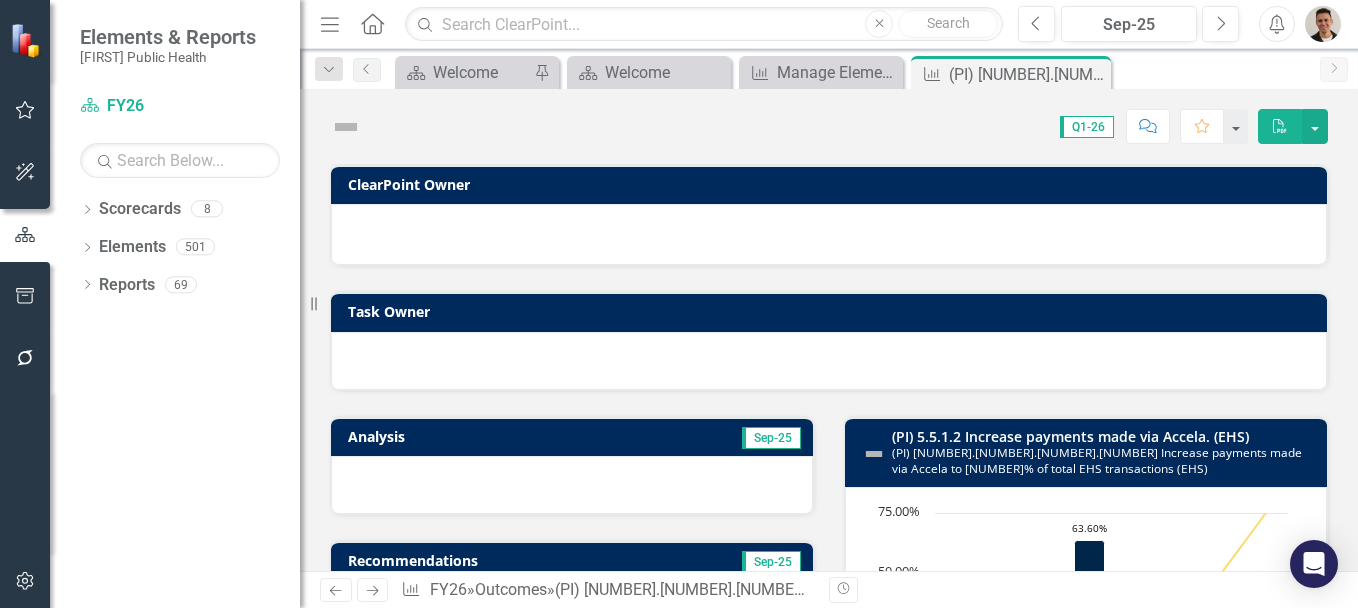 scroll, scrollTop: 0, scrollLeft: 0, axis: both 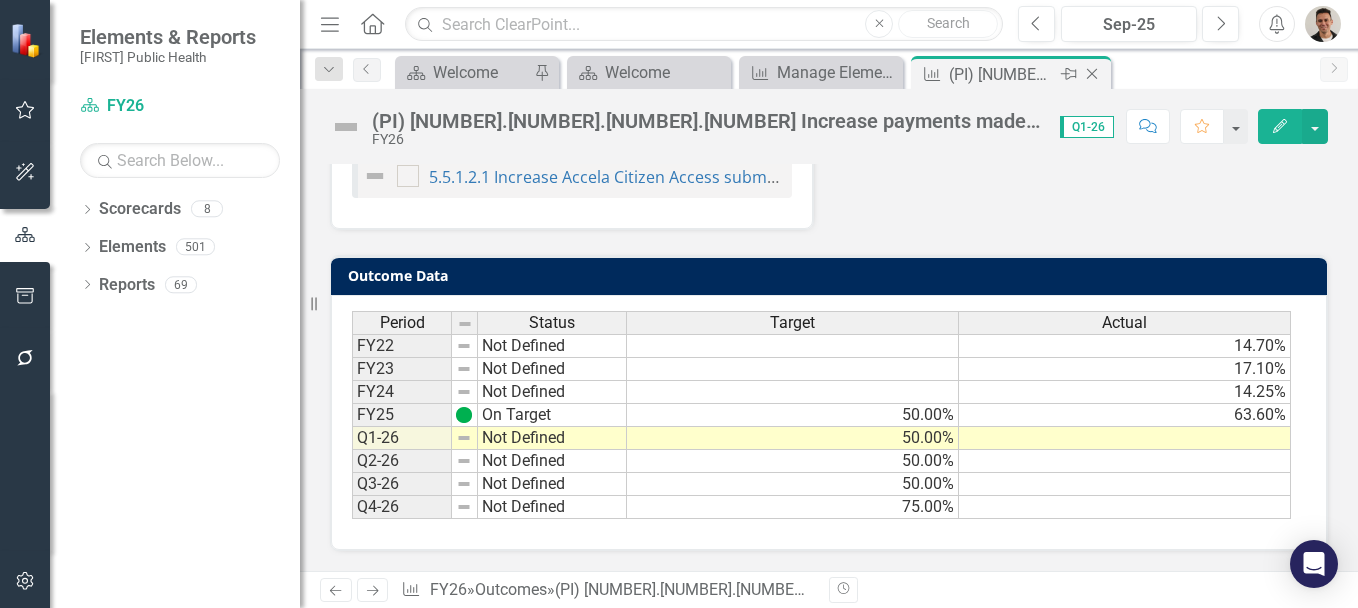 click on "Close" 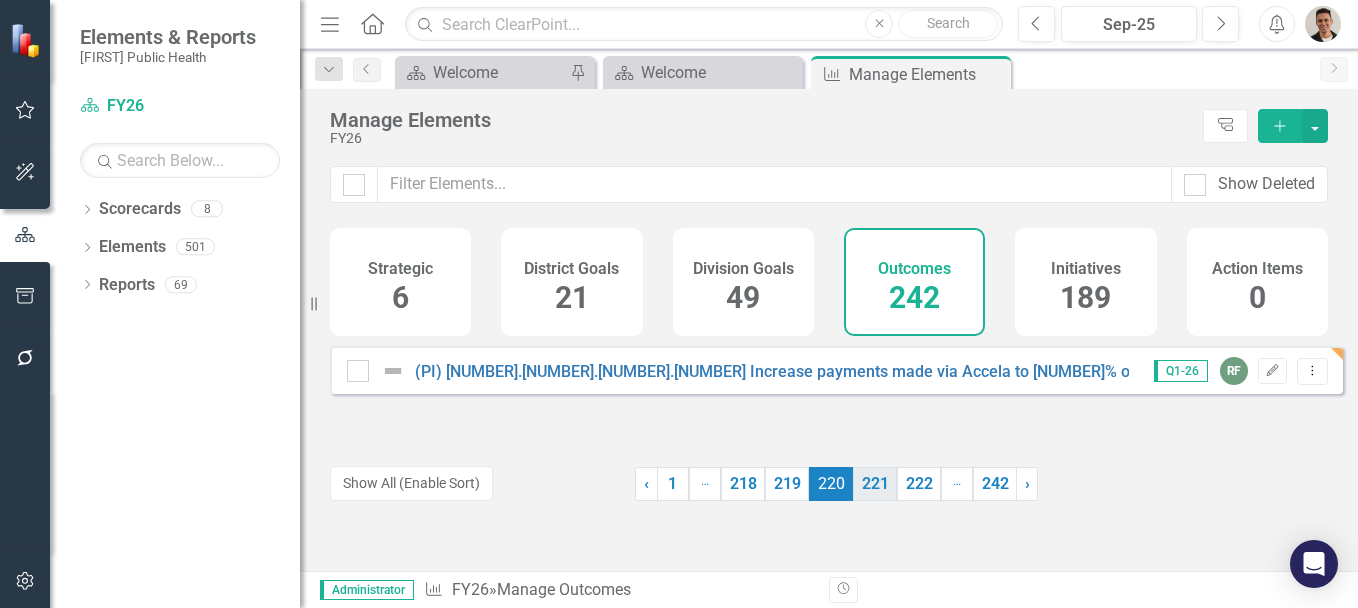 click on "221" at bounding box center (875, 484) 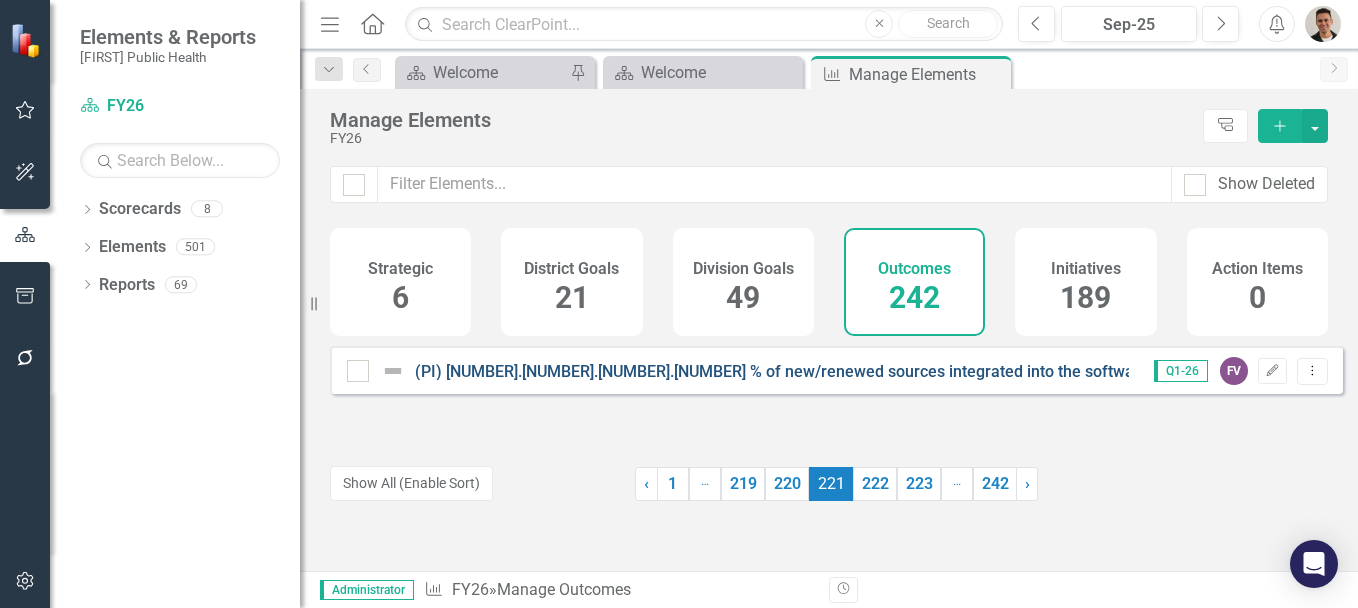 click on "(PI) 5.5.2.1 % of new/renewed sources integrated into the software." at bounding box center [784, 371] 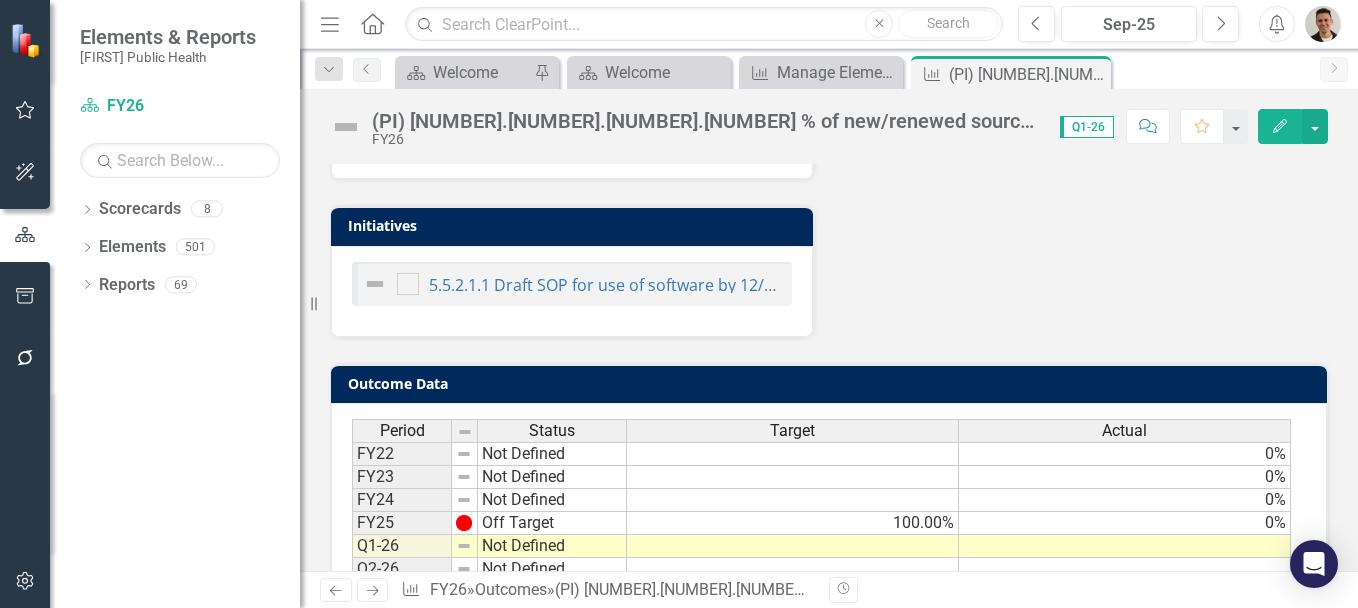 scroll, scrollTop: 886, scrollLeft: 0, axis: vertical 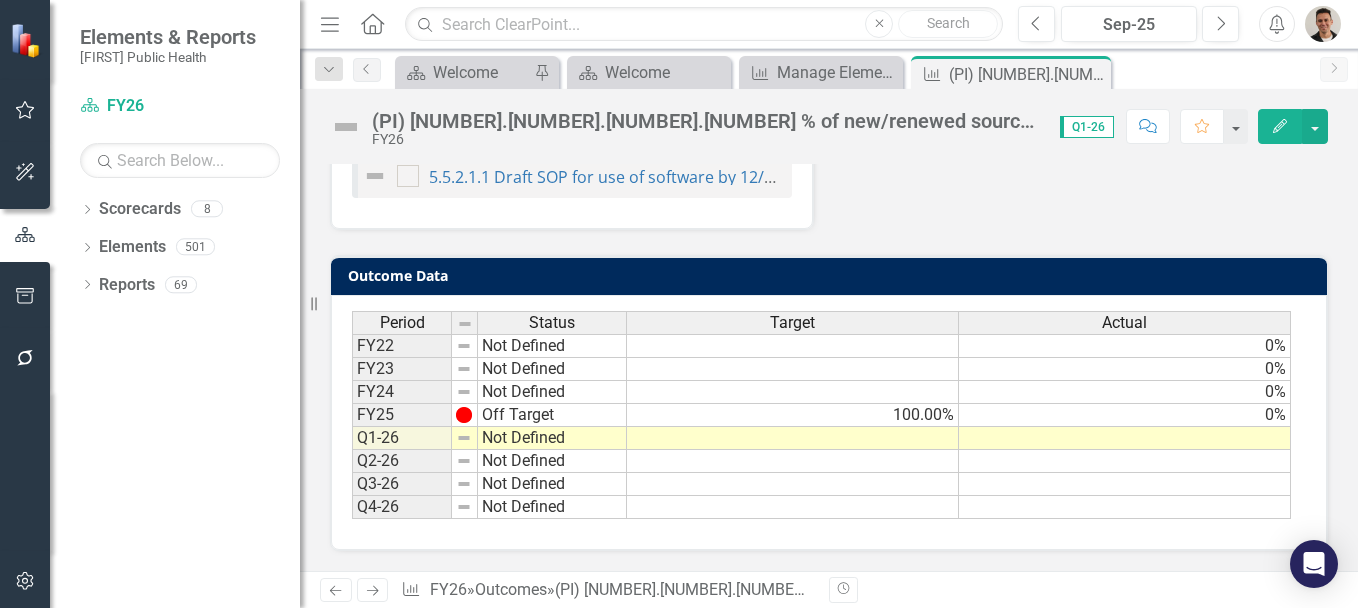 click at bounding box center [793, 438] 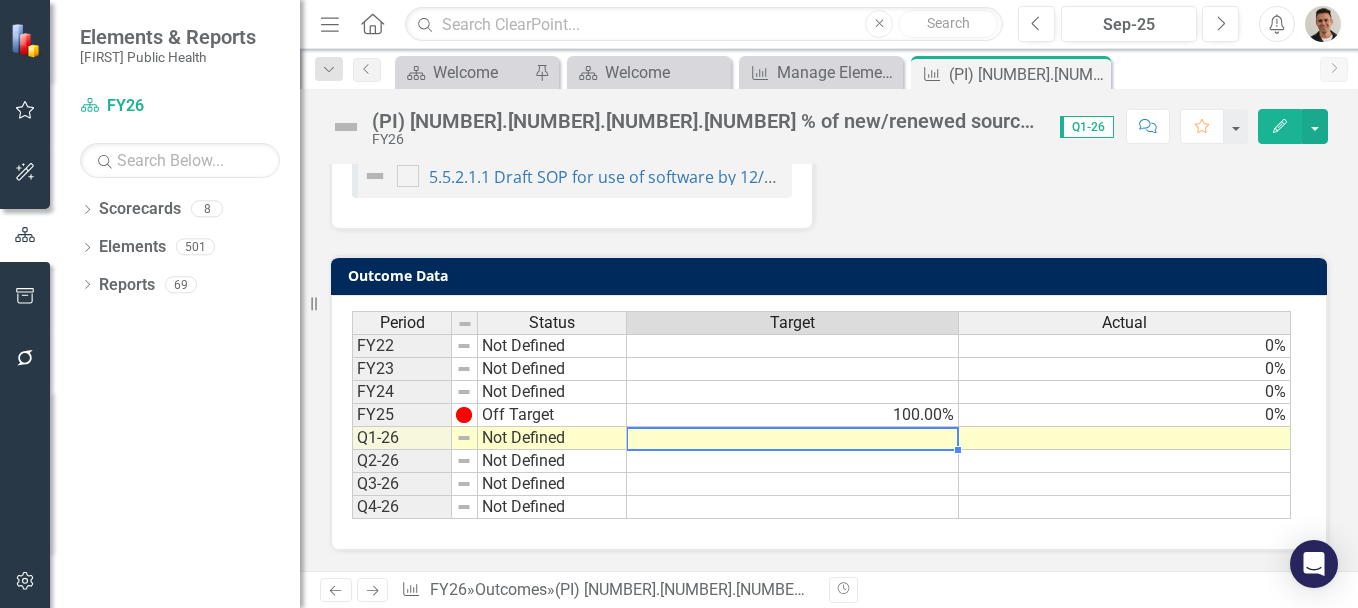 click at bounding box center (793, 438) 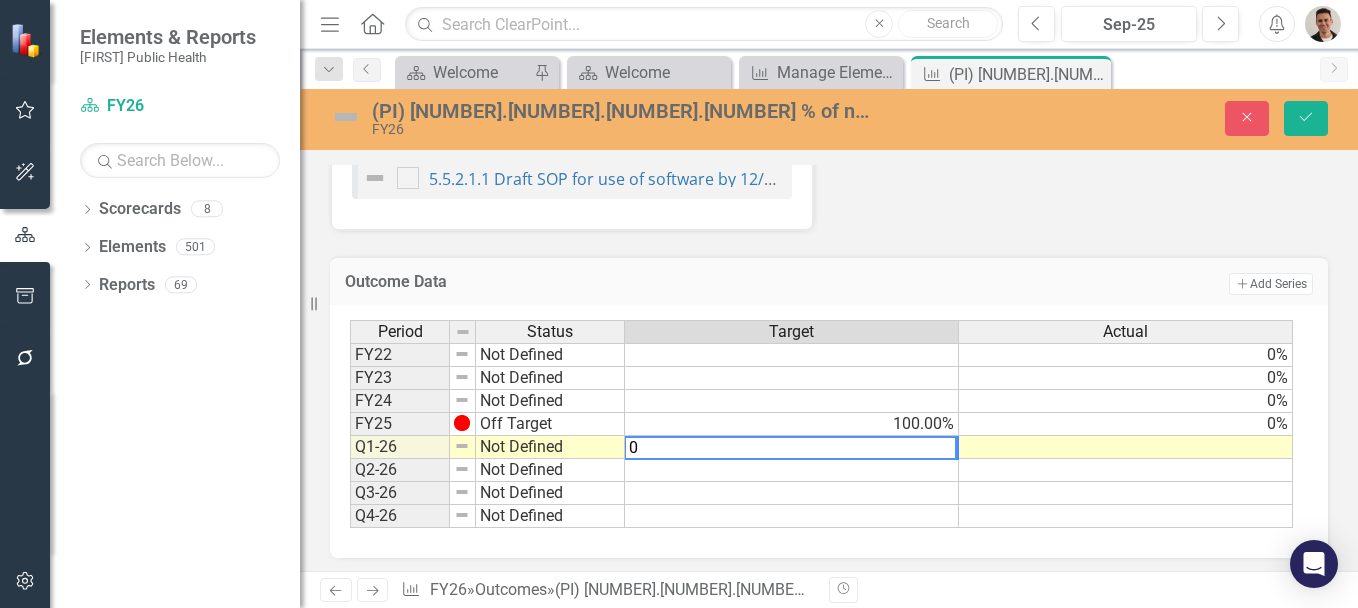 type on "0" 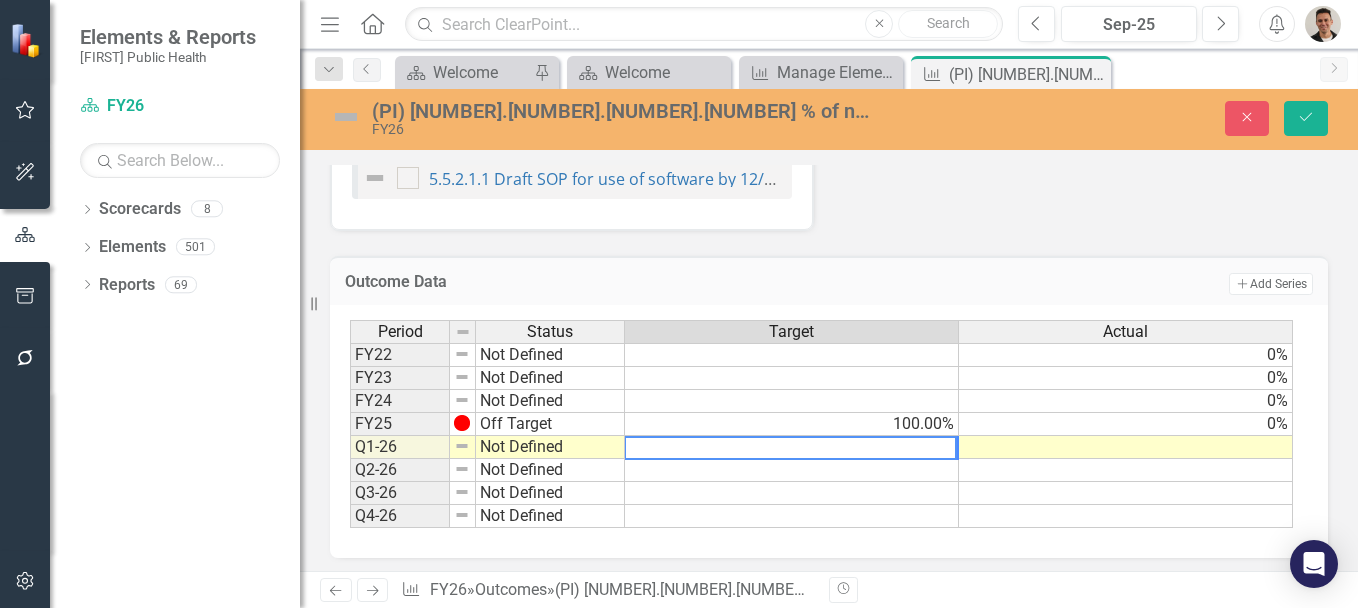 click at bounding box center [792, 470] 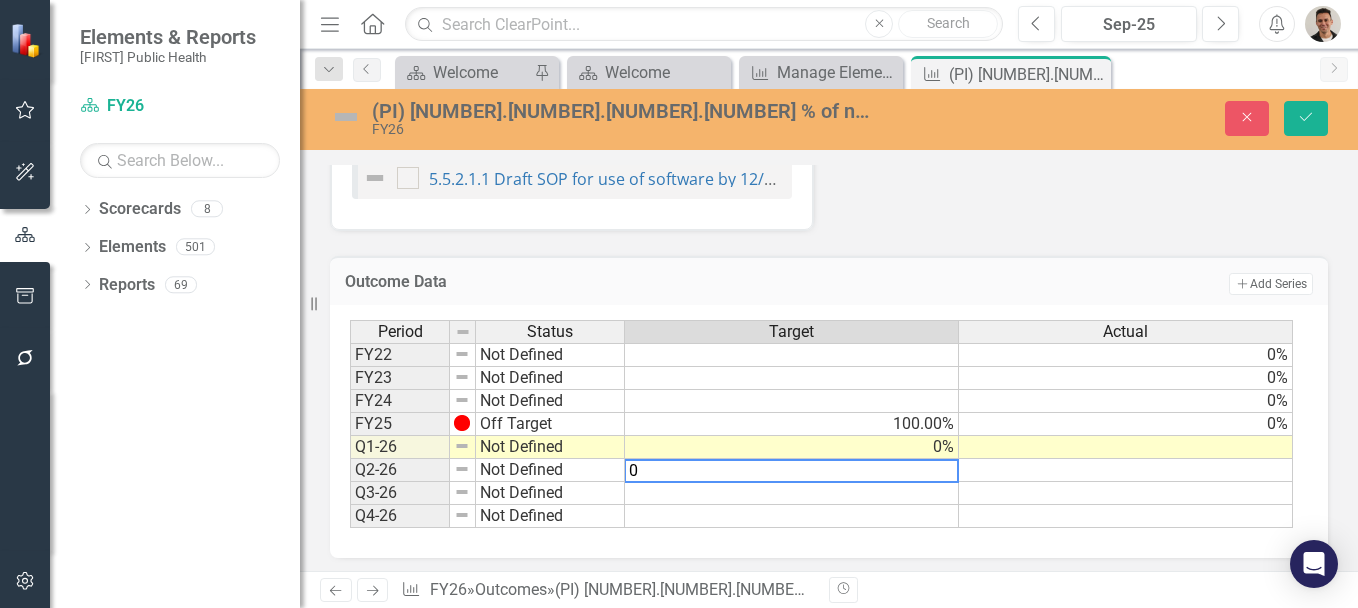 type on "0" 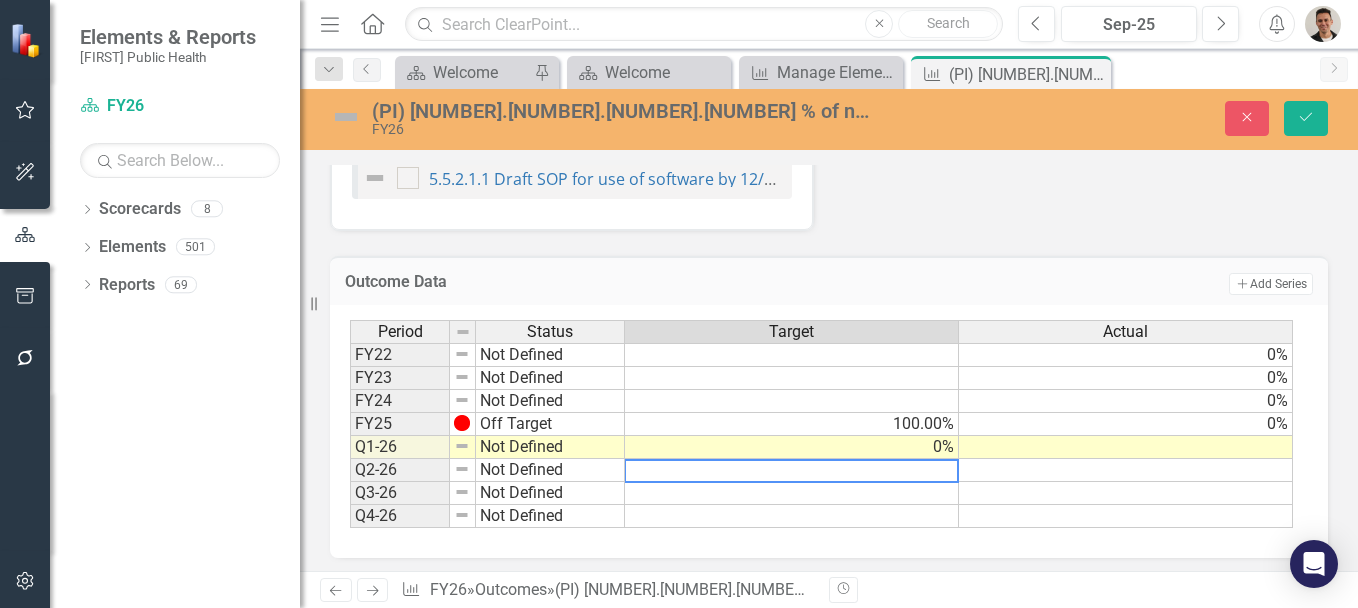 click at bounding box center [792, 493] 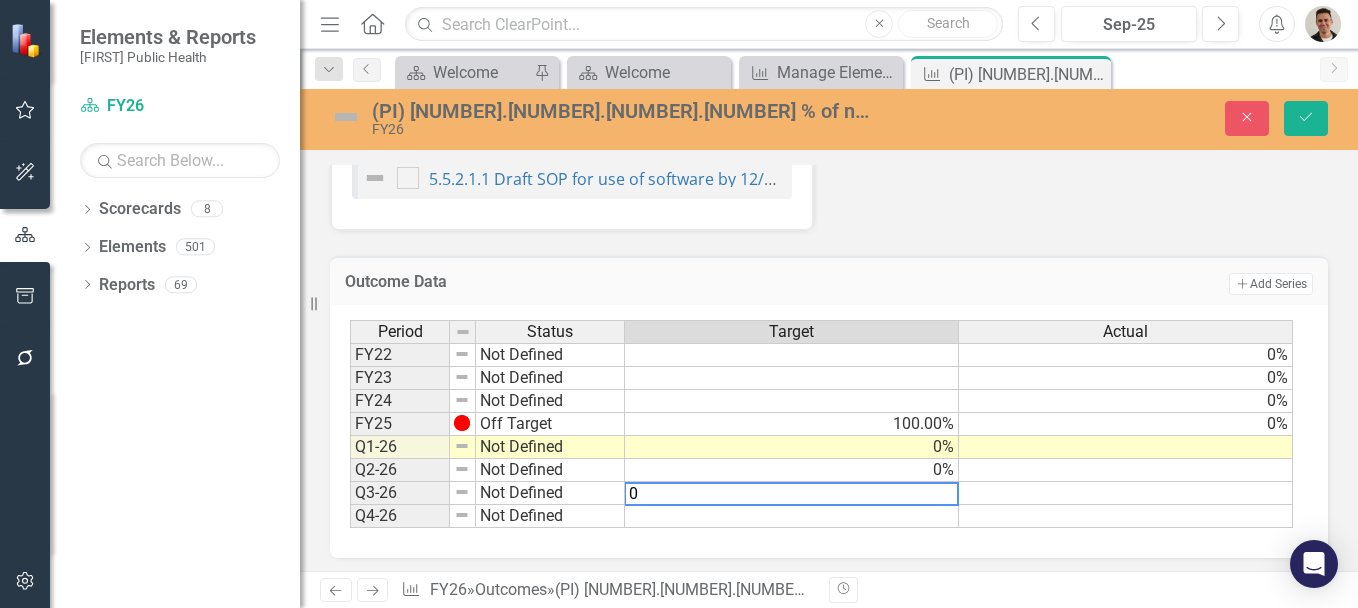 type on "0" 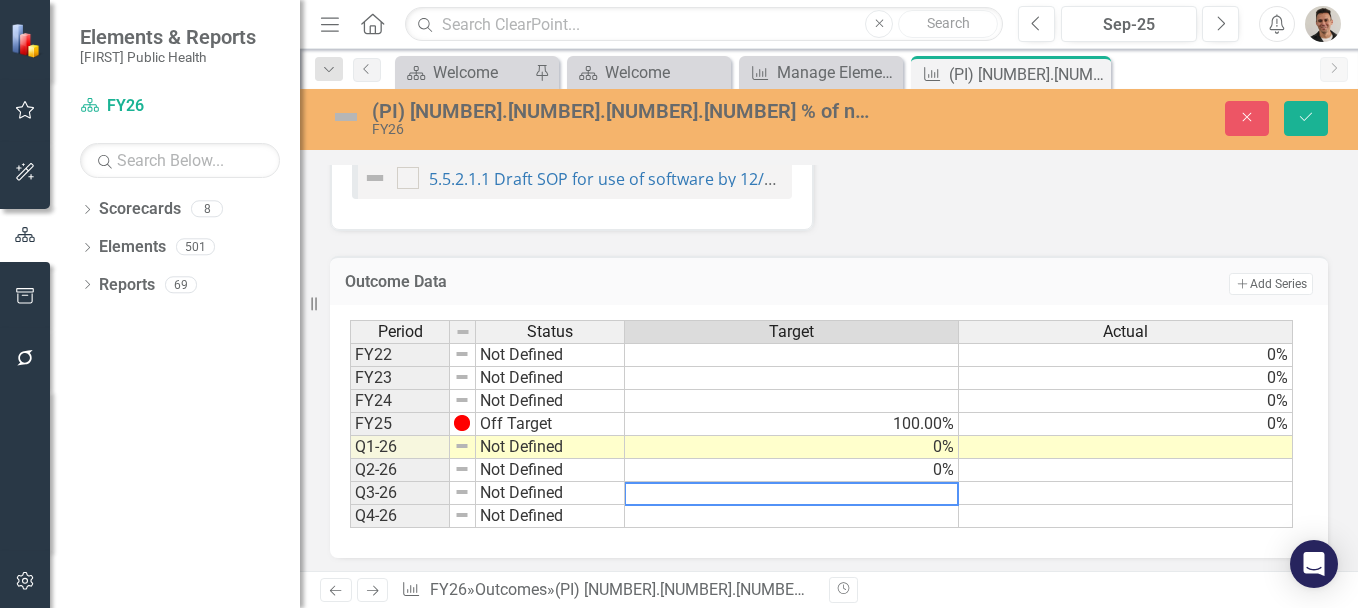 click at bounding box center [792, 516] 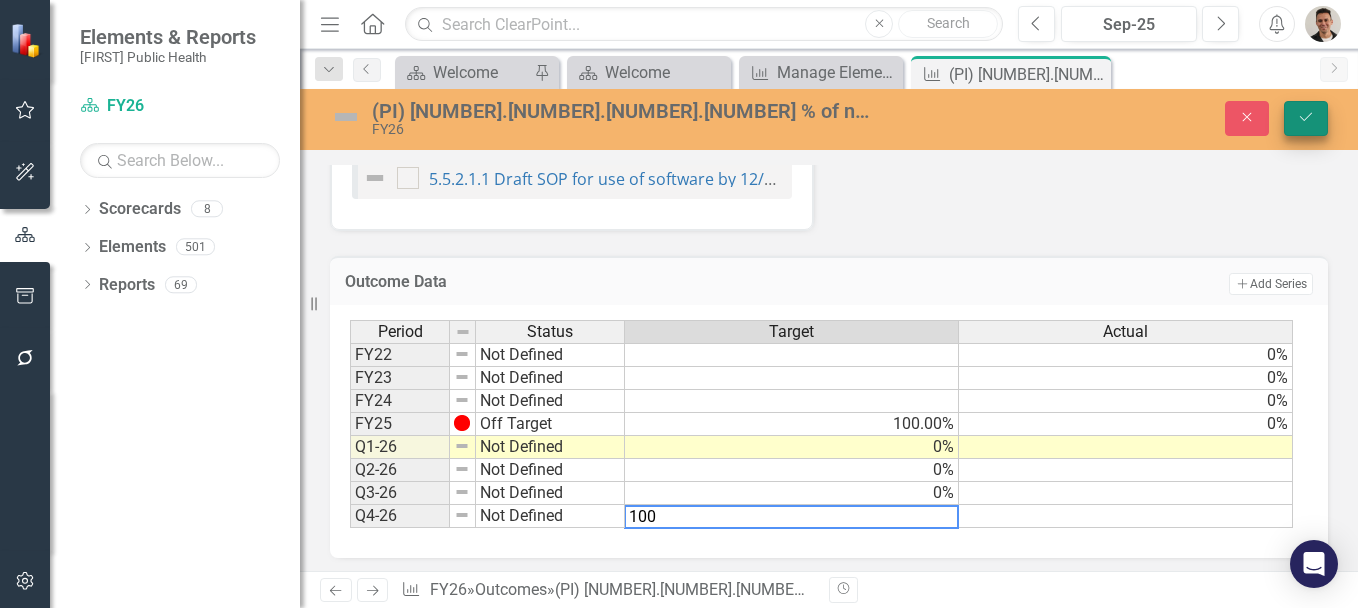 type on "100" 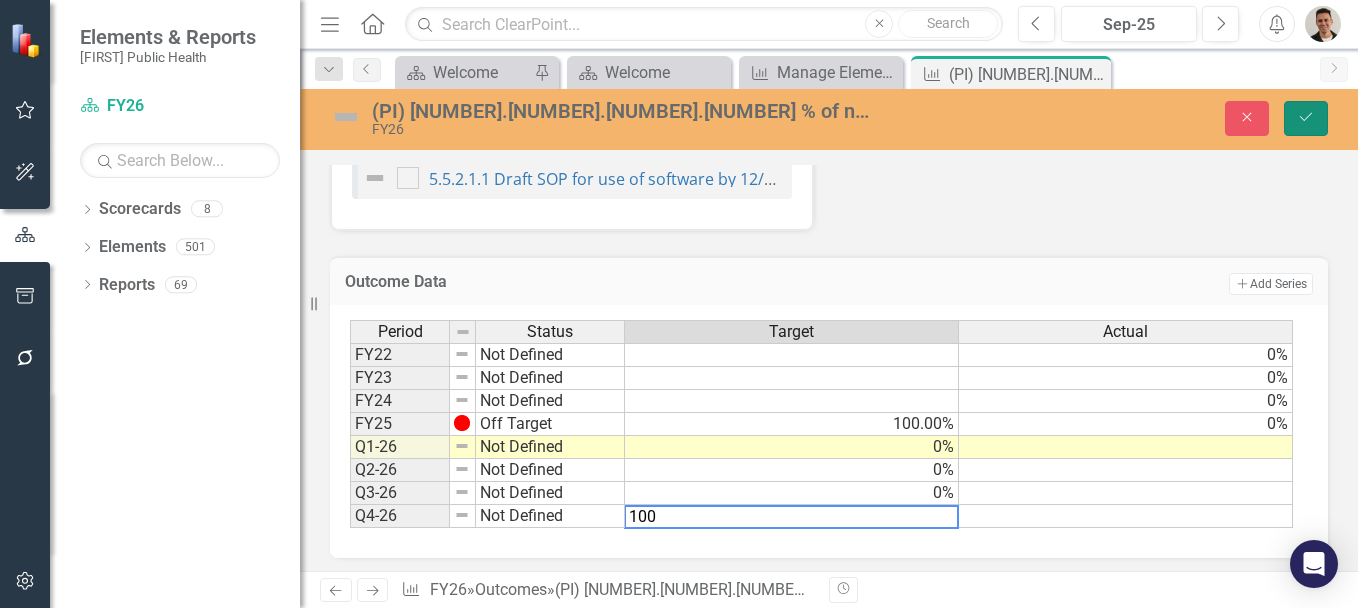 click on "Save" at bounding box center [1306, 118] 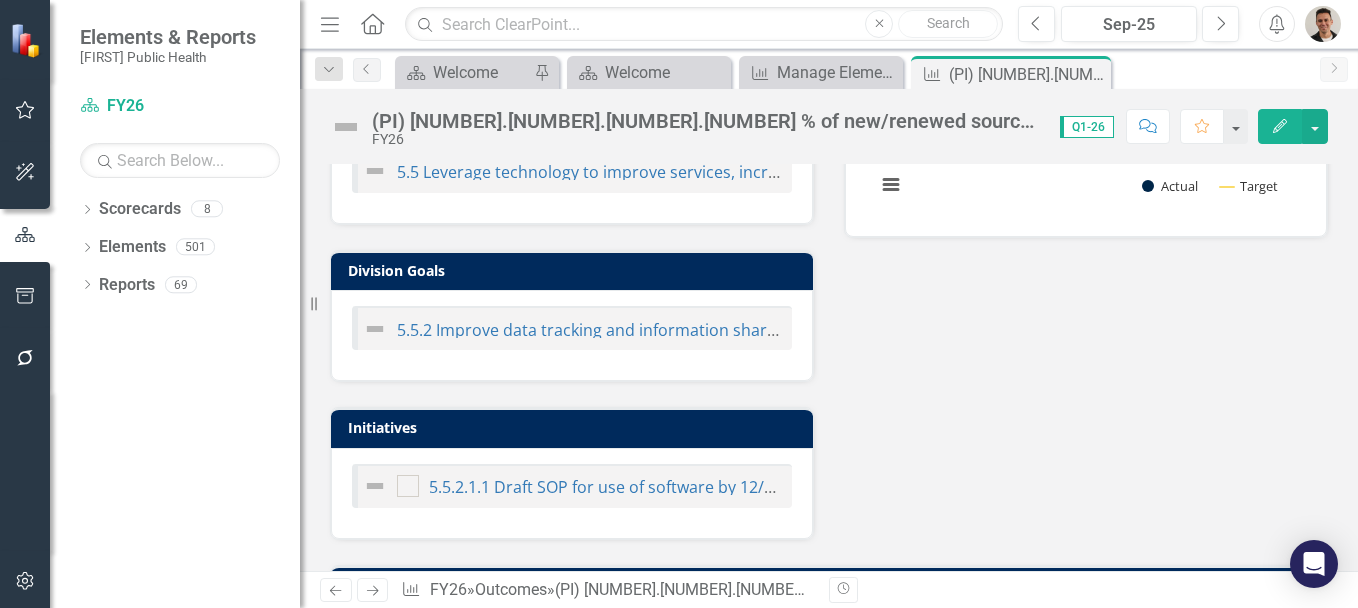 scroll, scrollTop: 700, scrollLeft: 0, axis: vertical 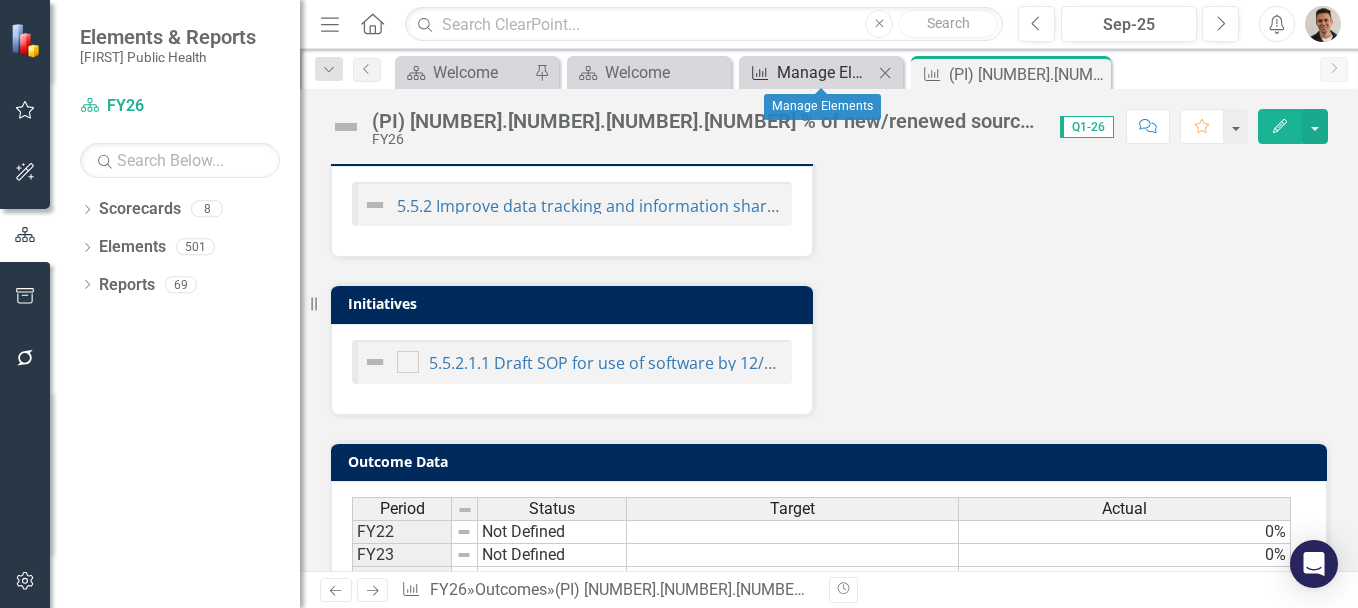 click on "Manage Elements" at bounding box center (825, 72) 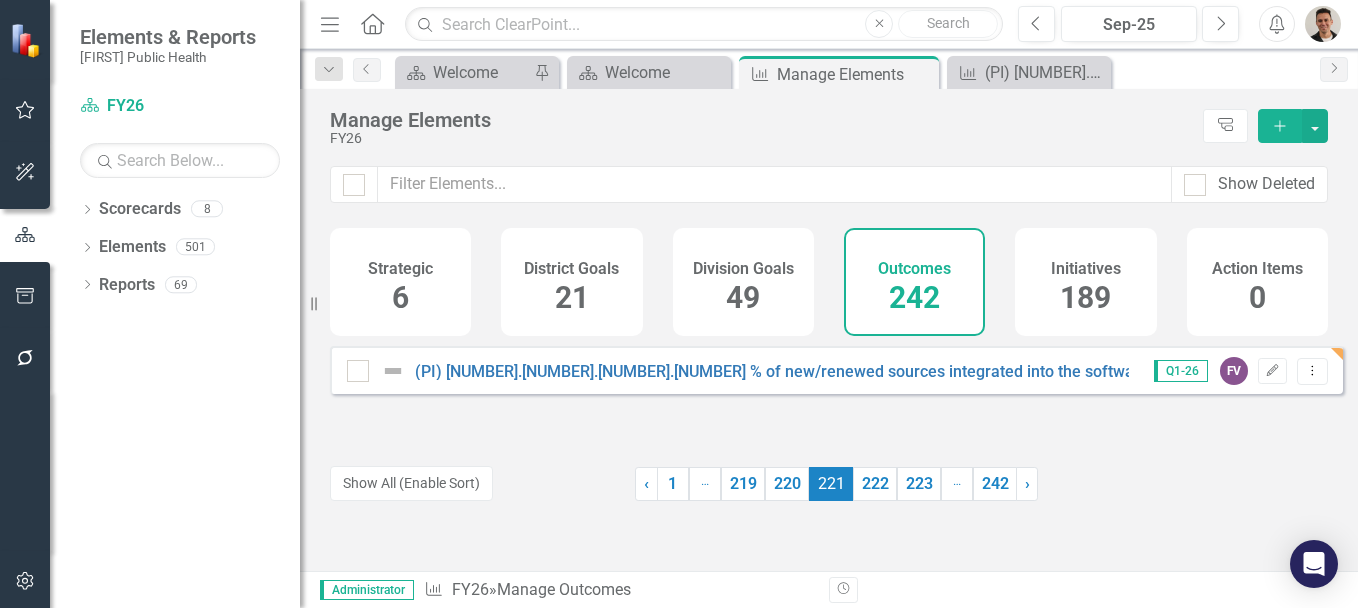 click on "Initiatives" at bounding box center (1086, 269) 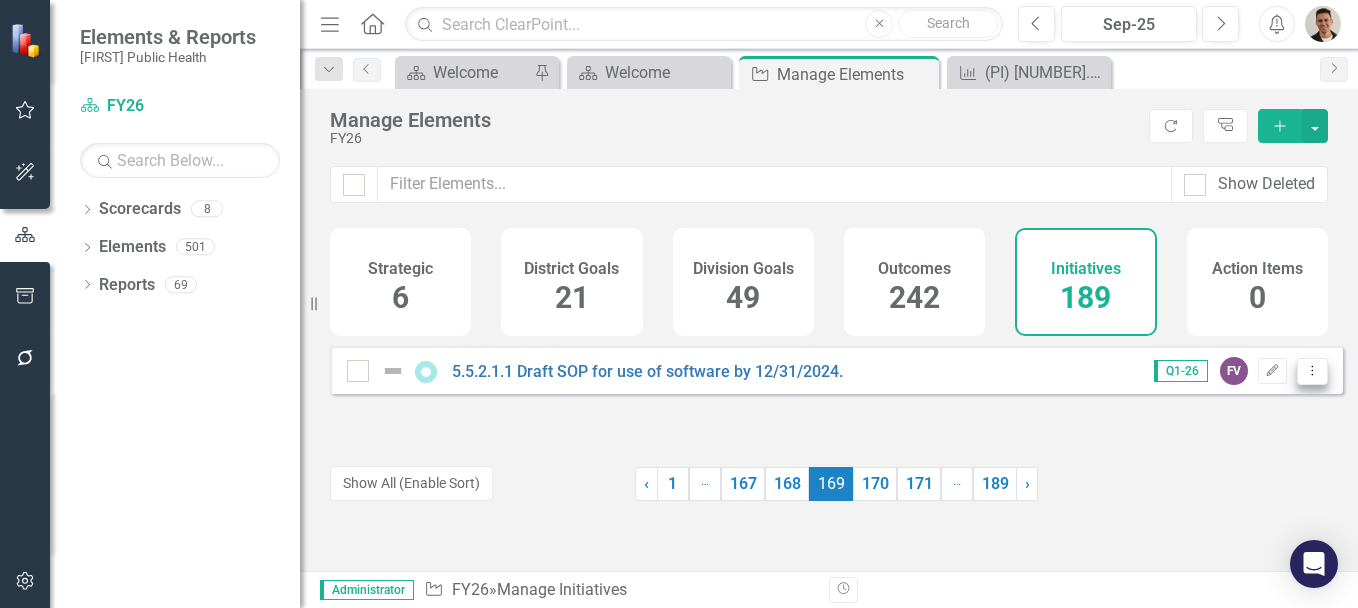 click on "Dropdown Menu" 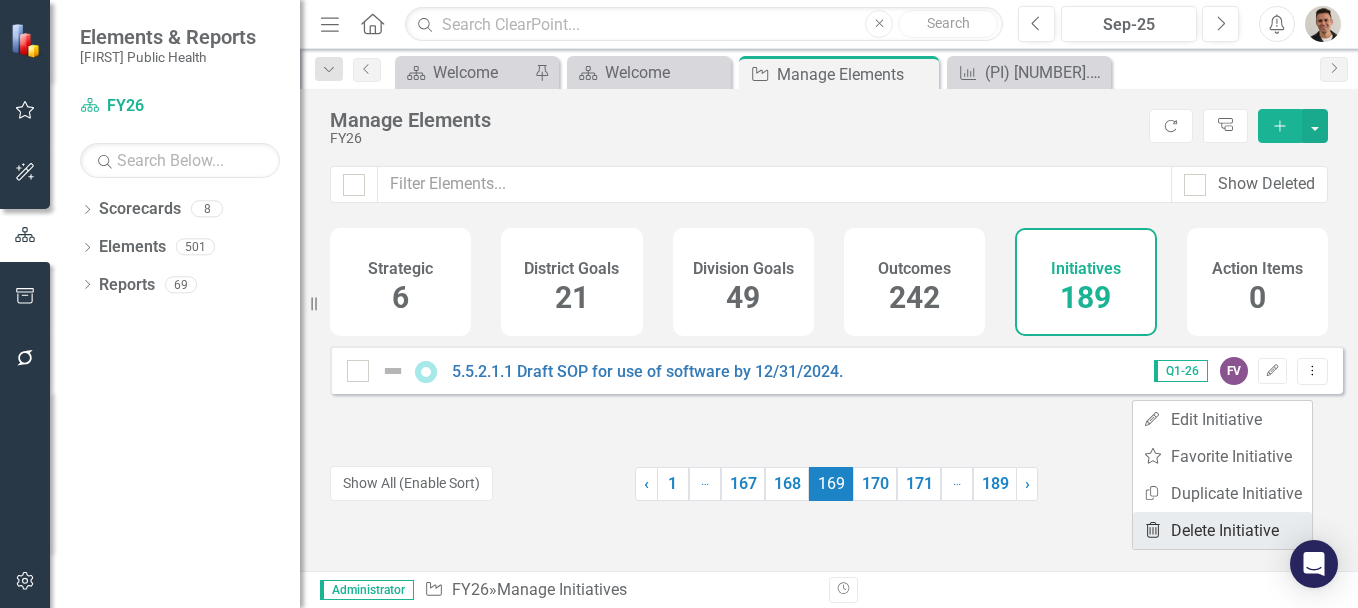 click on "Trash Delete Initiative" at bounding box center (1222, 530) 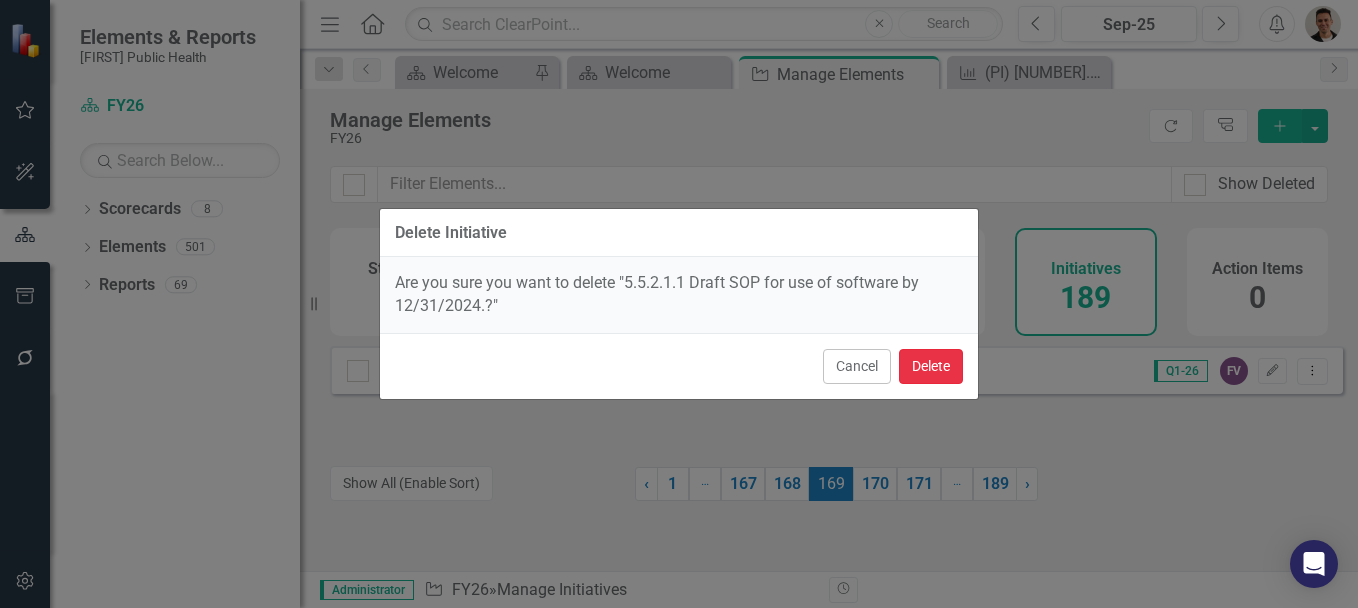 click on "Delete" at bounding box center [931, 366] 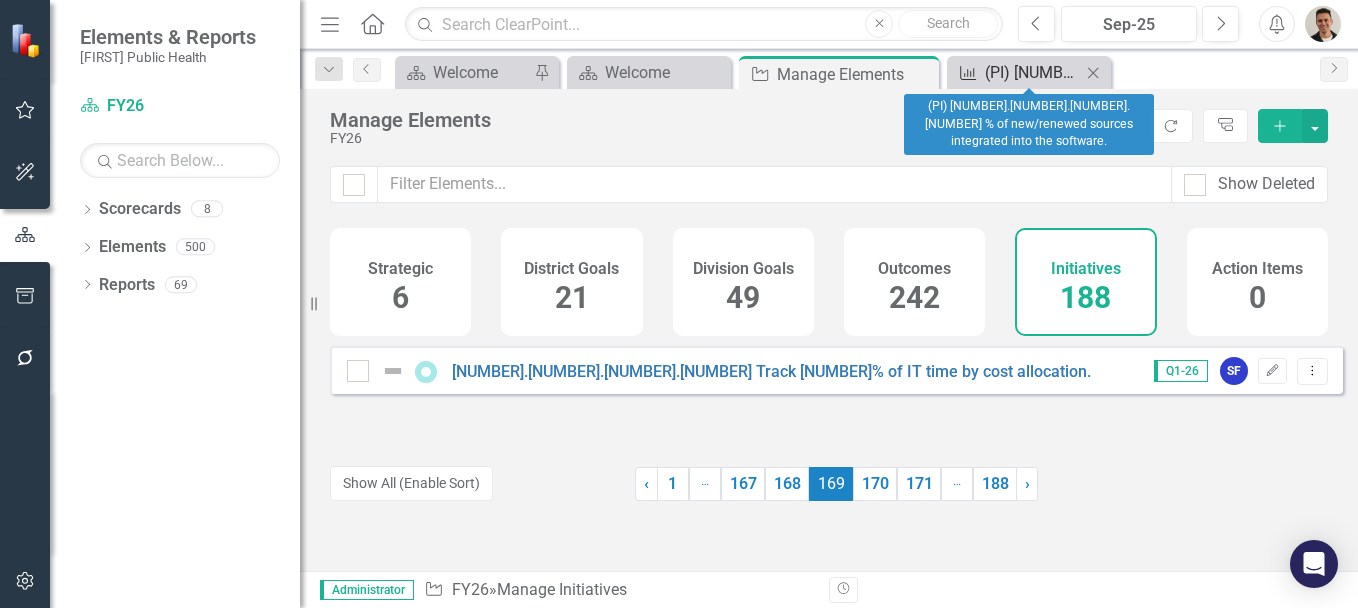 click on "(PI) 5.5.2.1 % of new/renewed sources integrated into the software." at bounding box center (1033, 72) 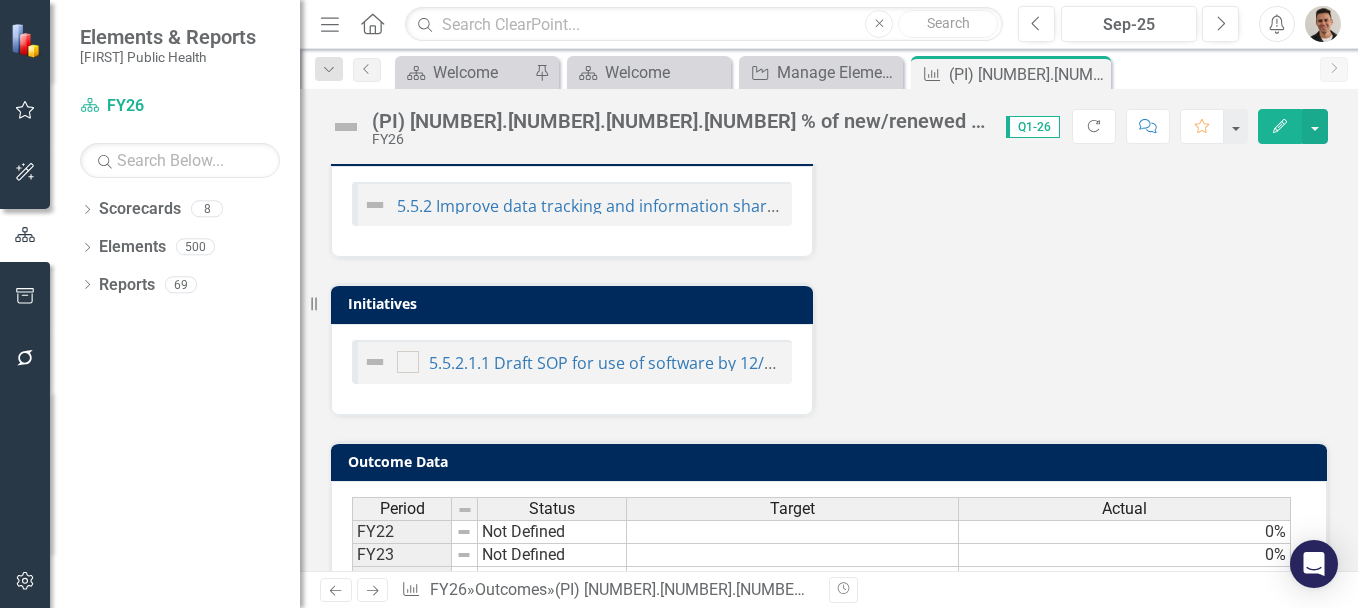 scroll, scrollTop: 886, scrollLeft: 0, axis: vertical 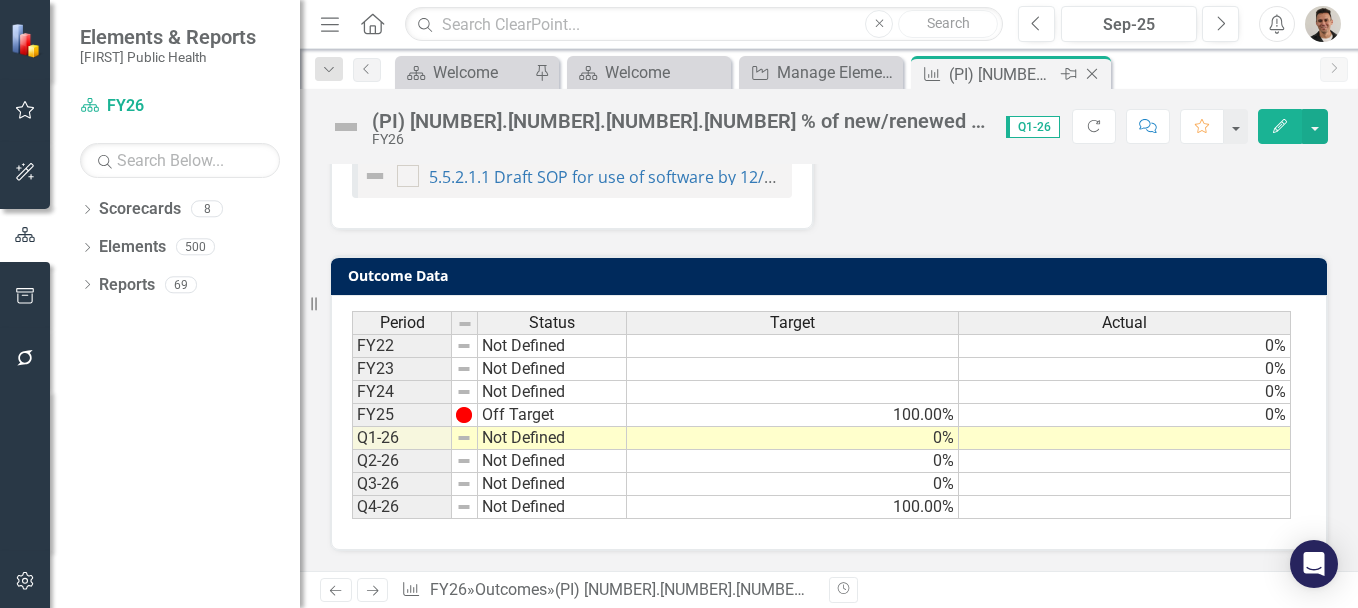 click on "Close" 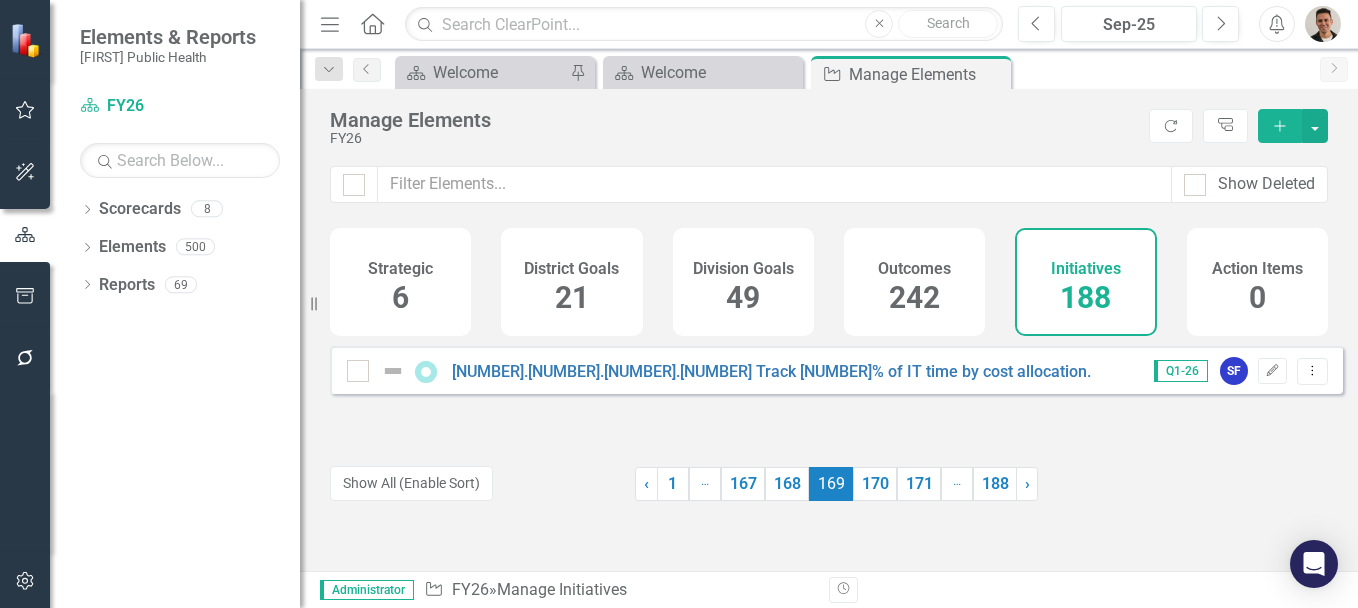 click on "242" at bounding box center (914, 297) 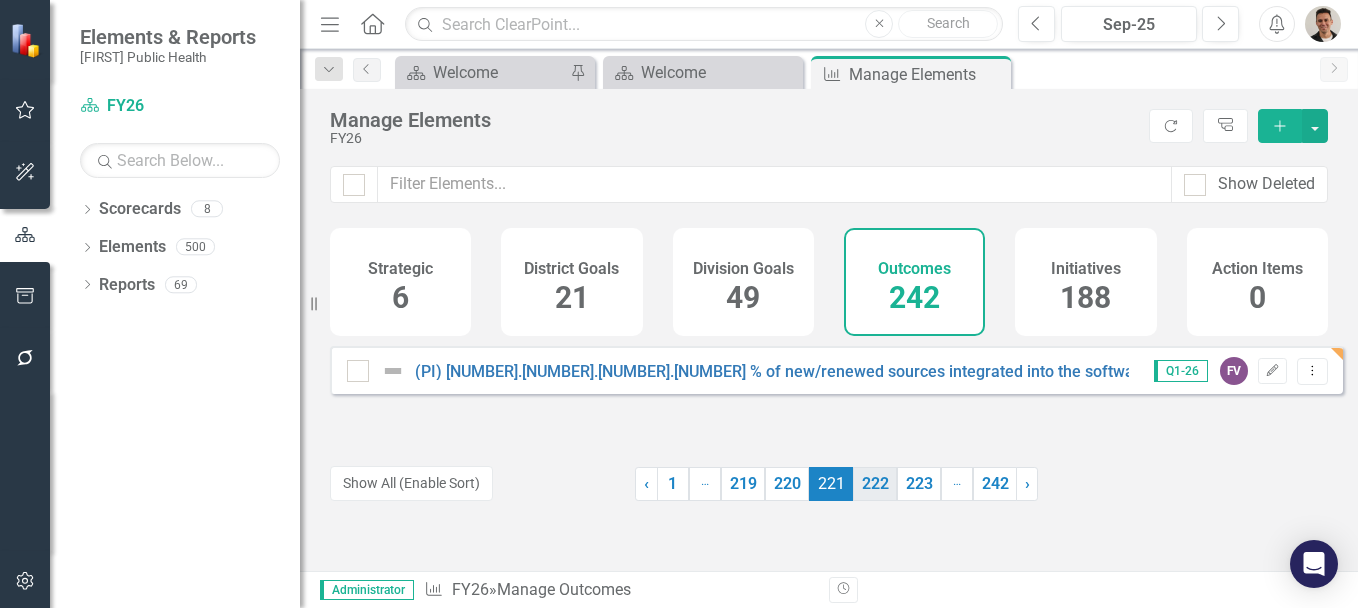 click on "222" at bounding box center (875, 484) 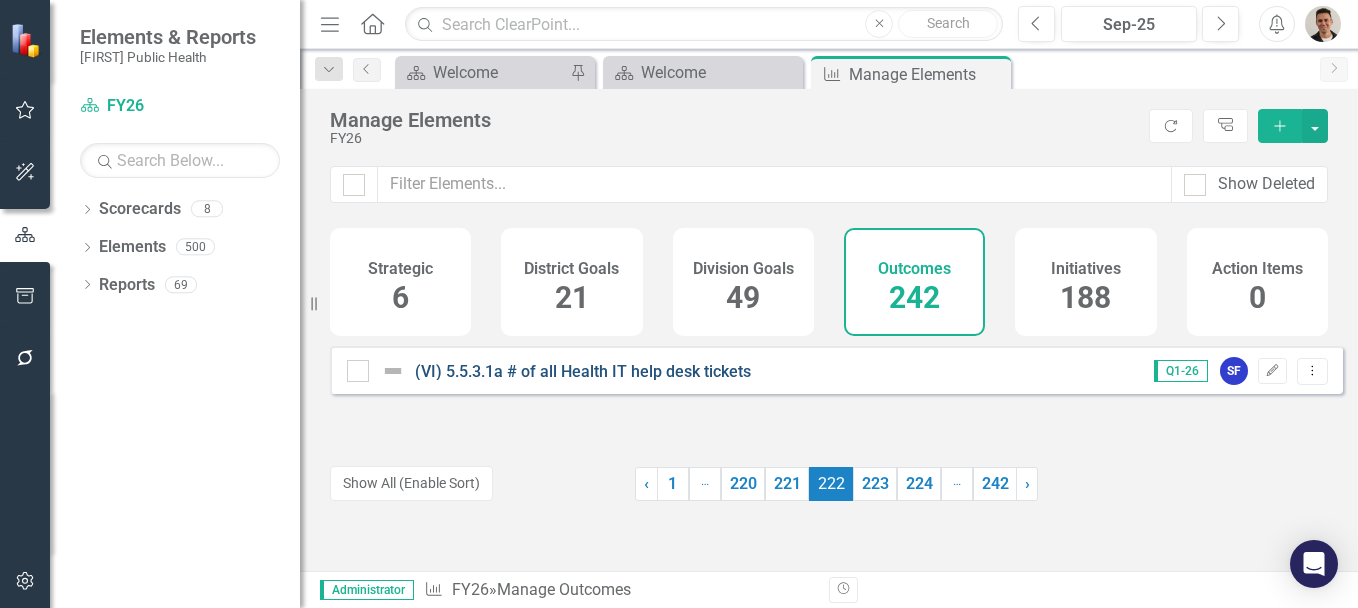 click on "(VI) 5.5.3.1a # of all Health IT help desk tickets" at bounding box center (583, 371) 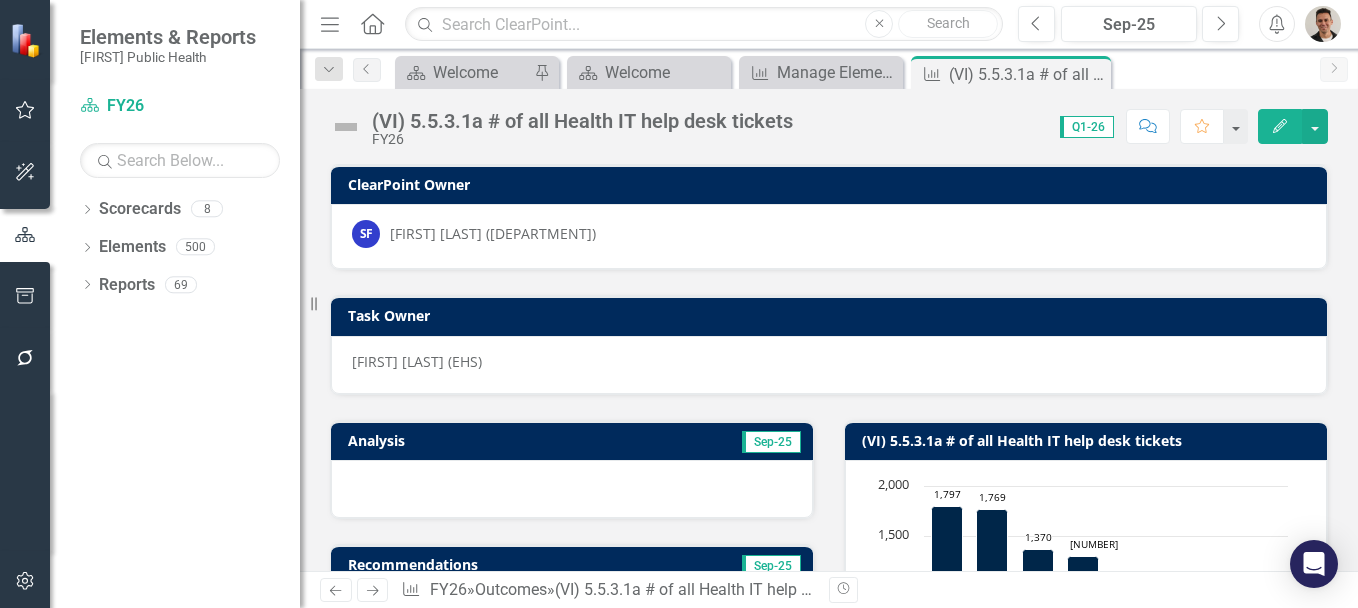 click on "Edit" 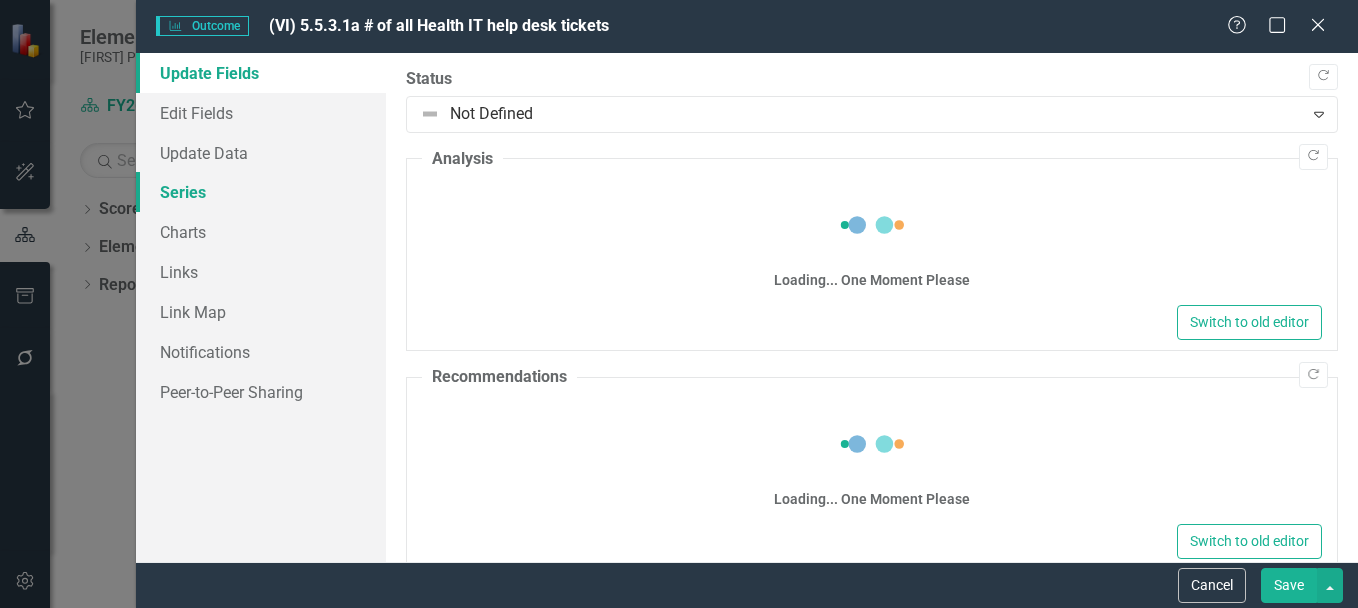click on "Series" at bounding box center [261, 192] 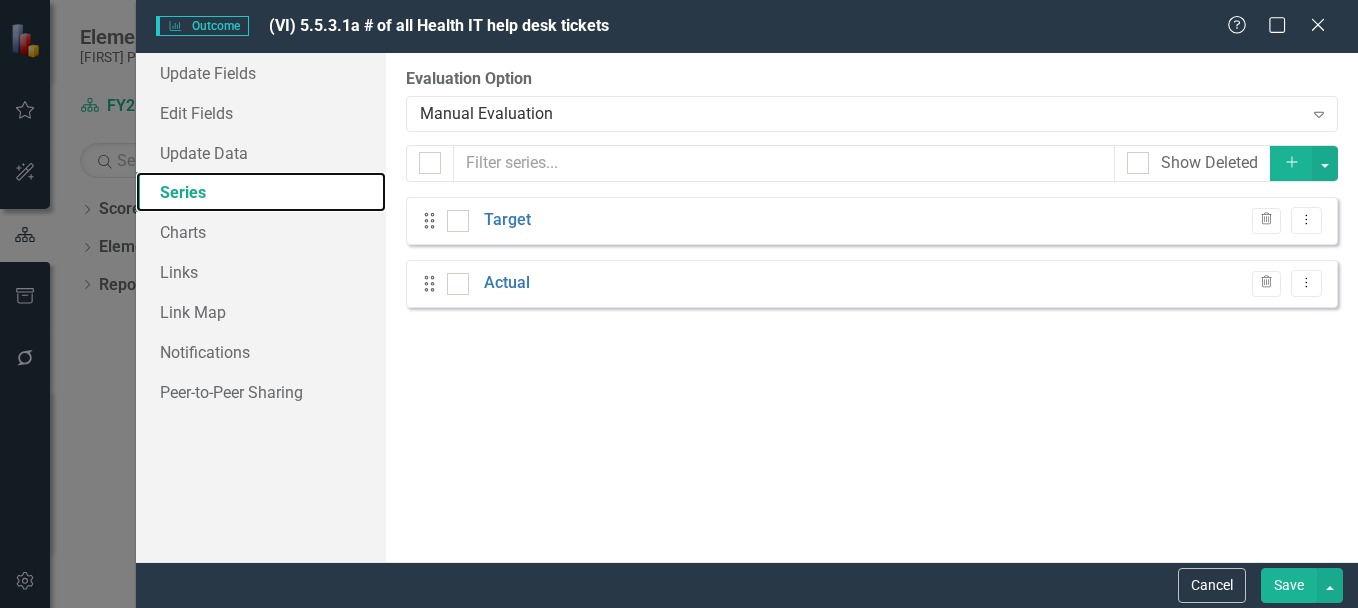 checkbox on "false" 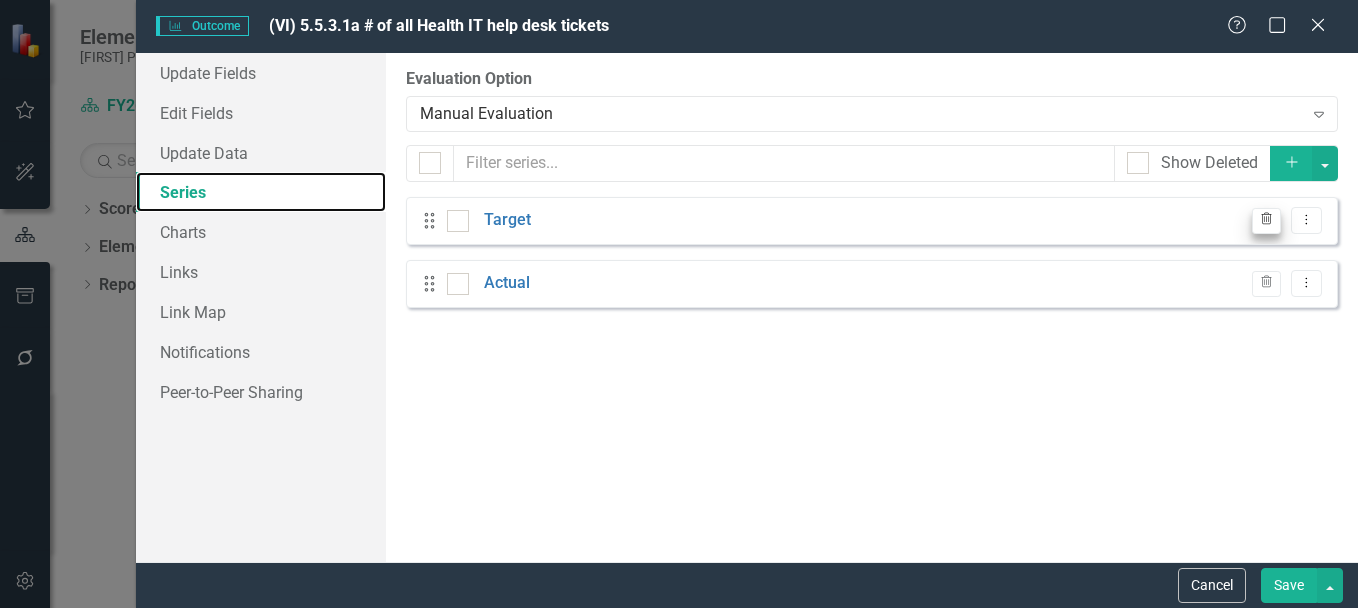 scroll, scrollTop: 0, scrollLeft: 0, axis: both 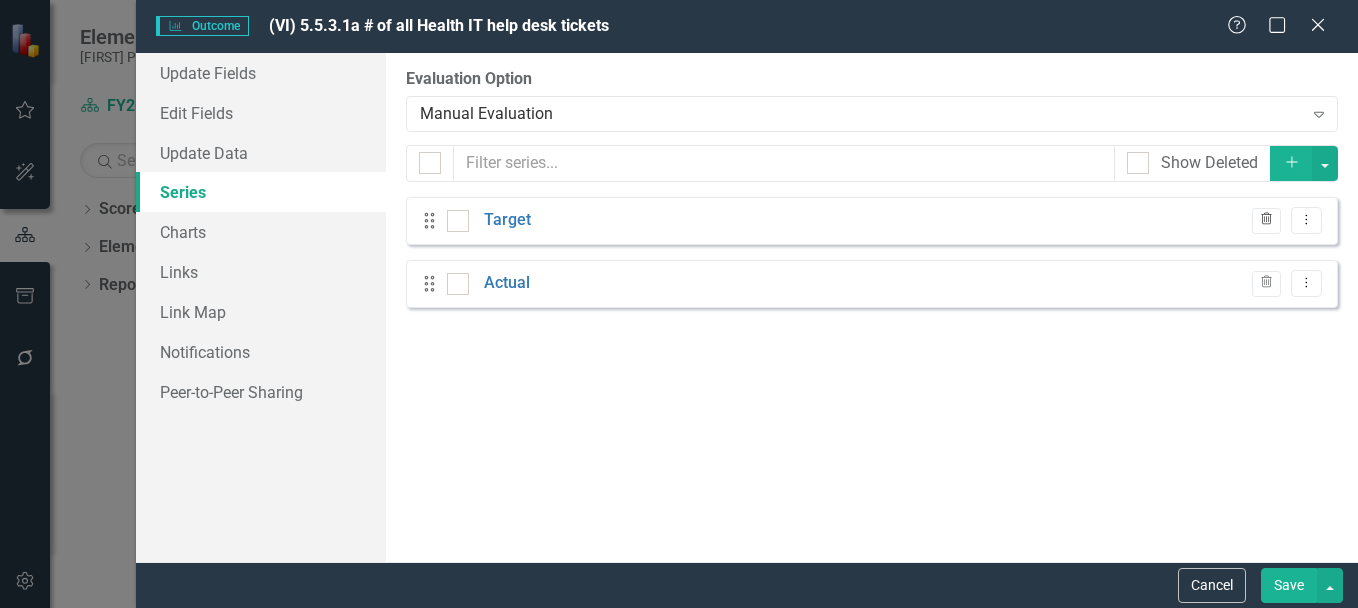 click on "Trash" 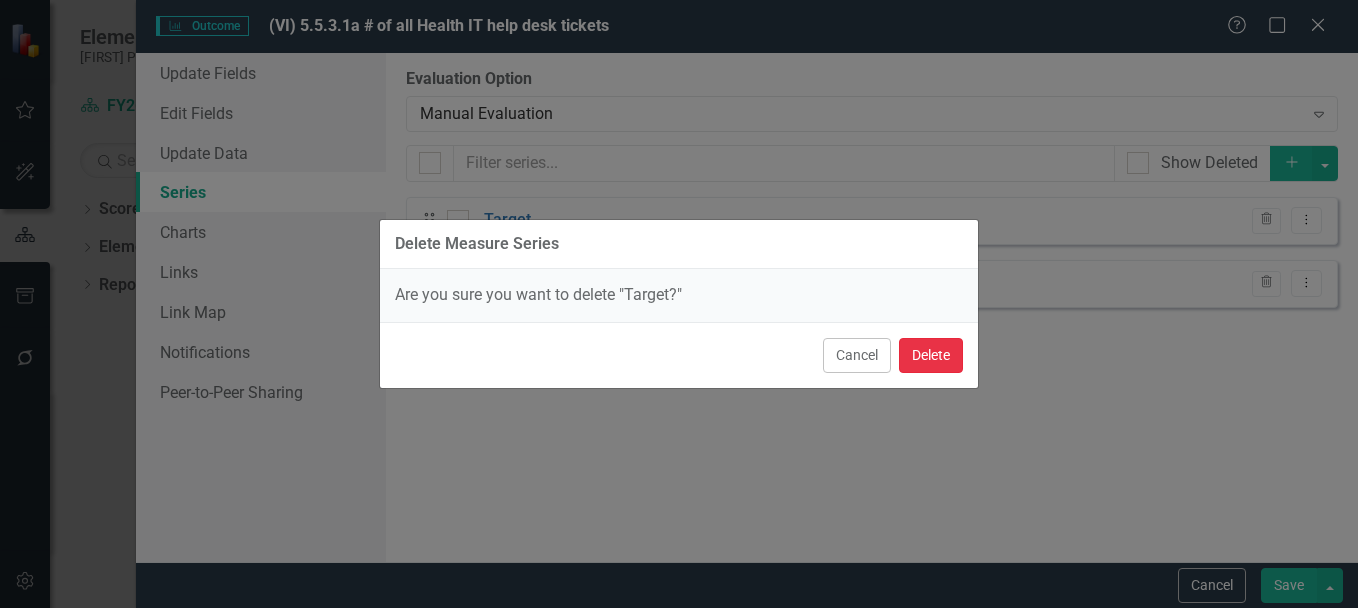 click on "Delete" at bounding box center [931, 355] 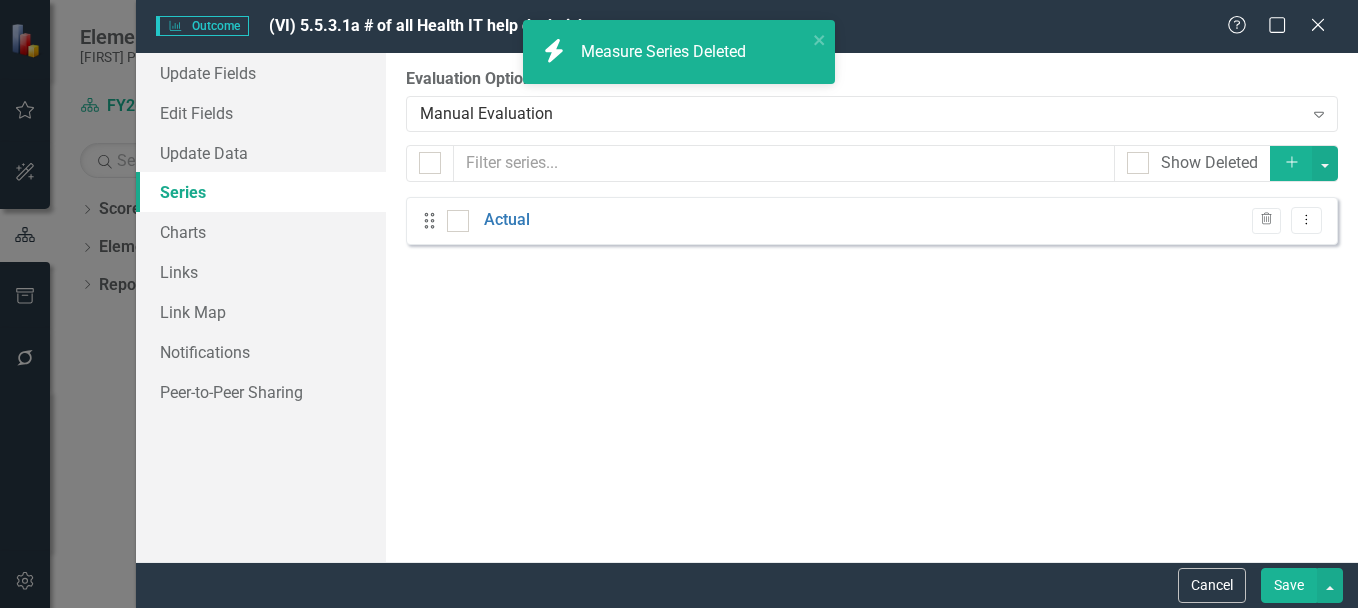 click on "Save" at bounding box center [1289, 585] 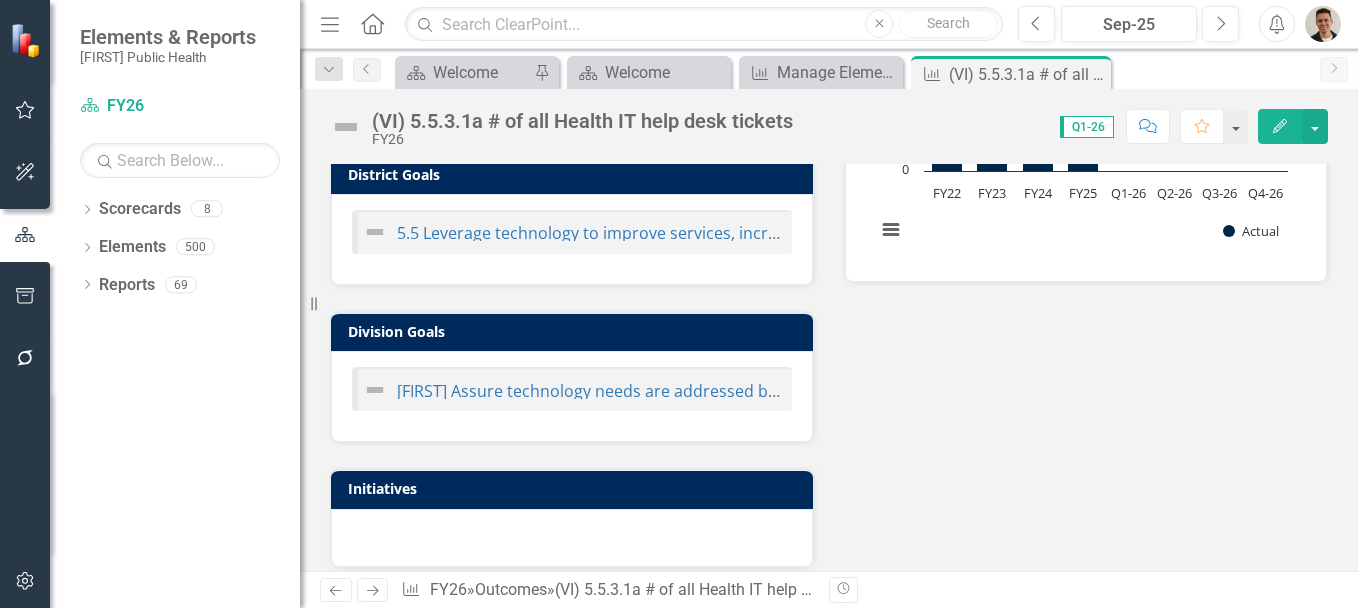 scroll, scrollTop: 500, scrollLeft: 0, axis: vertical 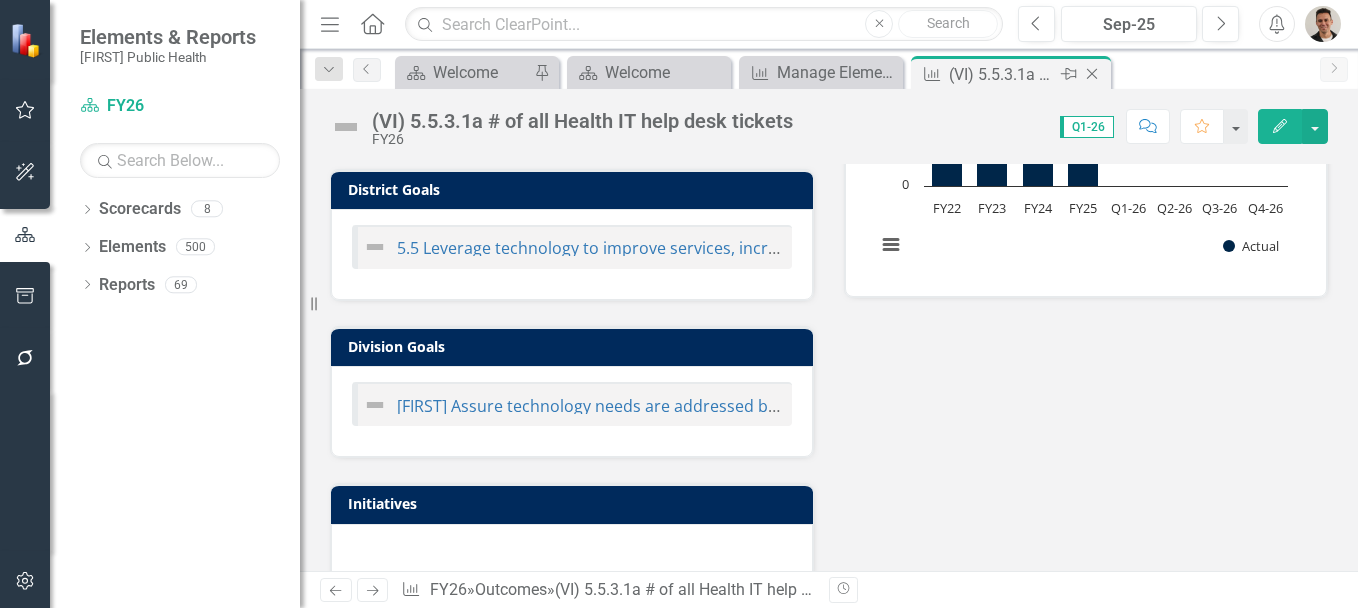 click on "Close" 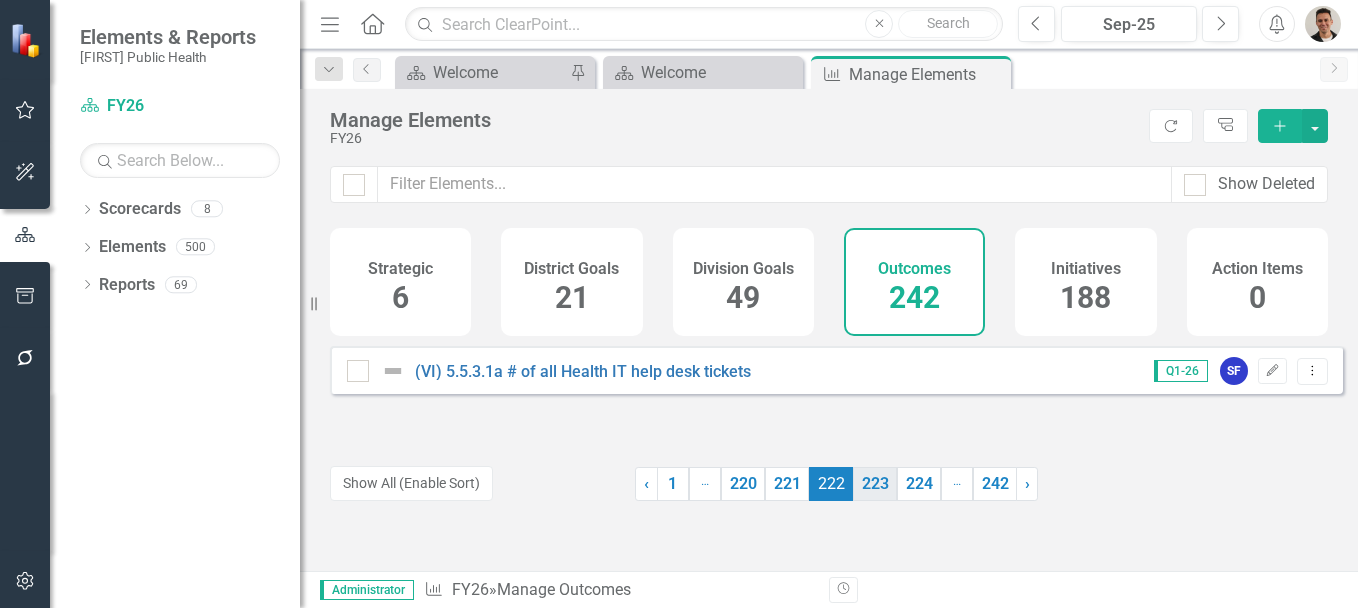 click on "223" at bounding box center [875, 484] 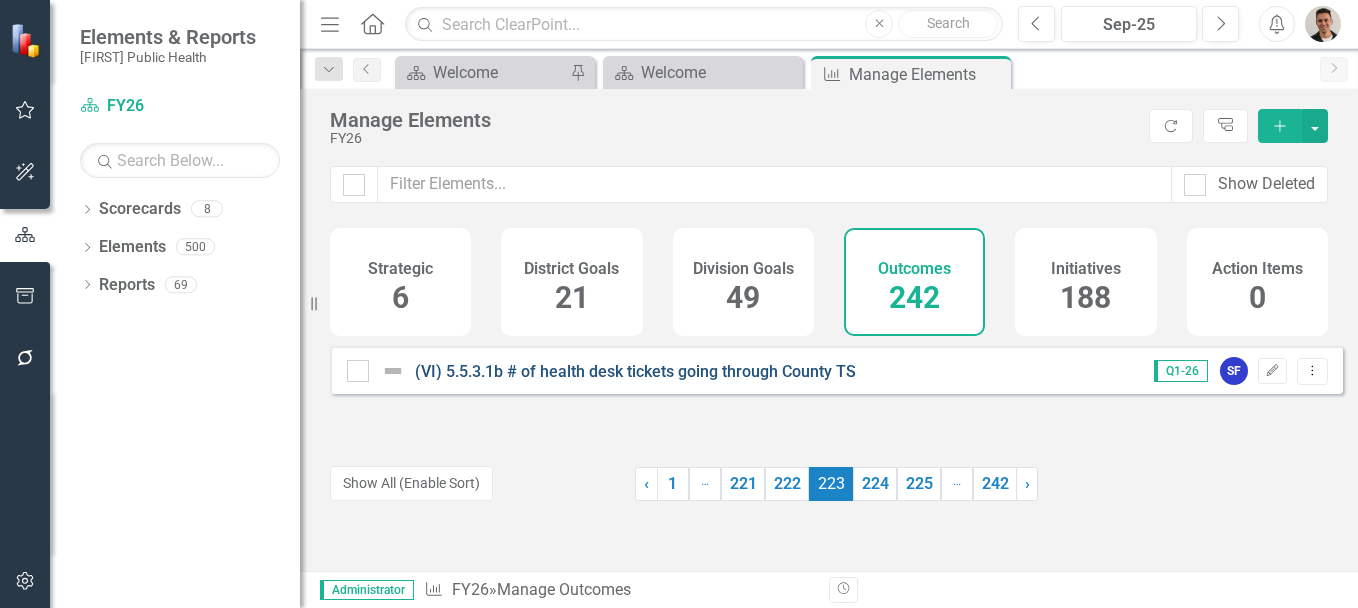 click on "(VI) 5.5.3.1b # of health desk tickets going through County TS" at bounding box center [635, 371] 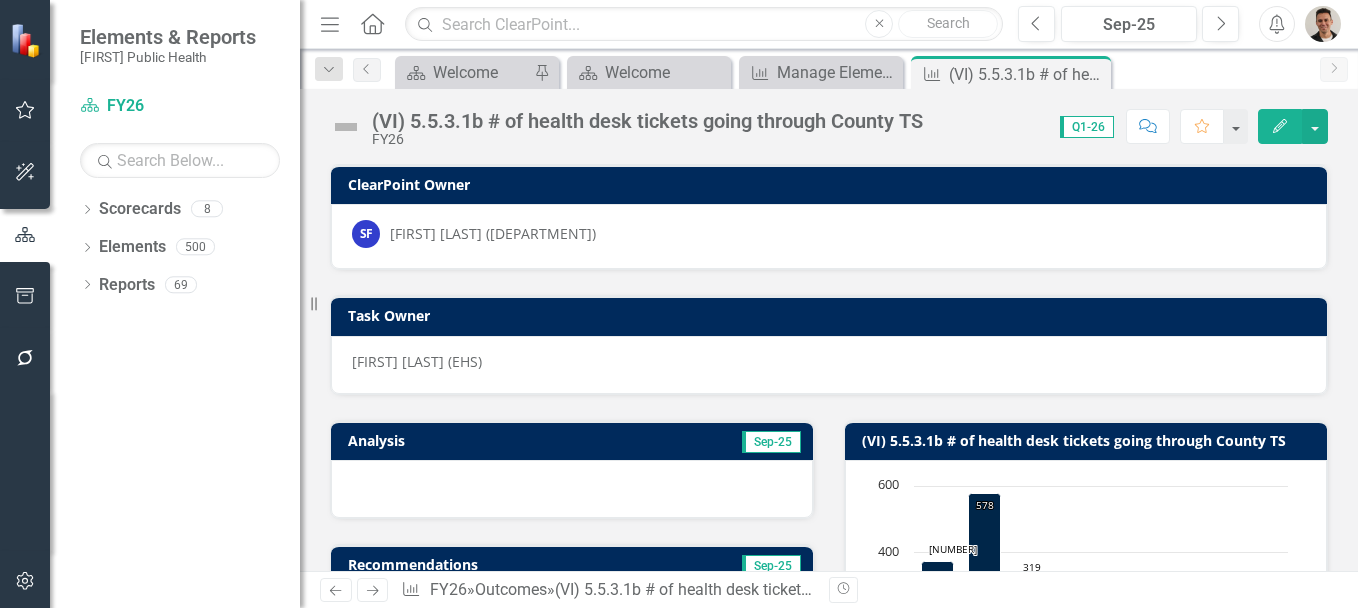 click on "Edit" at bounding box center (1280, 126) 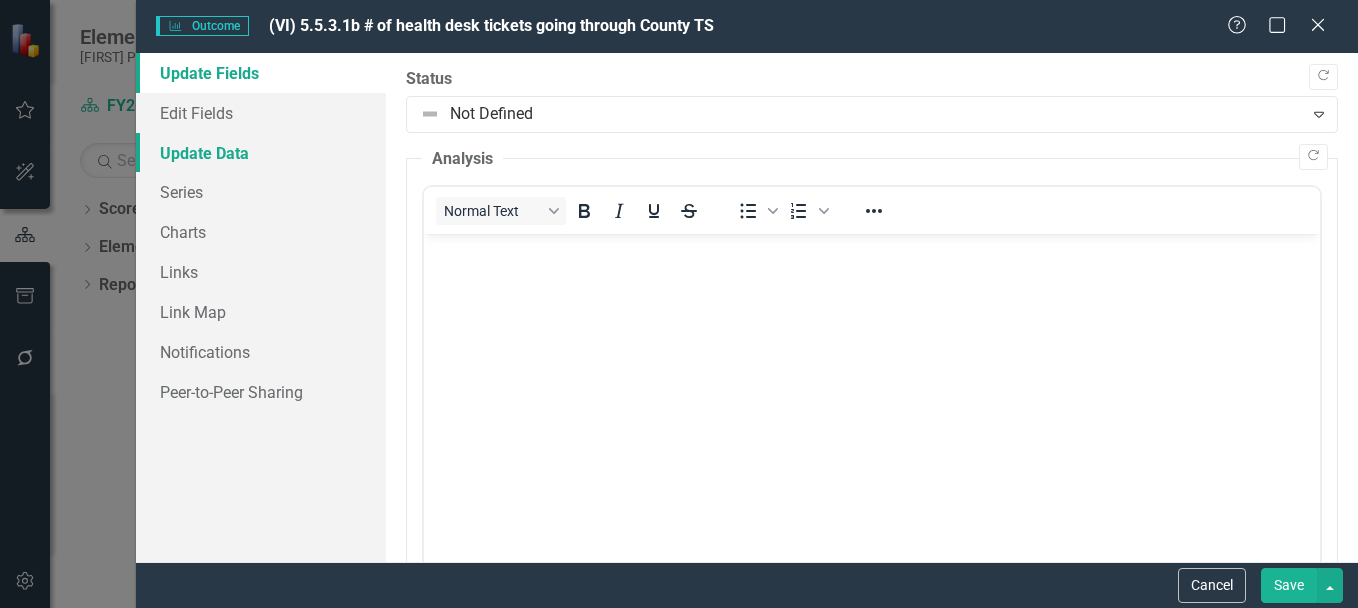scroll, scrollTop: 0, scrollLeft: 0, axis: both 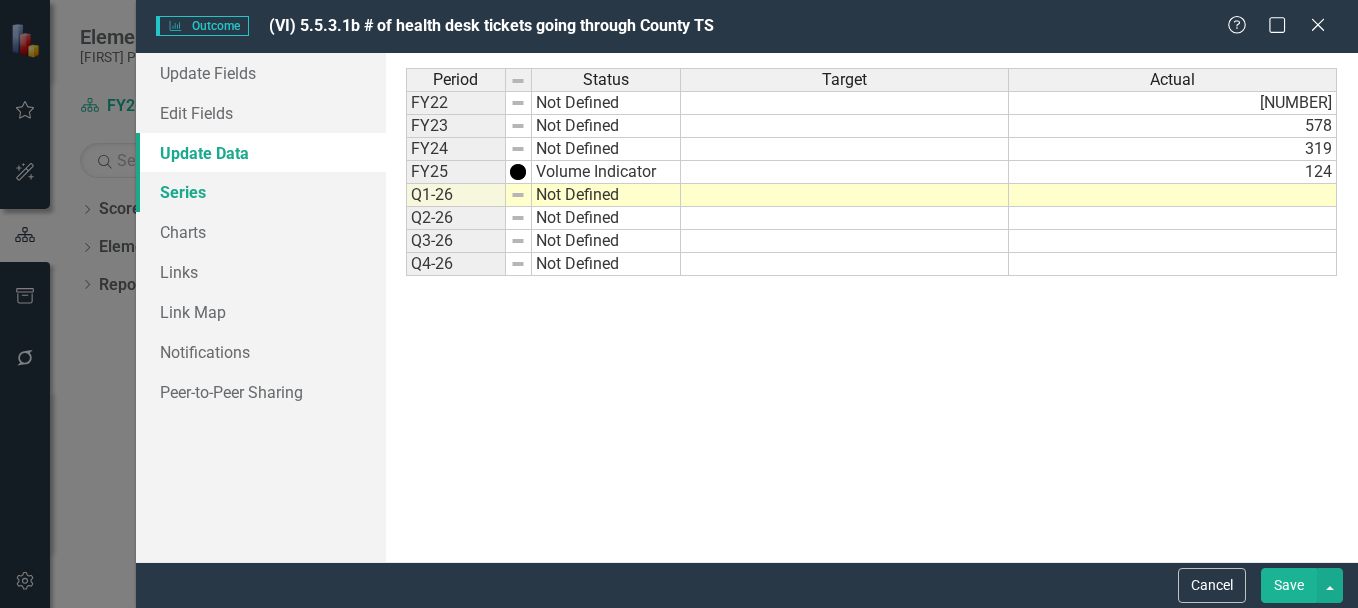 click on "Series" at bounding box center [261, 192] 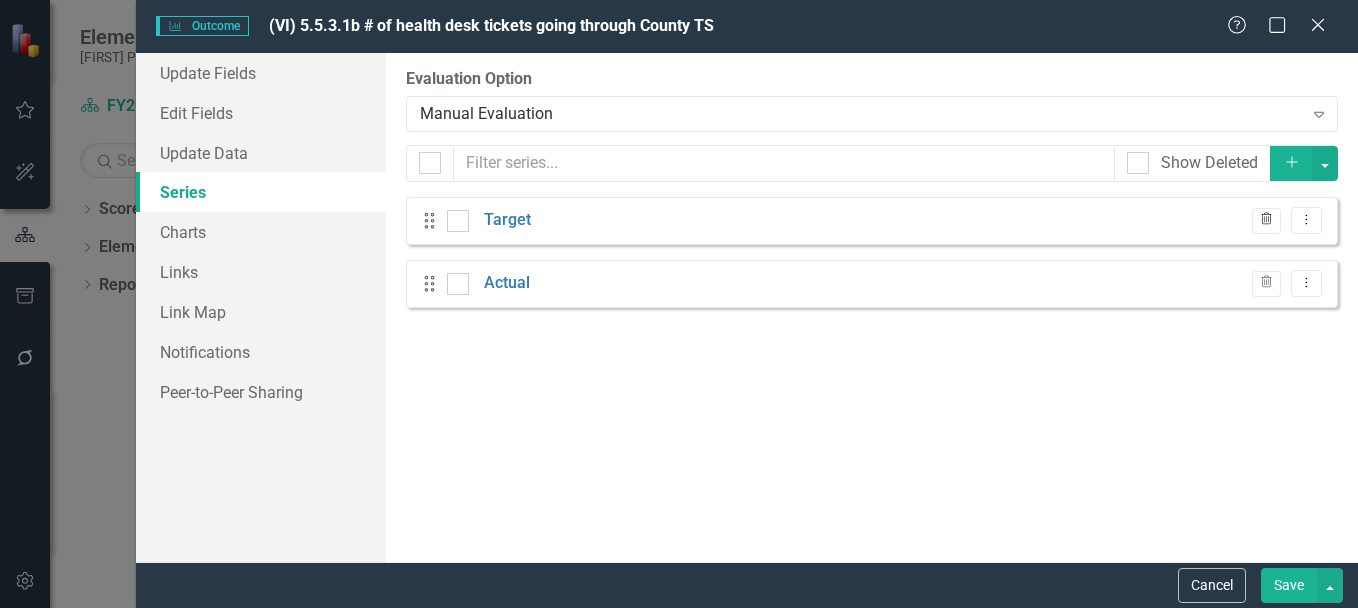 click on "Trash" 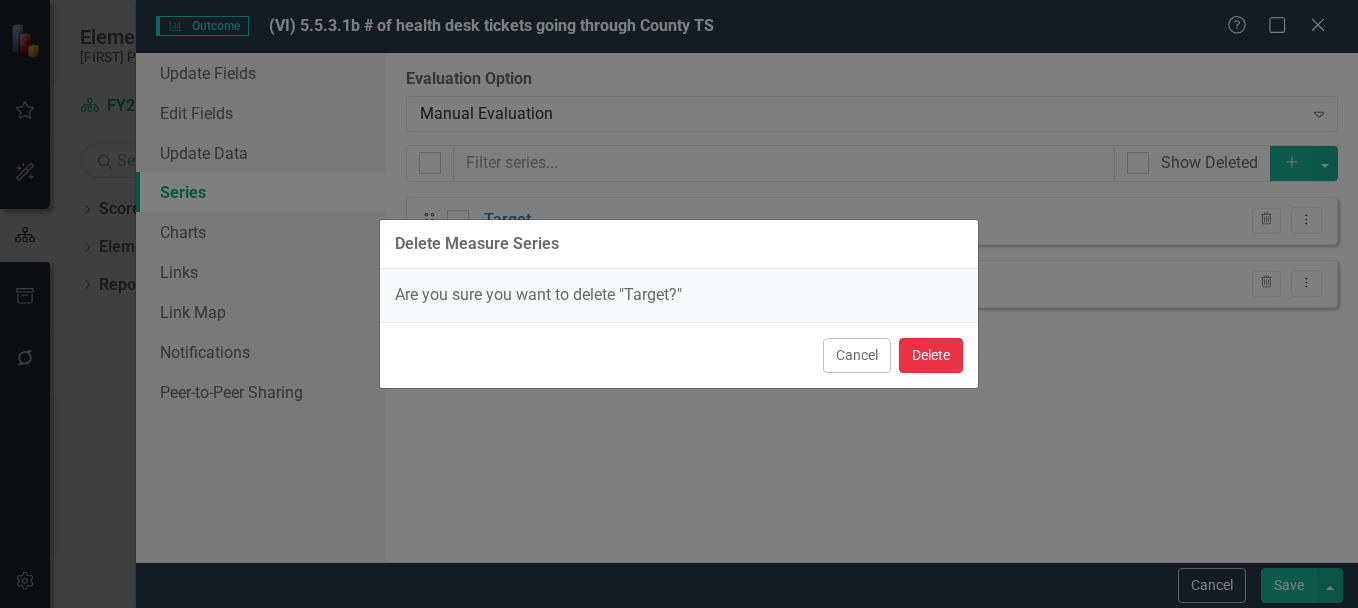 click on "Delete" at bounding box center [931, 355] 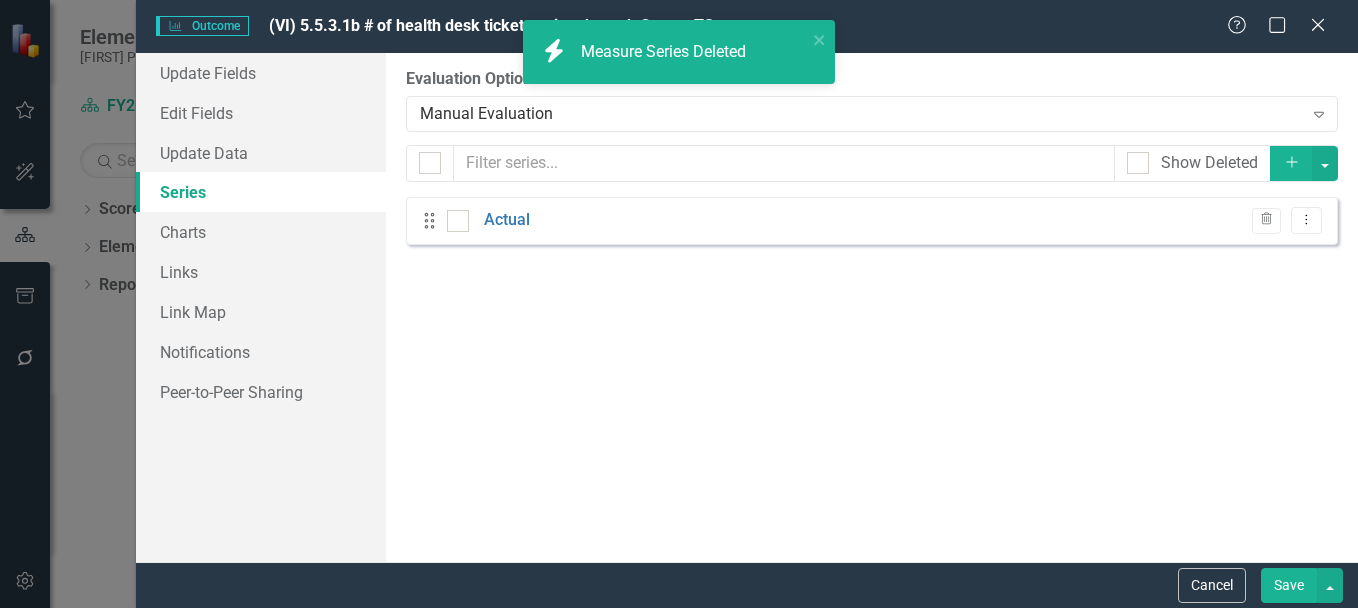 click on "Save" at bounding box center [1289, 585] 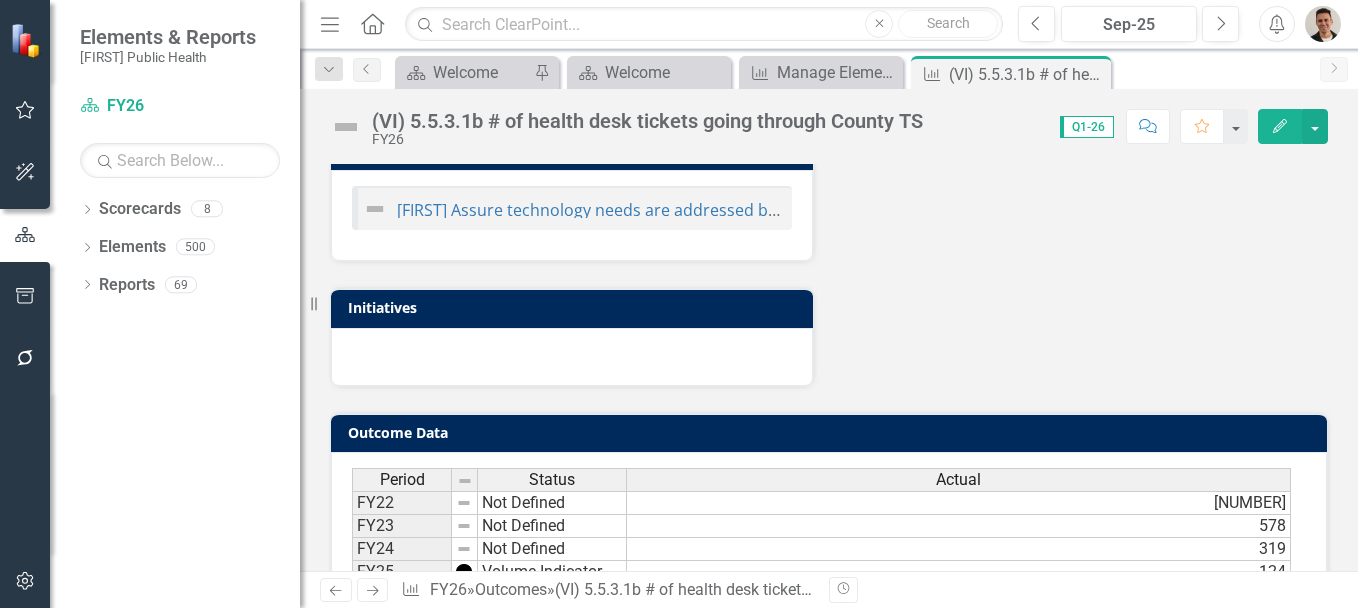 scroll, scrollTop: 353, scrollLeft: 0, axis: vertical 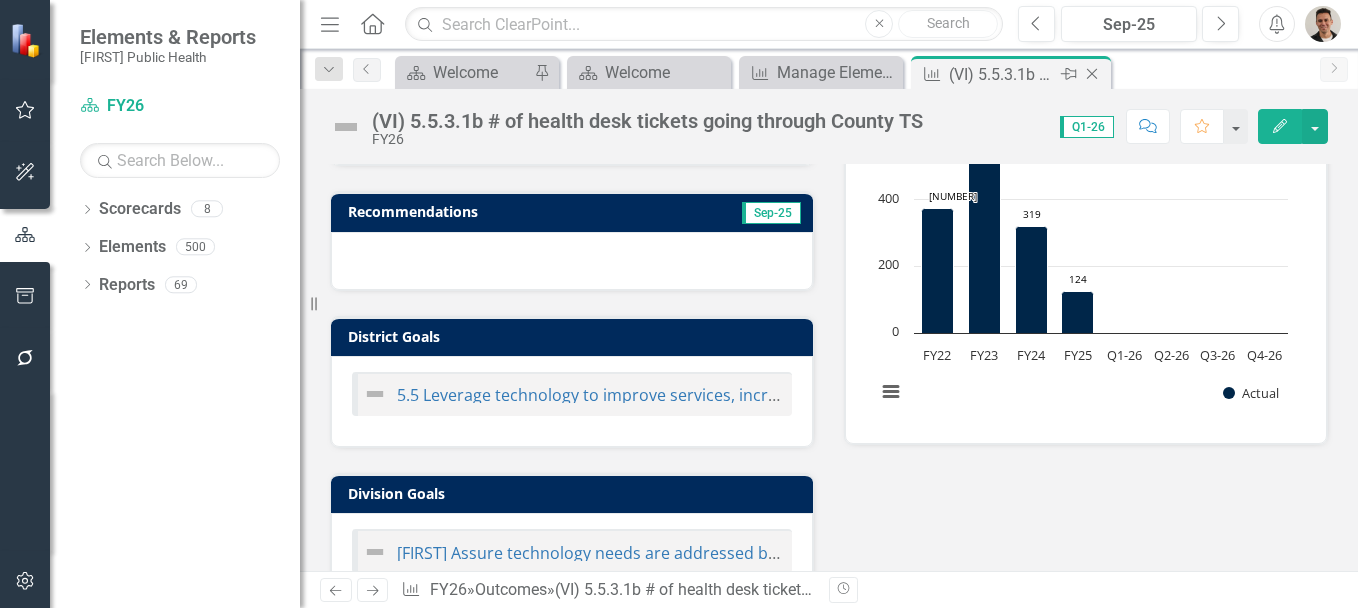click on "Close" 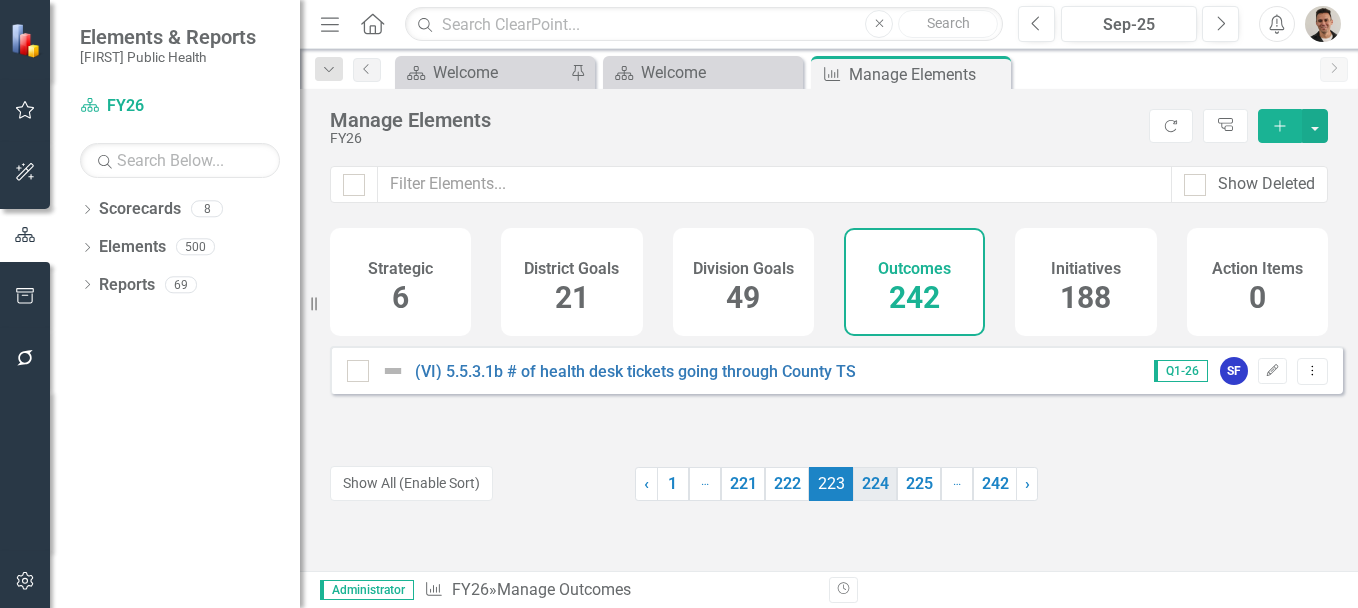 click on "224" at bounding box center [875, 484] 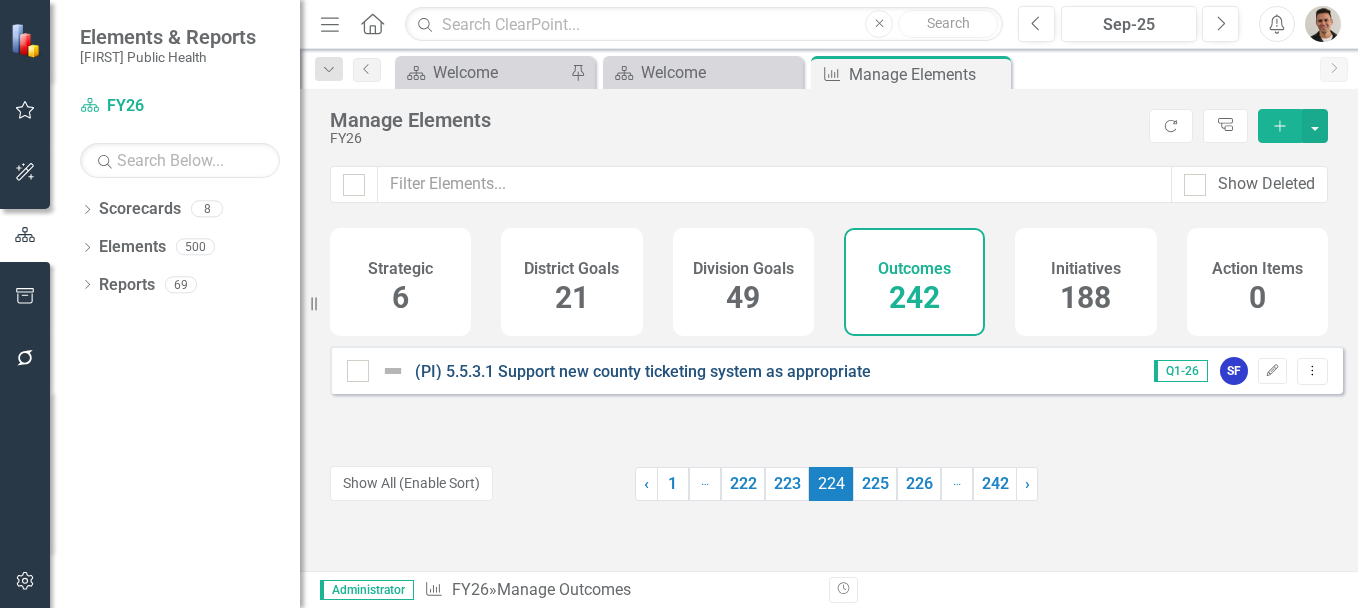 click on "(PI) 5.5.3.1 Support new county ticketing system as appropriate" at bounding box center [643, 371] 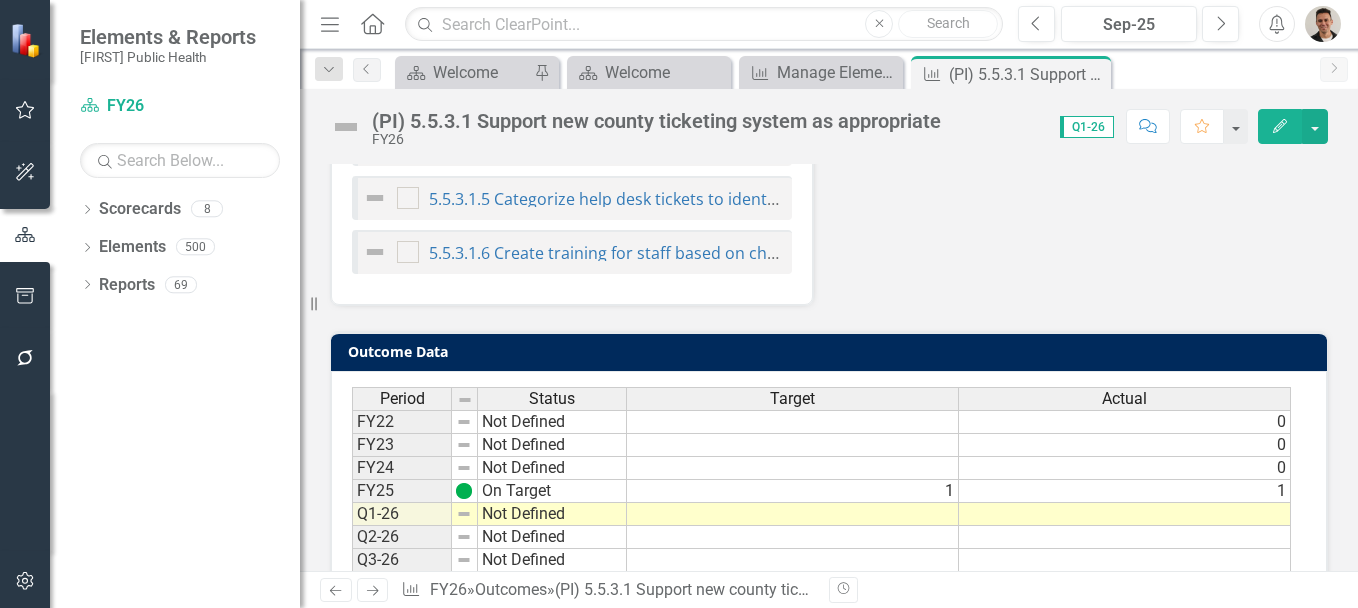 scroll, scrollTop: 1156, scrollLeft: 0, axis: vertical 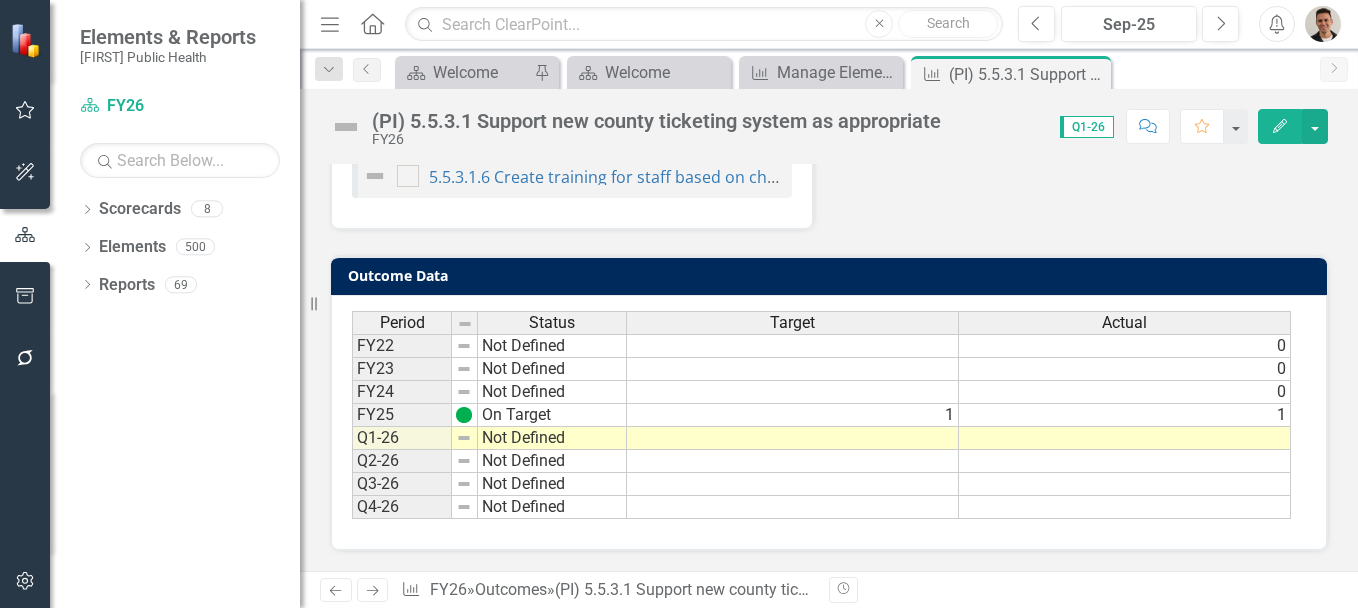 click at bounding box center [793, 438] 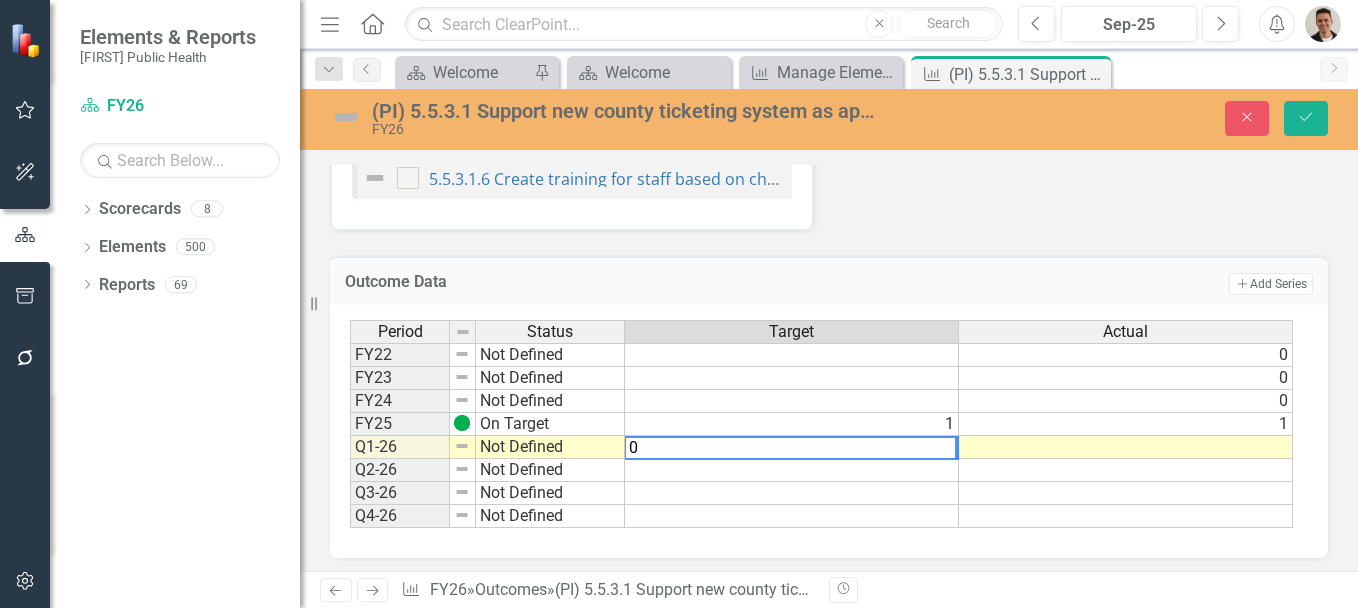 type on "0" 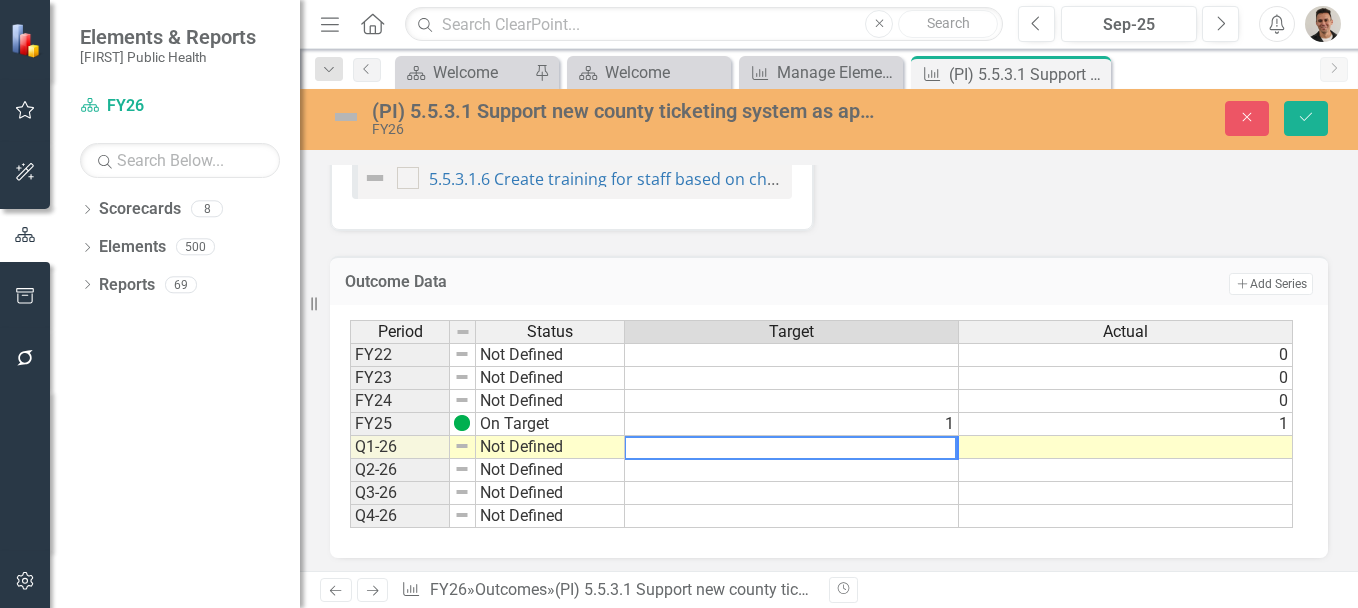 click at bounding box center [792, 470] 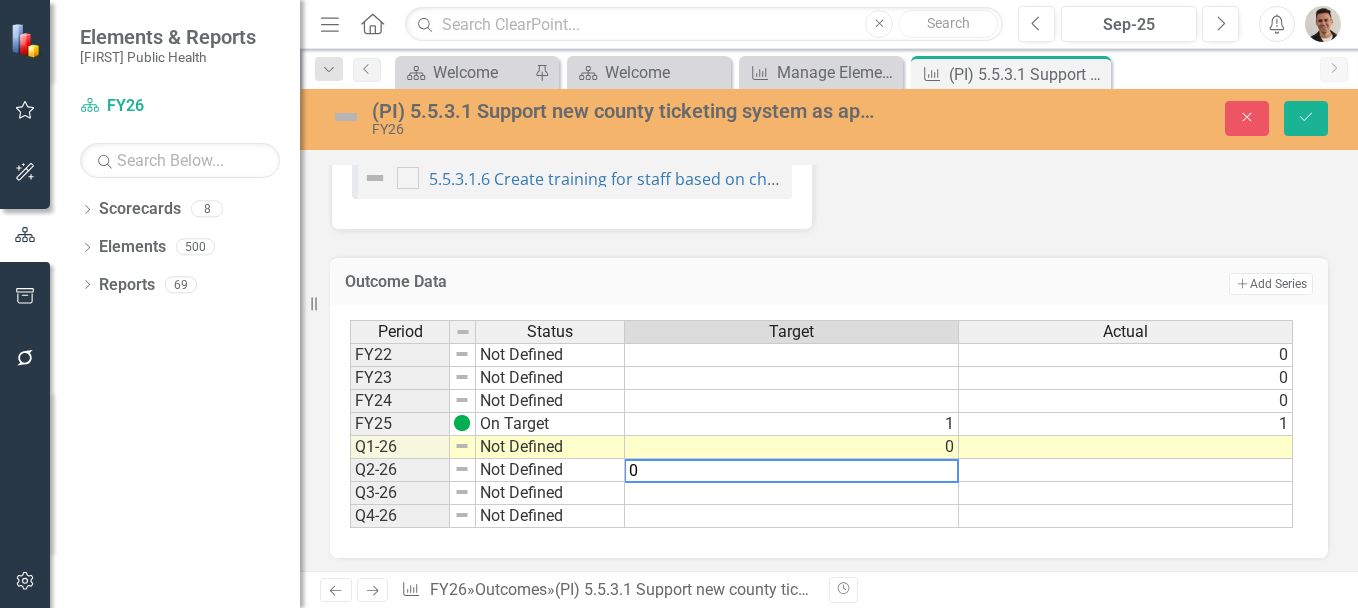 click on "0" at bounding box center [791, 471] 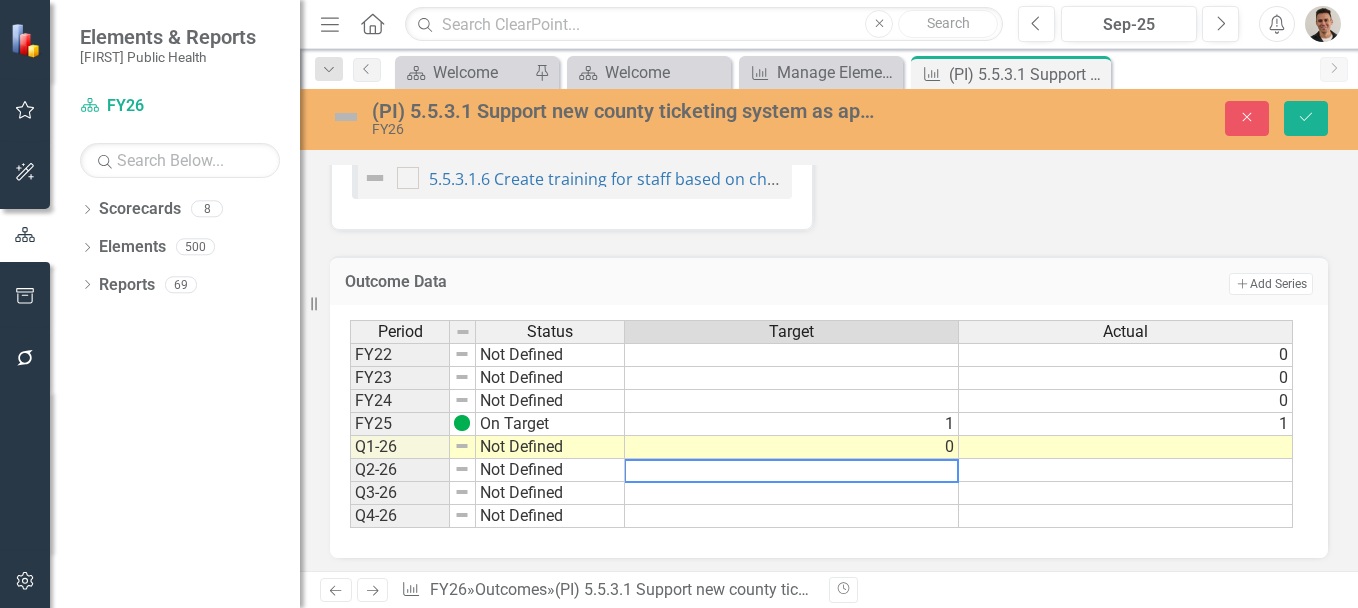 click at bounding box center [792, 493] 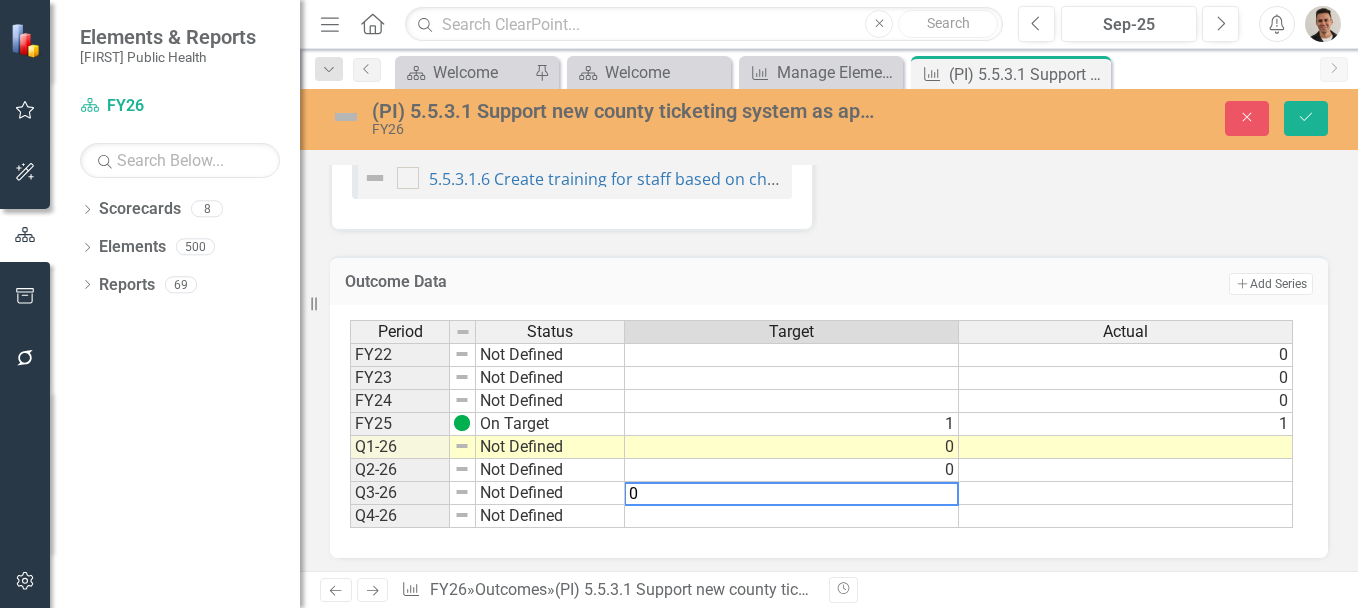 type on "0" 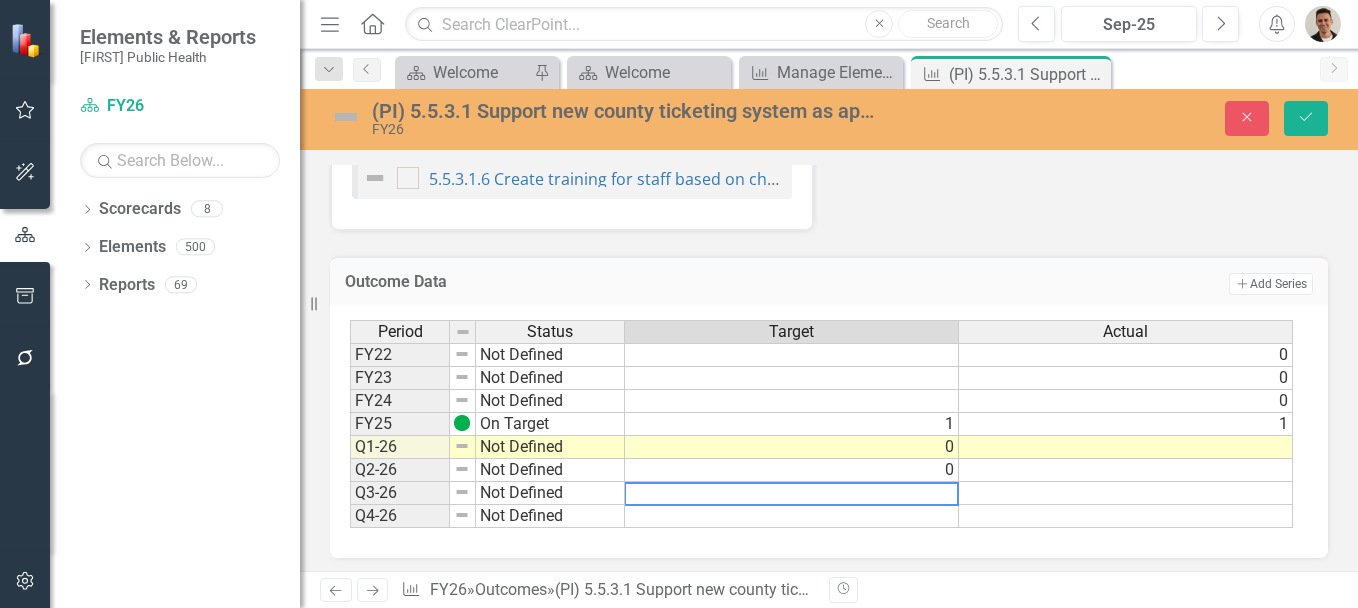 click at bounding box center [792, 516] 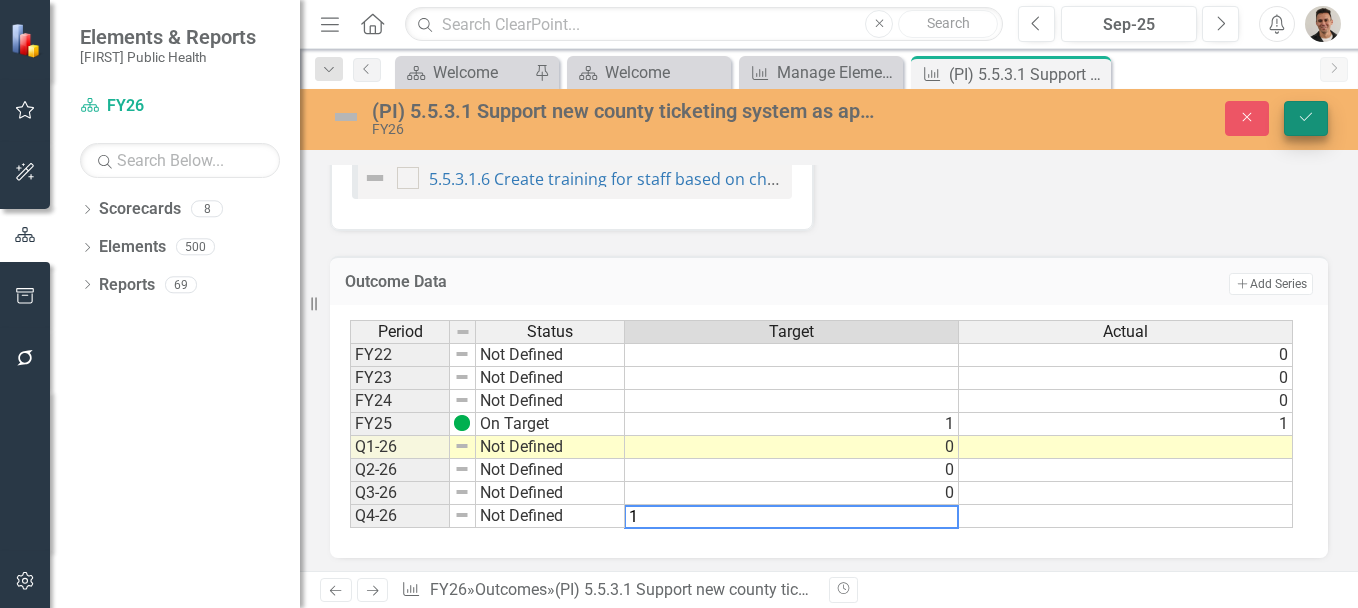type on "1" 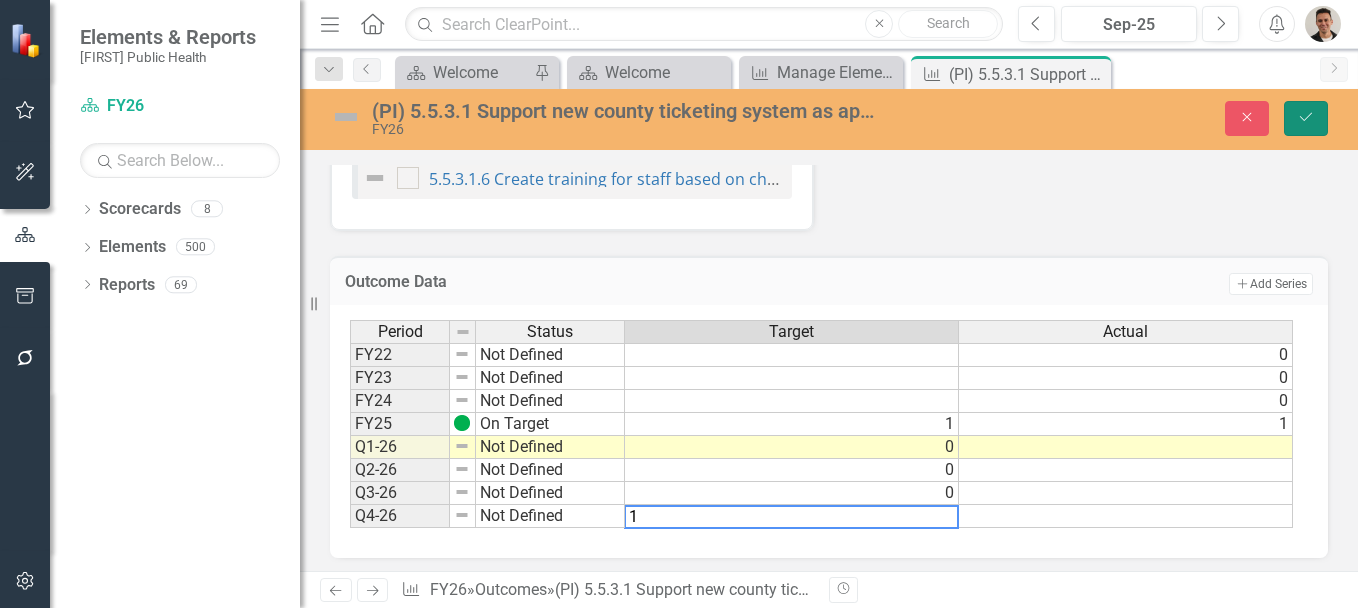 click on "Save" 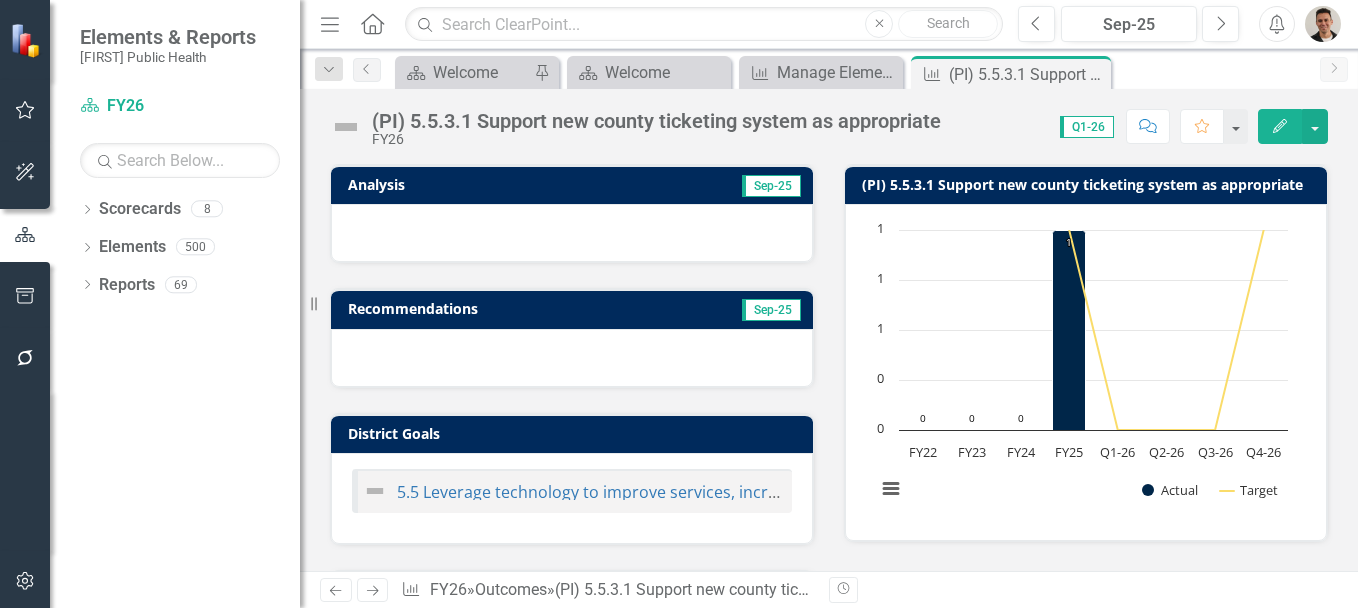 scroll, scrollTop: 756, scrollLeft: 0, axis: vertical 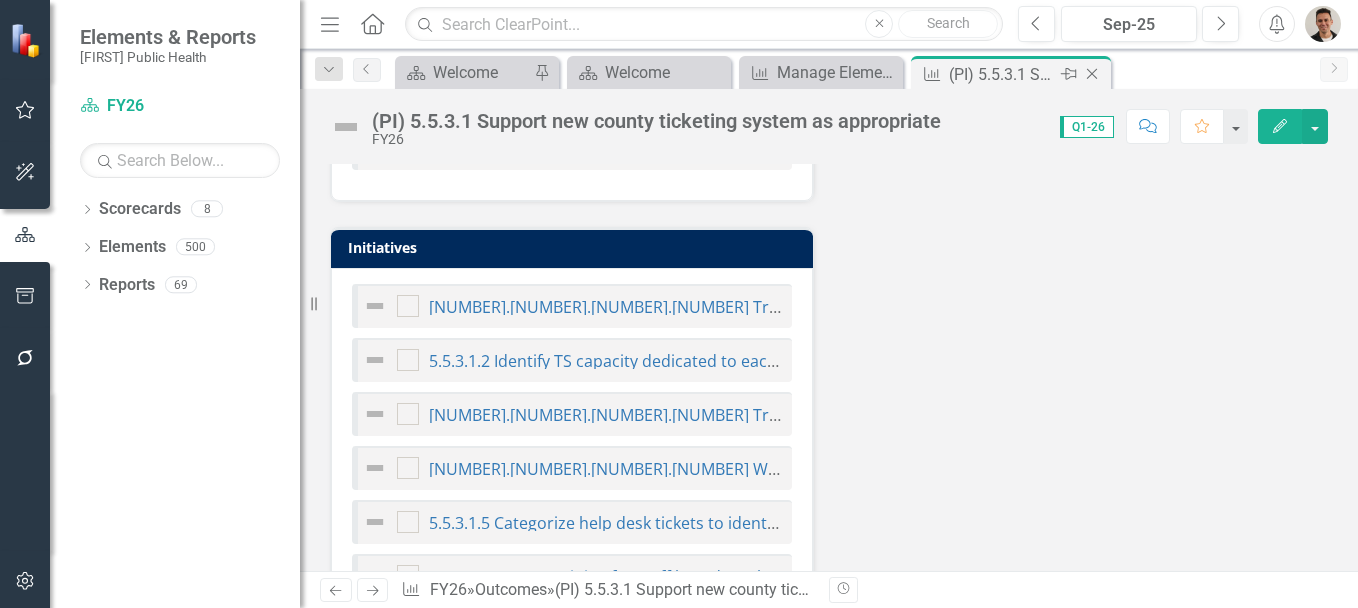 click 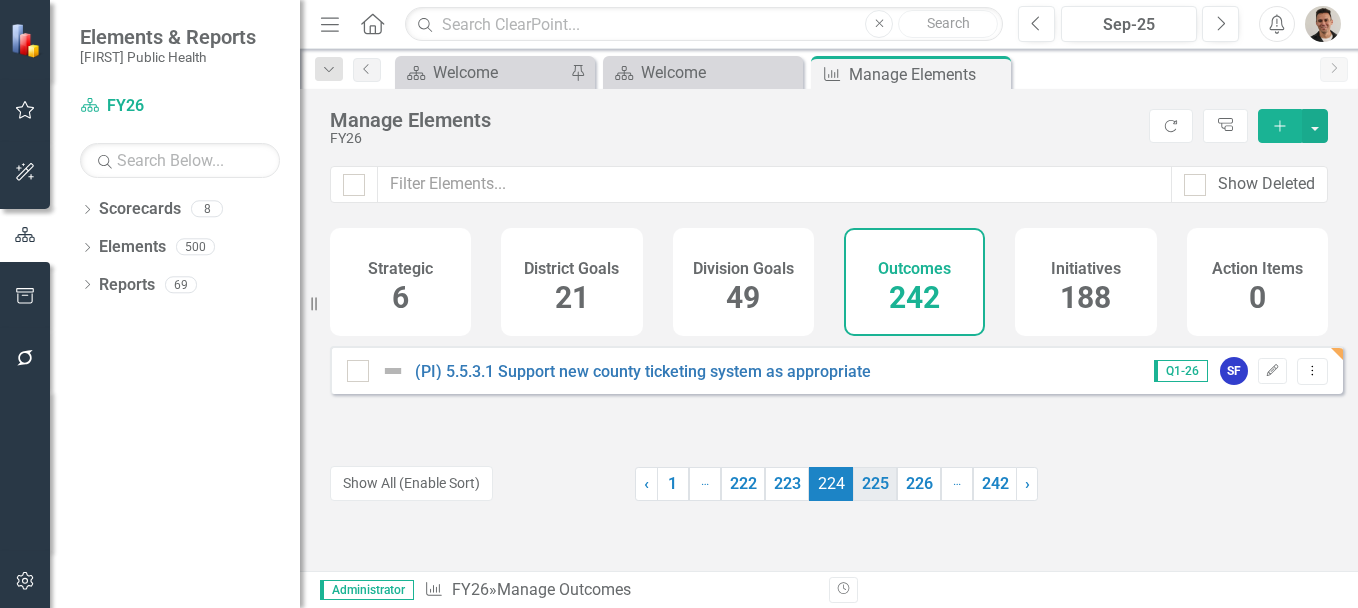 click on "225" at bounding box center [875, 484] 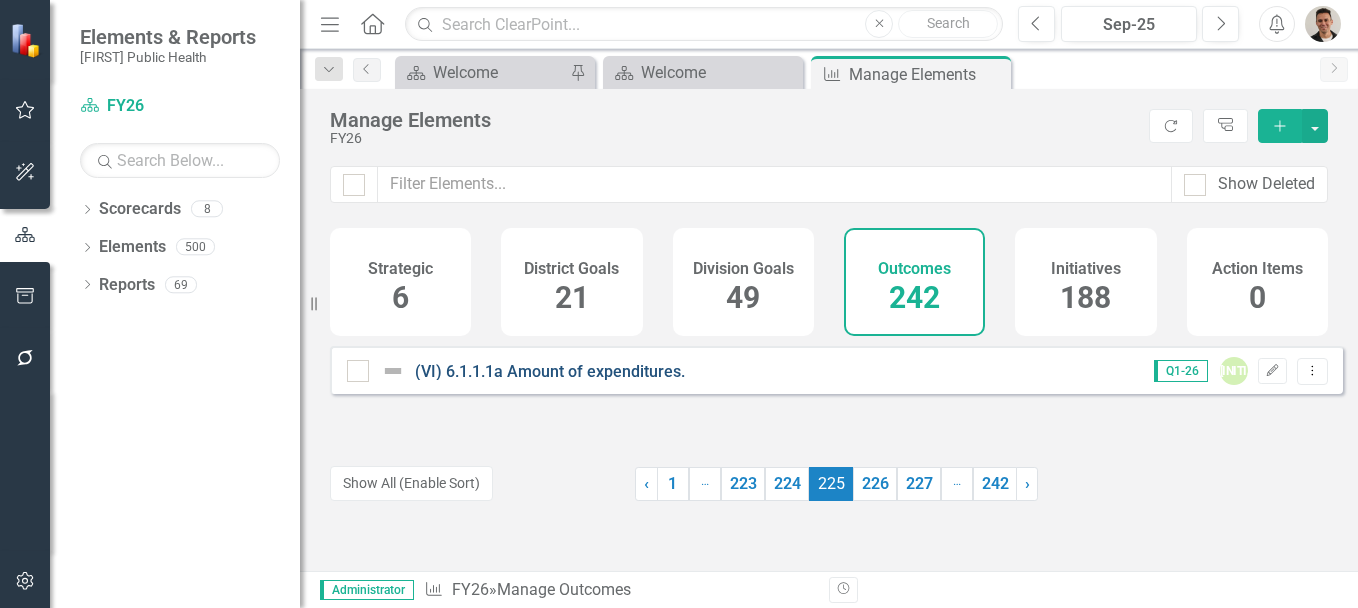 click on "(VI) 6.1.1.1a Amount of expenditures." at bounding box center (550, 371) 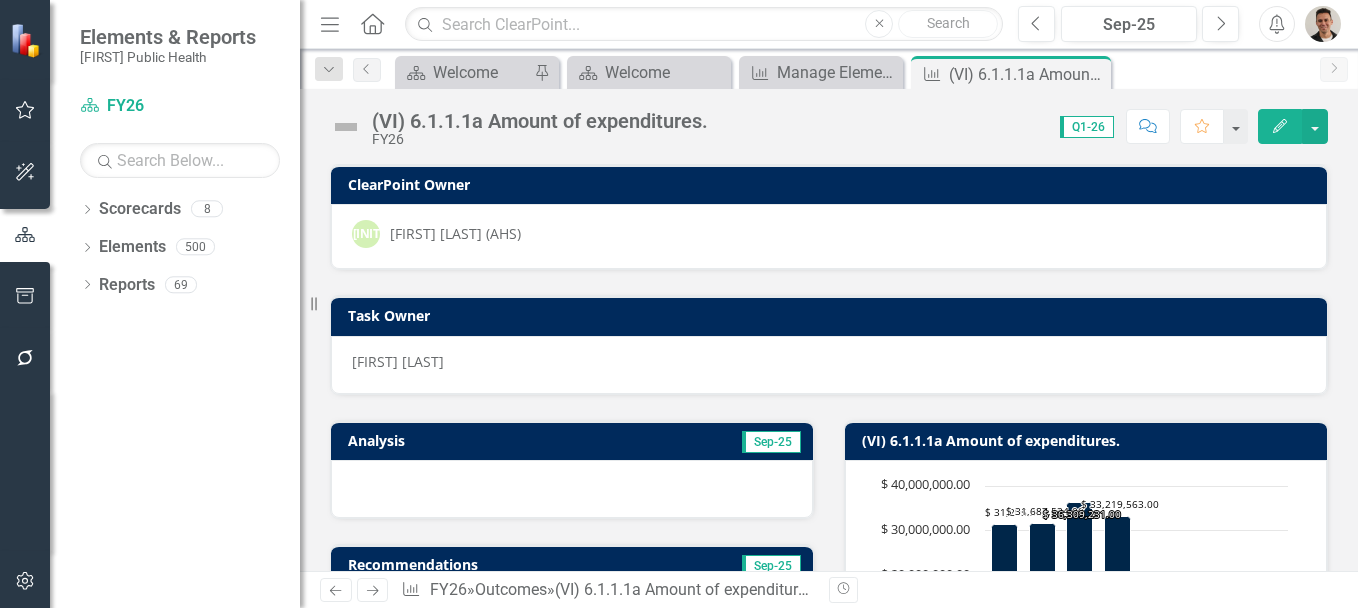 click on "Edit" at bounding box center (1280, 126) 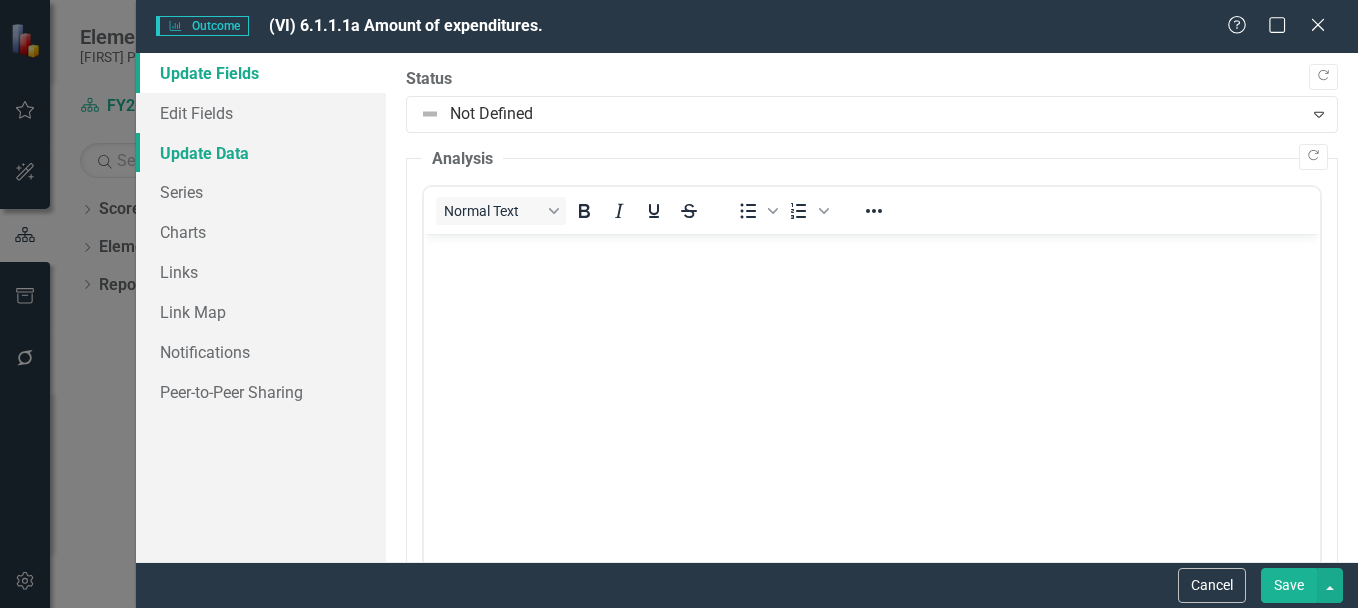 scroll, scrollTop: 0, scrollLeft: 0, axis: both 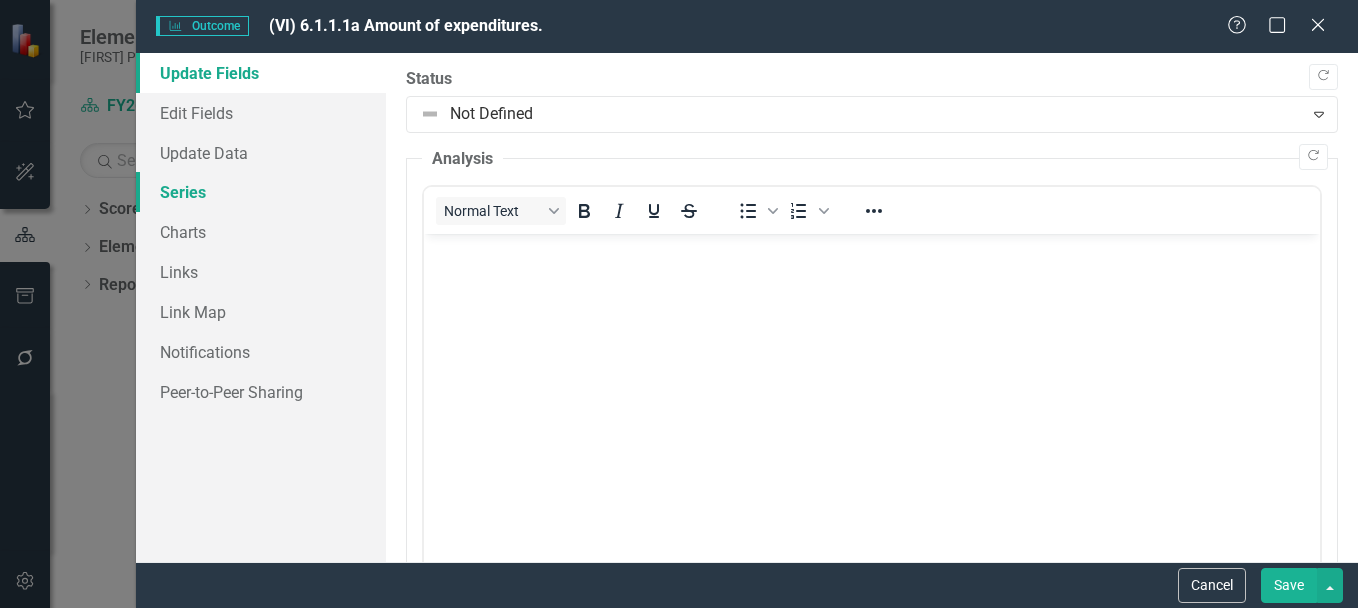 click on "Series" at bounding box center [261, 192] 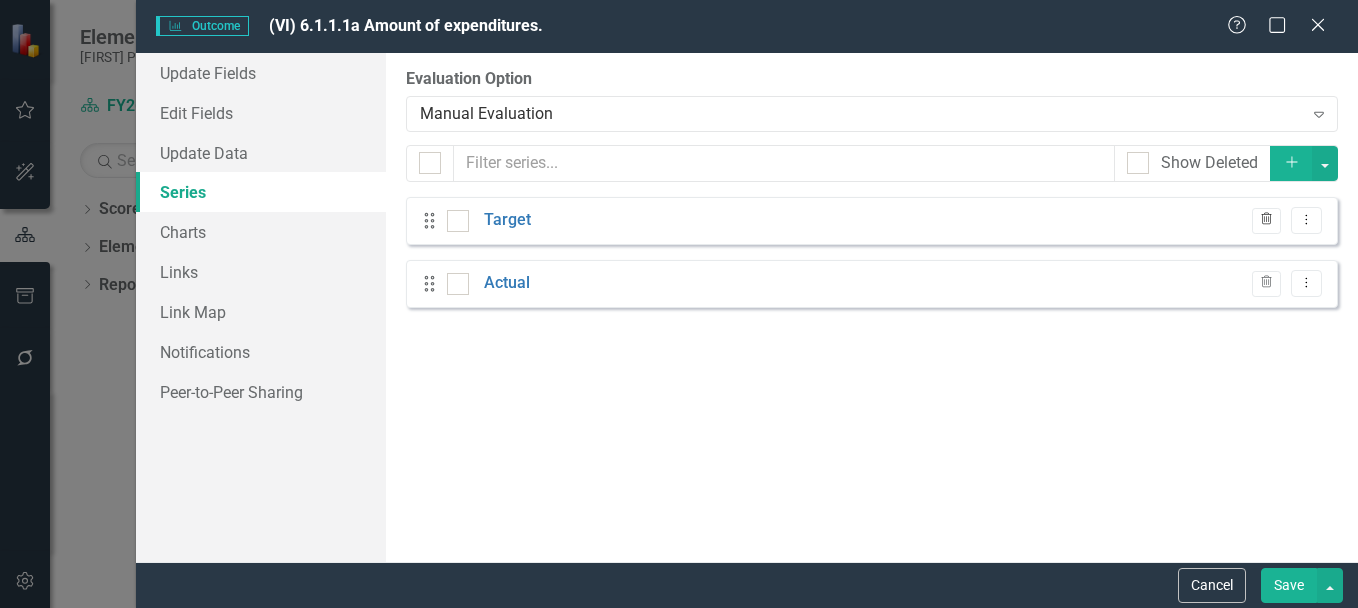 click on "Trash" 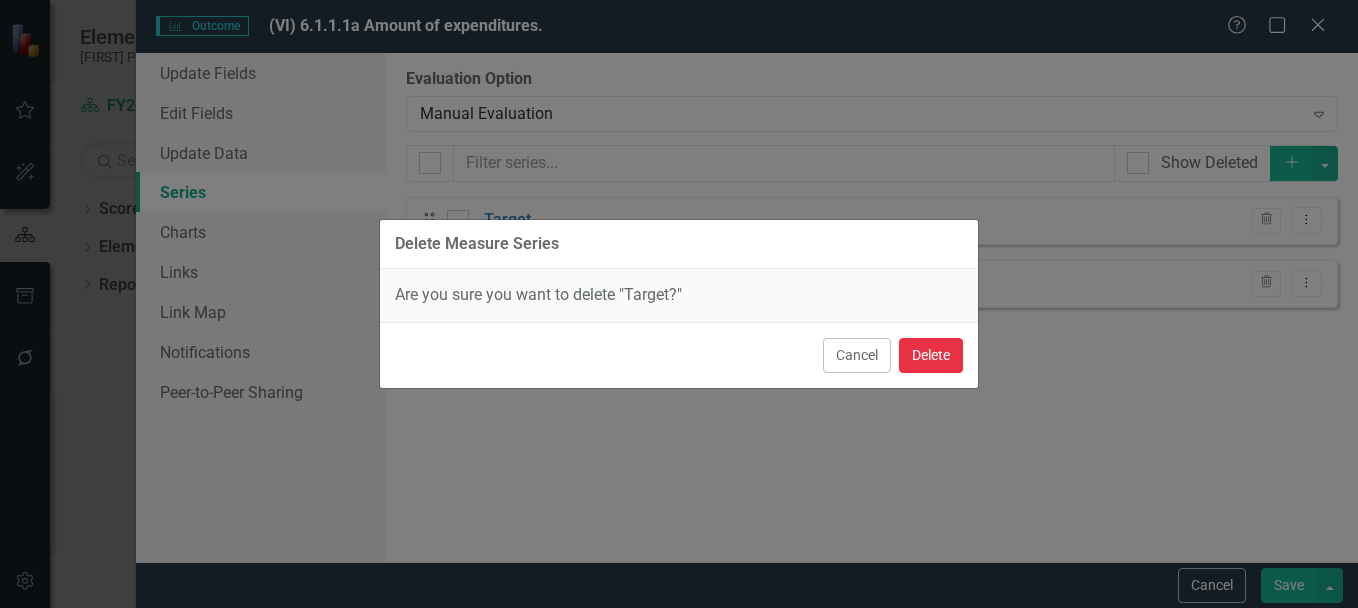 click on "Delete" at bounding box center (931, 355) 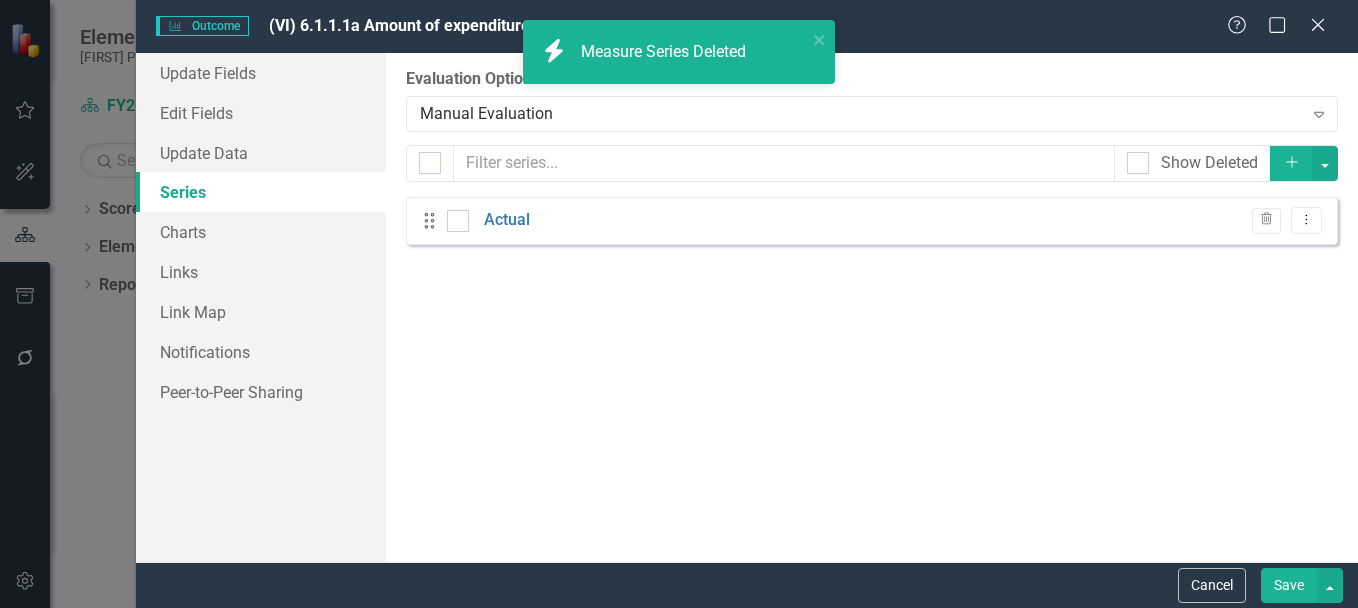 click on "Save" at bounding box center (1289, 585) 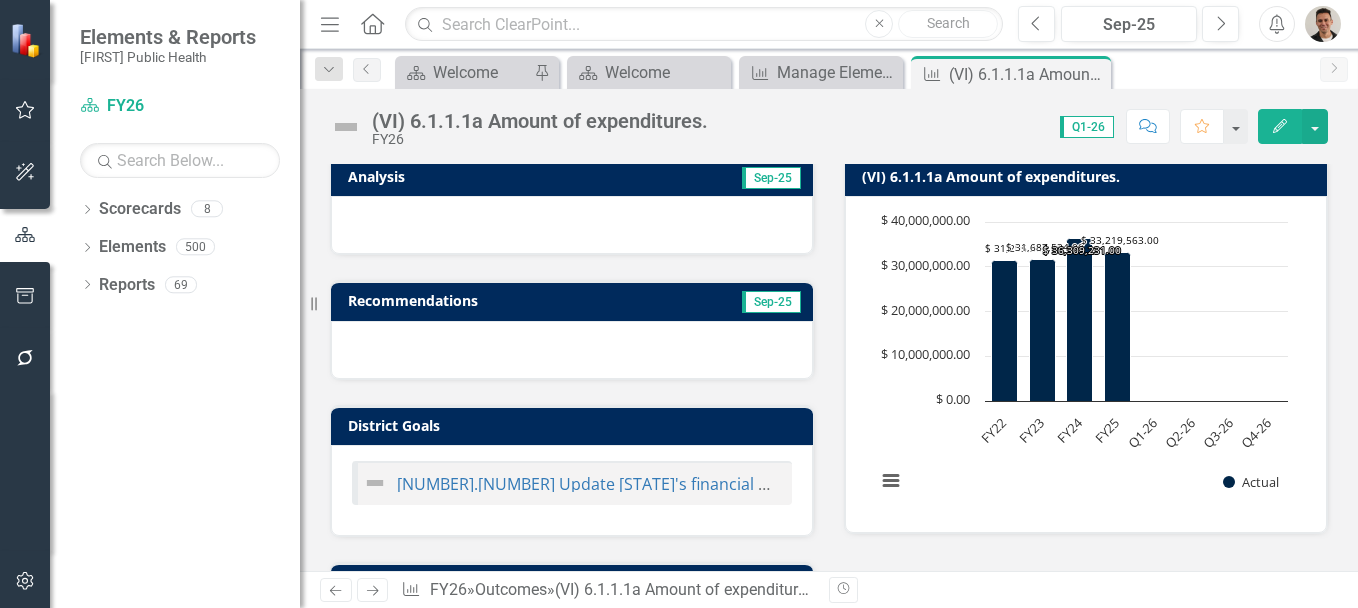 scroll, scrollTop: 300, scrollLeft: 0, axis: vertical 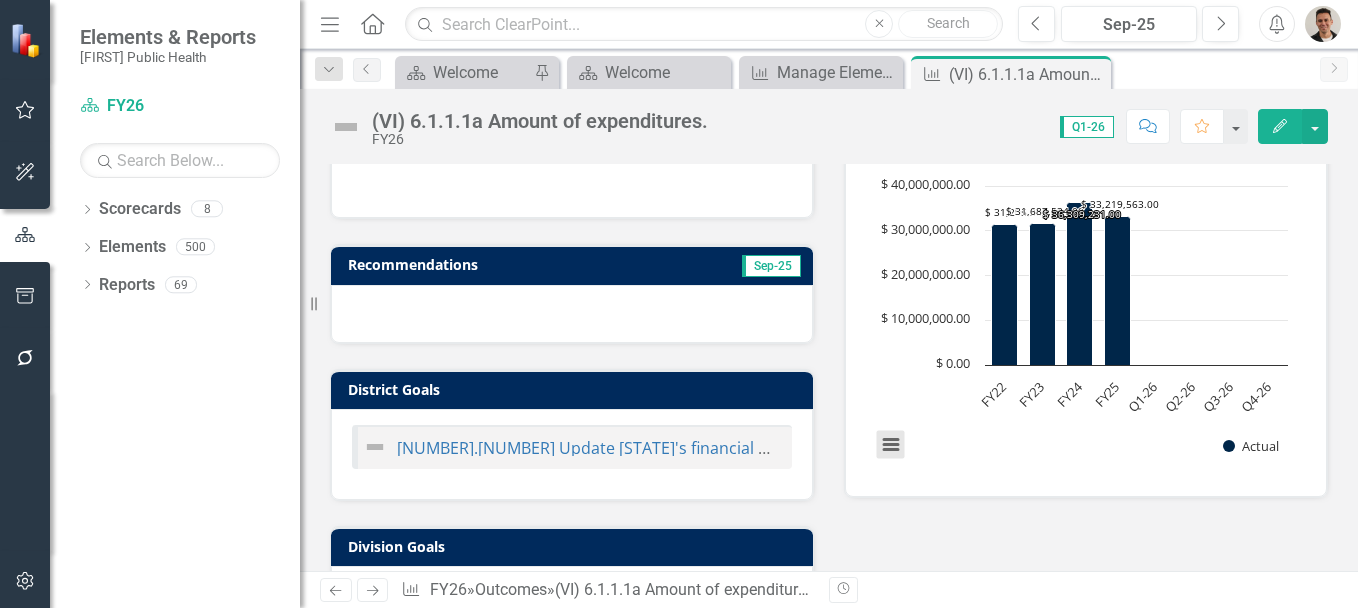 click at bounding box center [891, 445] 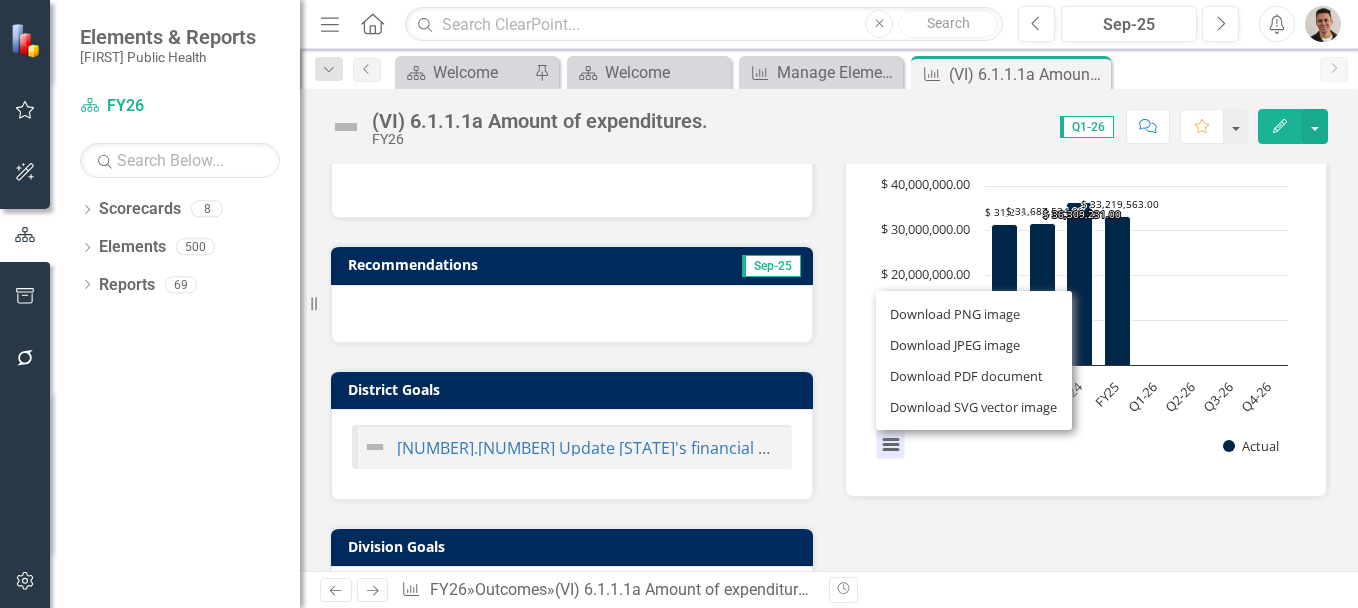 click on "Analysis Sep-25 Recommendations Sep-25 District Goals 6.1 Update NNPH's financial model to align with the needs of the community. Division Goals 6.1.1 Increase dedicated public health funding support to Washoe County. Initiatives (VI) 6.1.1.1a Amount of expenditures. Chart Bar chart with 8 bars. (VI) 6.1.1.1a Amount of expenditures. (Chart Type: Column Chart)
Plot Bands
Actual
FY22: $ 31,295,302.00
FY23: $ 31,687,534.00
FY24: $ 36,309,231.00
FY25: $ 33,219,563.00
Q1-26: No Value
Q2-26: No Value
Q3-26: No Value
Q4-26: No Value The chart has 1 X axis displaying categories.  The chart has 1 Y axis displaying values. Data ranges from 31295302 to 36309231. Created with Highcharts 11.4.8 Chart context menu $ 31,295,302.00 ​ $ 31,295,302.00 $ 31,687,534.00 ​ $ 31,687,534.00 $ 36,309,231.00 ​ $ 36,309,231.00 $ 33,219,563.00 ​ $ 33,219,563.00 Actual FY22 FY23 FY24 FY25 Q1-26 Q2-26 Q3-26 Q4-26 $ 0.00 $ 10,000,000.00 $ 20,000,000.00 $ 30,000,000.00 $ 40,000,000.00 Actual ​ FY24: $ 36,309,231.00 ​" at bounding box center [829, 439] 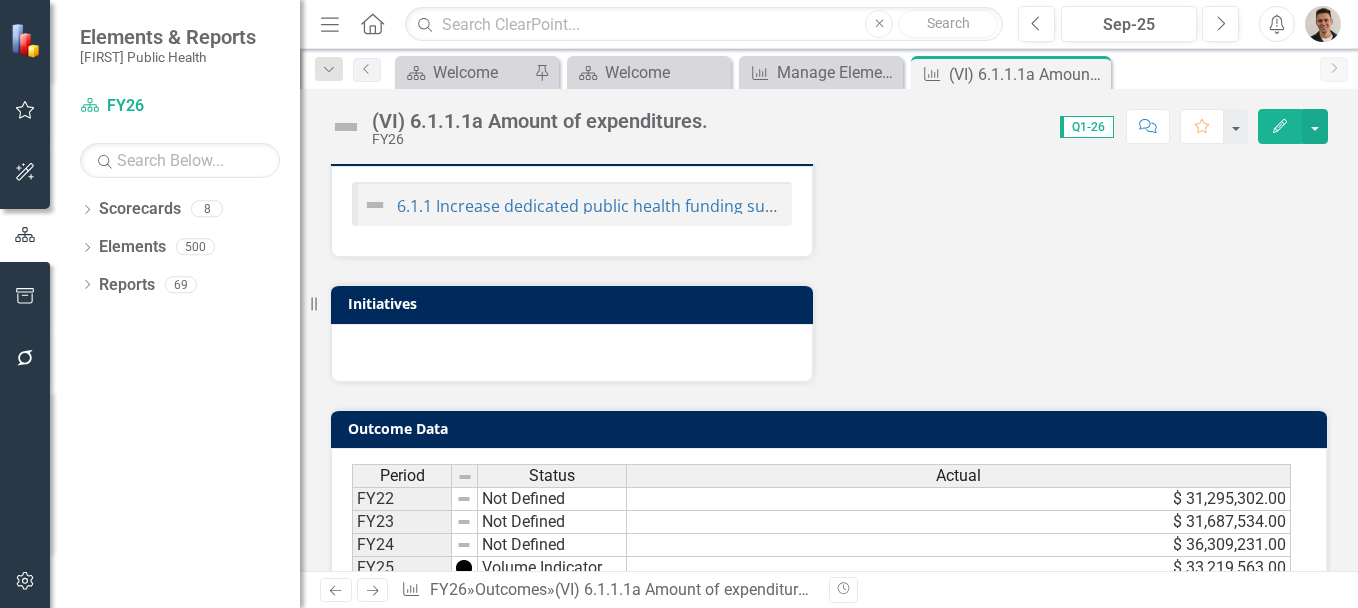 scroll, scrollTop: 400, scrollLeft: 0, axis: vertical 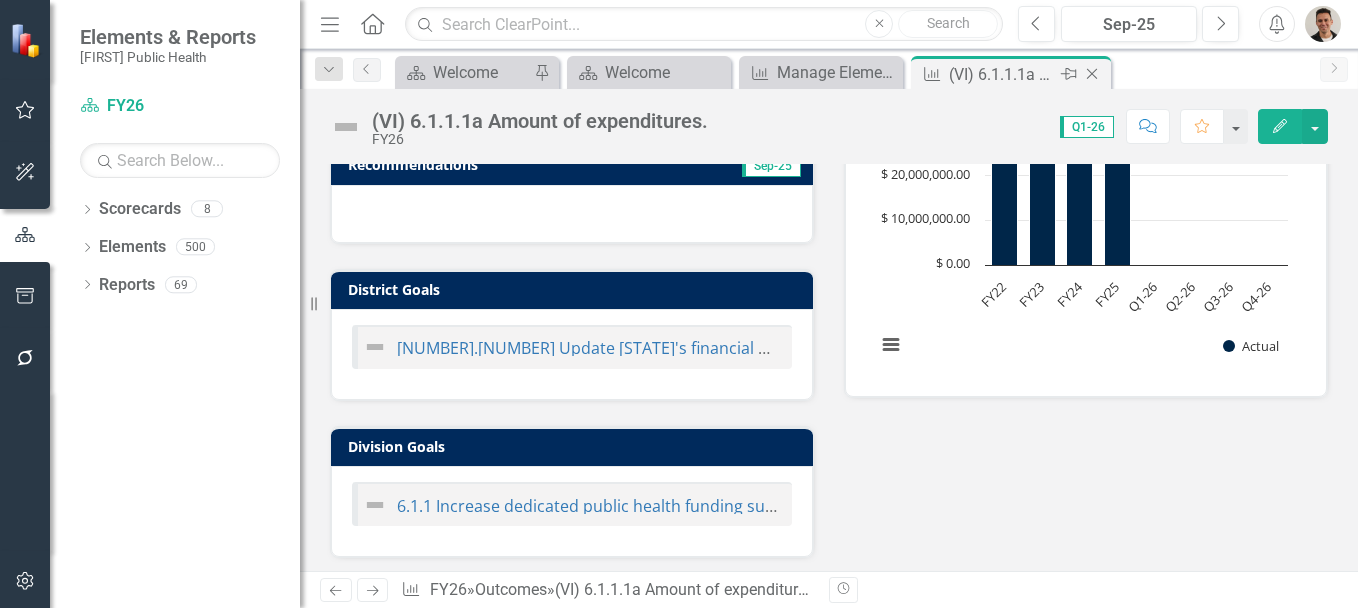 click on "Close" 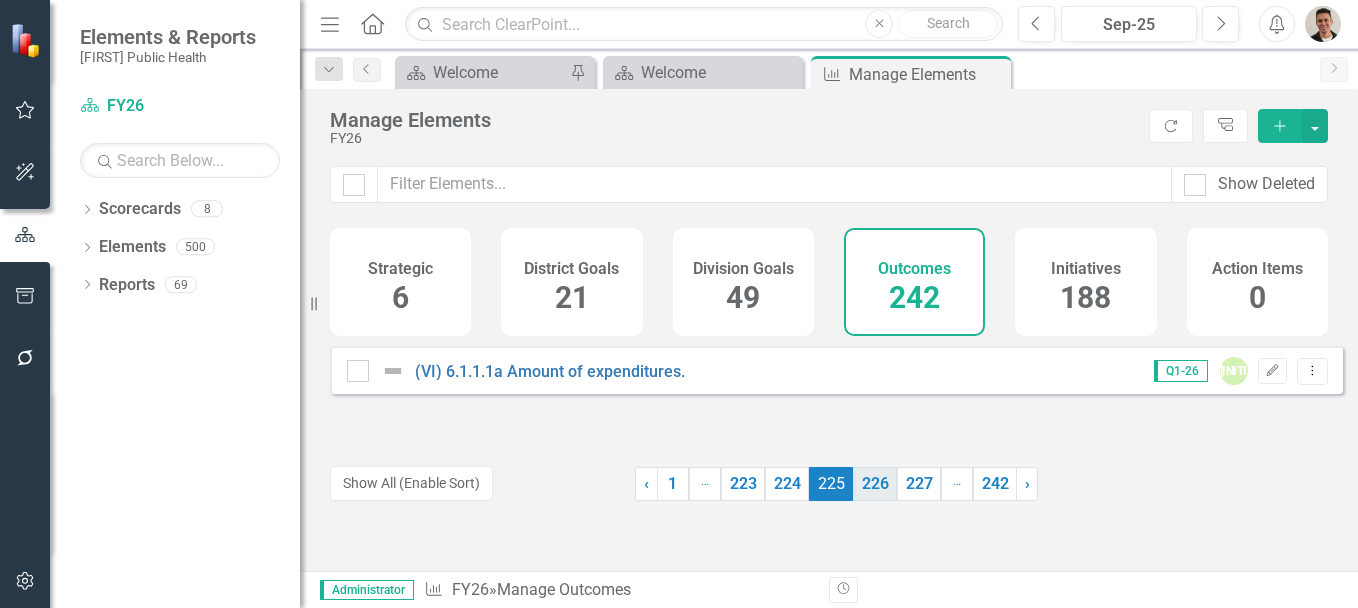 click on "226" at bounding box center (875, 484) 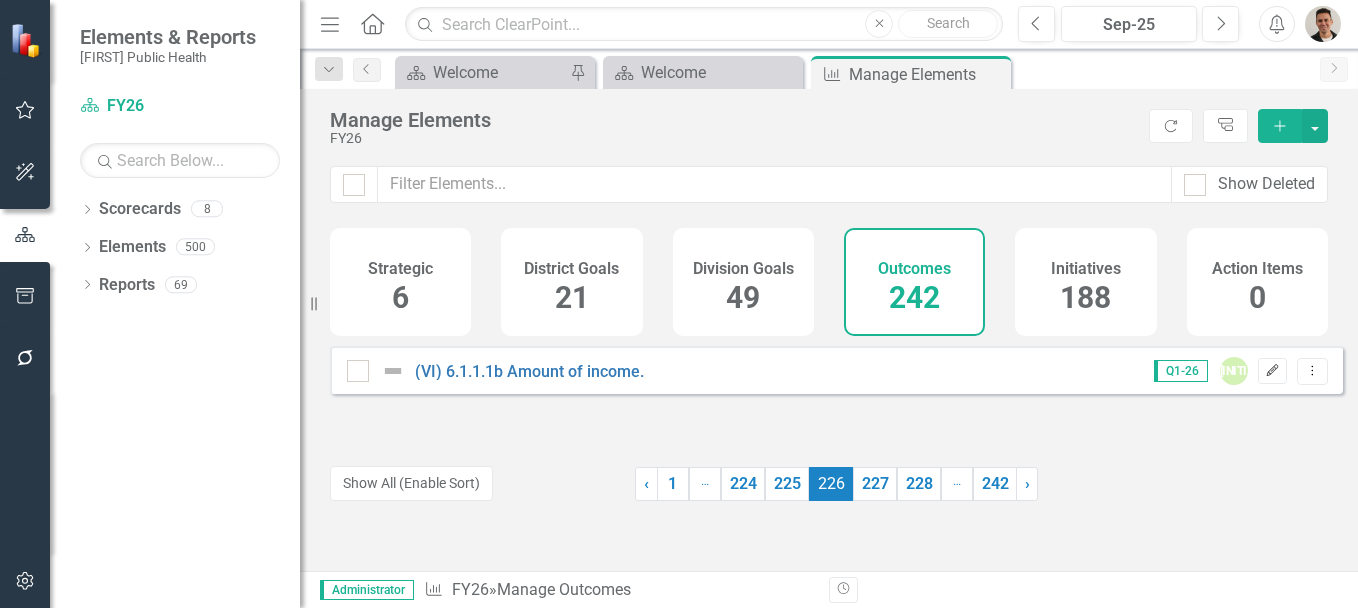click on "Edit" 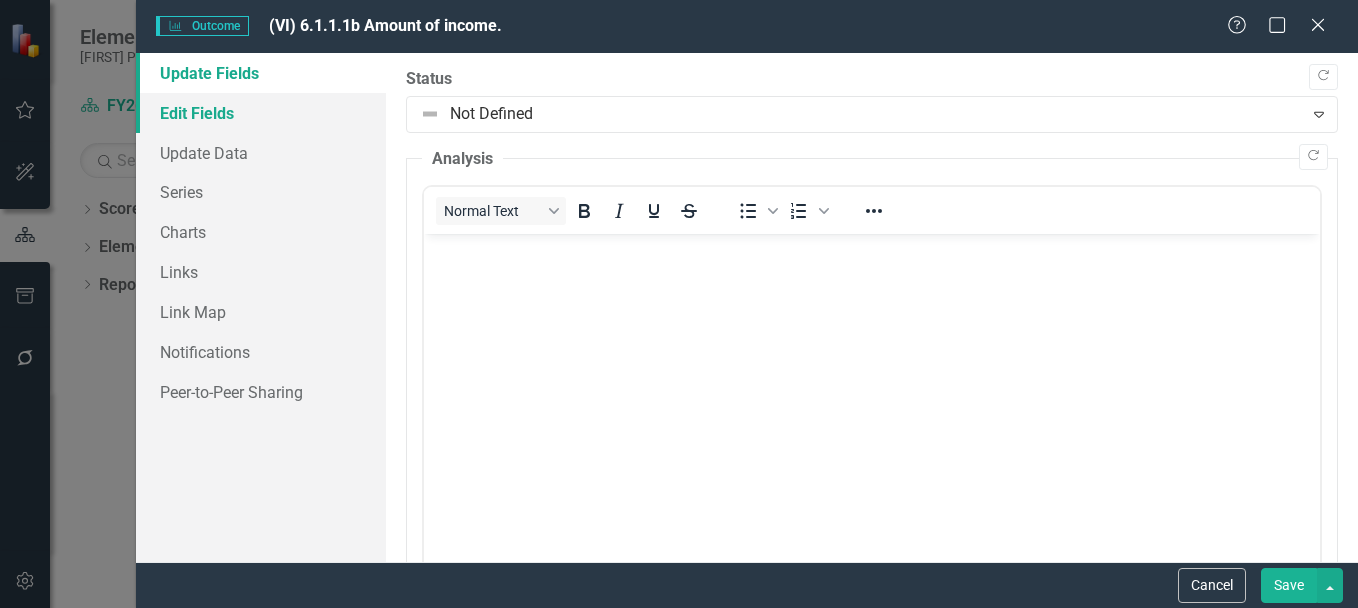 scroll, scrollTop: 0, scrollLeft: 0, axis: both 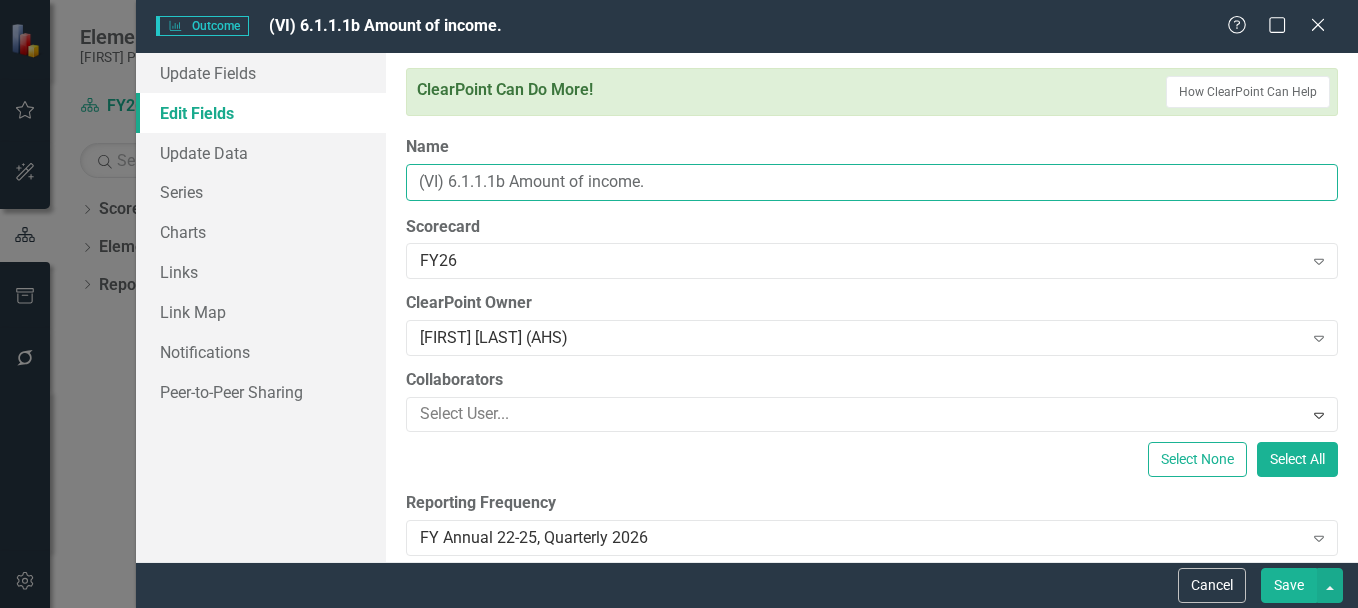 click on "(VI) 6.1.1.1b Amount of income." at bounding box center [872, 182] 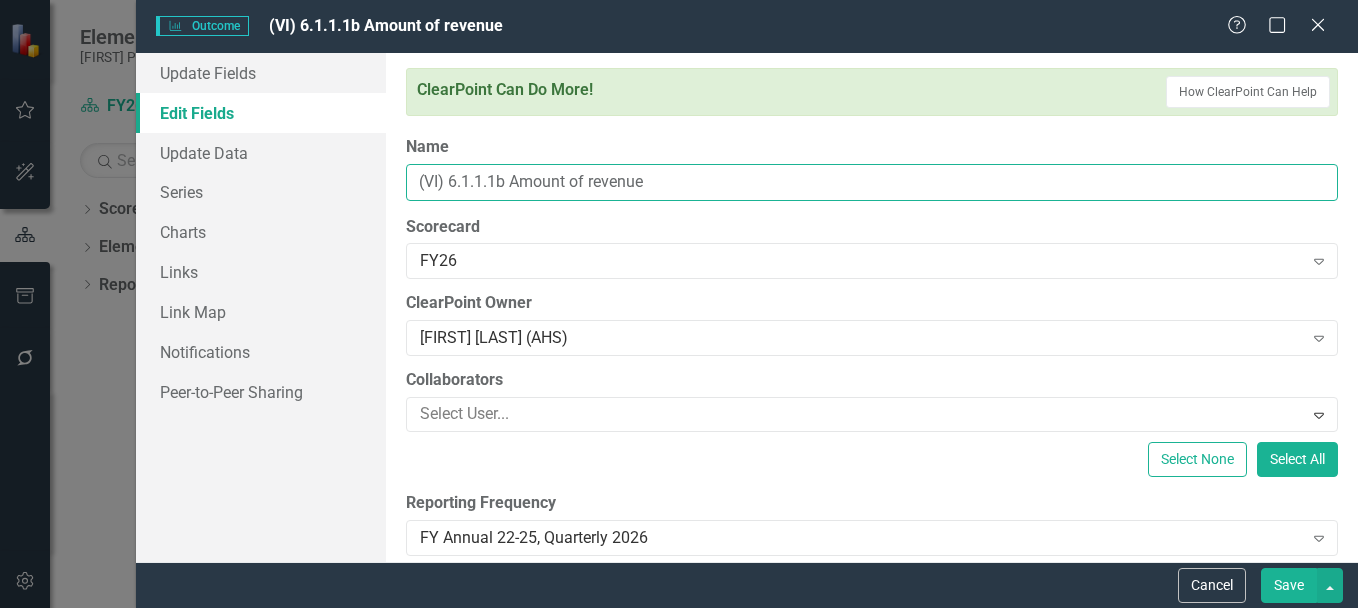 type on "(VI) 6.1.1.1b Amount of revenue" 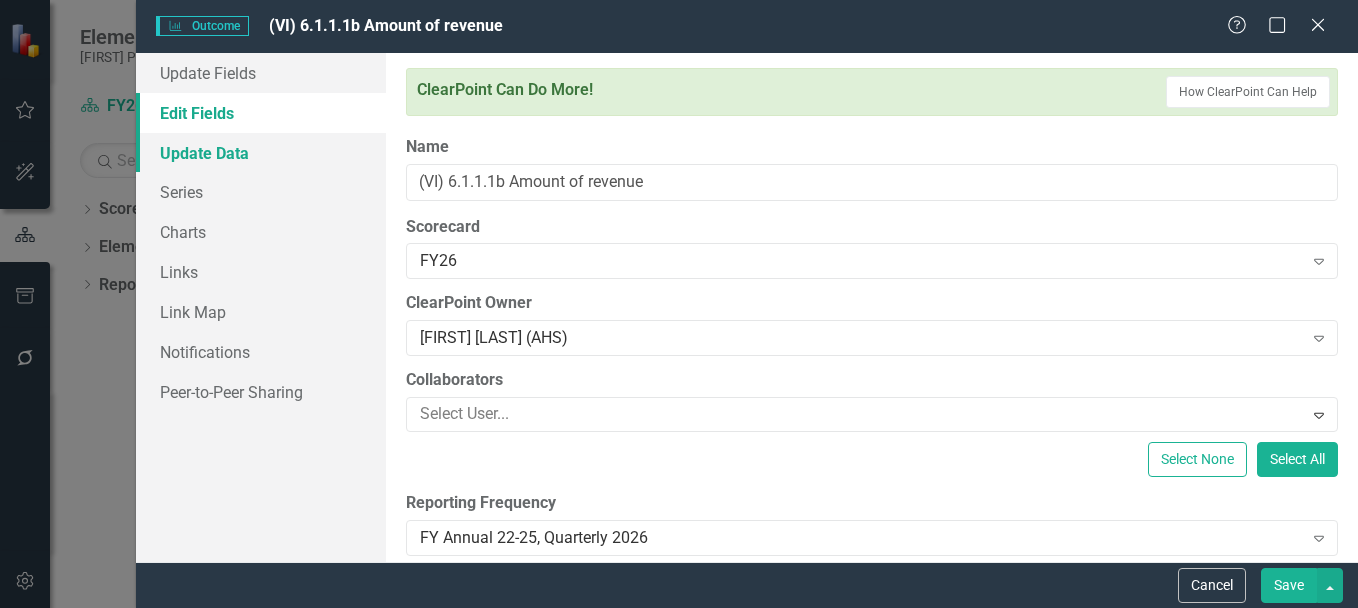 click on "Update  Data" at bounding box center [261, 153] 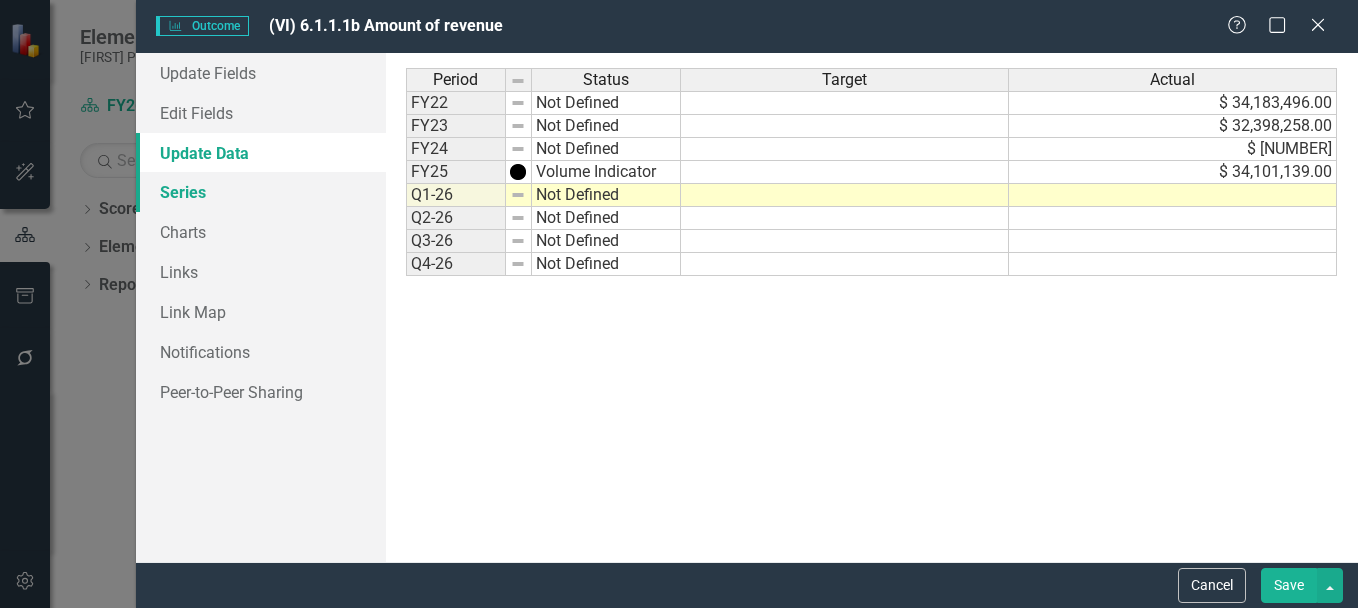 click on "Series" at bounding box center (261, 192) 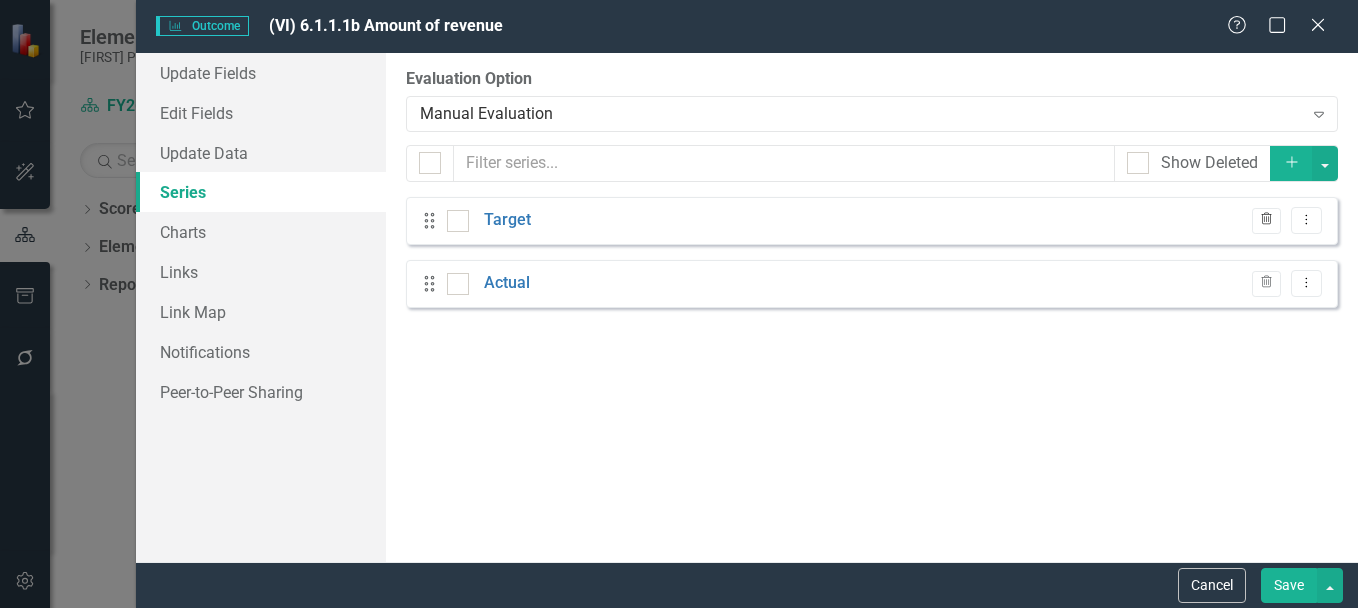 click on "Trash" 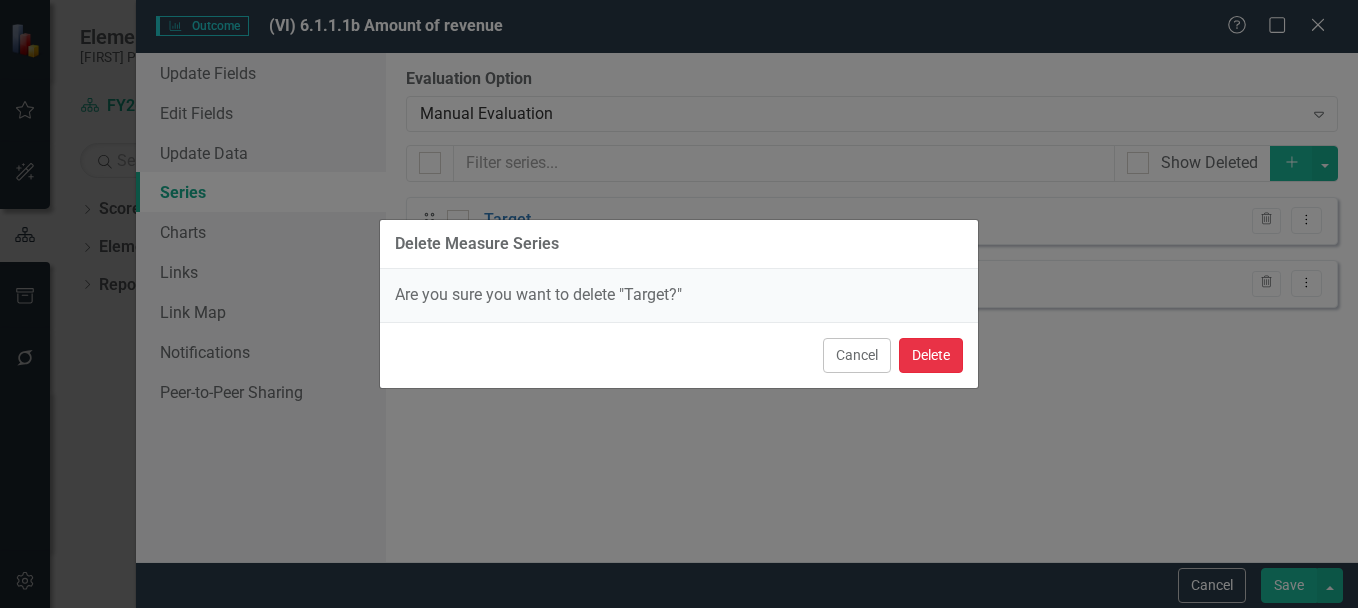 click on "Delete" at bounding box center [931, 355] 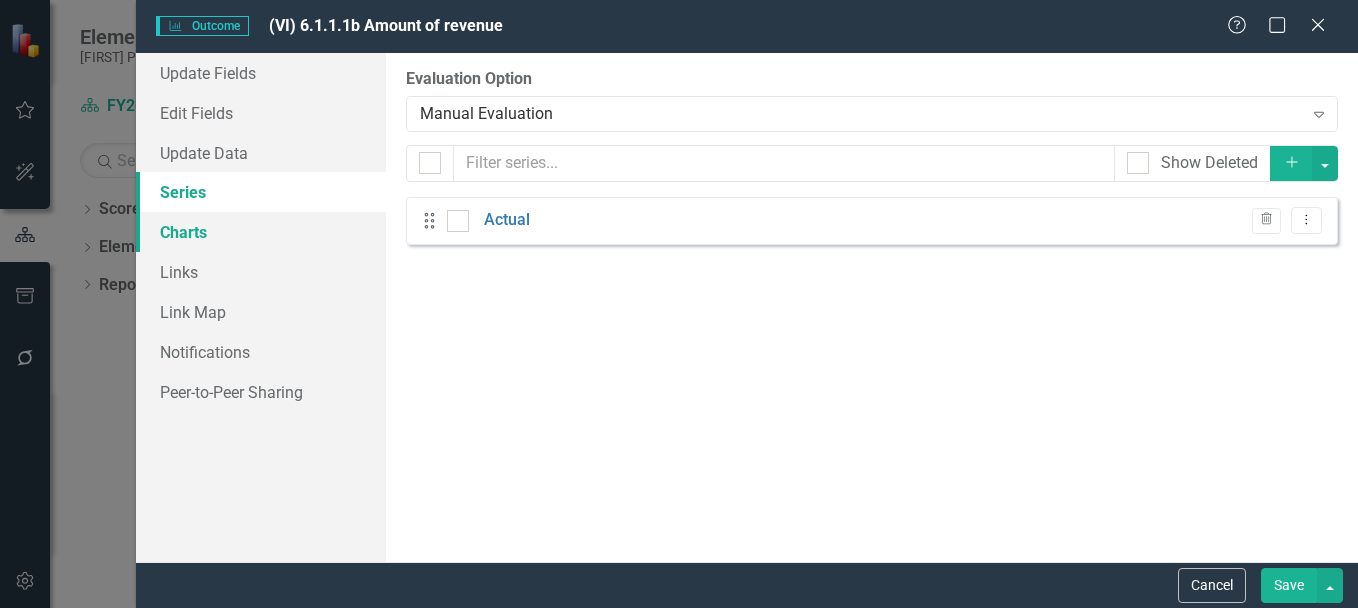 click on "Charts" at bounding box center [261, 232] 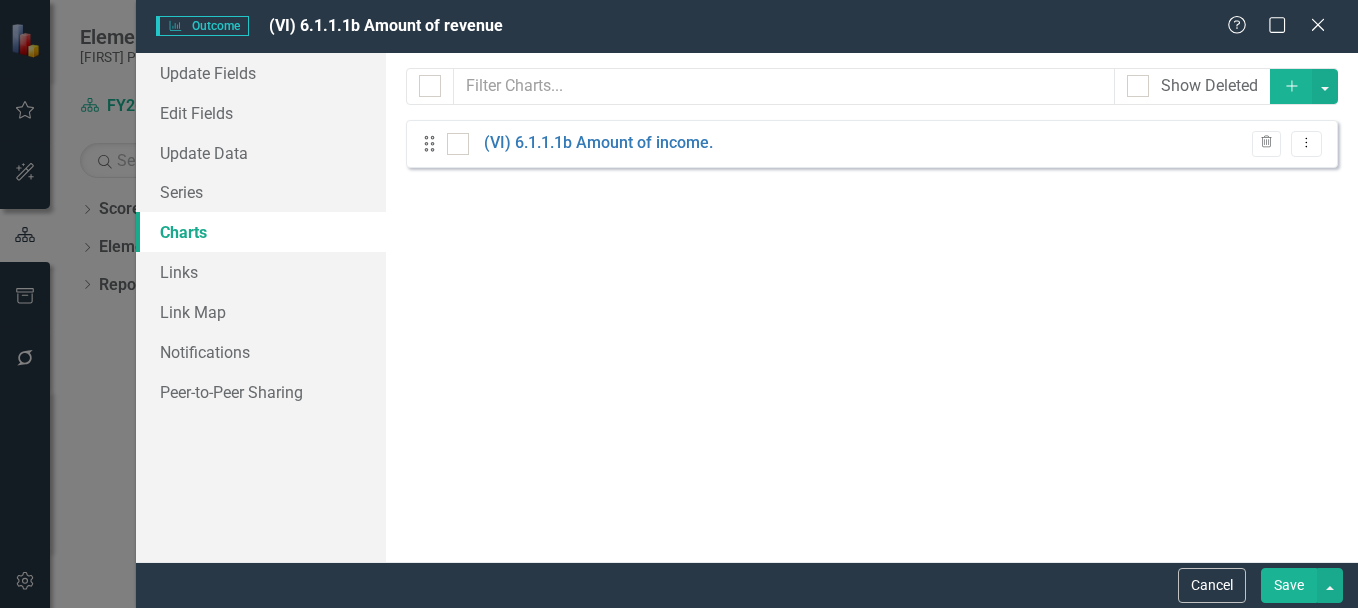 checkbox on "false" 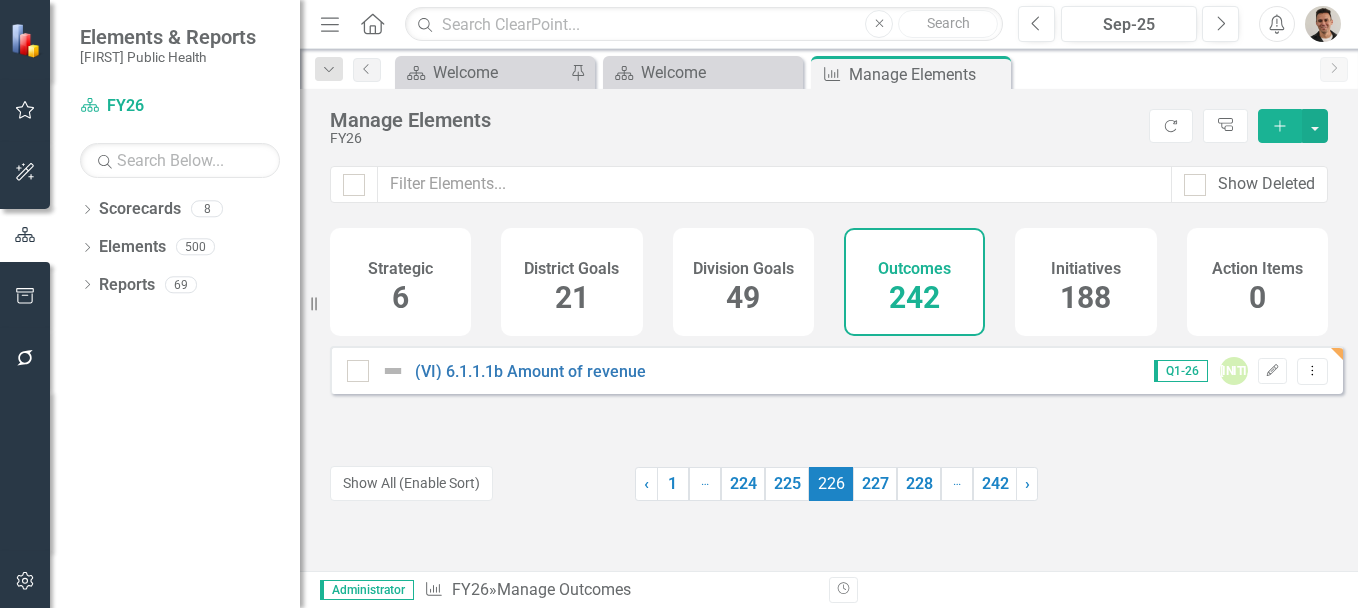 click on "188" at bounding box center [1085, 297] 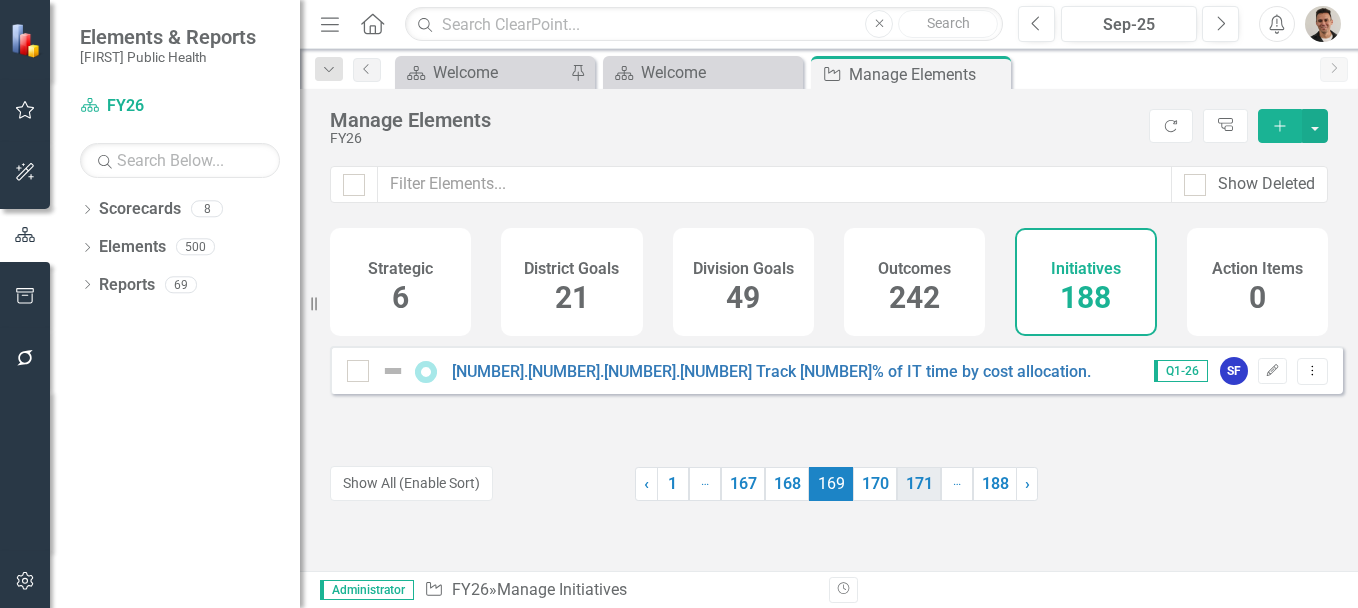 click on "170" at bounding box center (875, 484) 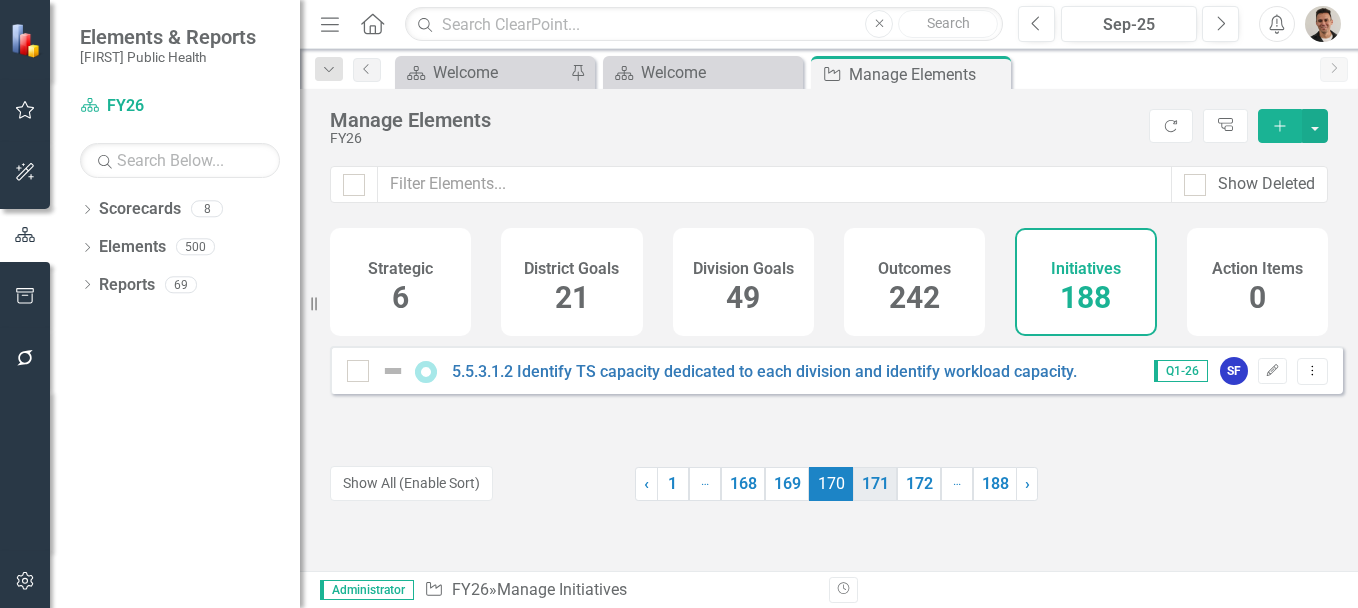 click on "171" at bounding box center (875, 484) 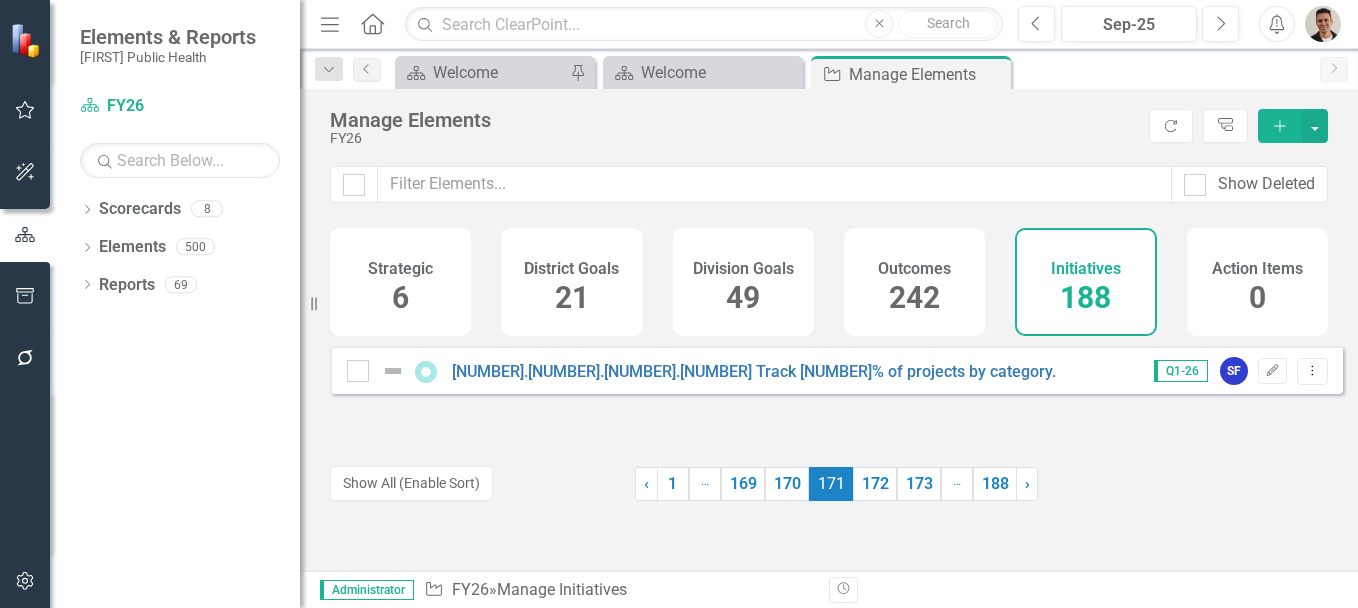 click on "172" at bounding box center (875, 484) 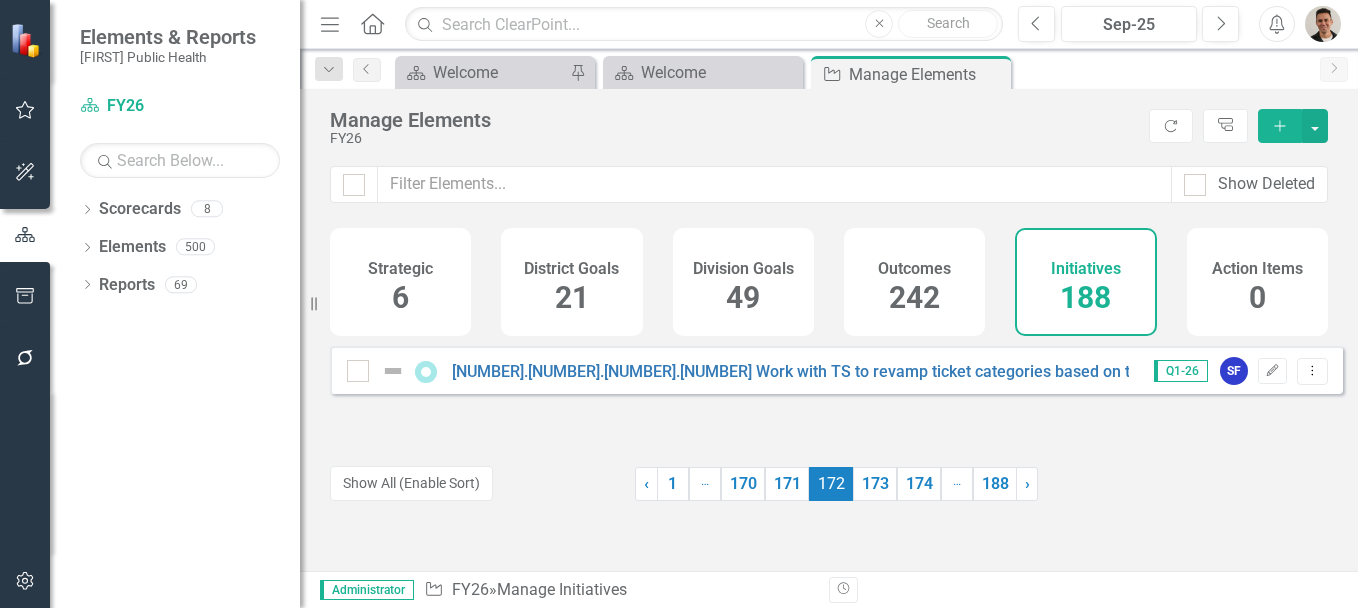 click on "173" at bounding box center [875, 484] 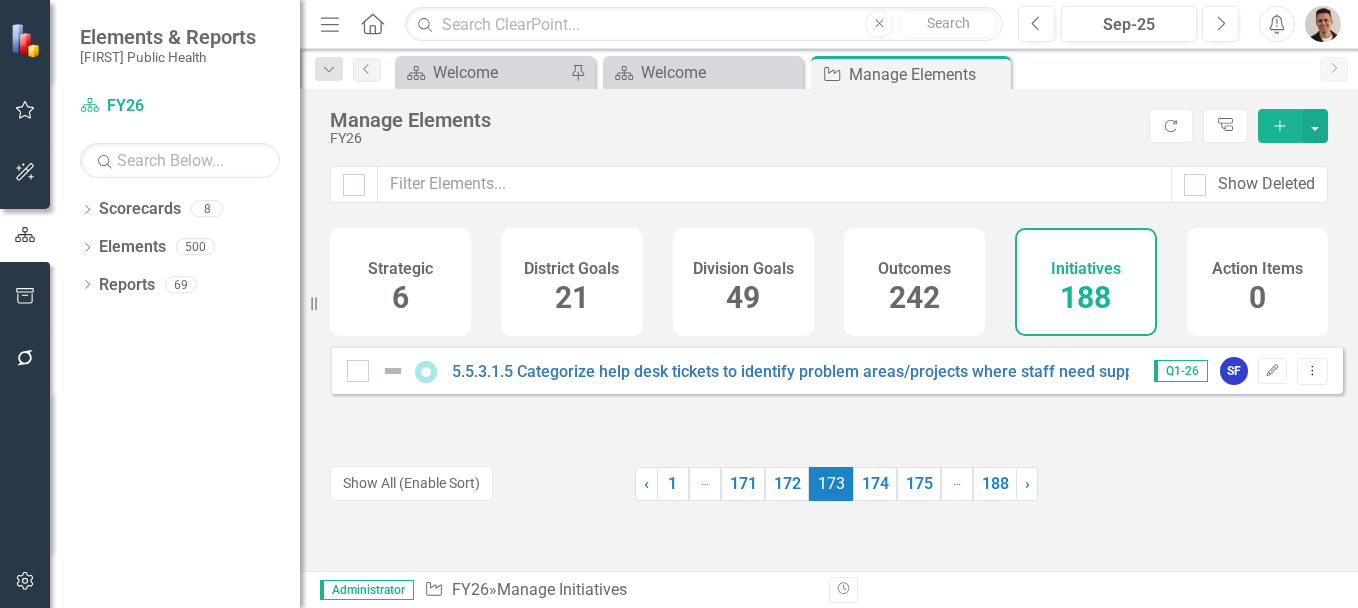 click on "174" at bounding box center (875, 484) 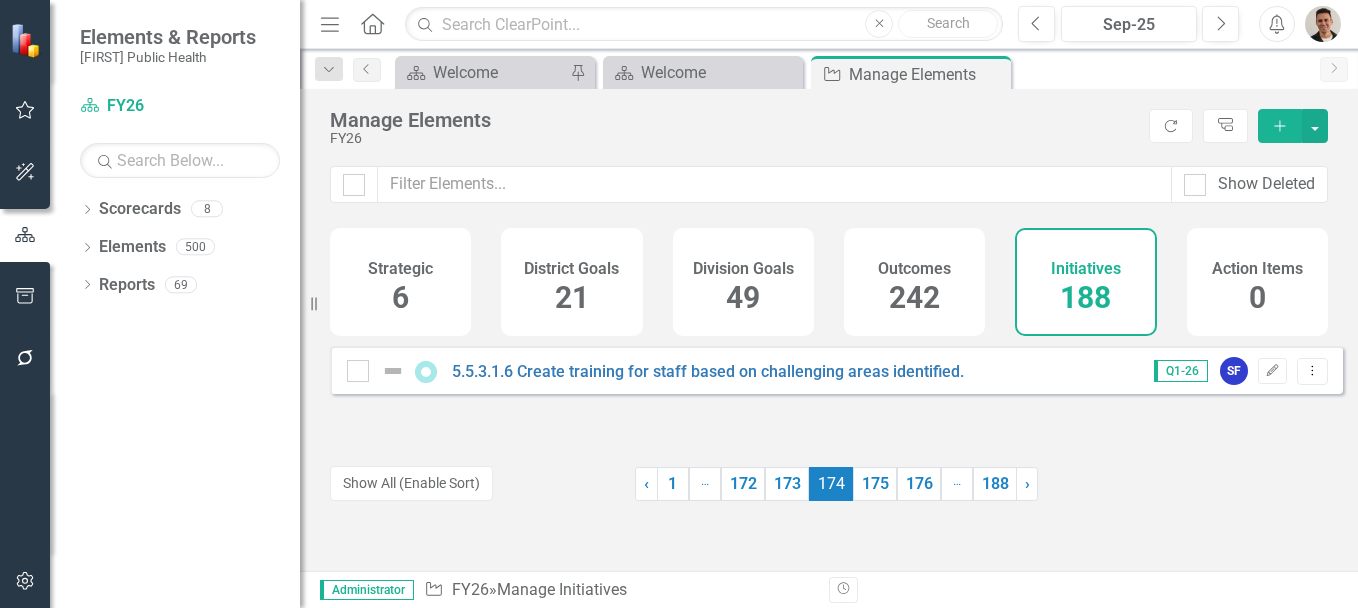 click on "175" at bounding box center [875, 484] 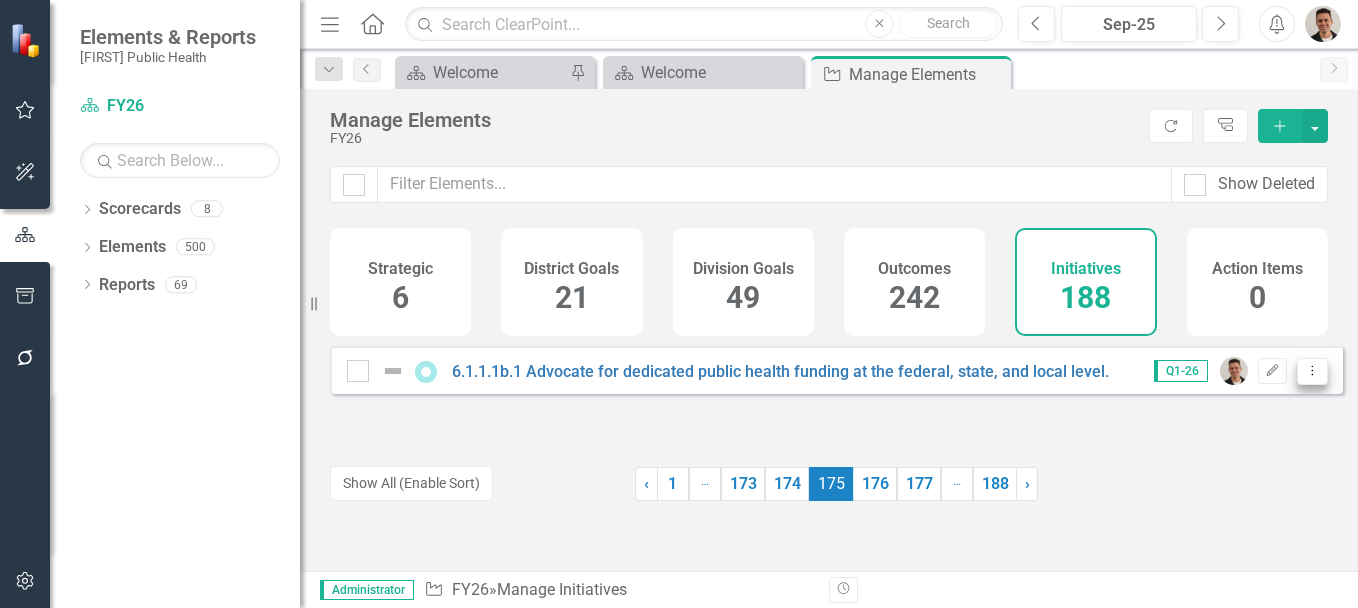 click on "Dropdown Menu" 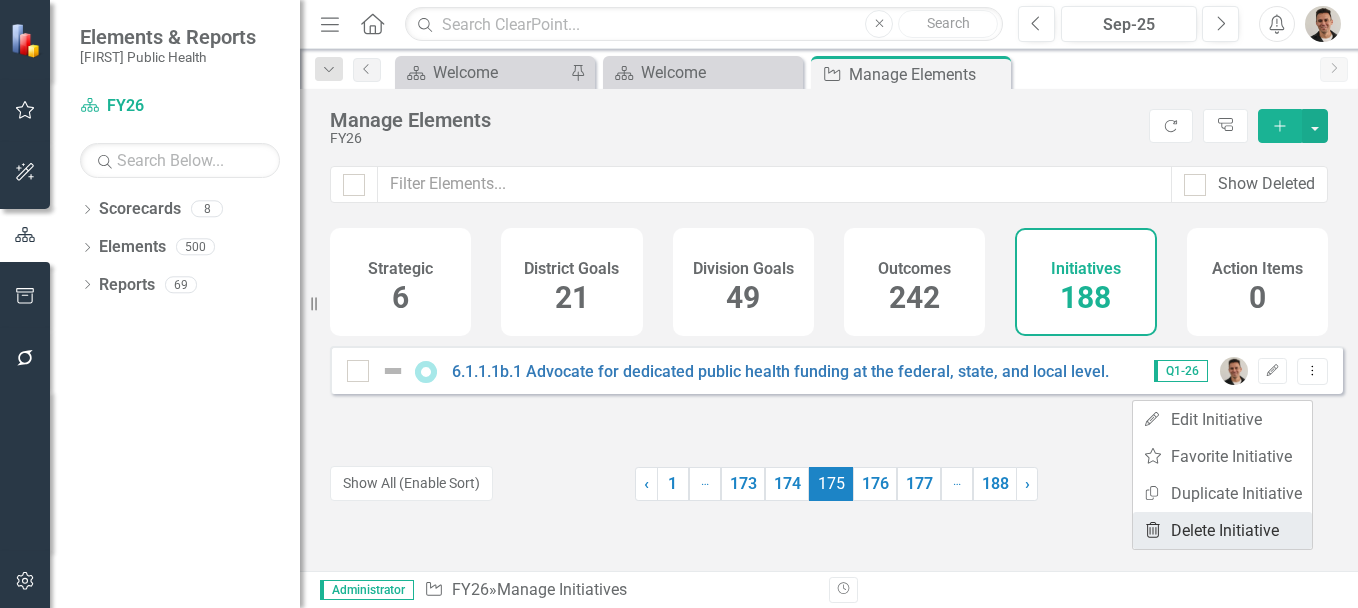 click on "Trash Delete Initiative" at bounding box center [1222, 530] 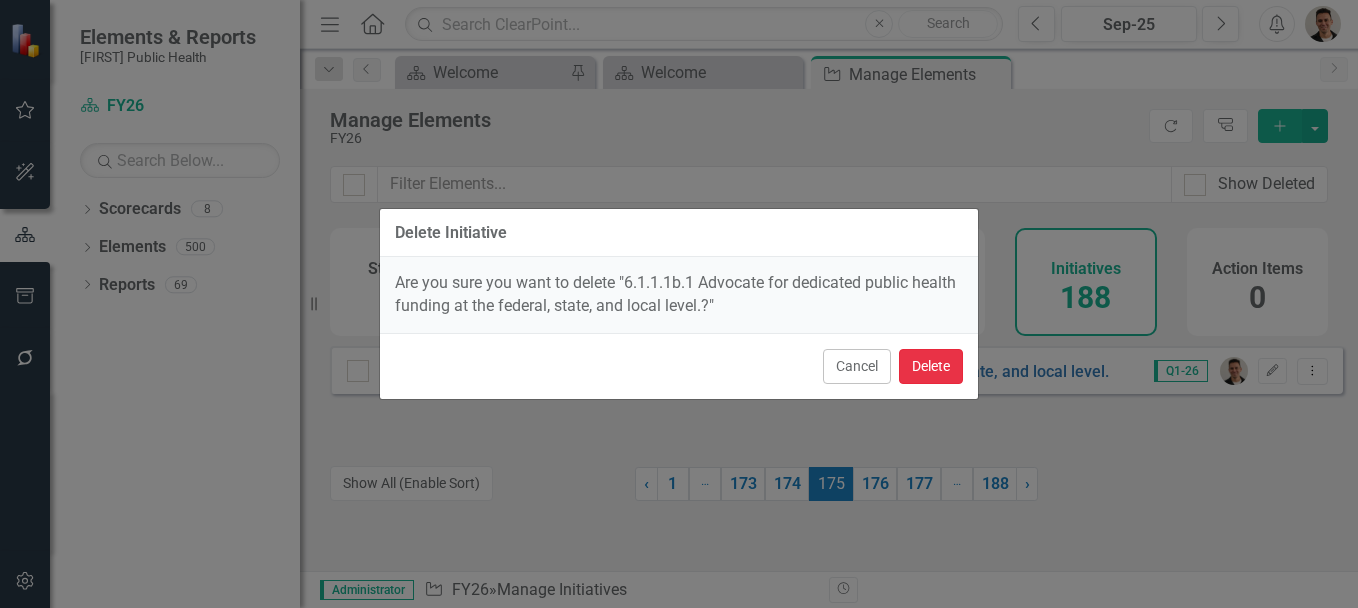click on "Delete" at bounding box center (931, 366) 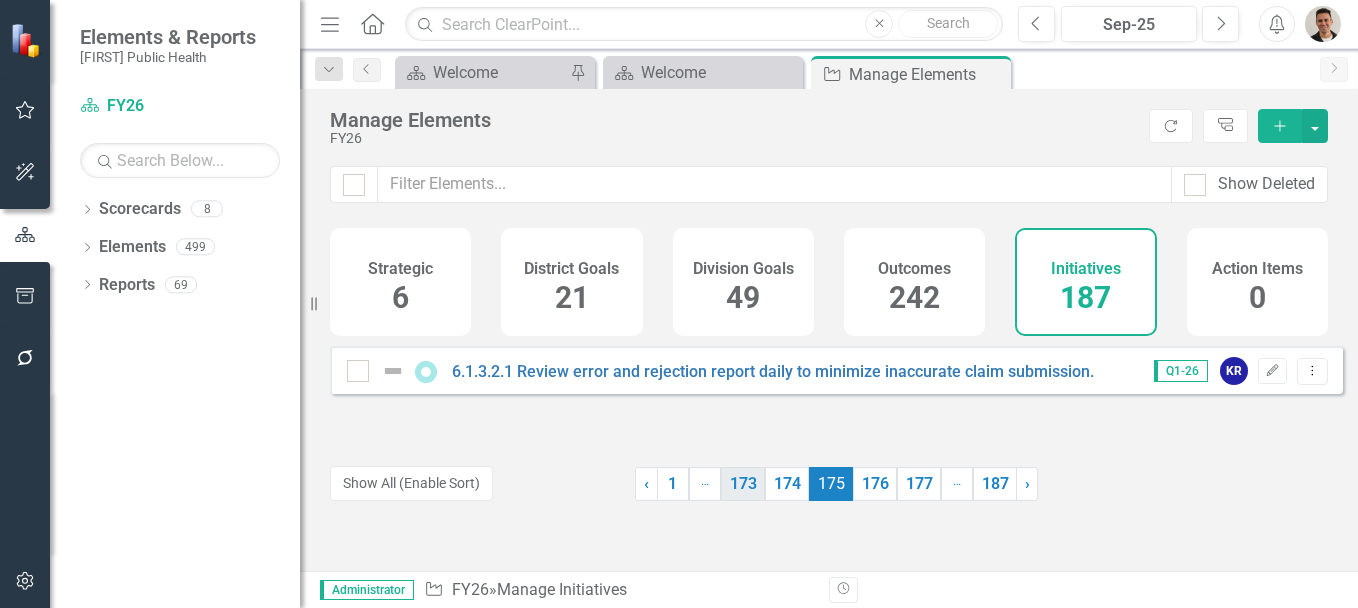click on "174" at bounding box center (787, 484) 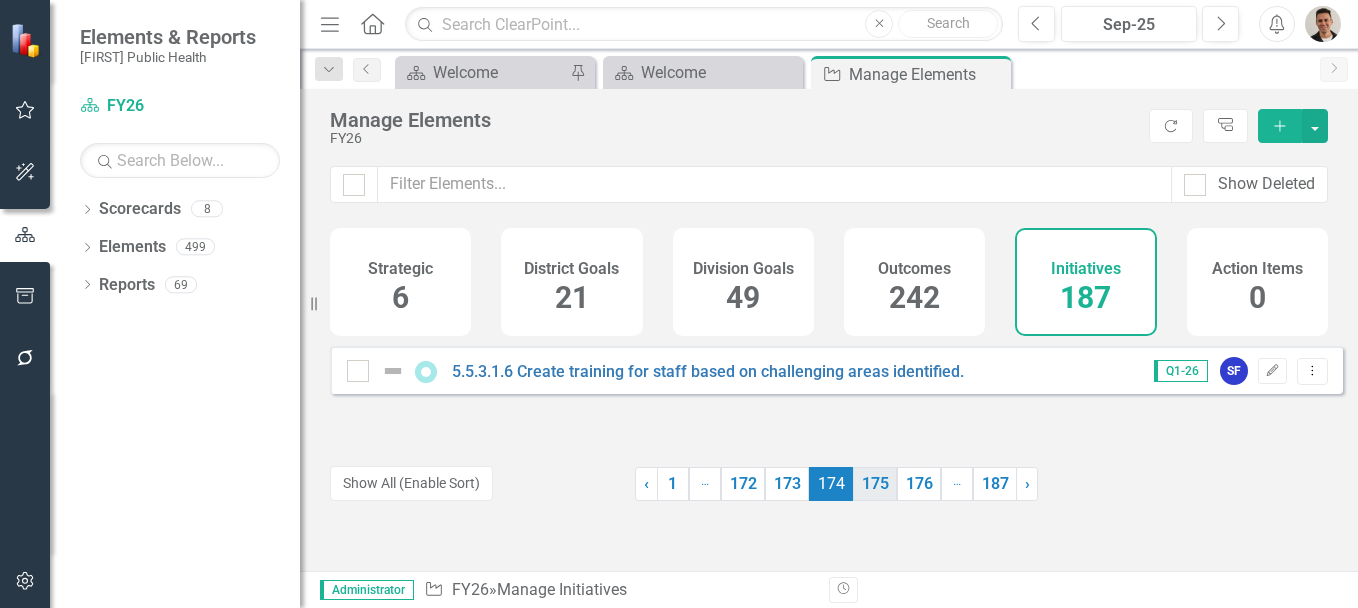 click on "175" at bounding box center [875, 484] 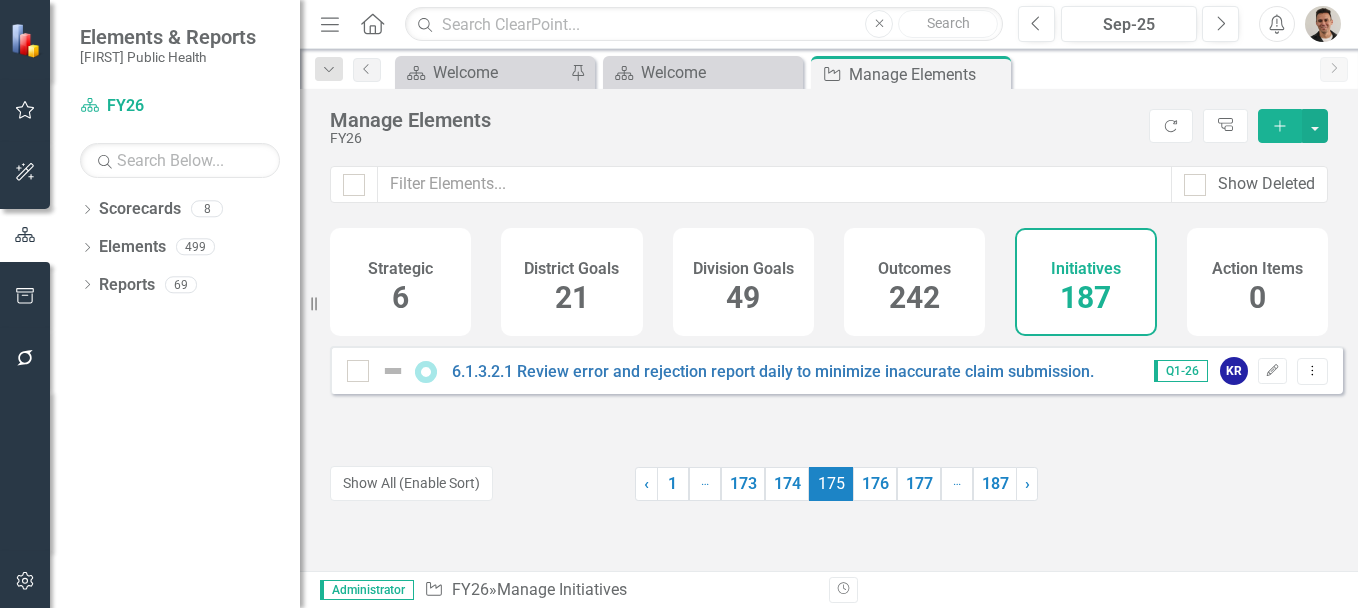 click on "242" at bounding box center (914, 297) 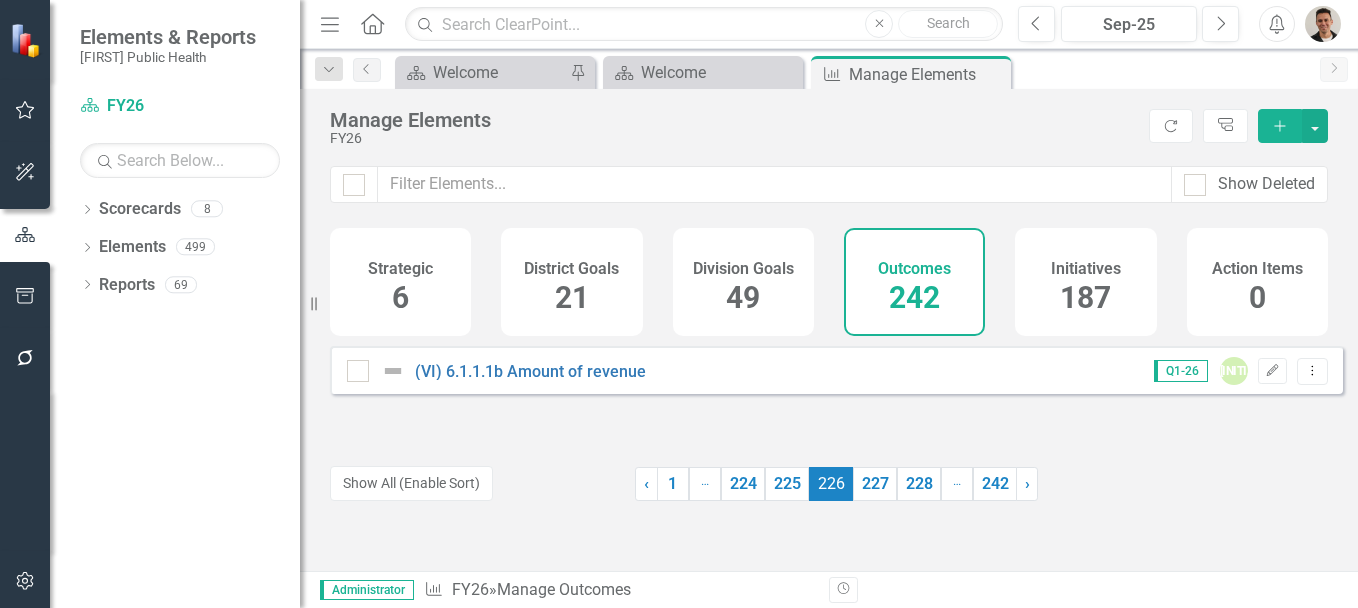 click on "(VI) 6.1.1.1b Amount of revenue Q1-26 JZ Edit Dropdown Menu" at bounding box center (836, 370) 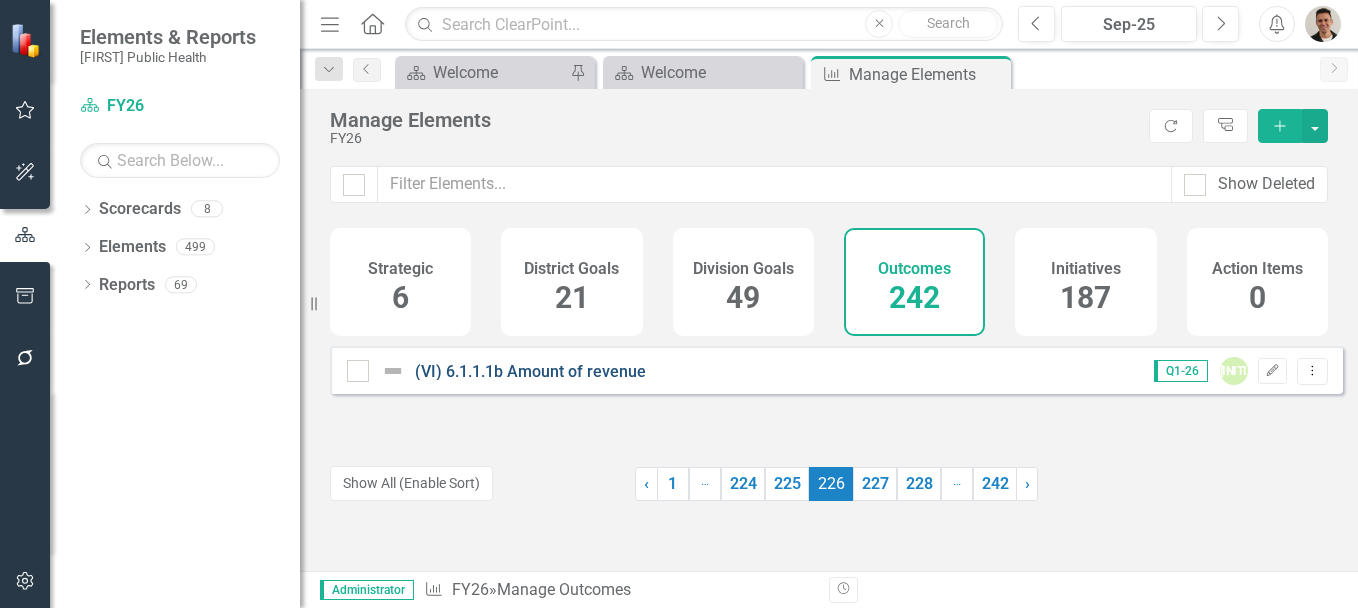 click on "(VI) 6.1.1.1b Amount of revenue" at bounding box center (530, 371) 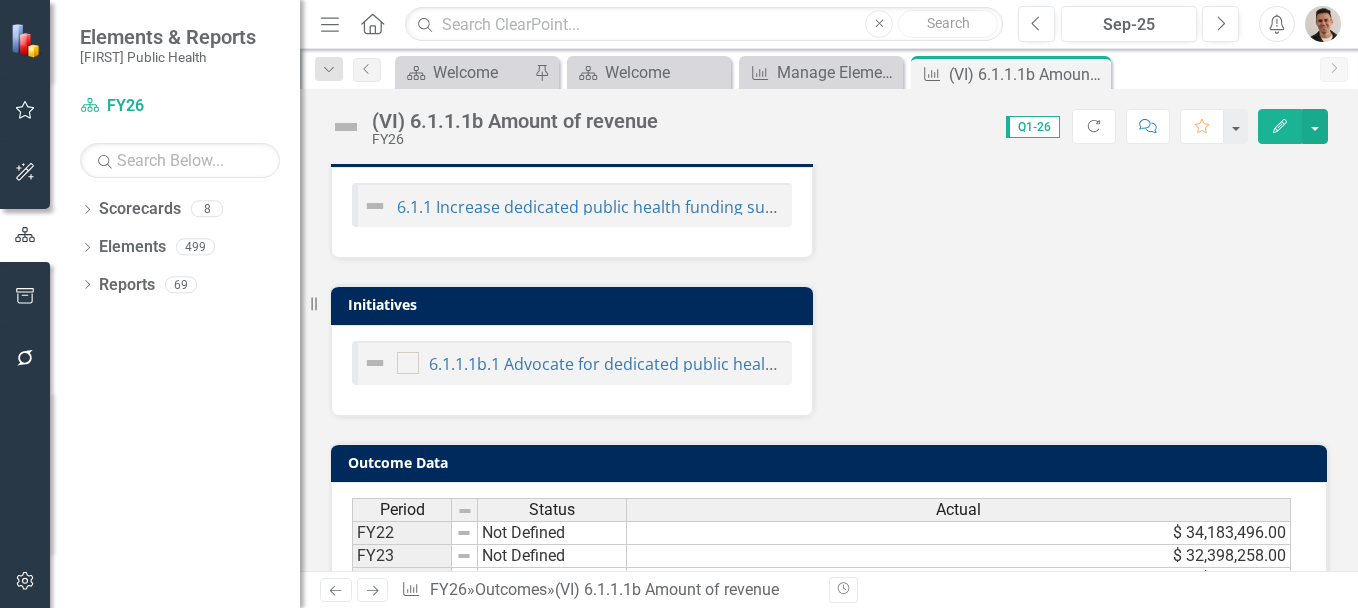 scroll, scrollTop: 700, scrollLeft: 0, axis: vertical 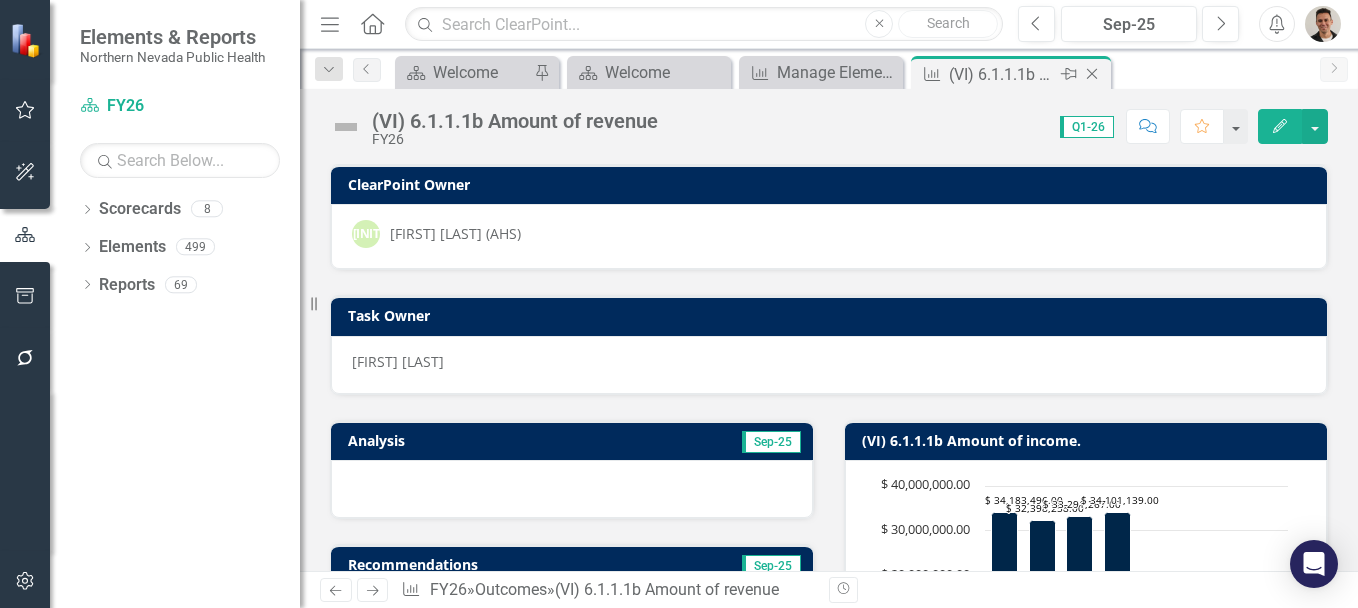 click on "Close" 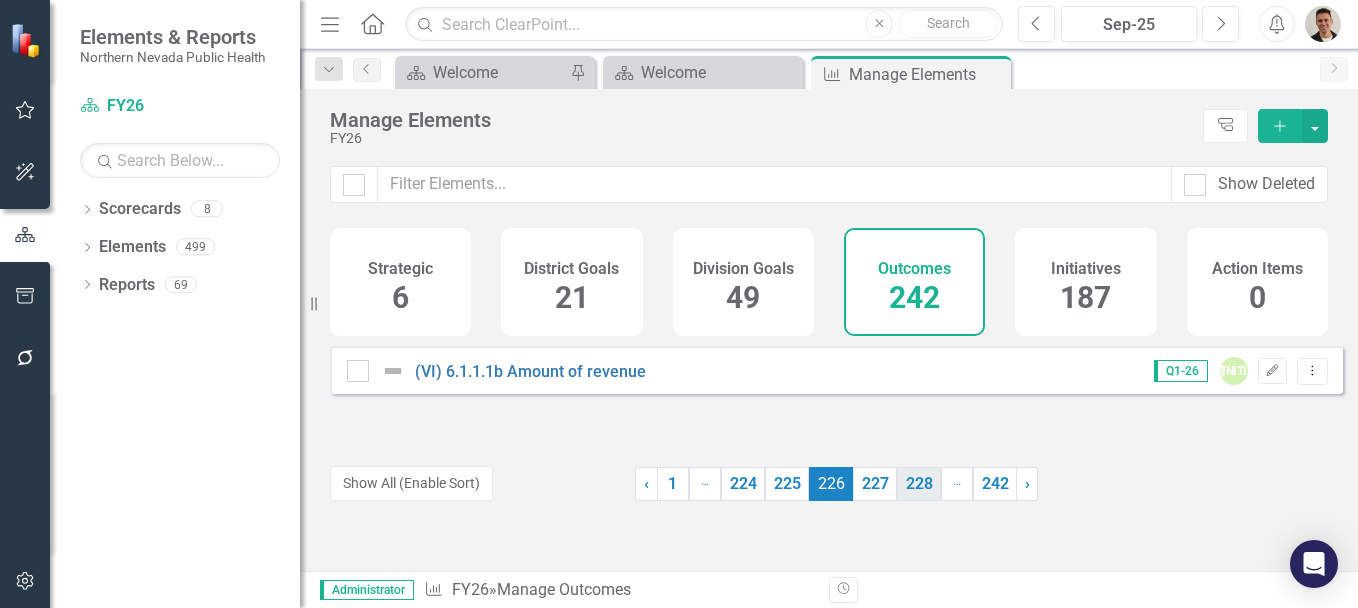 click on "227" at bounding box center [875, 484] 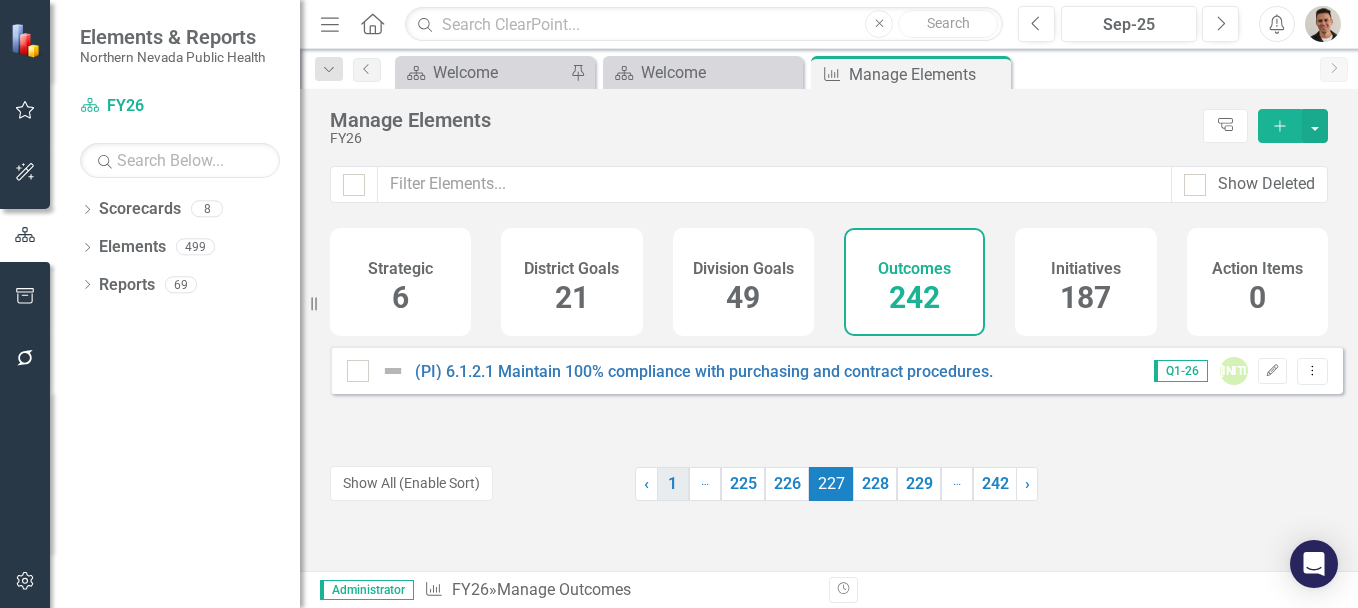 click on "1" at bounding box center (673, 484) 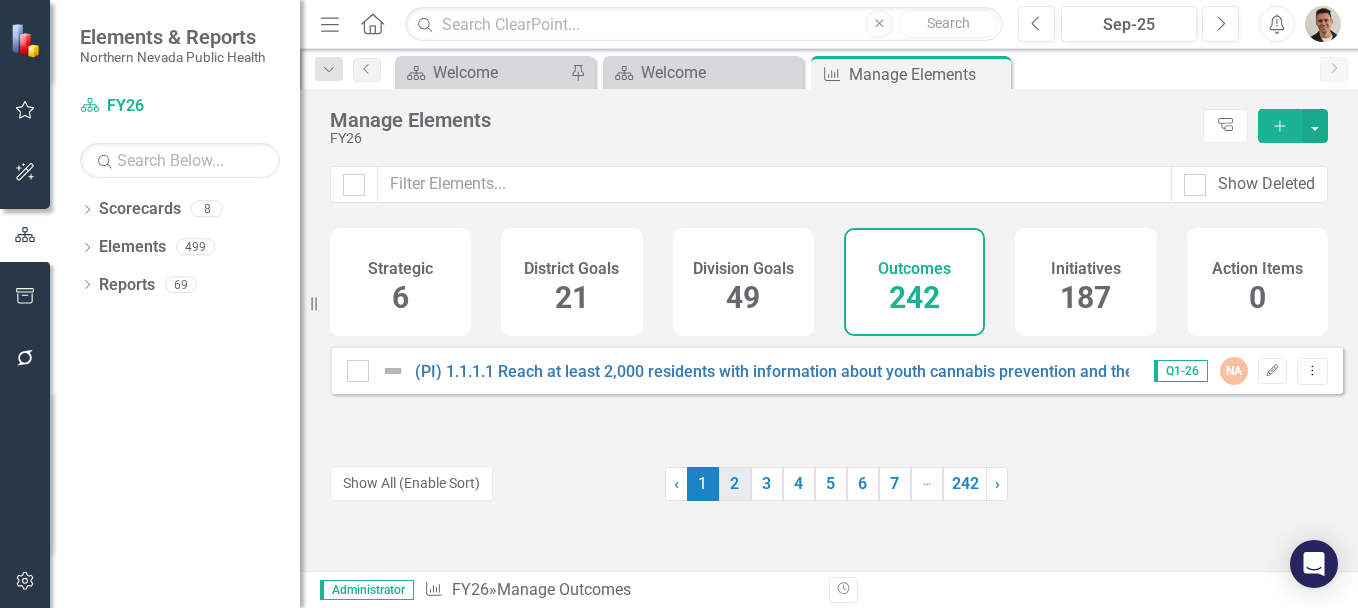 click on "2" at bounding box center [735, 484] 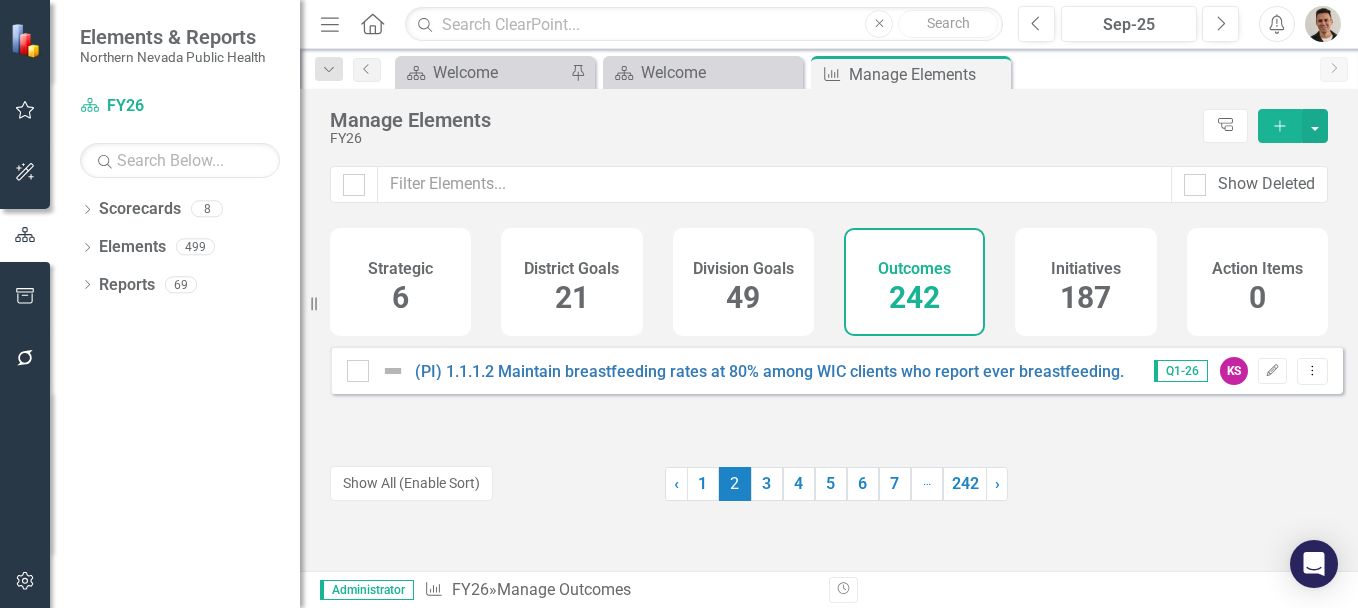 click on "2 (current)" at bounding box center [735, 484] 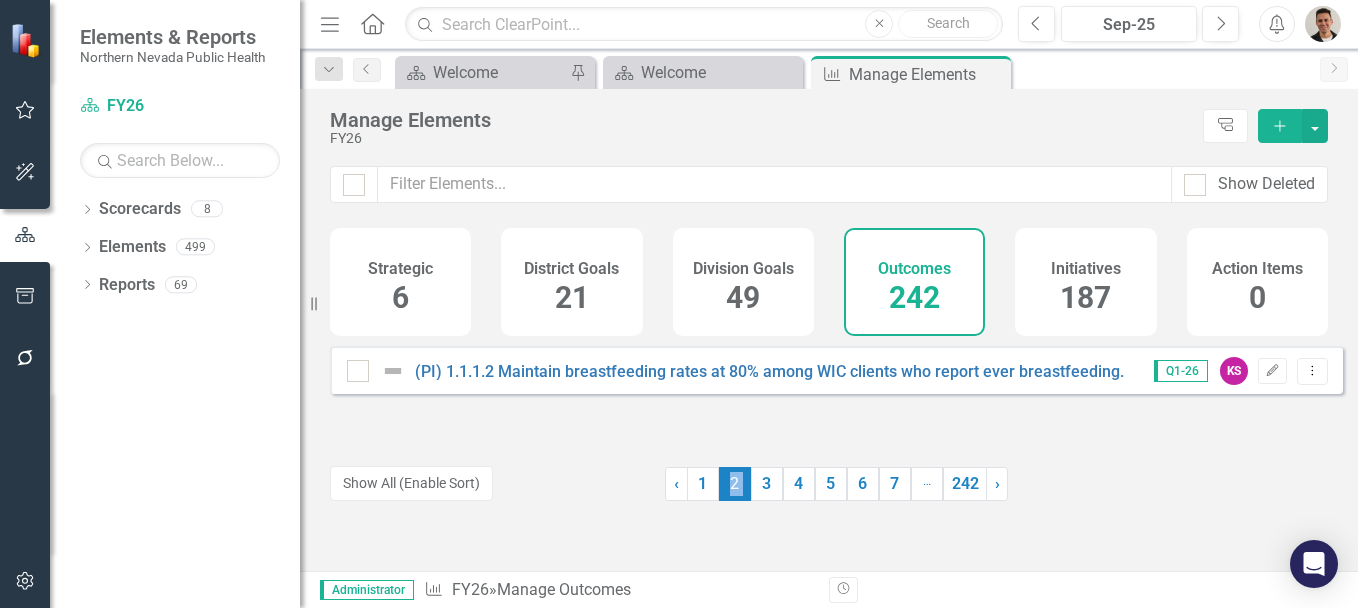 click on "2 (current)" at bounding box center (735, 484) 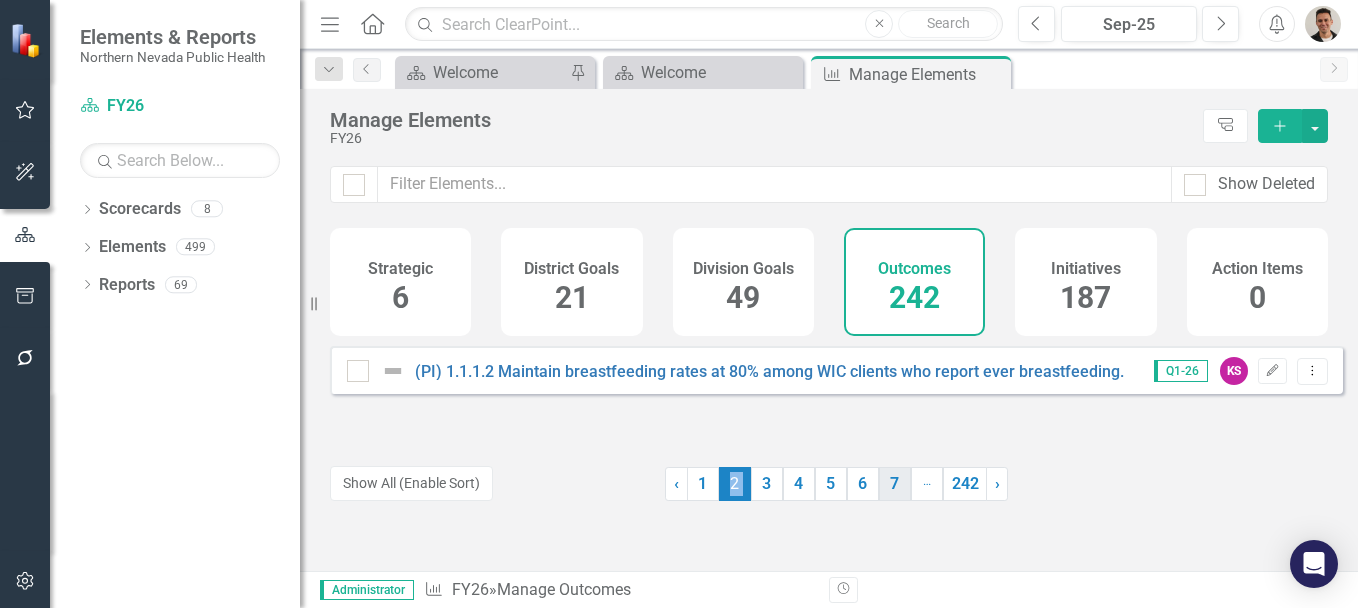 click on "7" at bounding box center [895, 484] 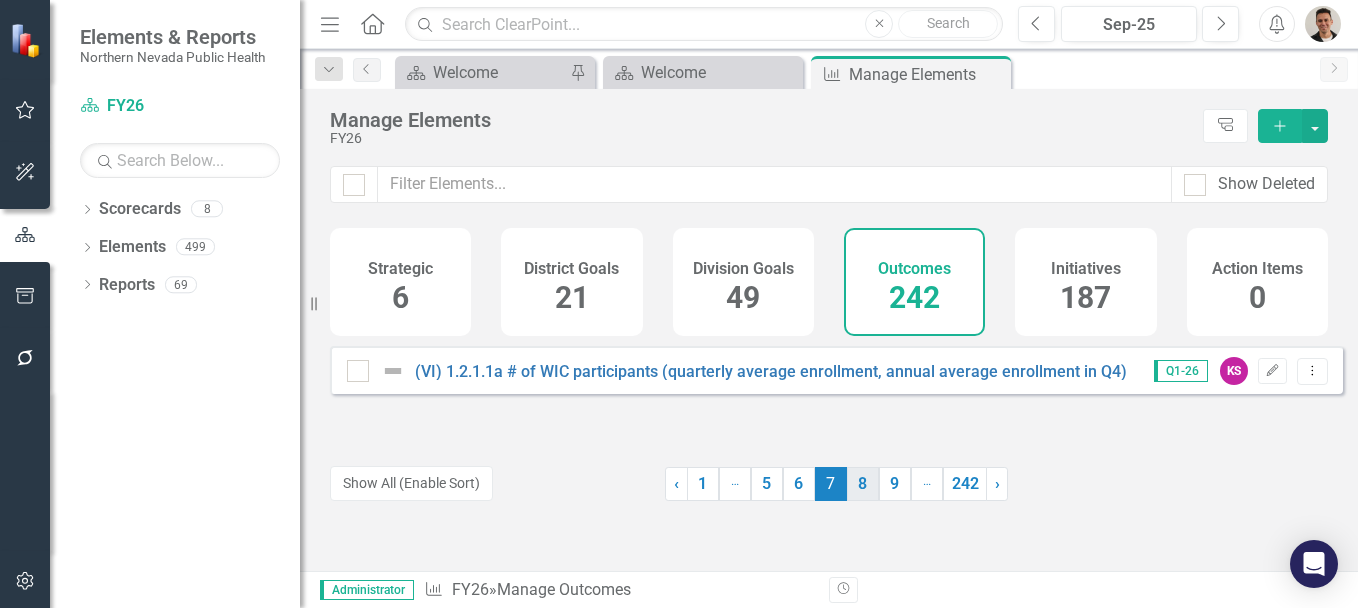 click on "8" at bounding box center (863, 484) 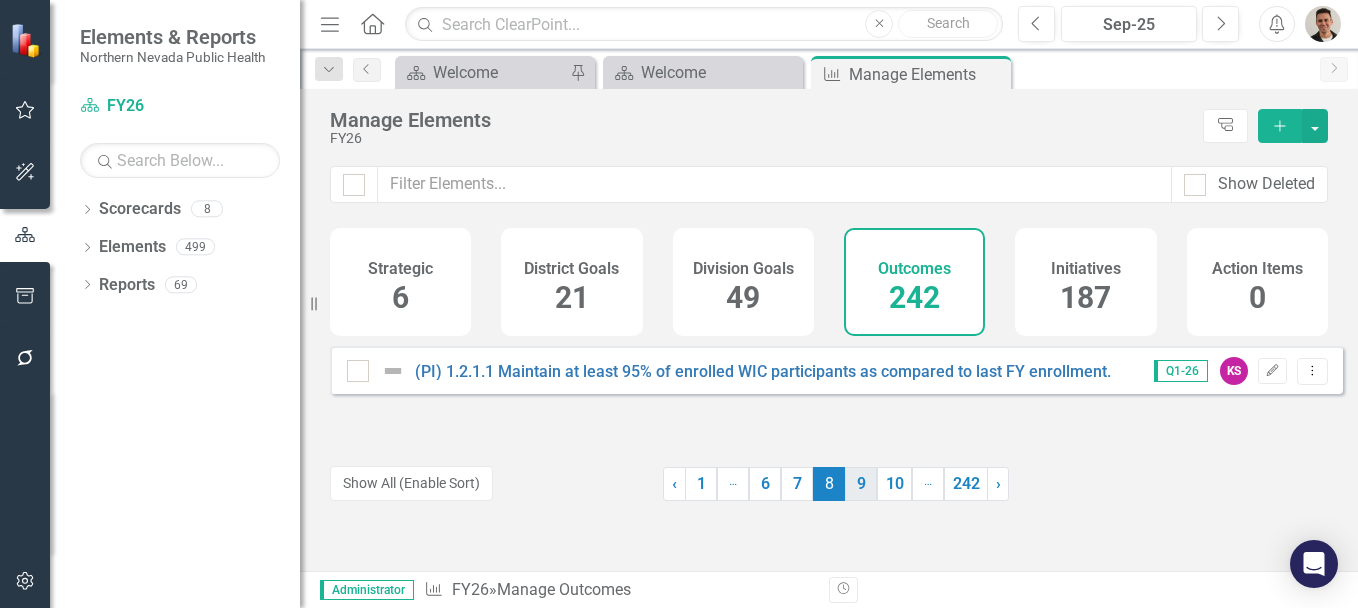 click on "9" at bounding box center (861, 484) 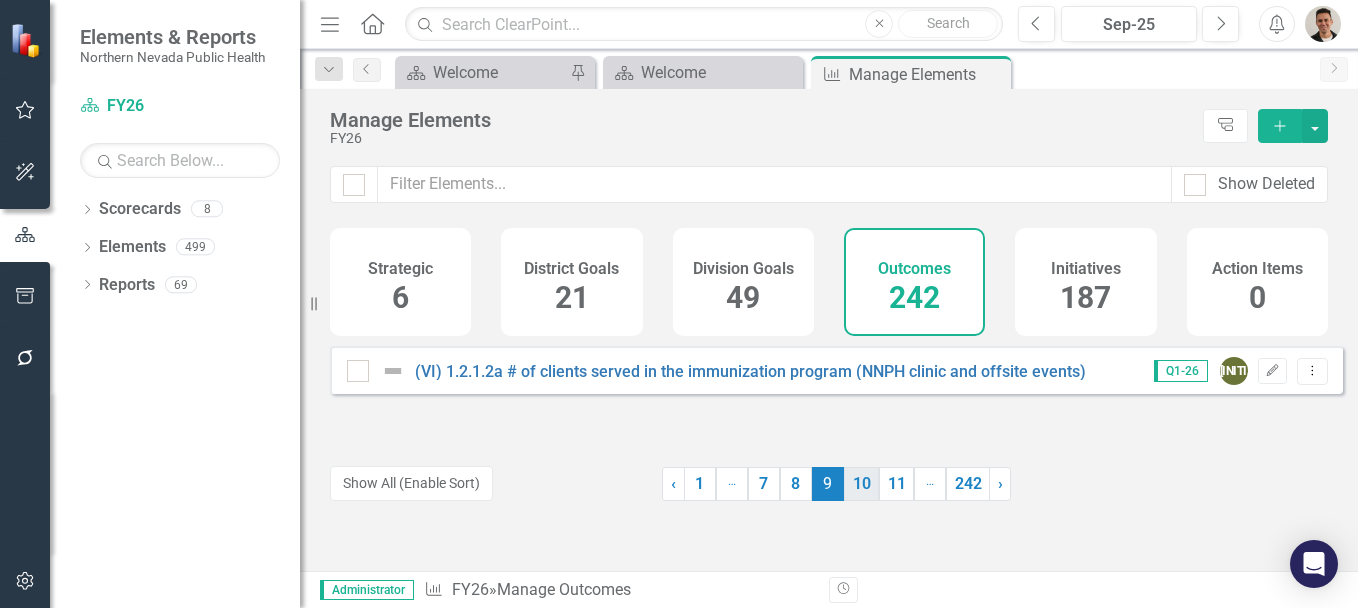 click on "10" at bounding box center [861, 484] 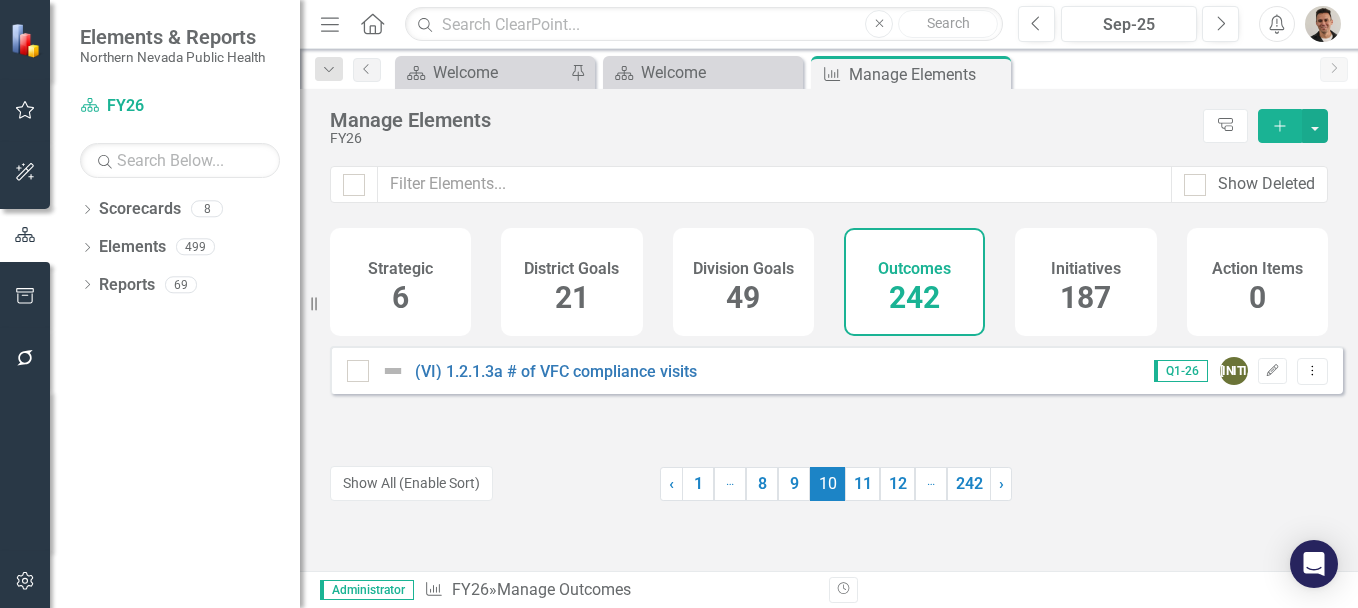 click on "11" at bounding box center [862, 484] 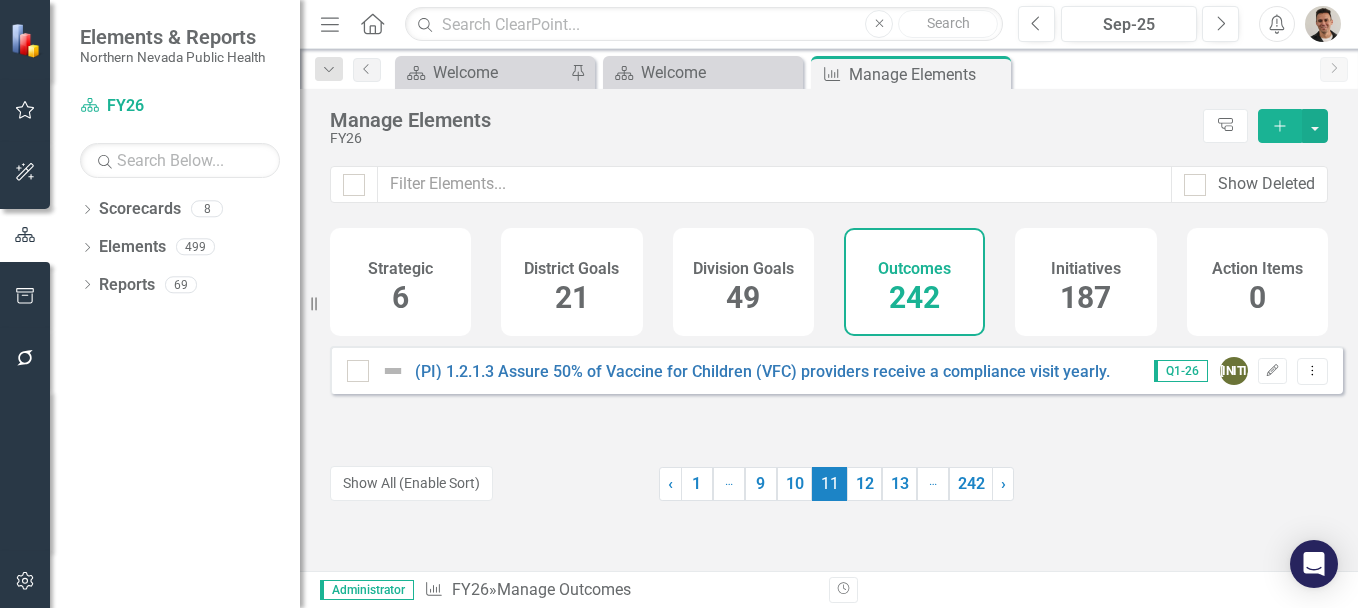 click on "12" at bounding box center (864, 484) 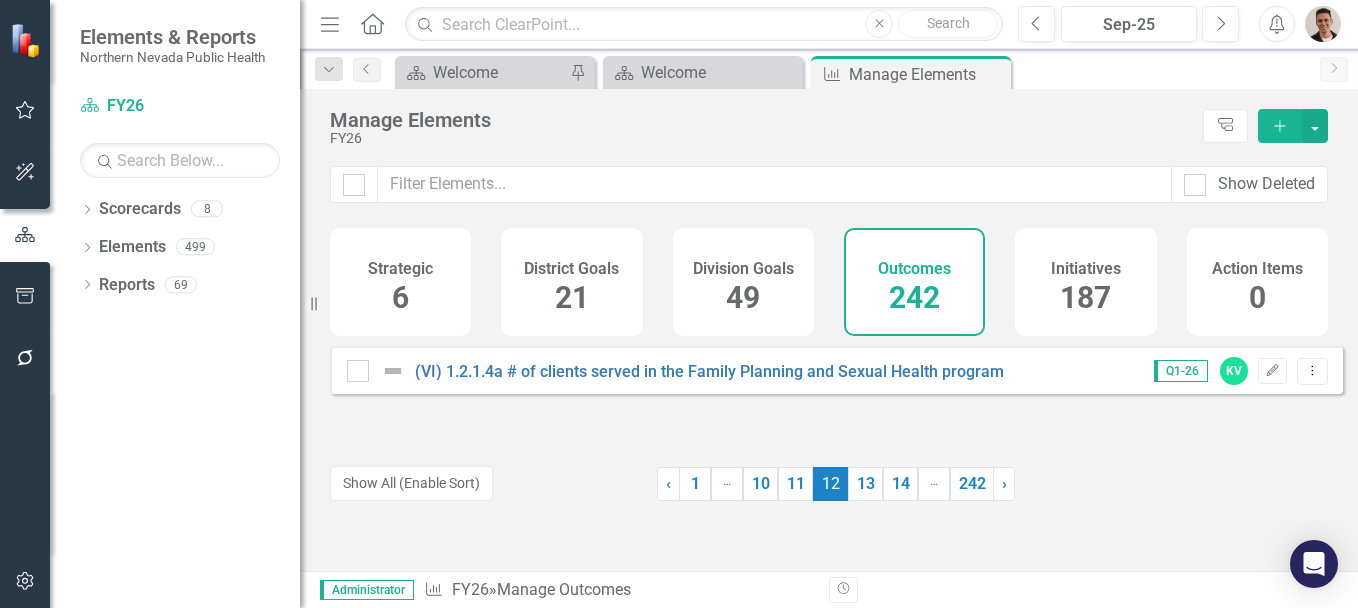 click on "13" at bounding box center (865, 484) 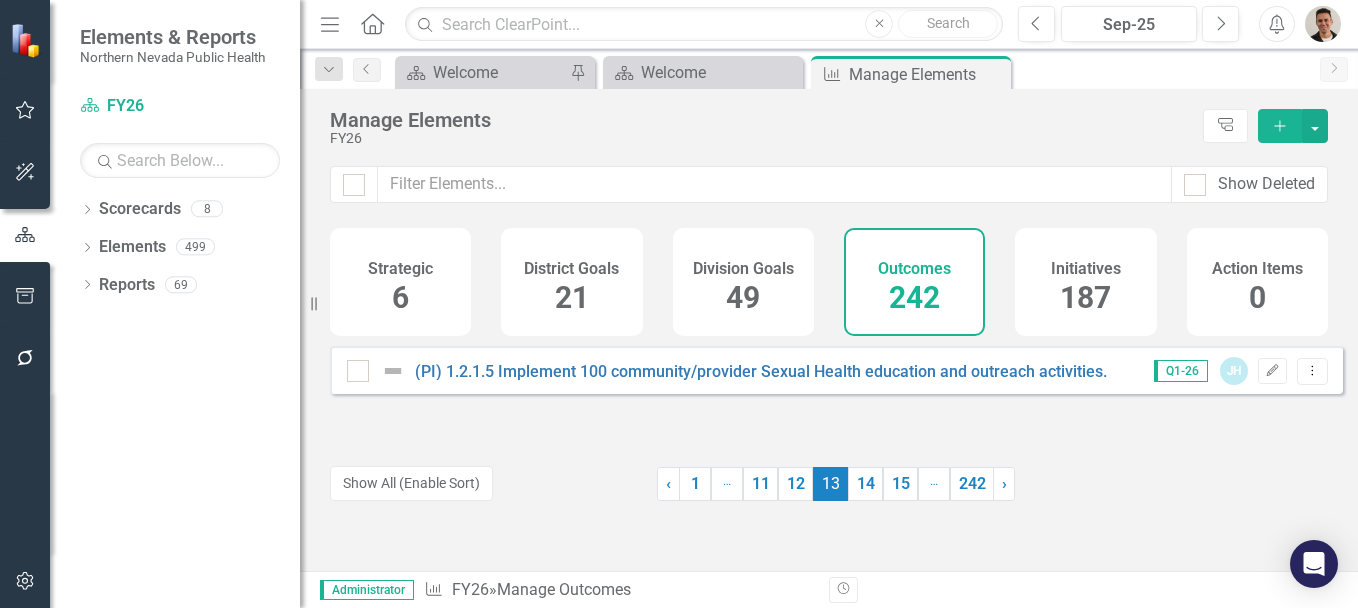 click on "14" at bounding box center (865, 484) 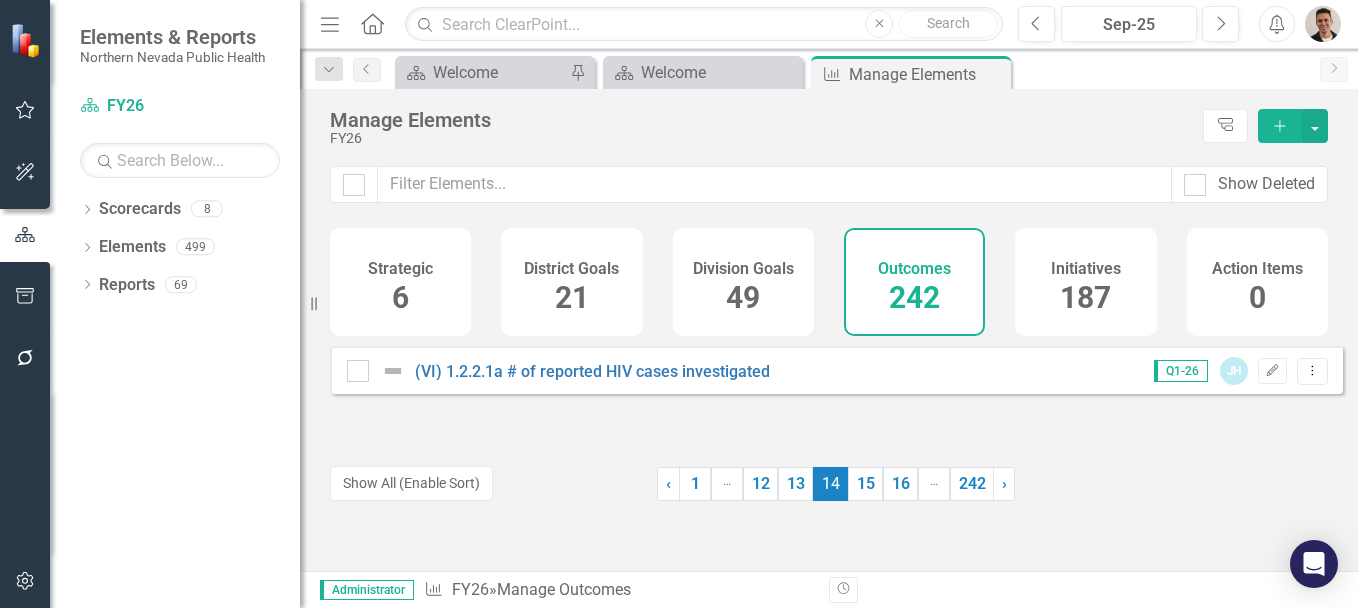 click on "15" at bounding box center (865, 484) 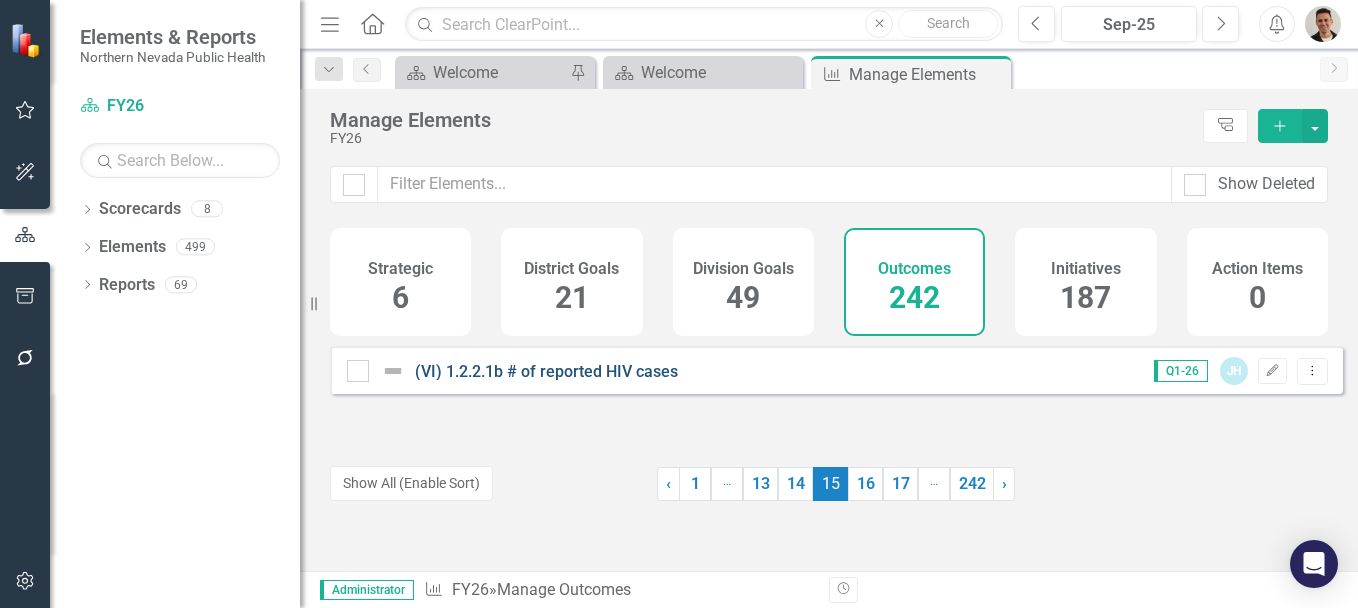 click on "(VI) 1.2.2.1b # of reported HIV cases" at bounding box center [546, 371] 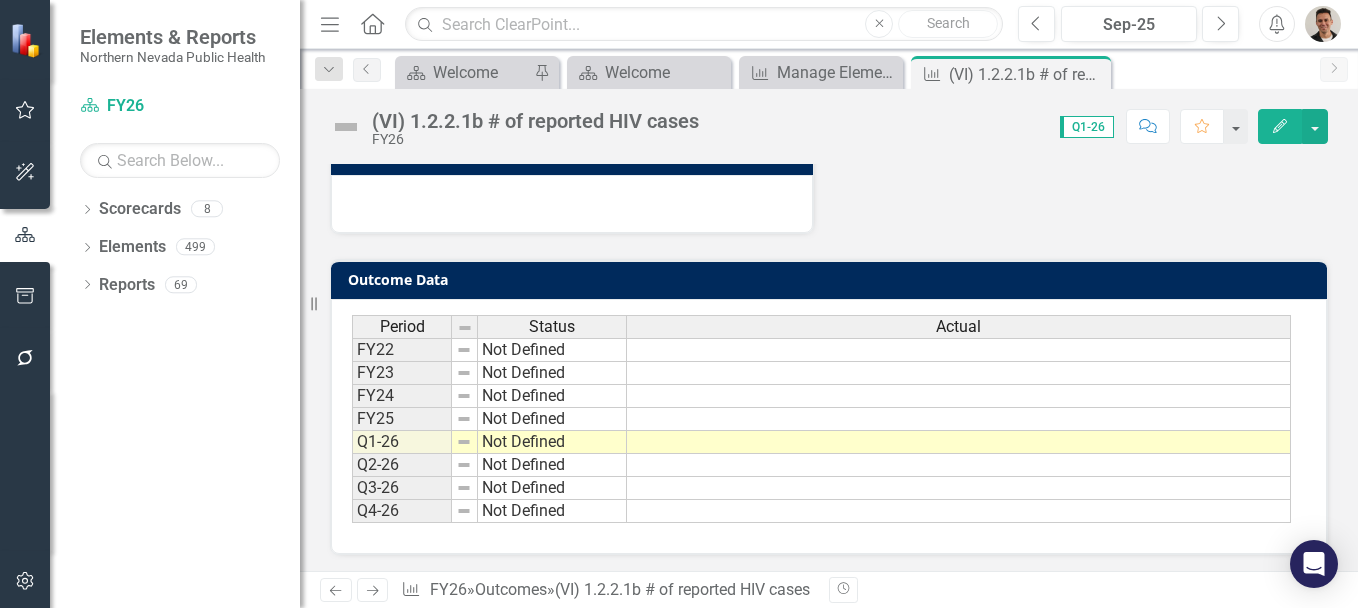 scroll, scrollTop: 853, scrollLeft: 0, axis: vertical 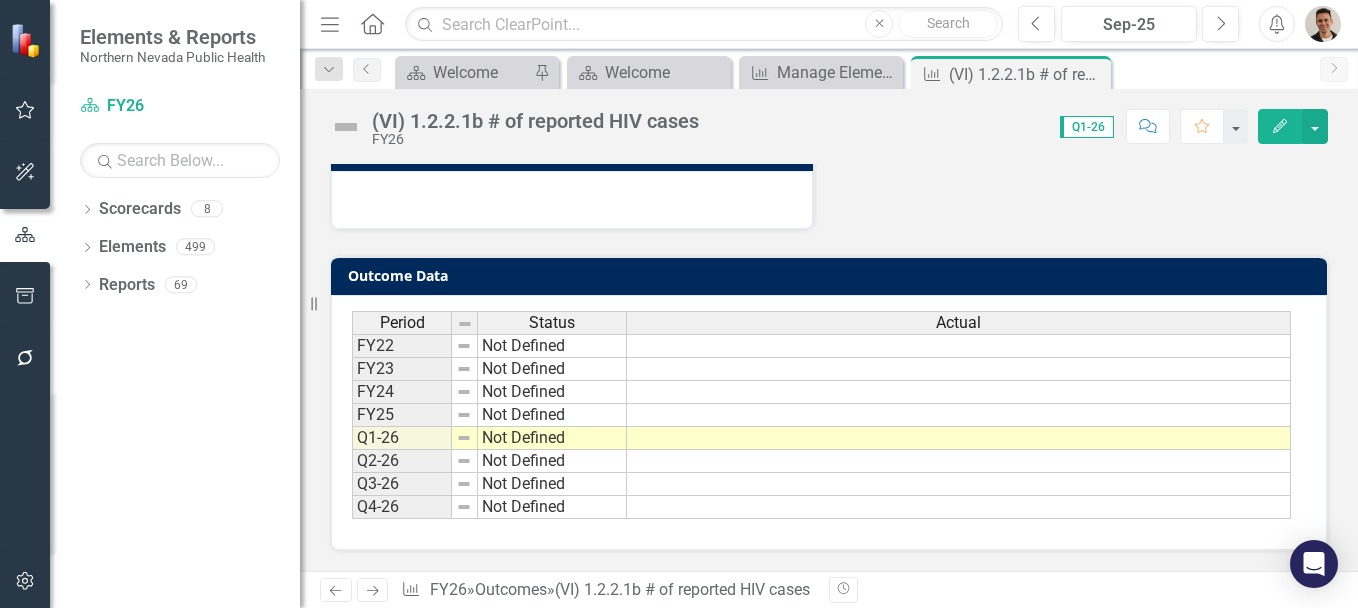 click at bounding box center (959, 346) 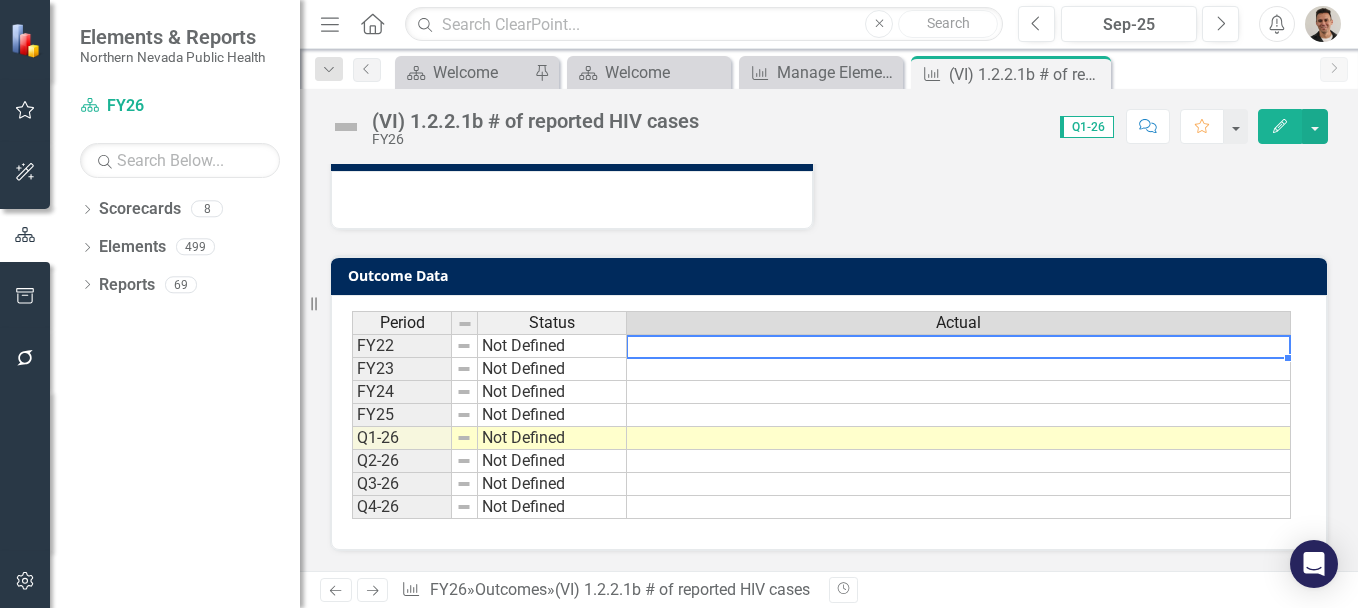 click at bounding box center (959, 346) 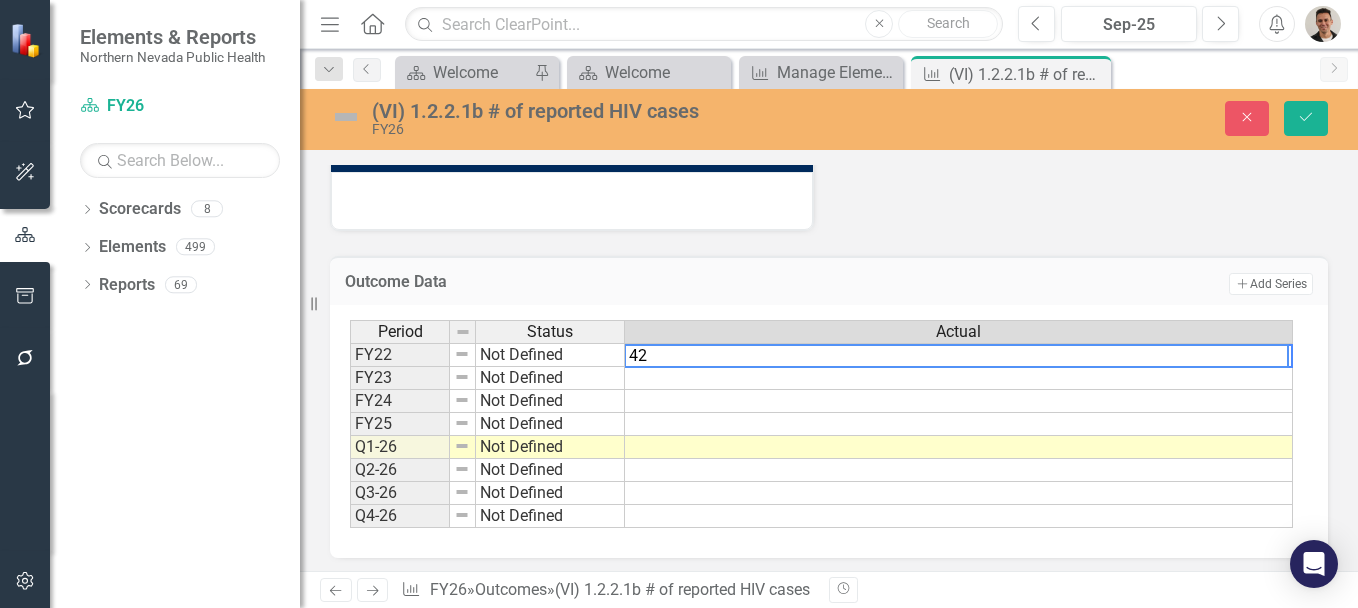 type on "42" 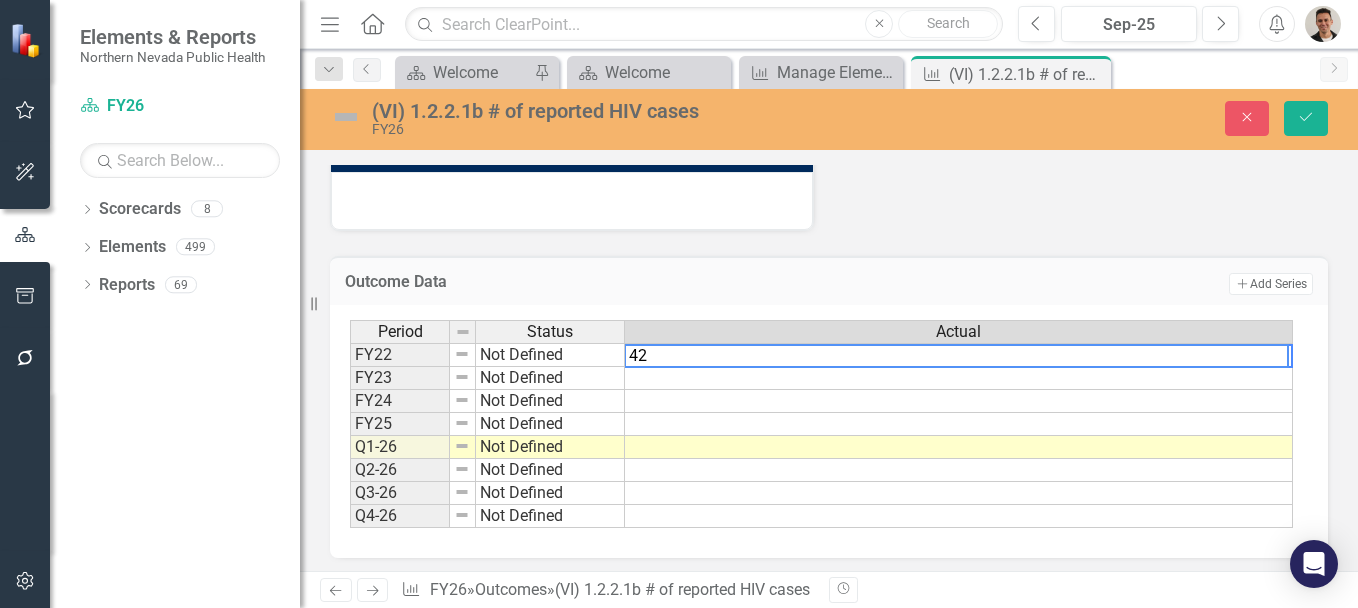 click at bounding box center (959, 378) 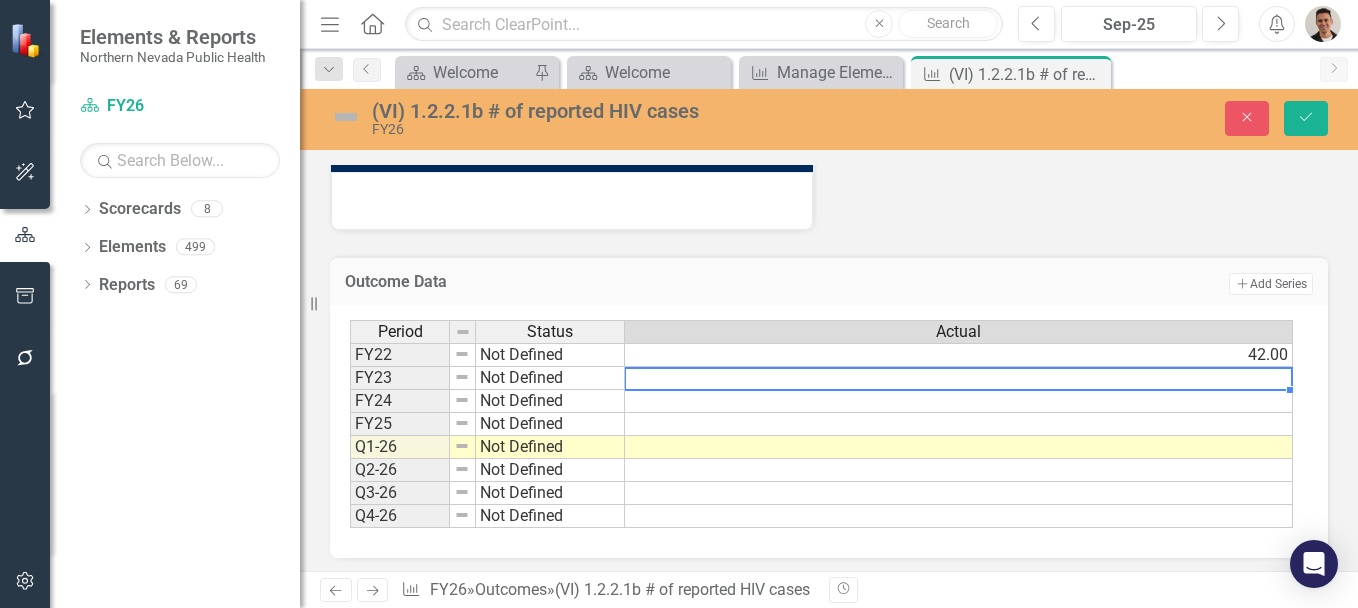 click at bounding box center (959, 378) 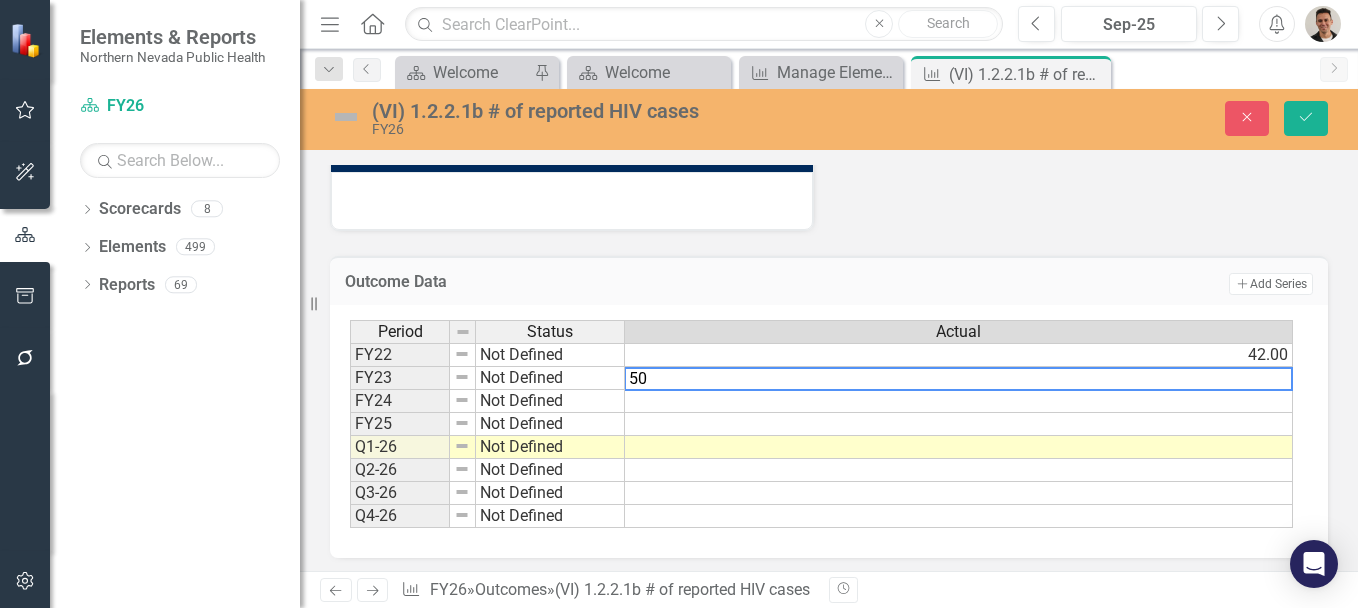 type on "50" 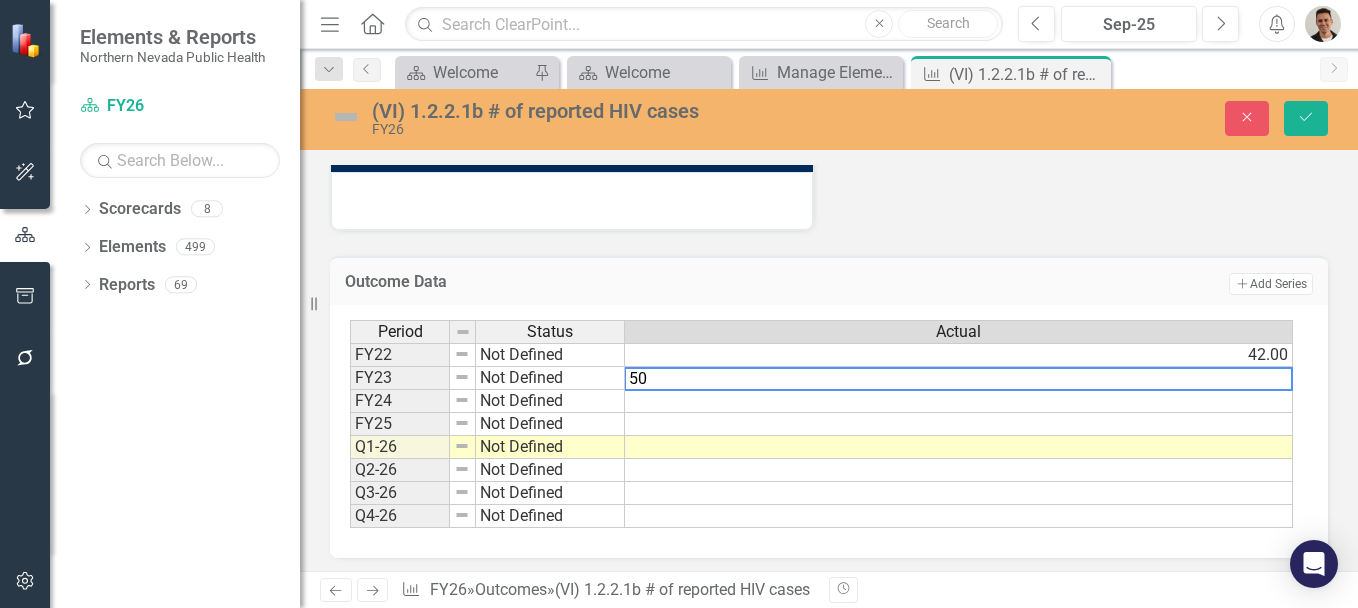 click at bounding box center (959, 401) 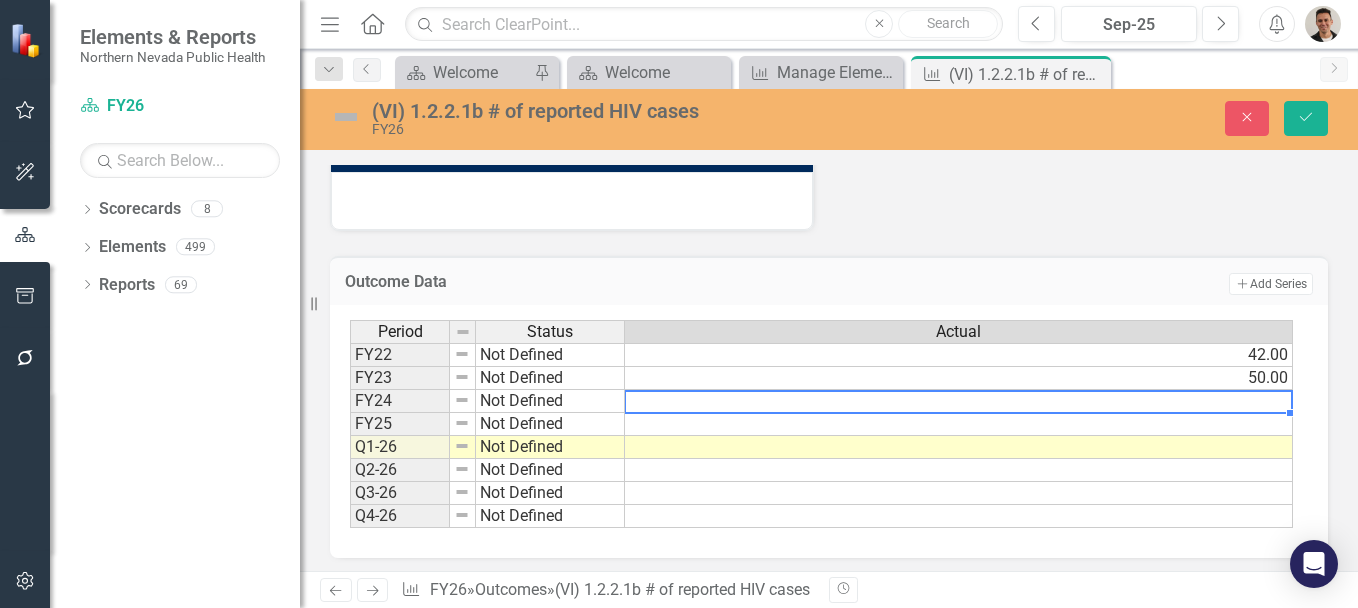 click at bounding box center (959, 401) 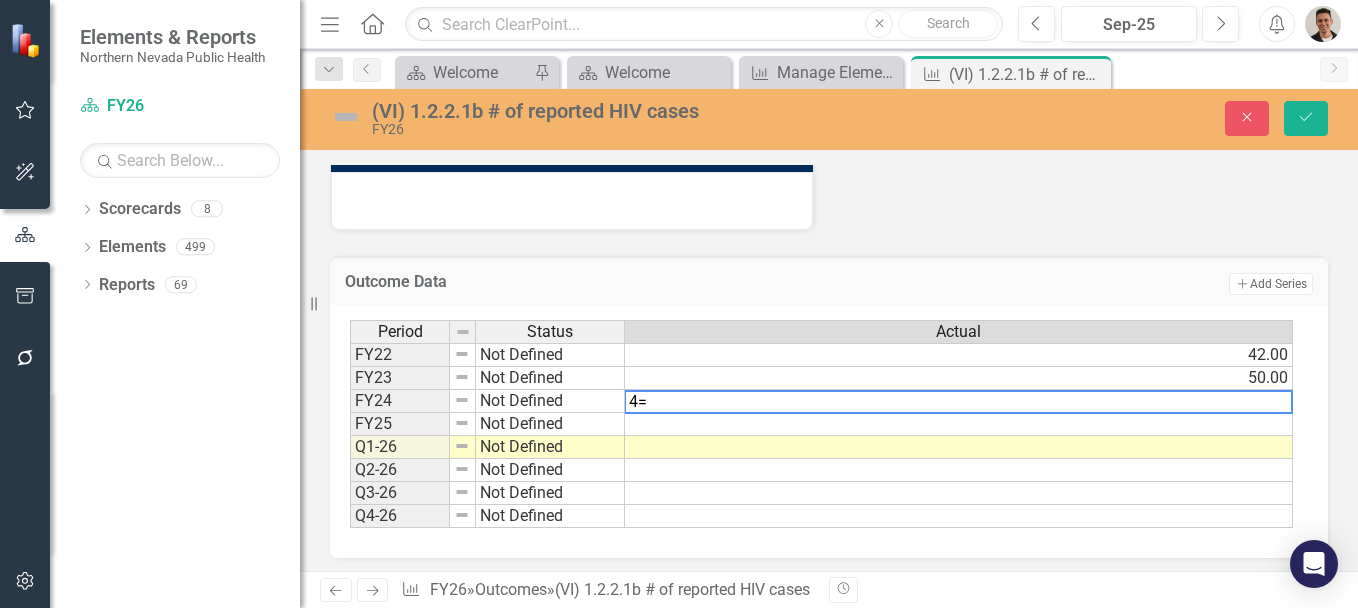 type on "4" 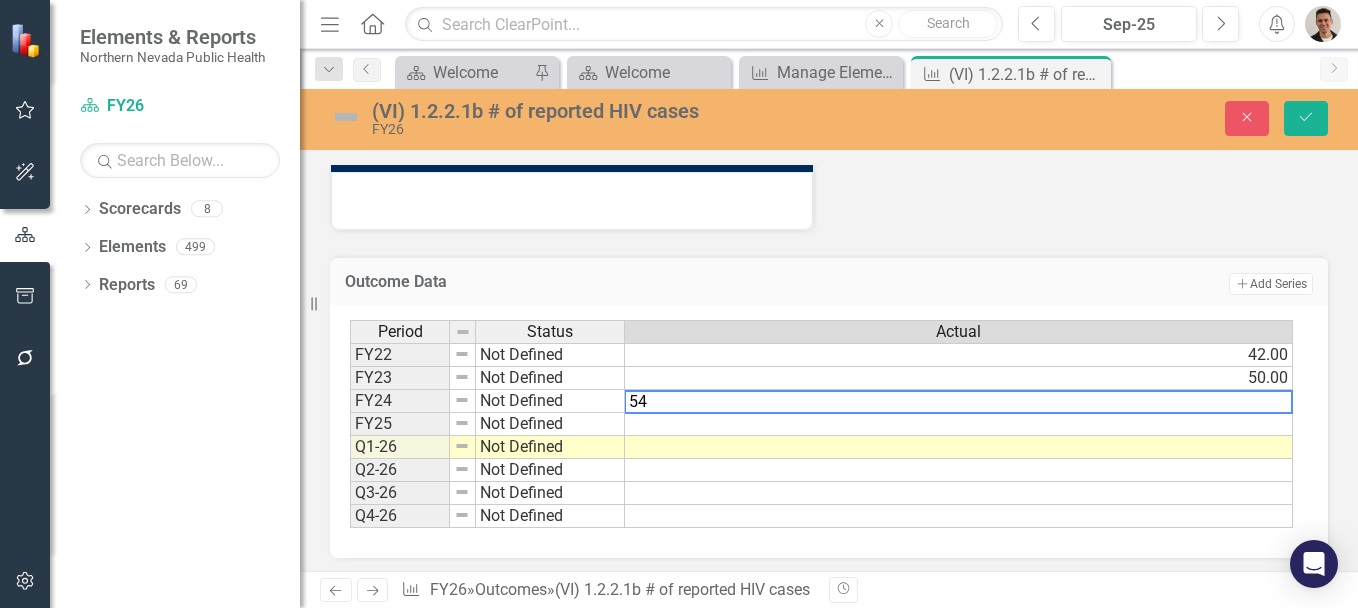 type on "54" 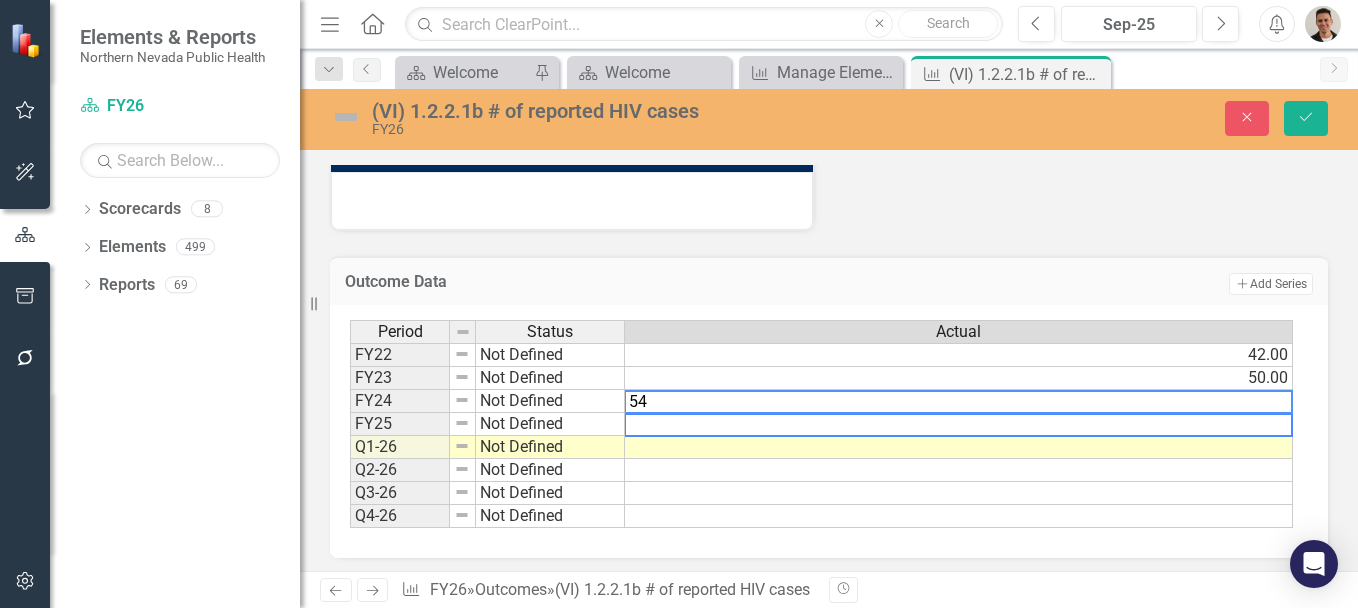 click at bounding box center (959, 424) 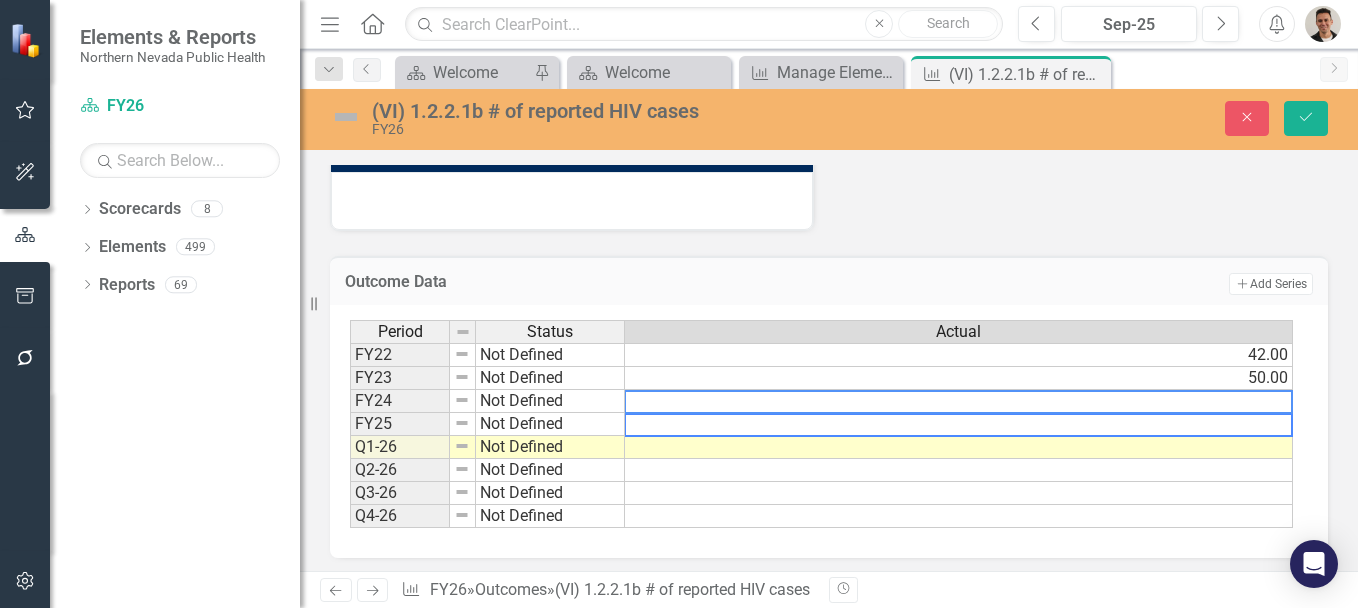 click at bounding box center [959, 424] 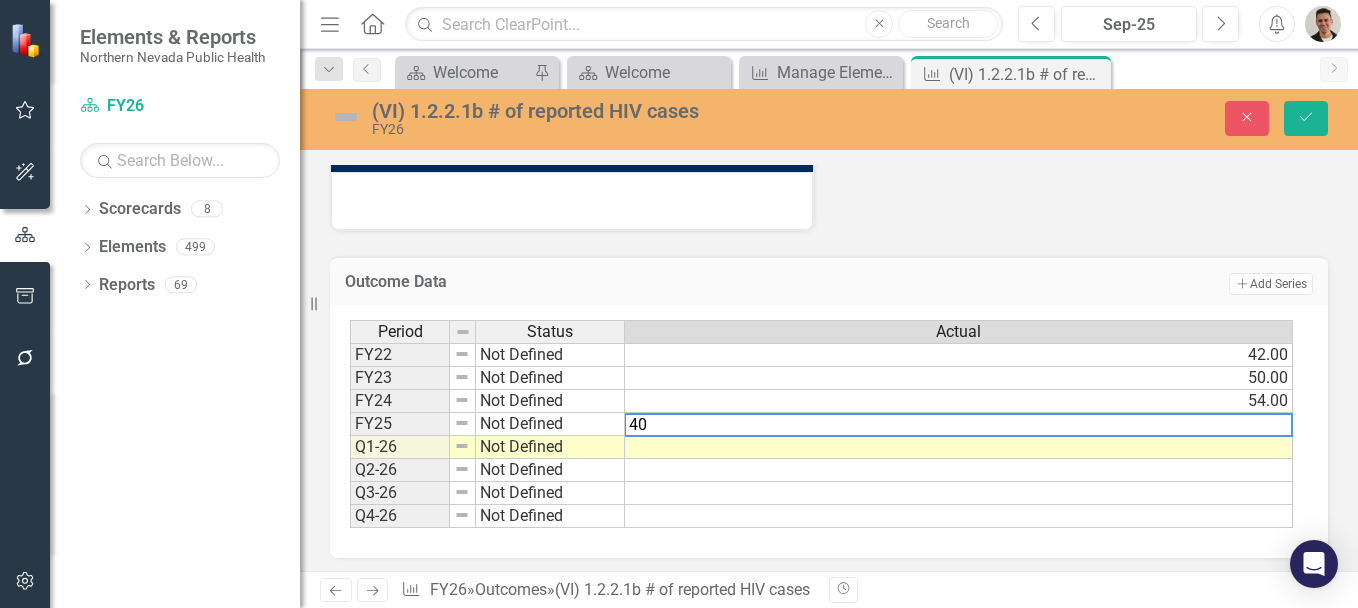 type on "40" 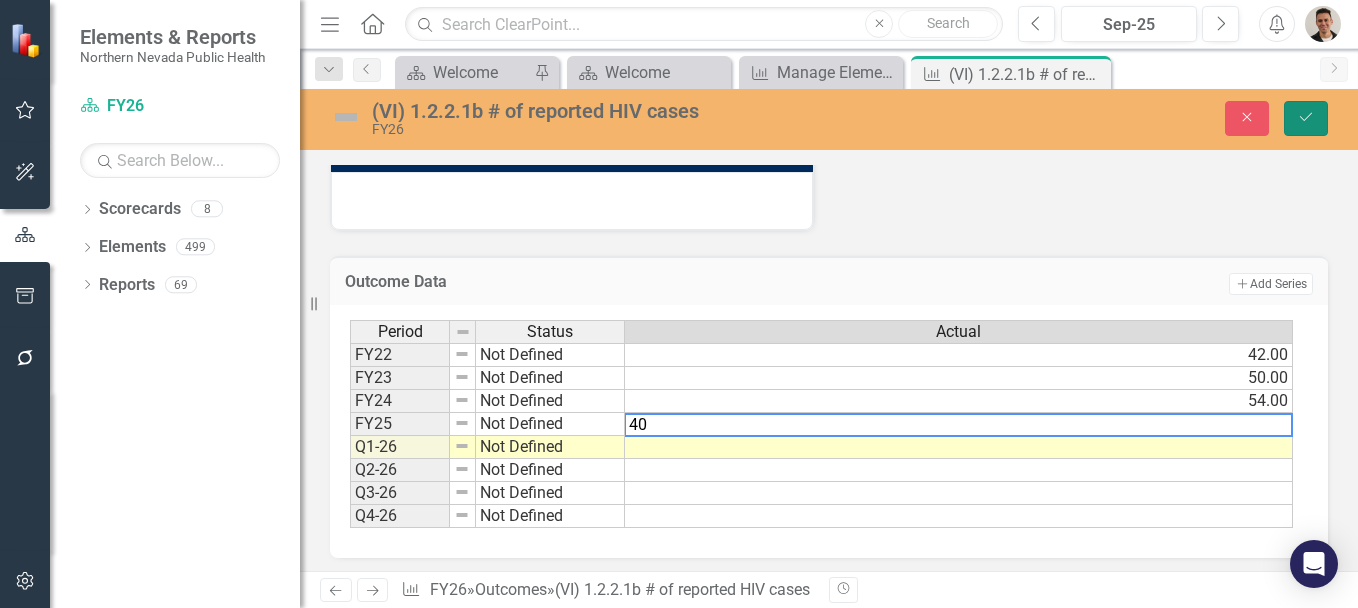 click on "Save" at bounding box center [1306, 118] 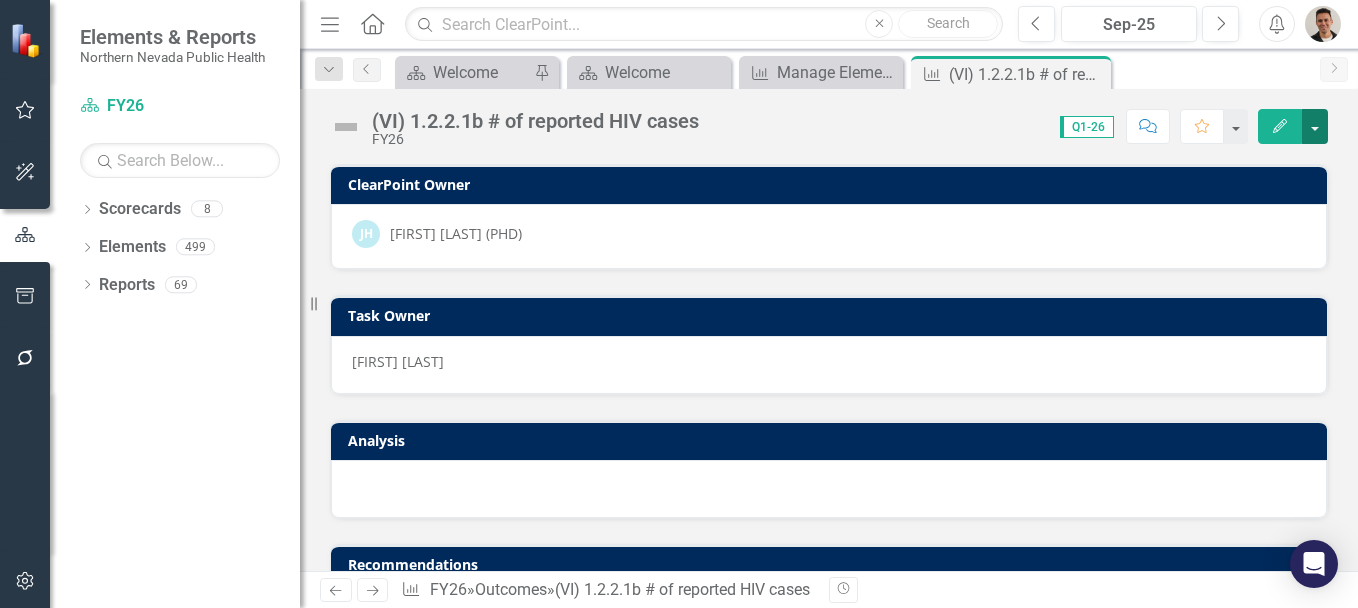 click at bounding box center (1315, 126) 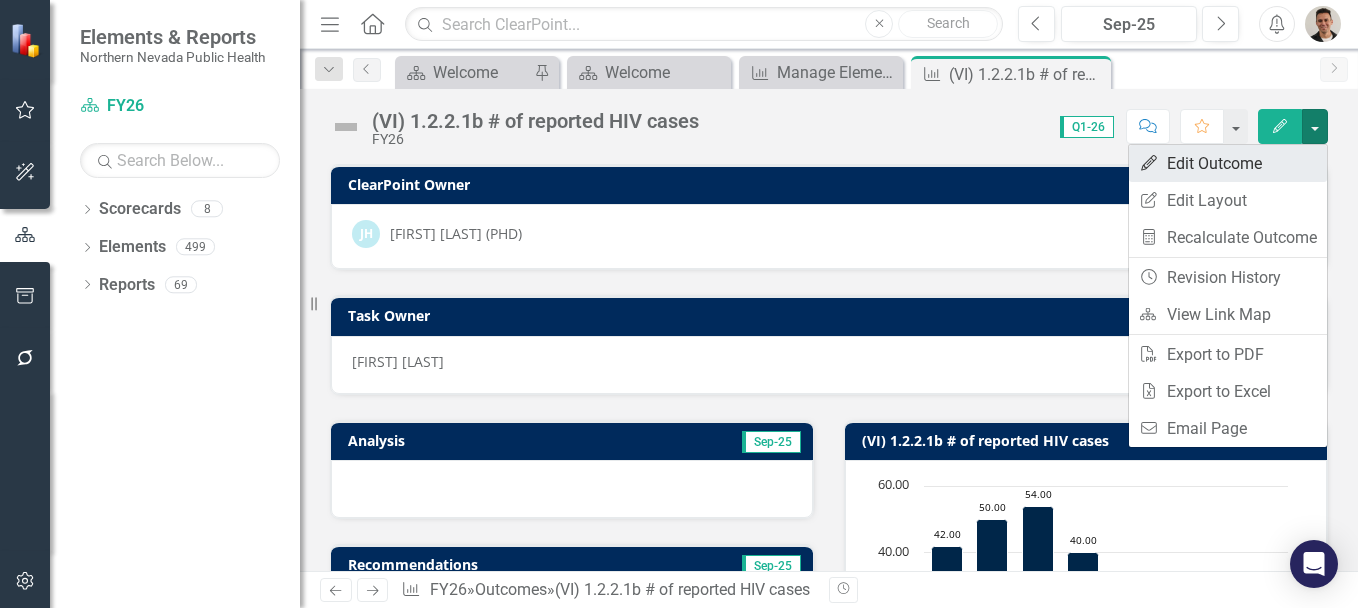 click on "Edit Edit Outcome" at bounding box center [1228, 163] 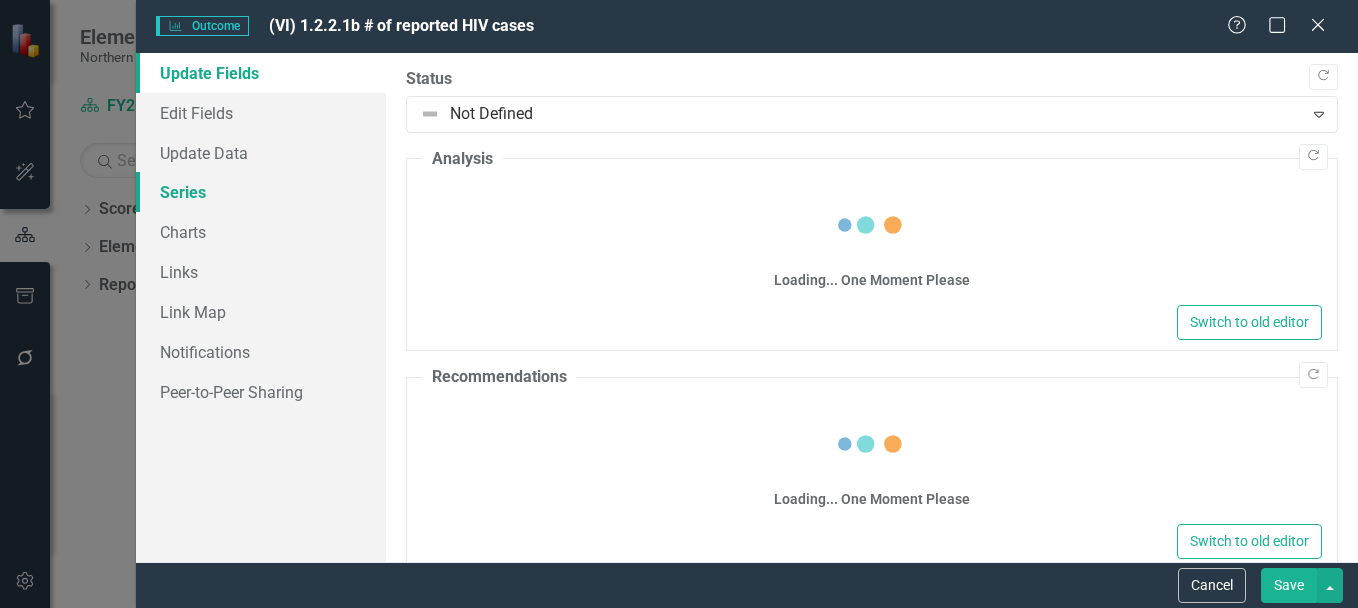 click on "Series" at bounding box center [261, 192] 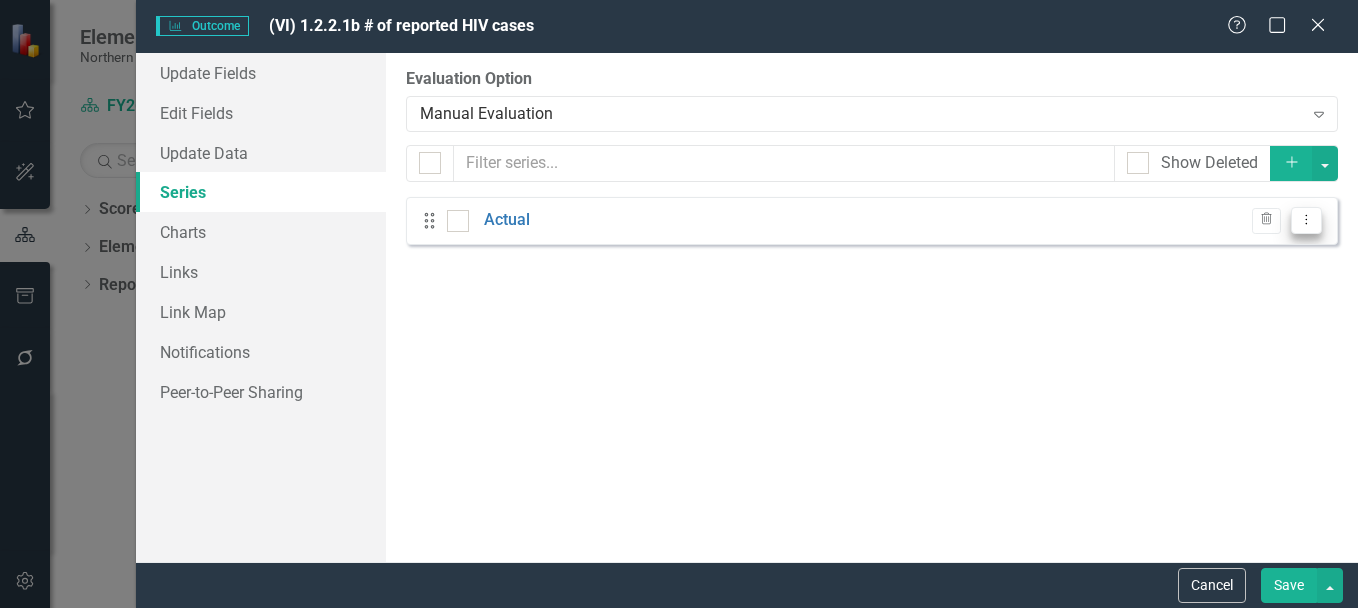 click on "Dropdown Menu" 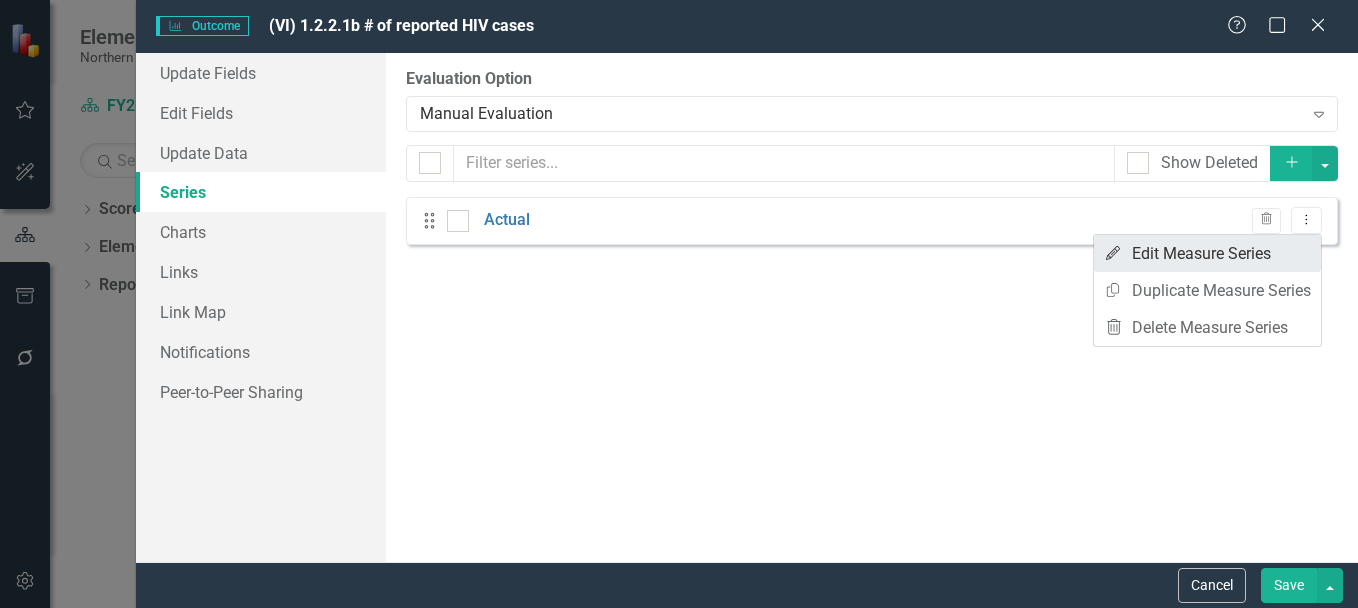 scroll, scrollTop: 0, scrollLeft: 0, axis: both 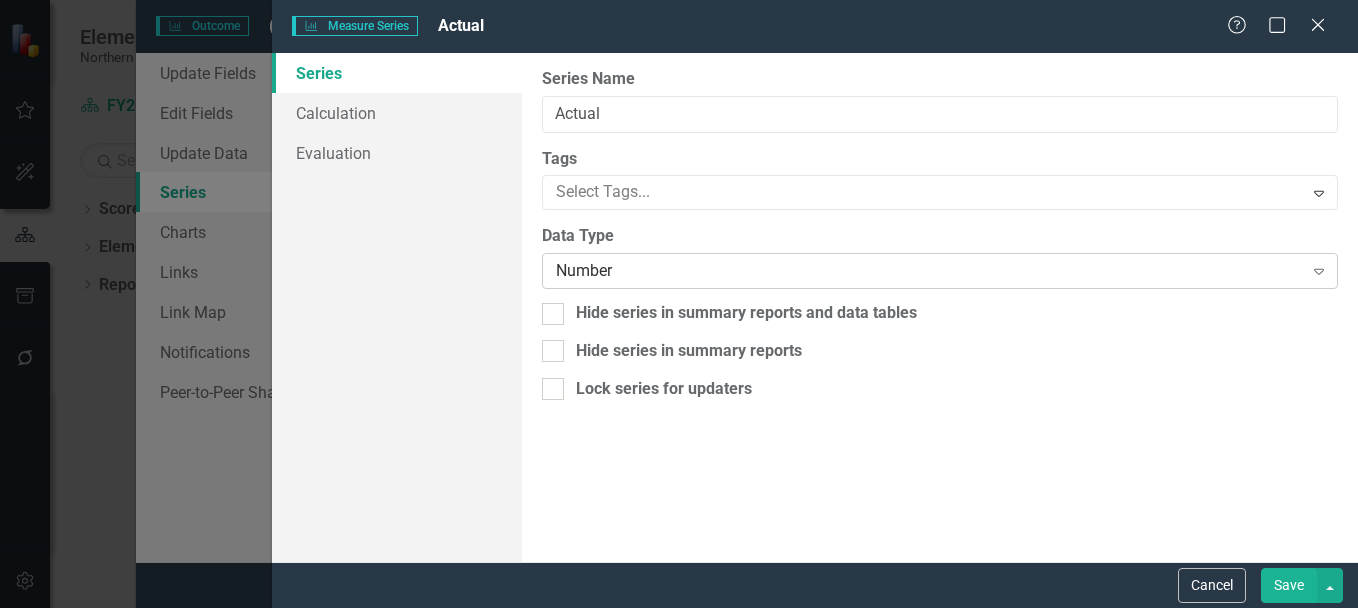 click on "Number" at bounding box center [929, 271] 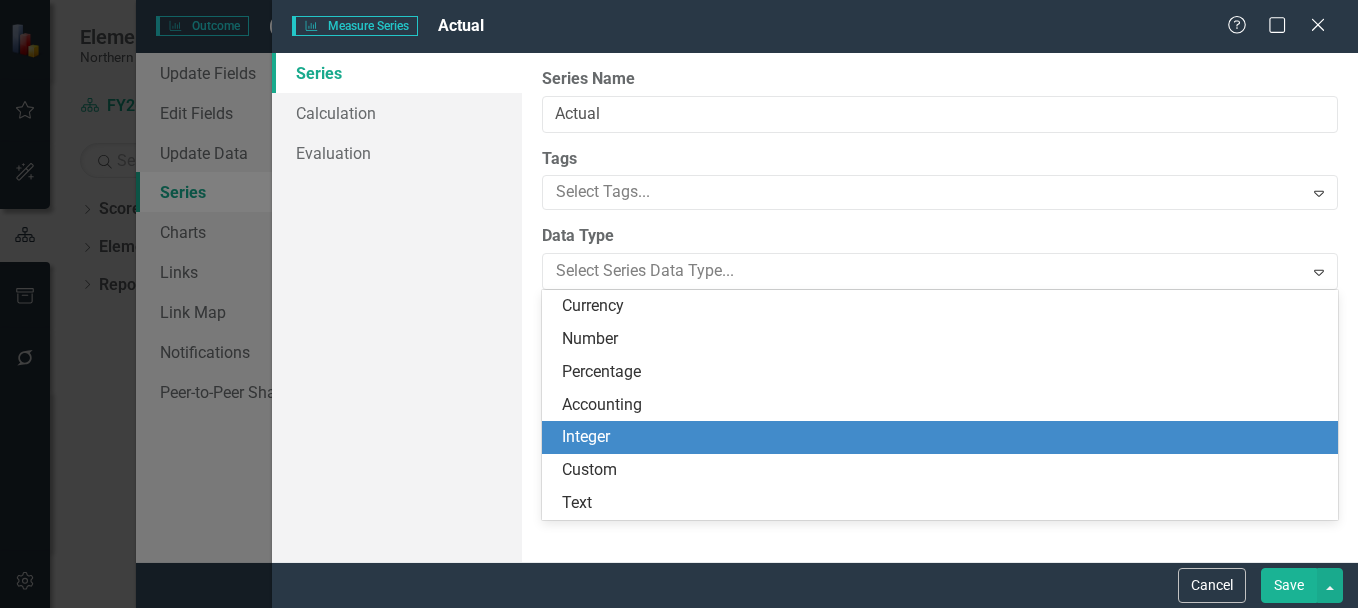 click on "Integer" at bounding box center (944, 437) 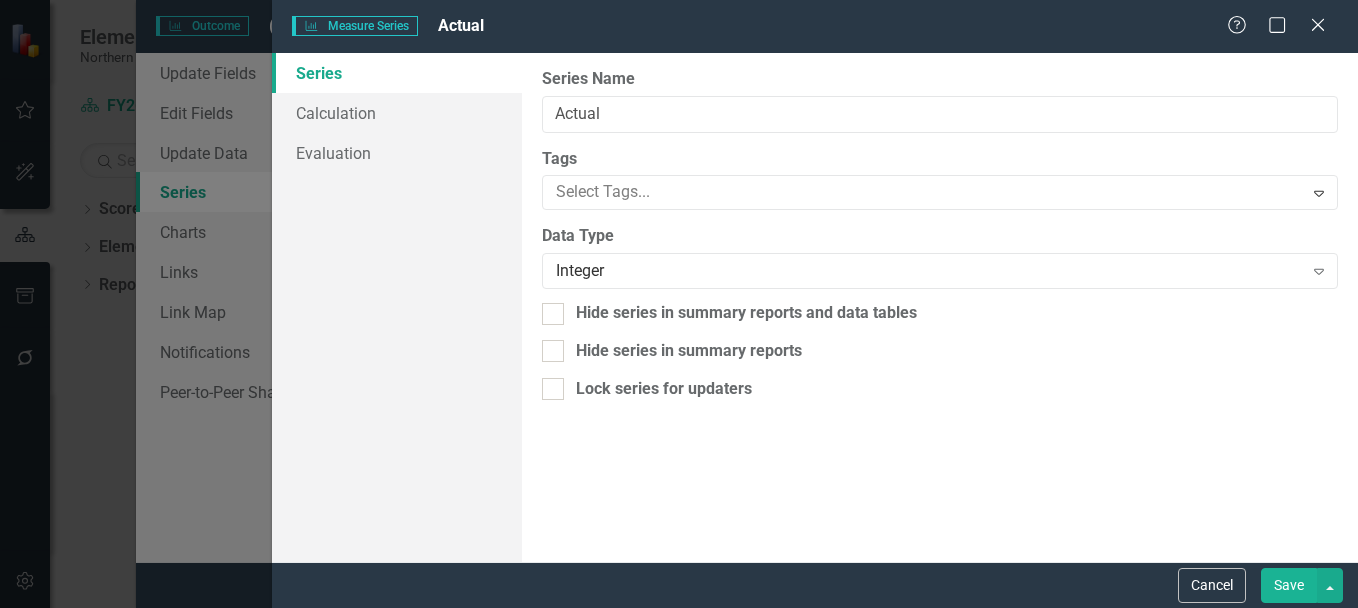 click on "Save" at bounding box center (1289, 585) 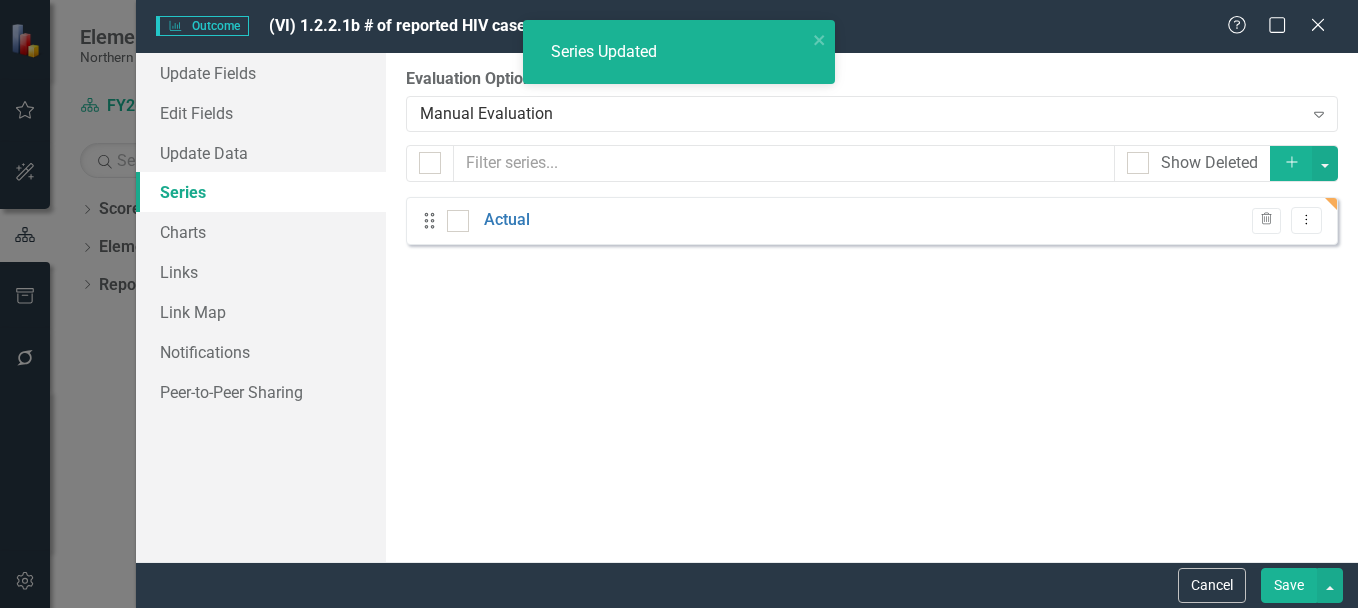 click on "Save" at bounding box center (1289, 585) 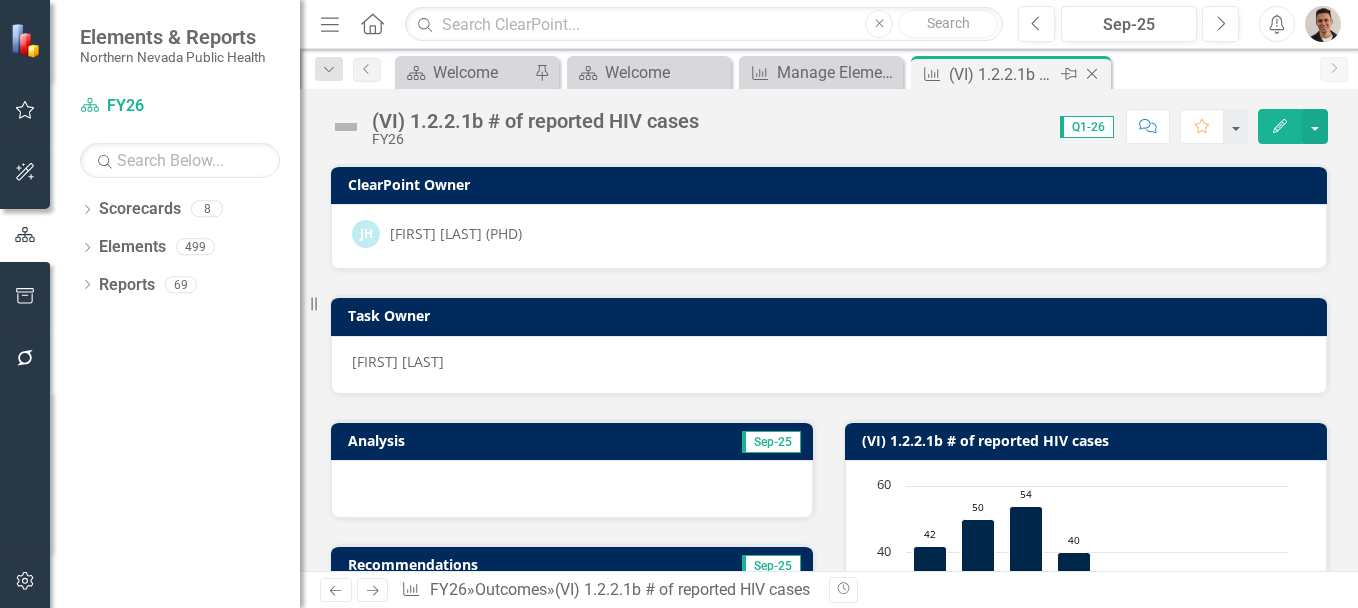 click on "Close" 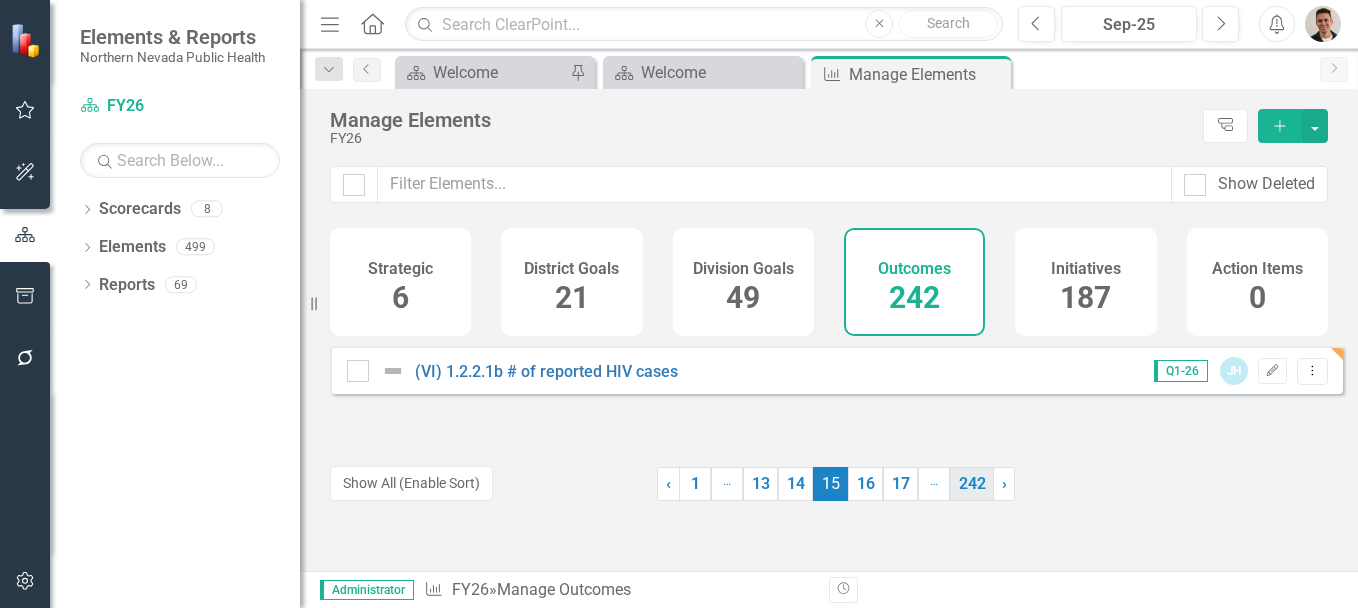 click on "242" at bounding box center (972, 484) 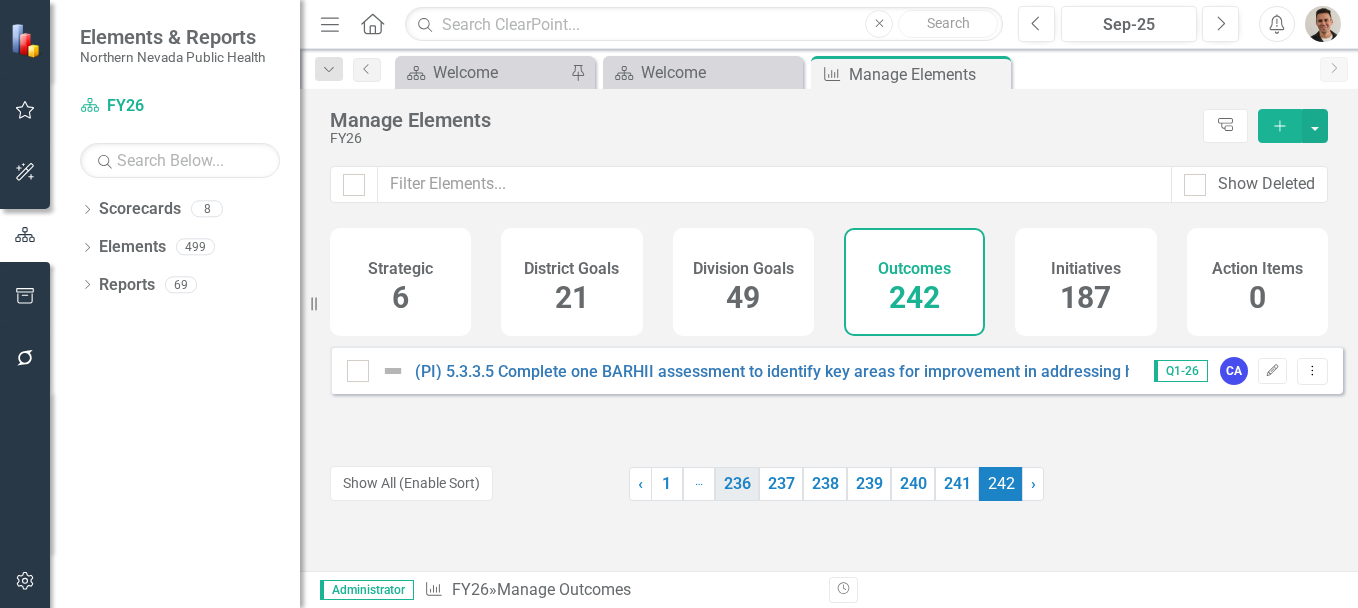 click on "236" at bounding box center (737, 484) 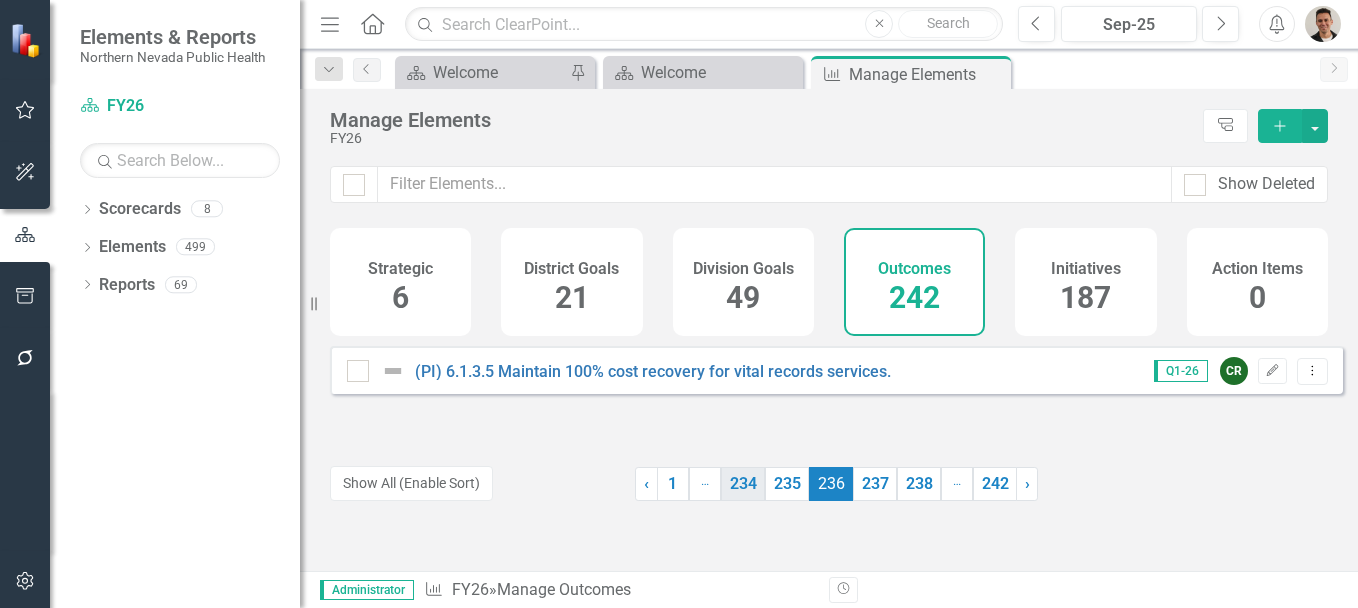 click on "234" at bounding box center [743, 484] 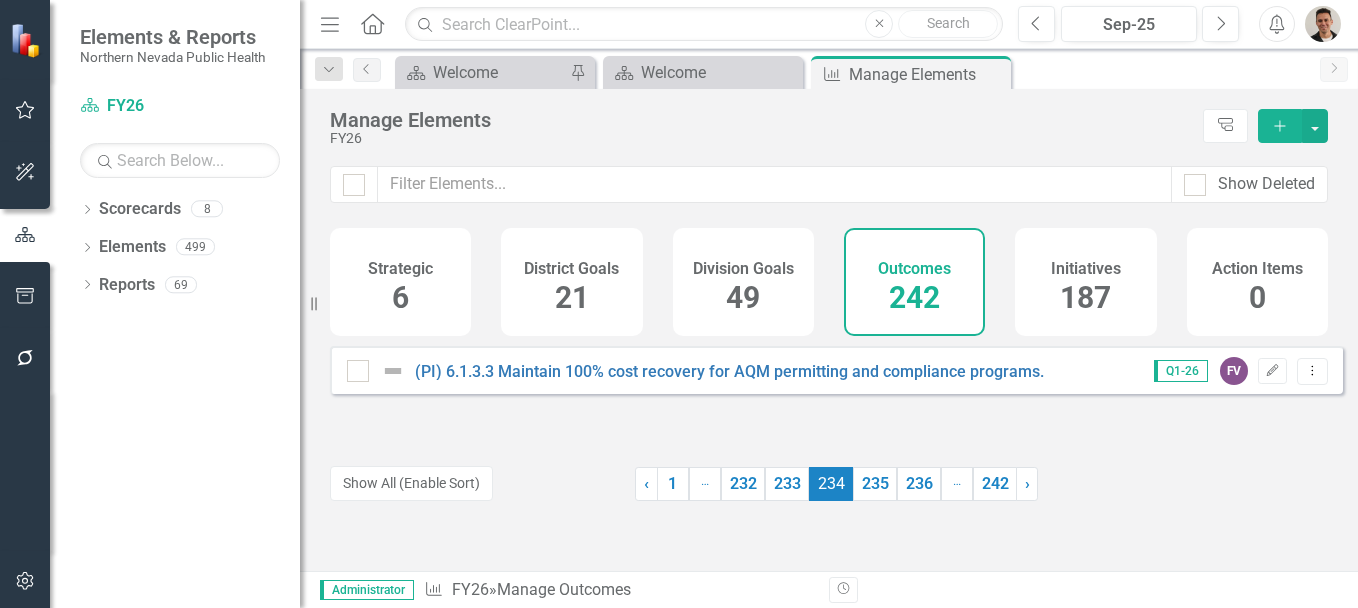 click on "232" at bounding box center (743, 484) 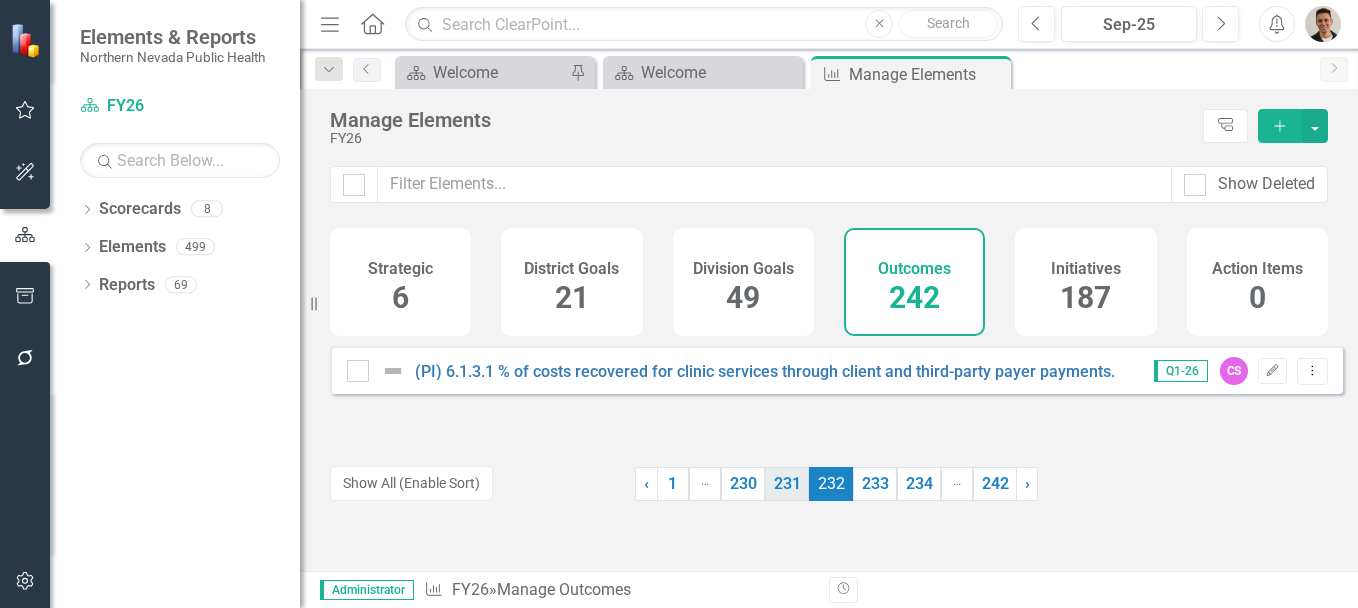 click on "231" at bounding box center [787, 484] 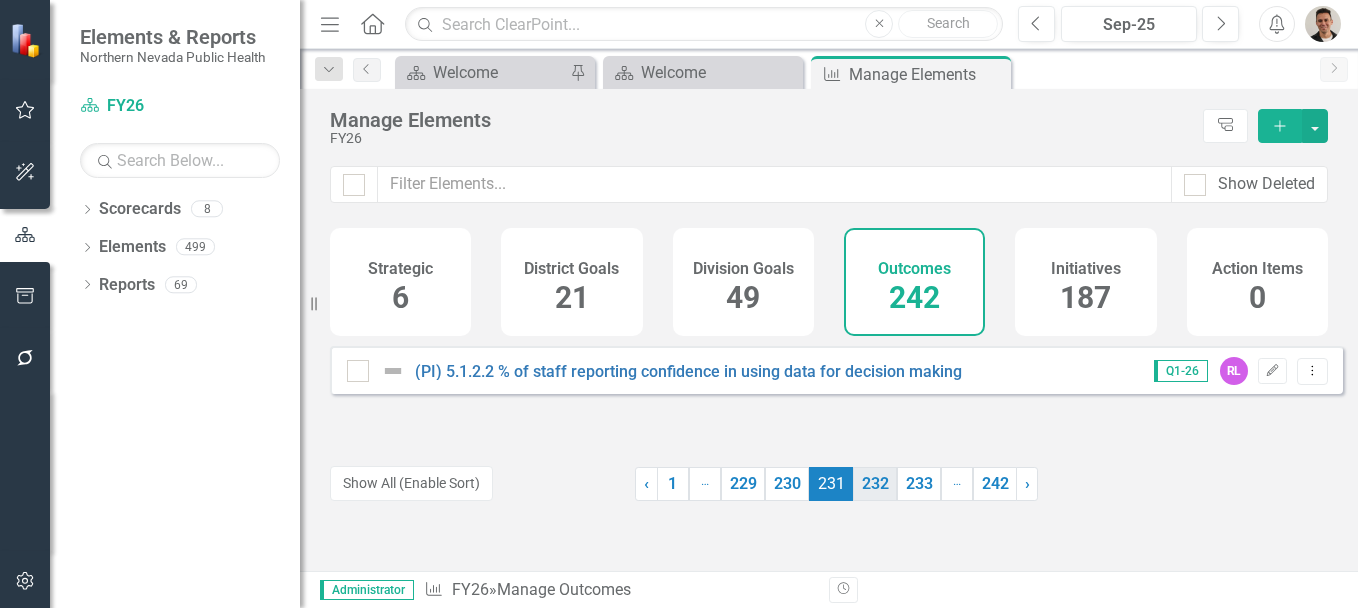 click on "232" at bounding box center (875, 484) 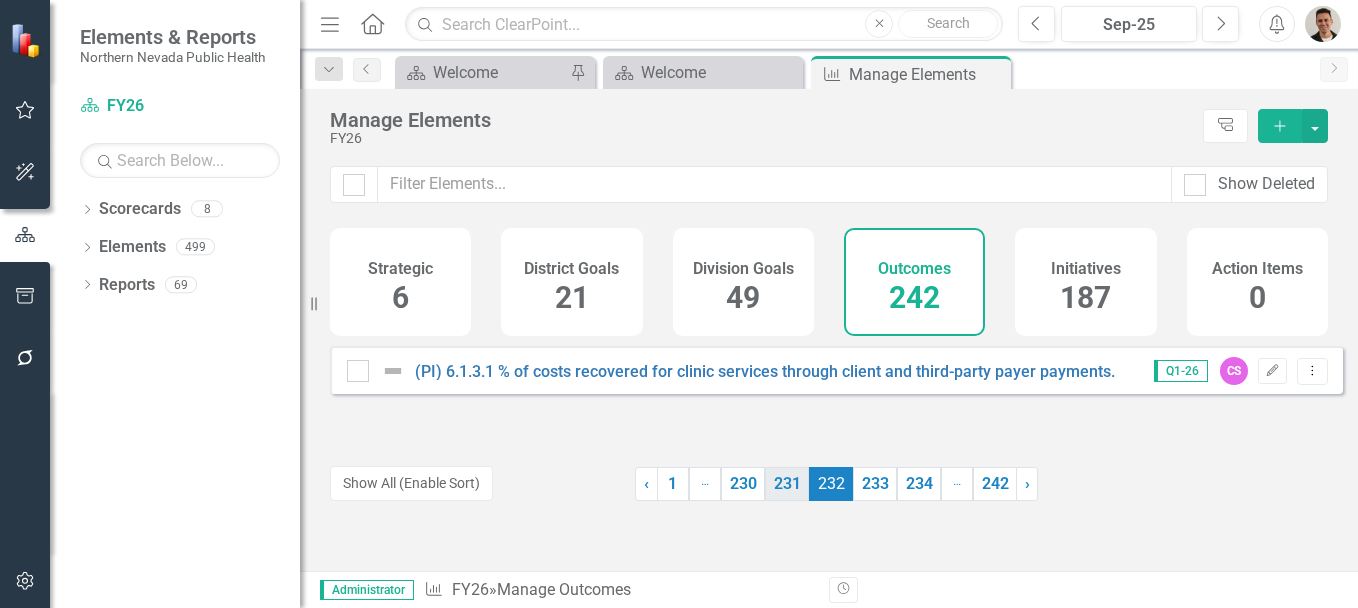 click on "231" at bounding box center (787, 484) 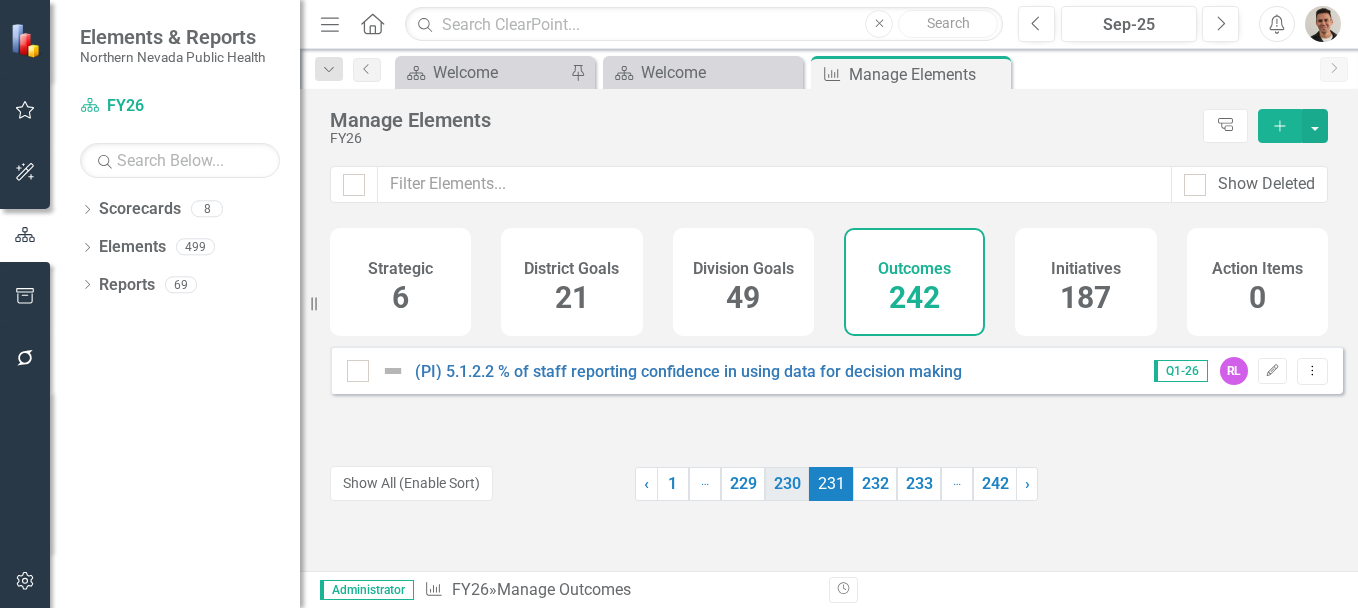 click on "230" at bounding box center [787, 484] 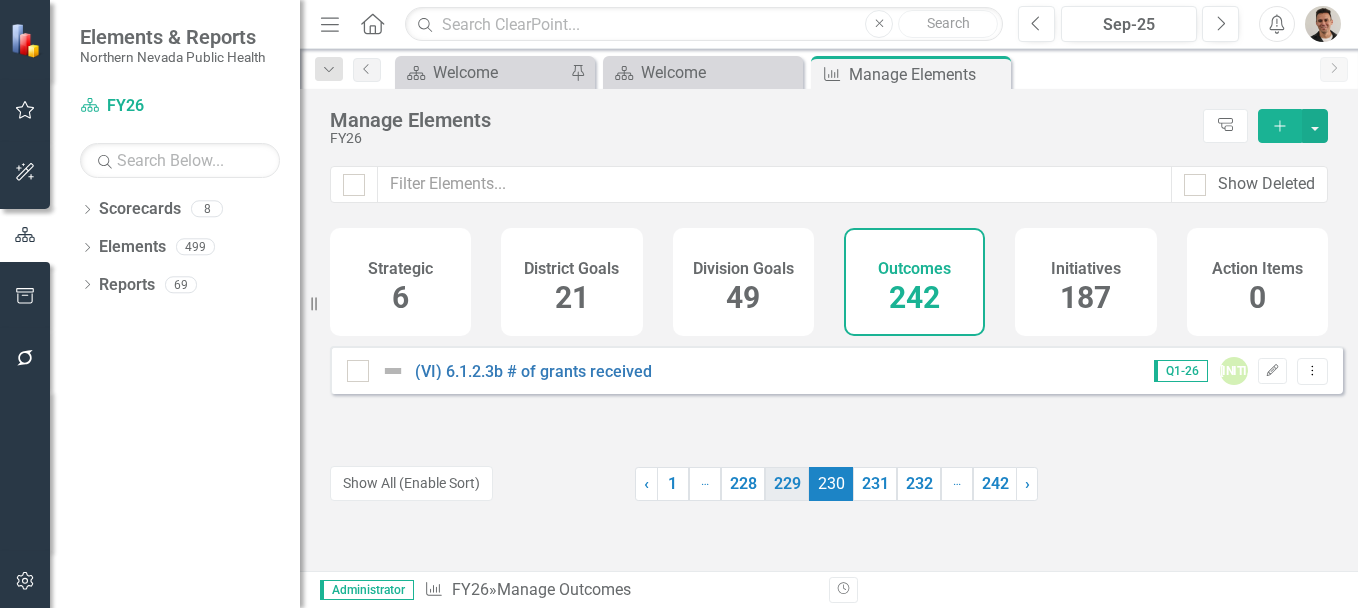 click on "229" at bounding box center [787, 484] 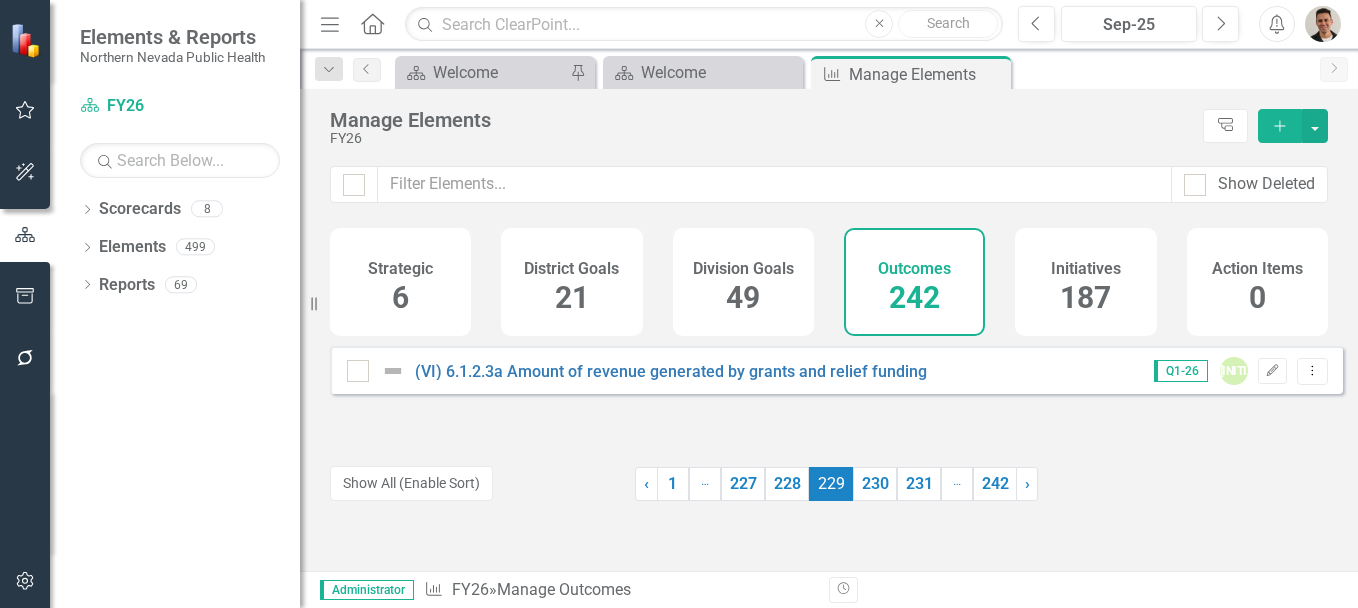 click on "228" at bounding box center (787, 484) 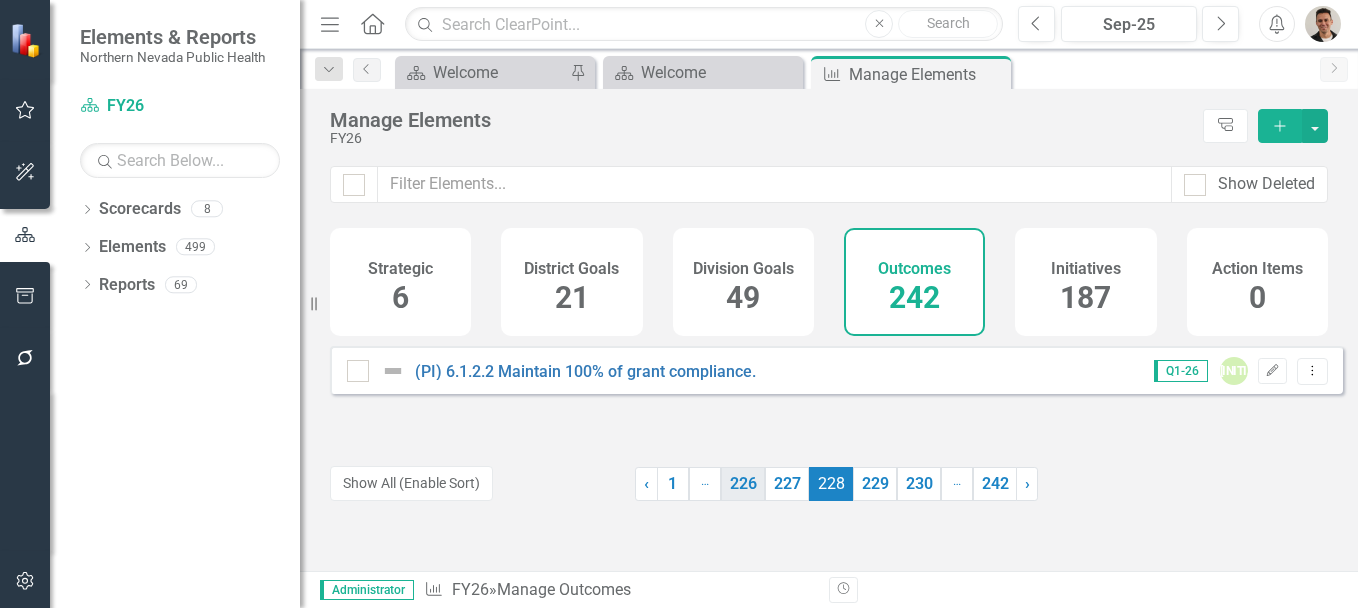 click on "226" at bounding box center [743, 484] 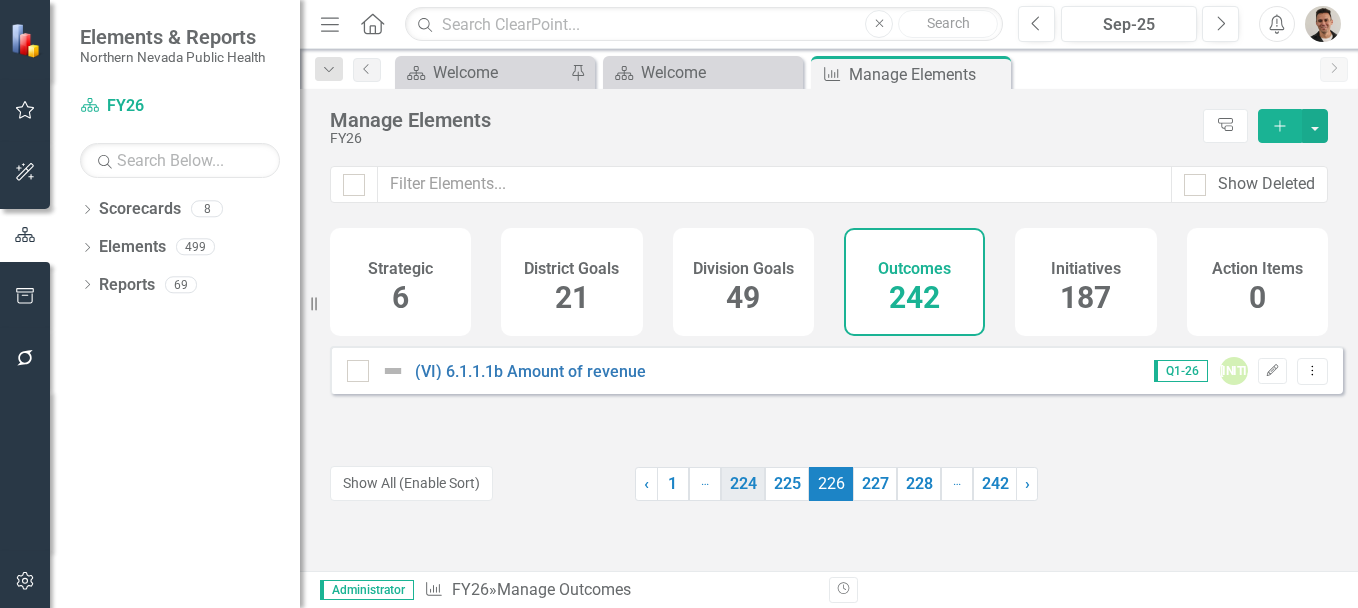 click on "224" at bounding box center [743, 484] 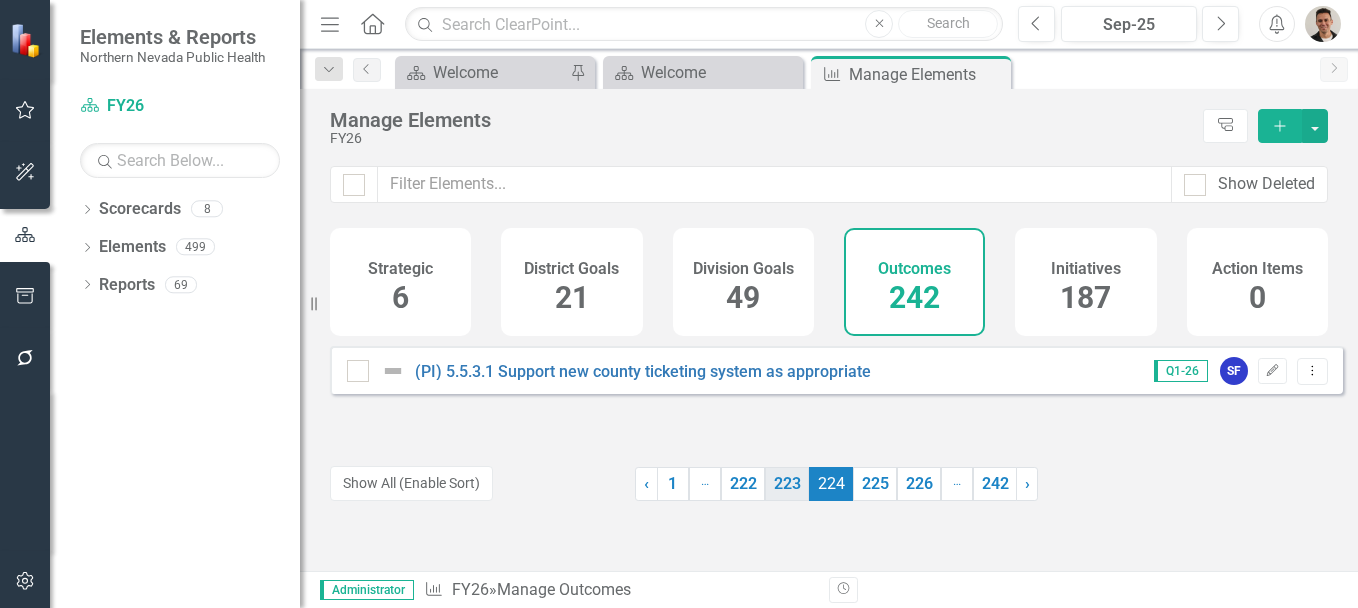 click on "223" at bounding box center [787, 484] 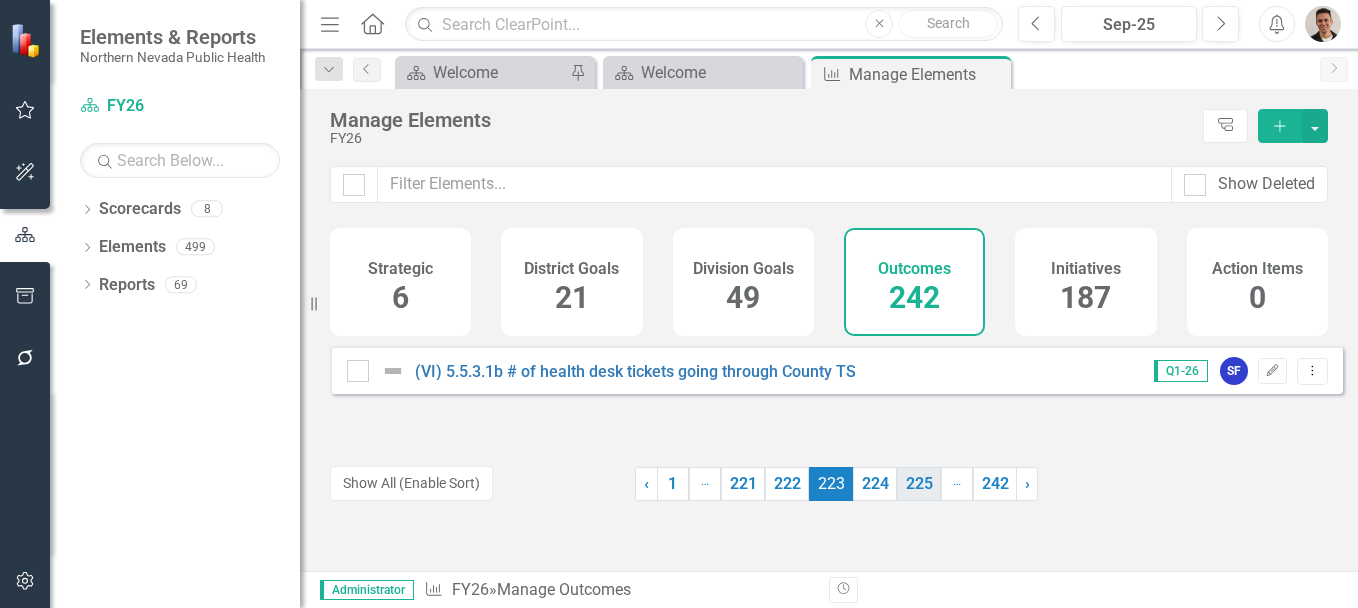 click on "224" at bounding box center (875, 484) 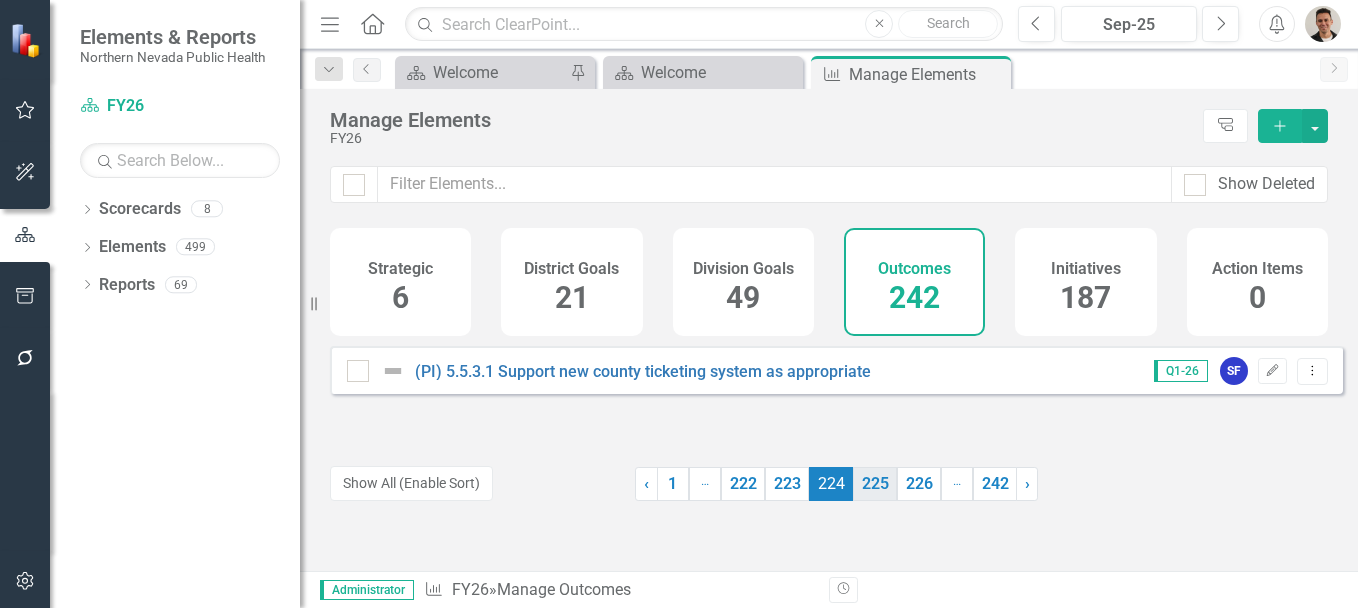 click on "225" at bounding box center [875, 484] 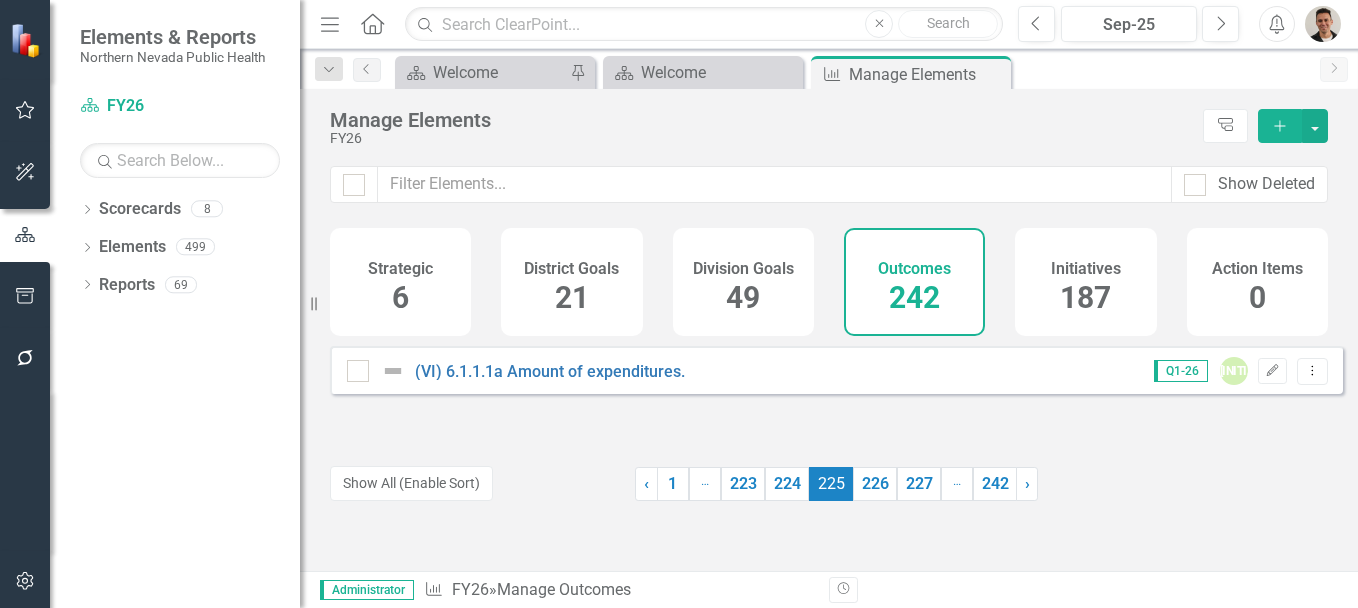click on "226" at bounding box center (875, 484) 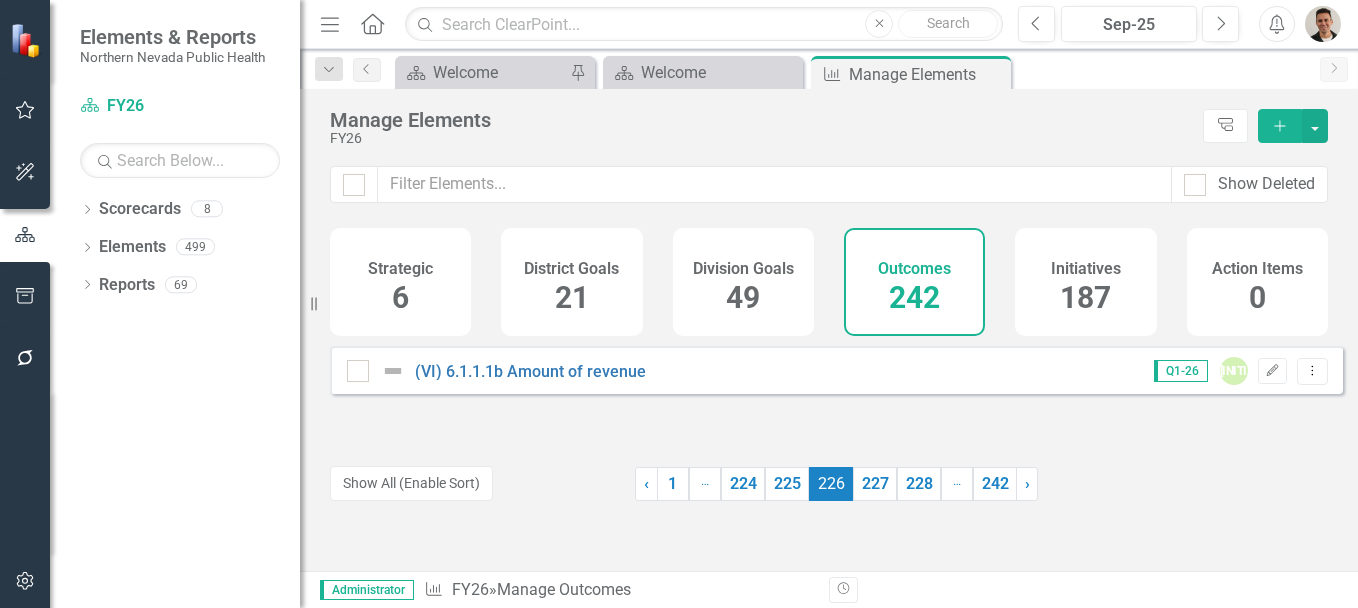 click on "227" at bounding box center [875, 484] 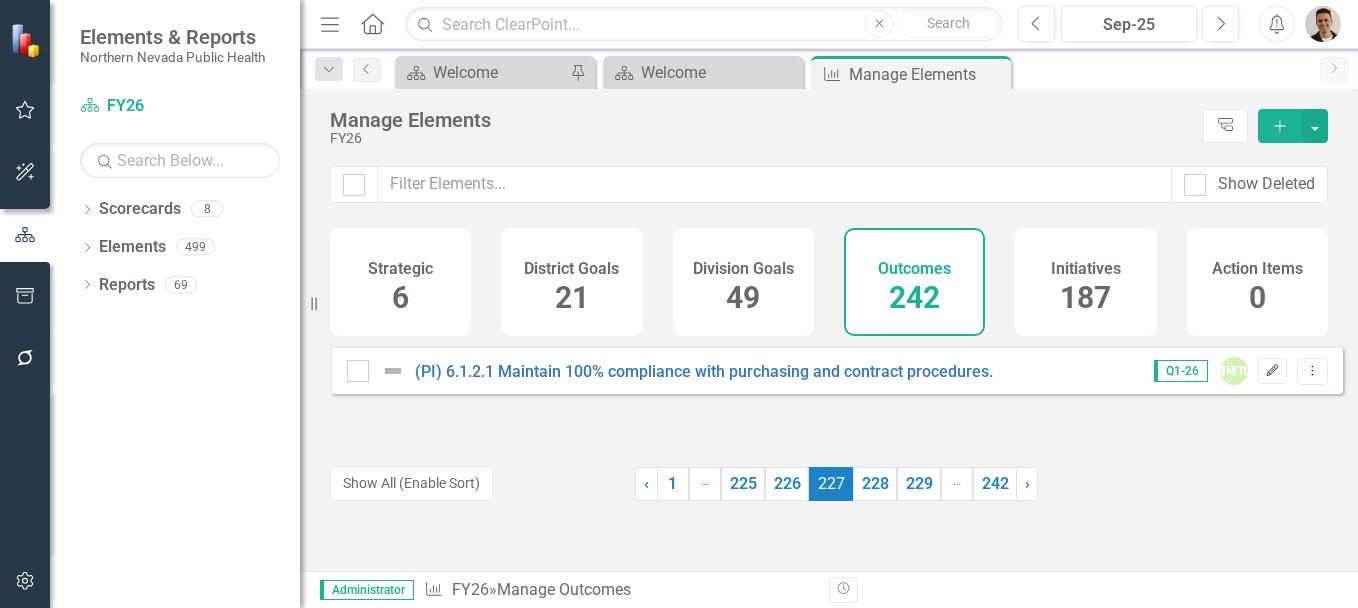 click on "Edit" 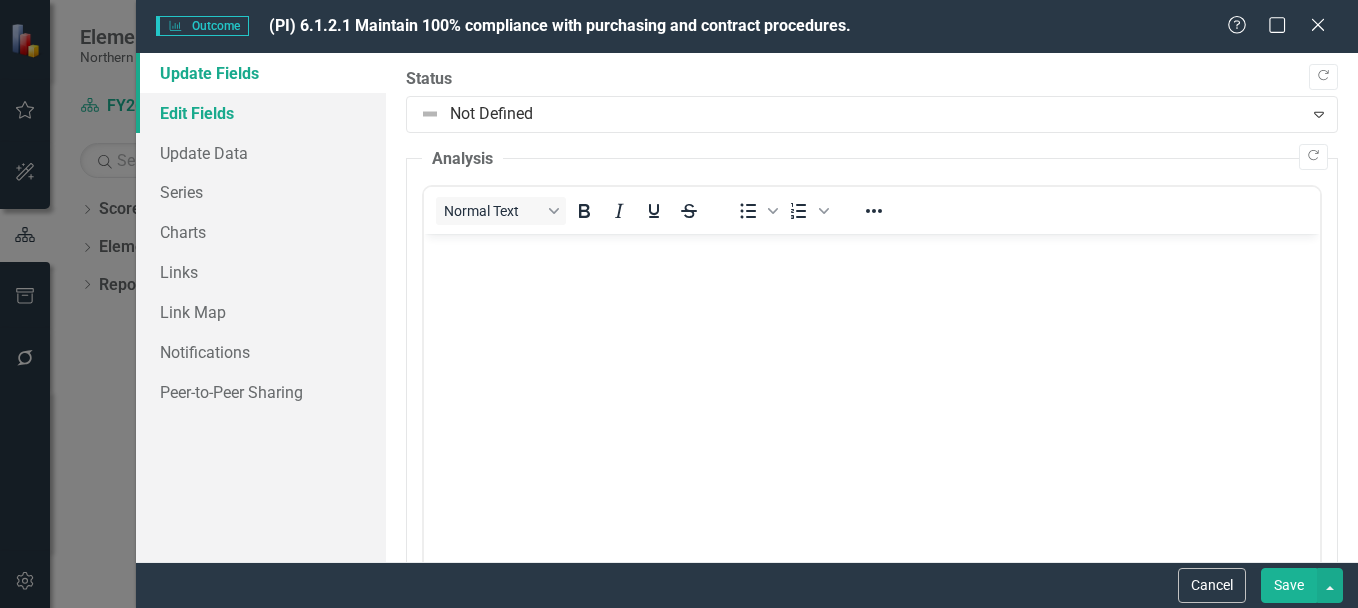 scroll, scrollTop: 0, scrollLeft: 0, axis: both 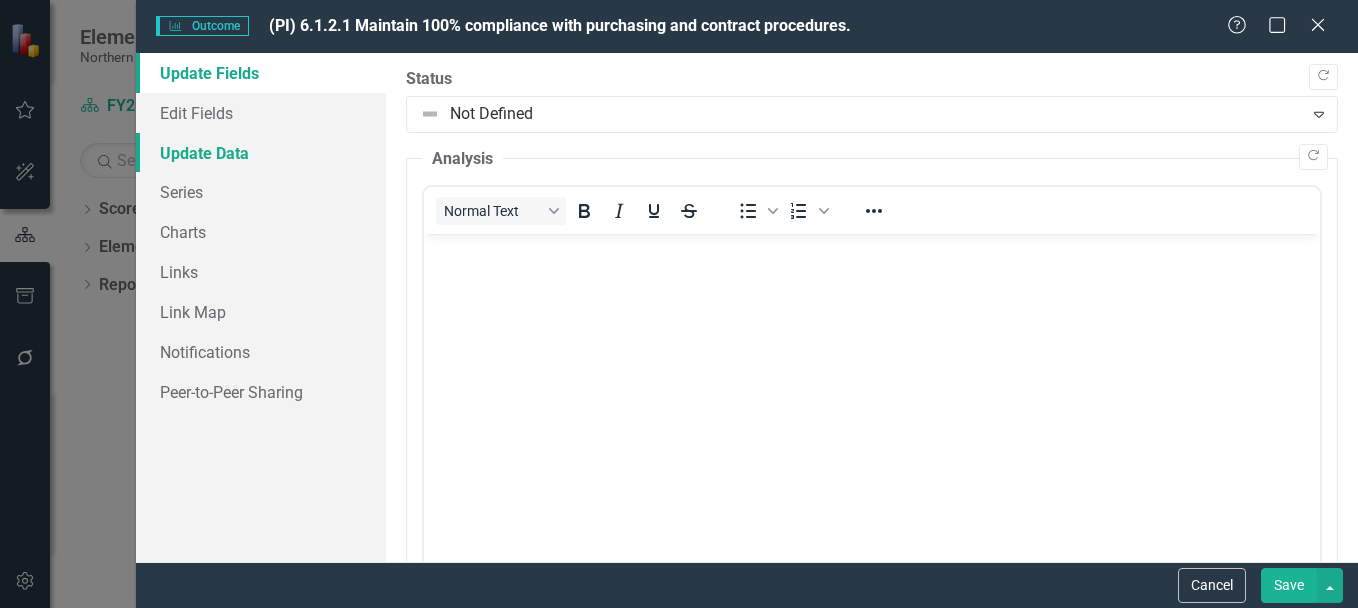 click on "Update  Data" at bounding box center [261, 153] 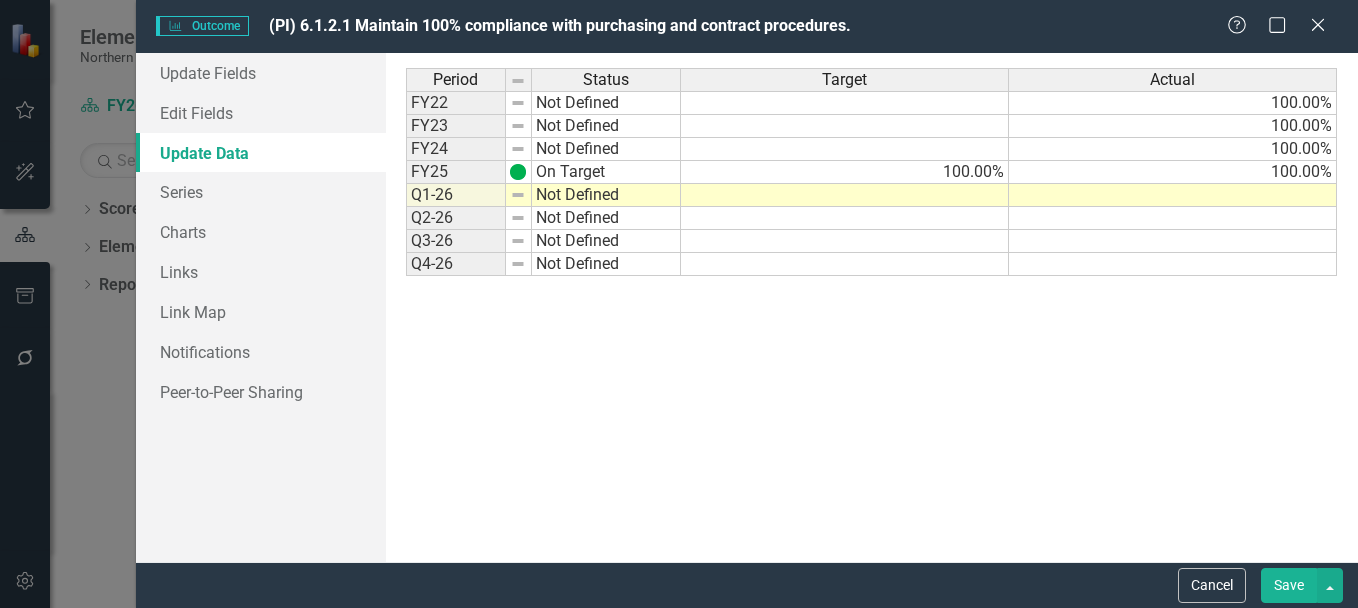 click at bounding box center (845, 218) 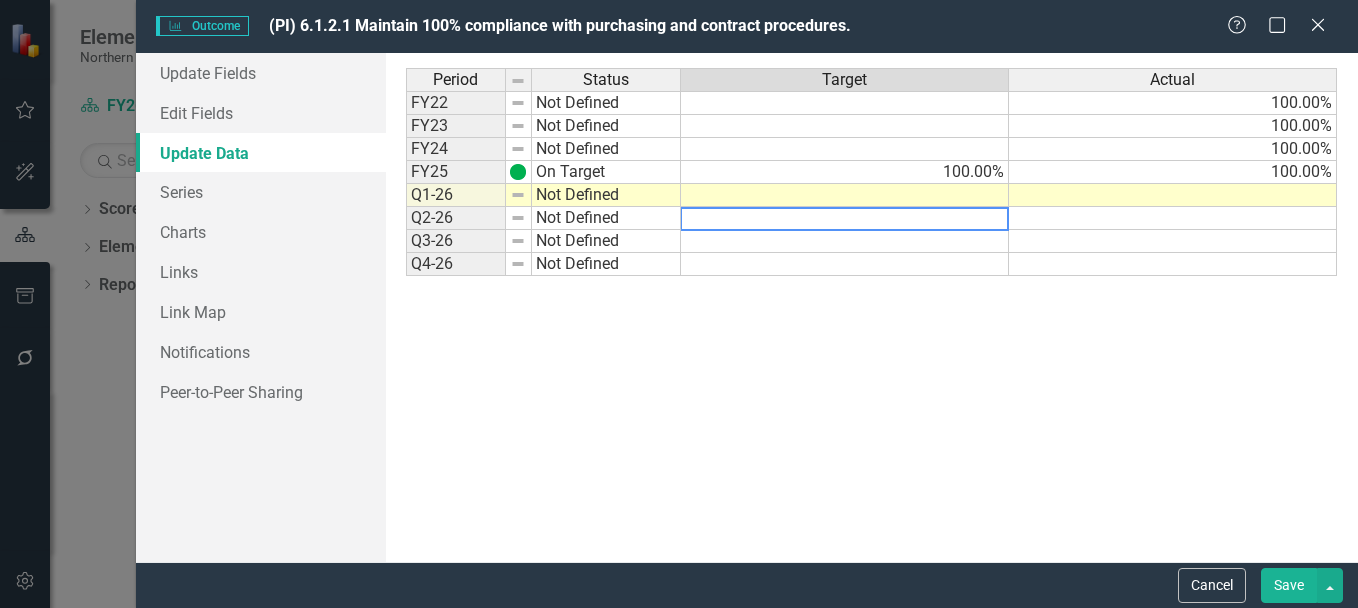 click at bounding box center [845, 195] 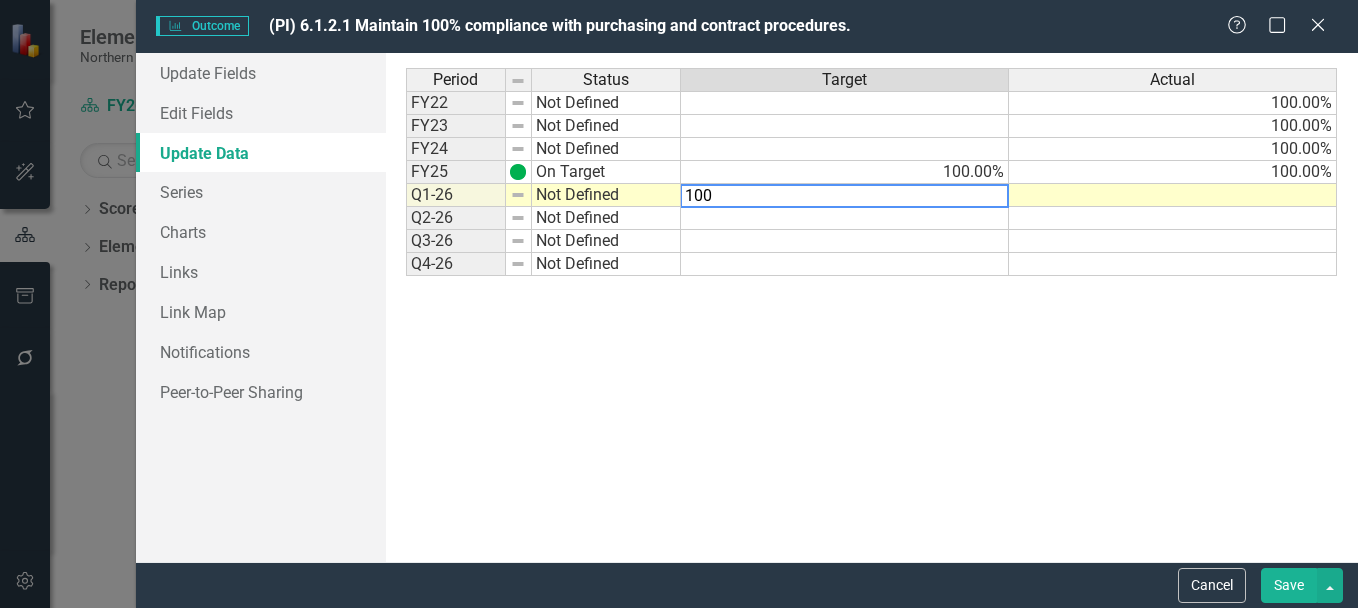 type on "100" 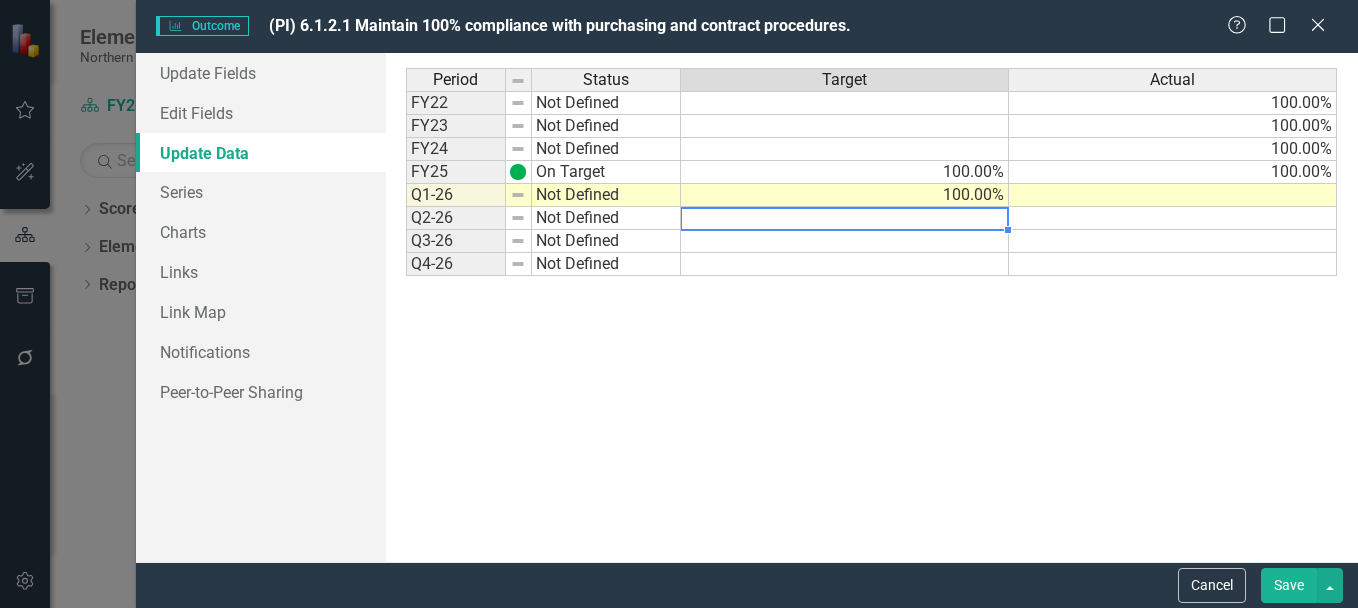 click at bounding box center (845, 218) 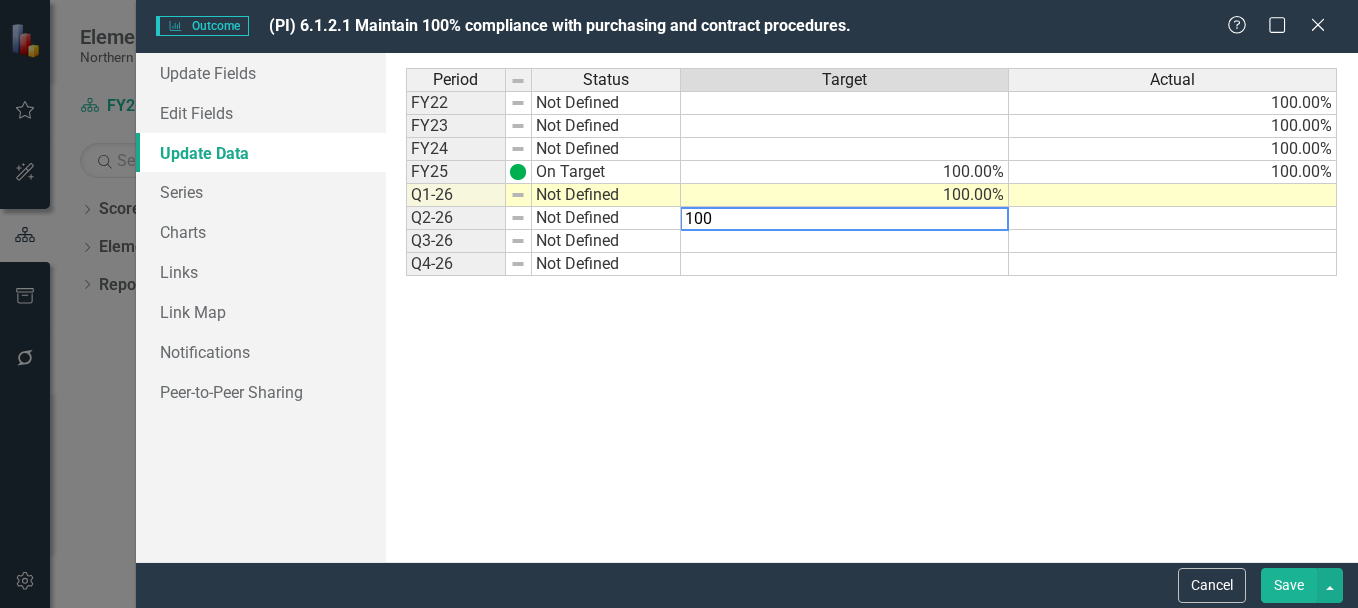 type on "100" 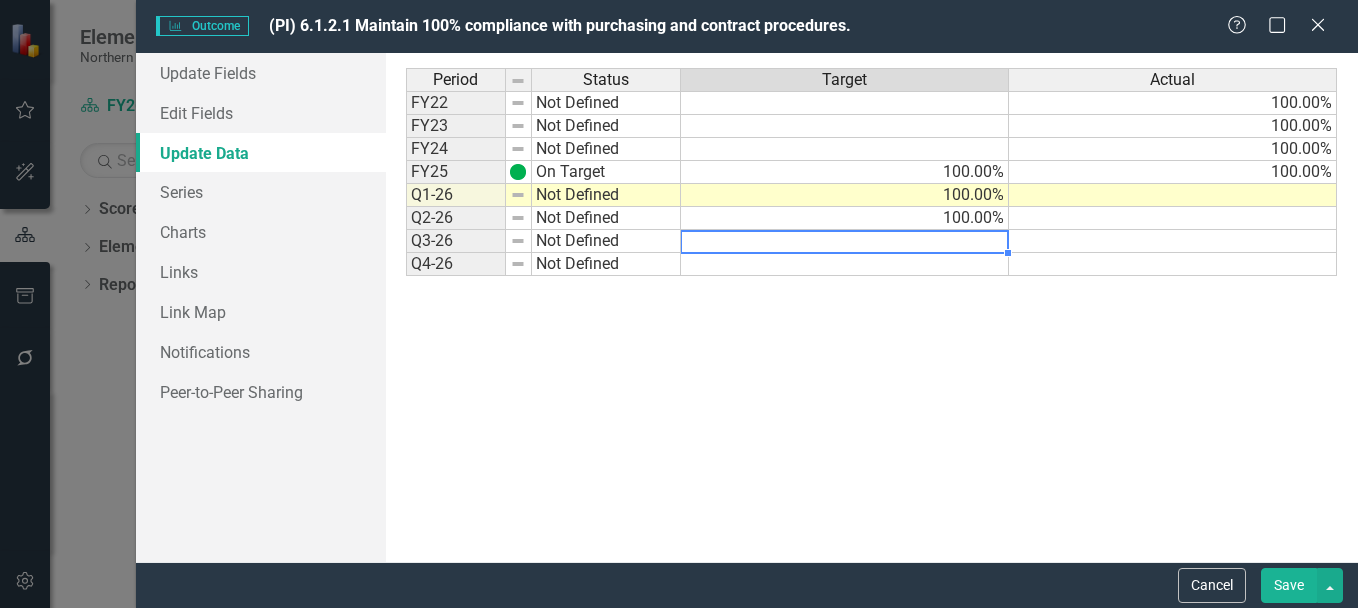 click at bounding box center [845, 241] 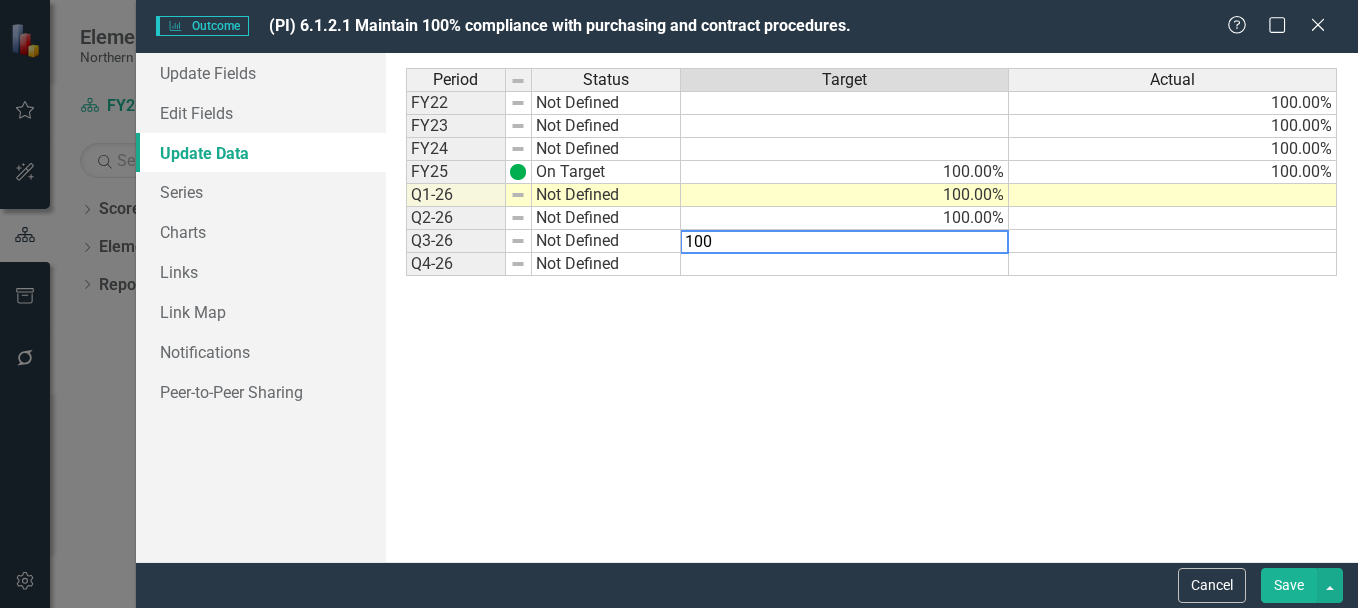 type on "100" 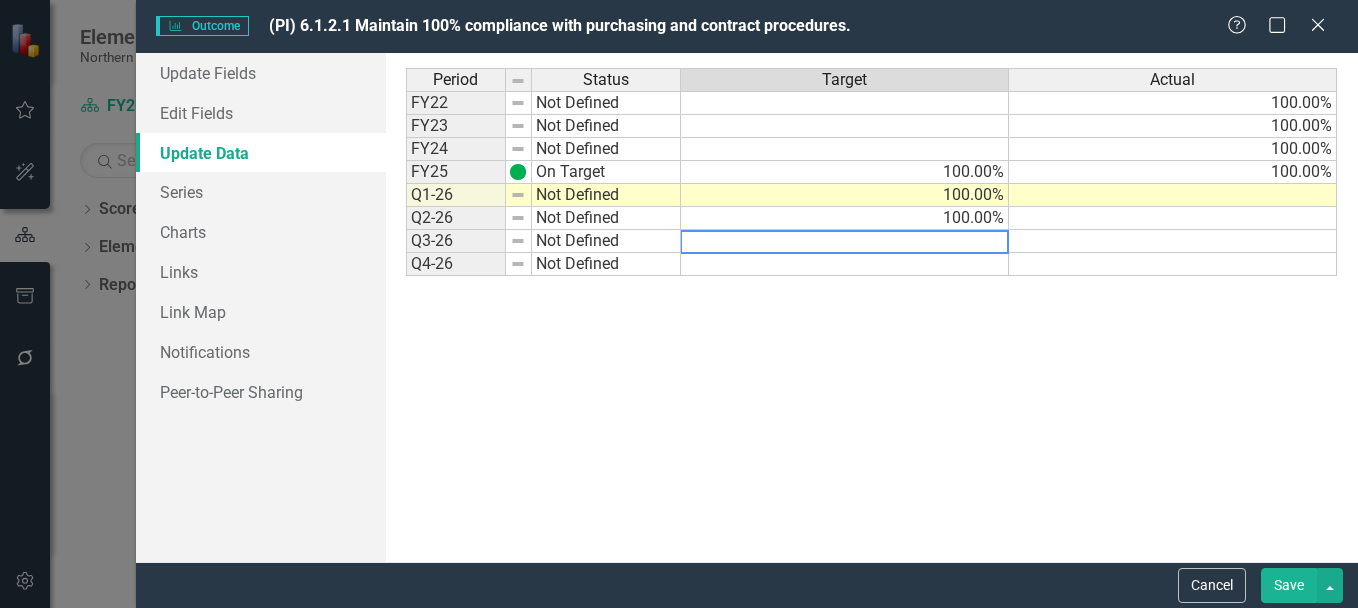 click at bounding box center (845, 264) 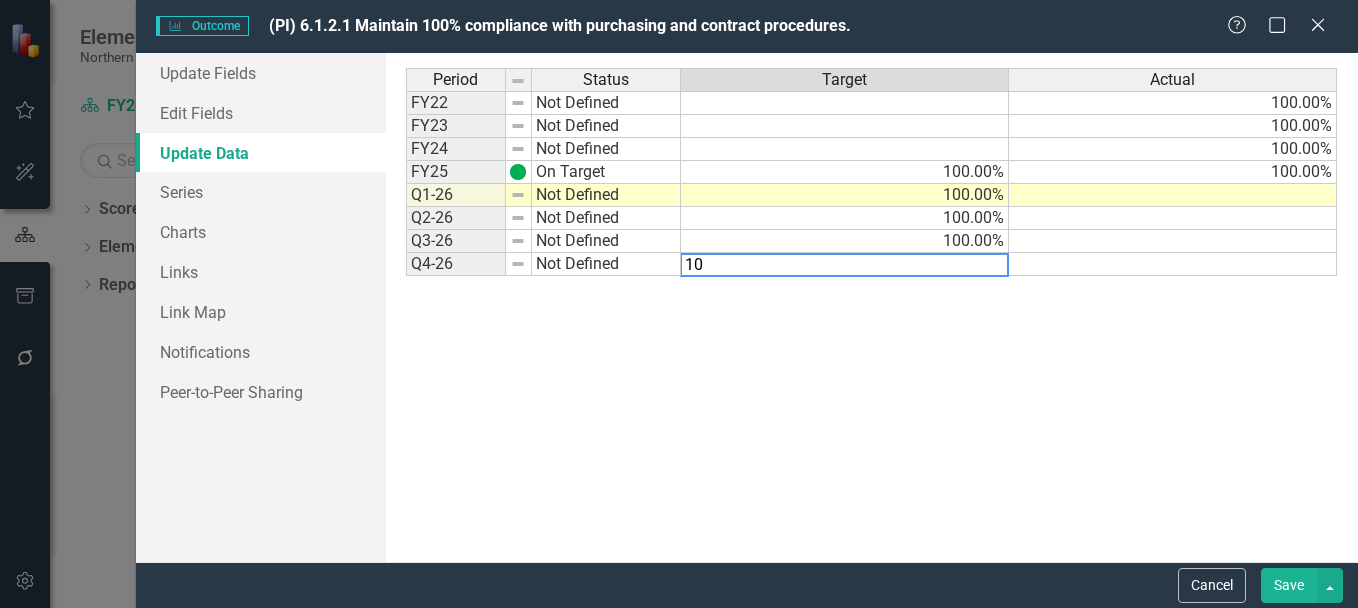 type on "100" 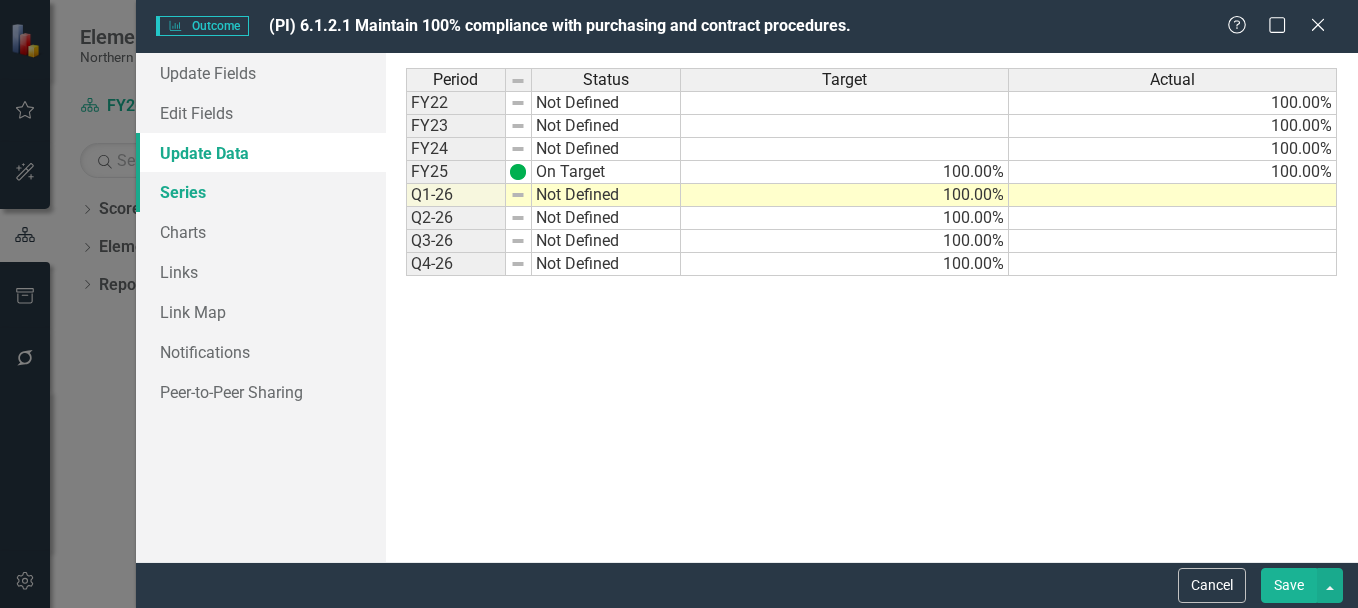 click on "Series" at bounding box center [261, 192] 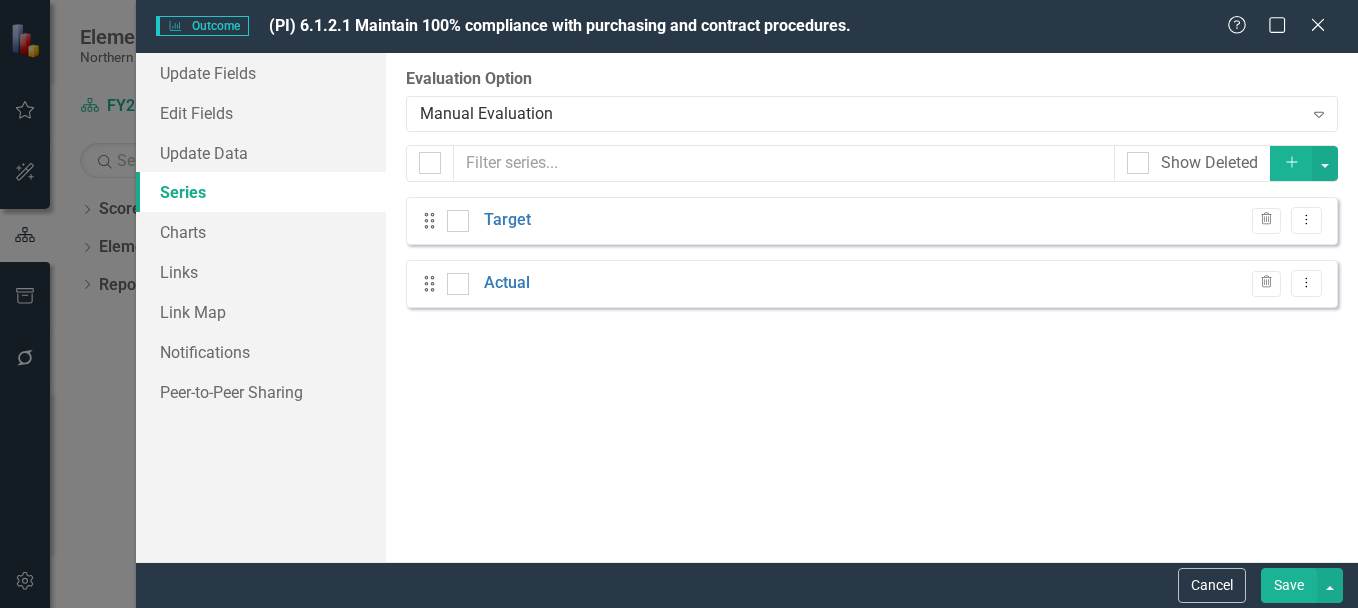 click on "Save" at bounding box center [1289, 585] 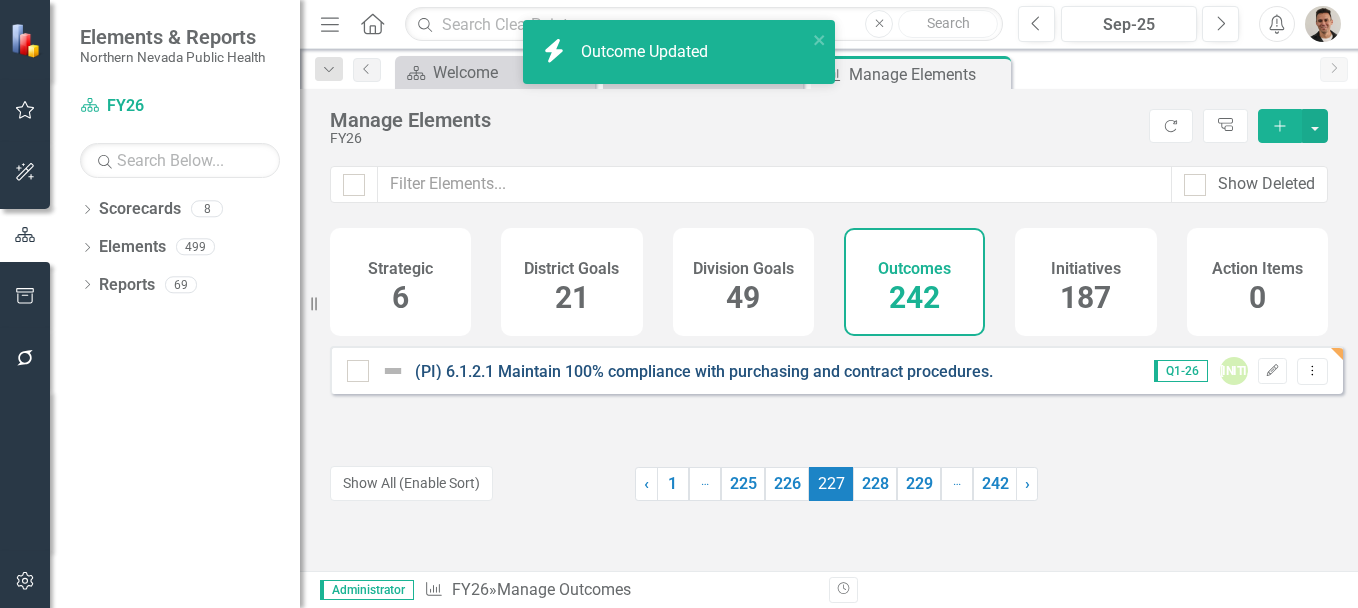 click on "(PI) 6.1.2.1 Maintain 100% compliance with purchasing and contract procedures." at bounding box center [704, 371] 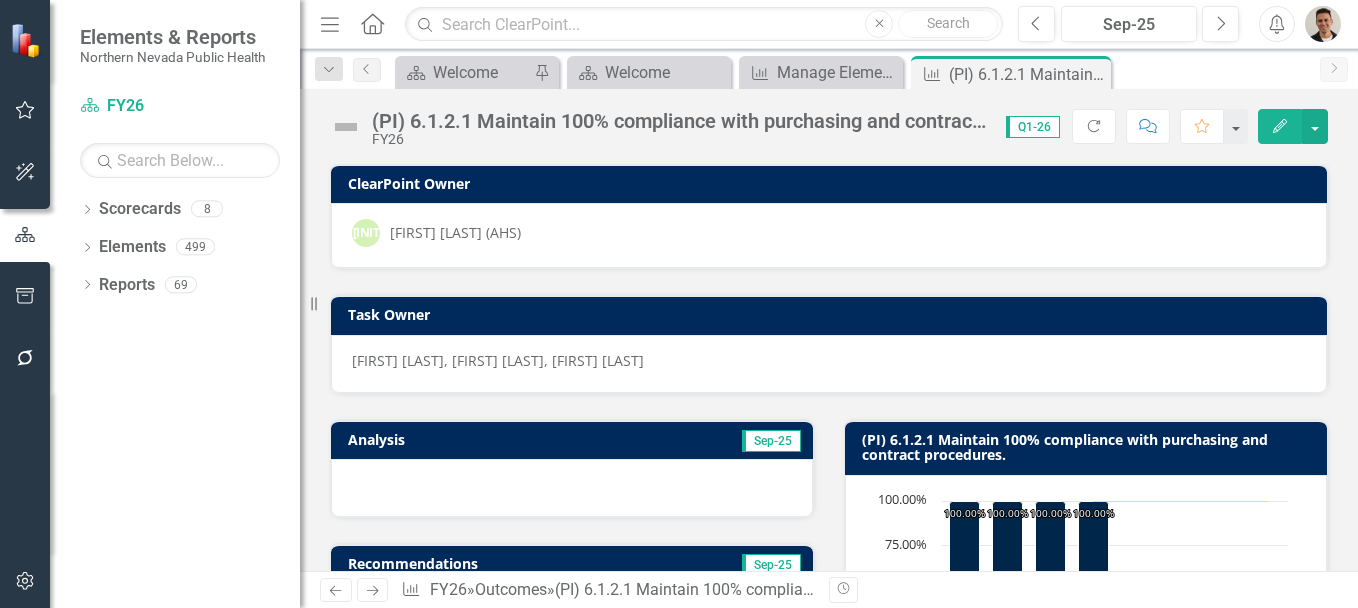 scroll, scrollTop: 0, scrollLeft: 0, axis: both 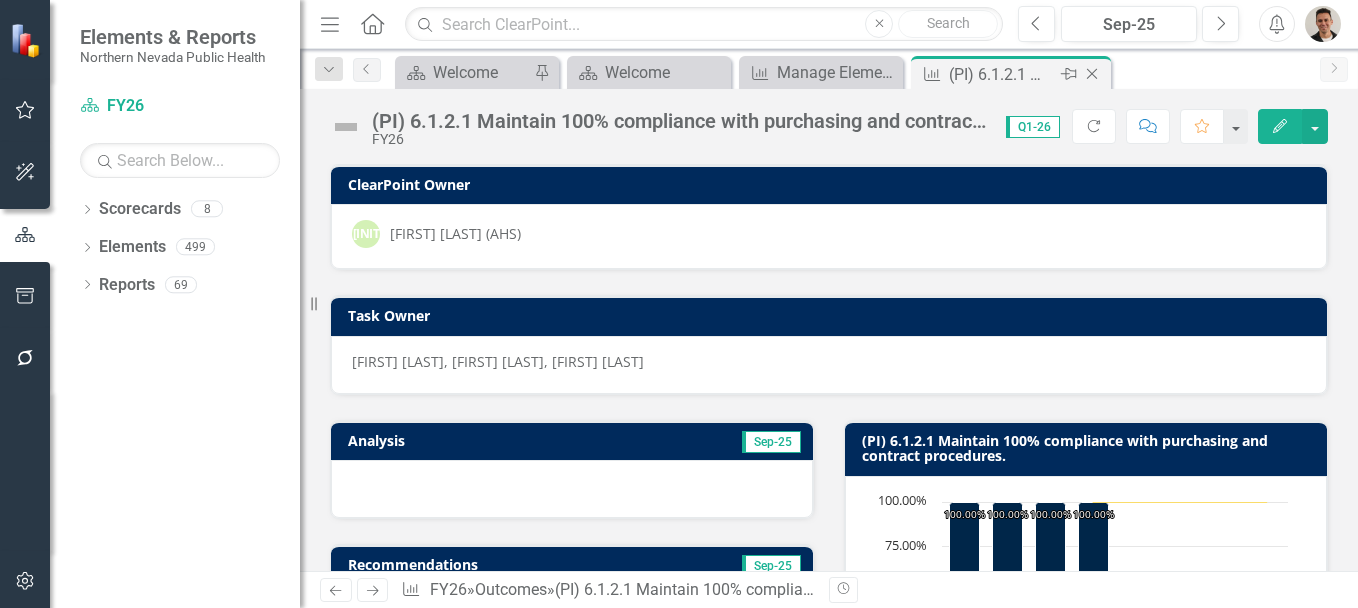 click 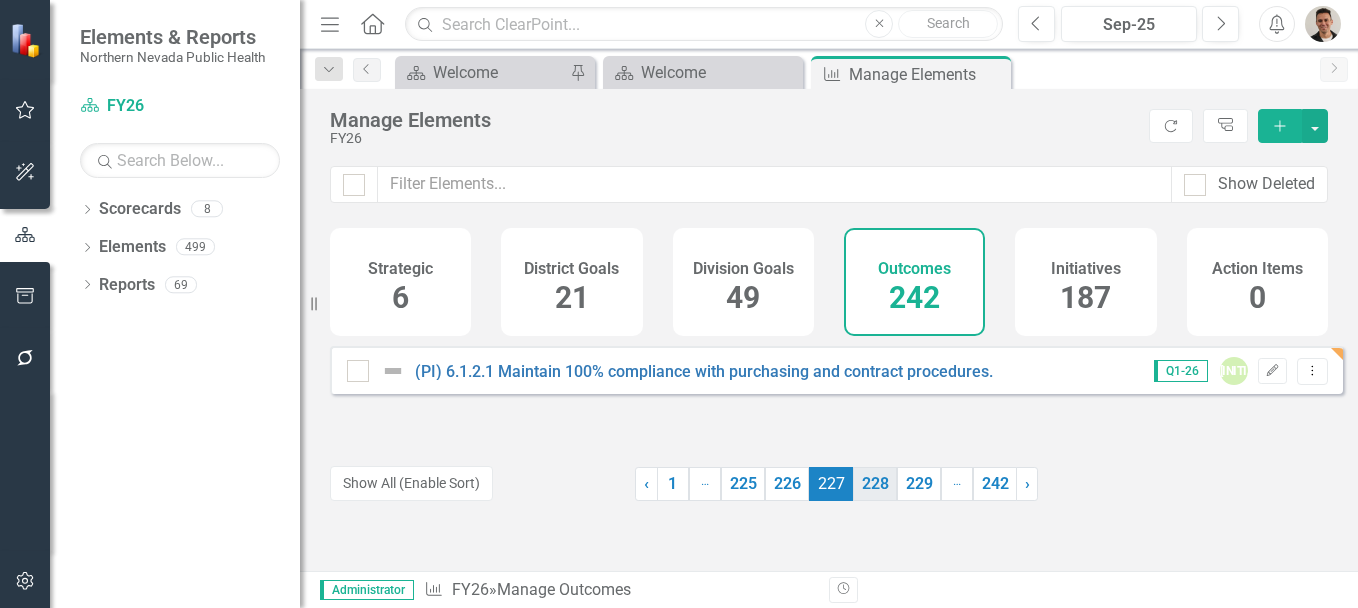 click on "228" at bounding box center [875, 484] 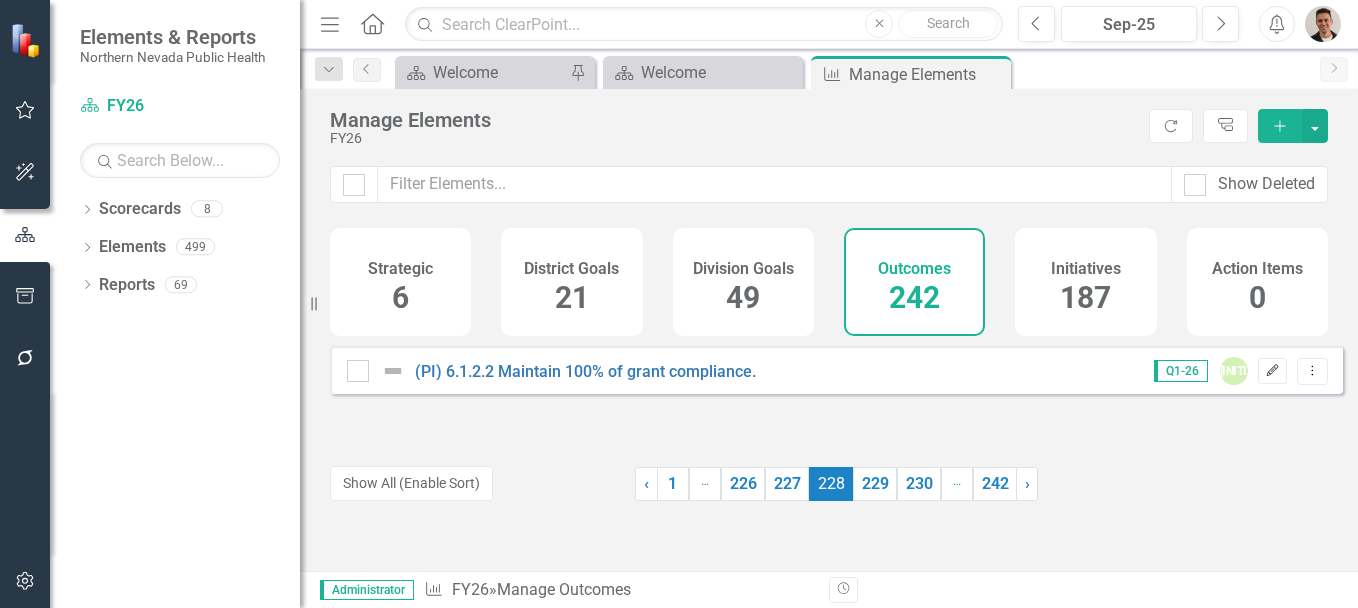 click on "Edit" 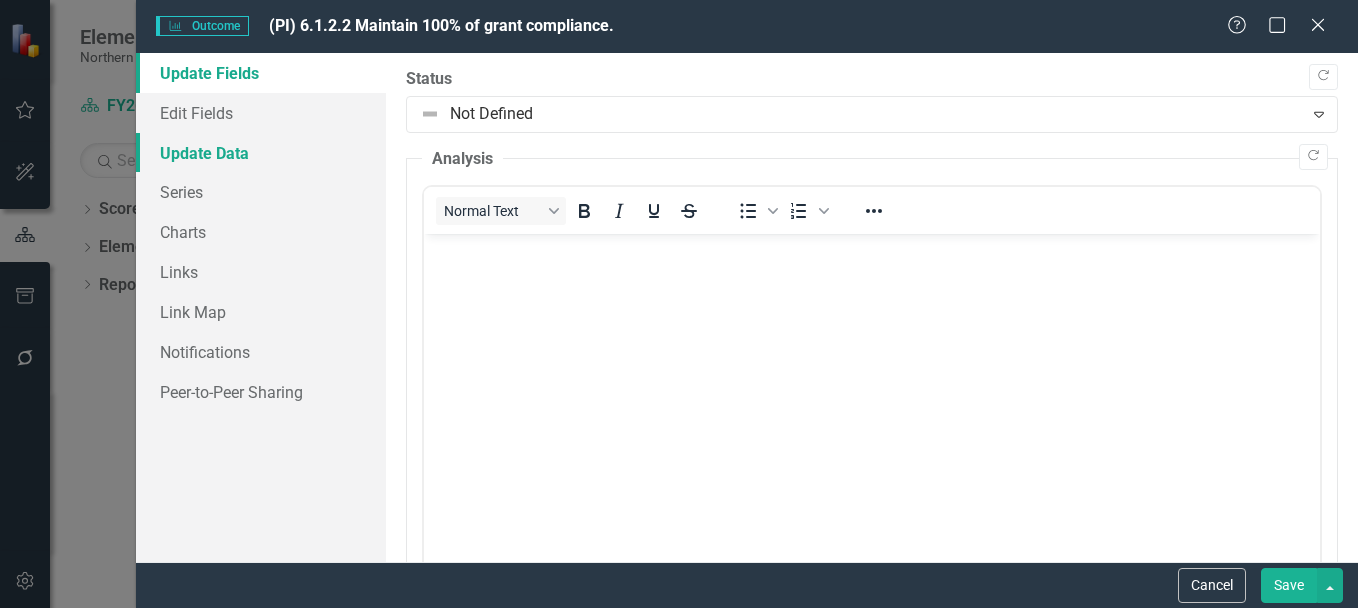 scroll, scrollTop: 0, scrollLeft: 0, axis: both 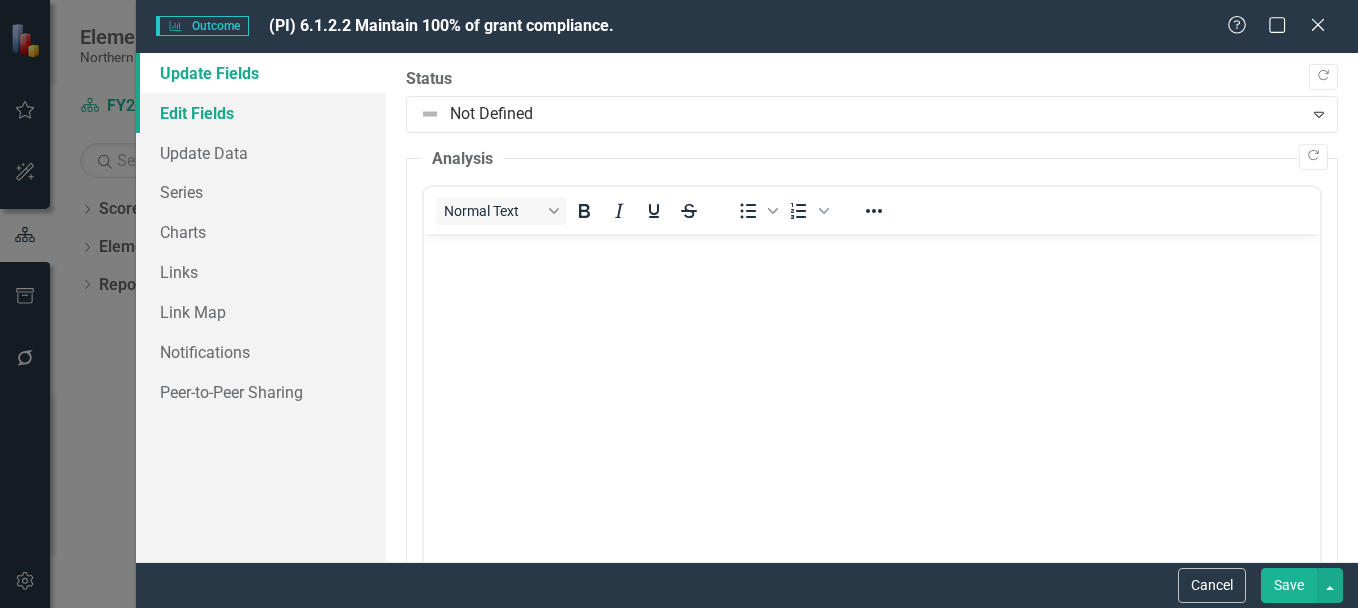 click on "Edit Fields" at bounding box center [261, 113] 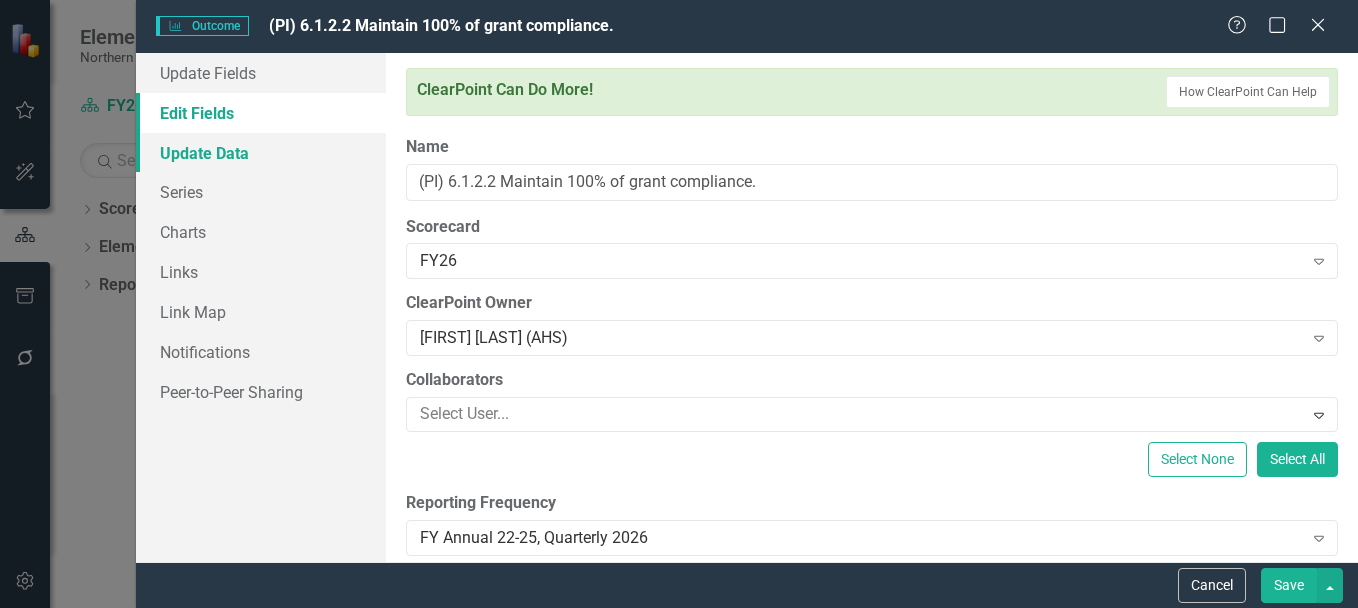 click on "Update  Data" at bounding box center [261, 153] 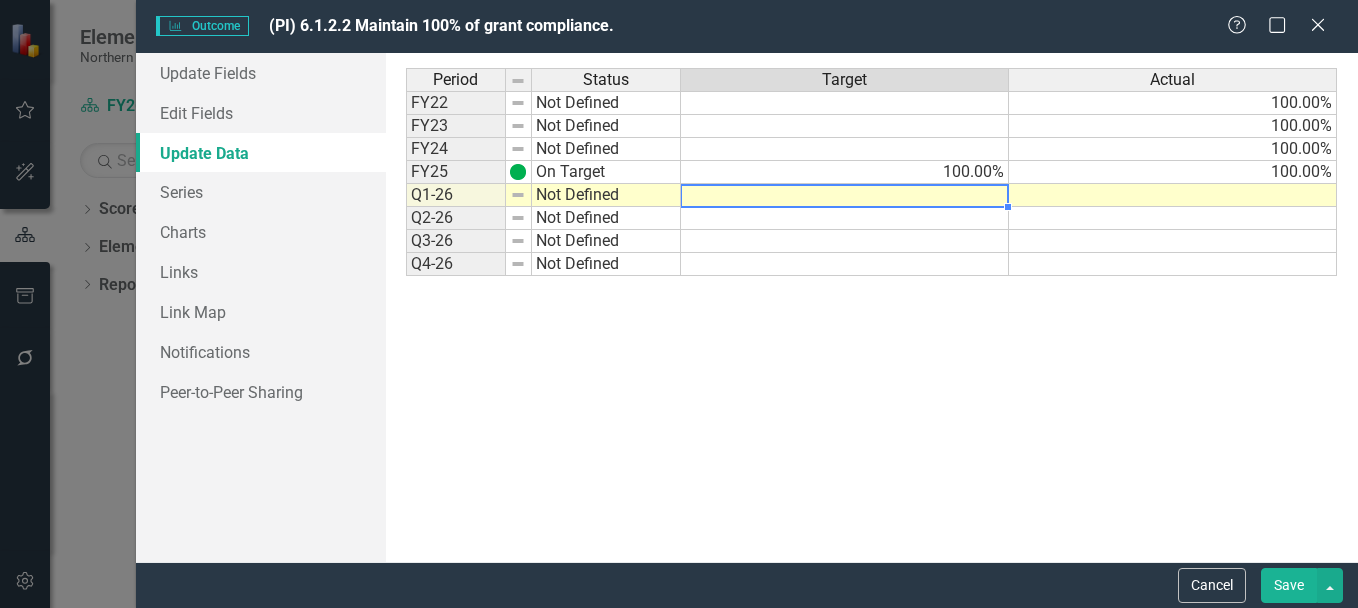 click at bounding box center [845, 195] 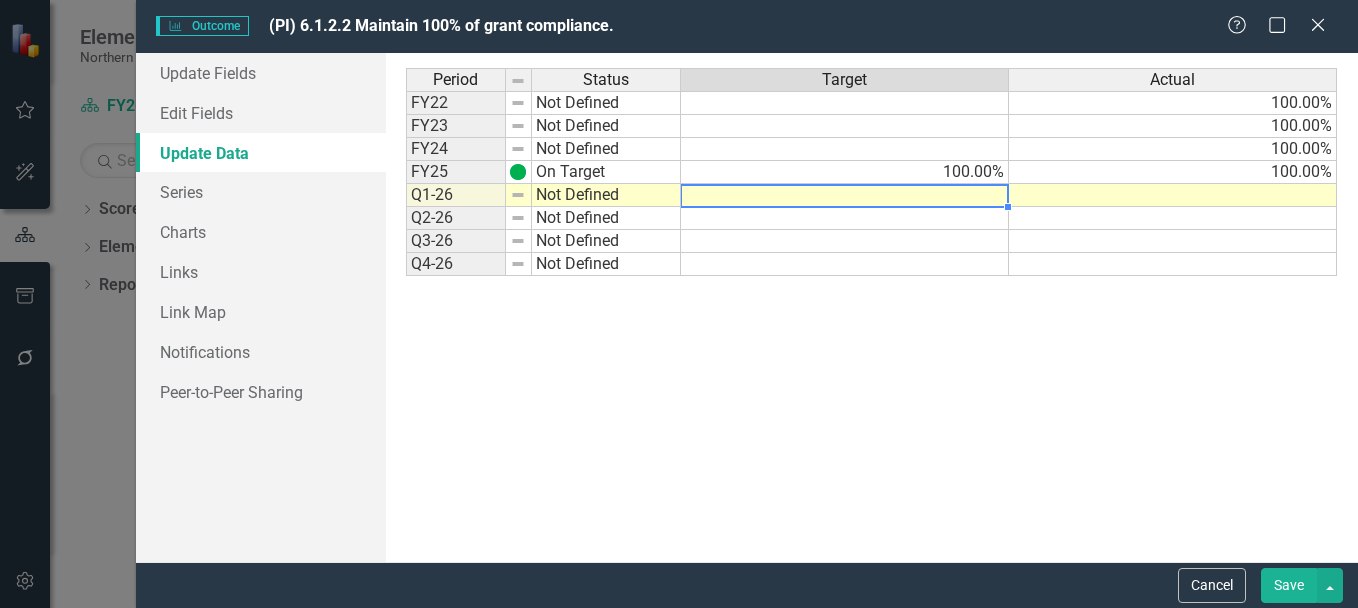click at bounding box center [845, 195] 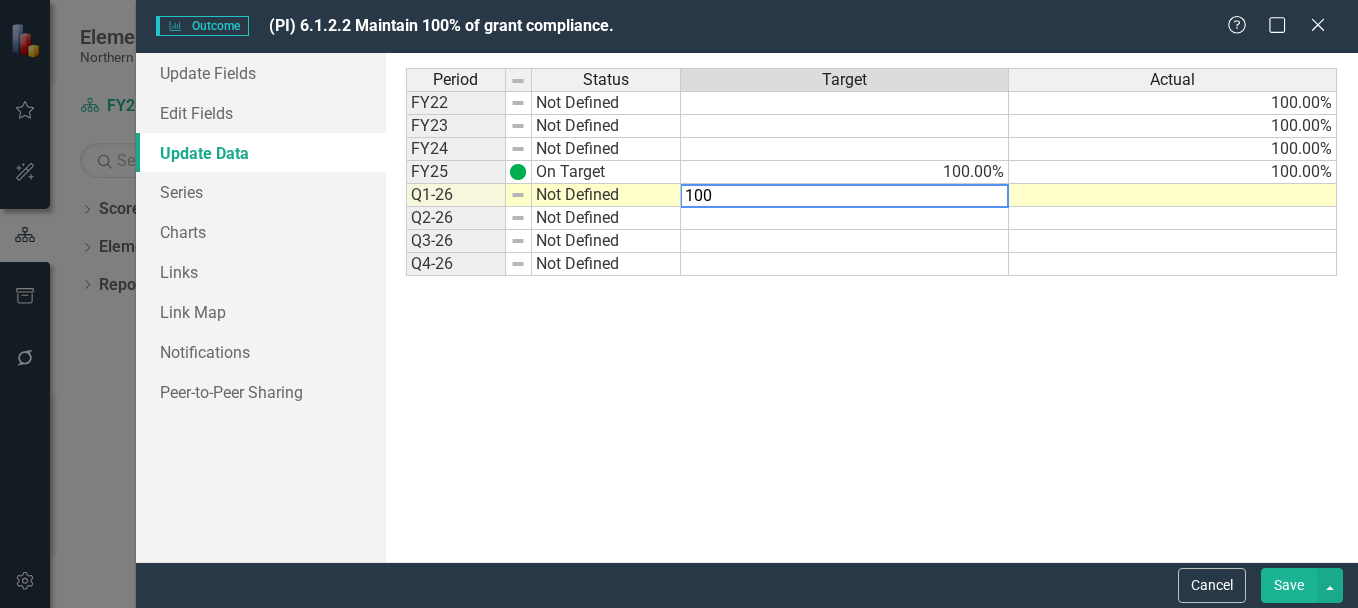 type on "100" 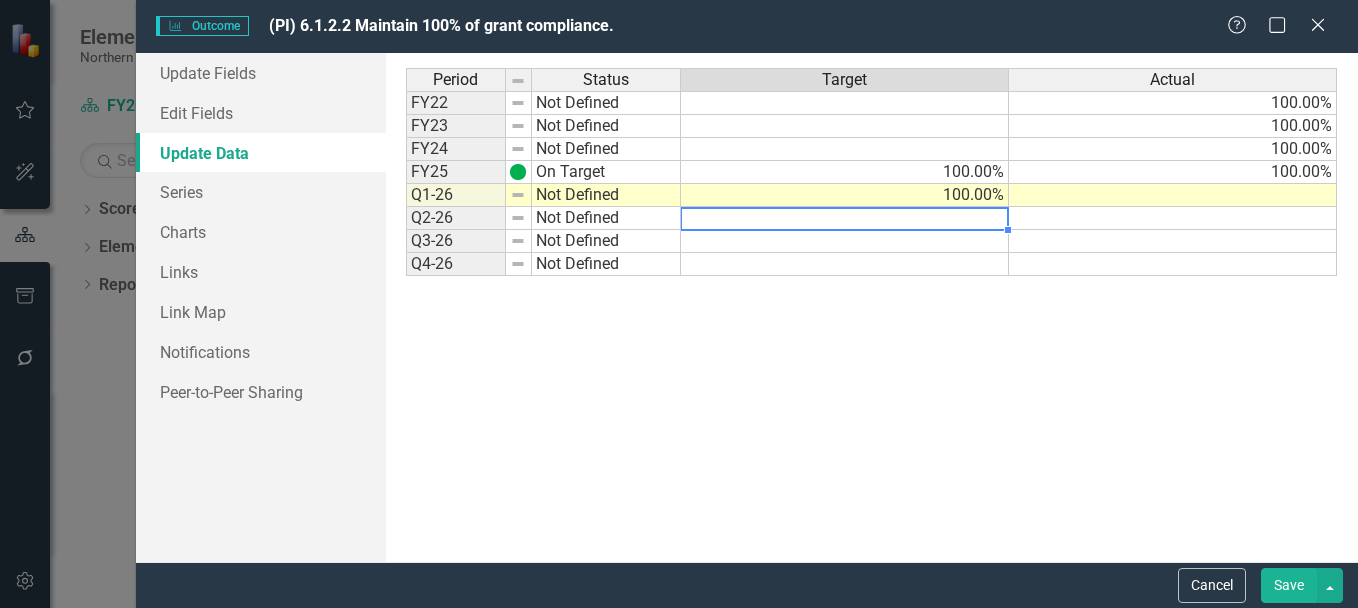 click at bounding box center [845, 218] 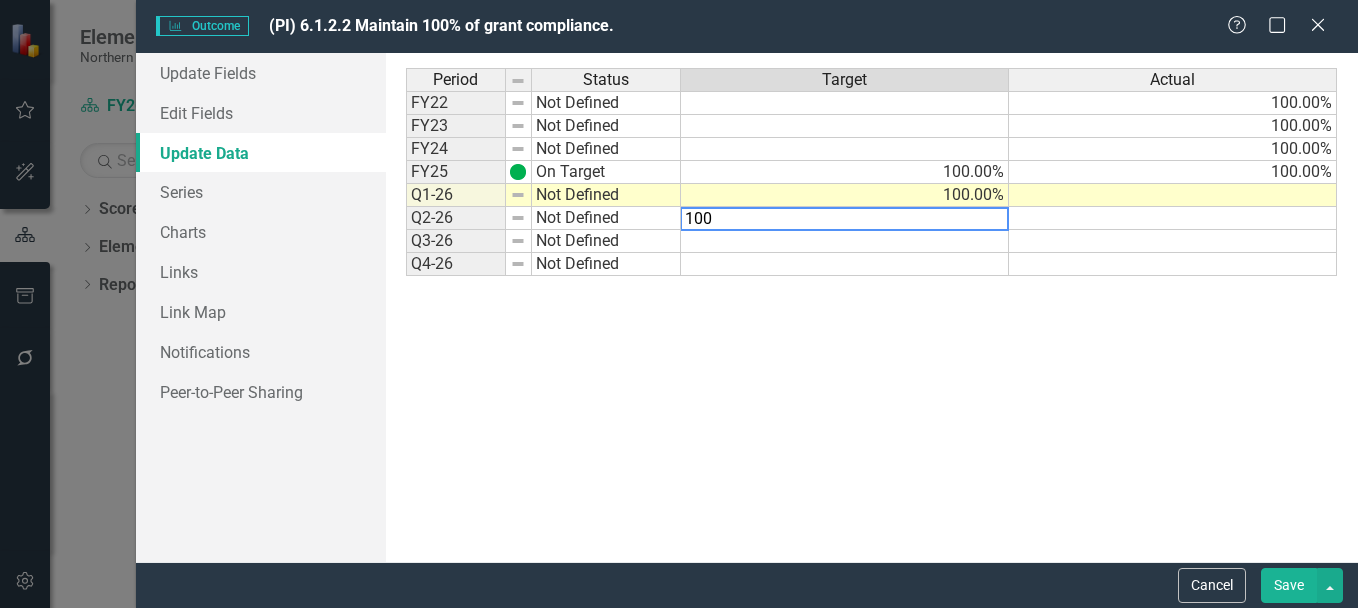 type on "100" 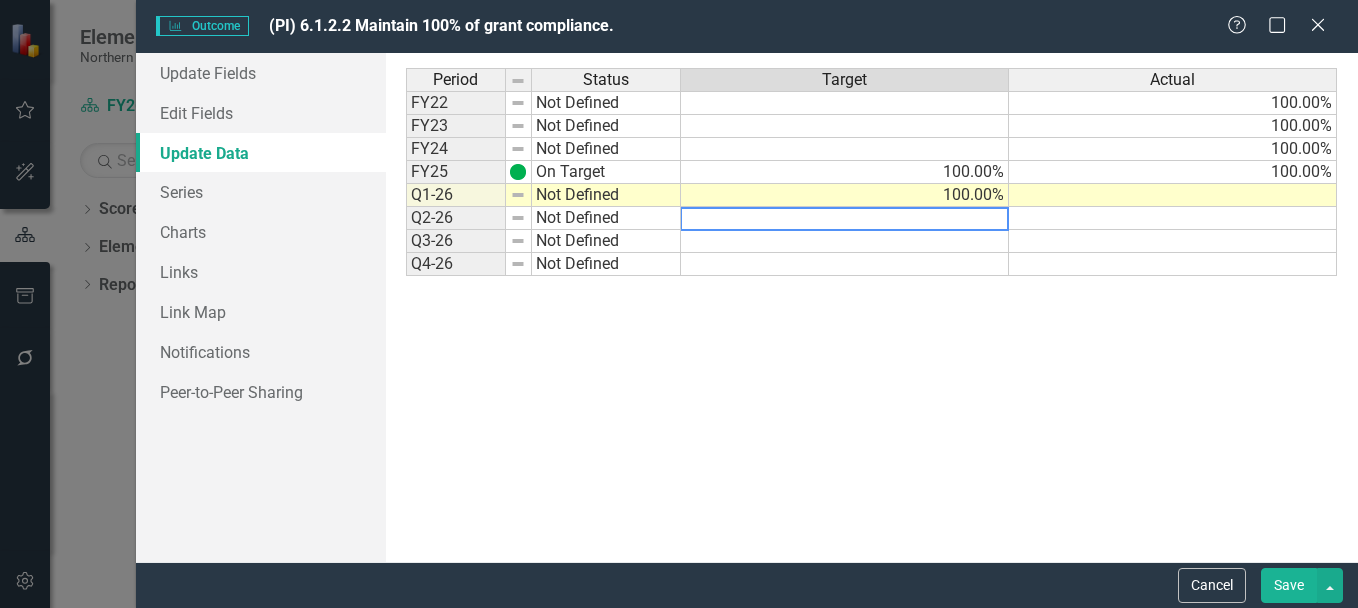 click at bounding box center (845, 241) 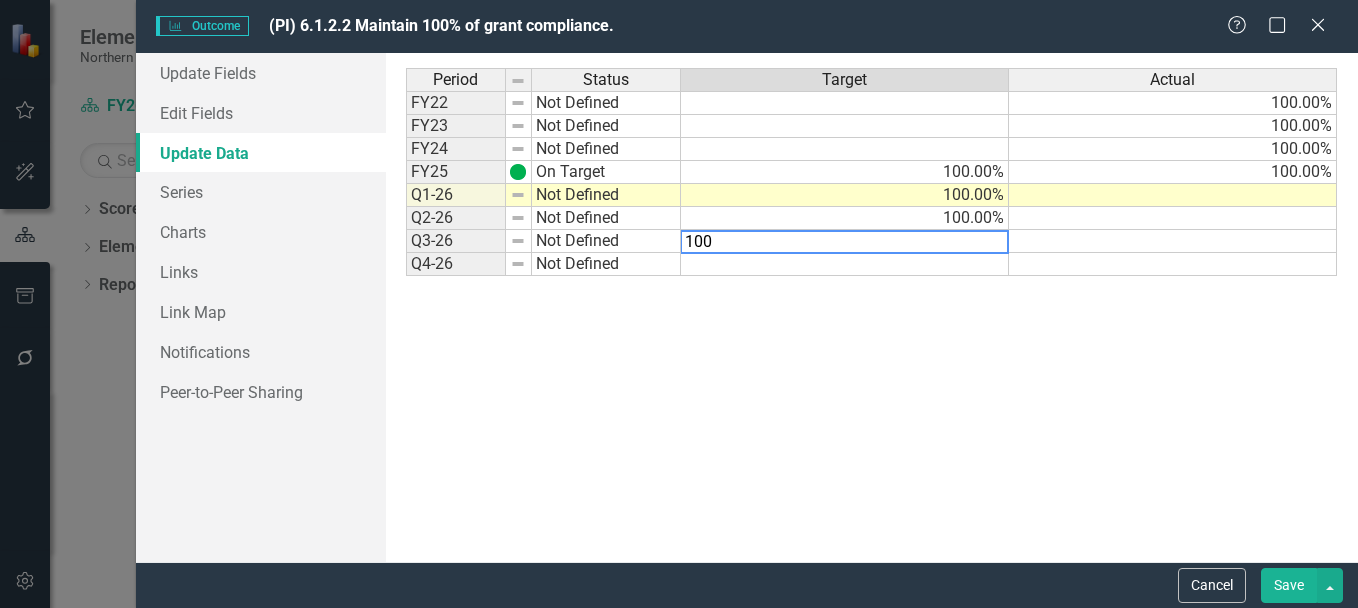 click on "100" at bounding box center [844, 242] 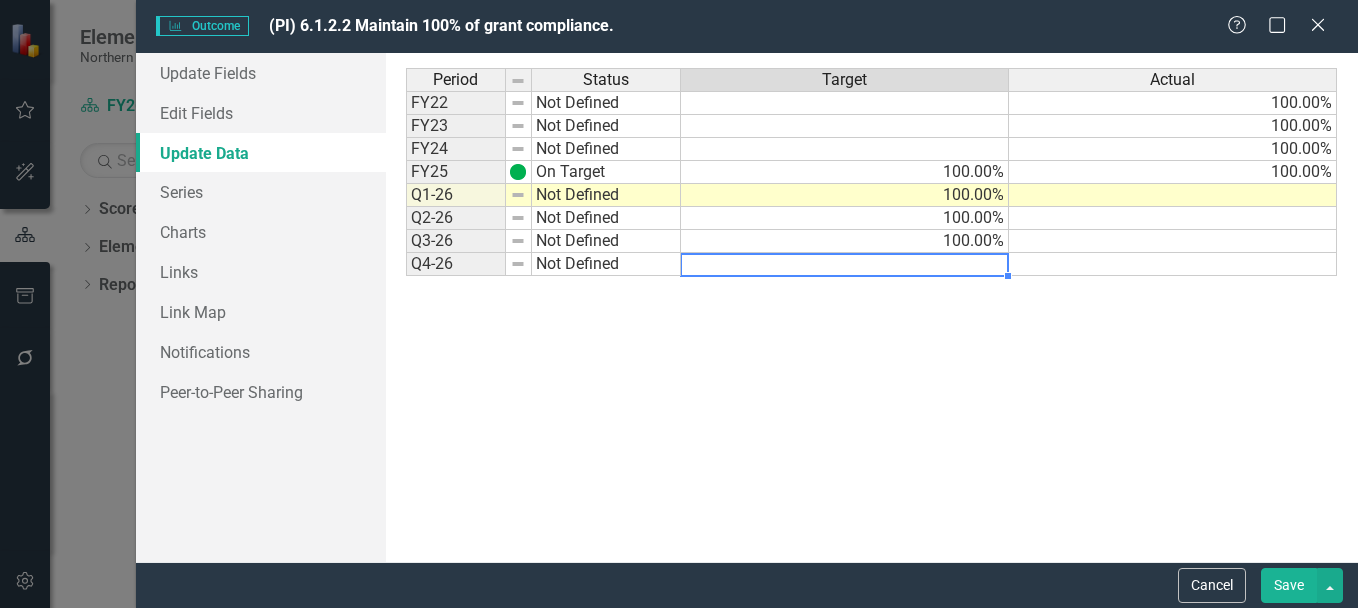 click at bounding box center (845, 264) 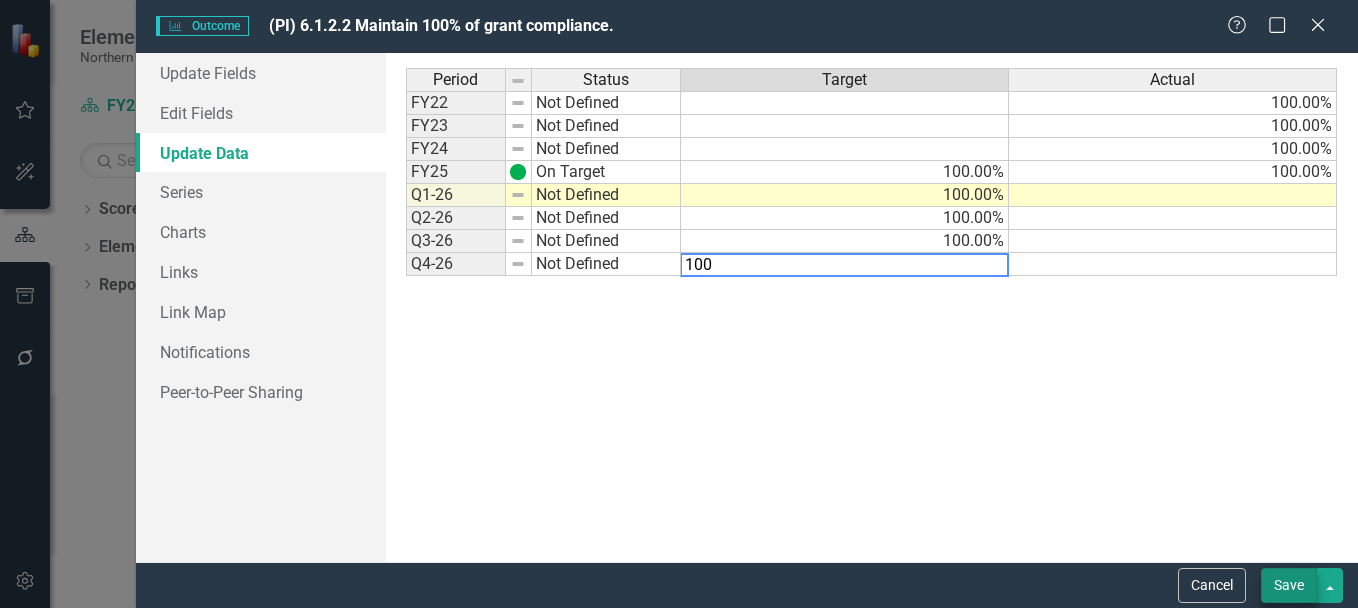 type on "100" 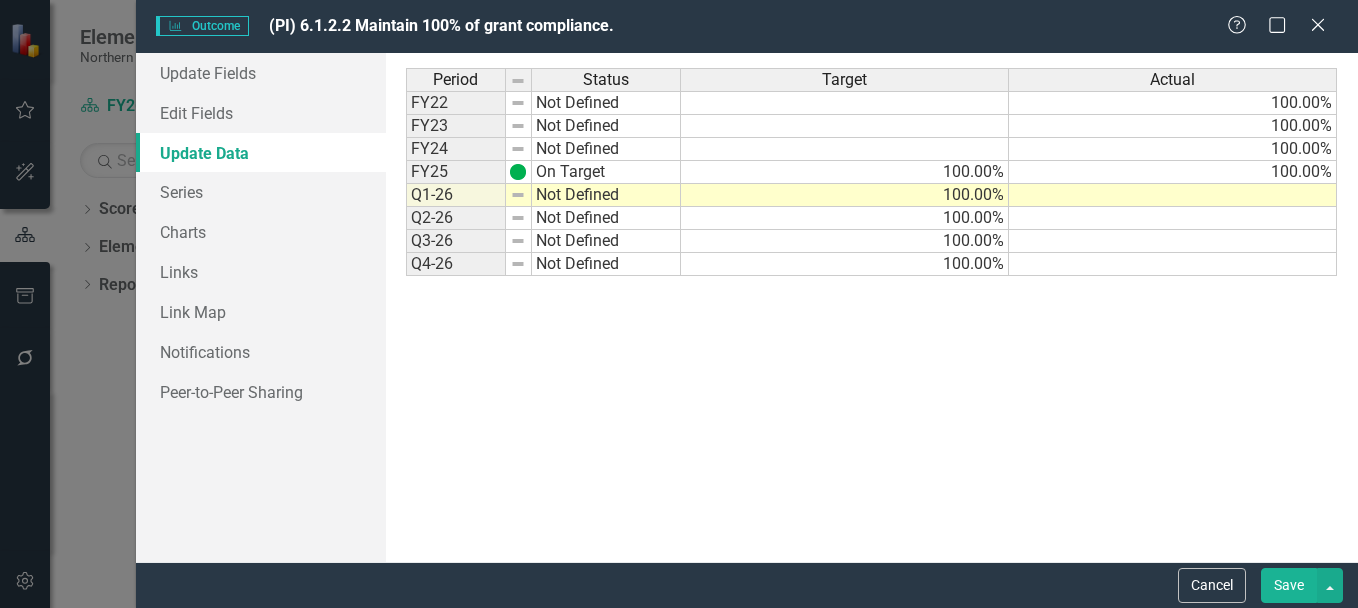 click on "Save" at bounding box center [1289, 585] 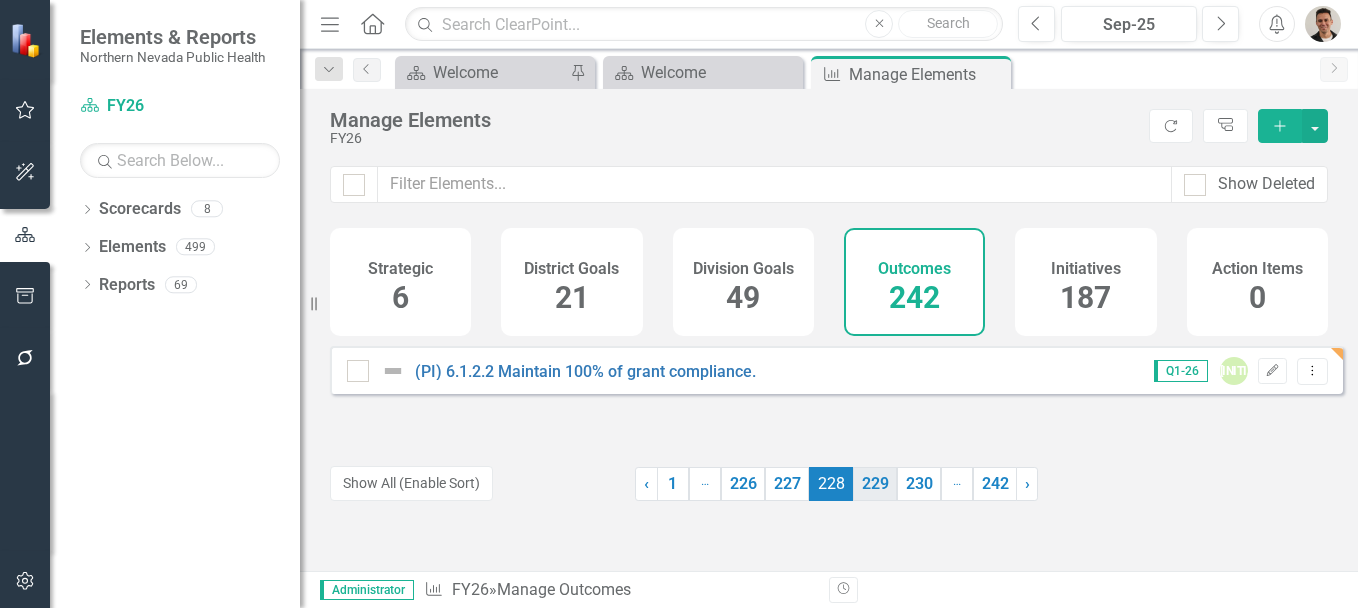 click on "229" at bounding box center [875, 484] 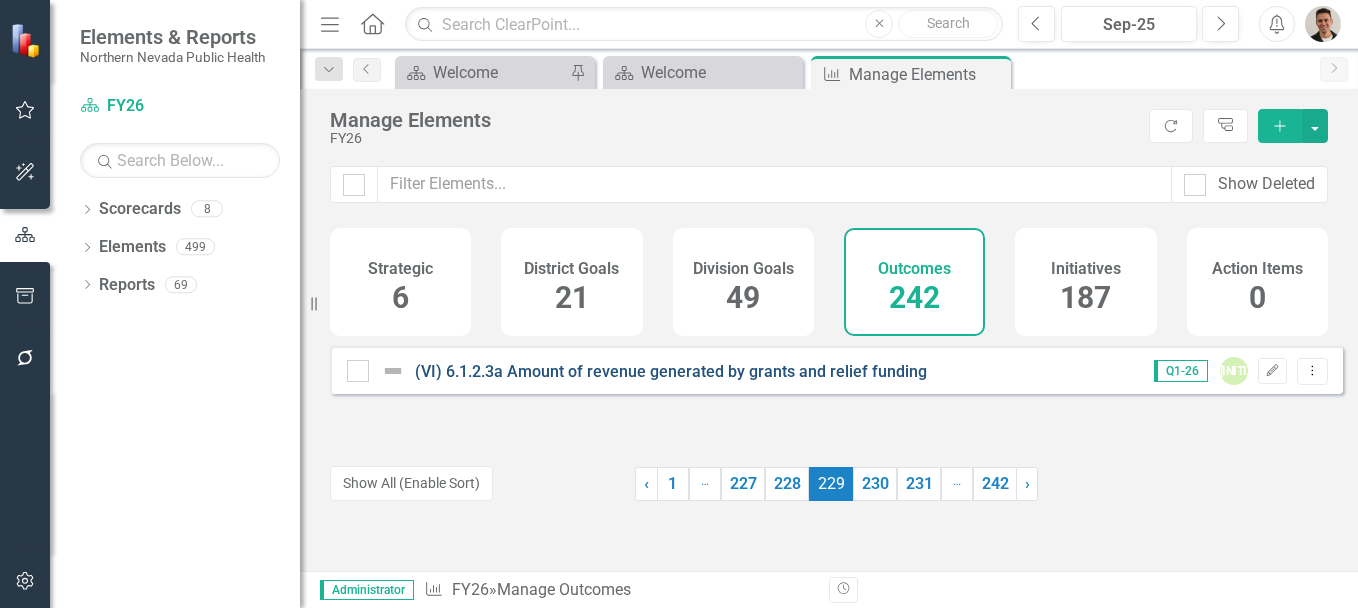 click on "(VI) 6.1.2.3a Amount of revenue generated by grants and relief funding" at bounding box center (671, 371) 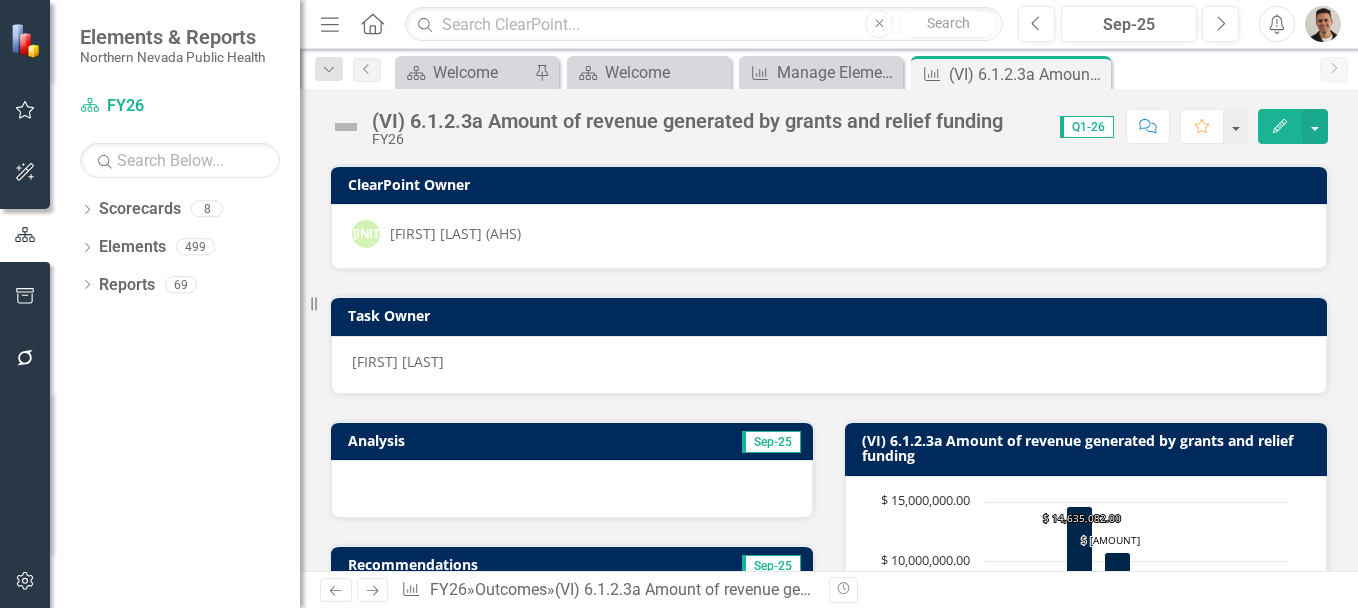 click on "(VI) 6.1.2.3a Amount of revenue generated by grants and relief funding" at bounding box center (687, 121) 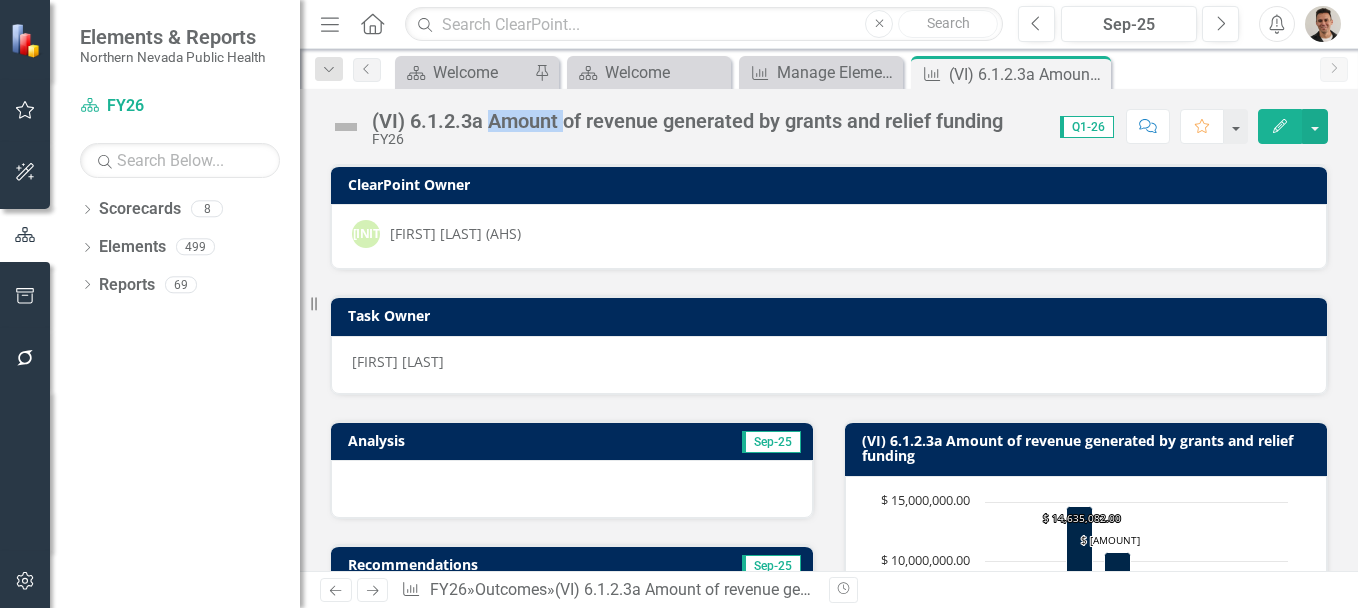 click on "(VI) 6.1.2.3a Amount of revenue generated by grants and relief funding" at bounding box center (687, 121) 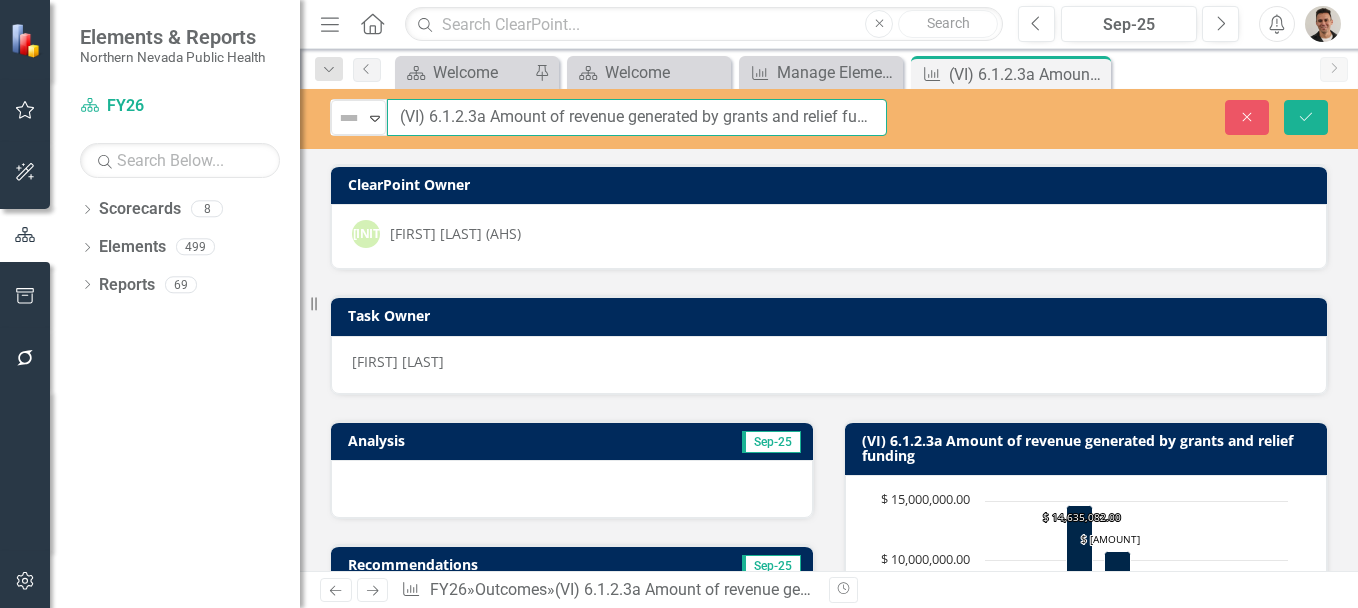 click on "(VI) 6.1.2.3a Amount of revenue generated by grants and relief funding" at bounding box center [637, 117] 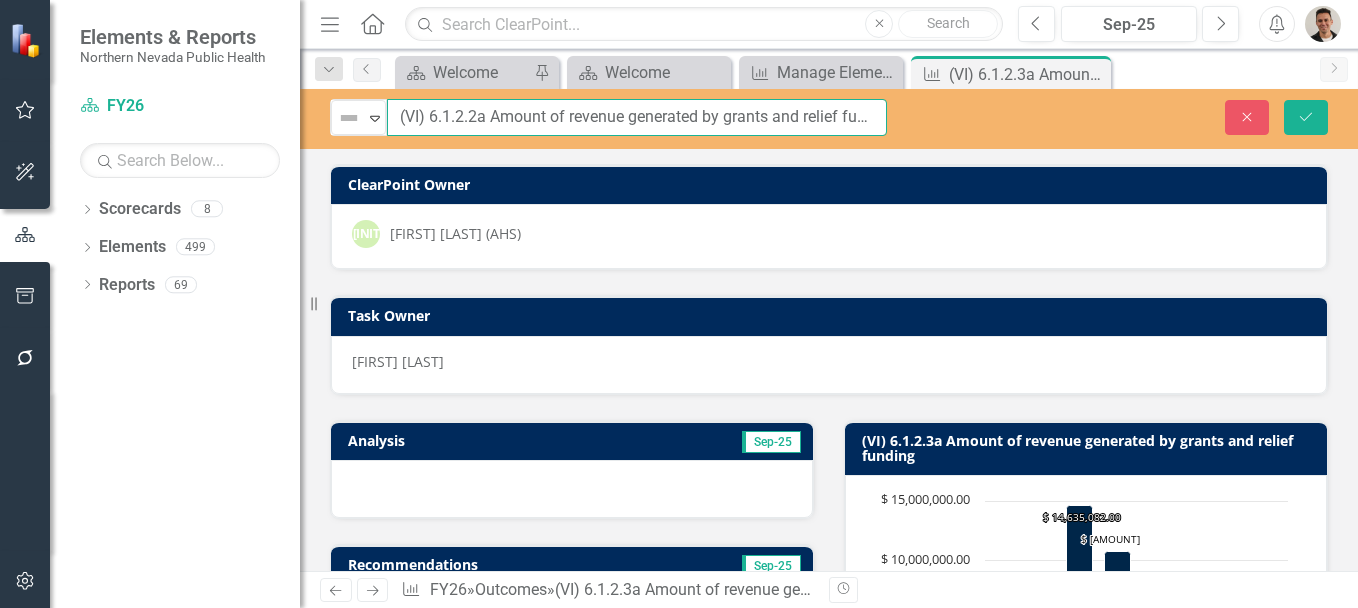 click on "(VI) 6.1.2.2a Amount of revenue generated by grants and relief funding" at bounding box center [637, 117] 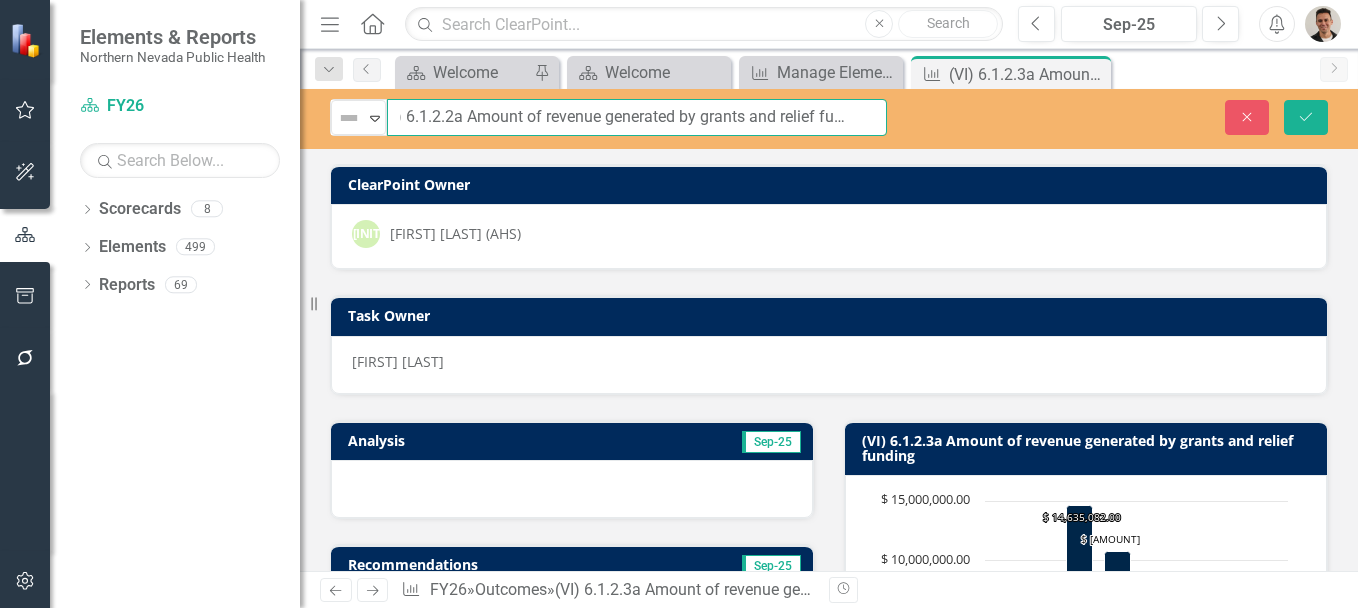 drag, startPoint x: 803, startPoint y: 120, endPoint x: 916, endPoint y: 126, distance: 113.15918 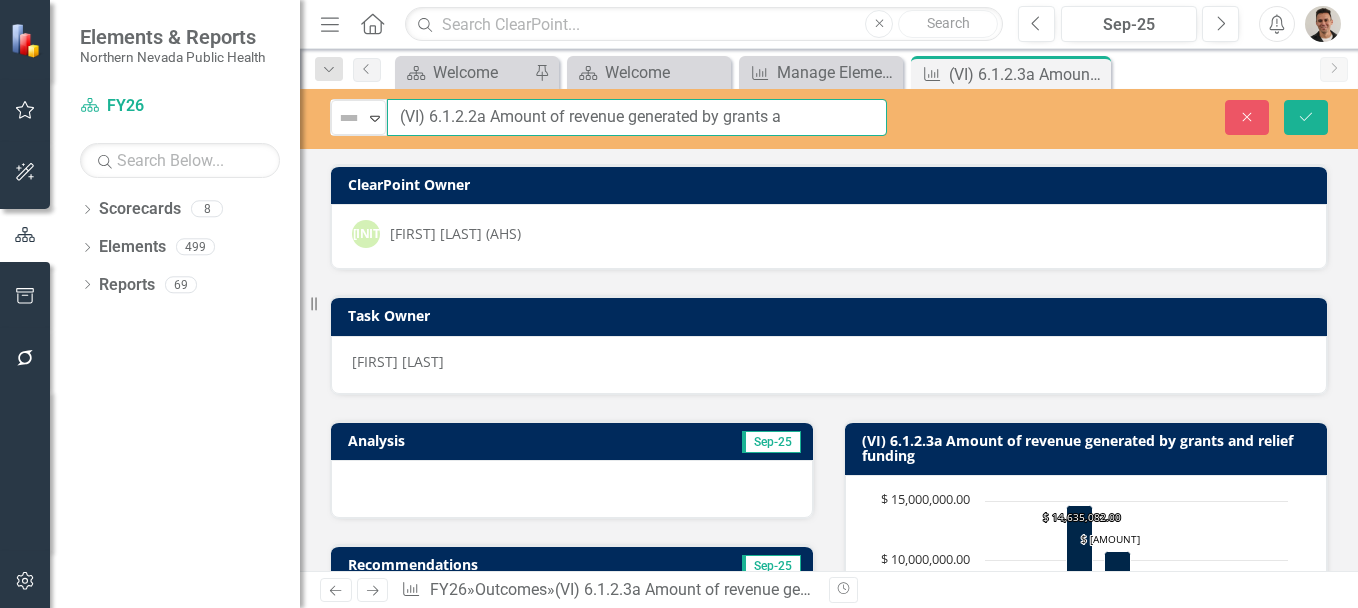 scroll, scrollTop: 0, scrollLeft: 0, axis: both 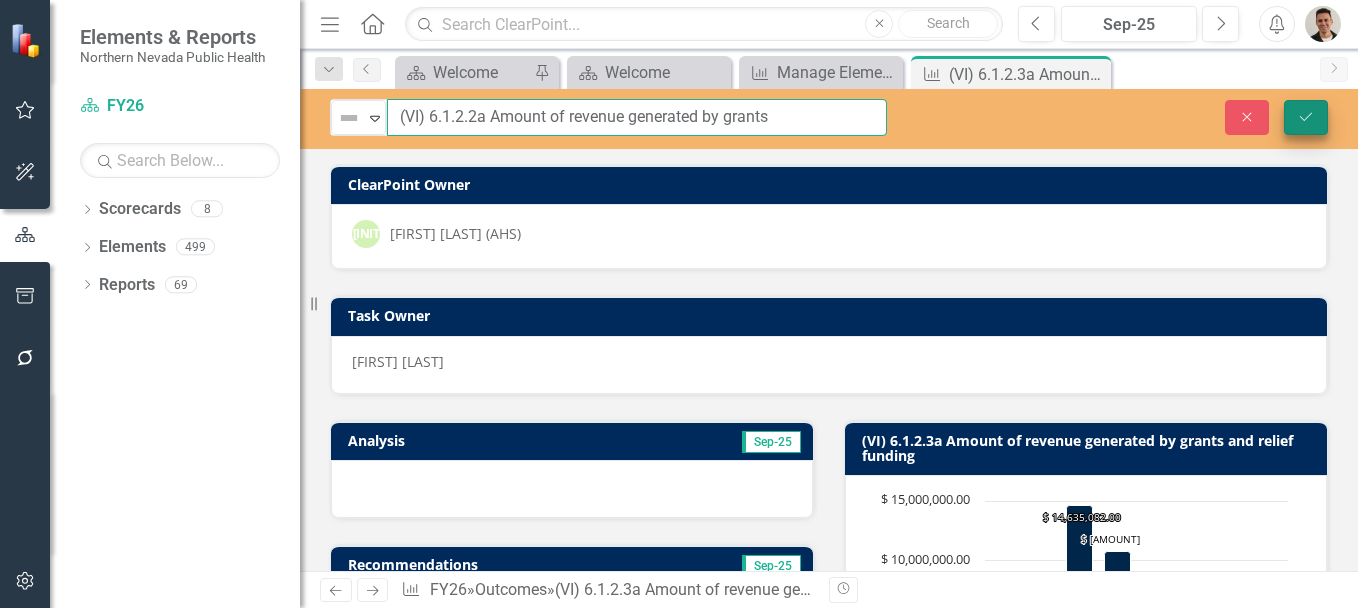 type on "(VI) 6.1.2.2a Amount of revenue generated by grants" 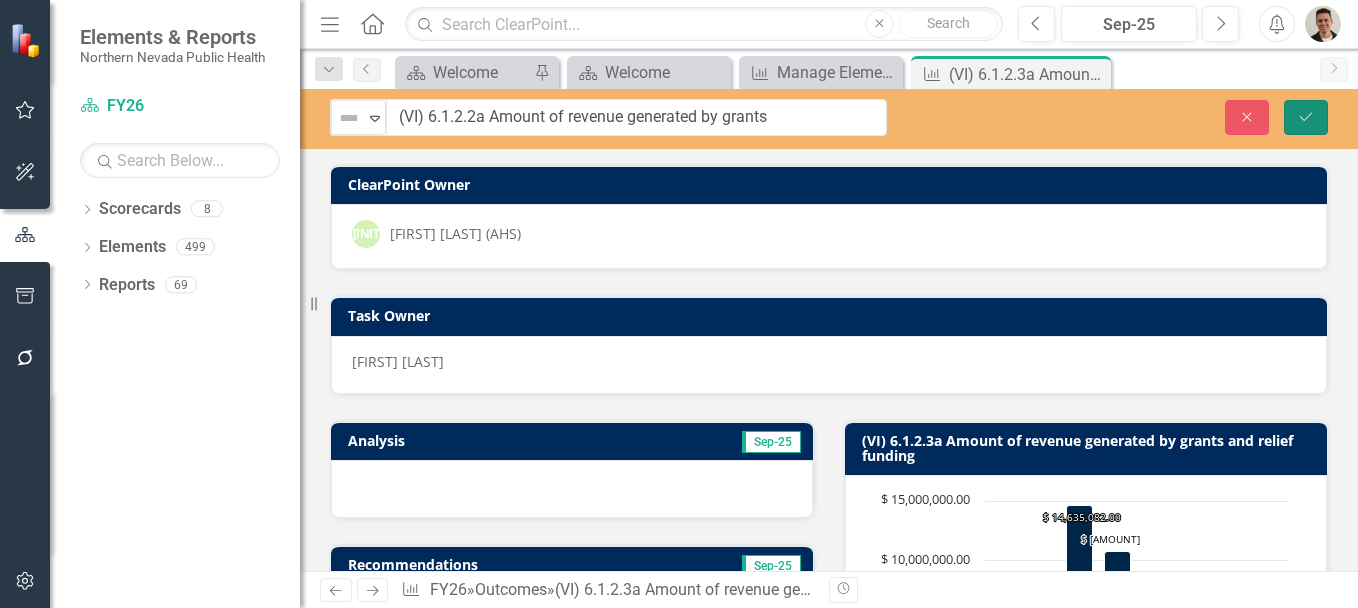 click on "Save" 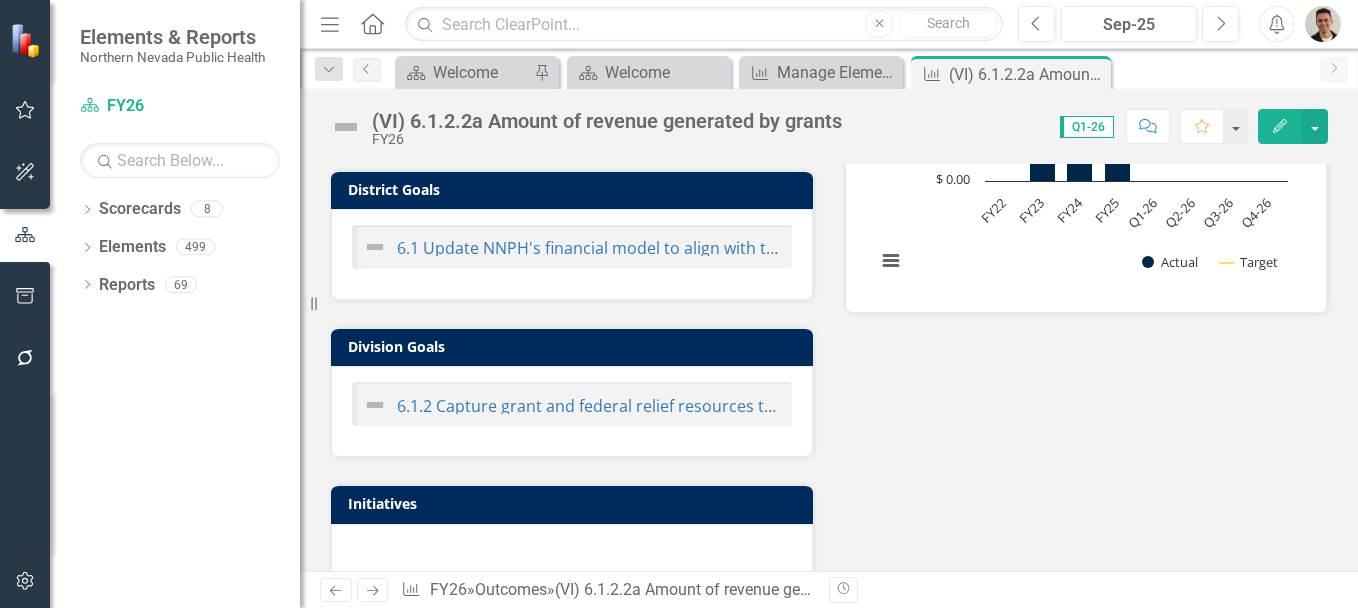 scroll, scrollTop: 200, scrollLeft: 0, axis: vertical 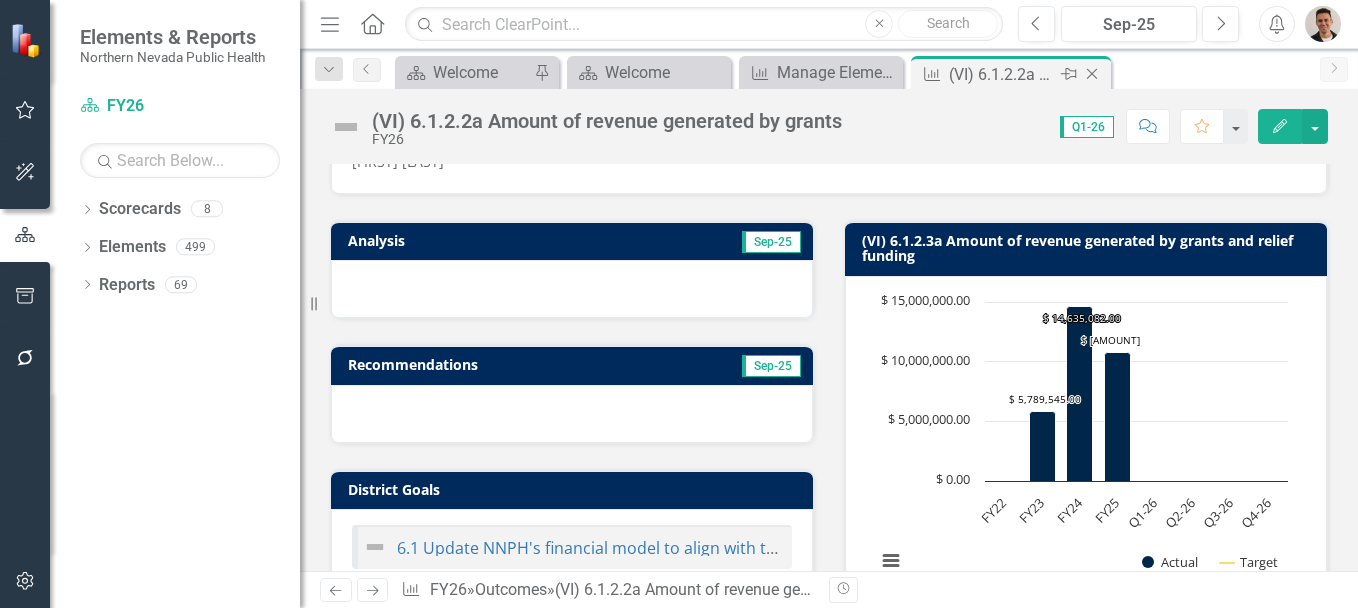 click on "Close" 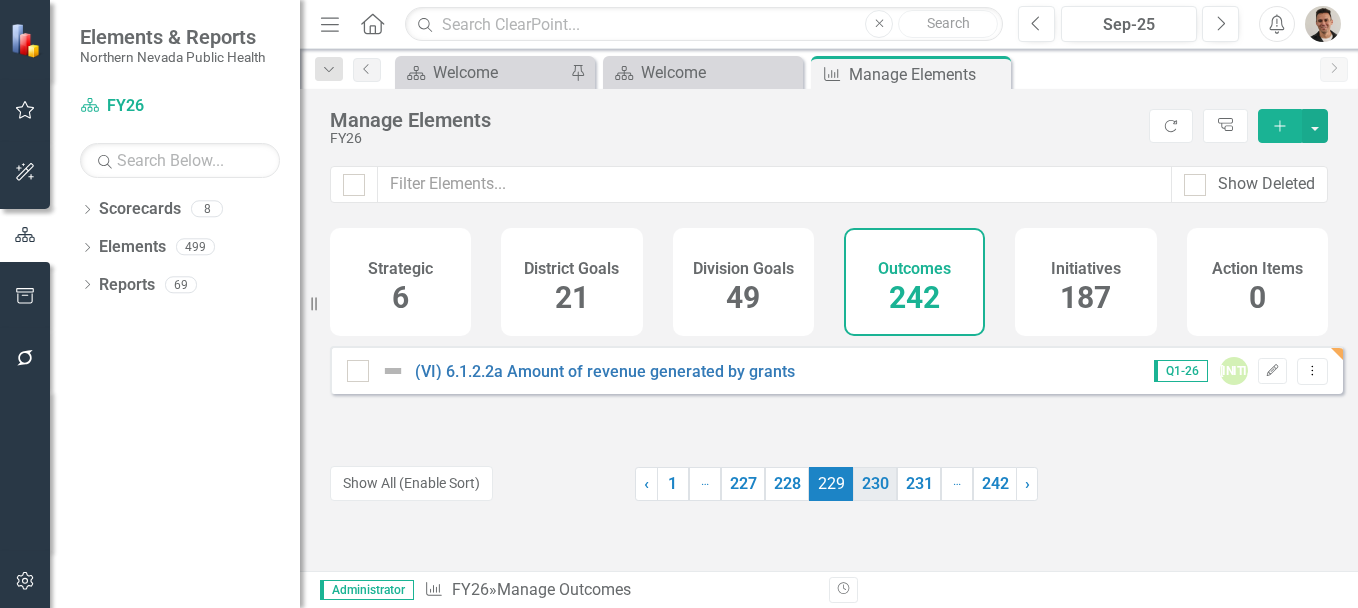 click on "230" at bounding box center [875, 484] 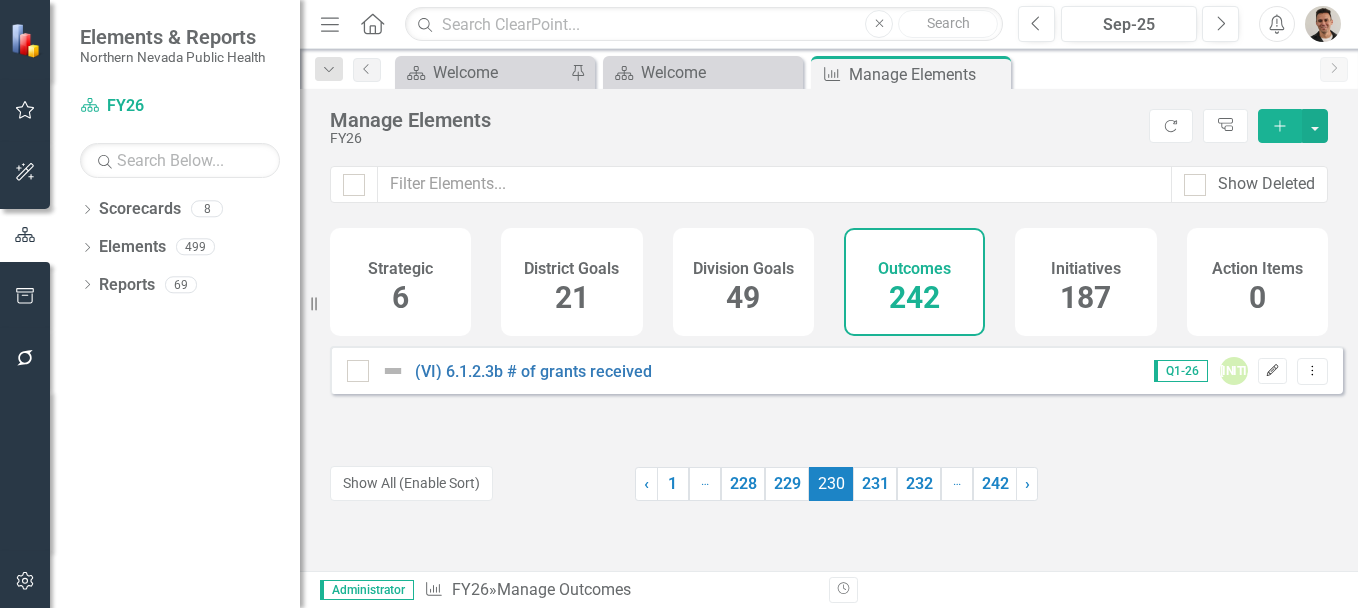 click on "Edit" 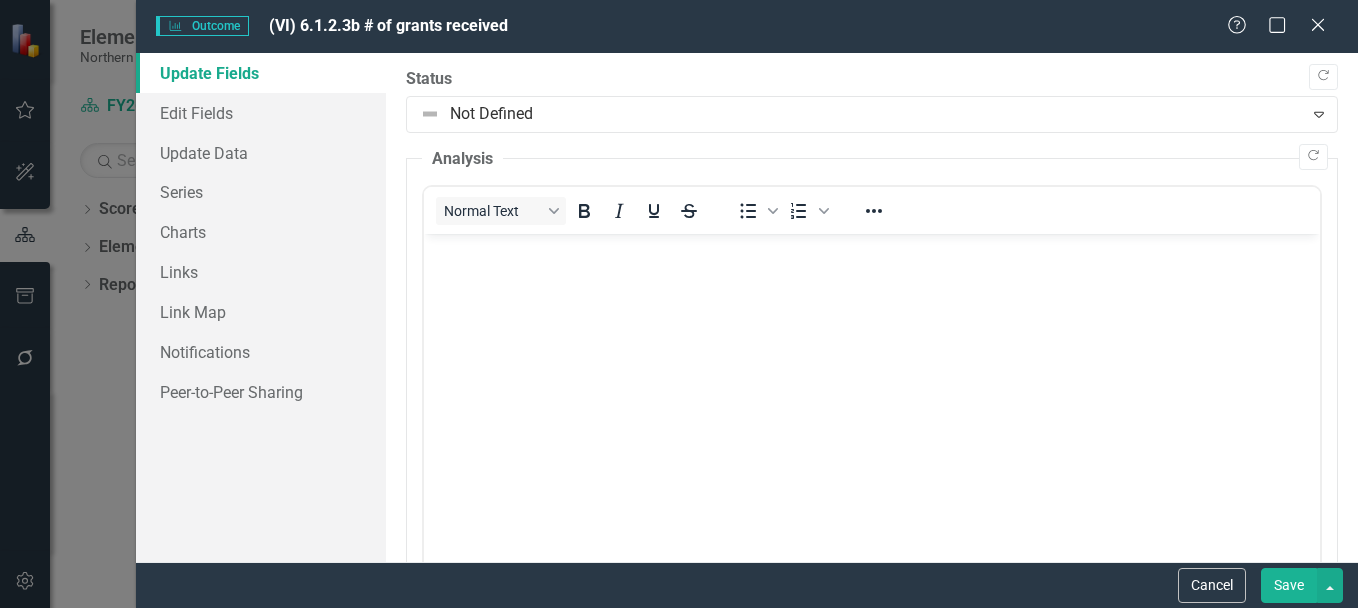 scroll, scrollTop: 0, scrollLeft: 0, axis: both 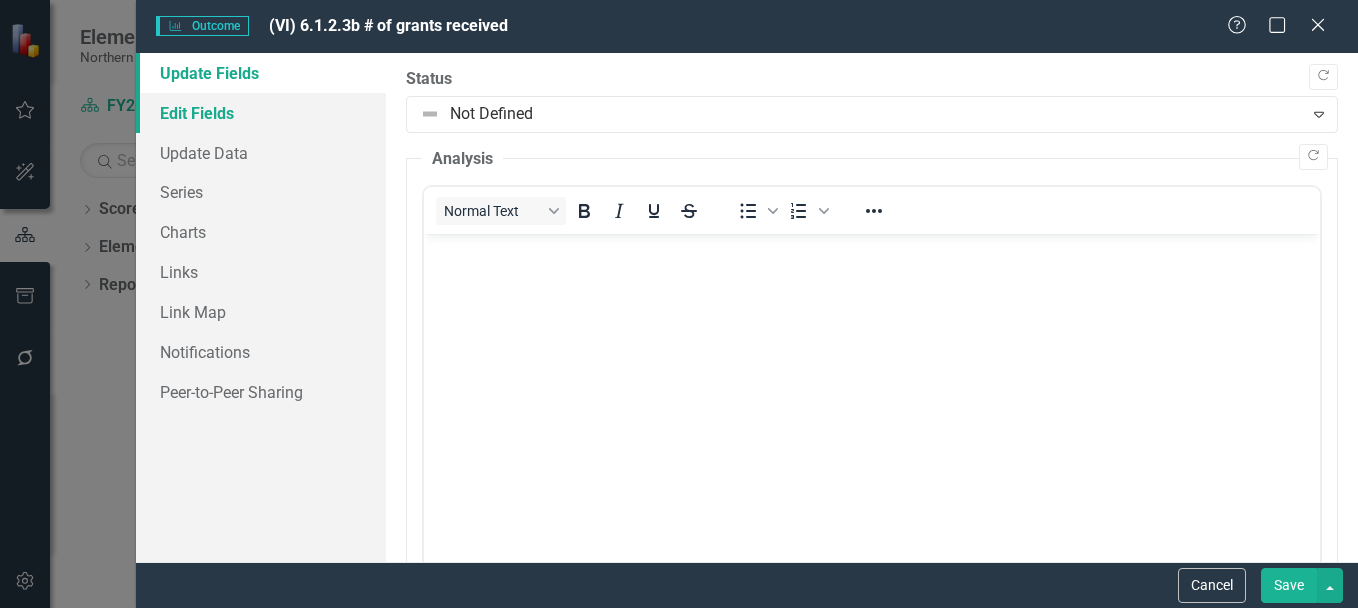 click on "Edit Fields" at bounding box center [261, 113] 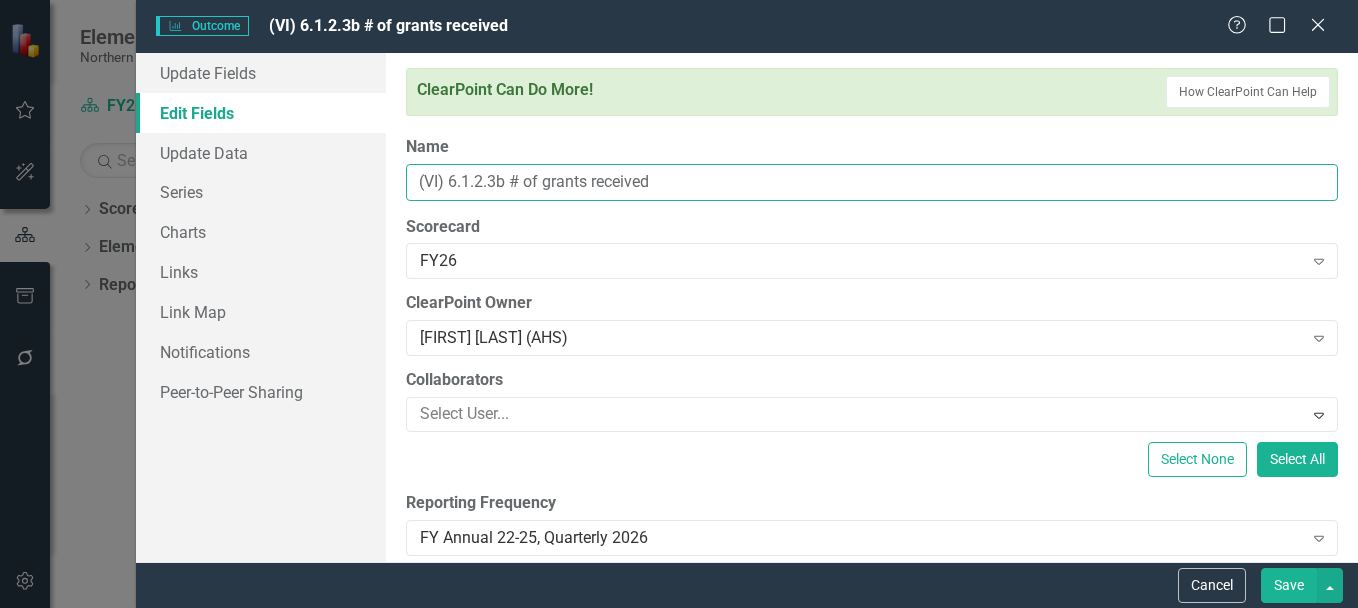 click on "(VI) 6.1.2.3b # of grants received" at bounding box center [872, 182] 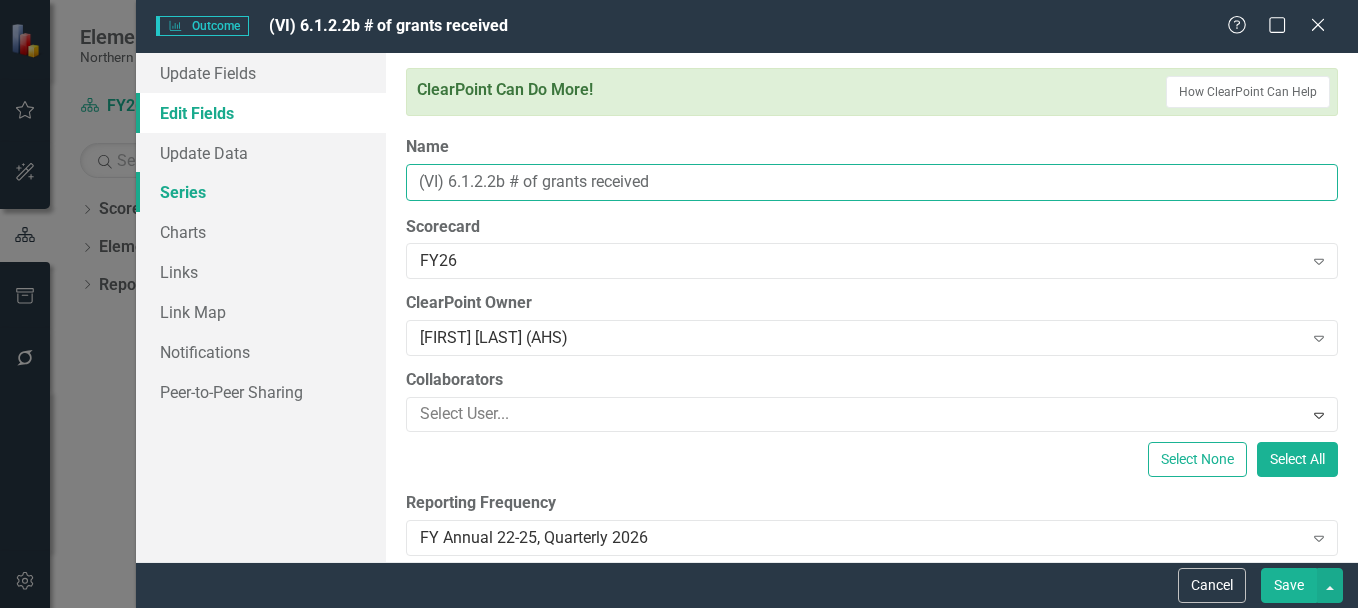 type on "(VI) 6.1.2.2b # of grants received" 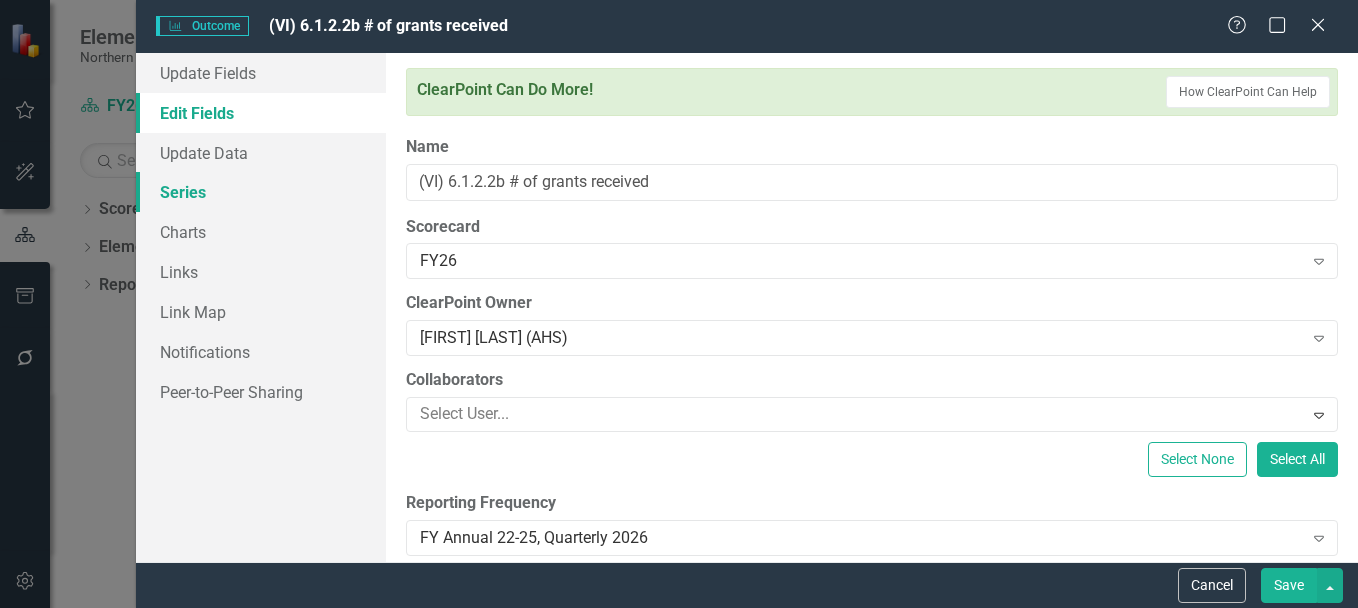click on "Series" at bounding box center [261, 192] 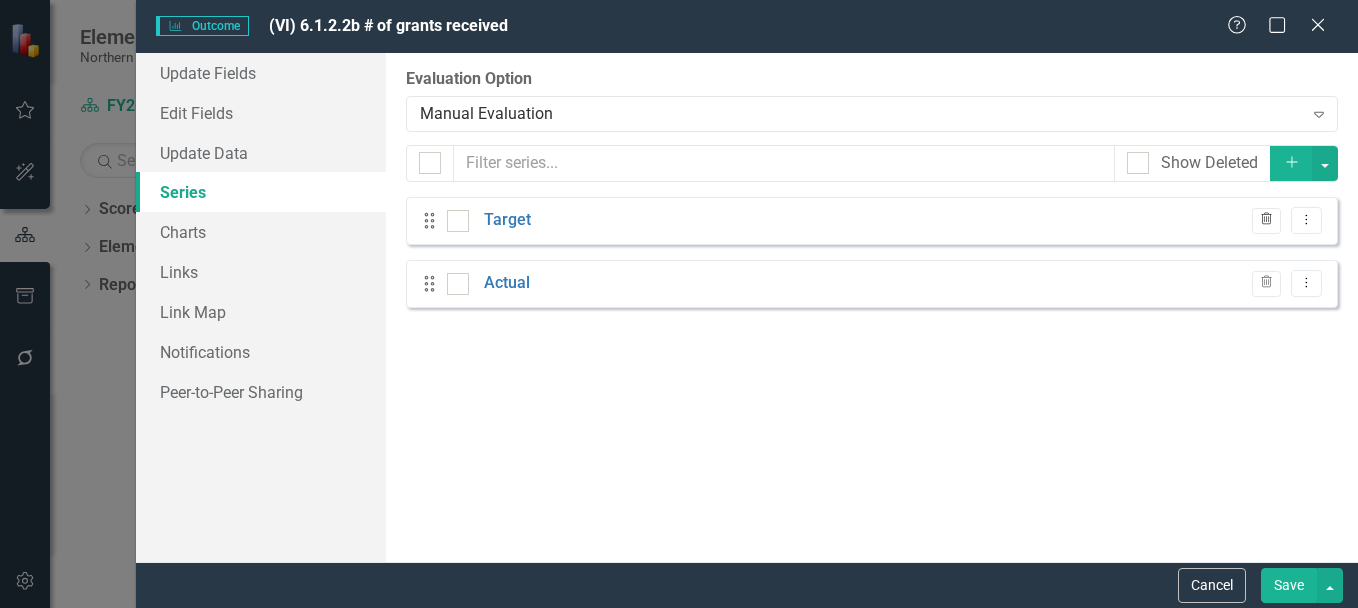 click on "Trash" 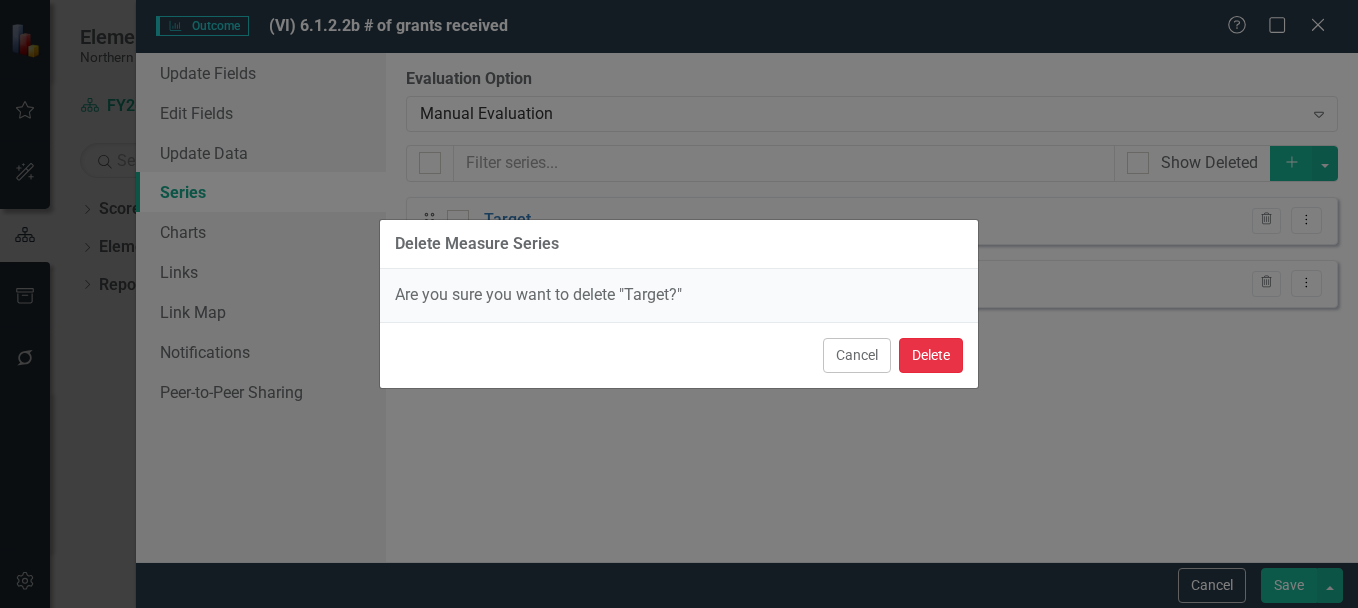 click on "Delete" at bounding box center [931, 355] 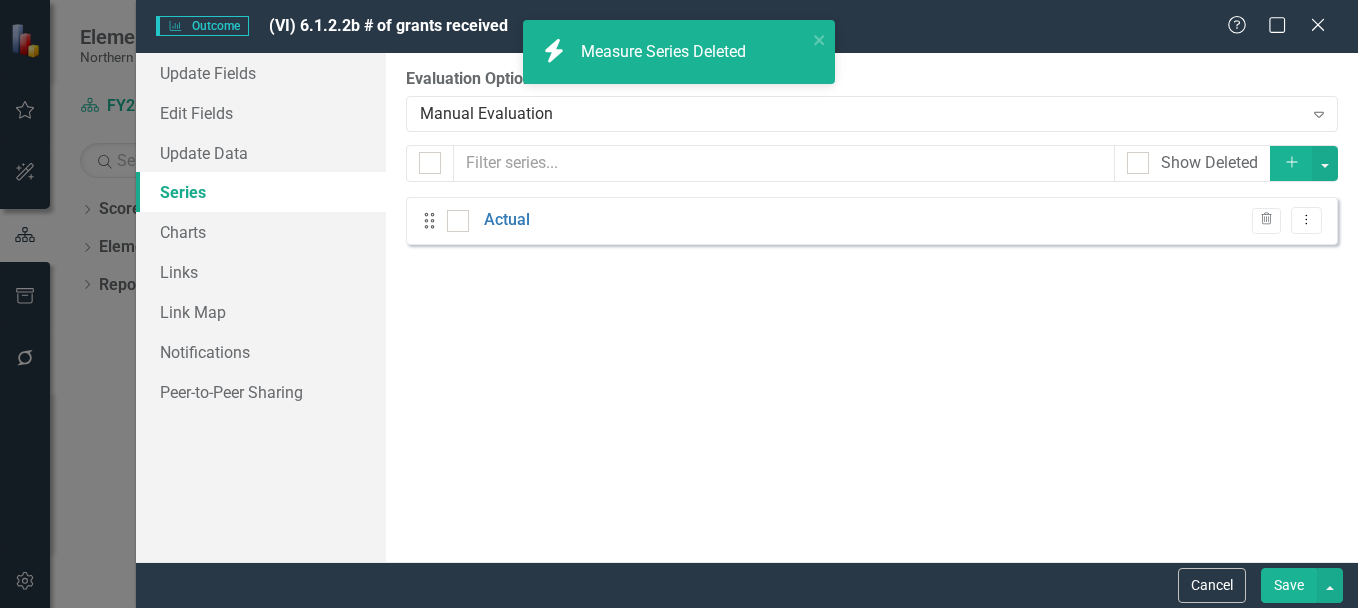 click on "Save" at bounding box center (1289, 585) 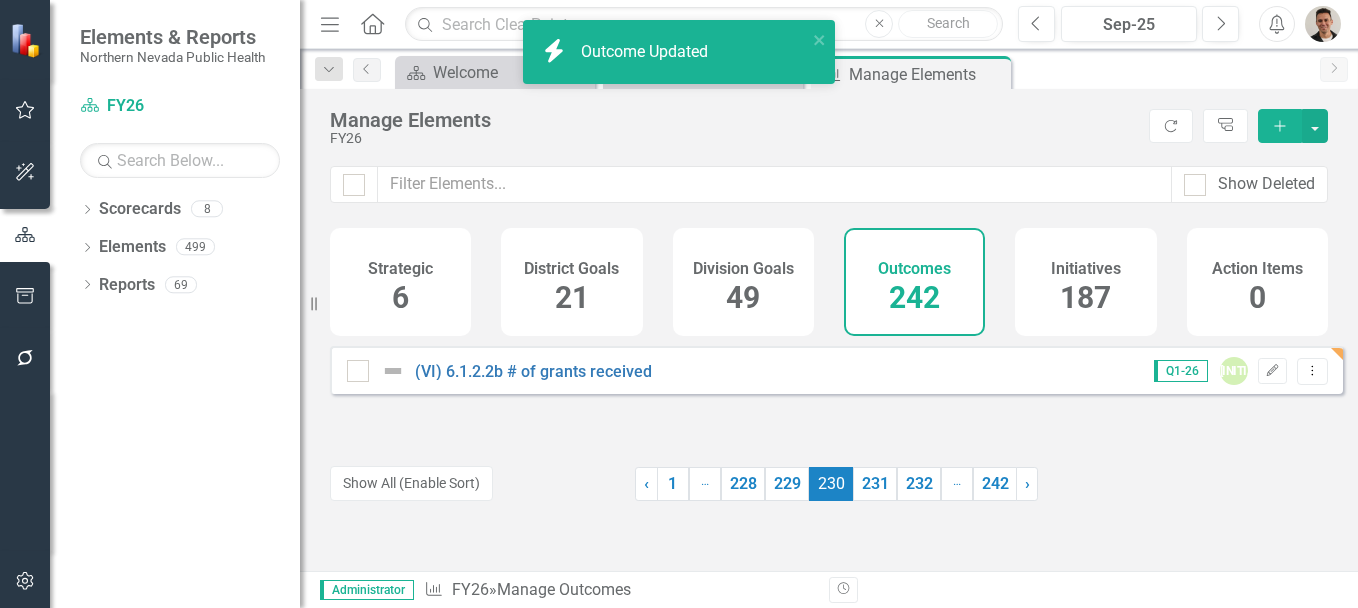 click on "(VI) 6.1.2.2b # of grants received Q1-26 JZ Edit Dropdown Menu" at bounding box center [836, 370] 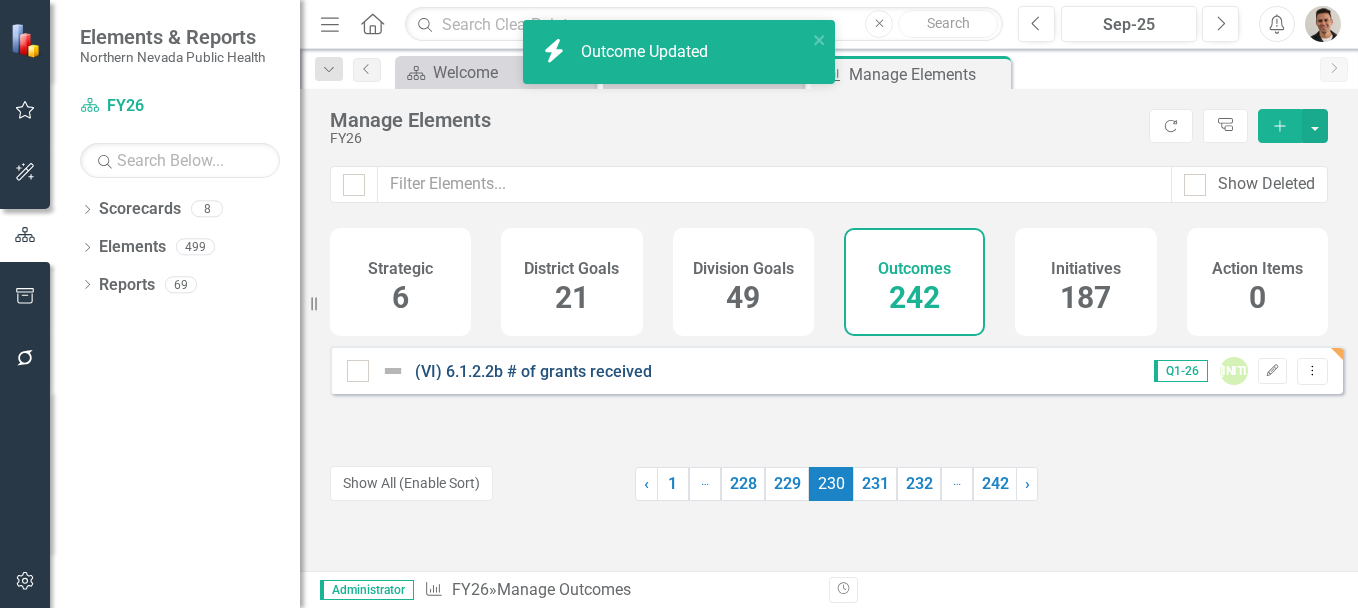click on "(VI) 6.1.2.2b # of grants received" at bounding box center (533, 371) 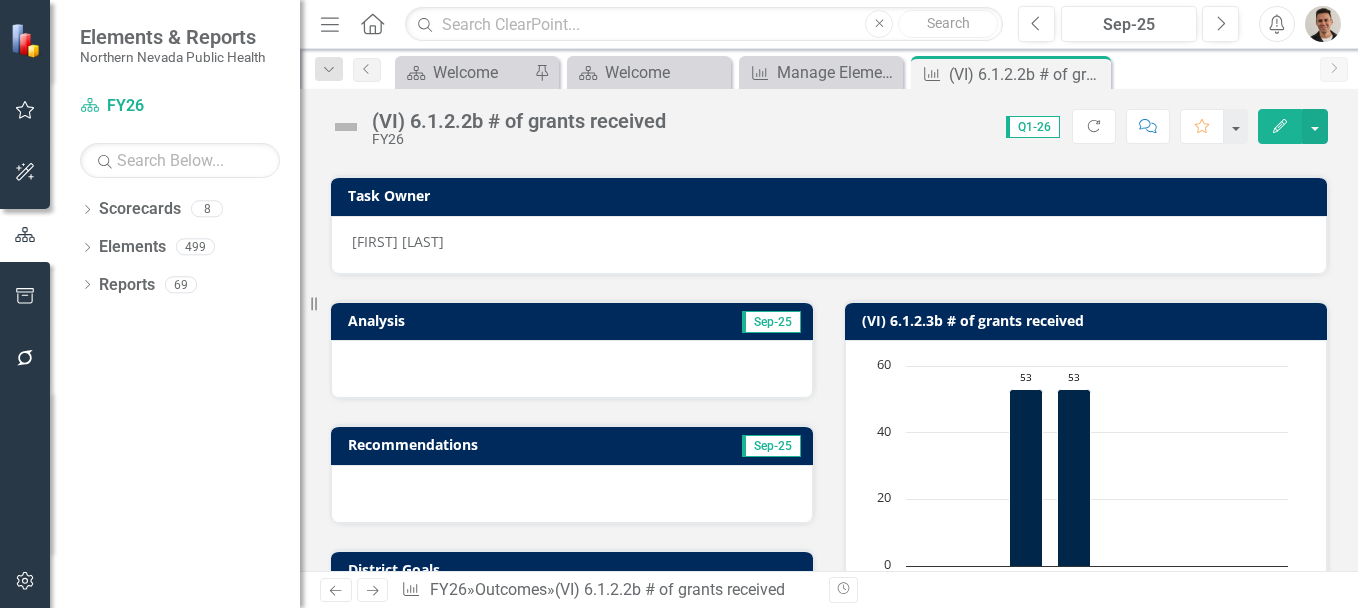 scroll, scrollTop: 0, scrollLeft: 0, axis: both 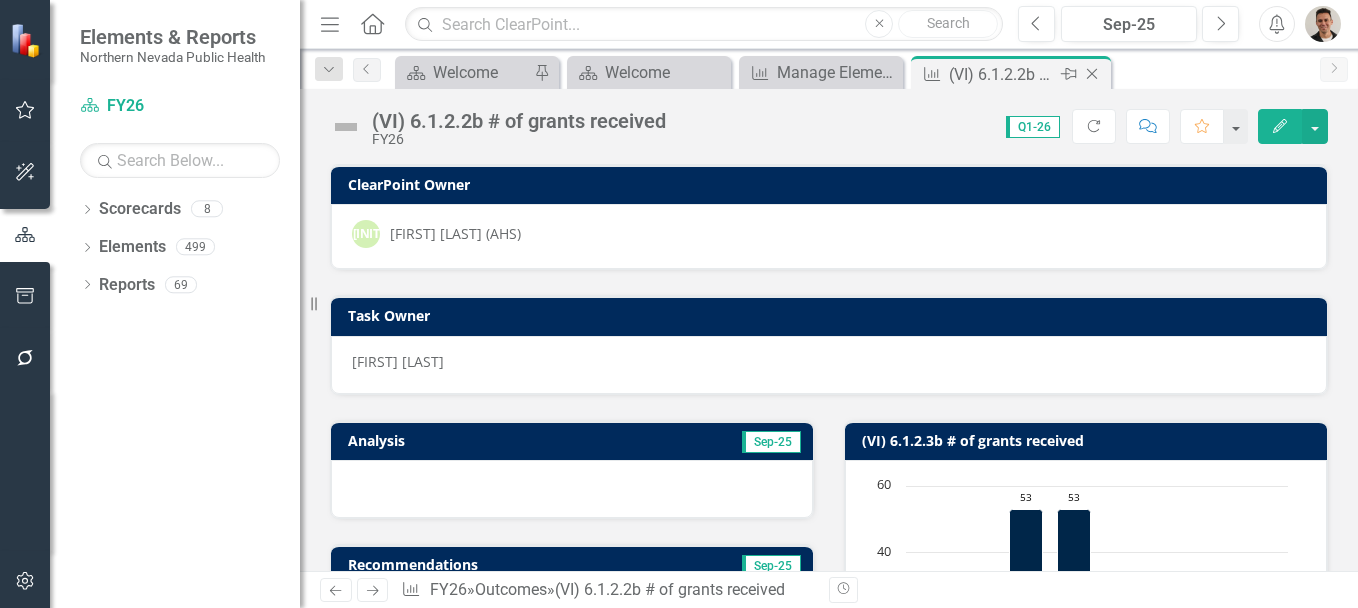 click on "Close" 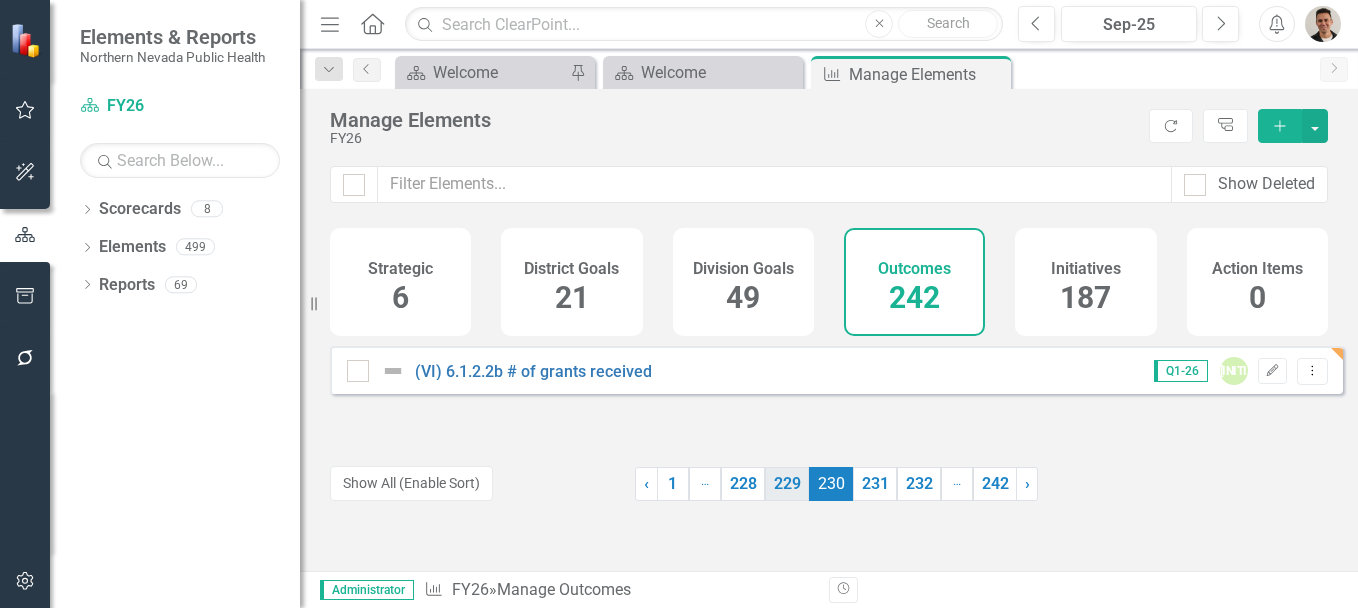 click on "229" at bounding box center (787, 484) 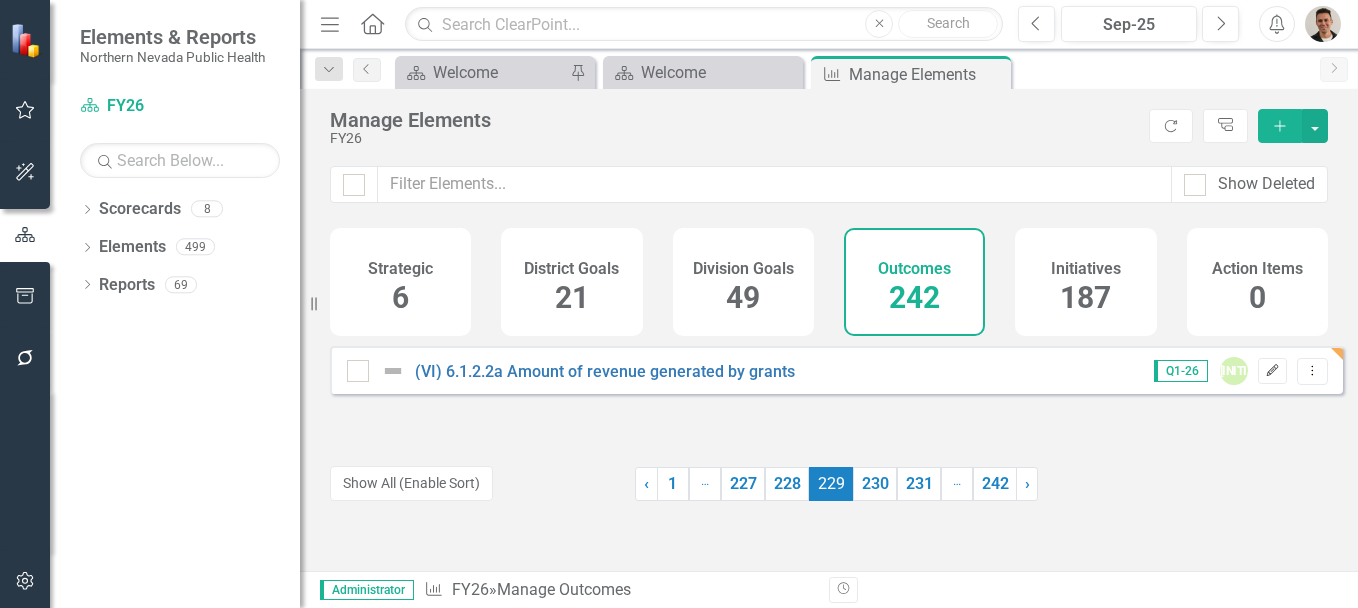 click on "Edit" 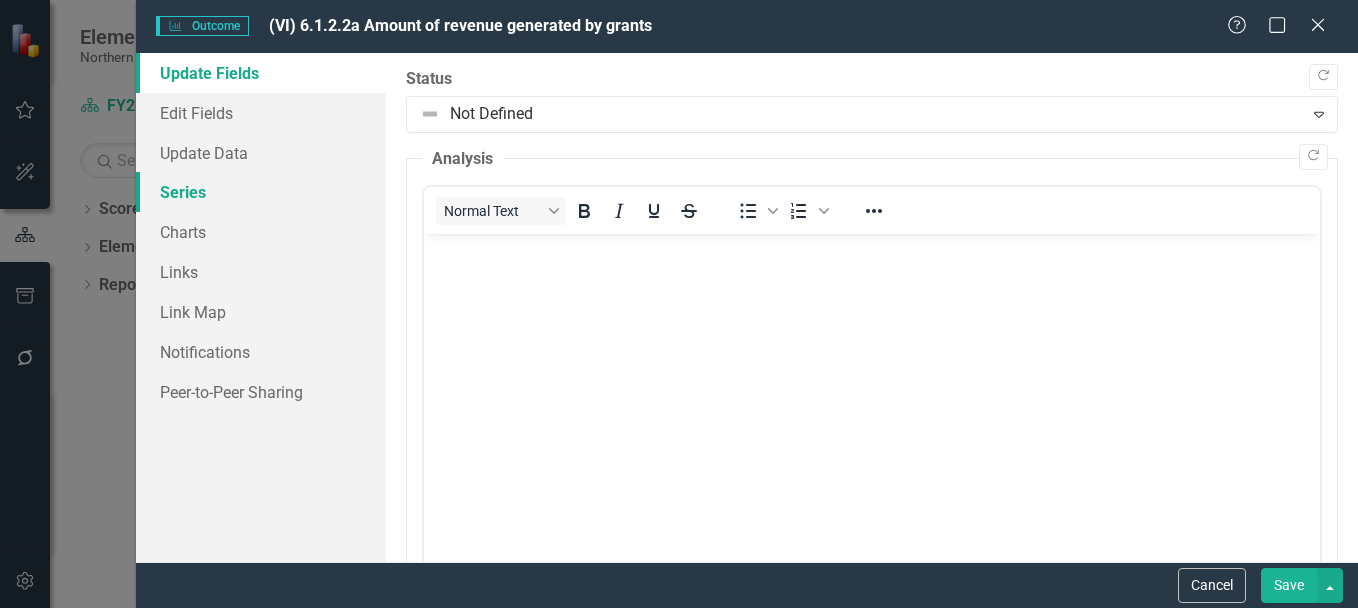 scroll, scrollTop: 0, scrollLeft: 0, axis: both 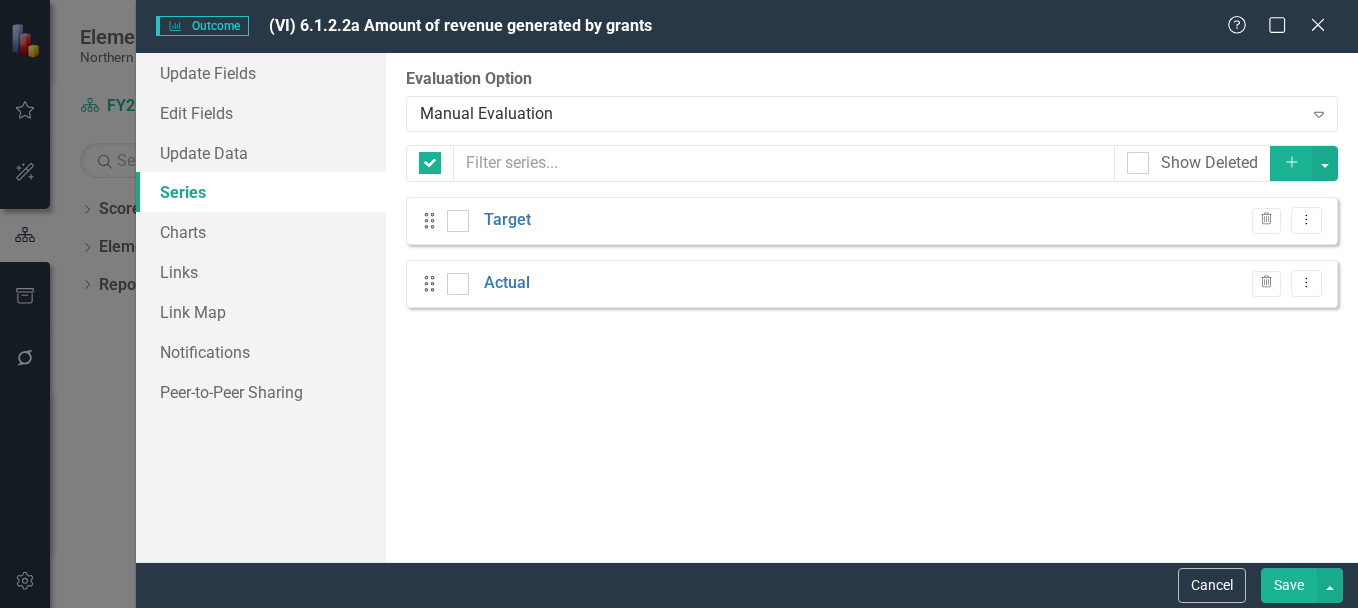 checkbox on "false" 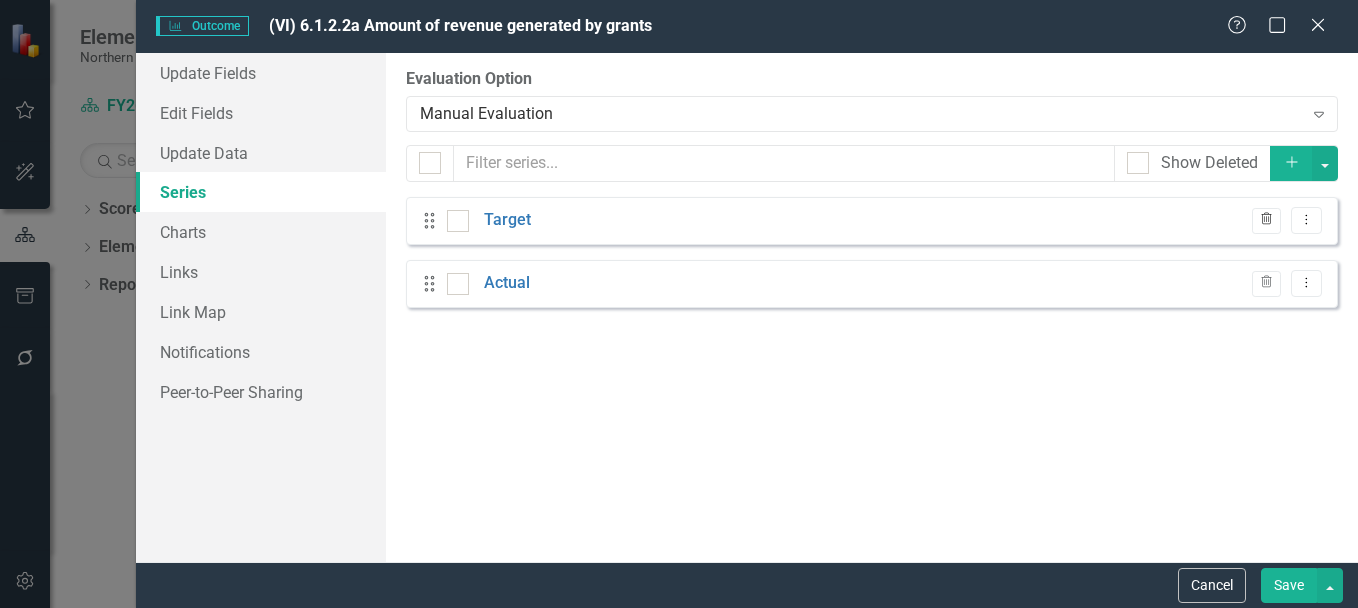 click on "Trash" 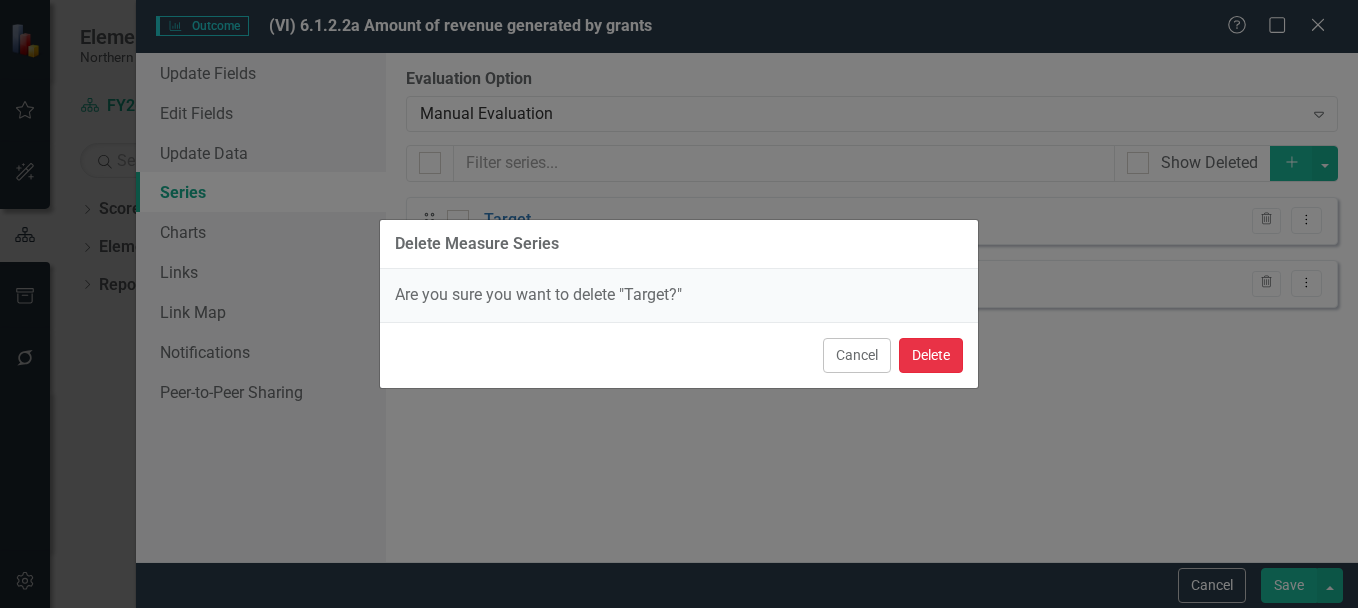 click on "Delete" at bounding box center (931, 355) 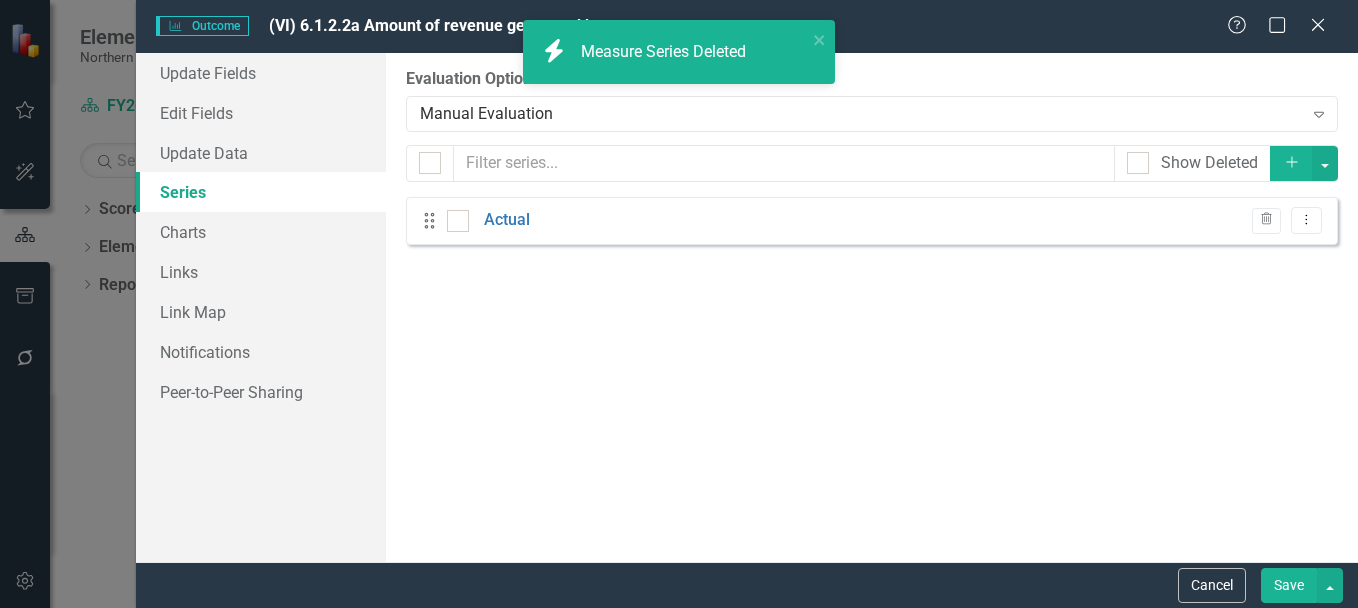 click on "Save" at bounding box center (1289, 585) 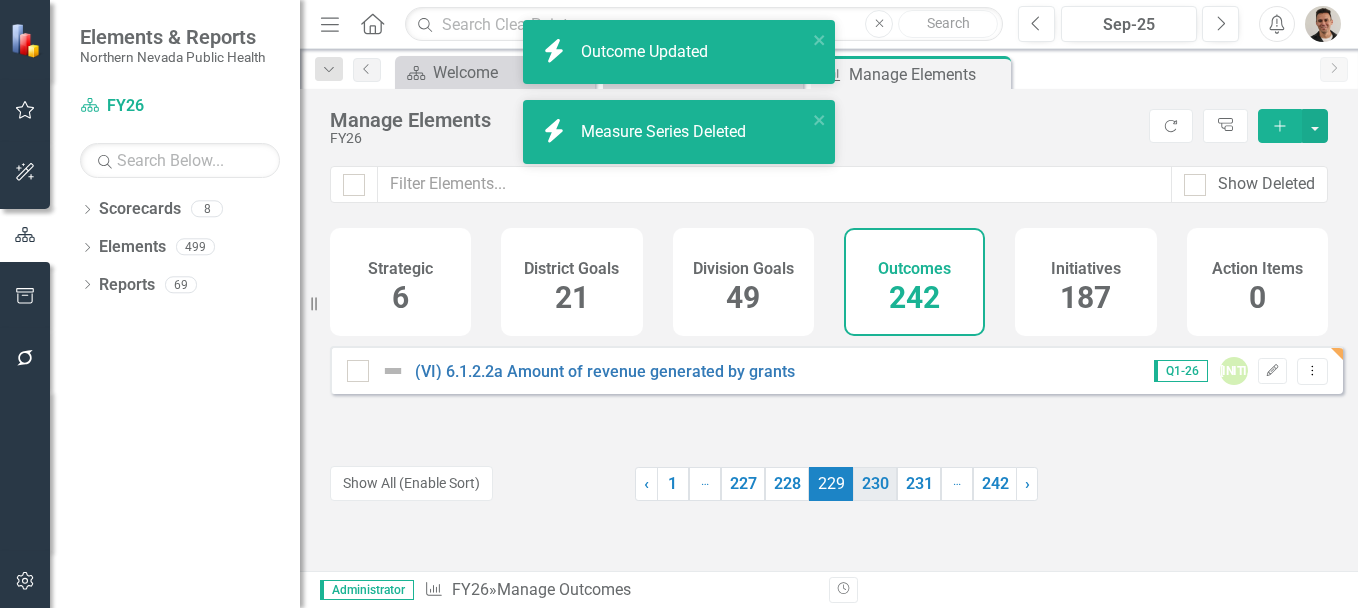 click on "230" at bounding box center [875, 484] 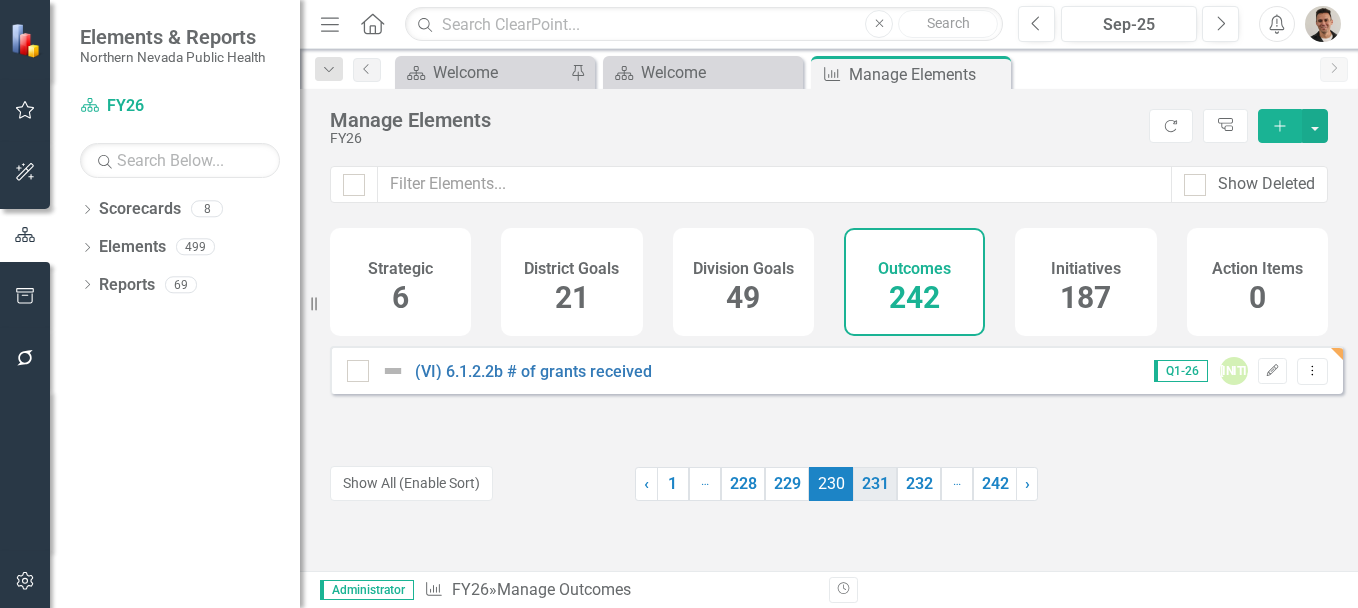 click on "231" at bounding box center [875, 484] 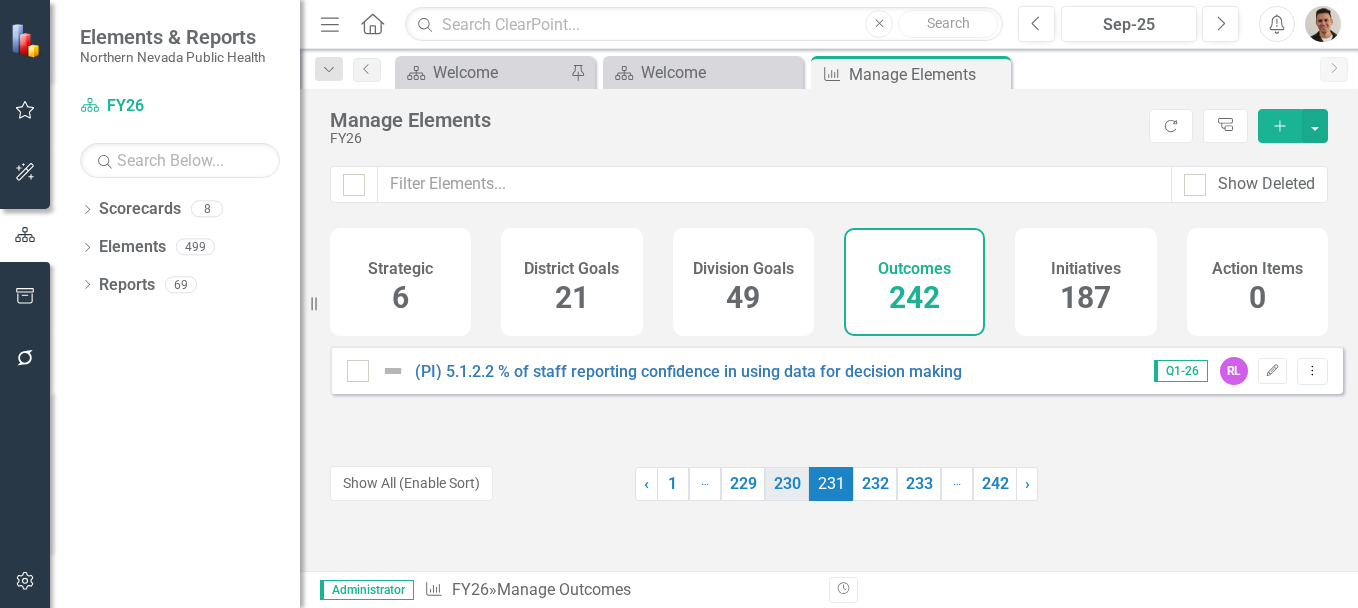 click on "230" at bounding box center (787, 484) 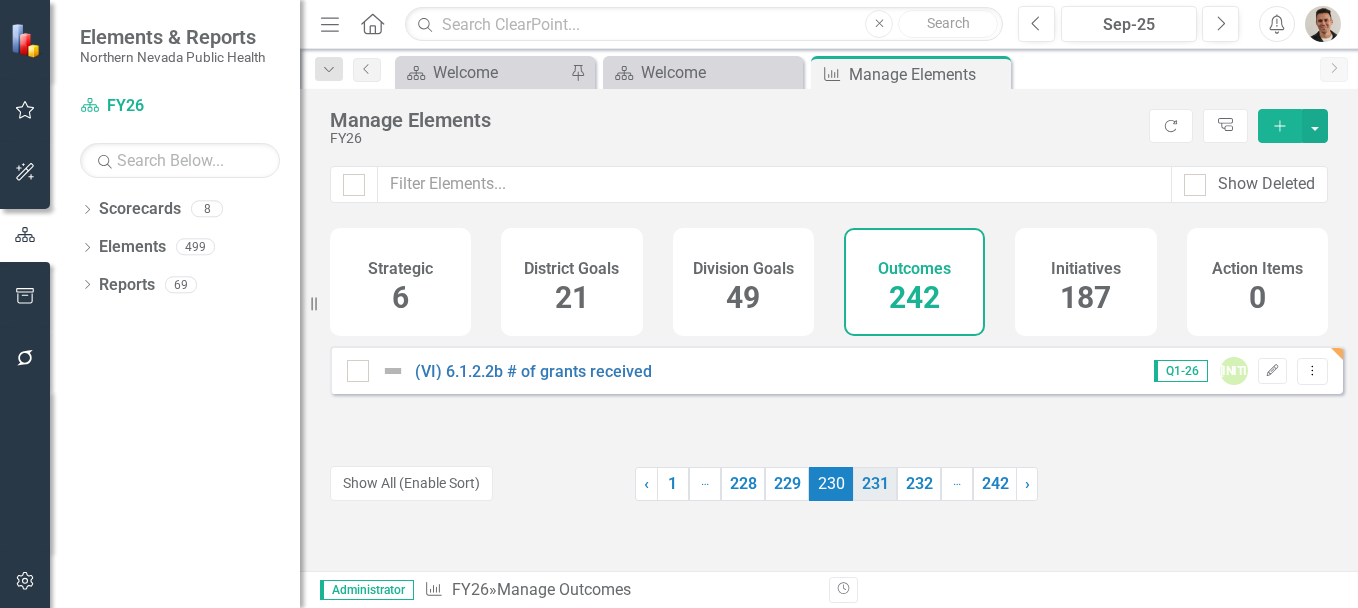 click on "231" at bounding box center (875, 484) 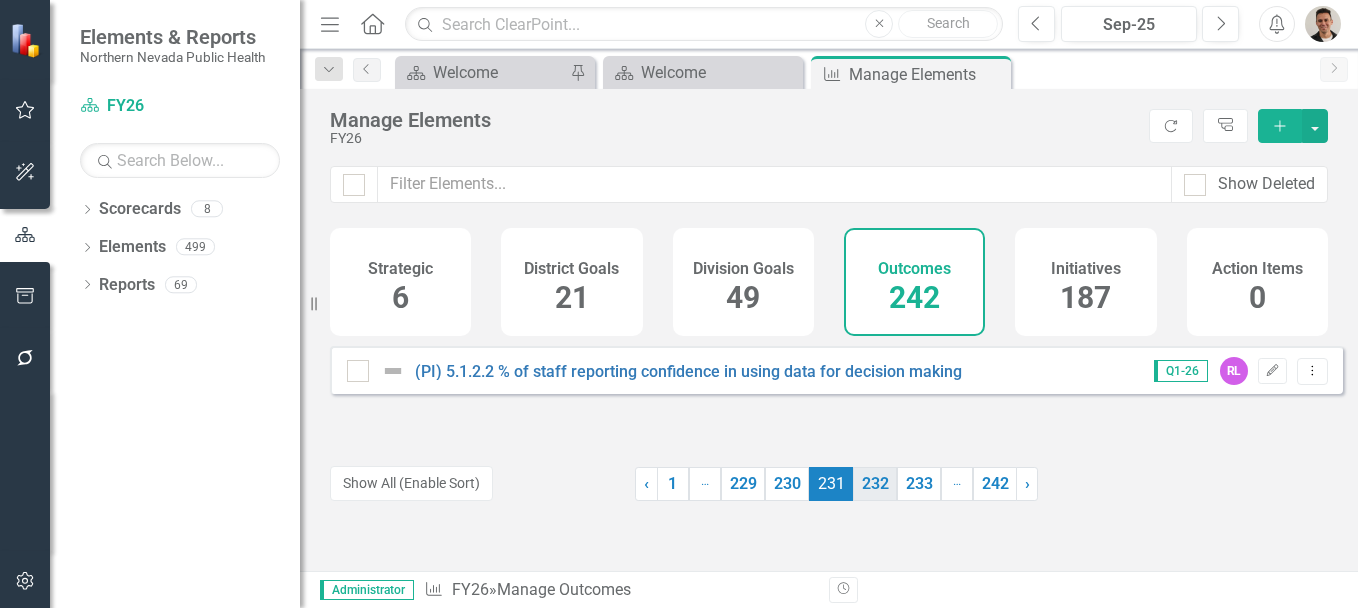 click on "232" at bounding box center [875, 484] 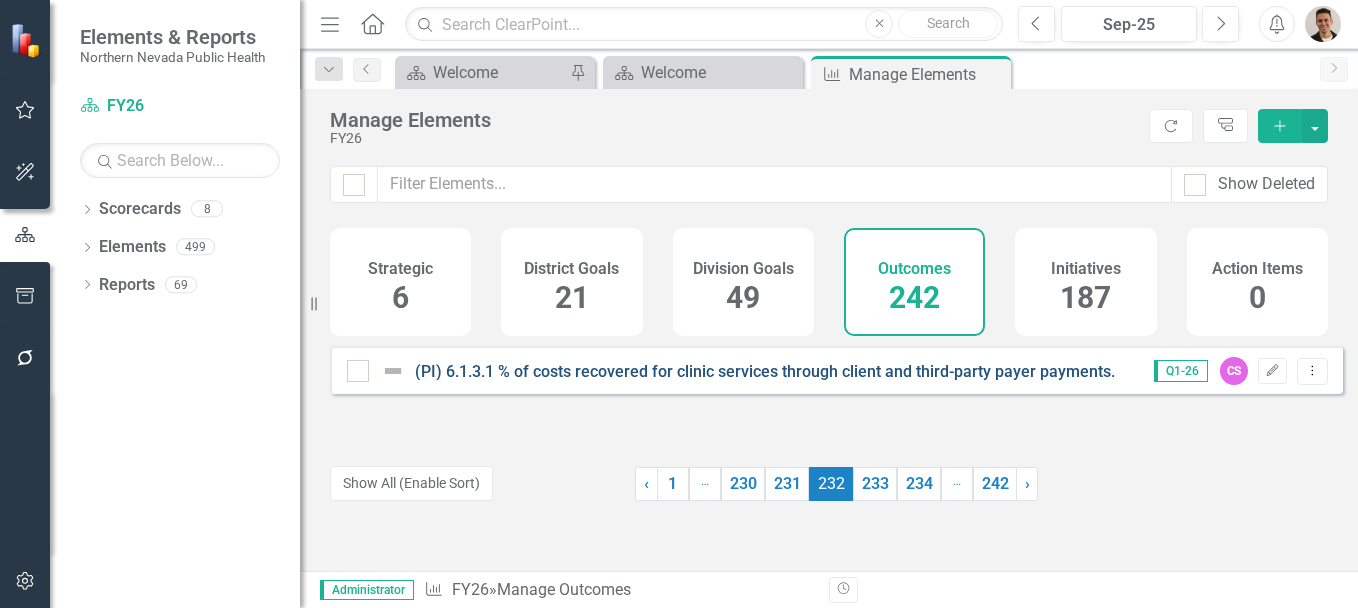 click on "(PI) 6.1.3.1 % of costs recovered for clinic services through client and third-party payer payments." at bounding box center [765, 371] 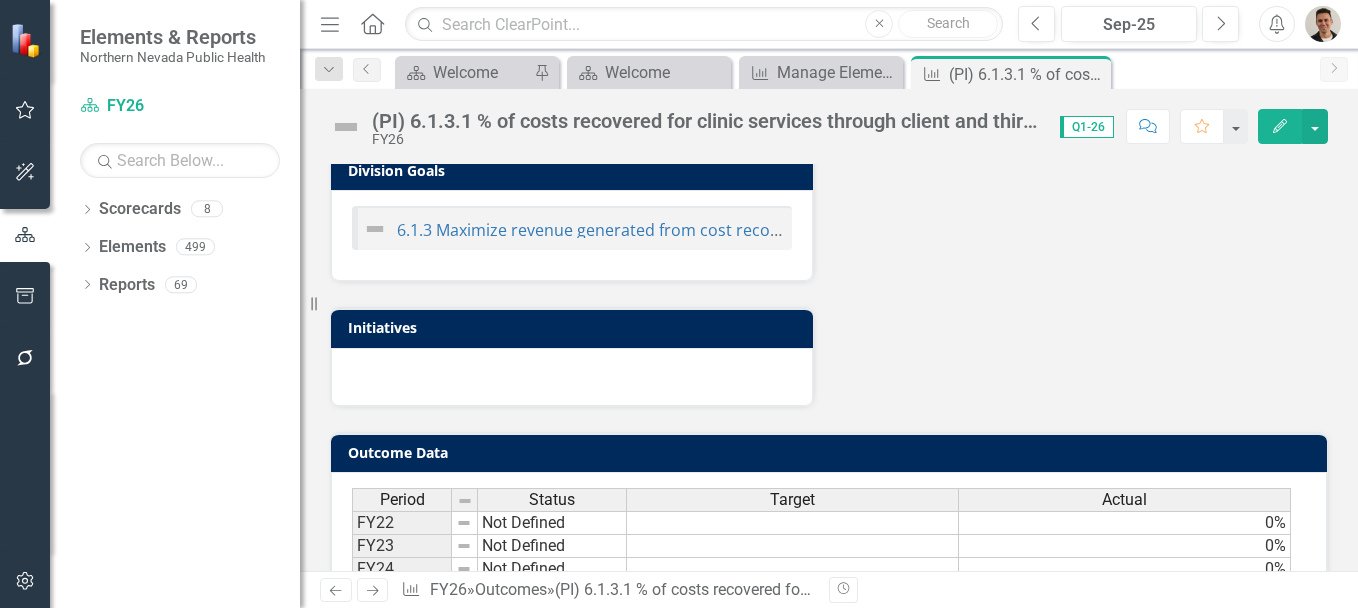 scroll, scrollTop: 853, scrollLeft: 0, axis: vertical 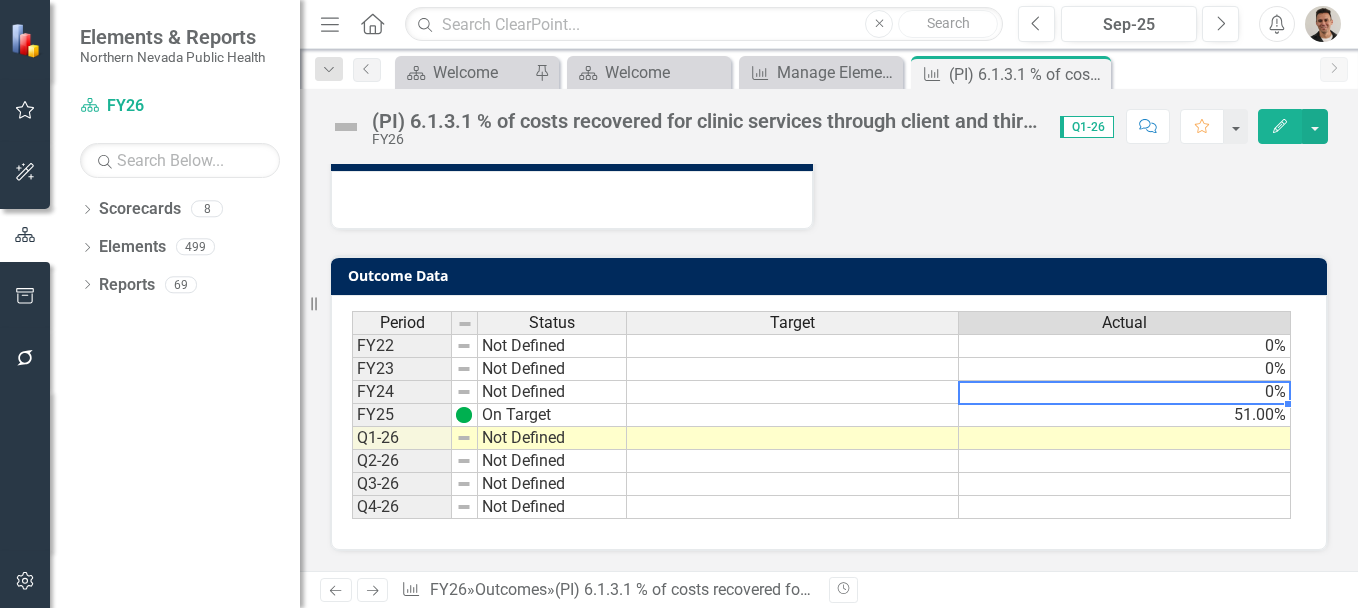 click on "0%" at bounding box center [1125, 392] 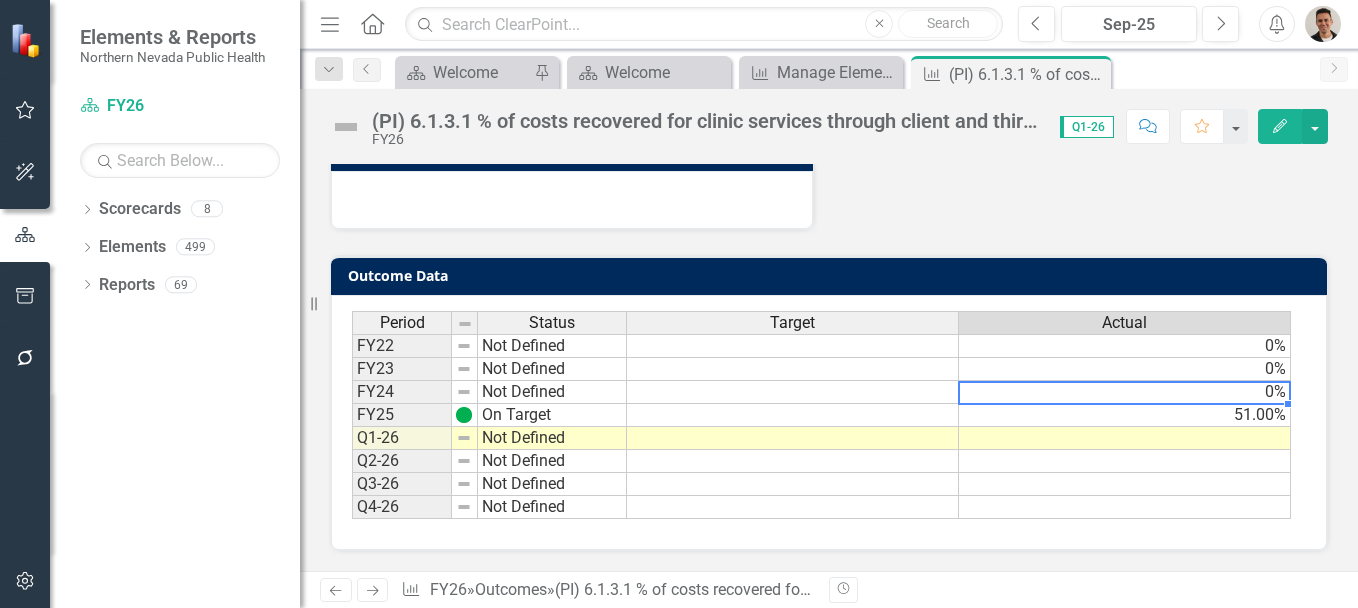 type on "0" 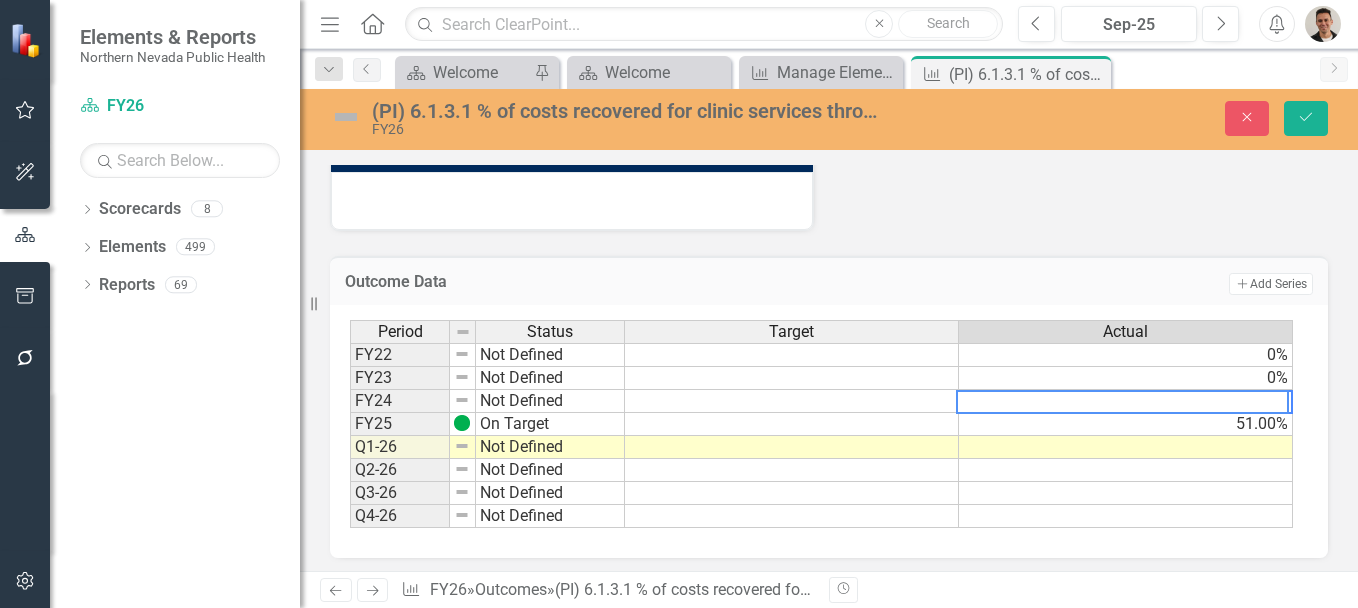 click on "0%" at bounding box center [1126, 378] 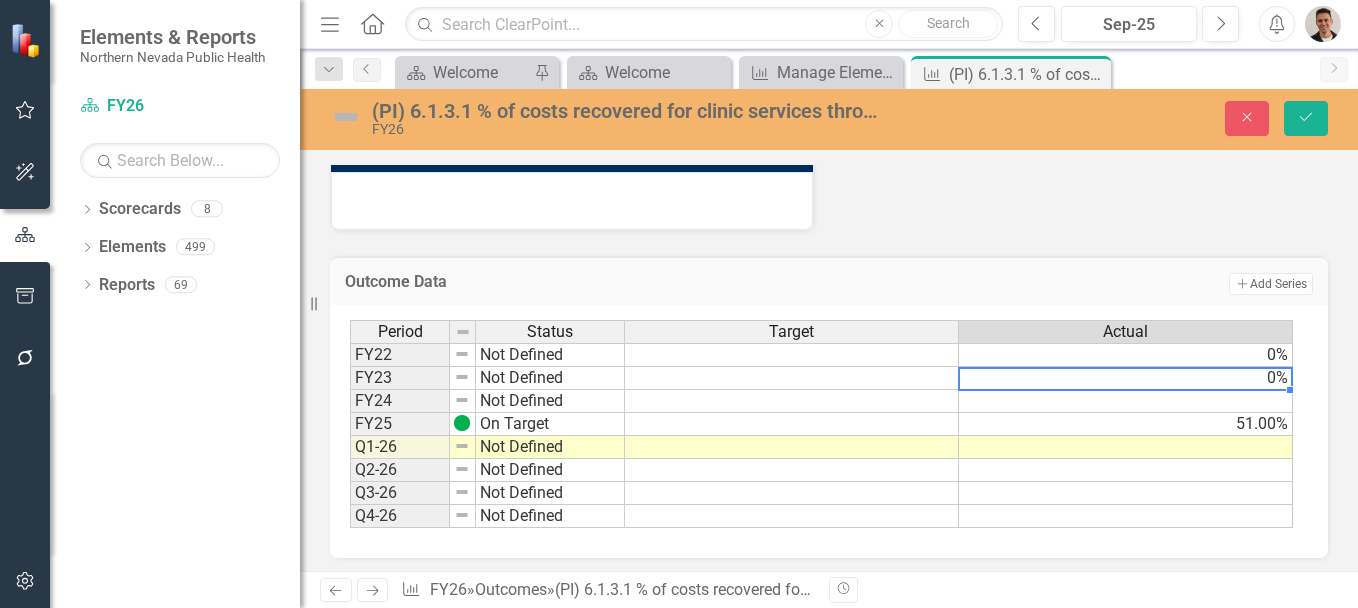 click on "0%" at bounding box center (1126, 378) 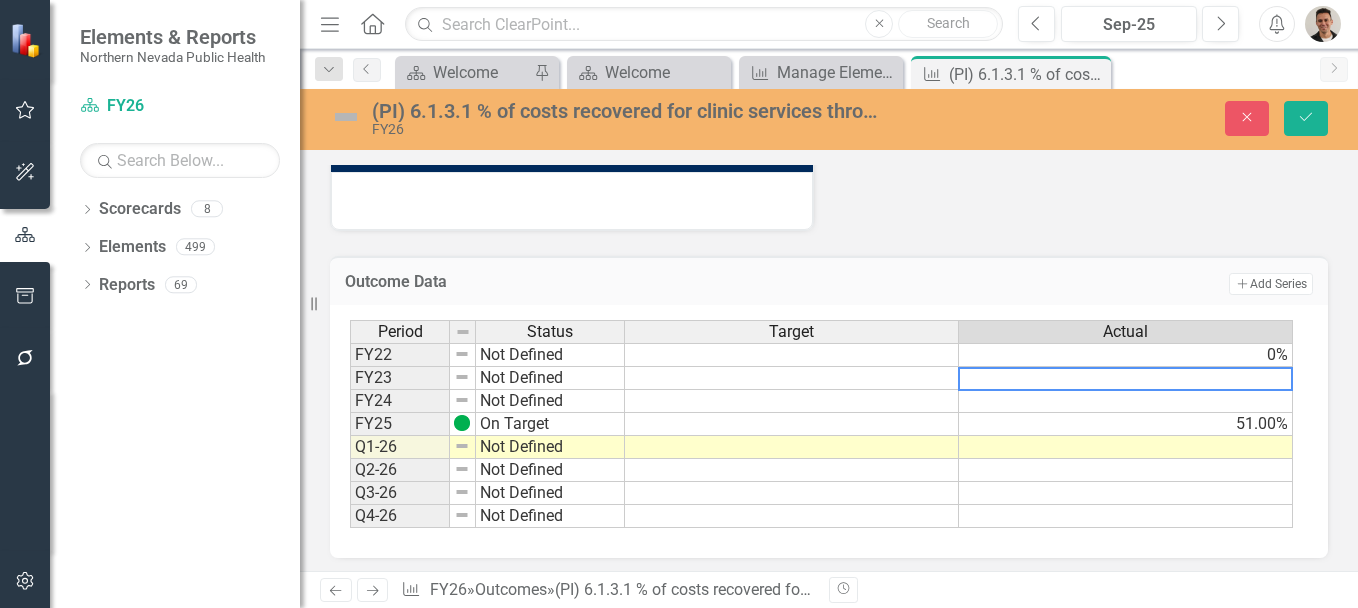 click on "0%" at bounding box center (1126, 355) 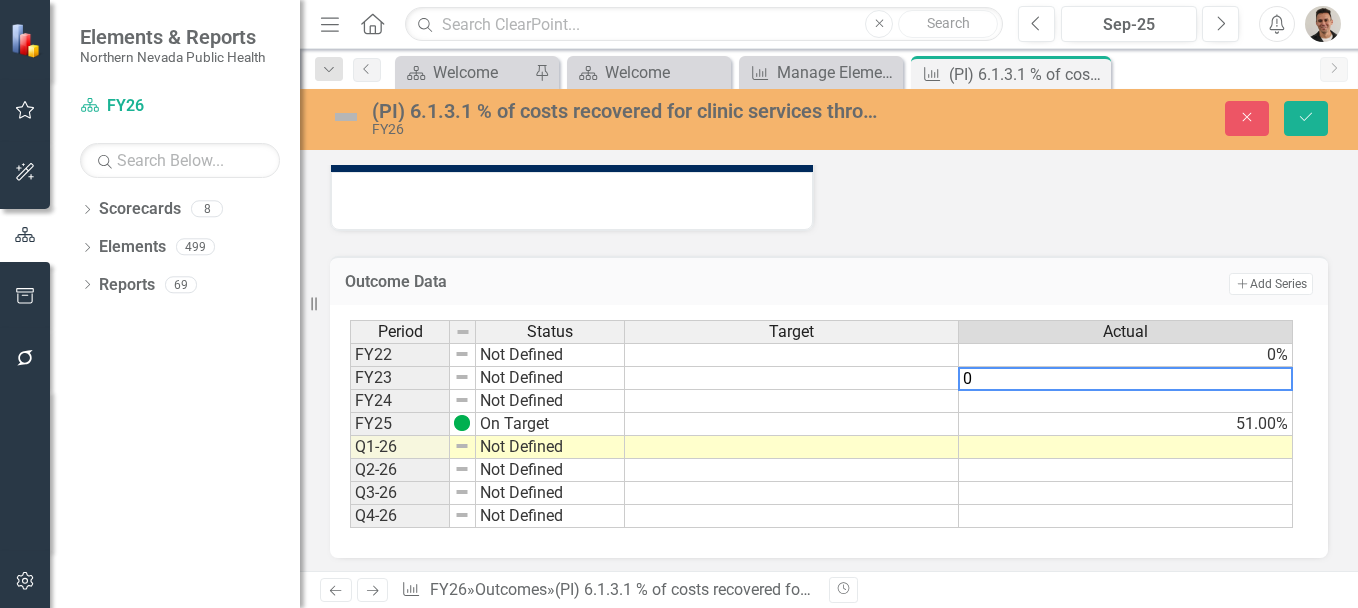 click on "0%" at bounding box center (1126, 355) 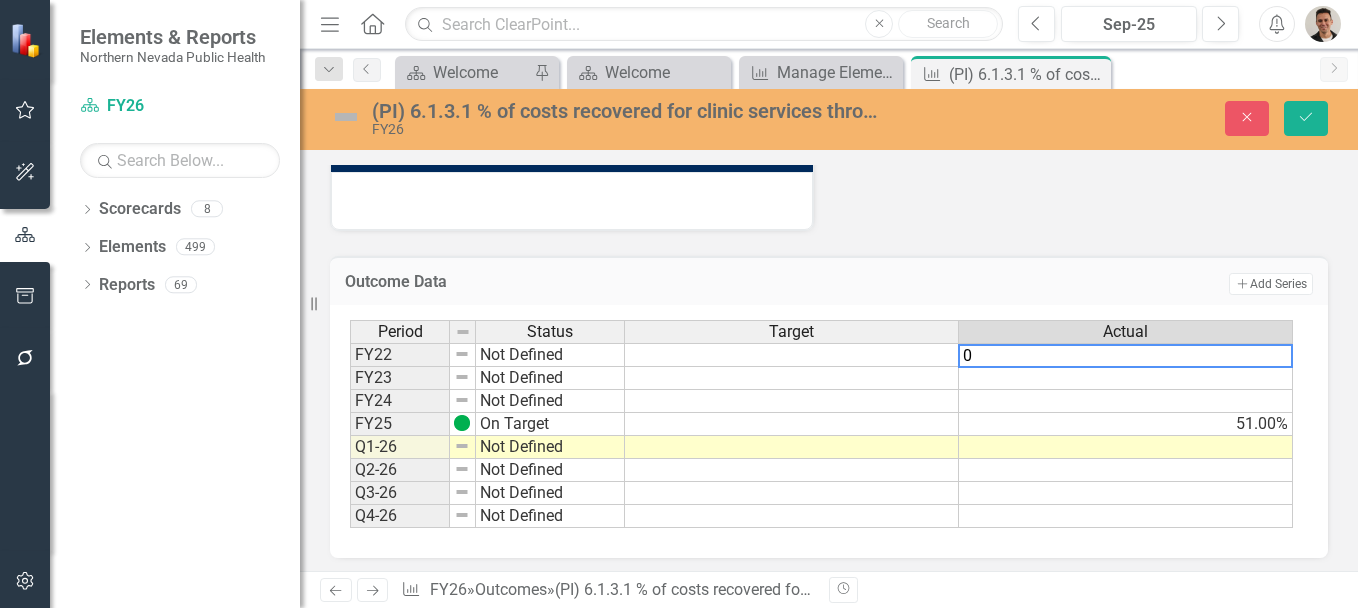 type on "0" 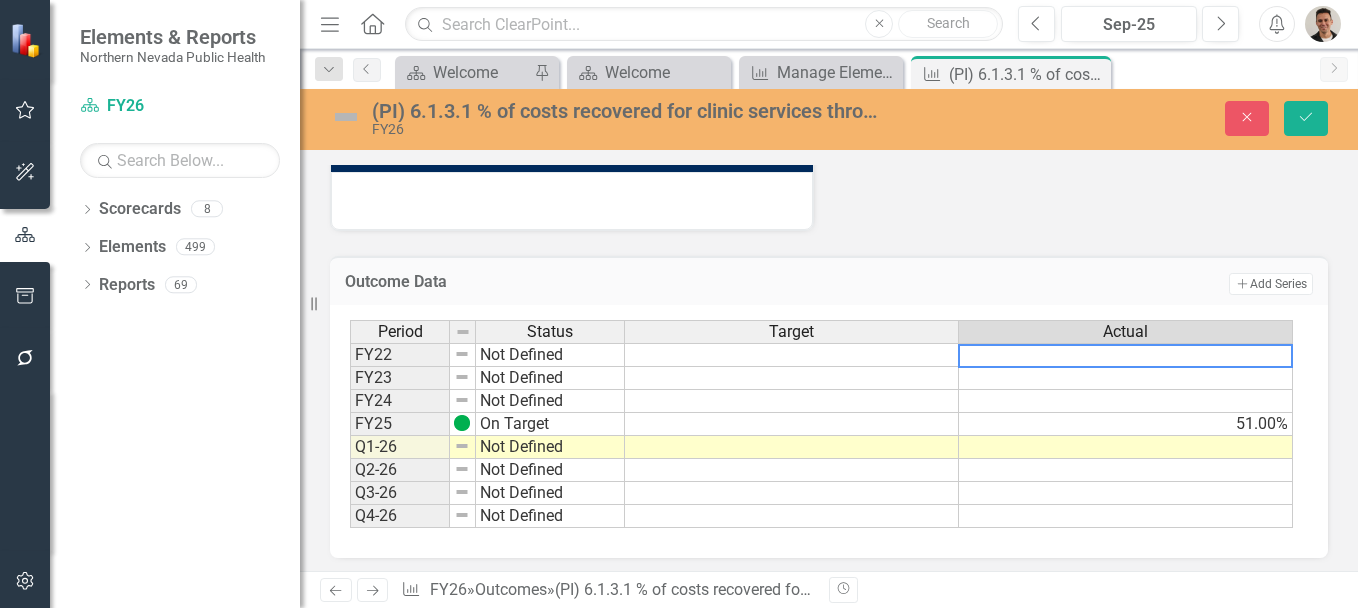 click on "51.00%" at bounding box center [1126, 424] 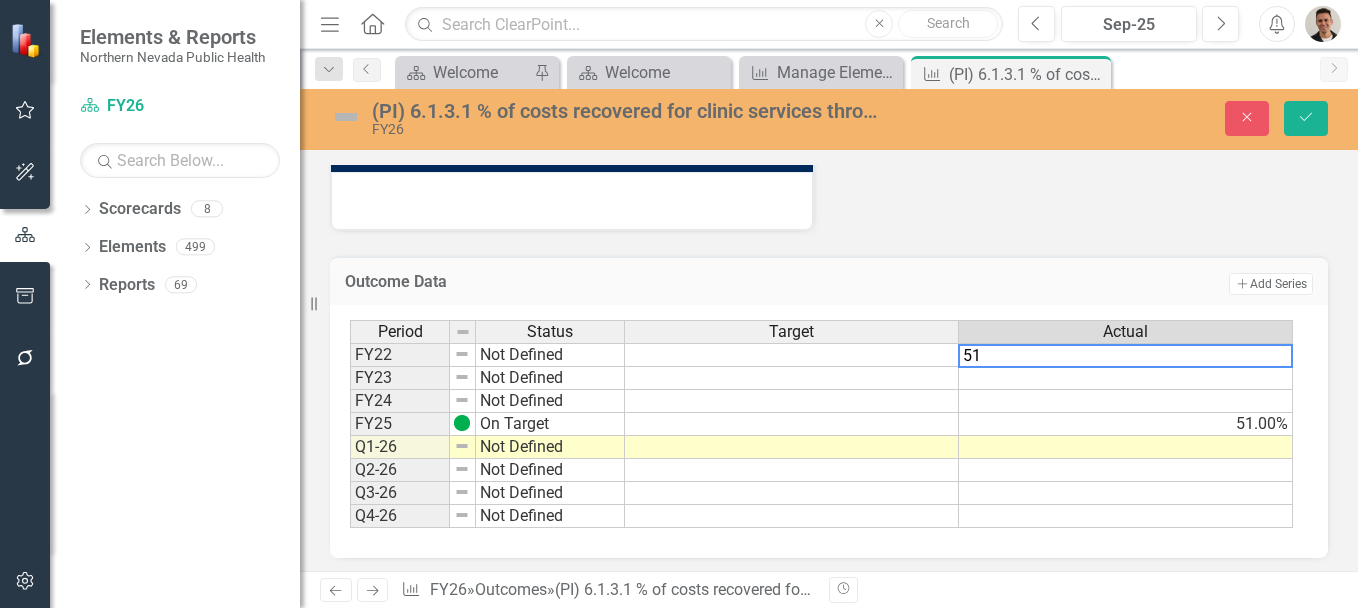 click on "51.00%" at bounding box center (1126, 424) 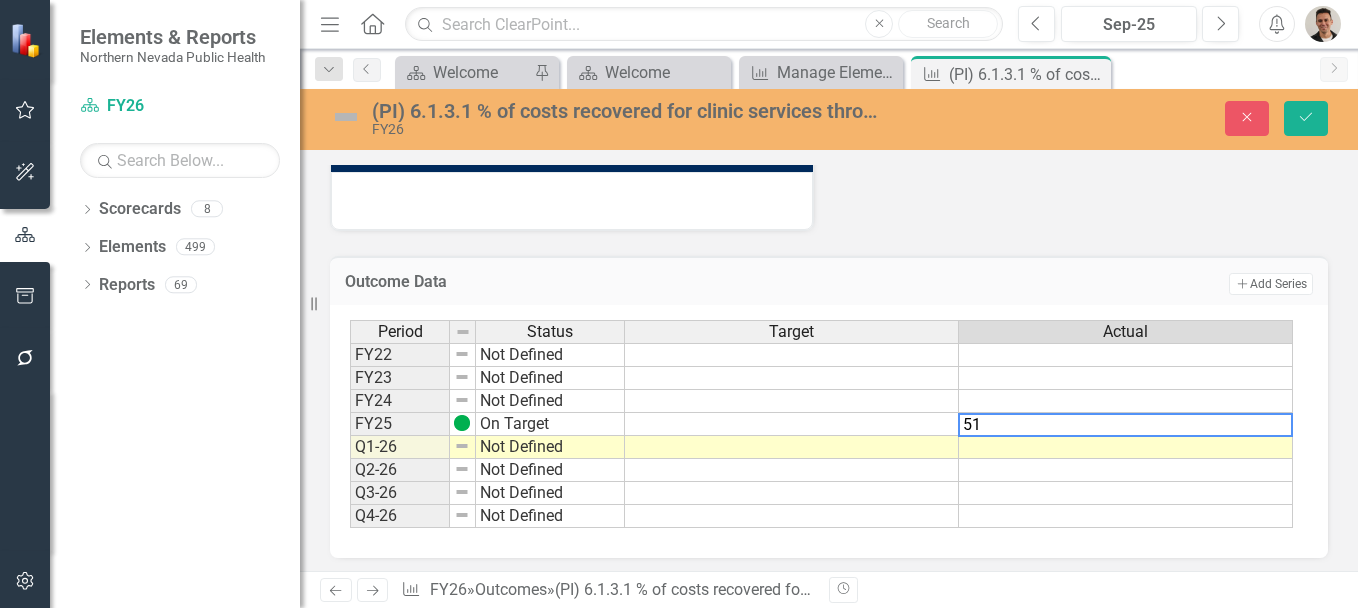 type on "51" 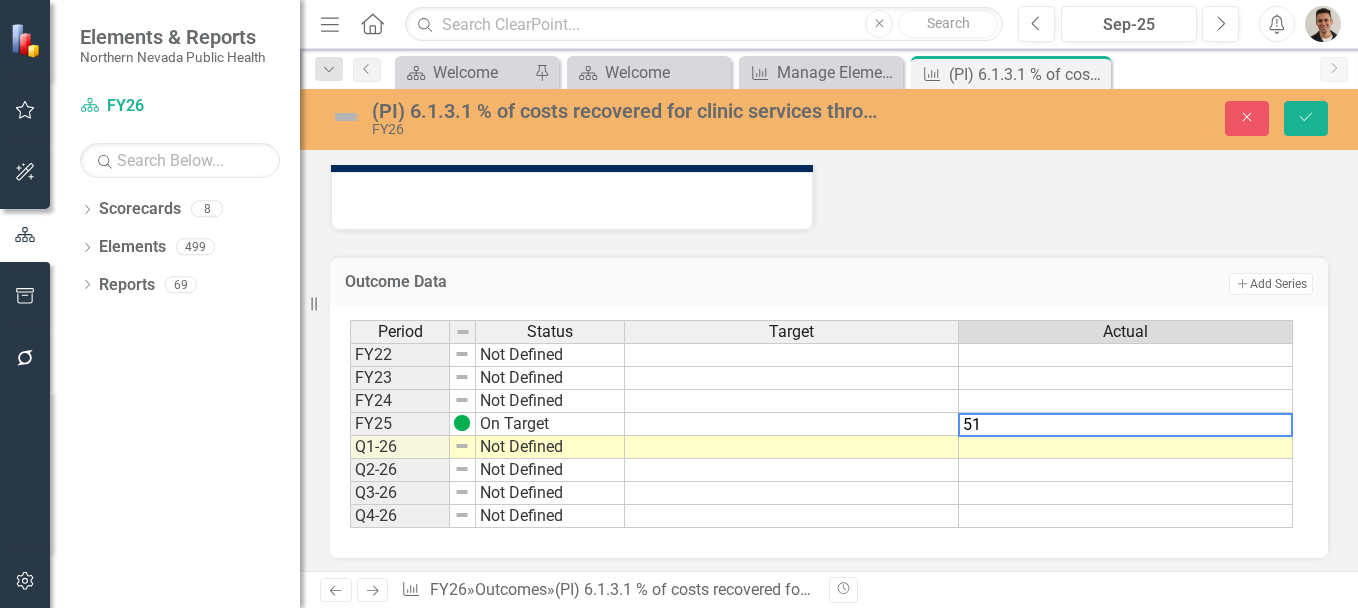 click on "51" at bounding box center (1125, 425) 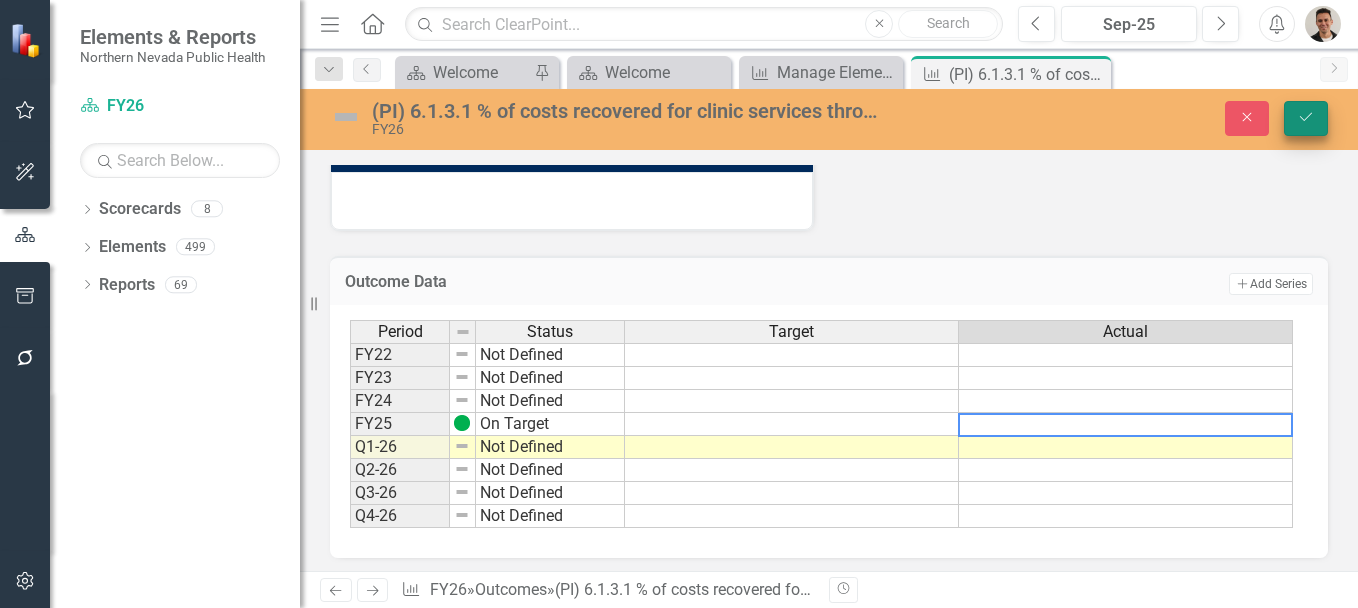 type 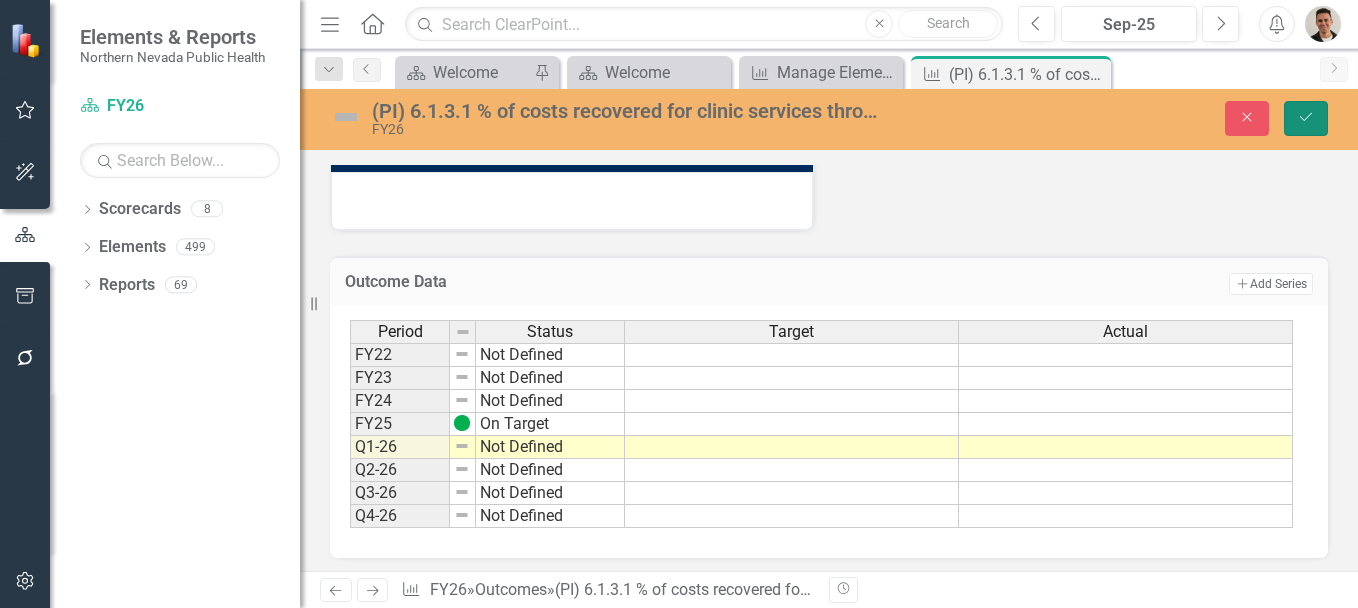 click on "Save" at bounding box center (1306, 118) 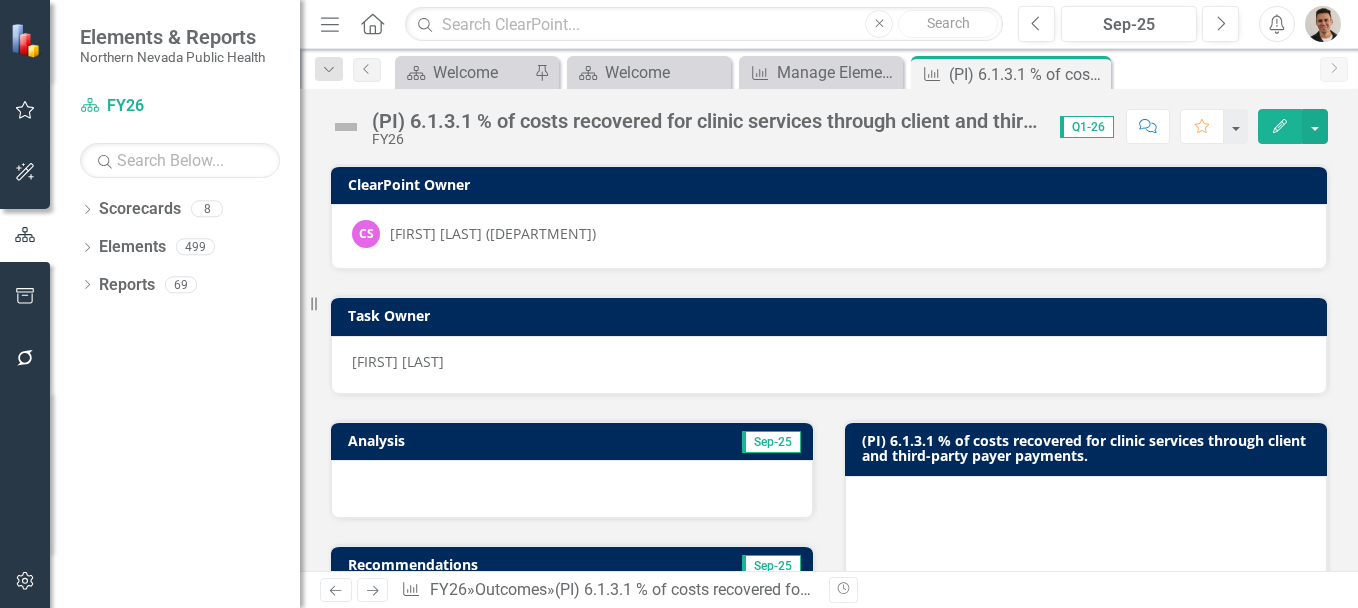 click on "Edit" 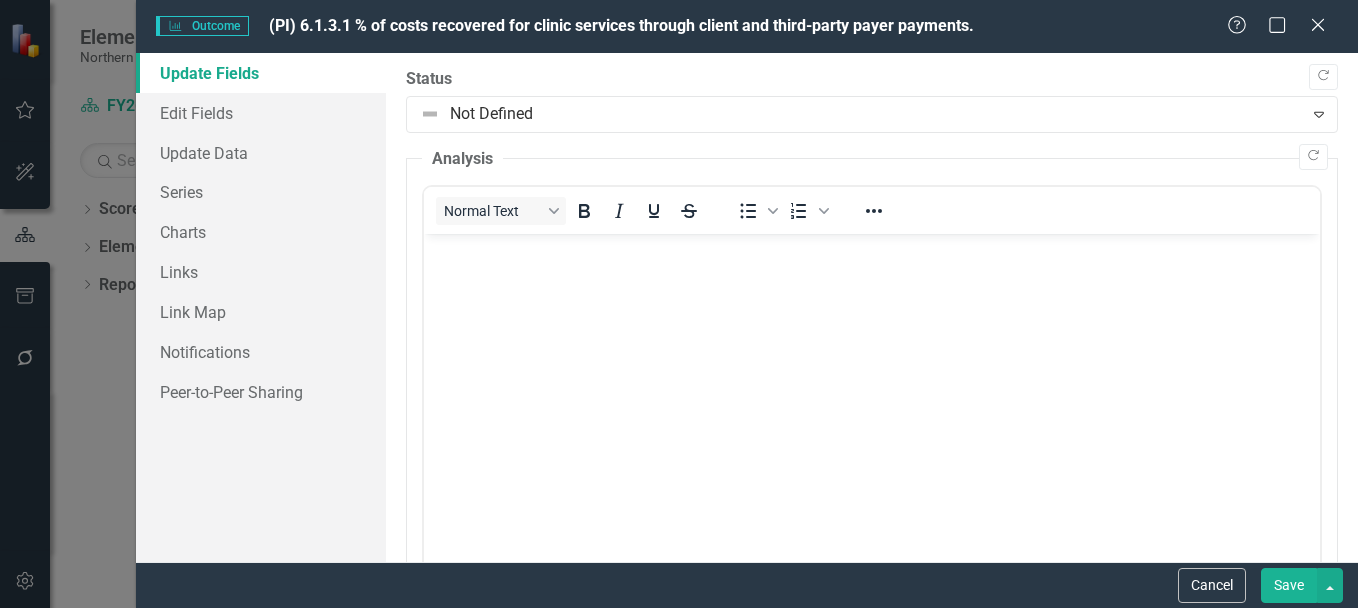 scroll, scrollTop: 0, scrollLeft: 0, axis: both 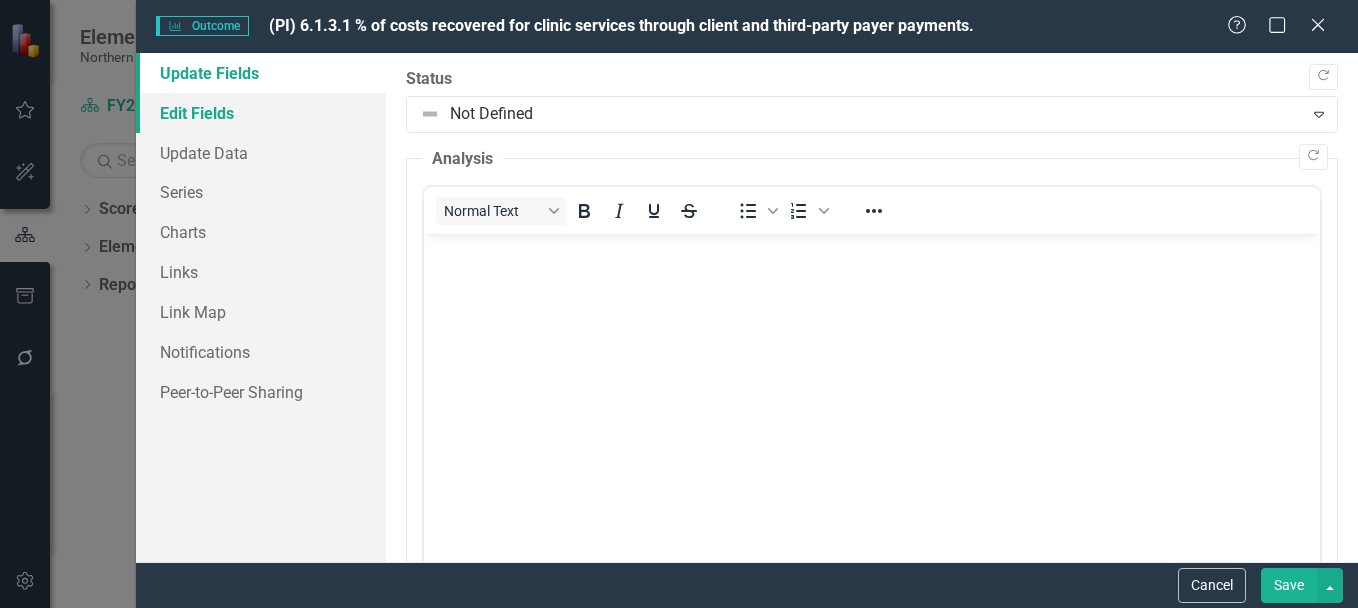 click on "Edit Fields" at bounding box center (261, 113) 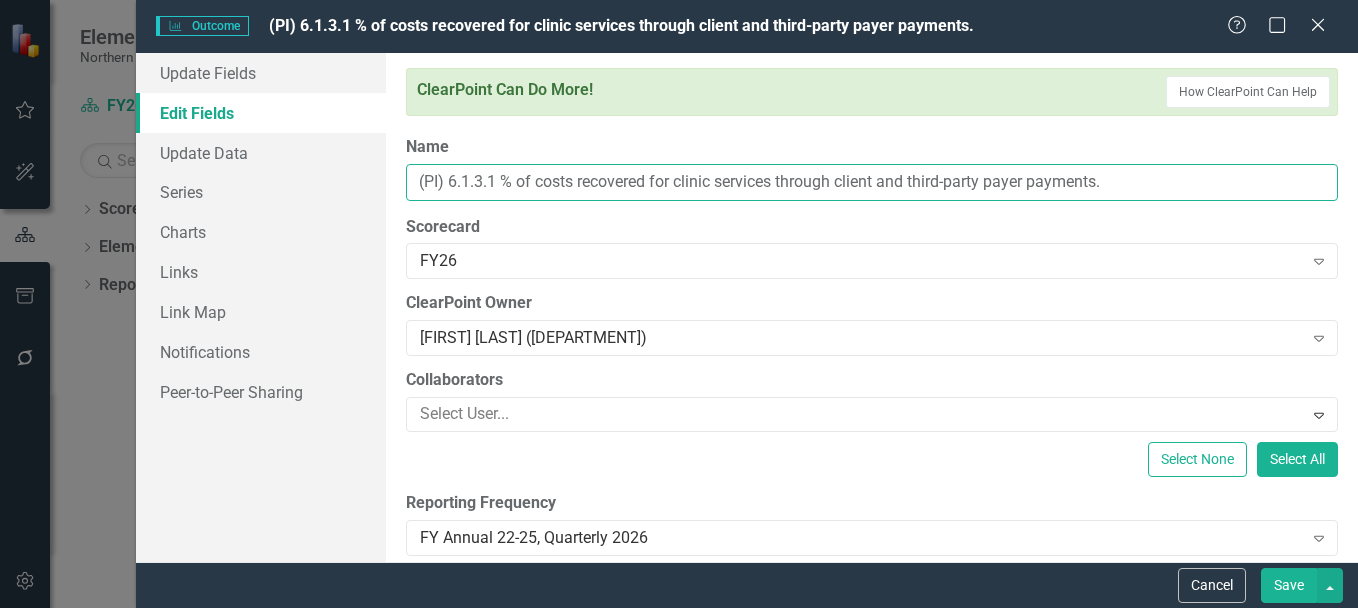 drag, startPoint x: 1133, startPoint y: 184, endPoint x: 418, endPoint y: 176, distance: 715.04474 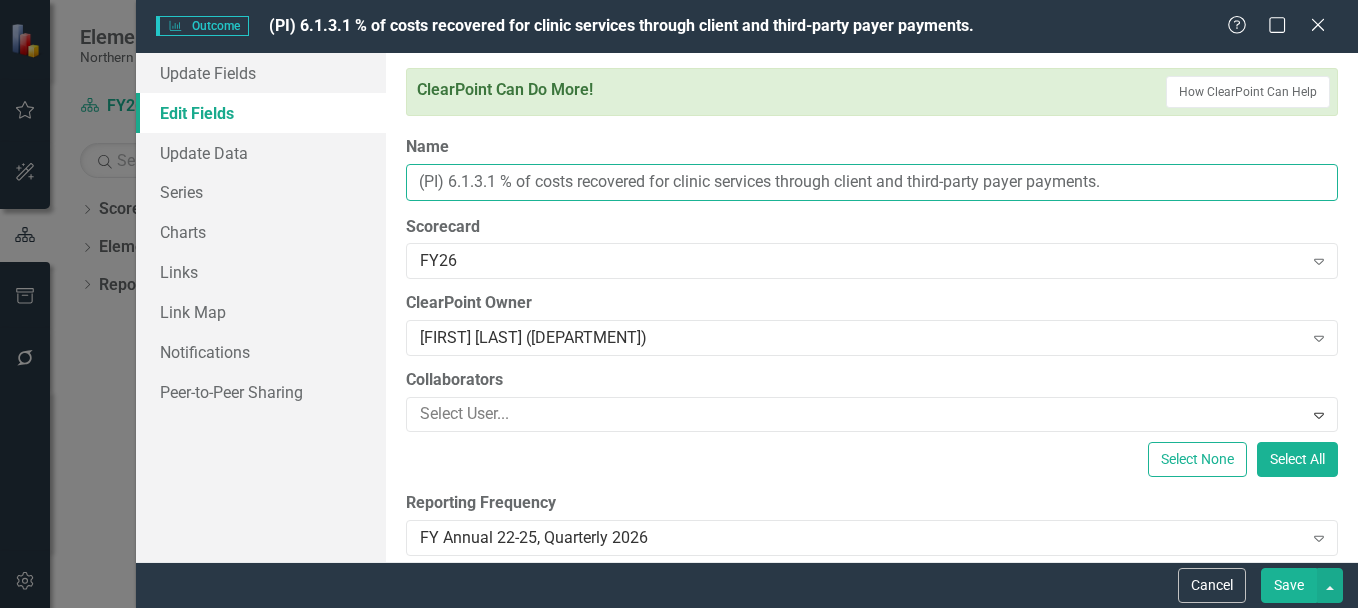 click on "Update Fields Edit Fields Update  Data Series Charts Links Link Map Notifications Peer-to-Peer Sharing "Update" fields in ClearPoint are the fields that change from reporting period to reporting period. For example, the element status would vary from period to period.   Learn more in the ClearPoint Support Center. Close Help Copy Forward Status Not Defined Expand Copy Forward Analysis Normal Text To open the popup, press Shift+Enter To open the popup, press Shift+Enter Switch to old editor Copy Forward Recommendations Normal Text To open the popup, press Shift+Enter To open the popup, press Shift+Enter Switch to old editor ClearPoint Can Do More! How ClearPoint Can Help Close Enterprise  plans can automatically adjust milestone or initiative dates based on their linked elements. For example, you could set up your initiatives to automatically calculate start and end dates based on their milestones' dates, or automatically shift milestone dates when the initiative start date changes.  Please contact       /" at bounding box center (747, 307) 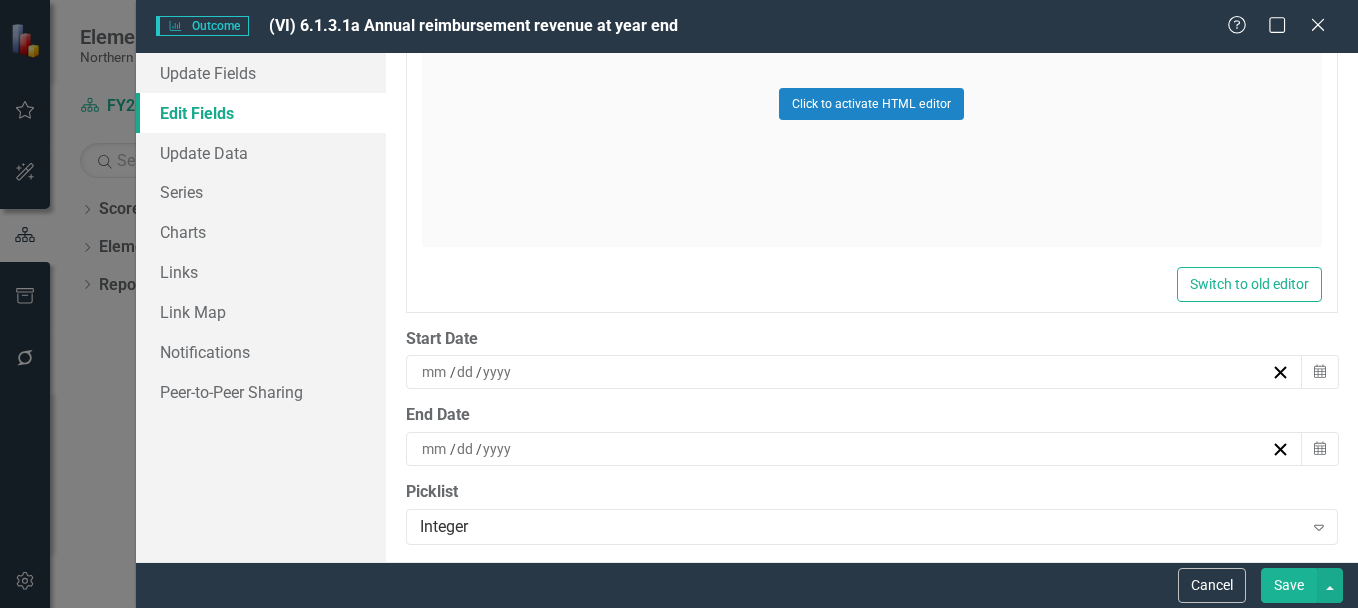 scroll, scrollTop: 2134, scrollLeft: 0, axis: vertical 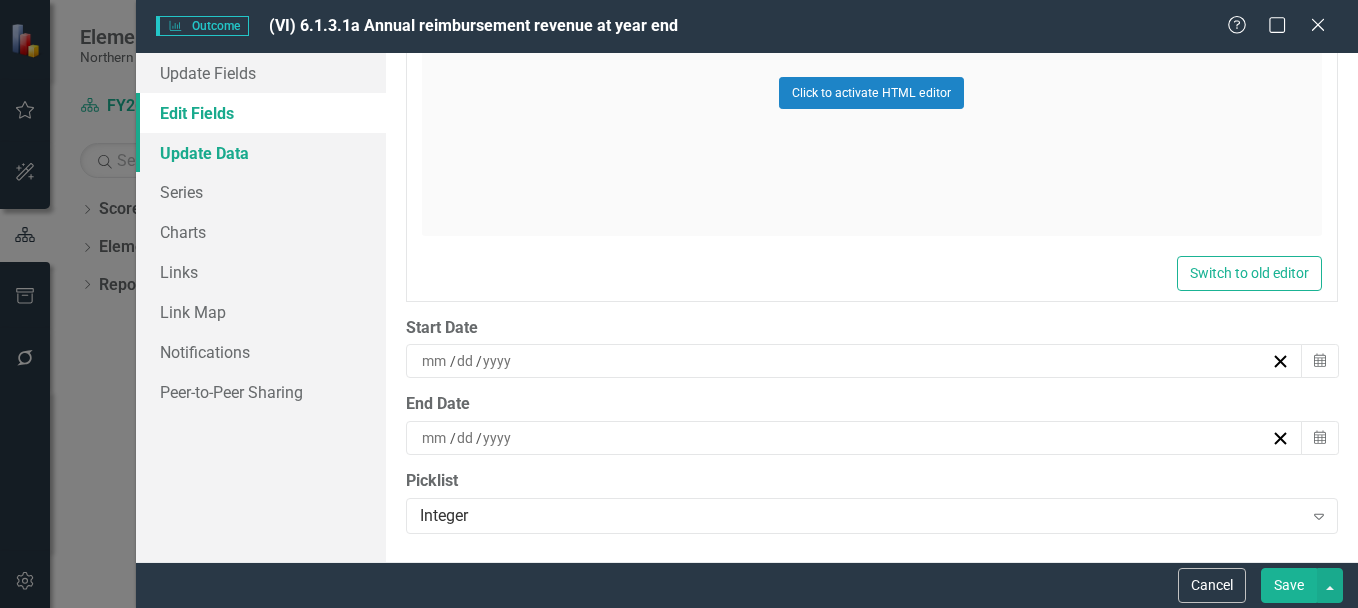 type on "(VI) 6.1.3.1a Annual reimbursement revenue at year end" 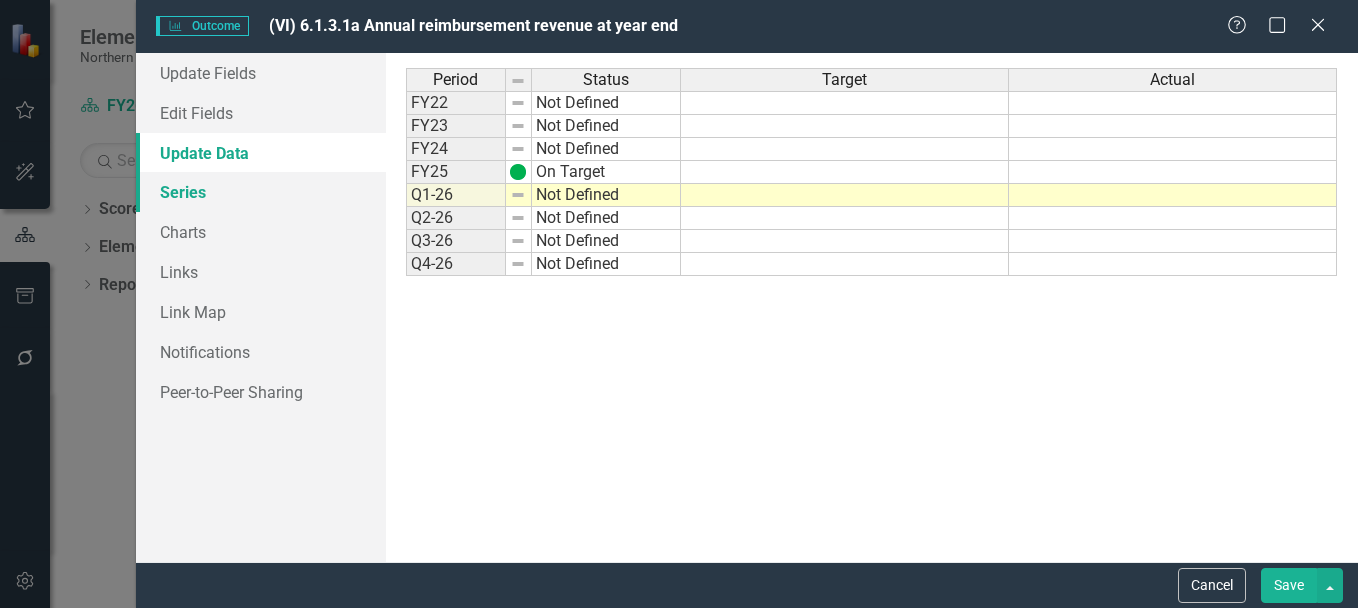 click on "Series" at bounding box center [261, 192] 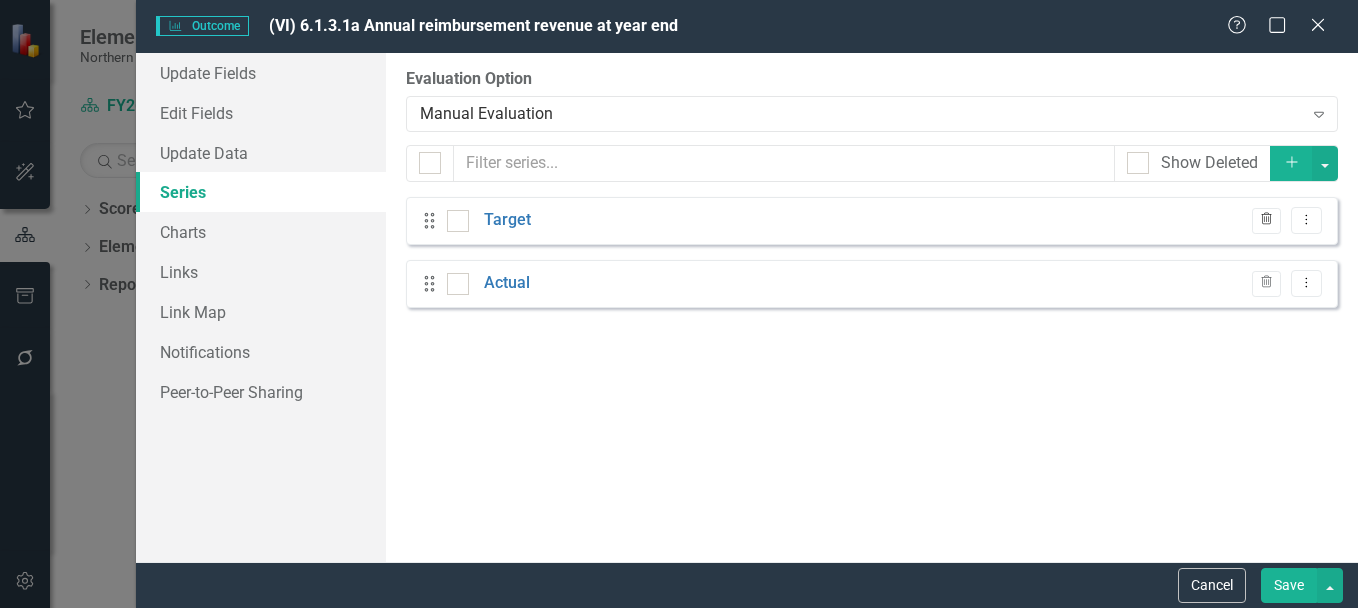 click on "Trash" 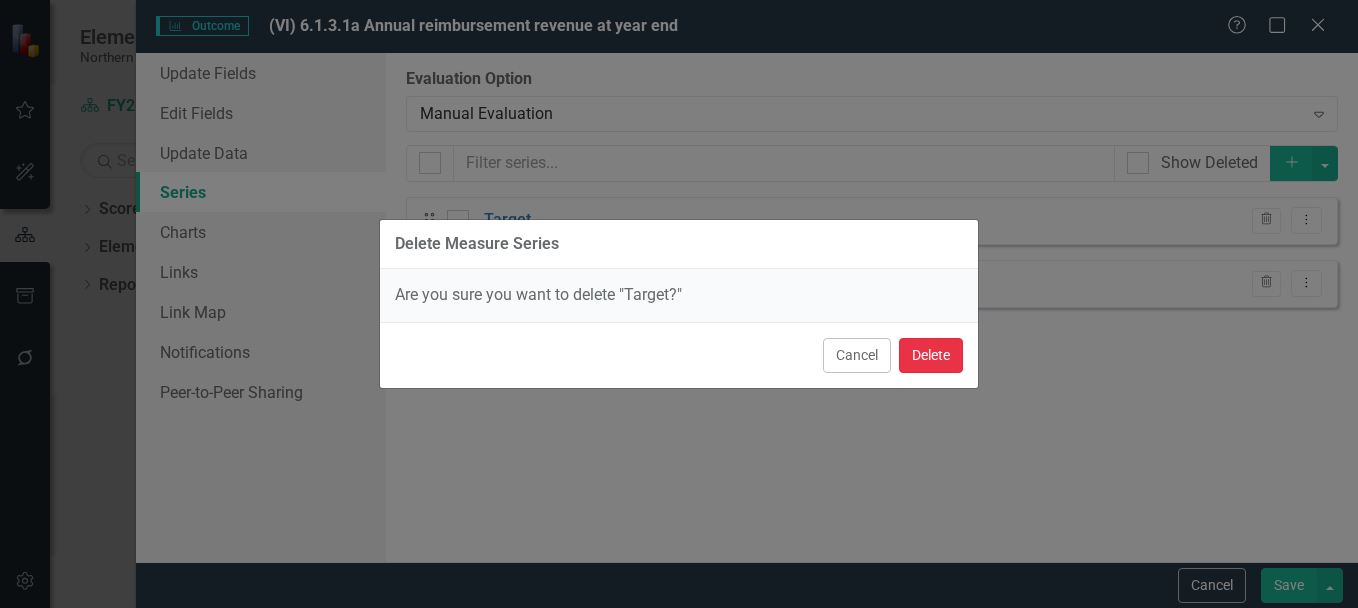 click on "Delete" at bounding box center (931, 355) 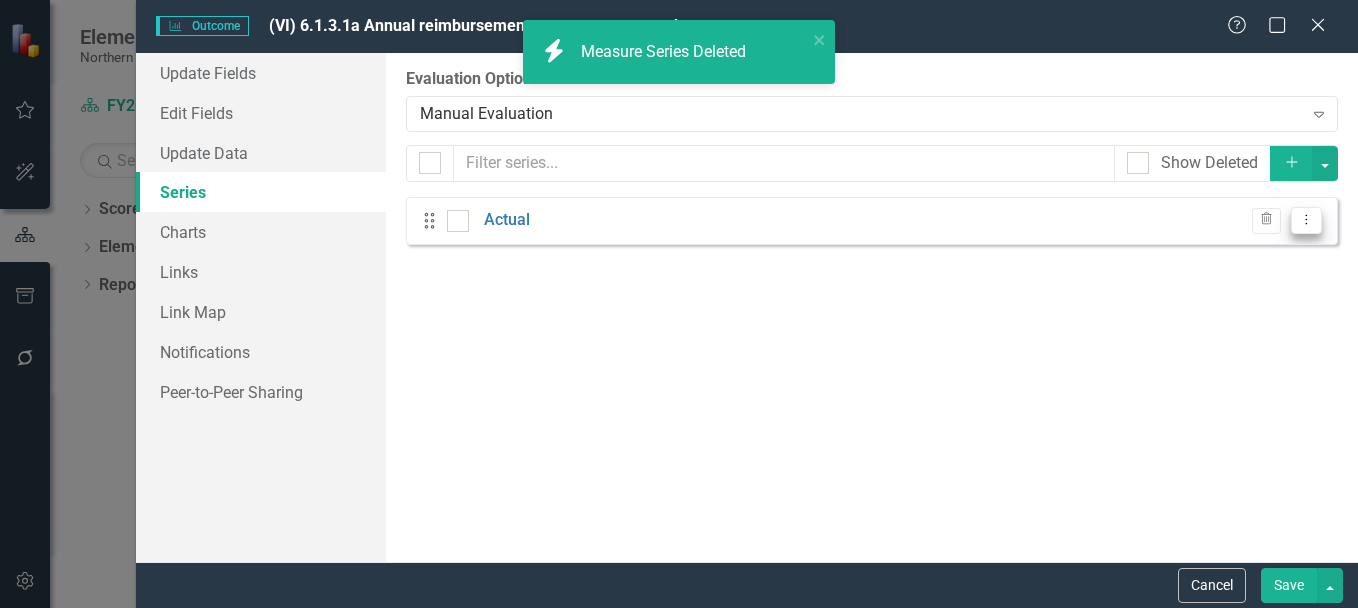 click on "Dropdown Menu" 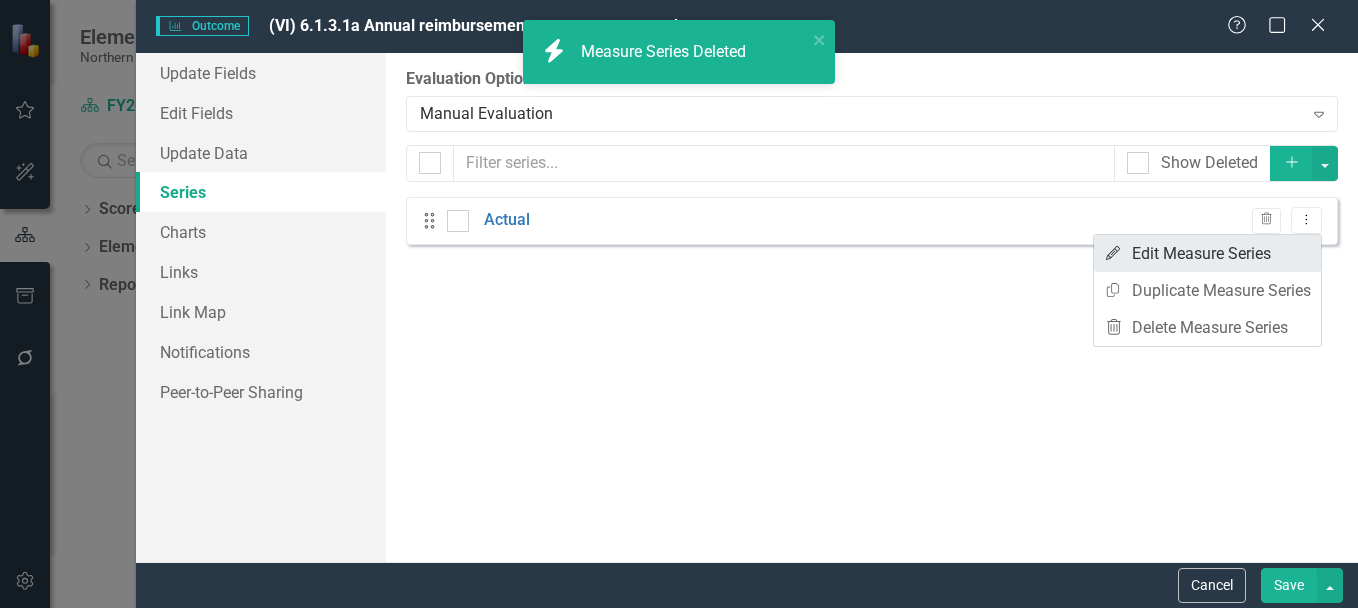 click on "Edit Edit Measure Series" at bounding box center [1207, 253] 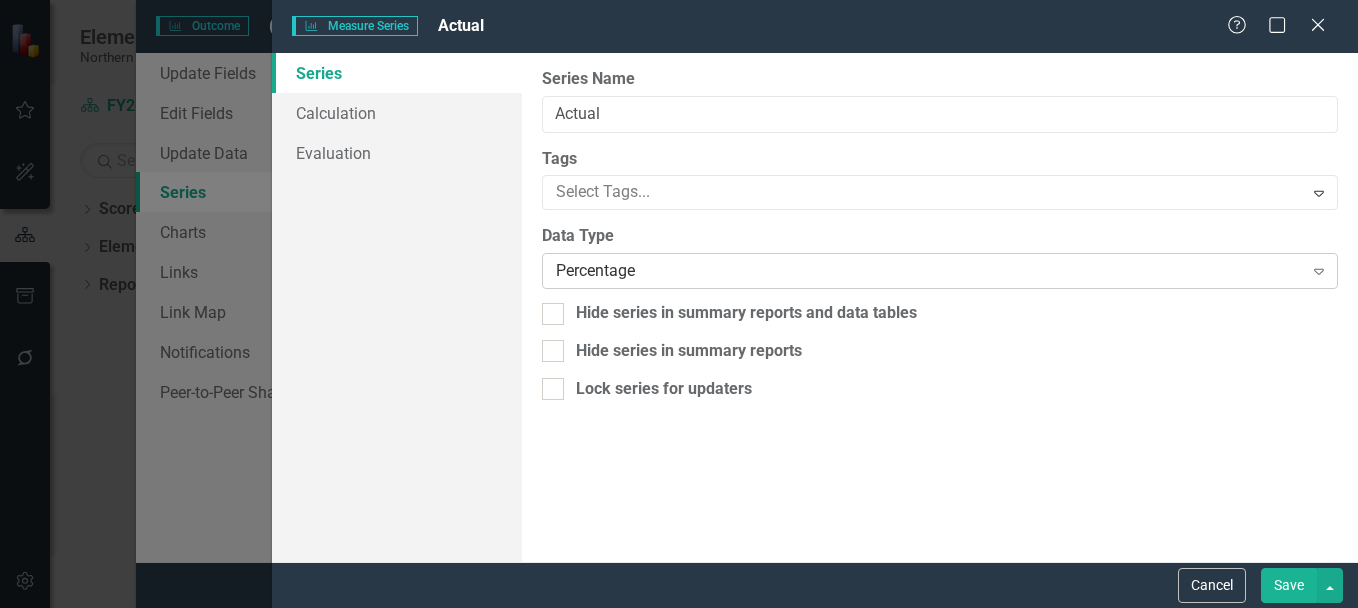 click on "Percentage" at bounding box center [929, 271] 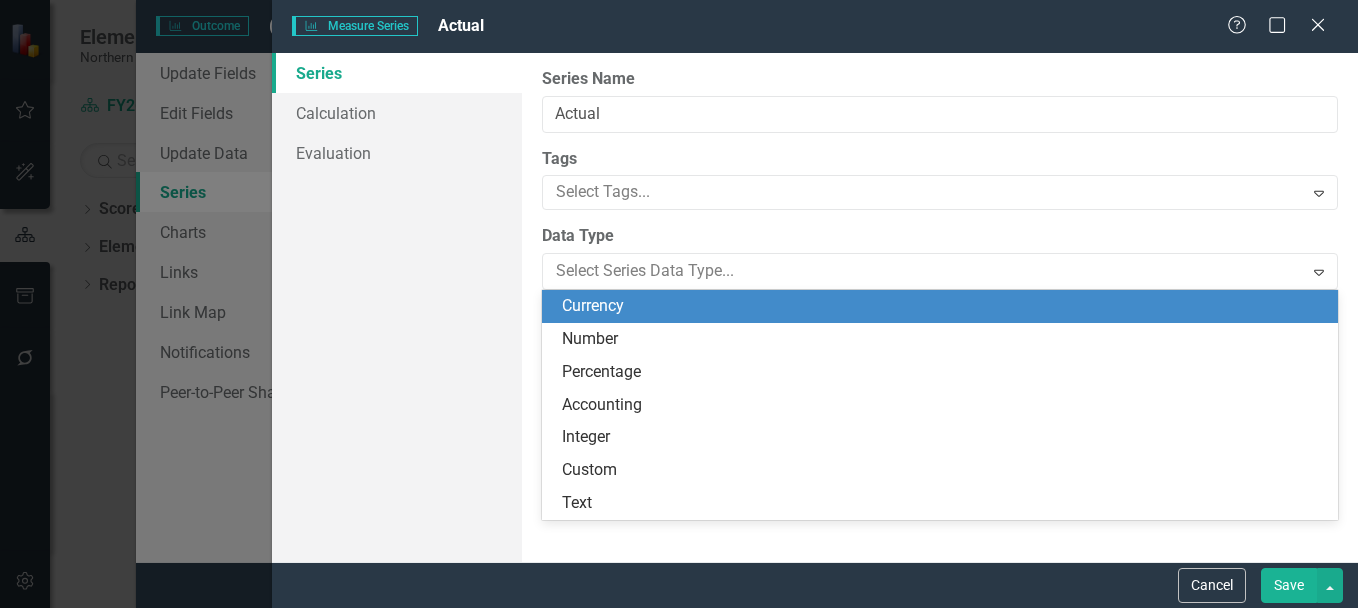 click on "Currency" at bounding box center (944, 306) 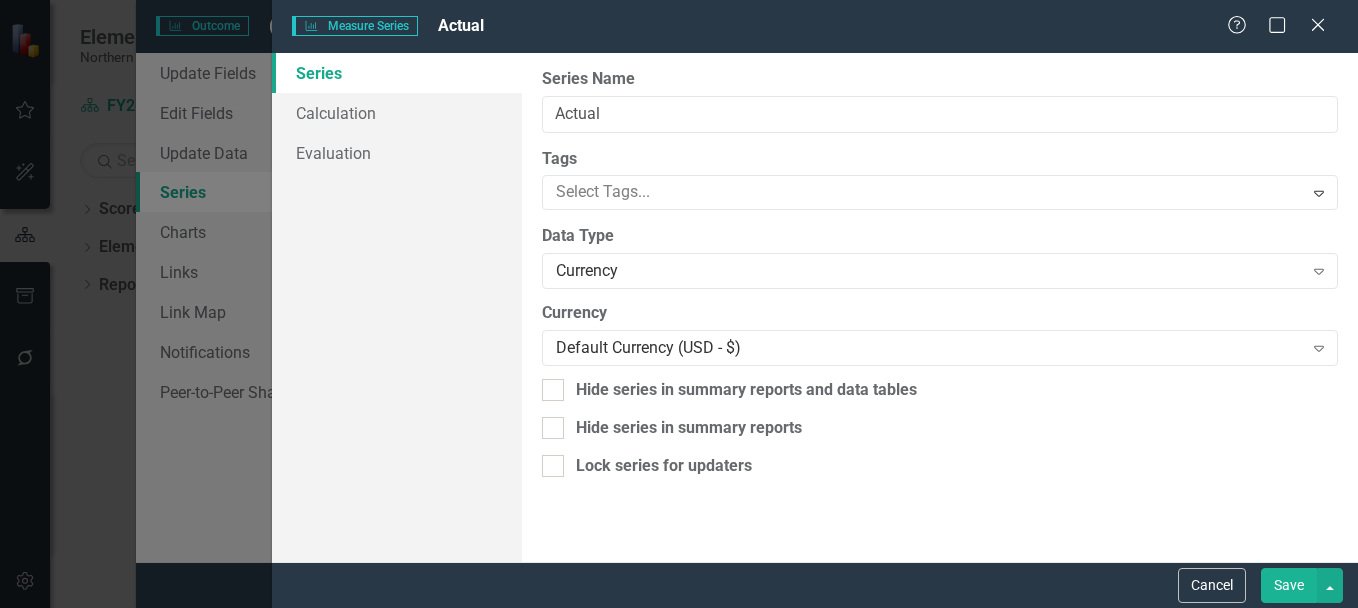 click on "Save" at bounding box center [1289, 585] 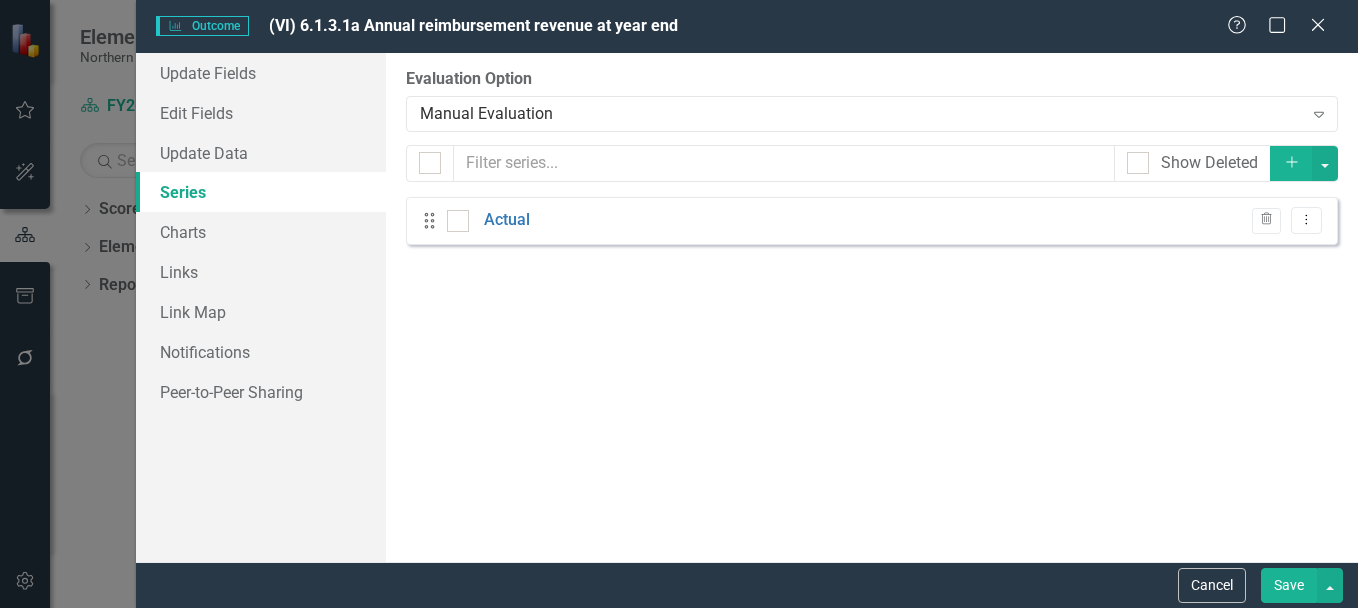 click on "Save" at bounding box center [1289, 585] 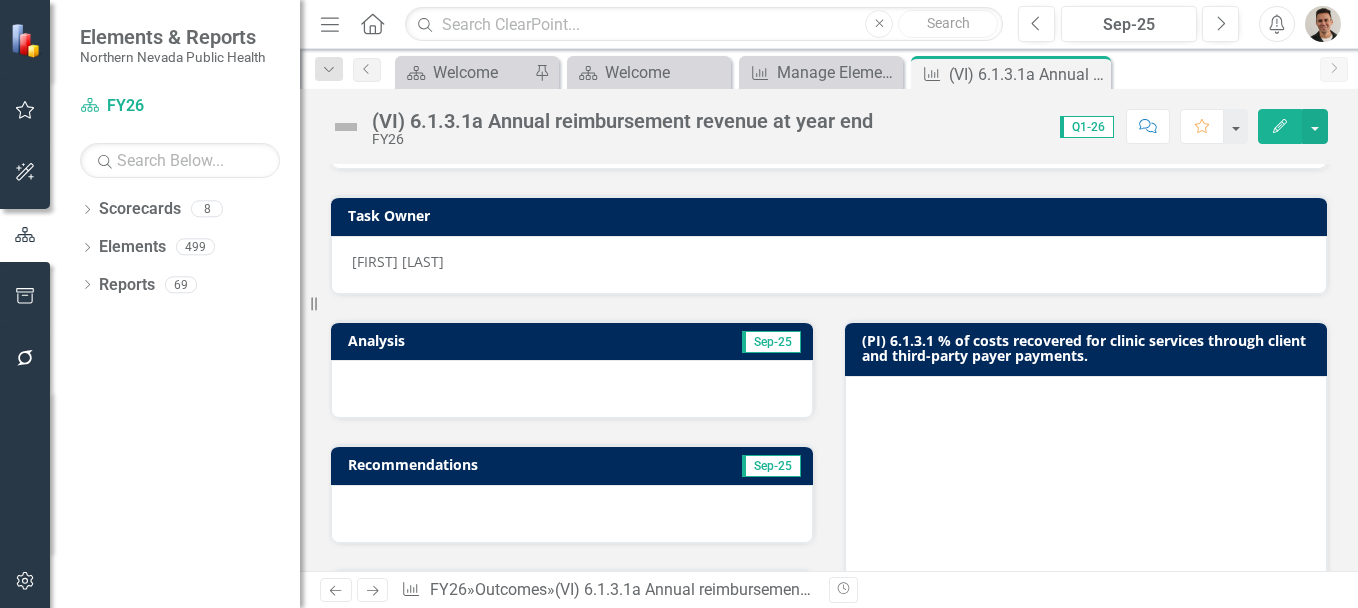 scroll, scrollTop: 0, scrollLeft: 0, axis: both 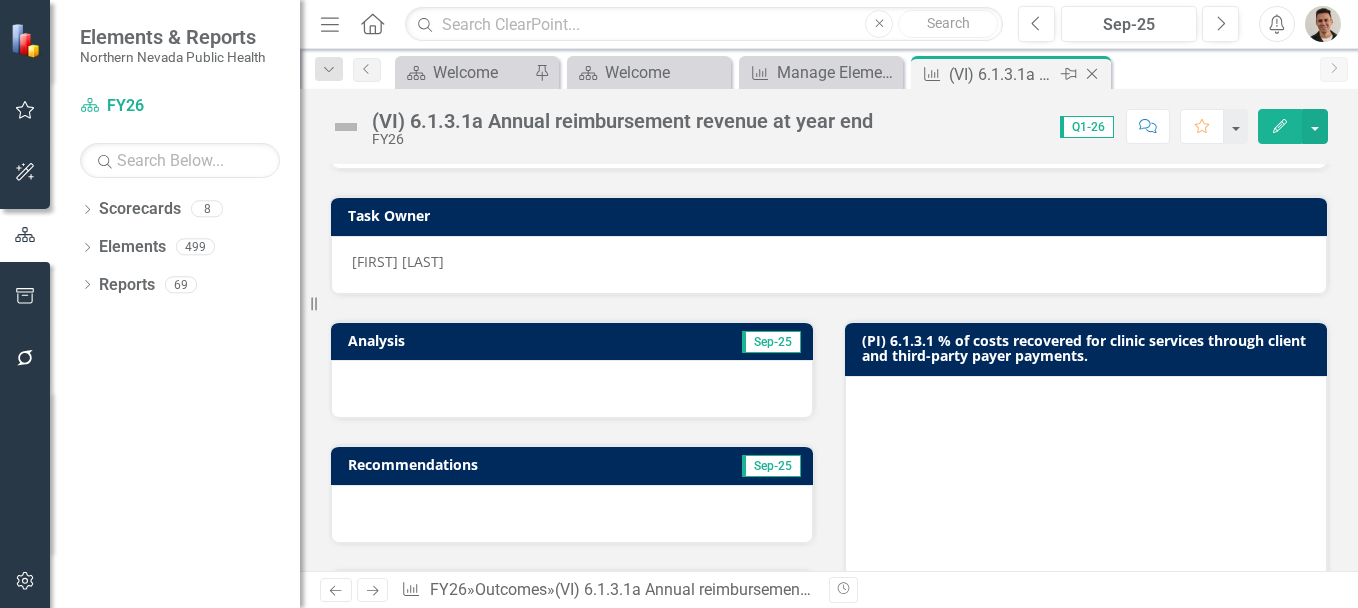click on "Close" 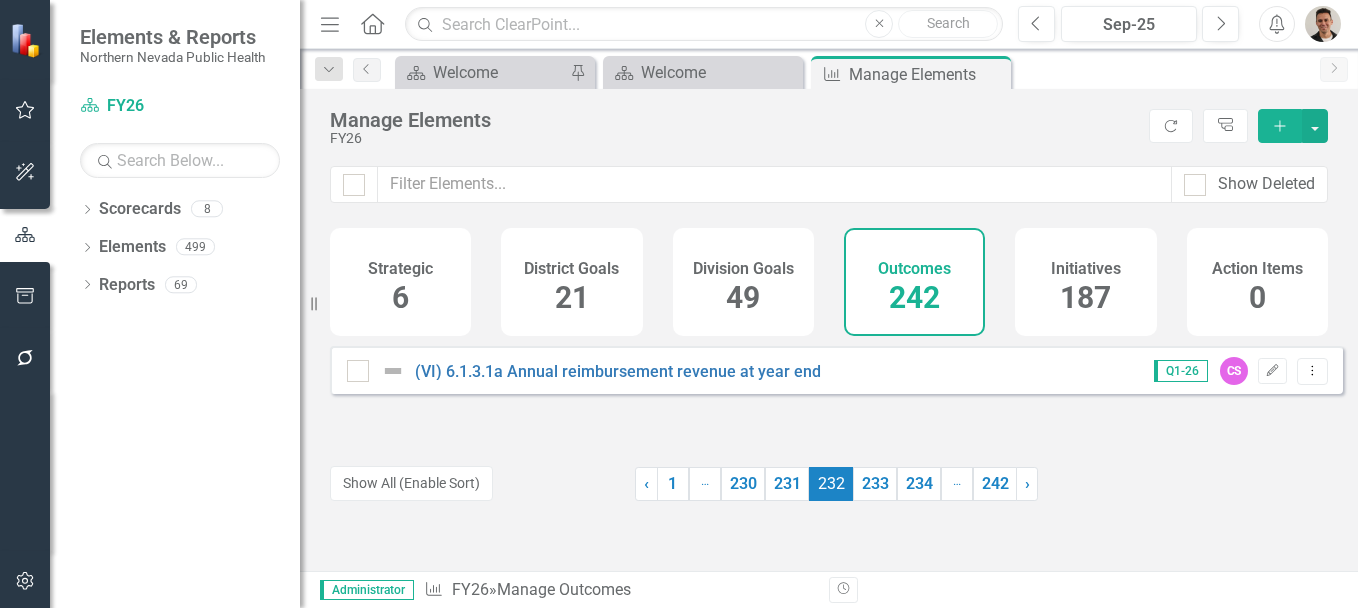 click 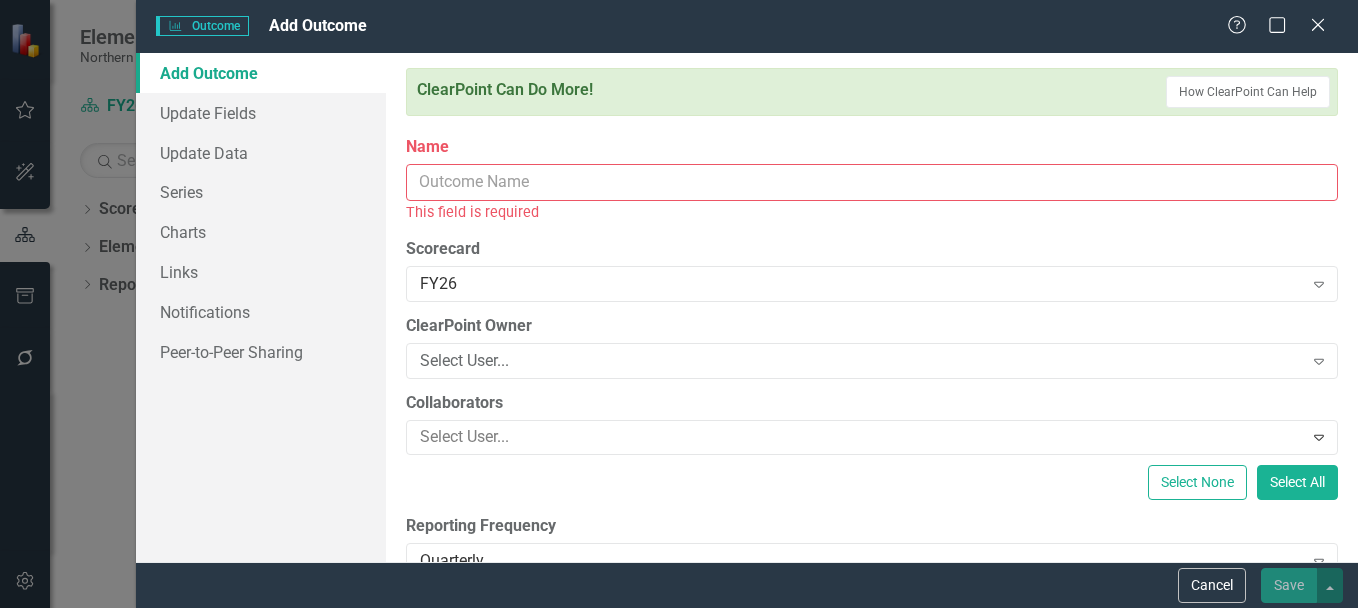 click on "Name" at bounding box center (872, 182) 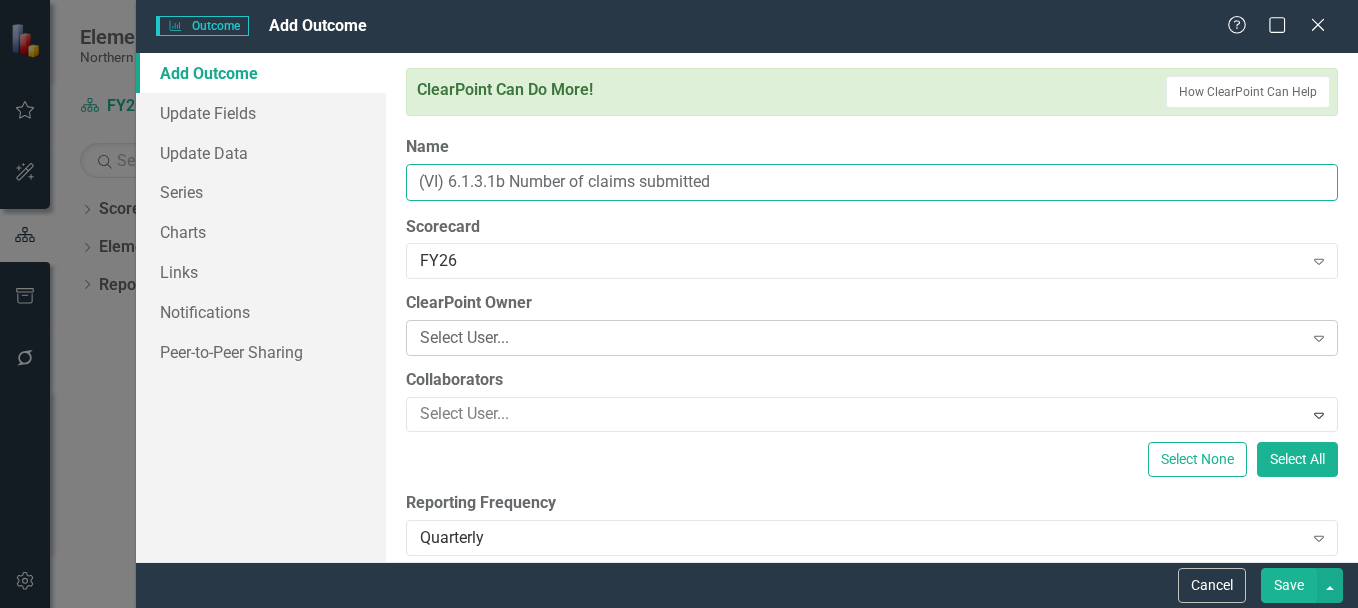 type on "(VI) 6.1.3.1b Number of claims submitted" 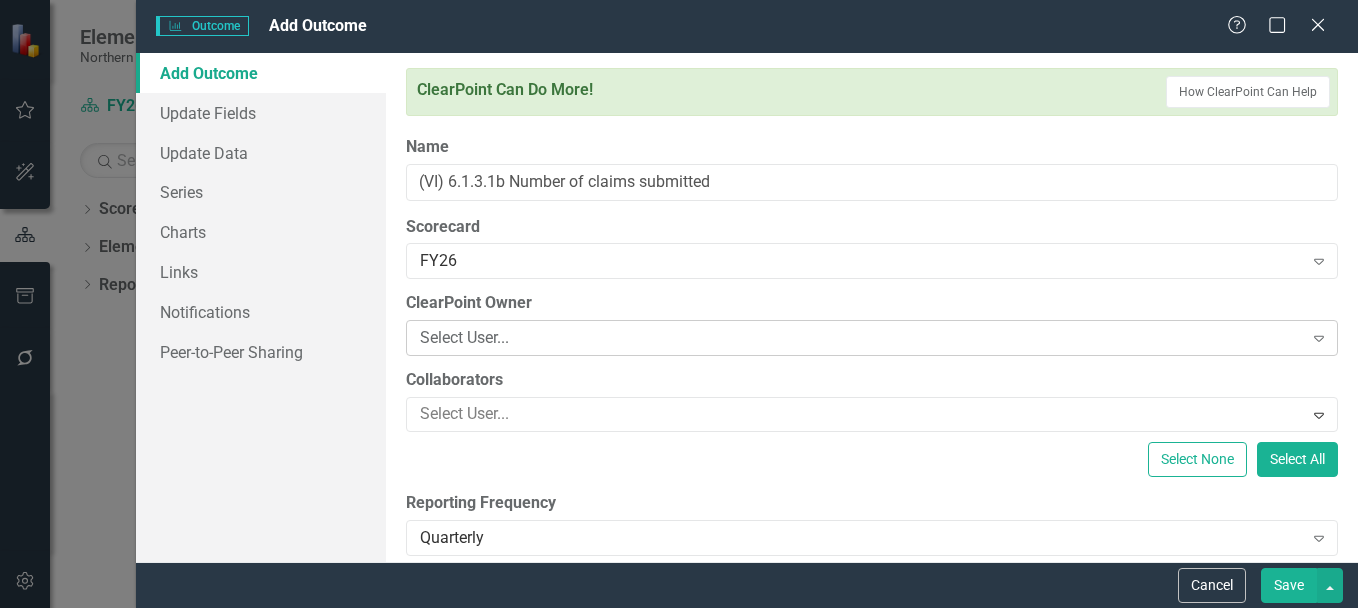 click on "Select User..." at bounding box center (861, 338) 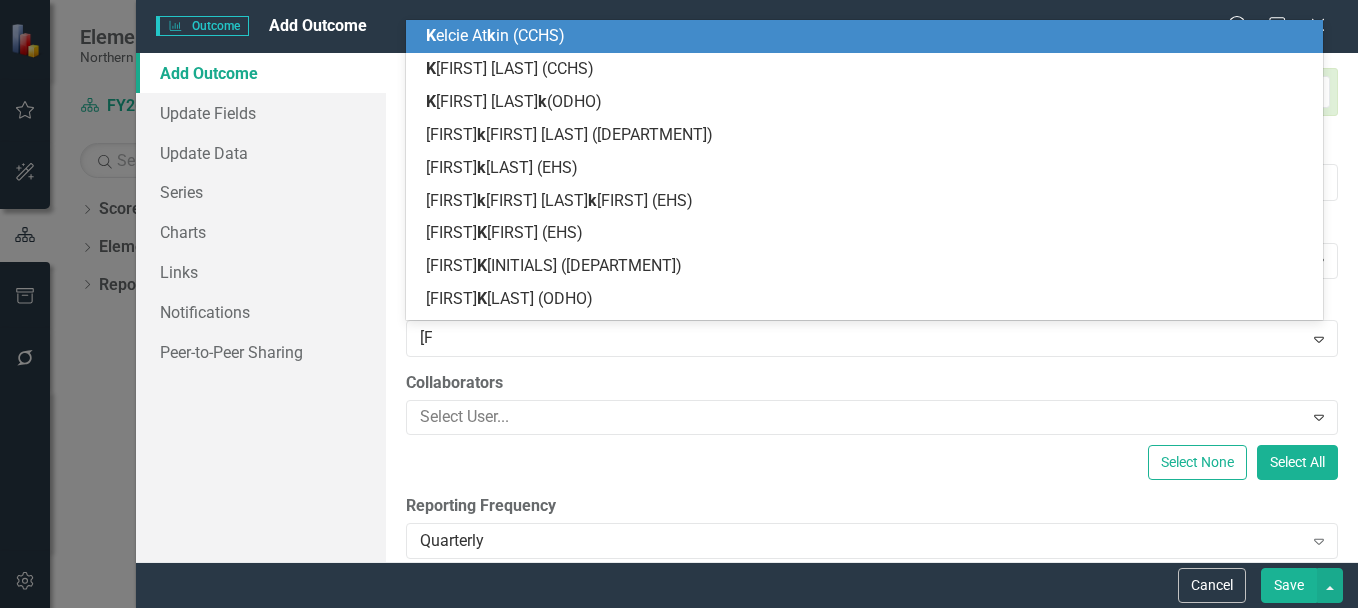 type on "kara" 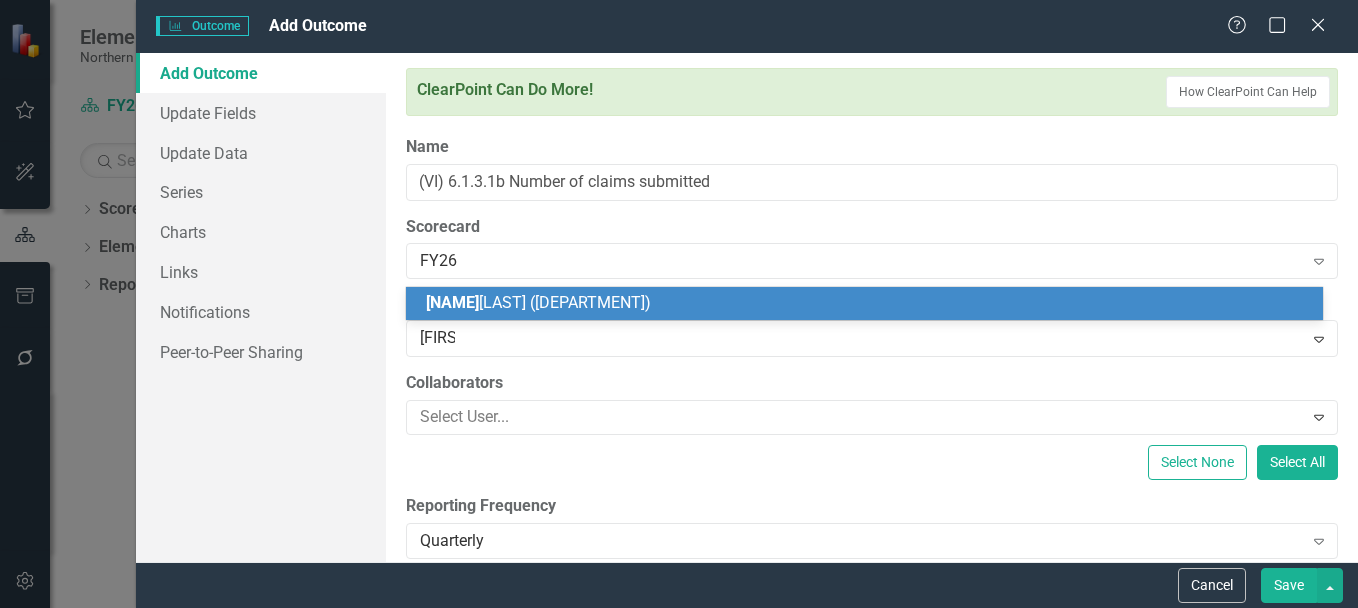 click on "Kara  Roseburrough (CCHS)" at bounding box center [864, 303] 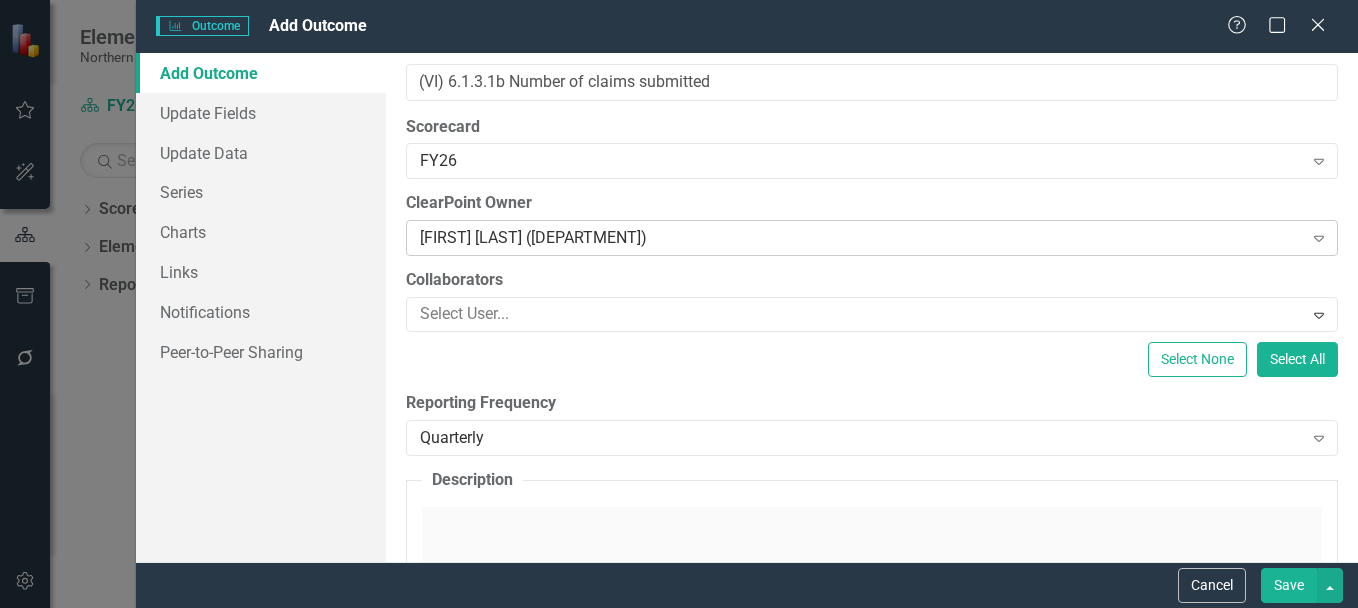 scroll, scrollTop: 200, scrollLeft: 0, axis: vertical 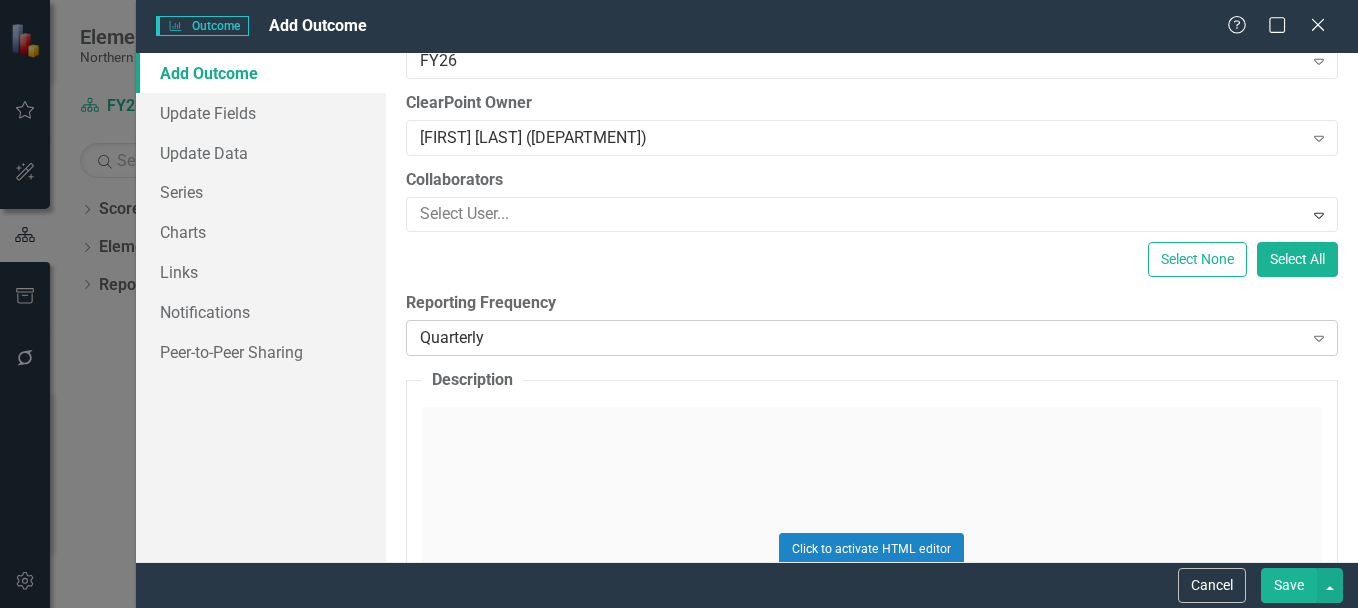 click on "Quarterly" at bounding box center [861, 338] 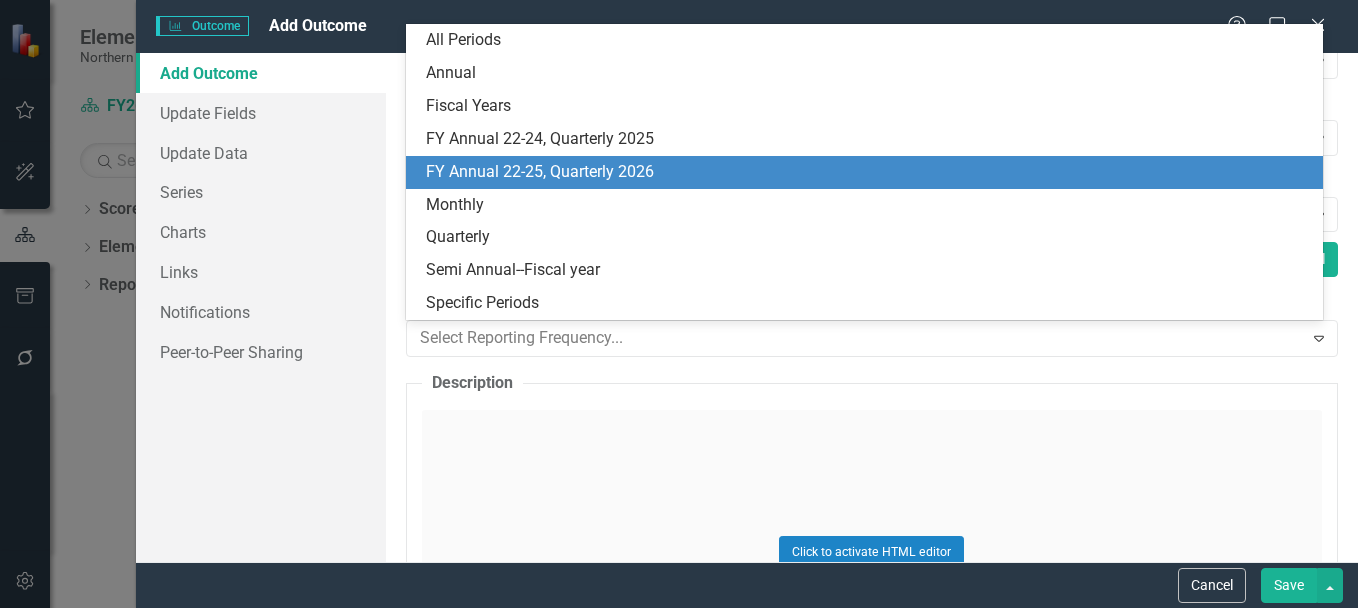 click on "FY Annual 22-25, Quarterly 2026" at bounding box center (868, 172) 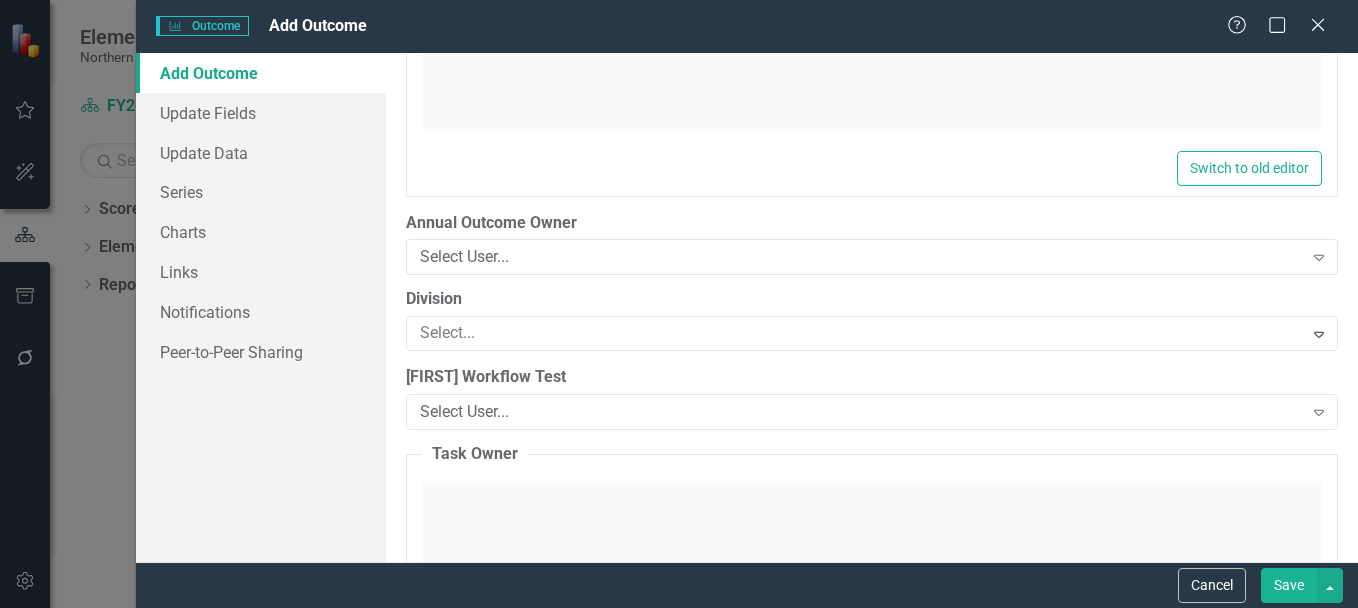 scroll, scrollTop: 1600, scrollLeft: 0, axis: vertical 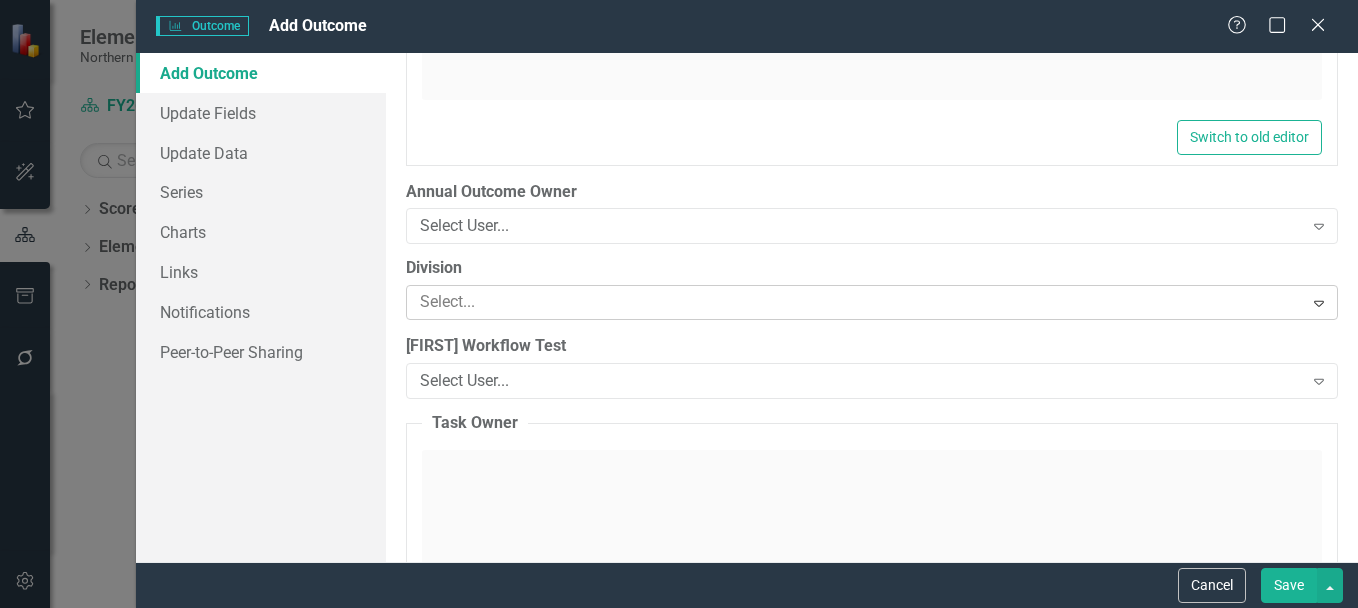 click at bounding box center (857, 302) 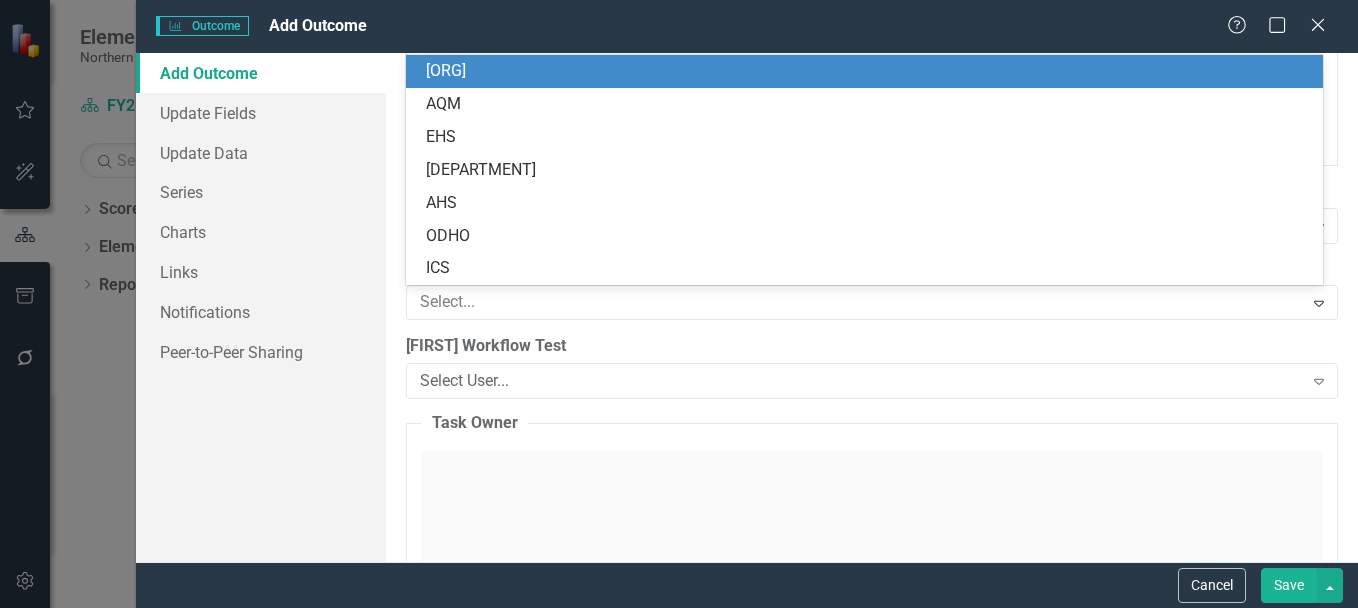 click on "CCHS" at bounding box center [868, 71] 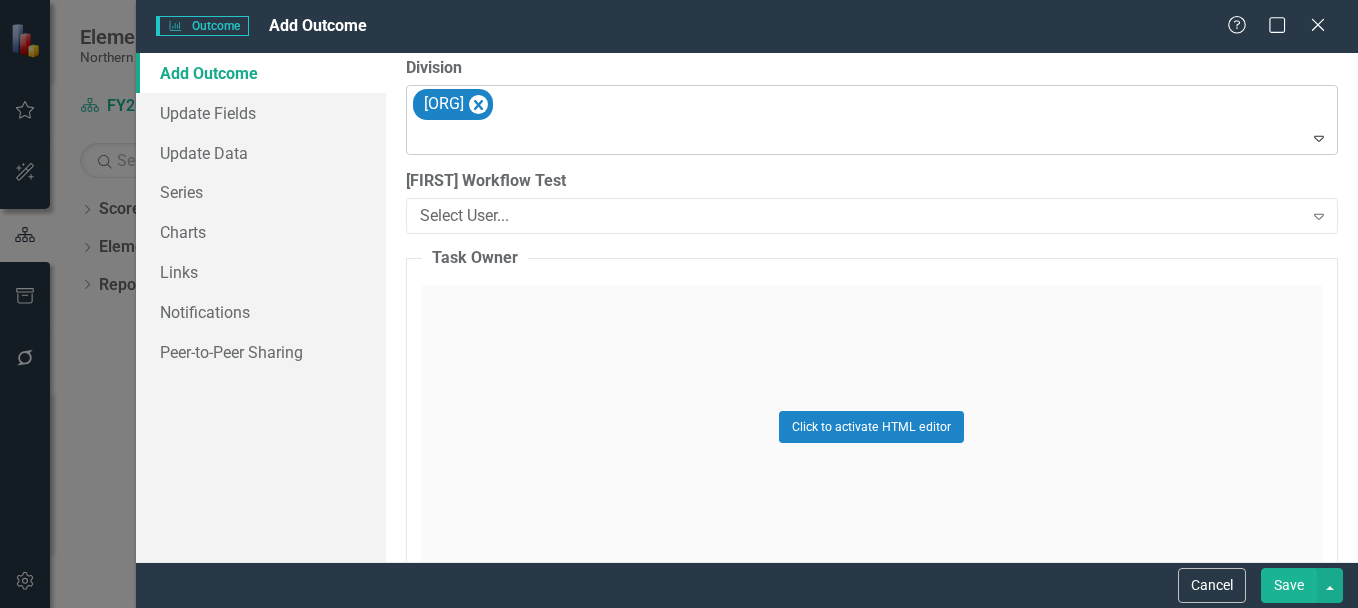 scroll, scrollTop: 1900, scrollLeft: 0, axis: vertical 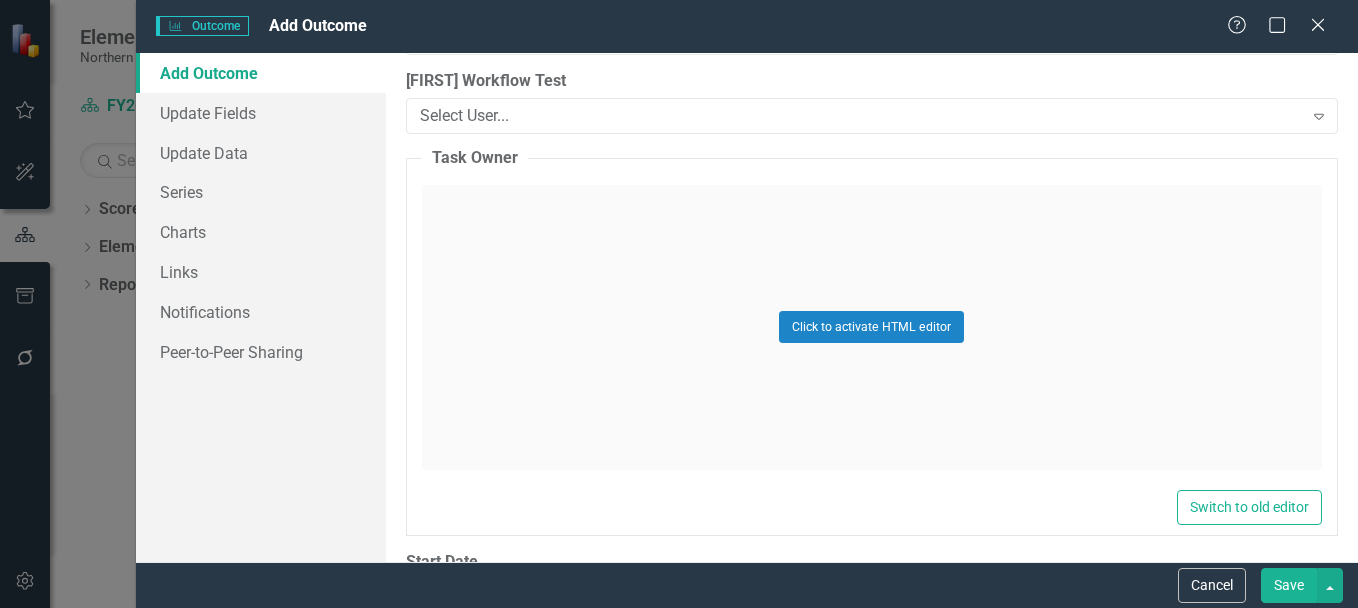 click on "Click to activate HTML editor" at bounding box center (872, 327) 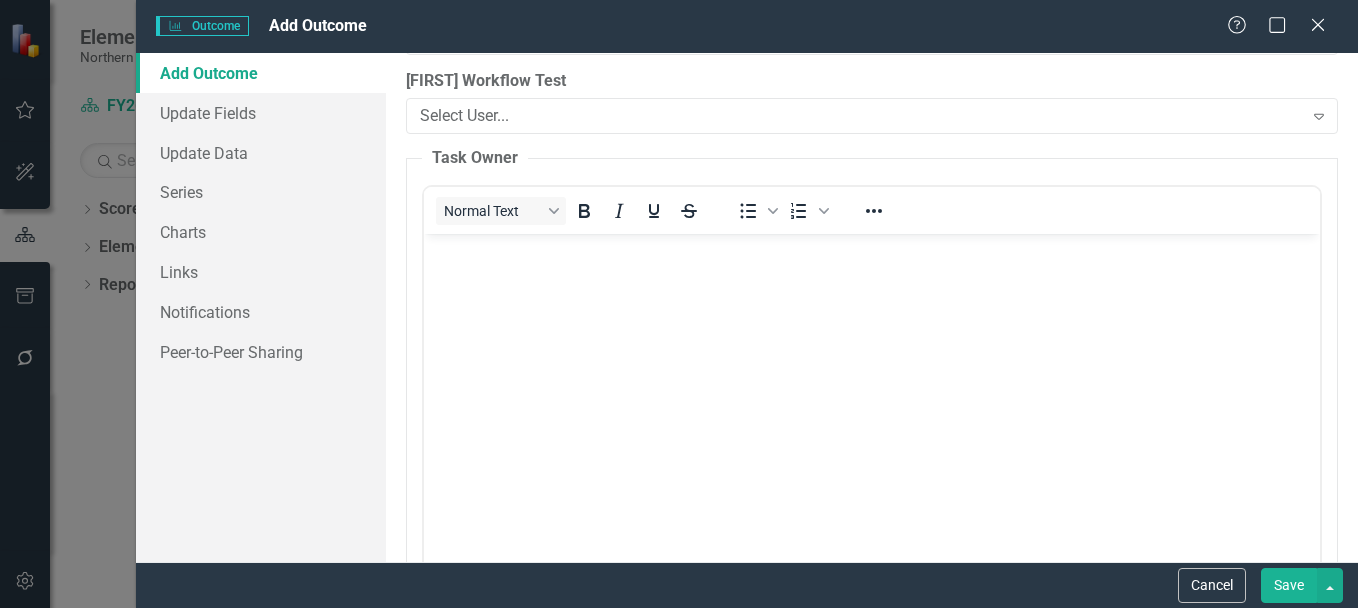 scroll, scrollTop: 0, scrollLeft: 0, axis: both 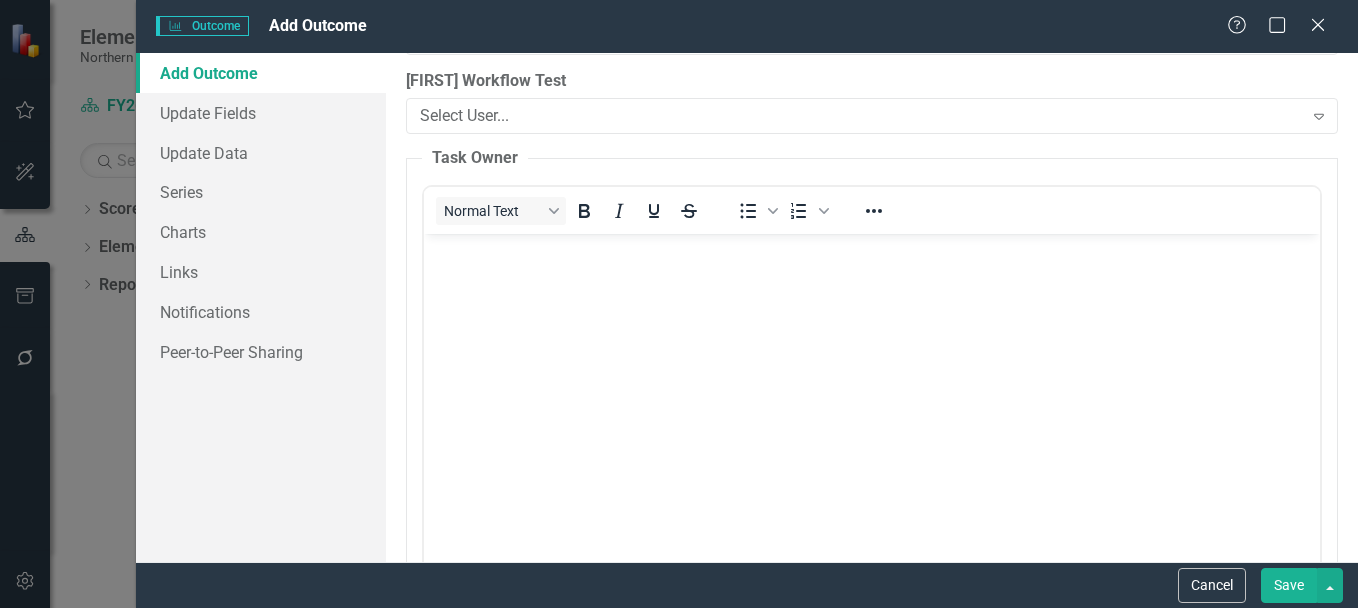click at bounding box center [871, 383] 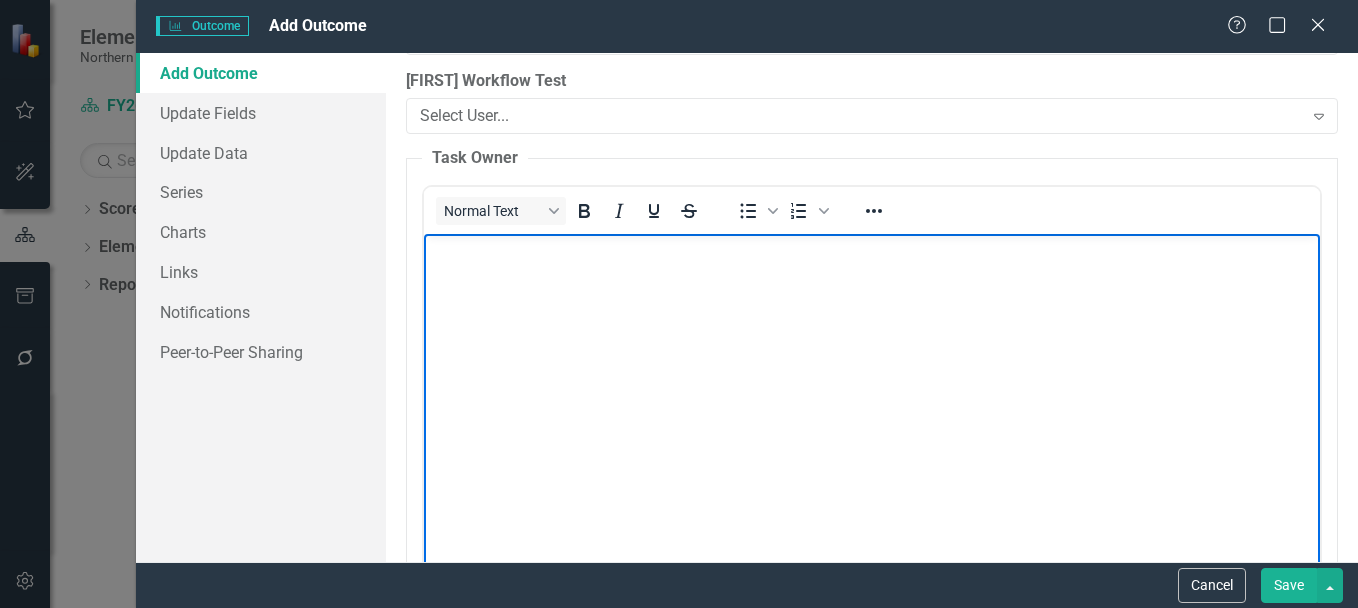 type 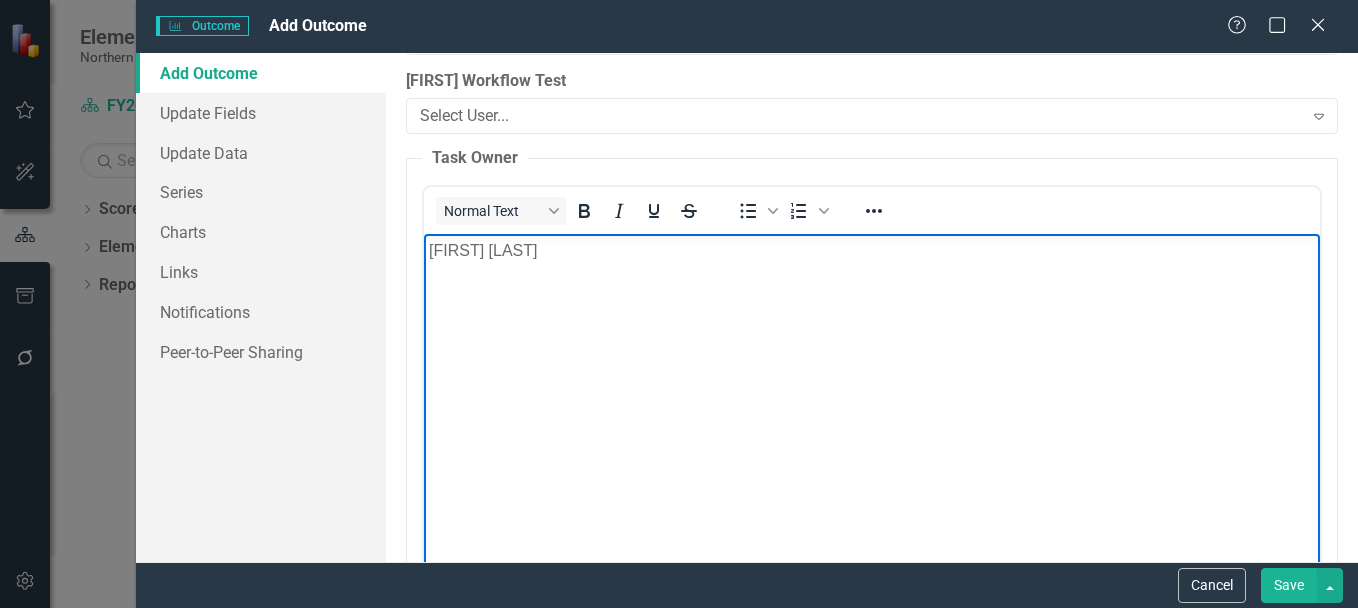 click on "Kara Roseborough" at bounding box center (871, 250) 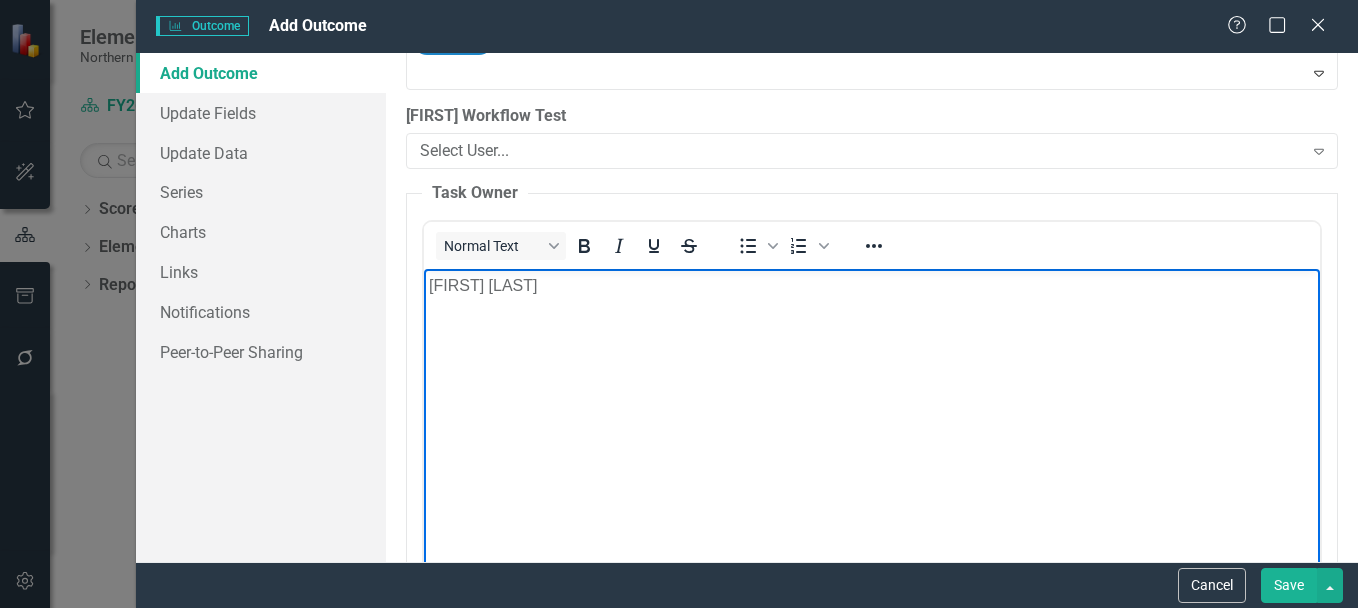 scroll, scrollTop: 1900, scrollLeft: 0, axis: vertical 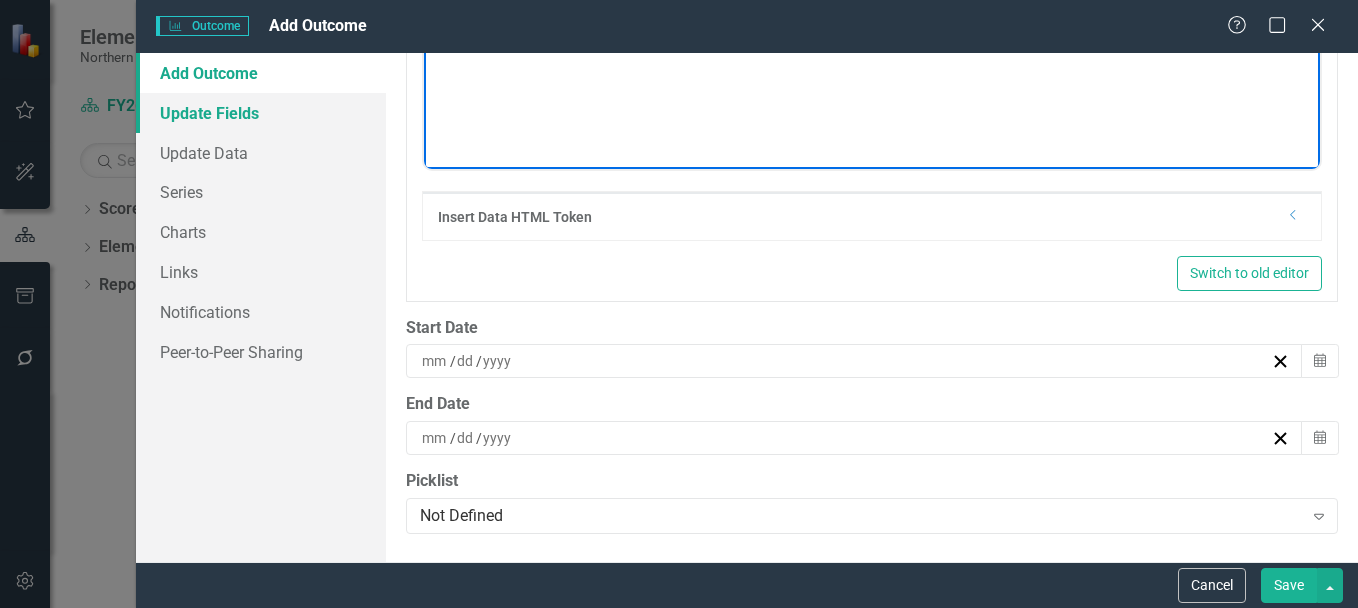 click on "Update Fields" at bounding box center (261, 113) 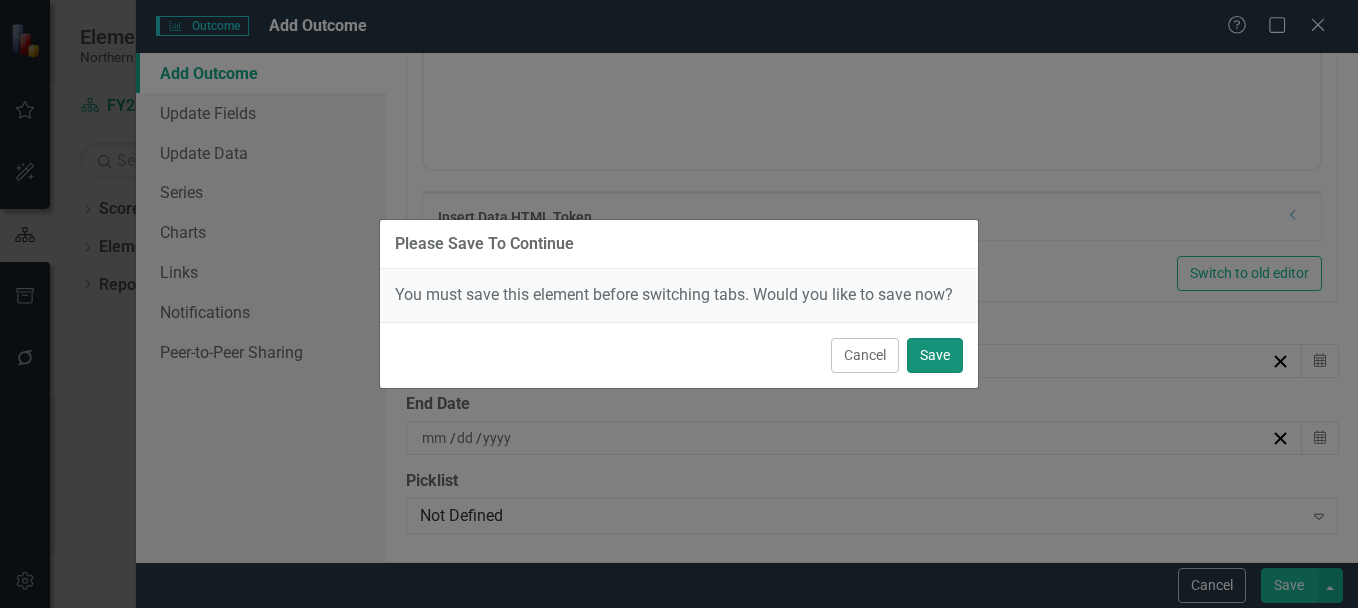 click on "Save" at bounding box center (935, 355) 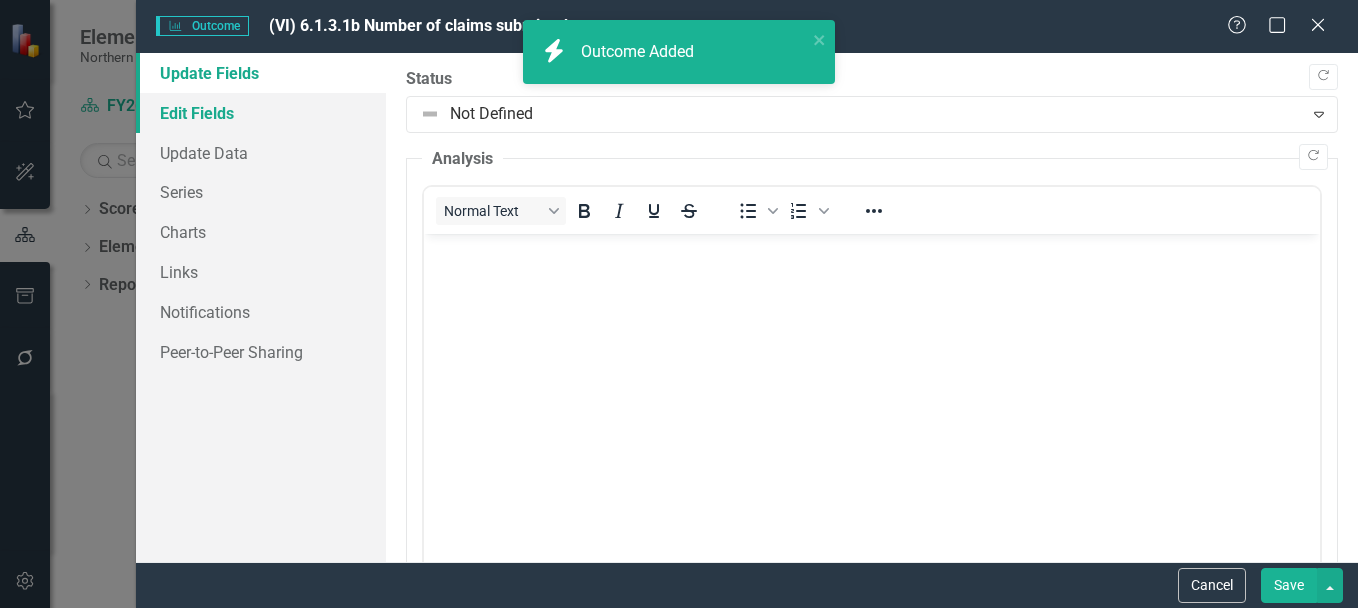 click on "Edit Fields" at bounding box center [261, 113] 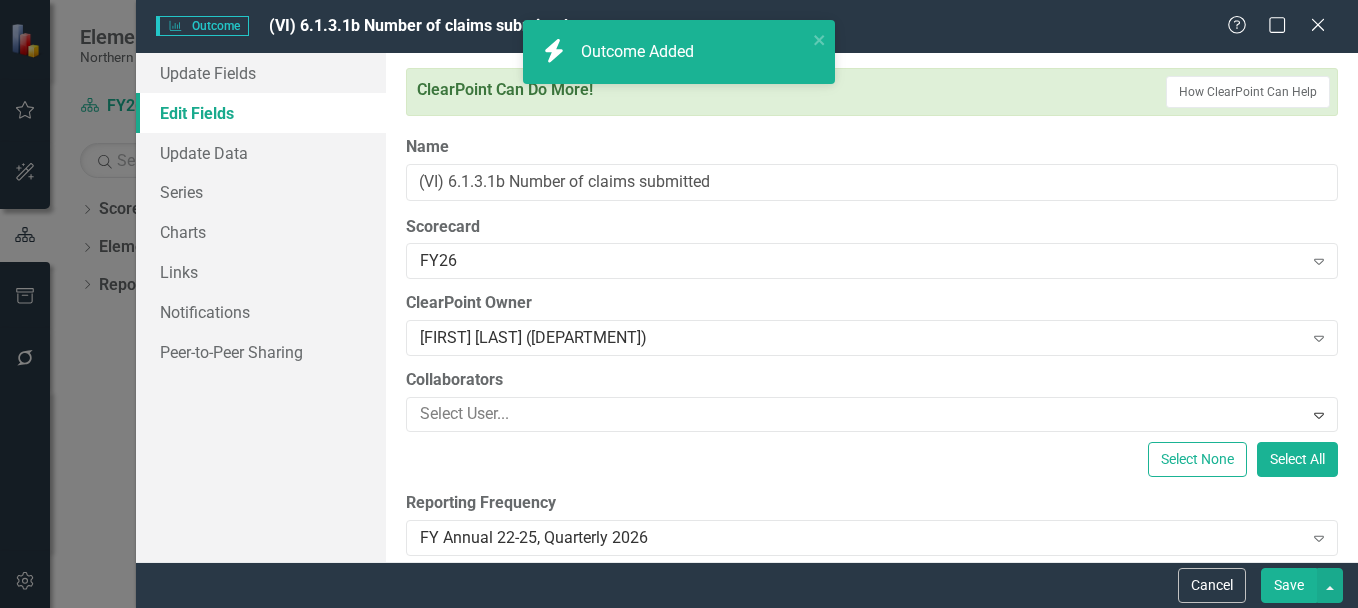 scroll, scrollTop: 0, scrollLeft: 0, axis: both 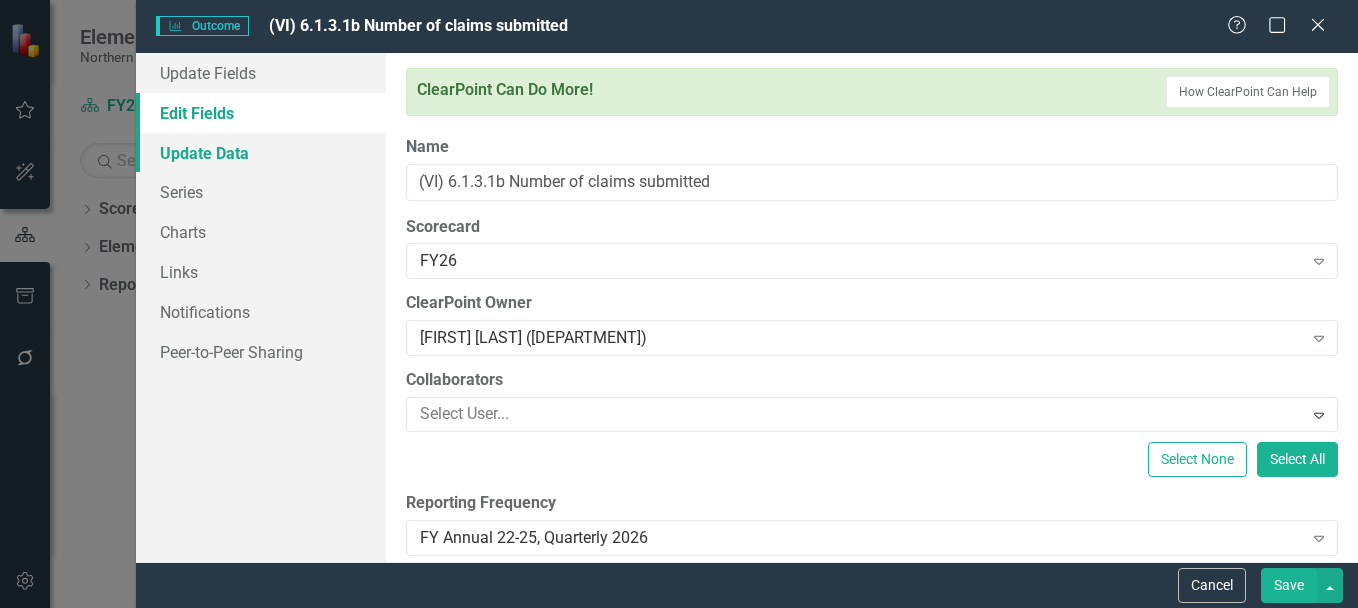 click on "Update  Data" at bounding box center (261, 153) 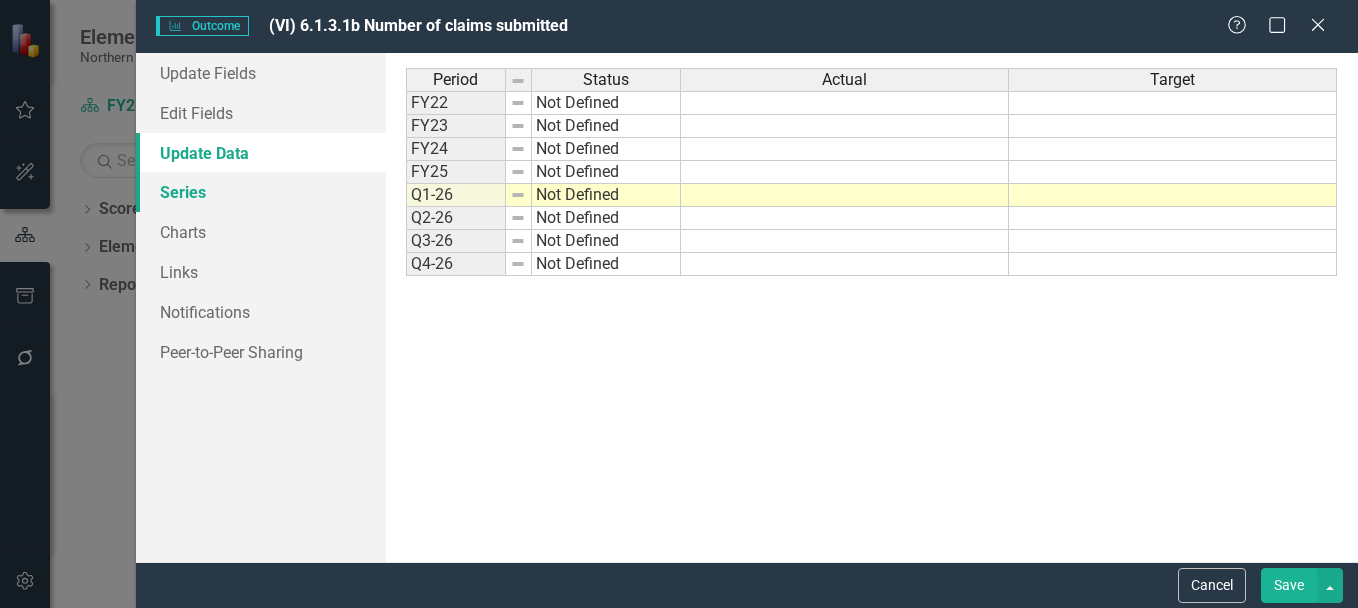 click on "Series" at bounding box center [261, 192] 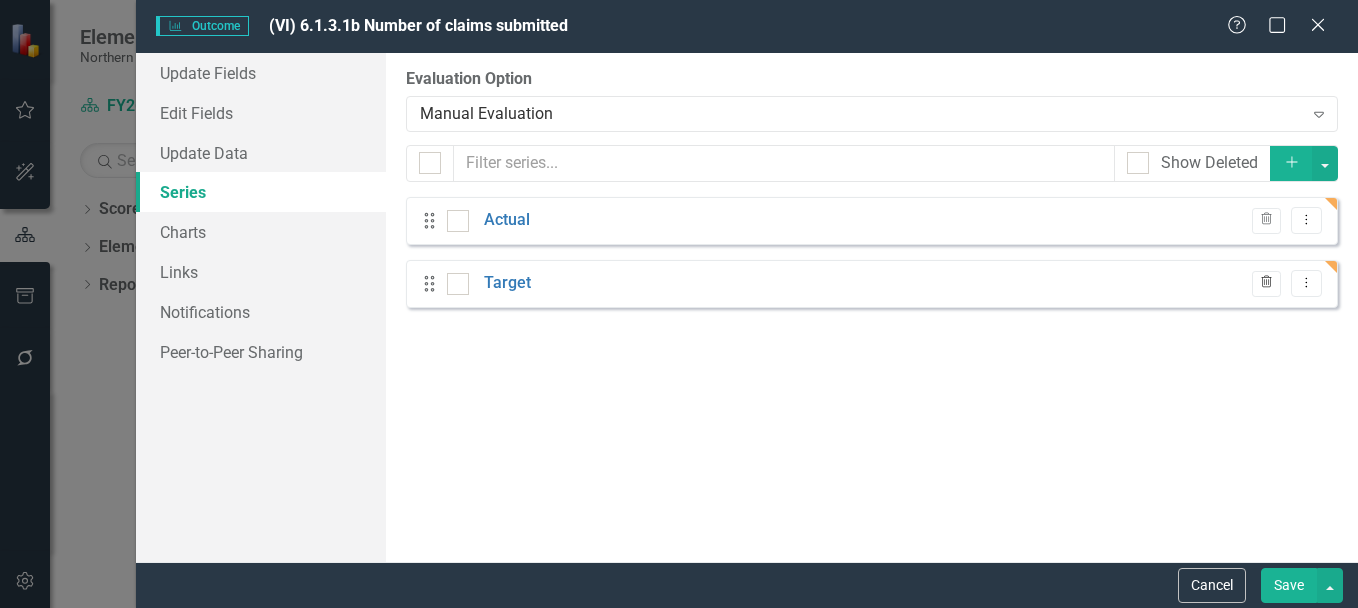 click 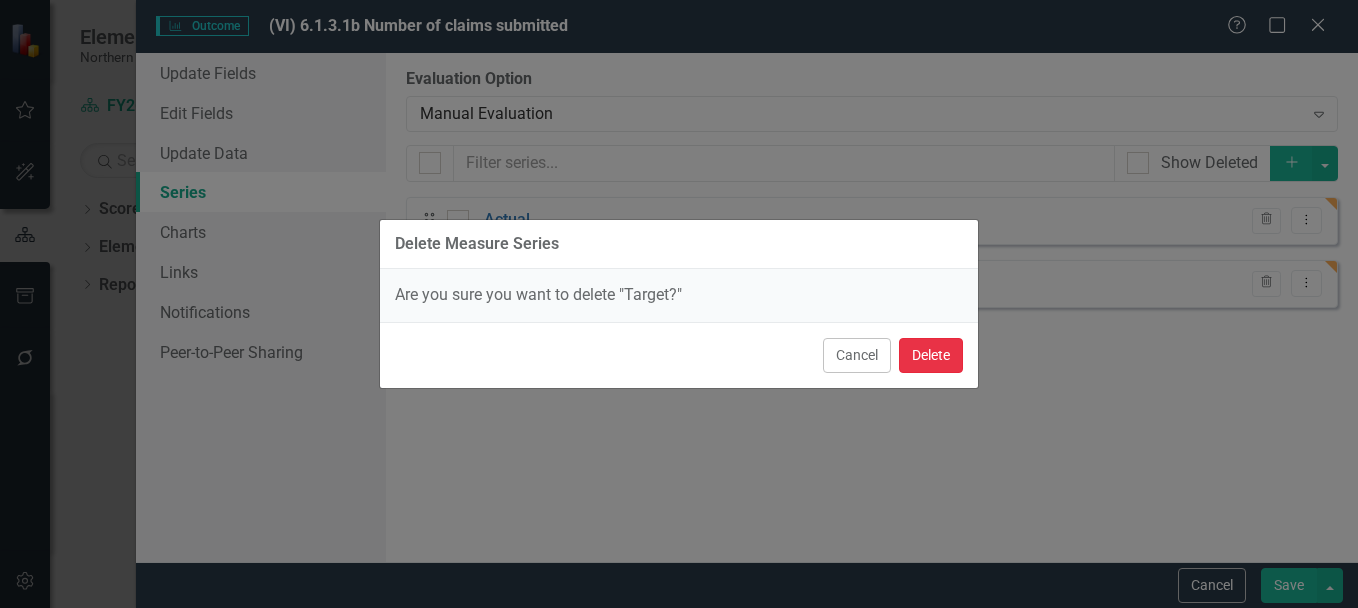 click on "Delete" at bounding box center [931, 355] 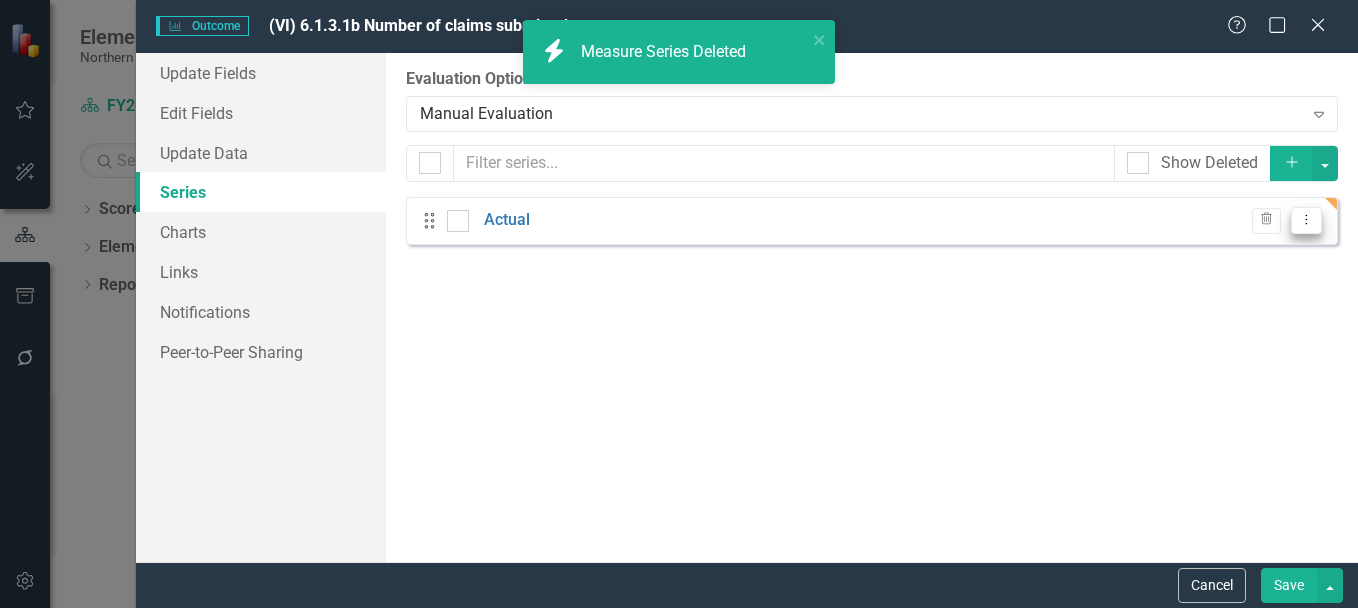 click on "Dropdown Menu" at bounding box center (1306, 220) 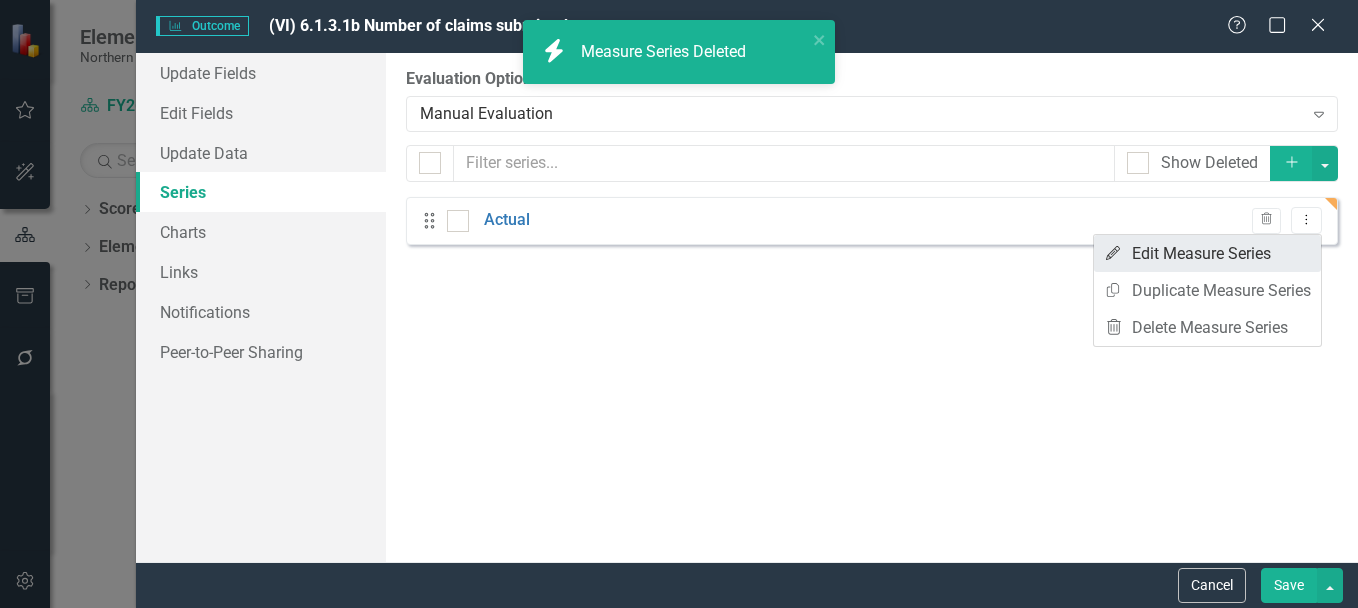 click on "Edit Edit Measure Series" at bounding box center [1207, 253] 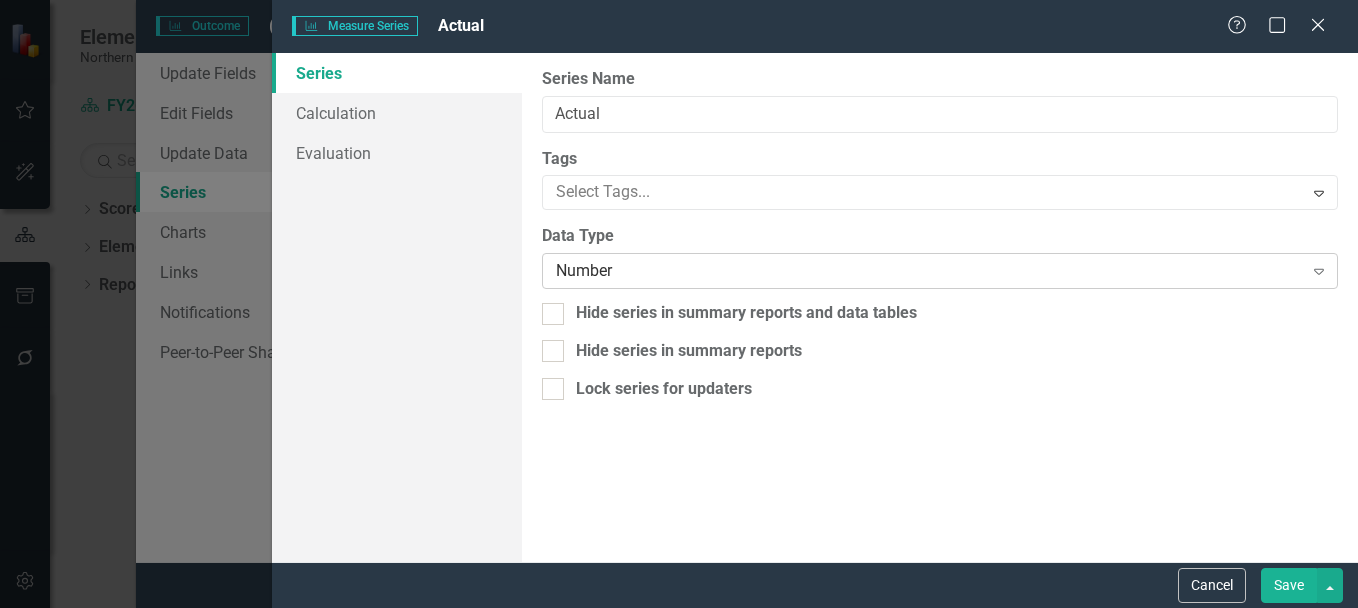 click on "Number" at bounding box center [929, 271] 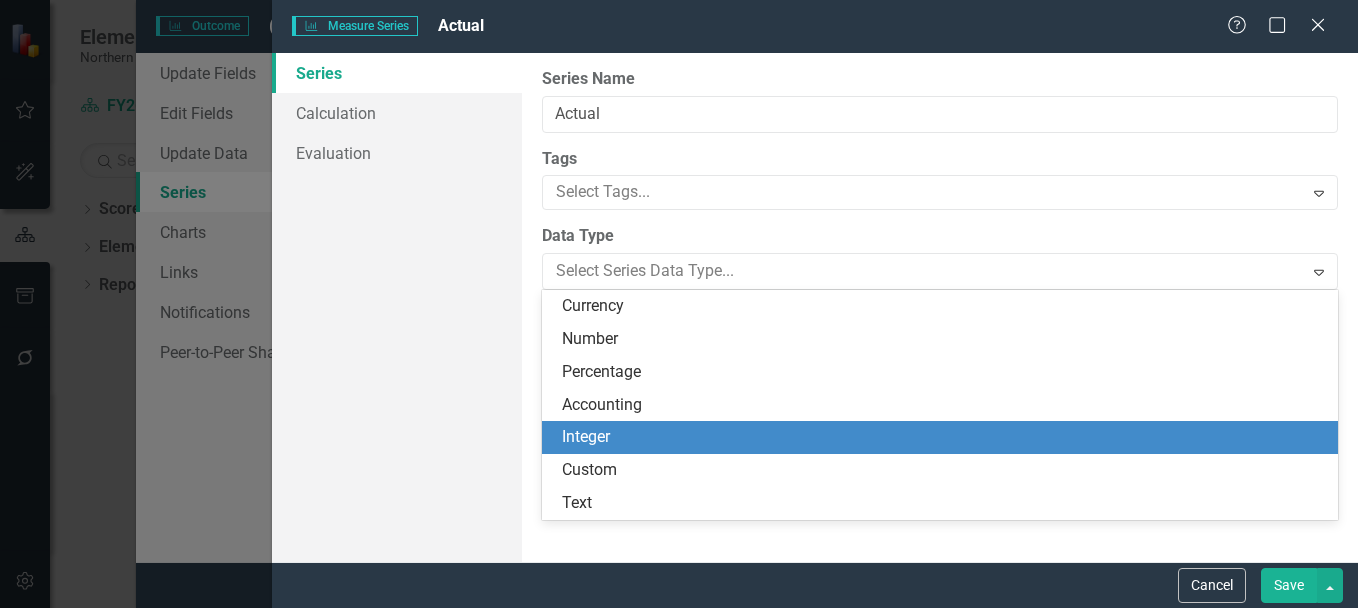 click on "Integer" at bounding box center (944, 437) 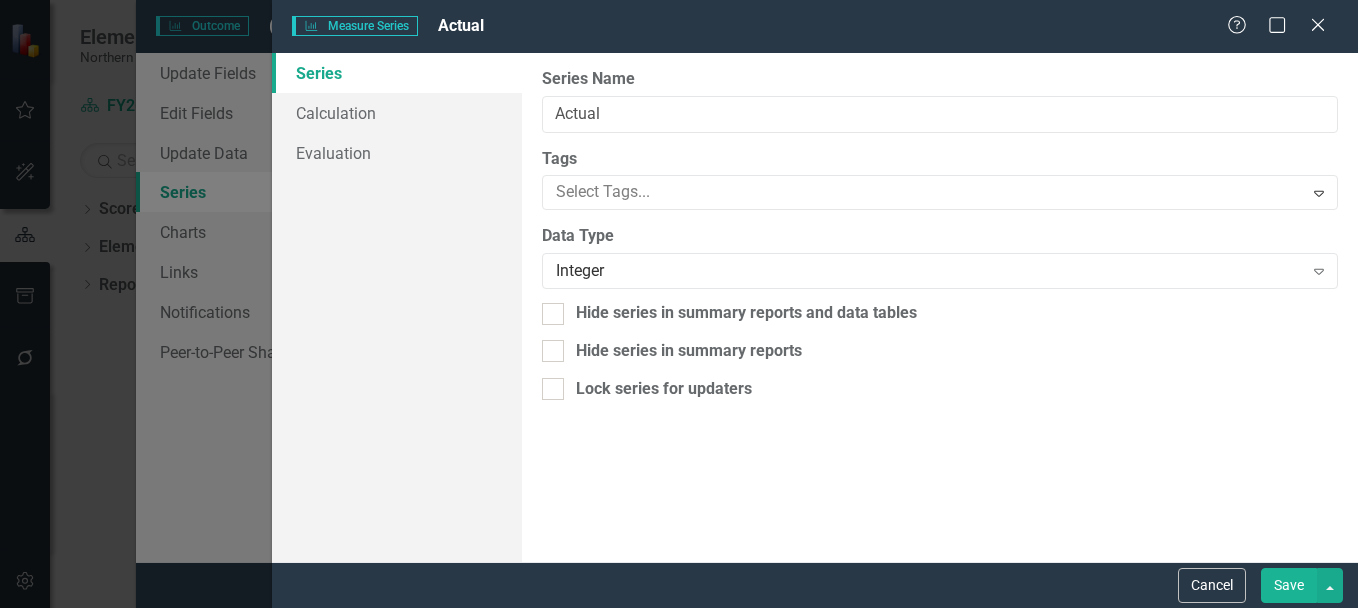 click on "Save" at bounding box center [1289, 585] 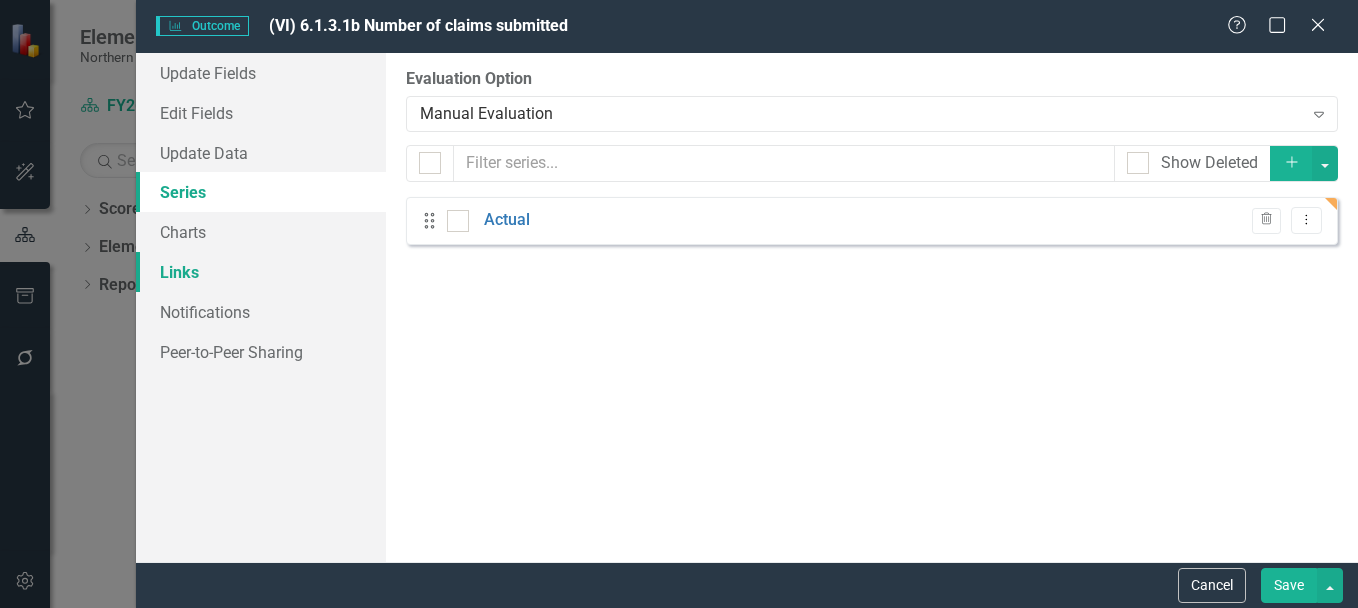 click on "Links" at bounding box center [261, 272] 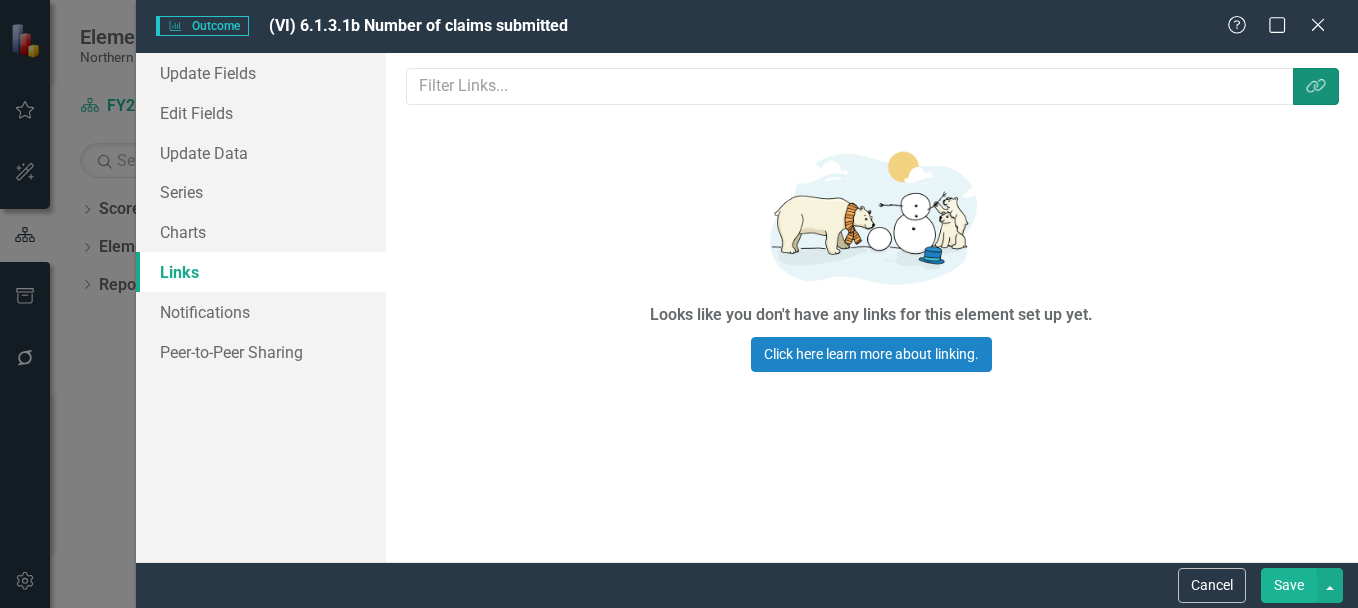 click on "Link Tag" 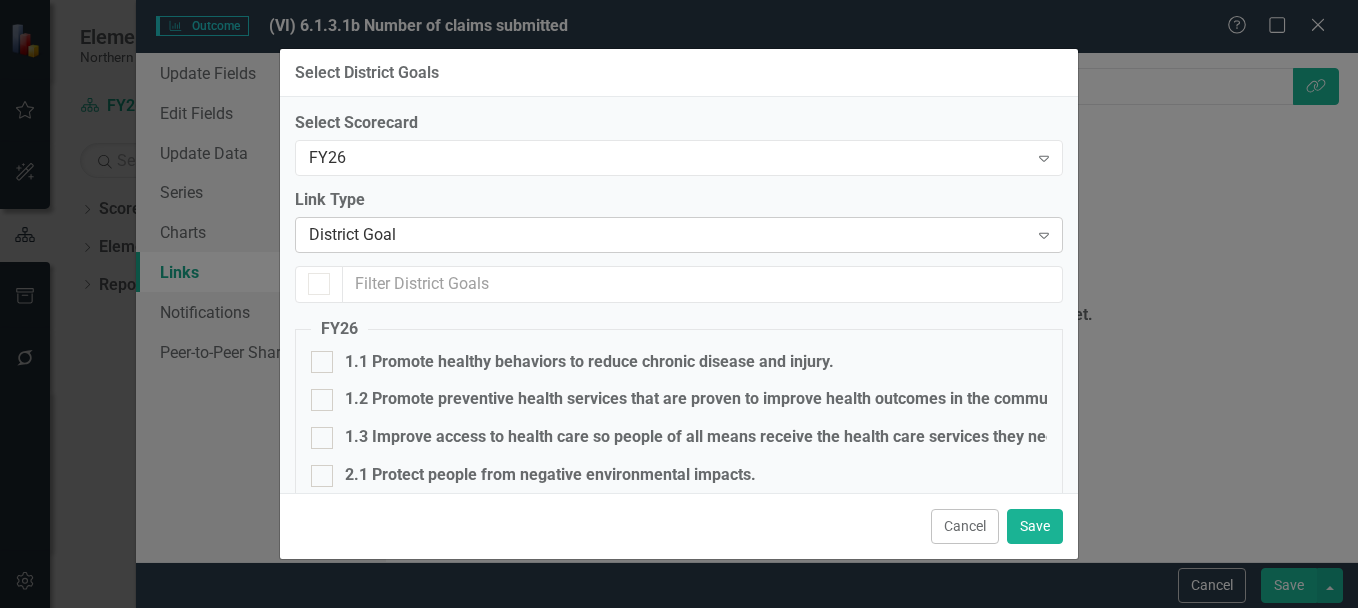 checkbox on "false" 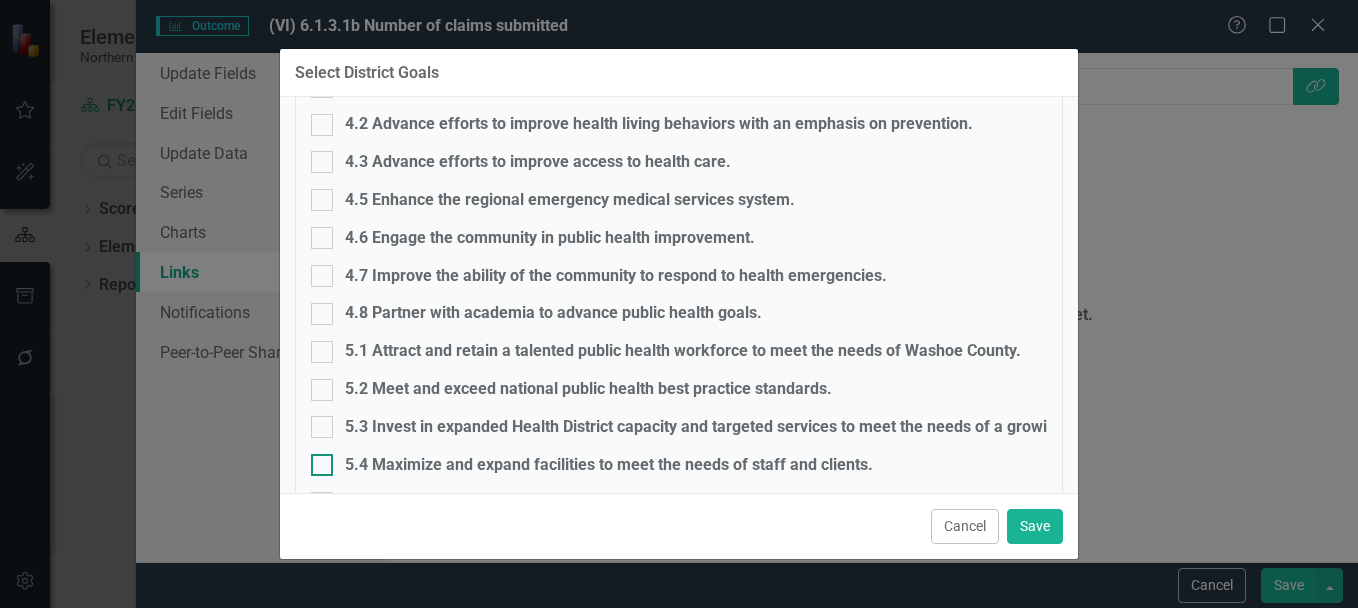 scroll, scrollTop: 673, scrollLeft: 0, axis: vertical 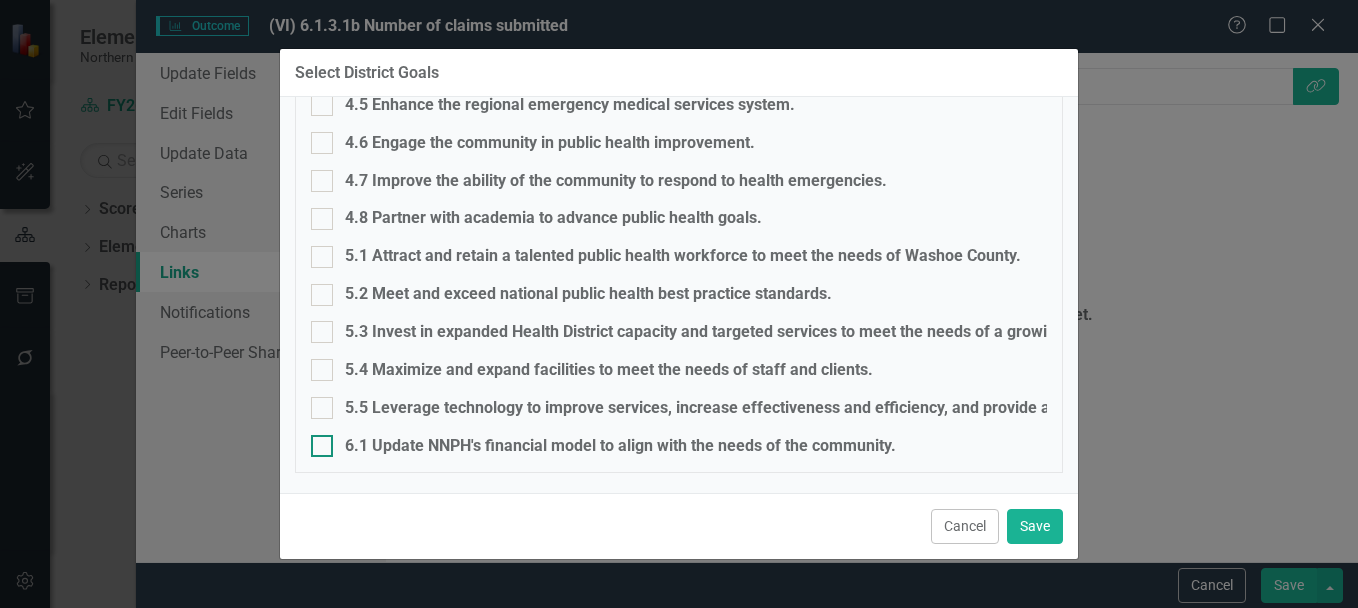 click on "6.1 Update NNPH's financial model to align with the needs of the community." at bounding box center (317, 441) 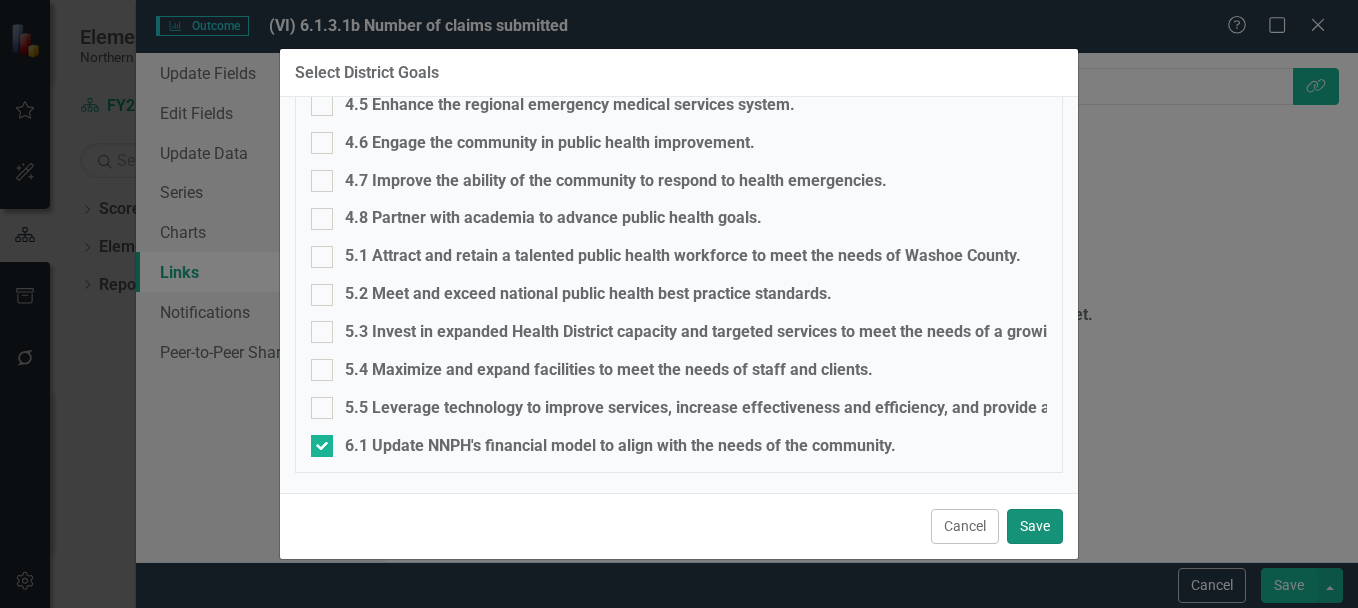 click on "Save" at bounding box center (1035, 526) 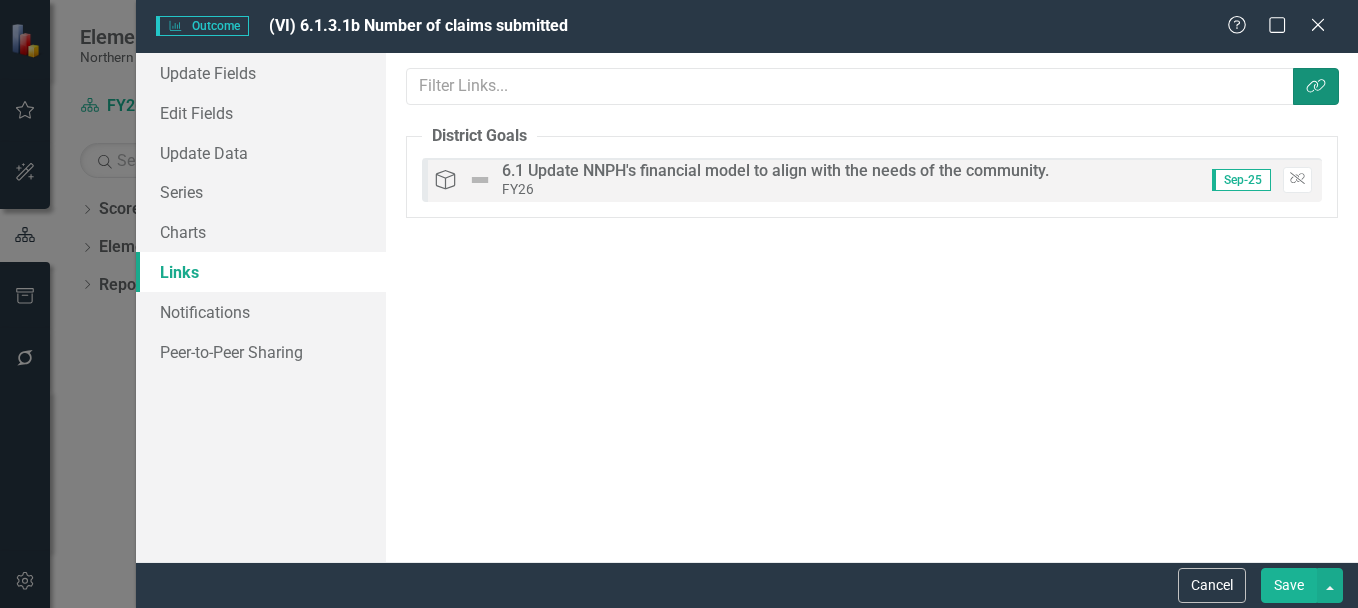 click on "Link Tag" at bounding box center [1316, 86] 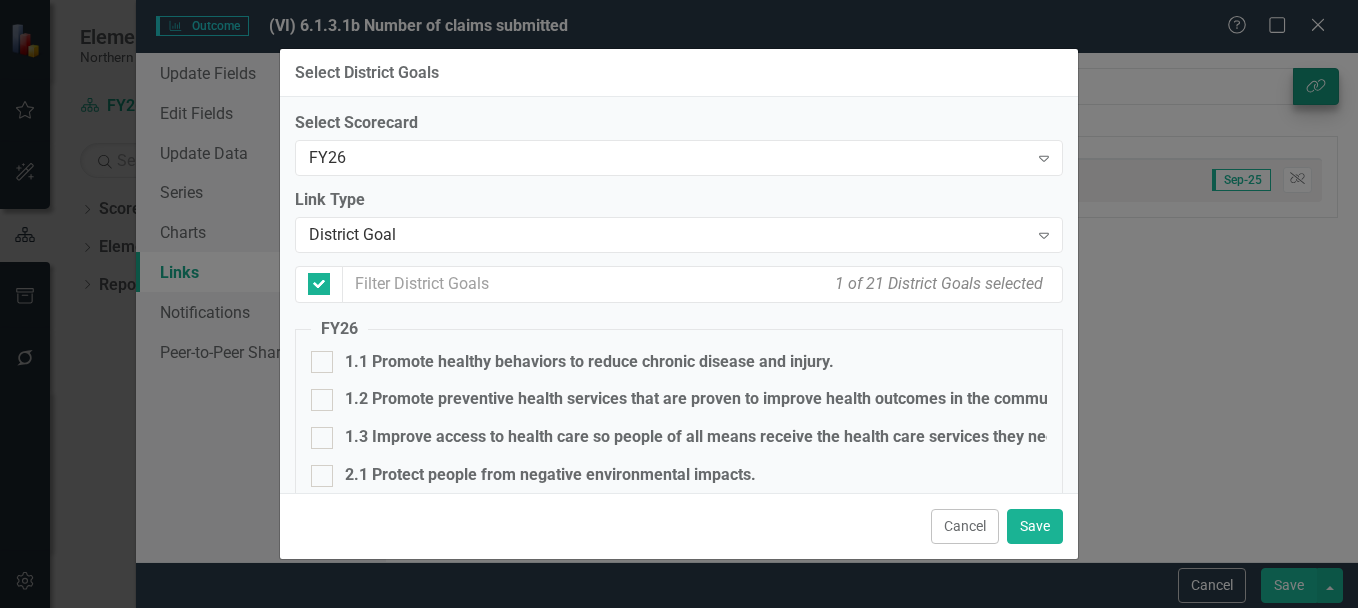 checkbox on "false" 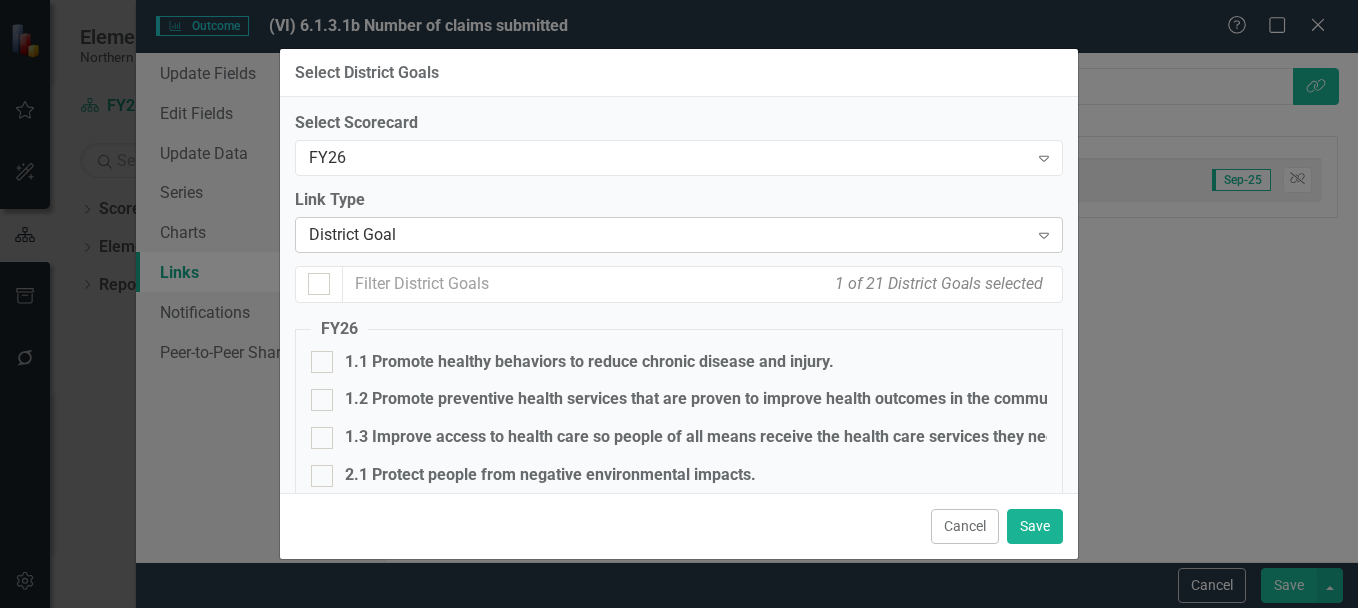 click on "District Goal" at bounding box center (668, 234) 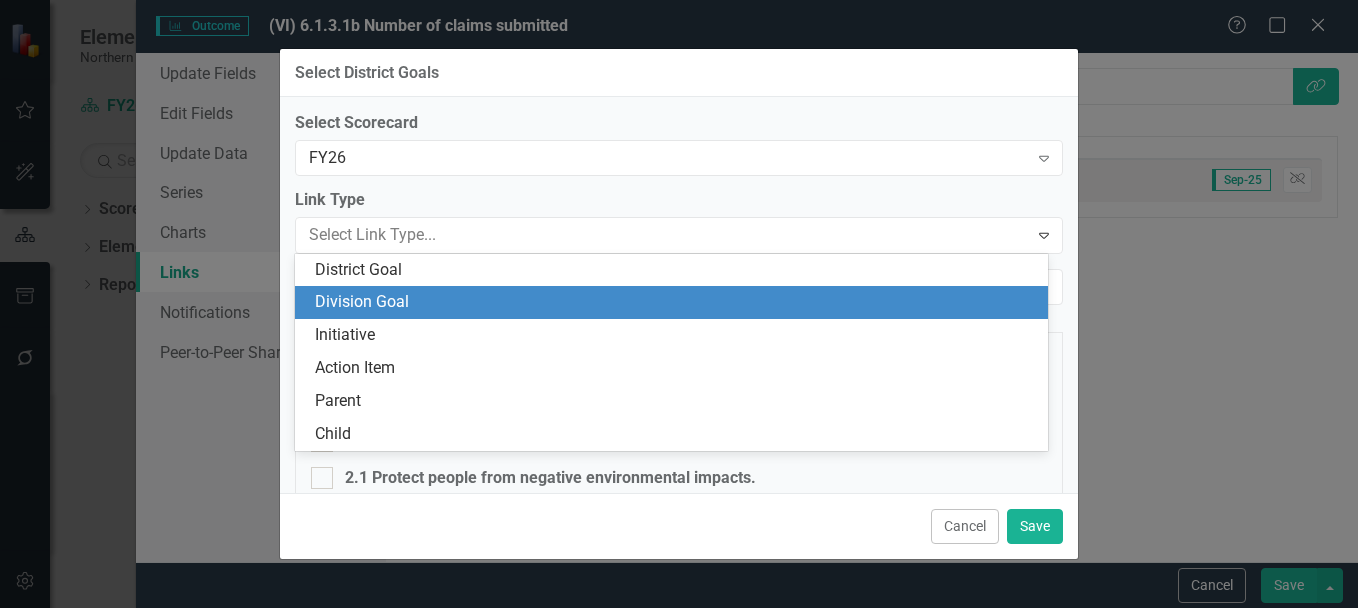 click on "Division Goal" at bounding box center (675, 302) 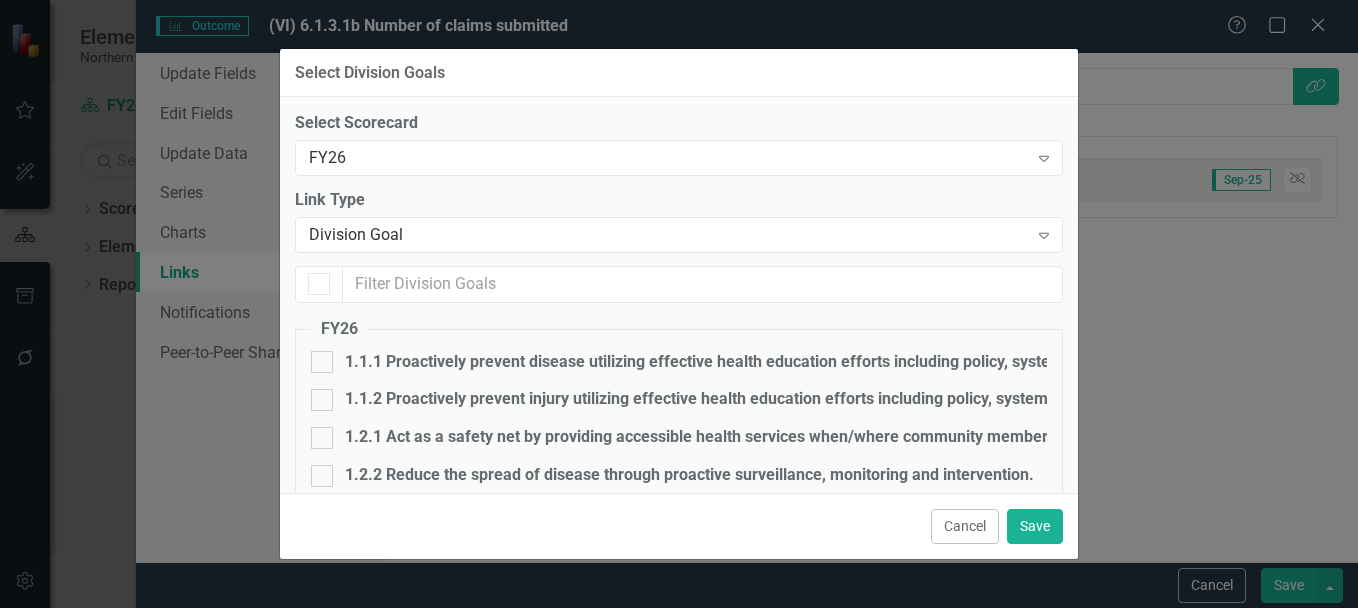 checkbox on "false" 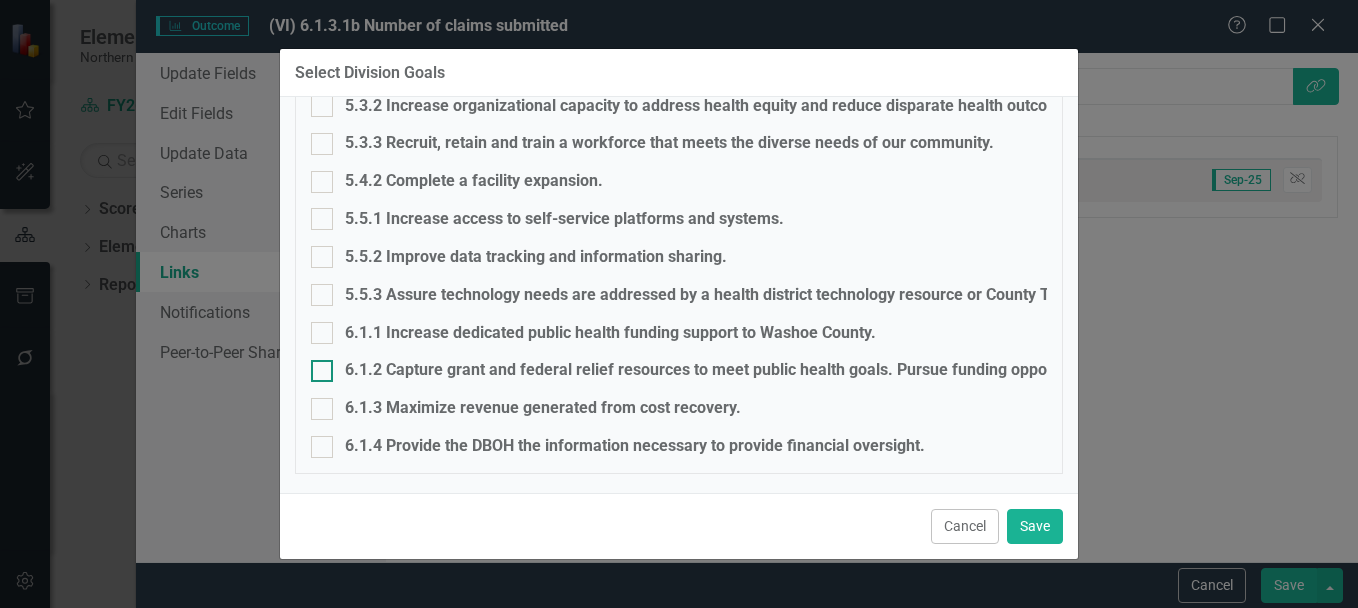 scroll, scrollTop: 1733, scrollLeft: 0, axis: vertical 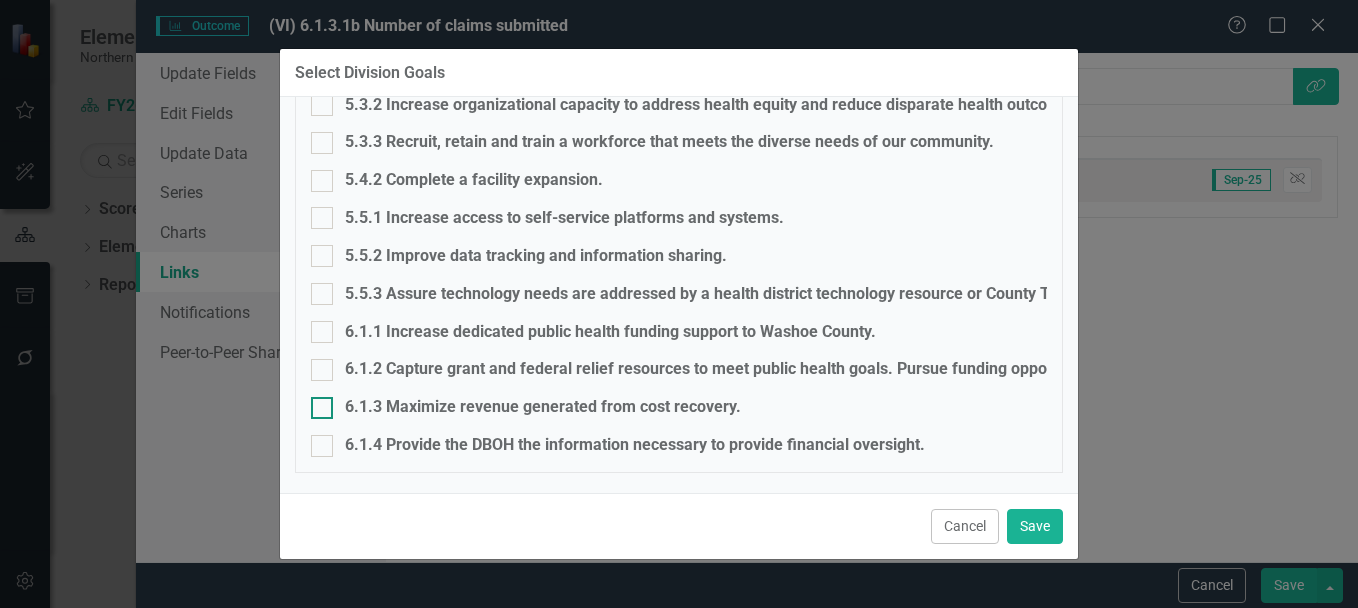 click at bounding box center (322, 408) 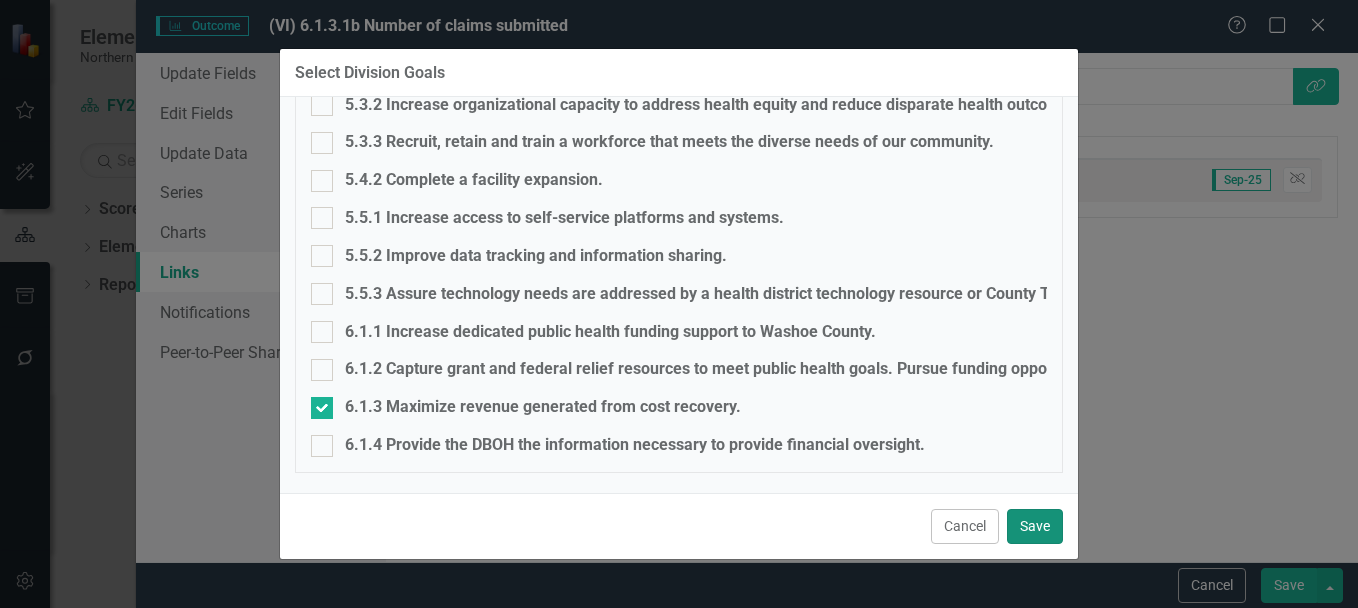 click on "Save" at bounding box center [1035, 526] 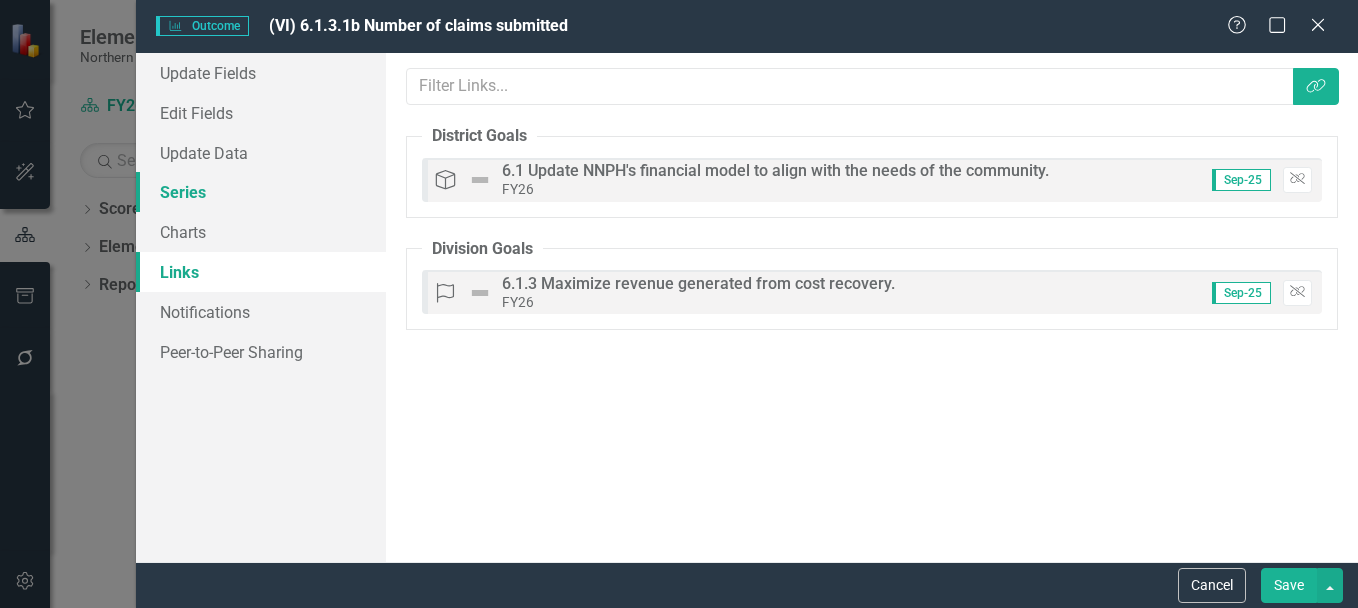click on "Series" at bounding box center [261, 192] 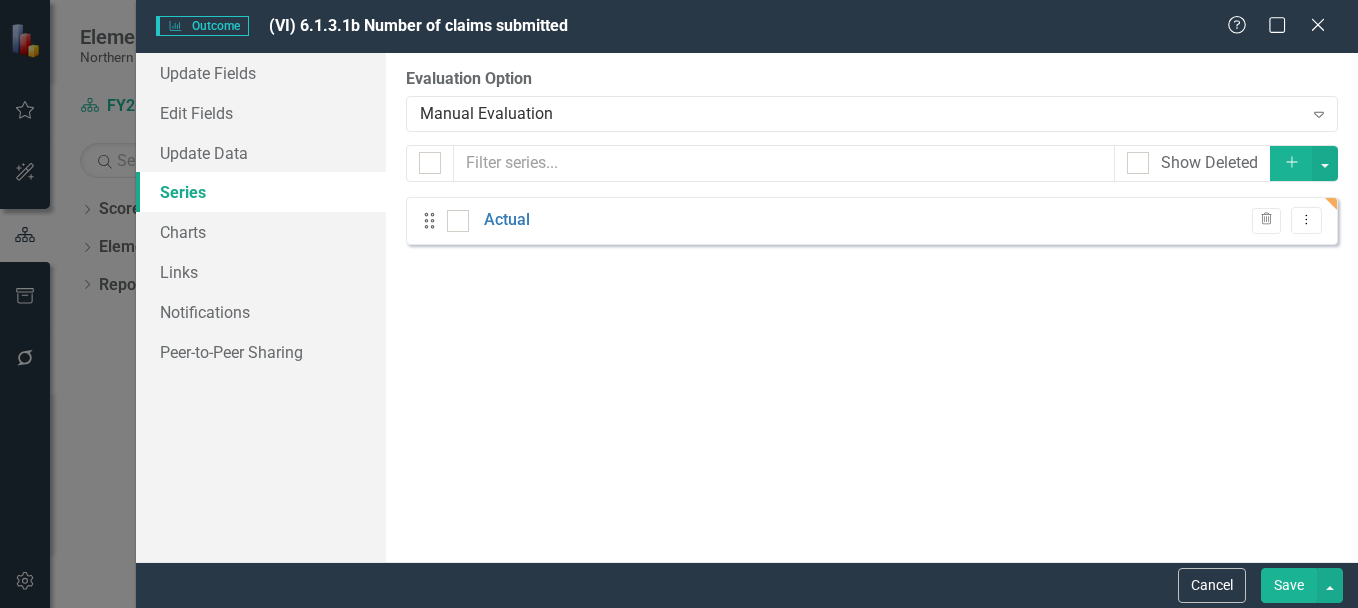 click on "Save" at bounding box center [1289, 585] 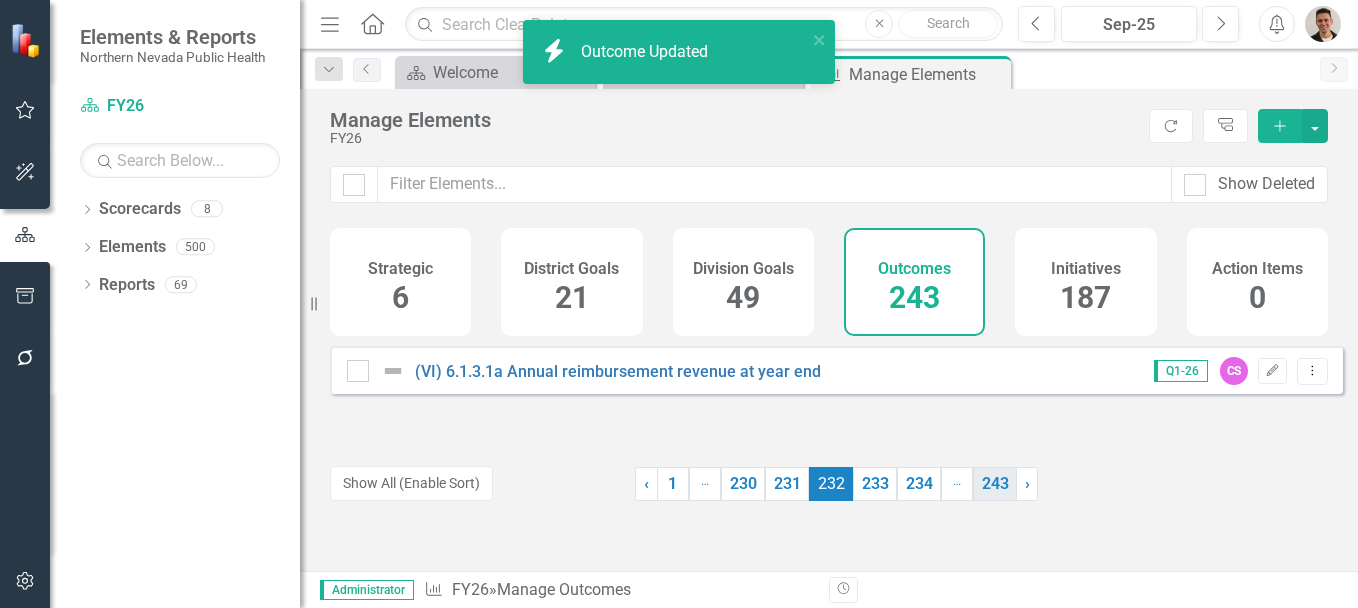 click on "243" at bounding box center (995, 484) 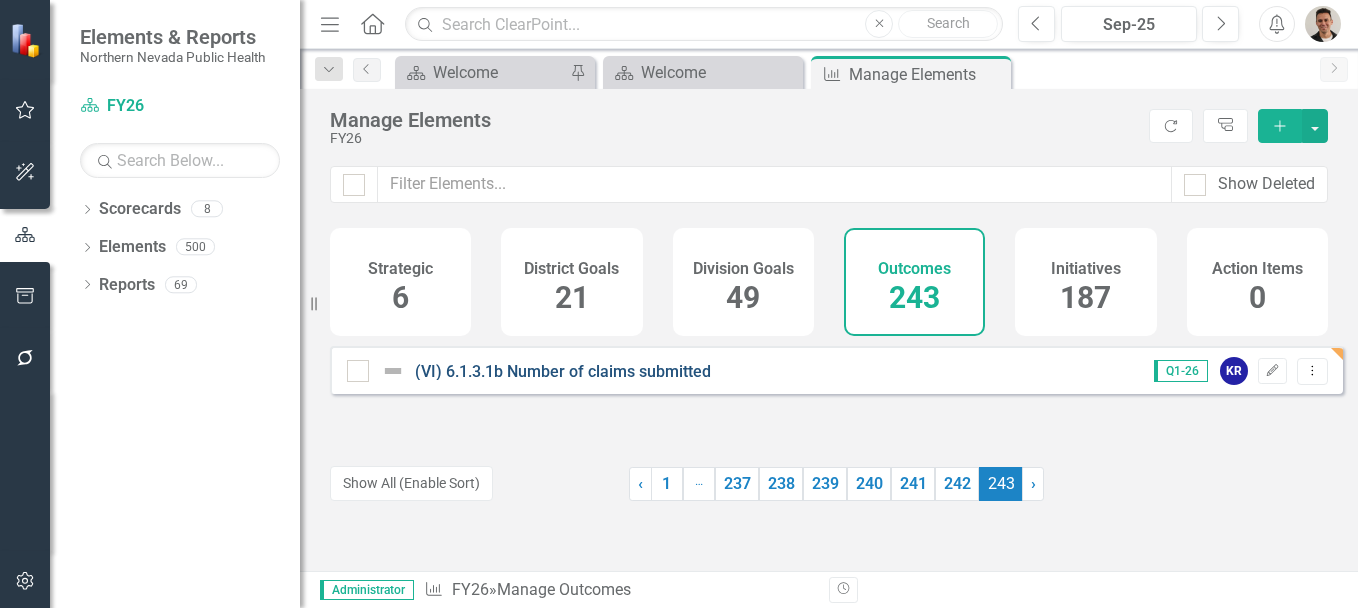 click on "(VI) 6.1.3.1b Number of claims submitted" at bounding box center [563, 371] 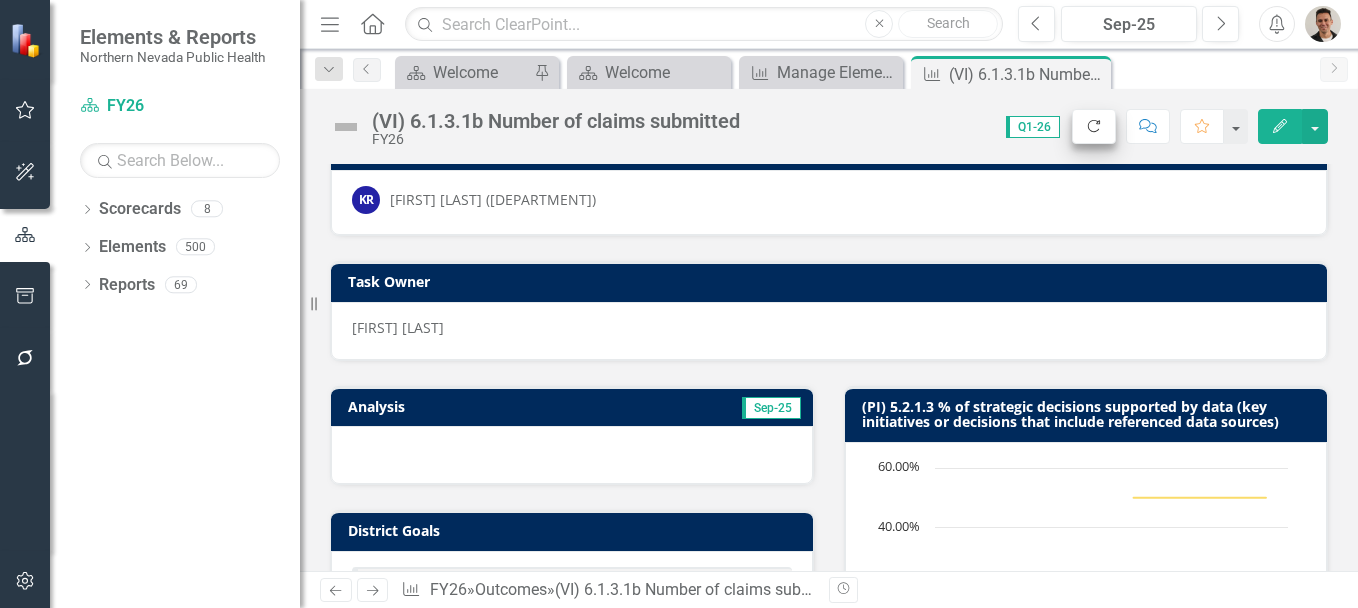 scroll, scrollTop: 0, scrollLeft: 0, axis: both 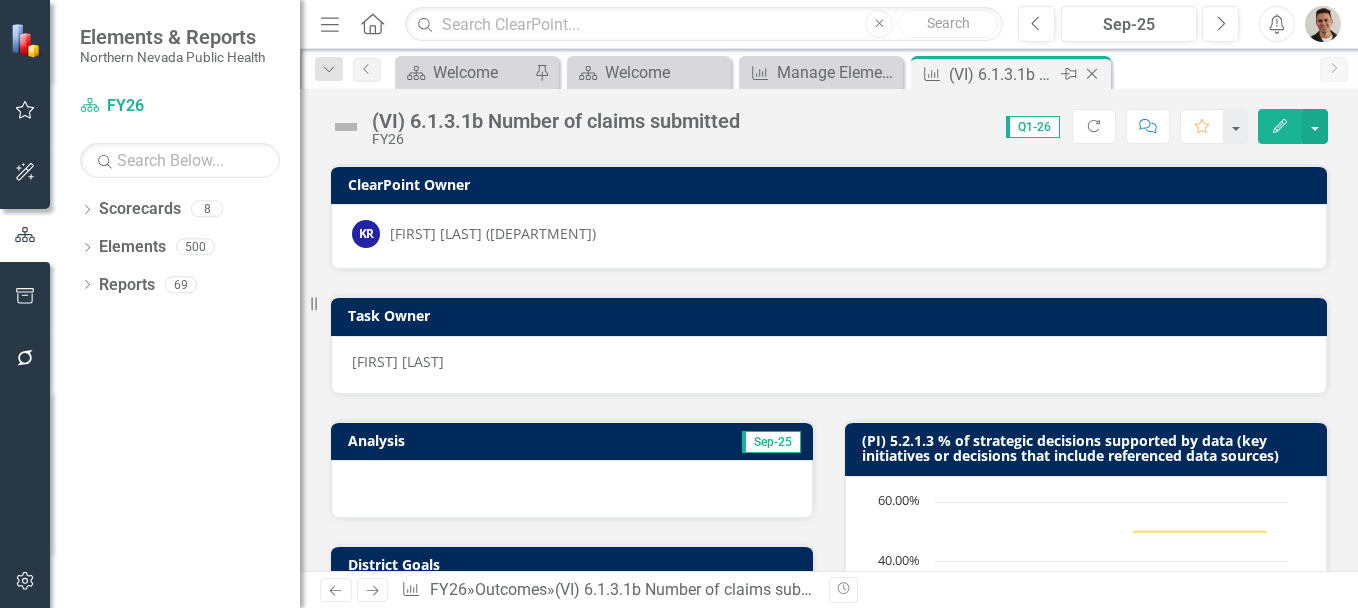 click on "Close" 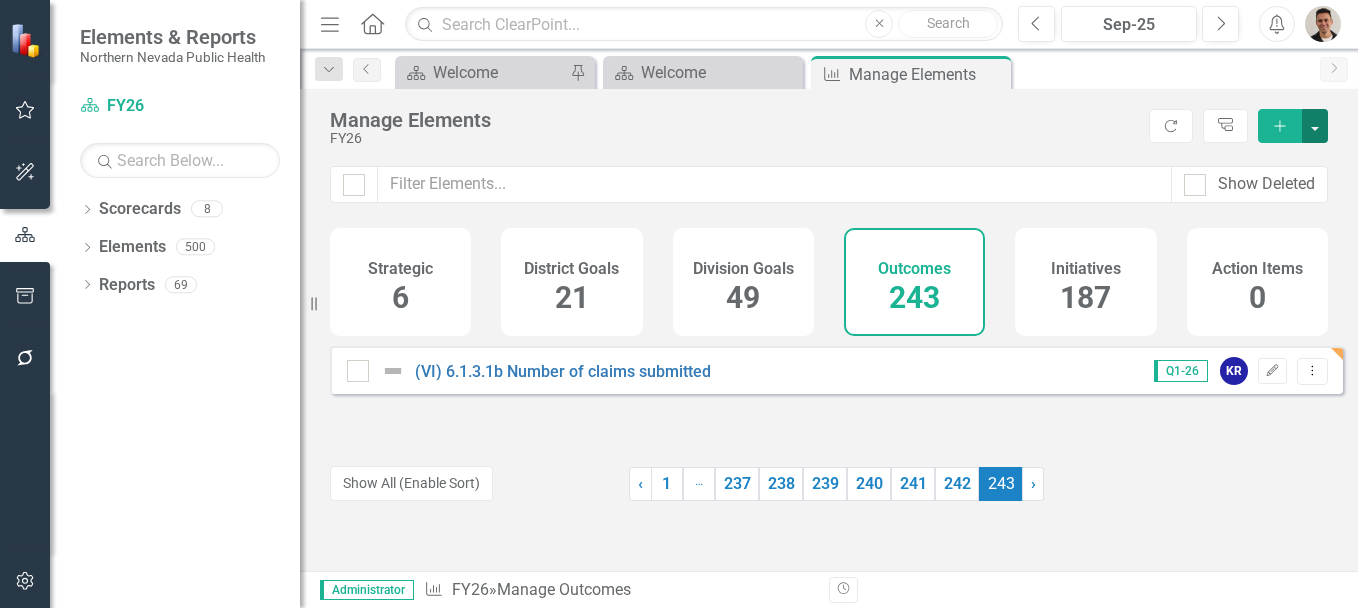 click at bounding box center [1315, 126] 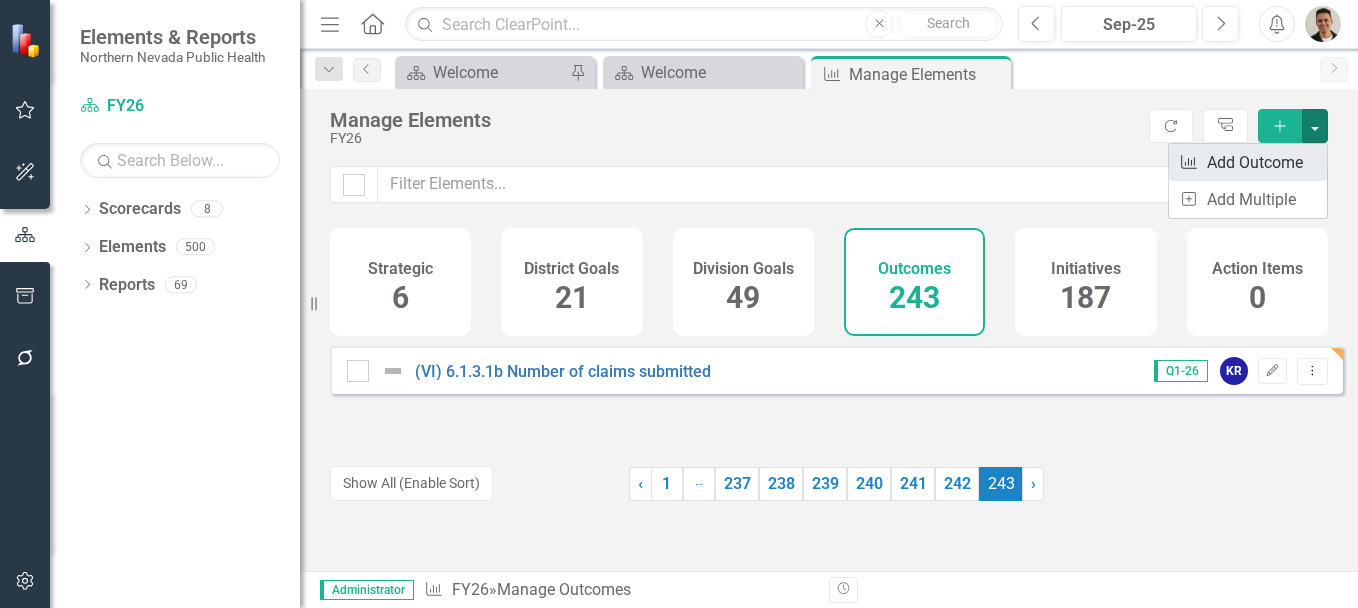 click on "Outcome Add   Outcome" at bounding box center (1248, 162) 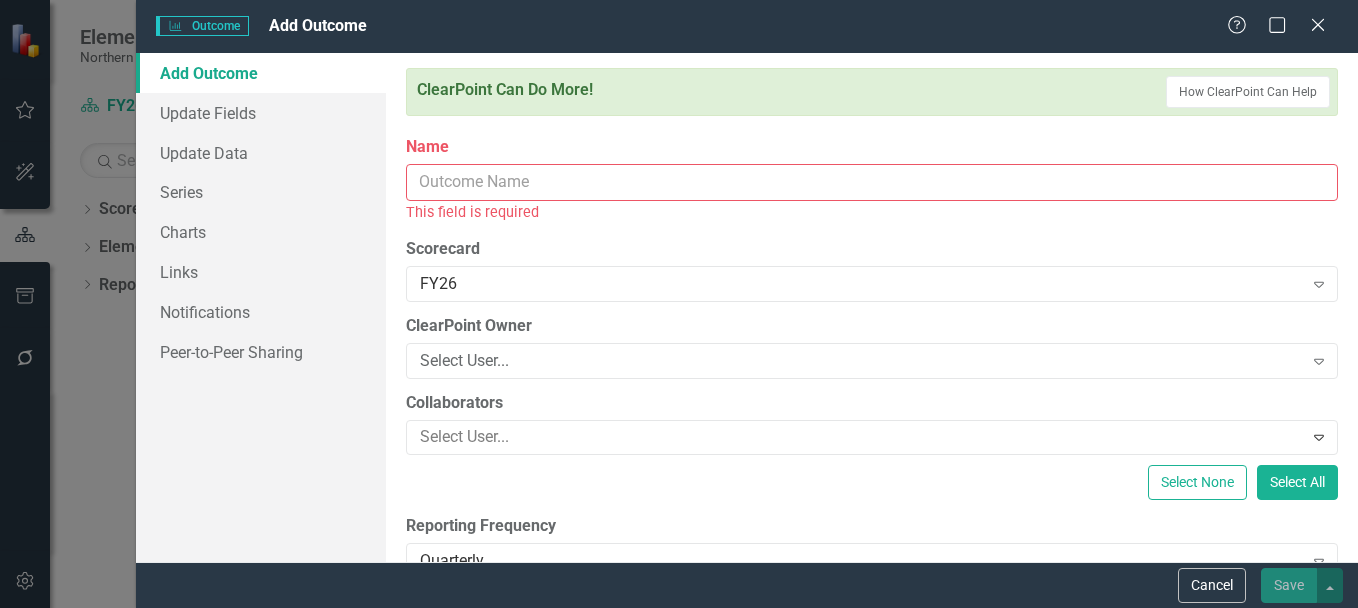 click on "Name" at bounding box center [872, 182] 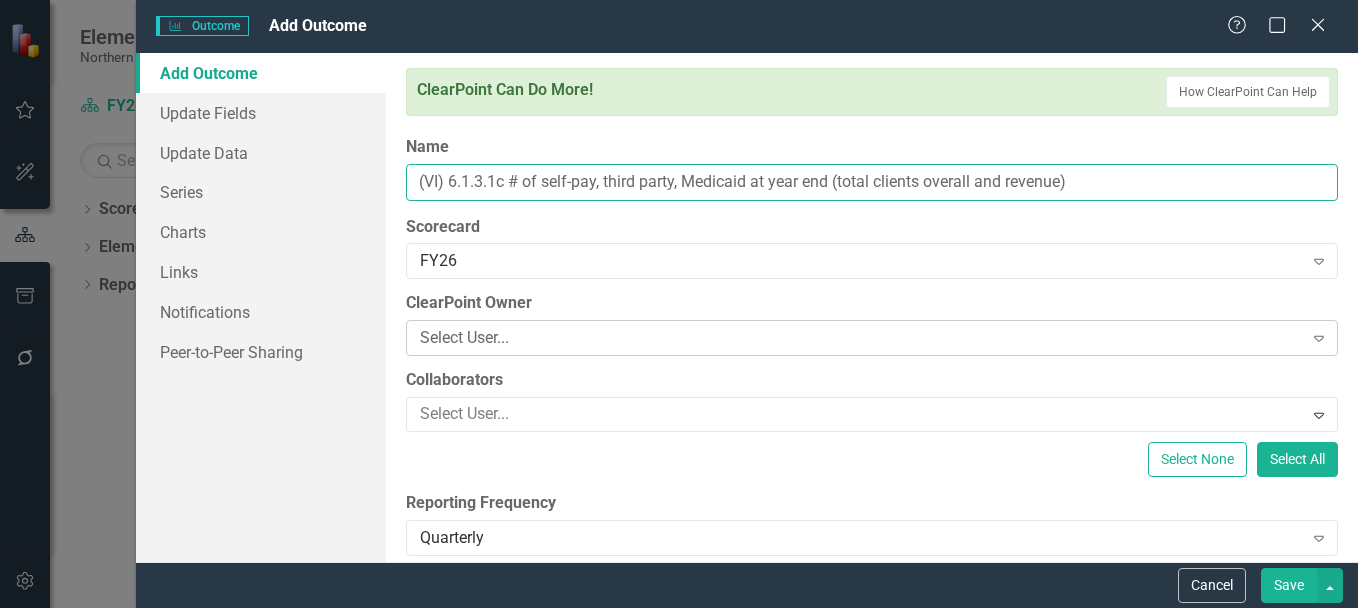 type on "(VI) 6.1.3.1c # of self-pay, third party, Medicaid at year end (total clients overall and revenue)" 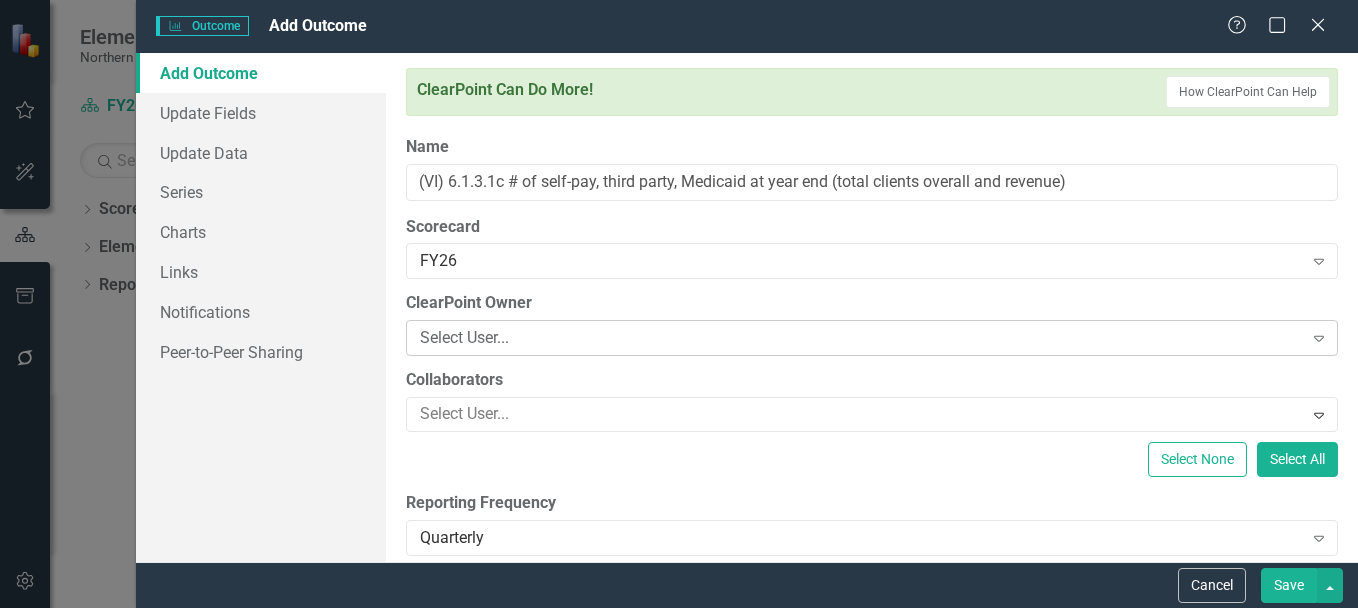 click on "Select User..." at bounding box center [861, 338] 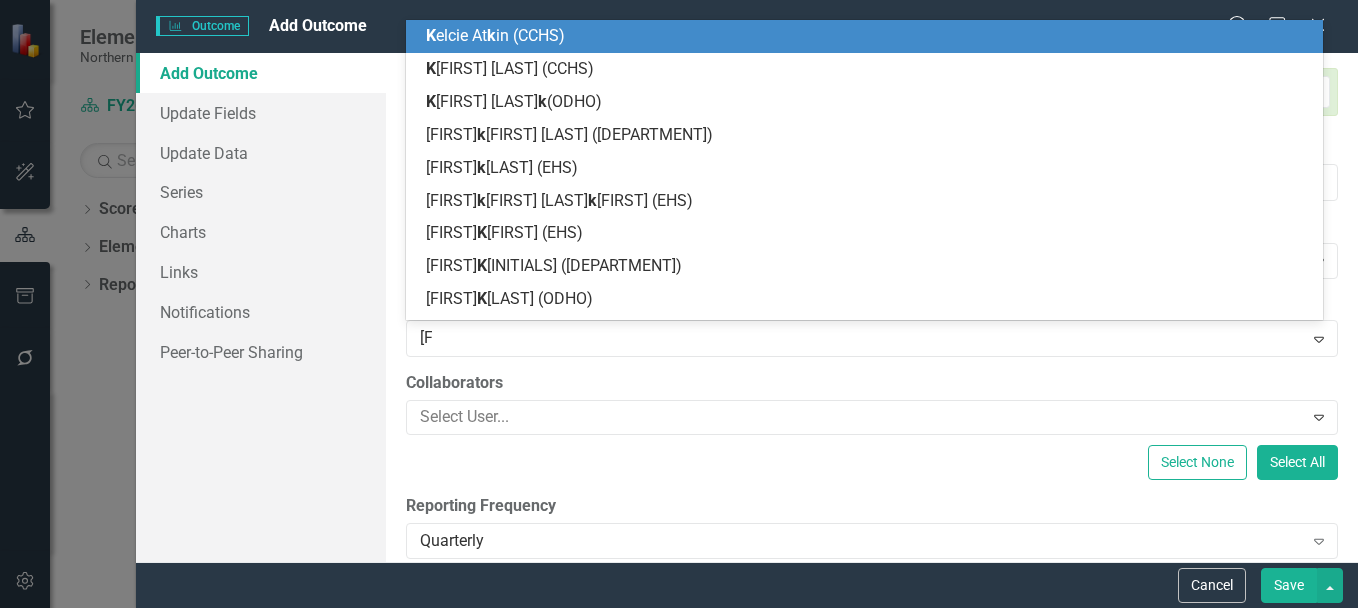 type on "kara" 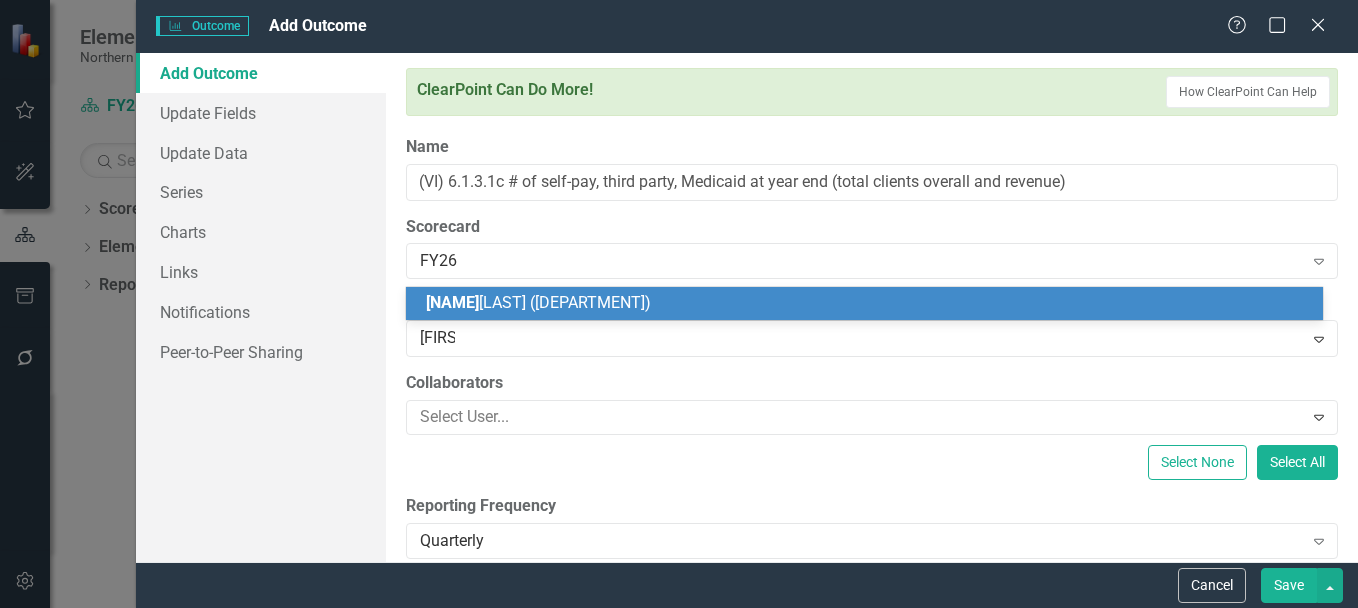 click on "Kara  Roseburrough (CCHS)" at bounding box center (538, 302) 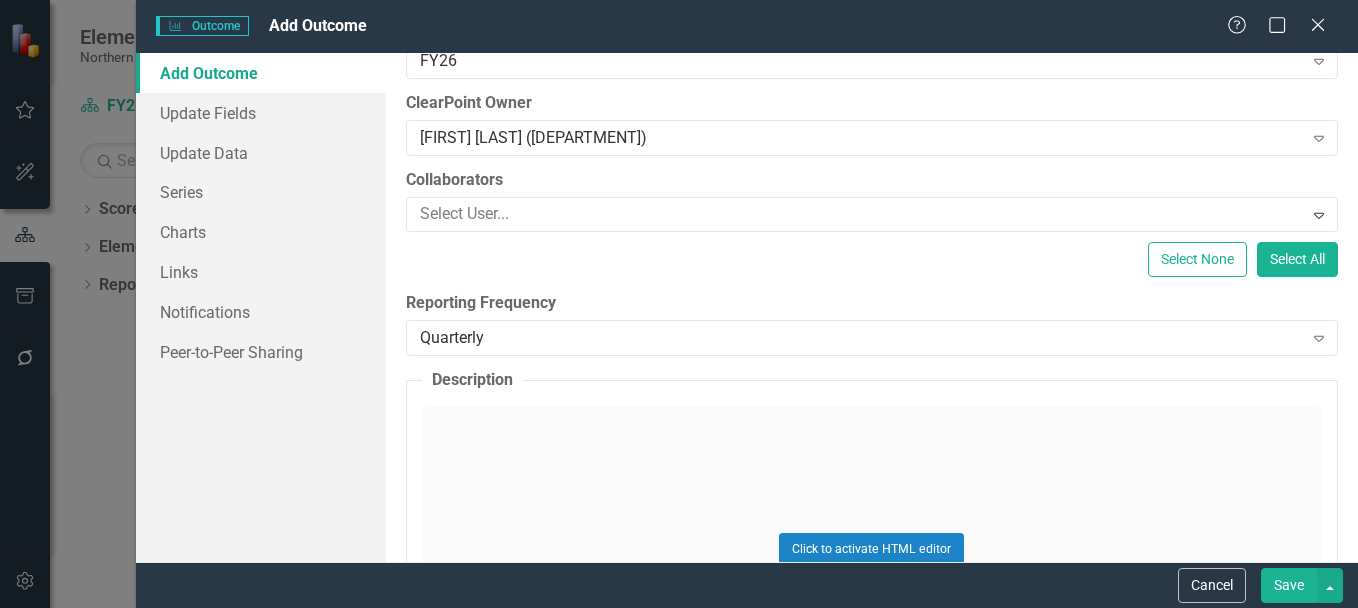 scroll, scrollTop: 300, scrollLeft: 0, axis: vertical 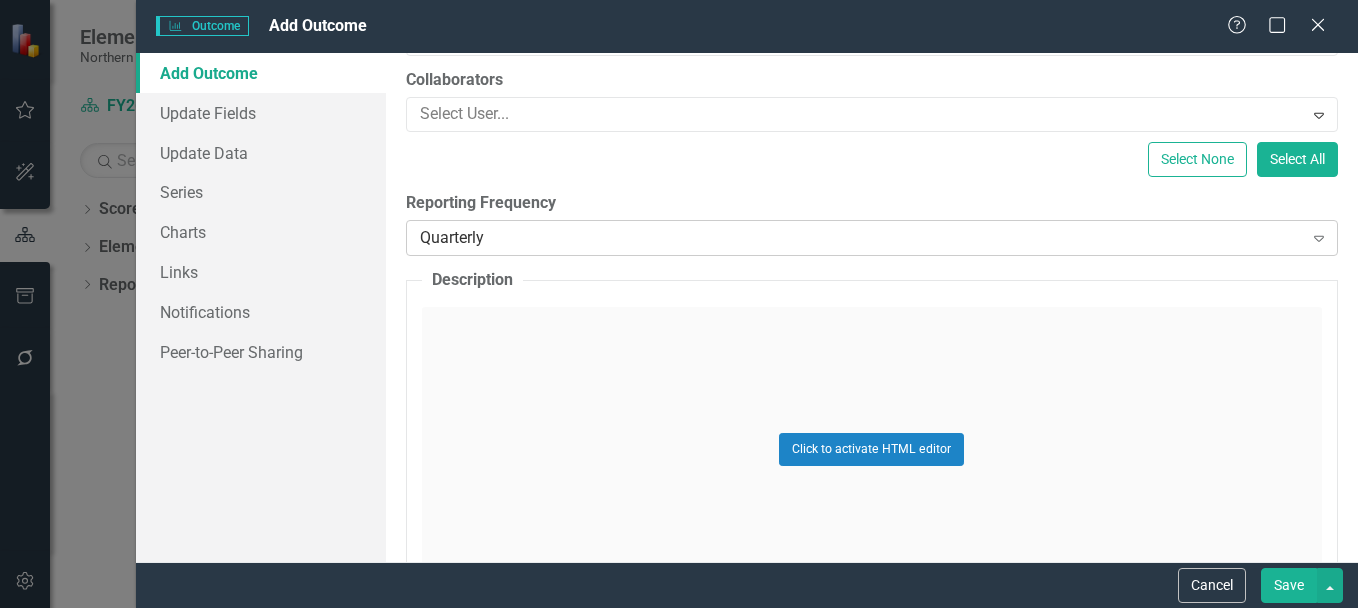 click on "Quarterly" at bounding box center [861, 238] 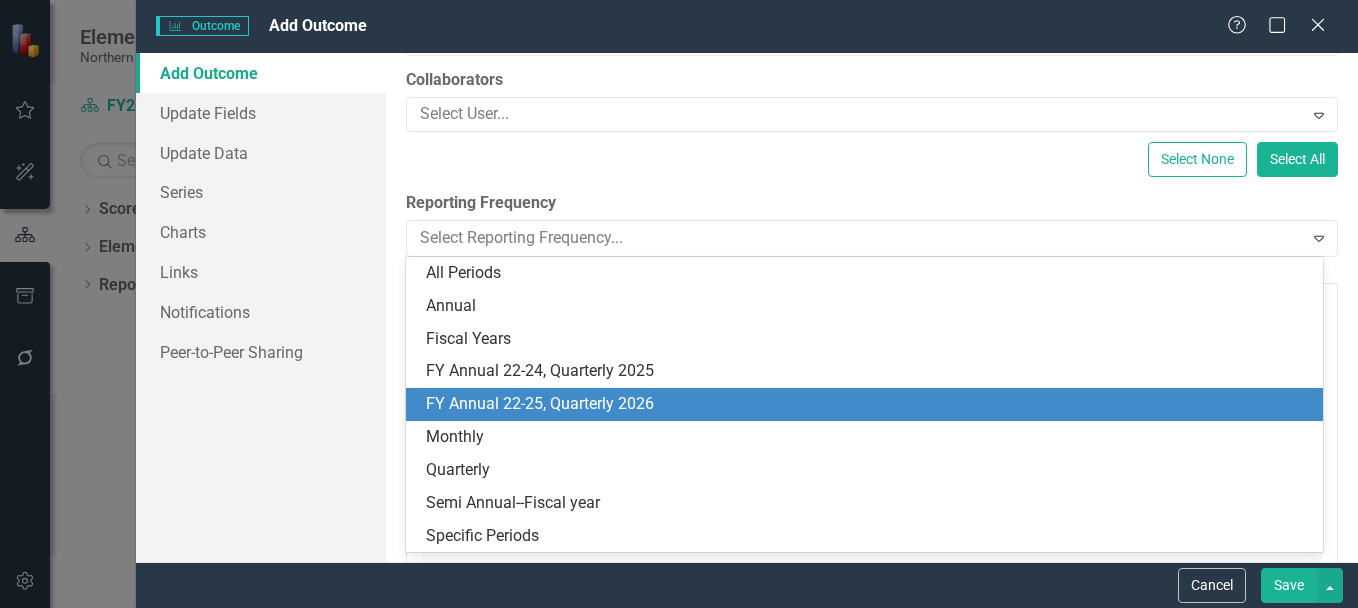 click on "FY Annual 22-25, Quarterly 2026" at bounding box center (868, 404) 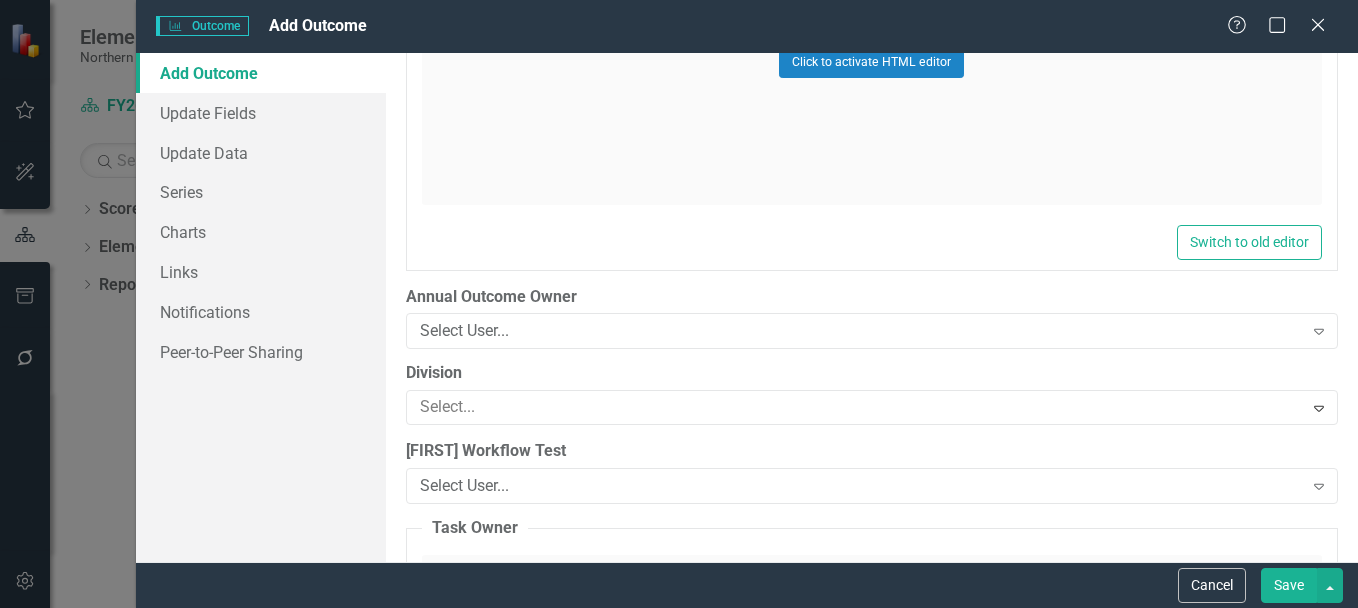 scroll, scrollTop: 1500, scrollLeft: 0, axis: vertical 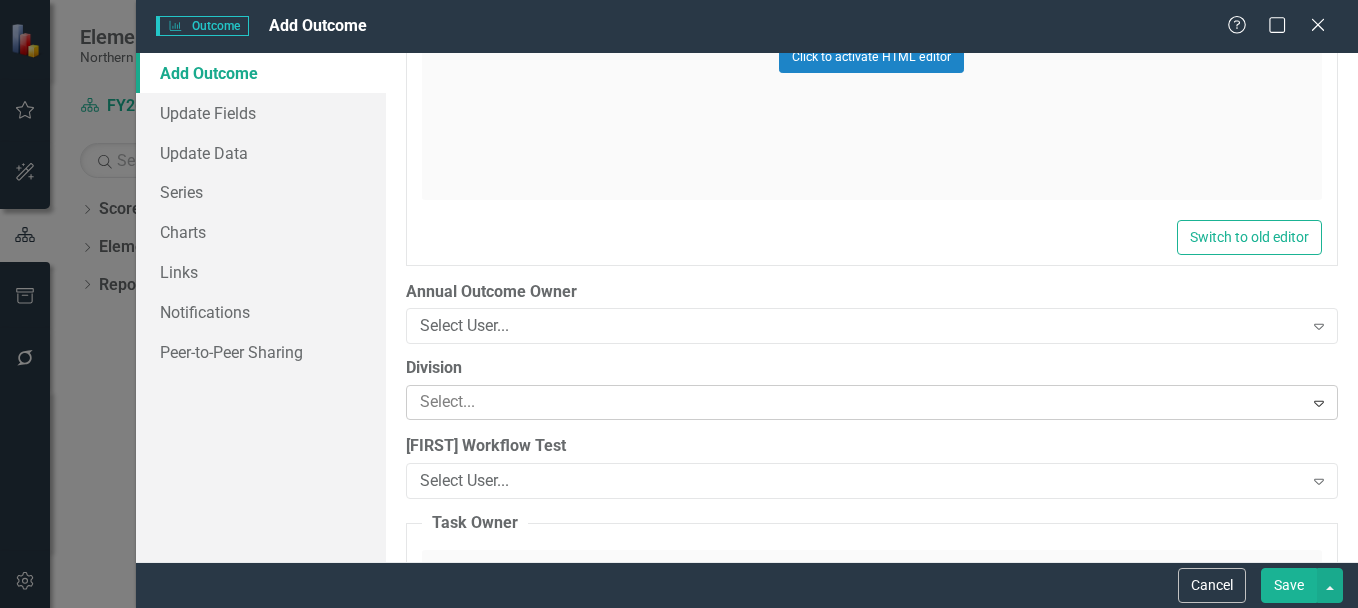 click at bounding box center [857, 402] 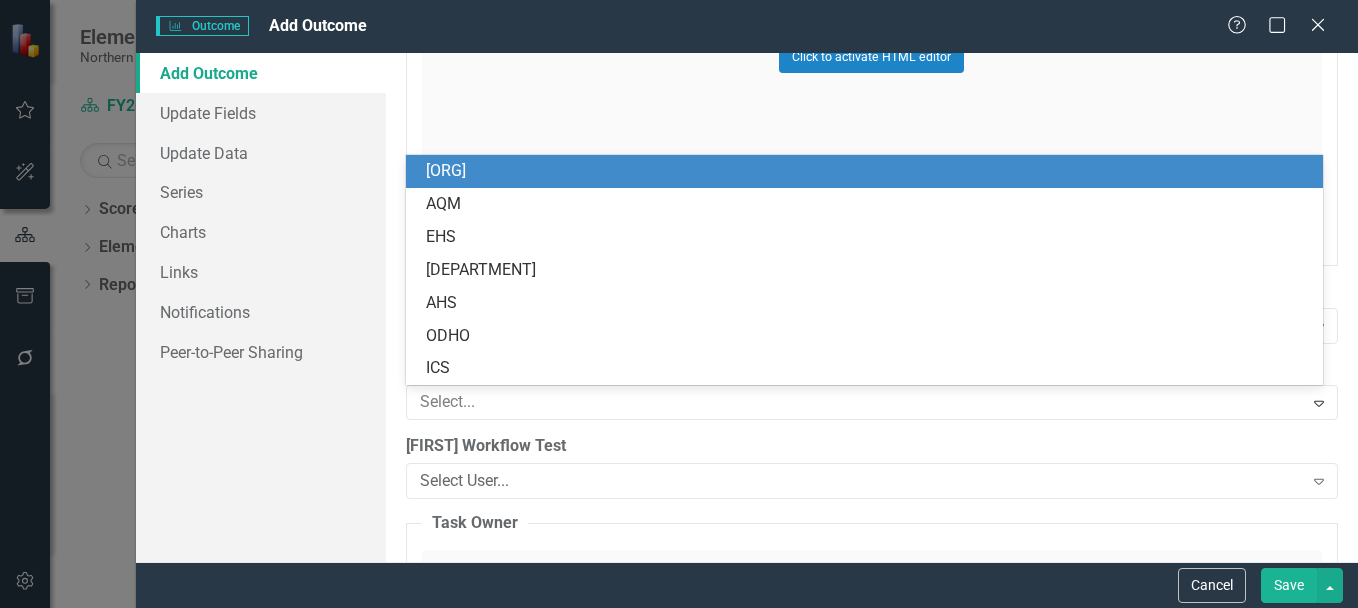 click on "CCHS" at bounding box center [868, 171] 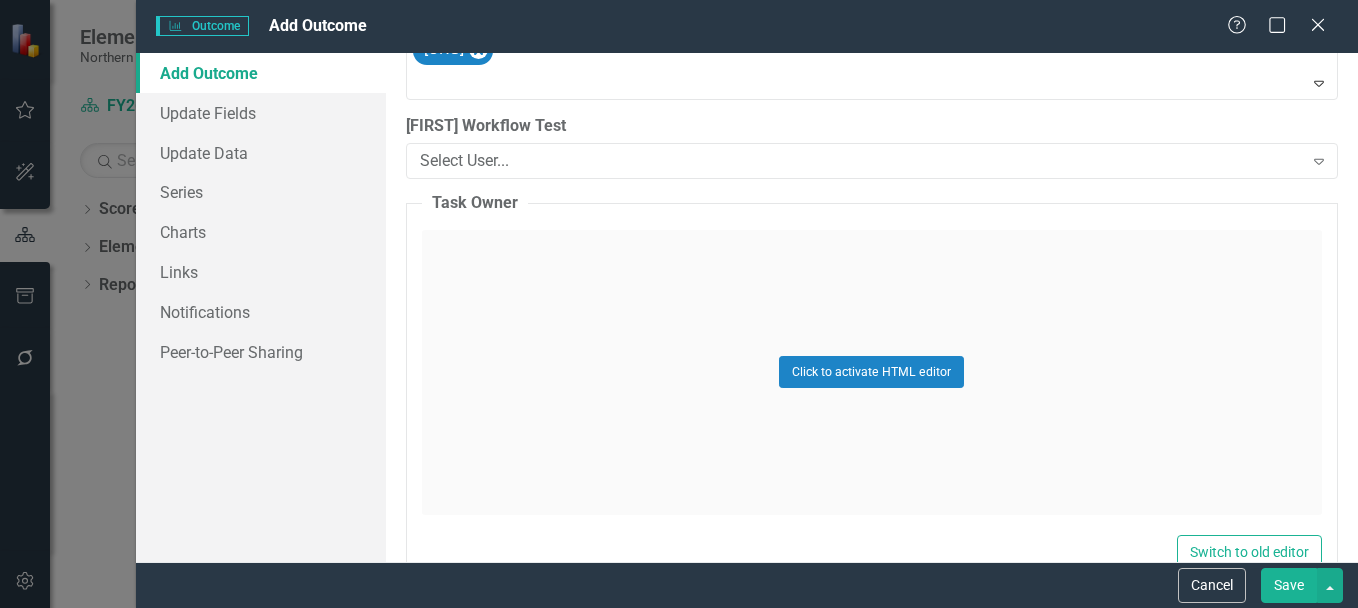 scroll, scrollTop: 1900, scrollLeft: 0, axis: vertical 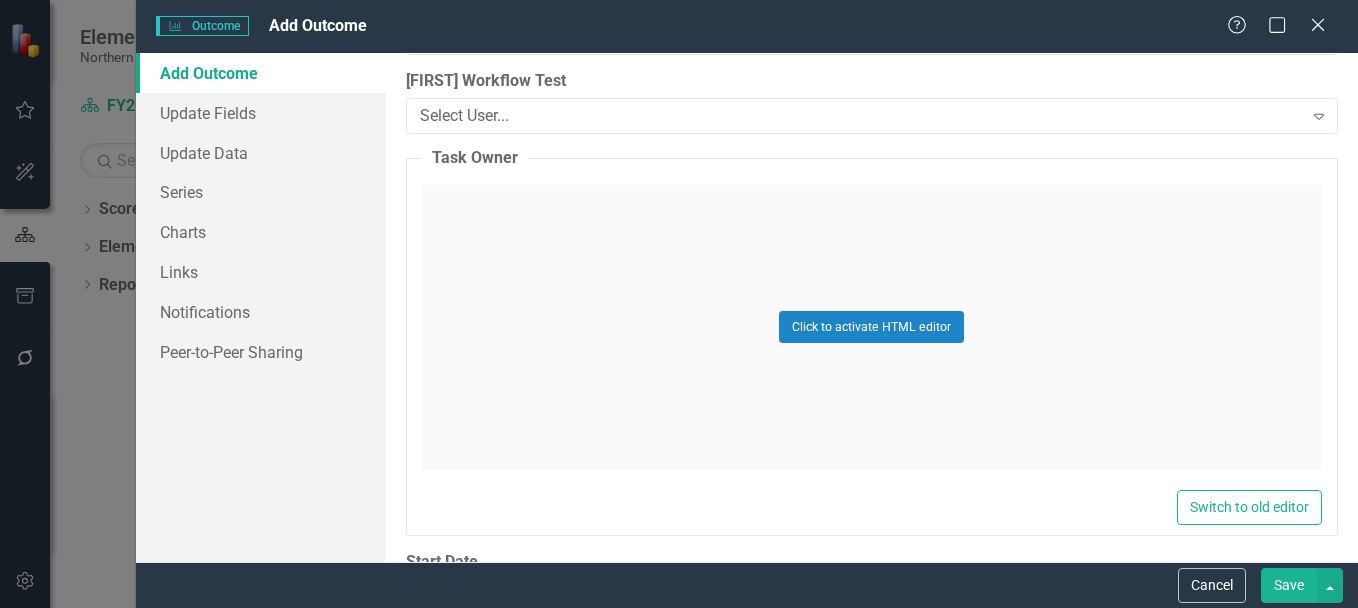 click on "Click to activate HTML editor" at bounding box center [872, 327] 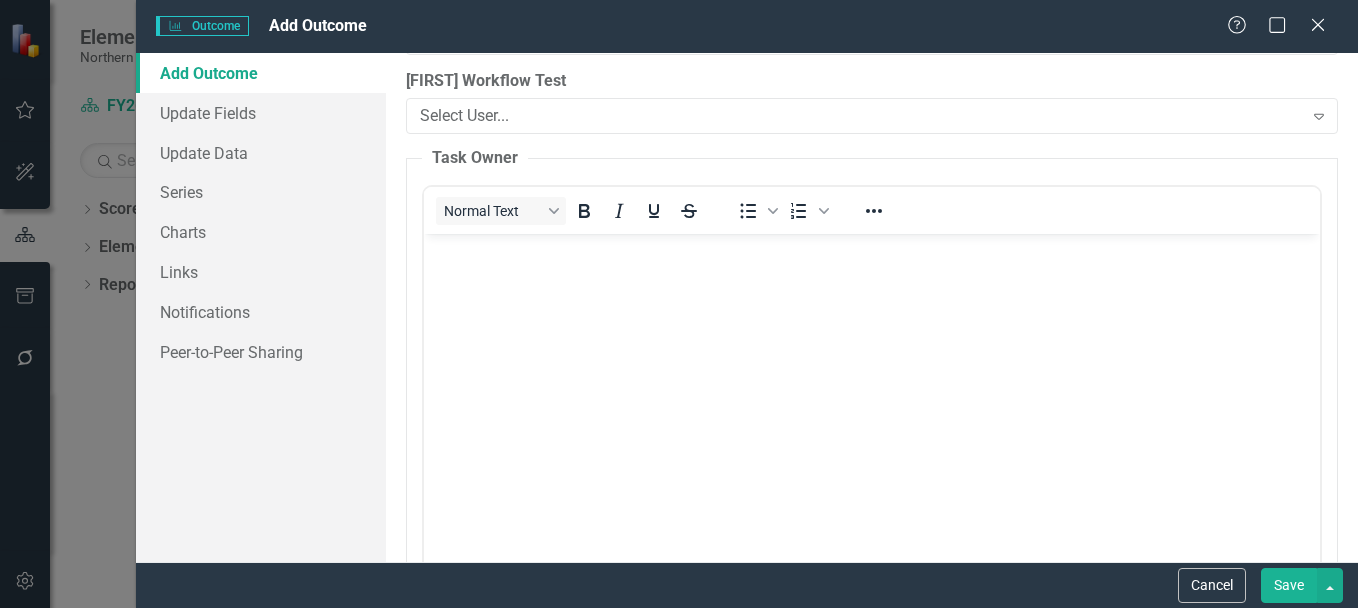 scroll, scrollTop: 0, scrollLeft: 0, axis: both 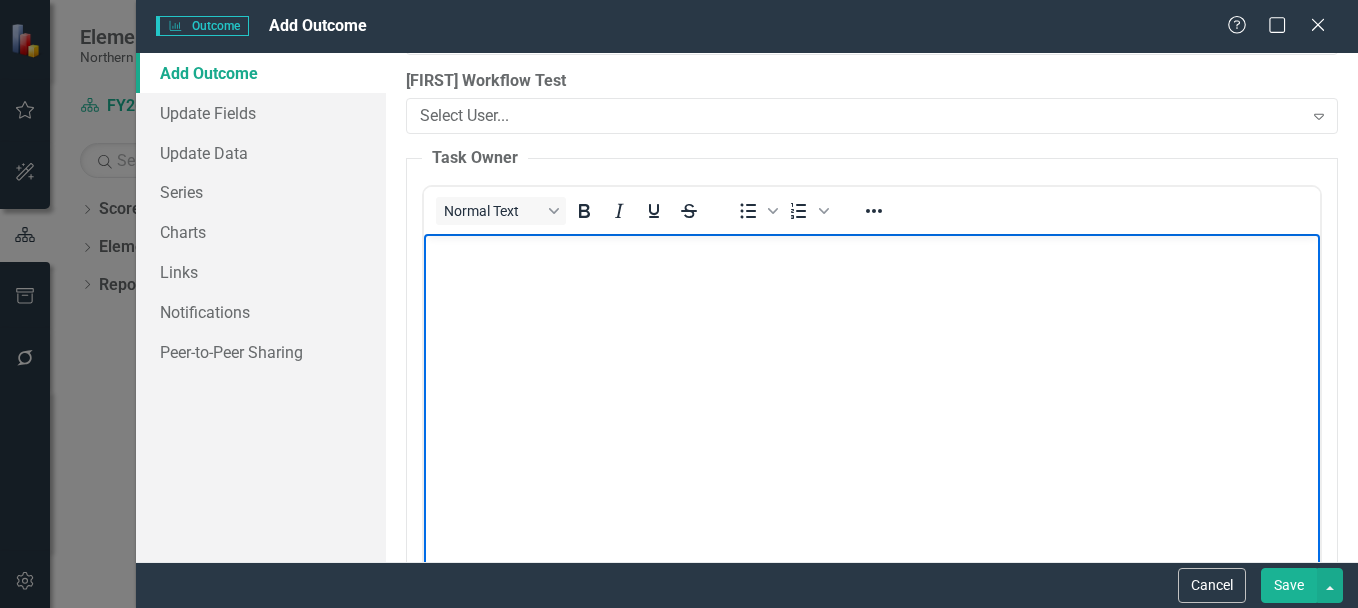 type 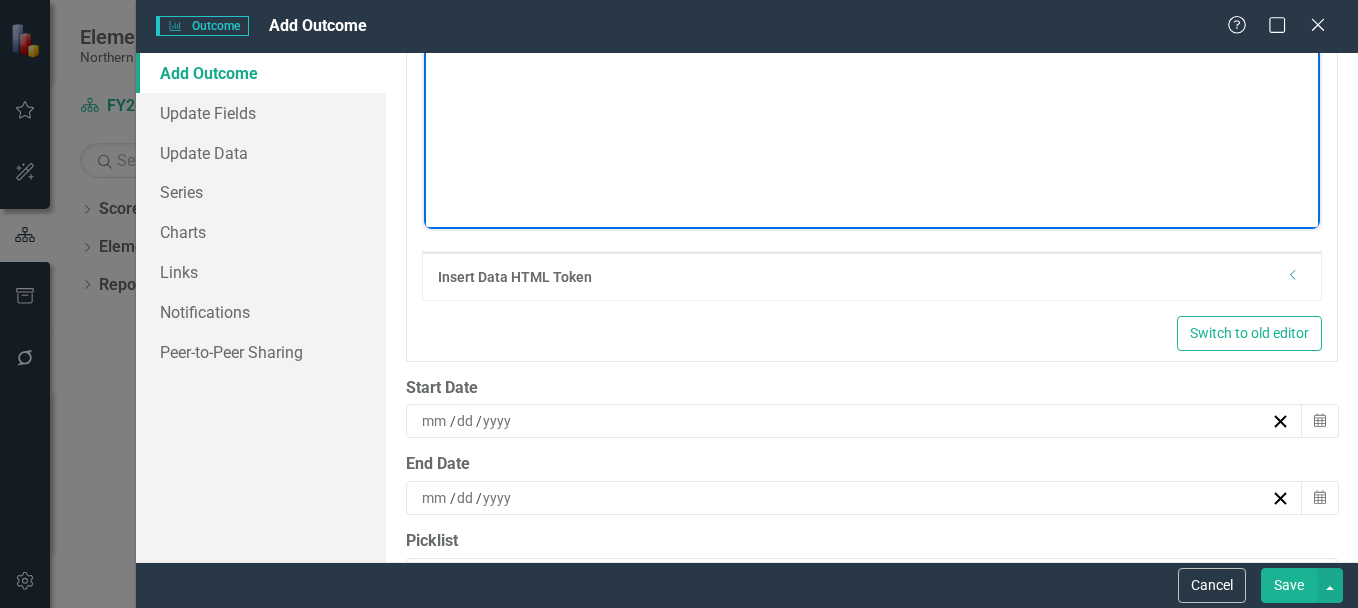 scroll, scrollTop: 2314, scrollLeft: 0, axis: vertical 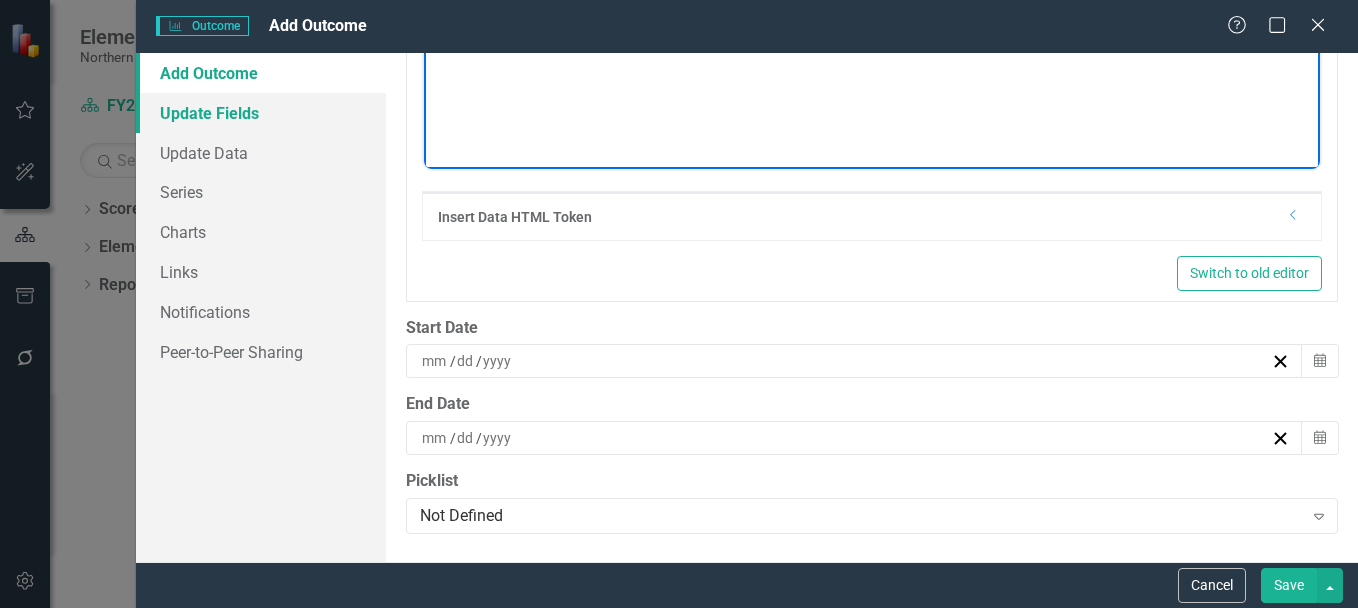 click on "Update Fields" at bounding box center [261, 113] 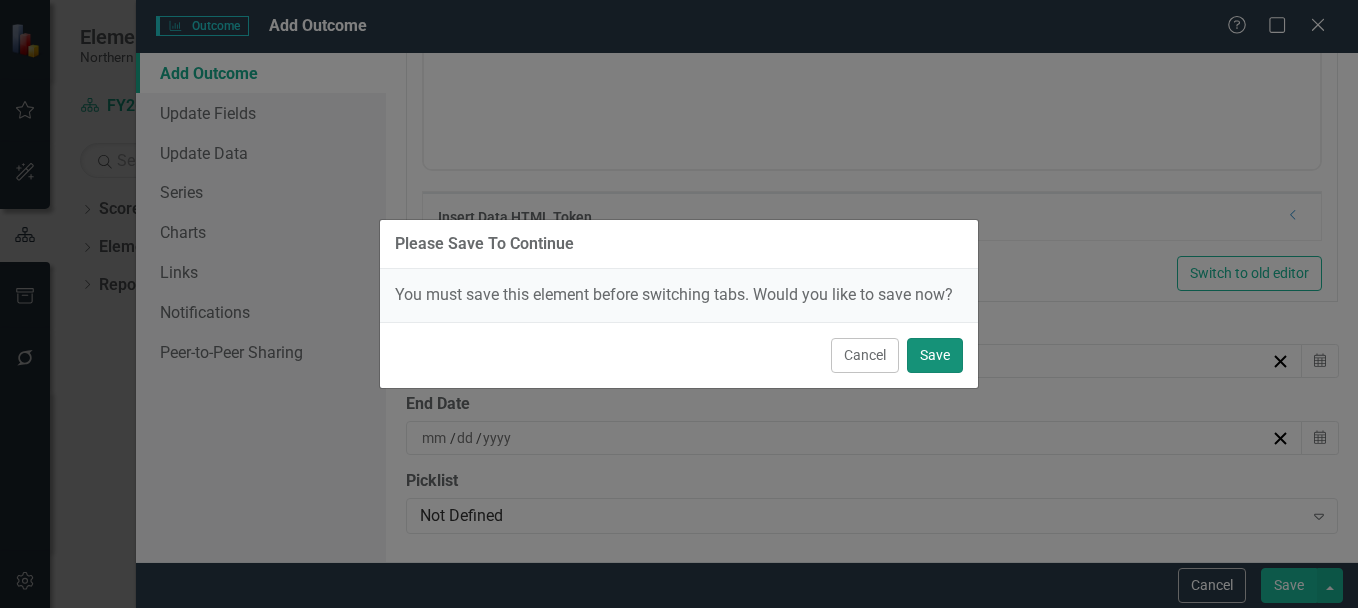 click on "Save" at bounding box center [935, 355] 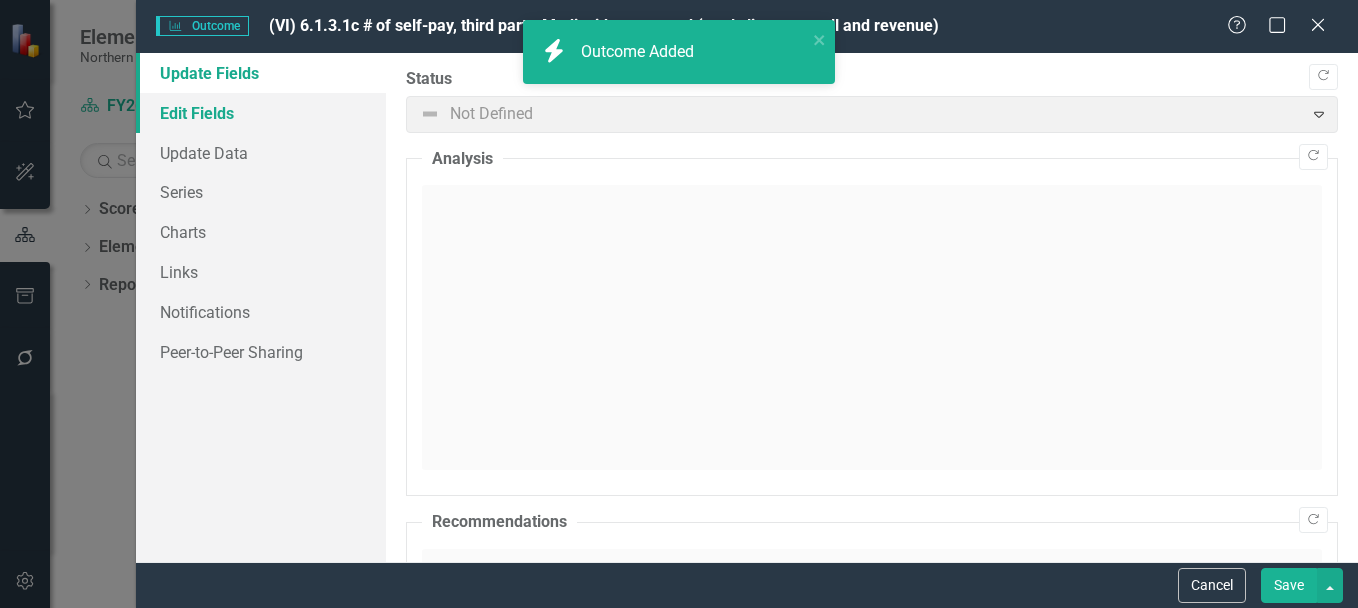 click on "Edit Fields" at bounding box center (261, 113) 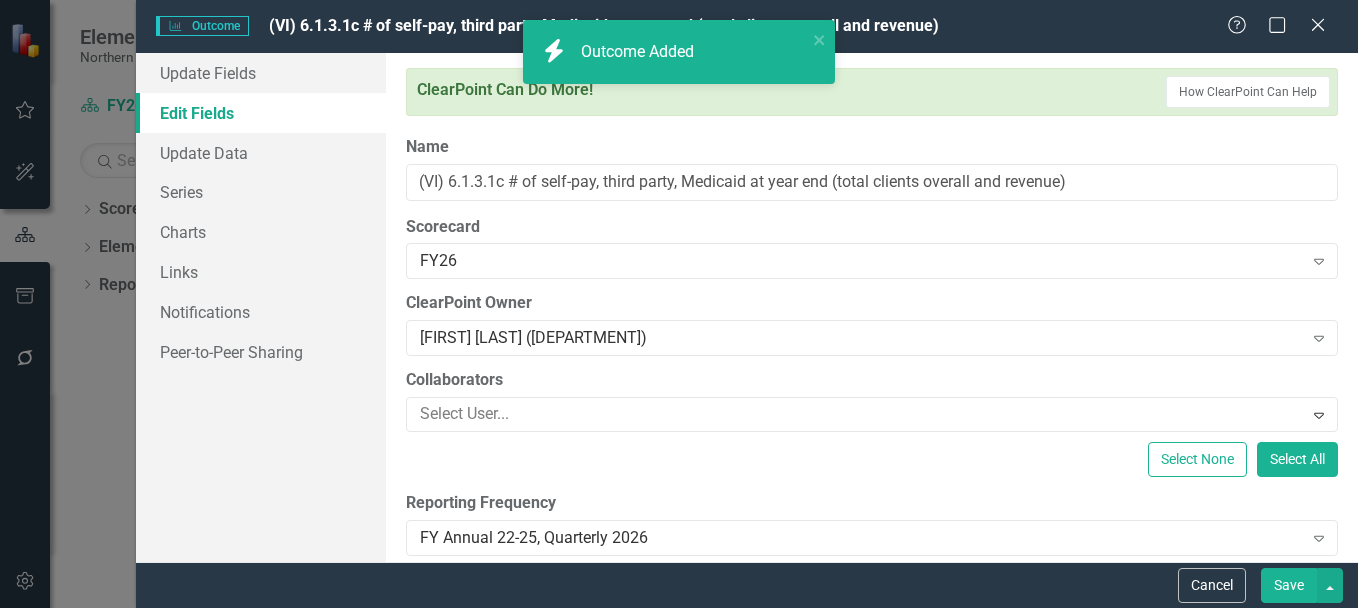 scroll, scrollTop: 0, scrollLeft: 0, axis: both 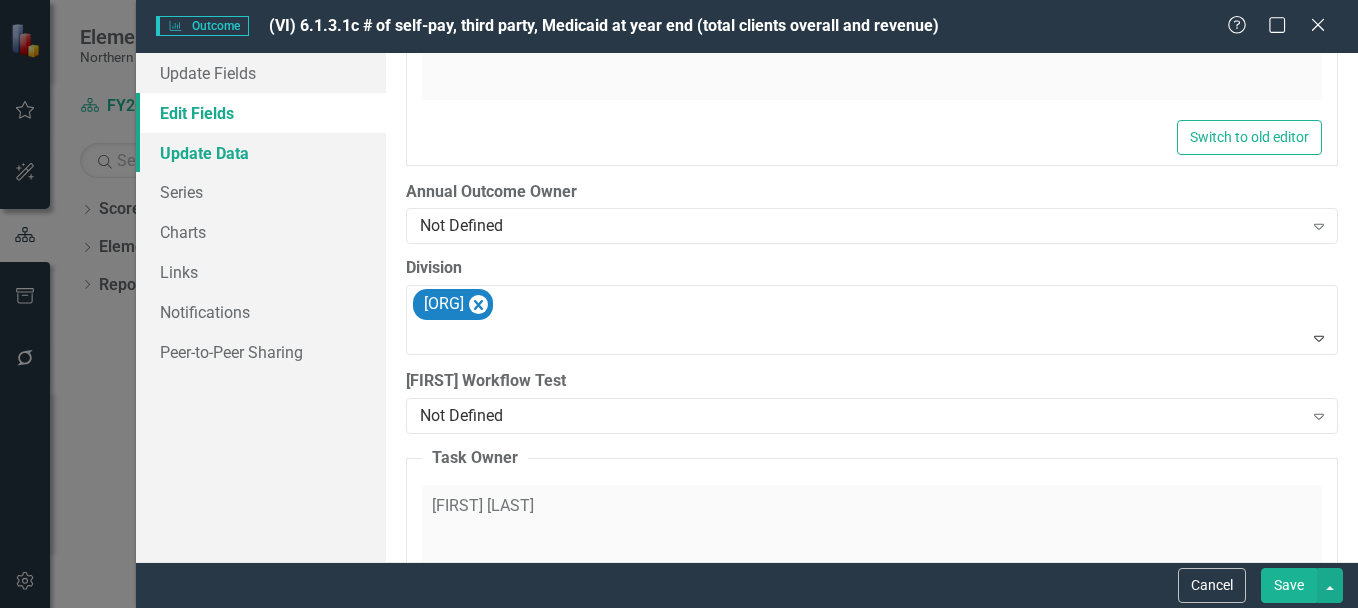 click on "Update  Data" at bounding box center [261, 153] 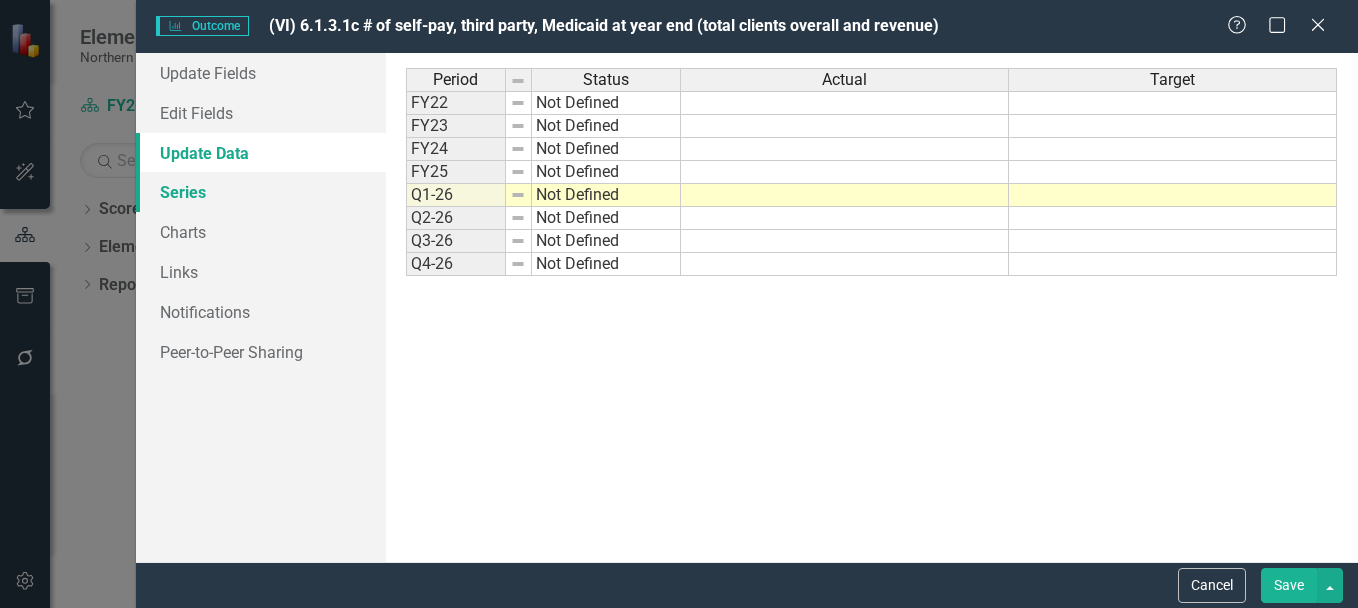click on "Series" at bounding box center (261, 192) 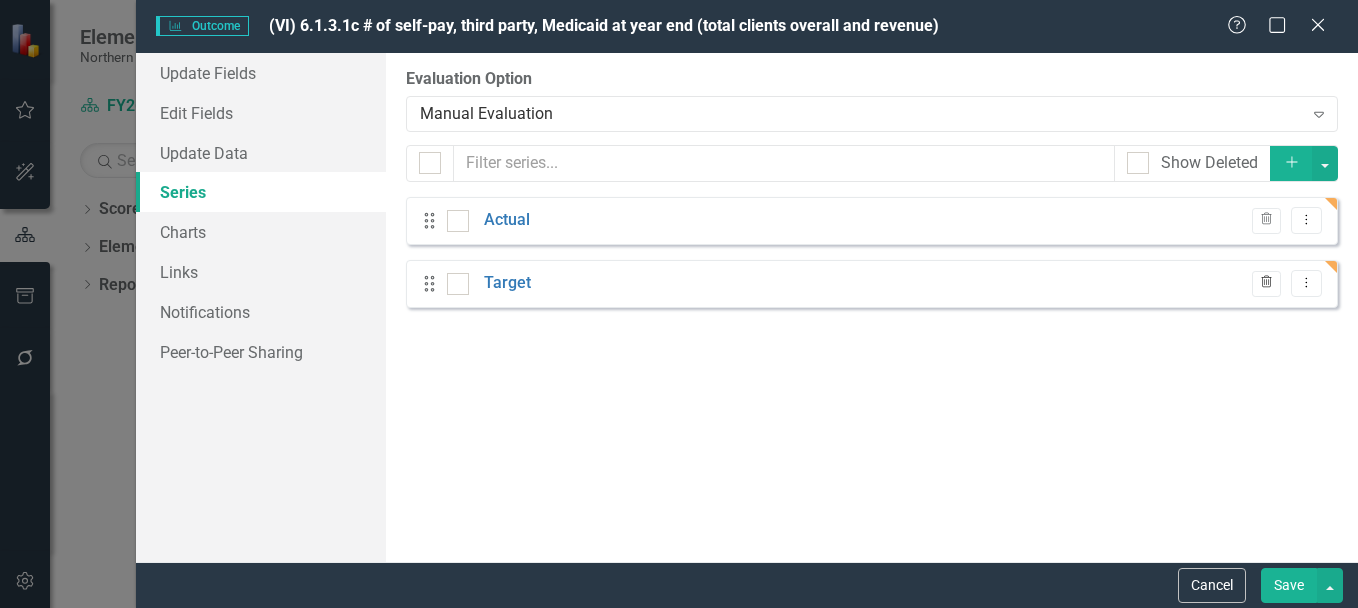 click on "Trash" at bounding box center [1266, 284] 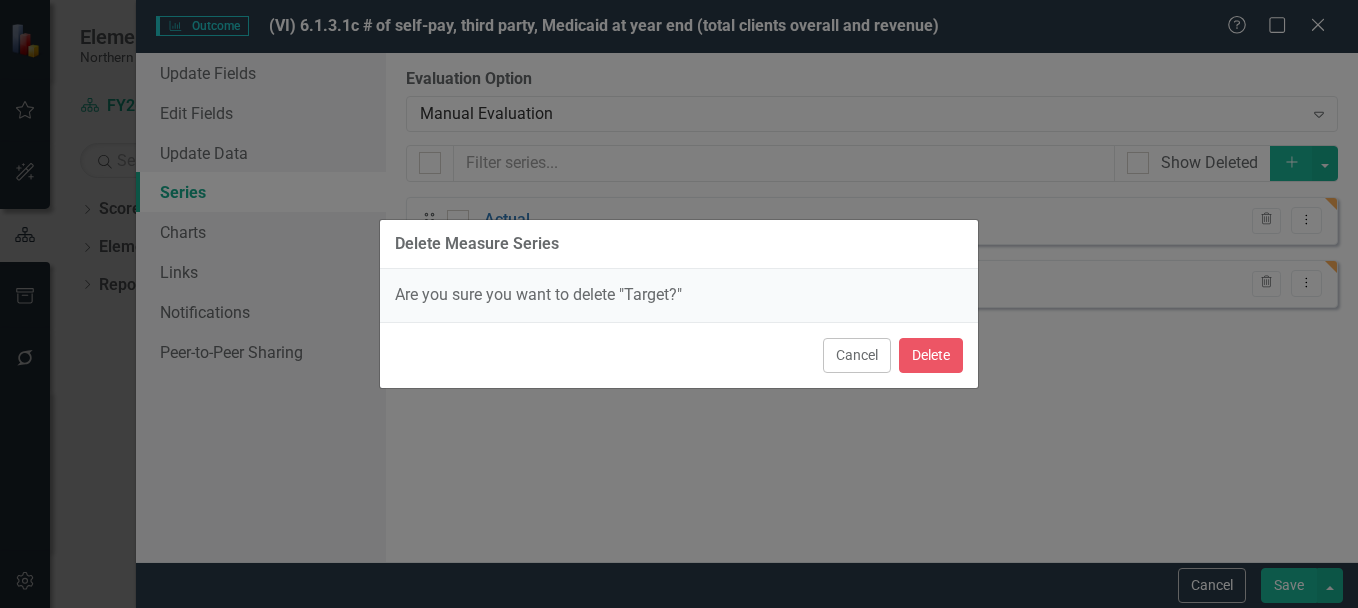 click on "Delete  Measure Series Are you sure you want to delete "Target?" Cancel Delete" at bounding box center [679, 304] 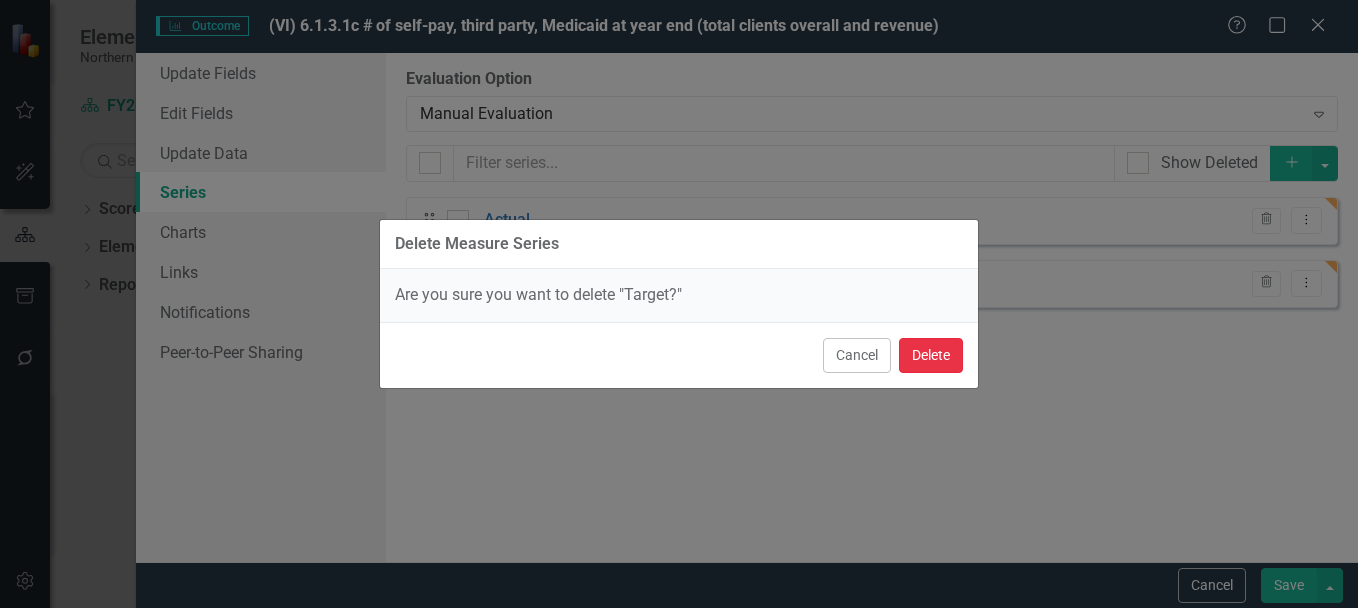 click on "Delete" at bounding box center [931, 355] 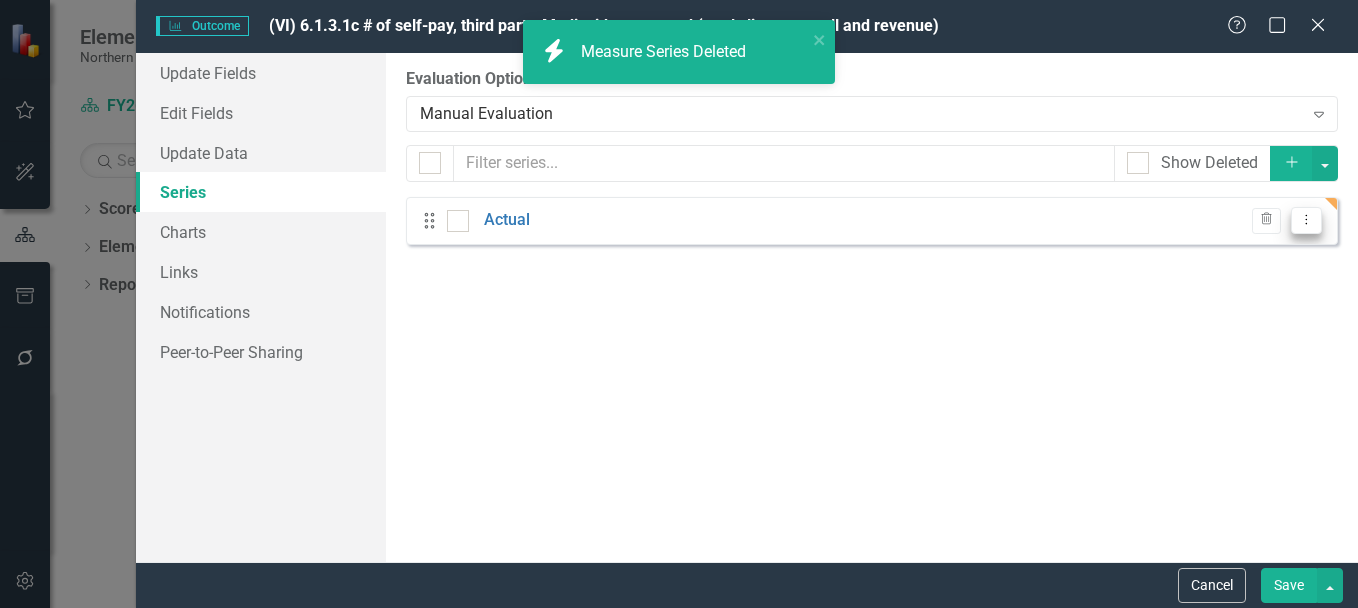 click on "Dropdown Menu" 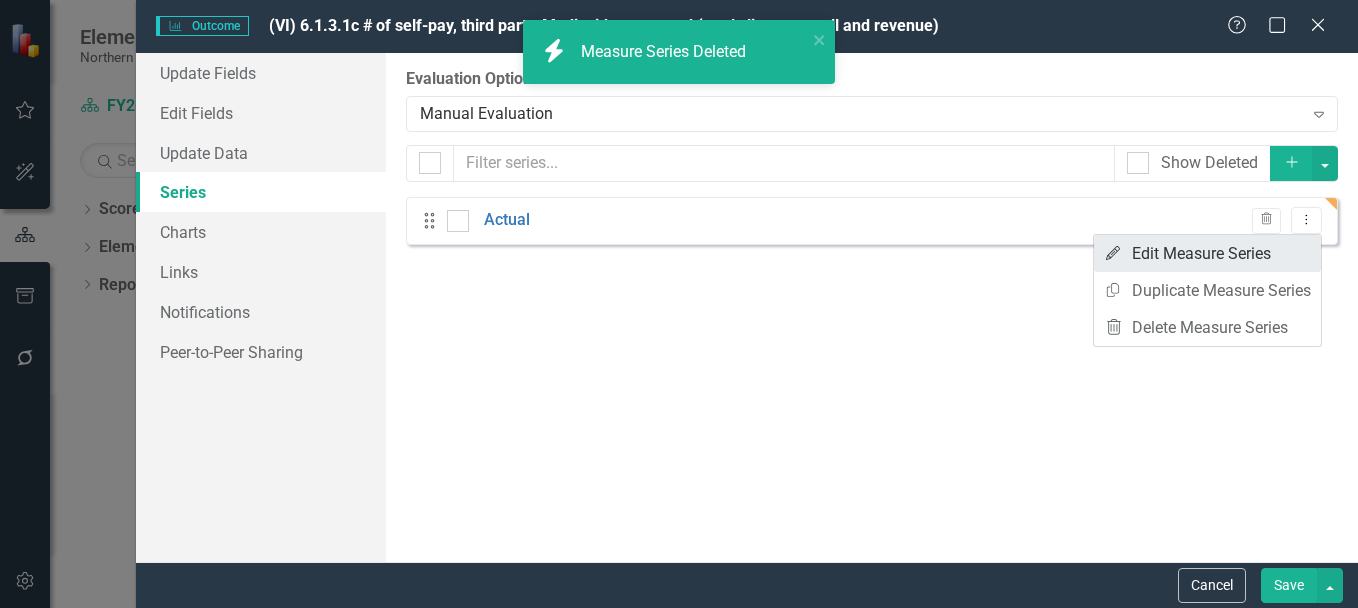 click on "Edit Edit Measure Series" at bounding box center [1207, 253] 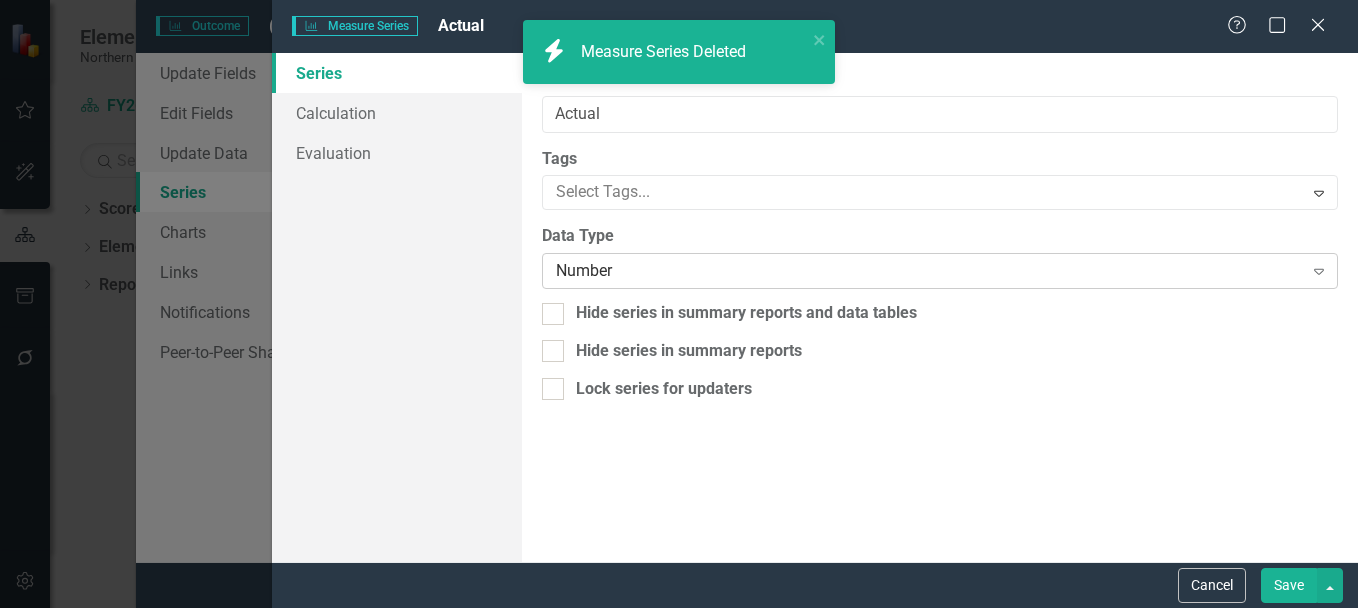 click on "Number Expand" at bounding box center (940, 271) 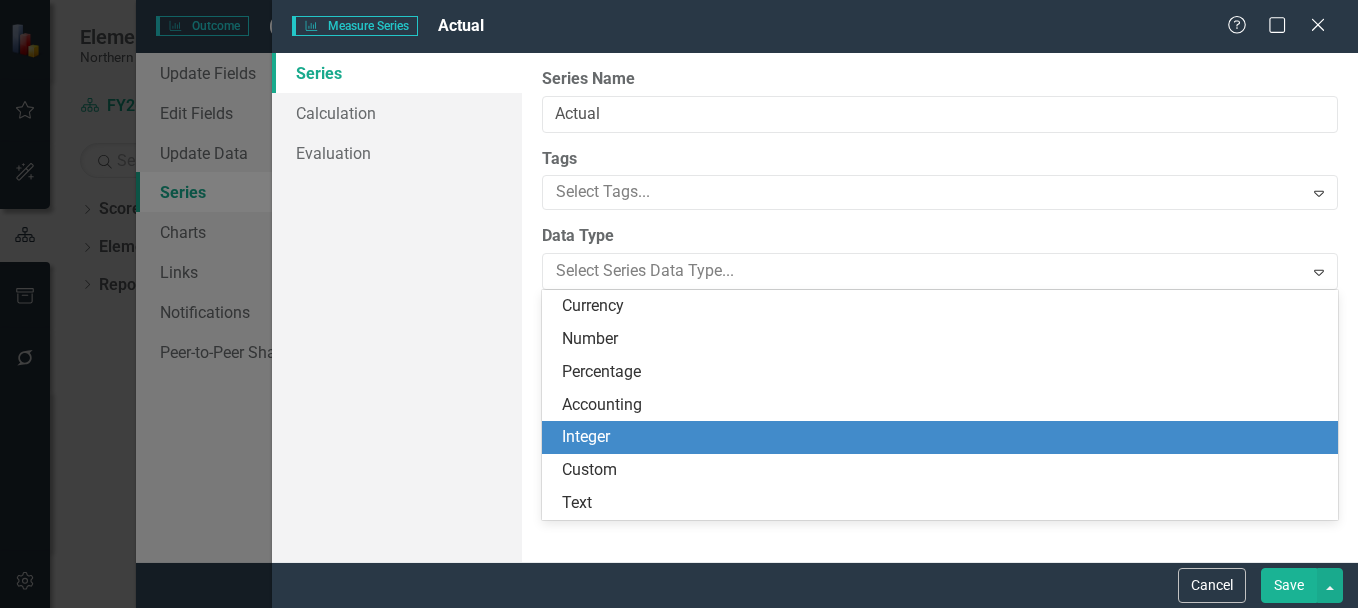click on "Integer" at bounding box center (944, 437) 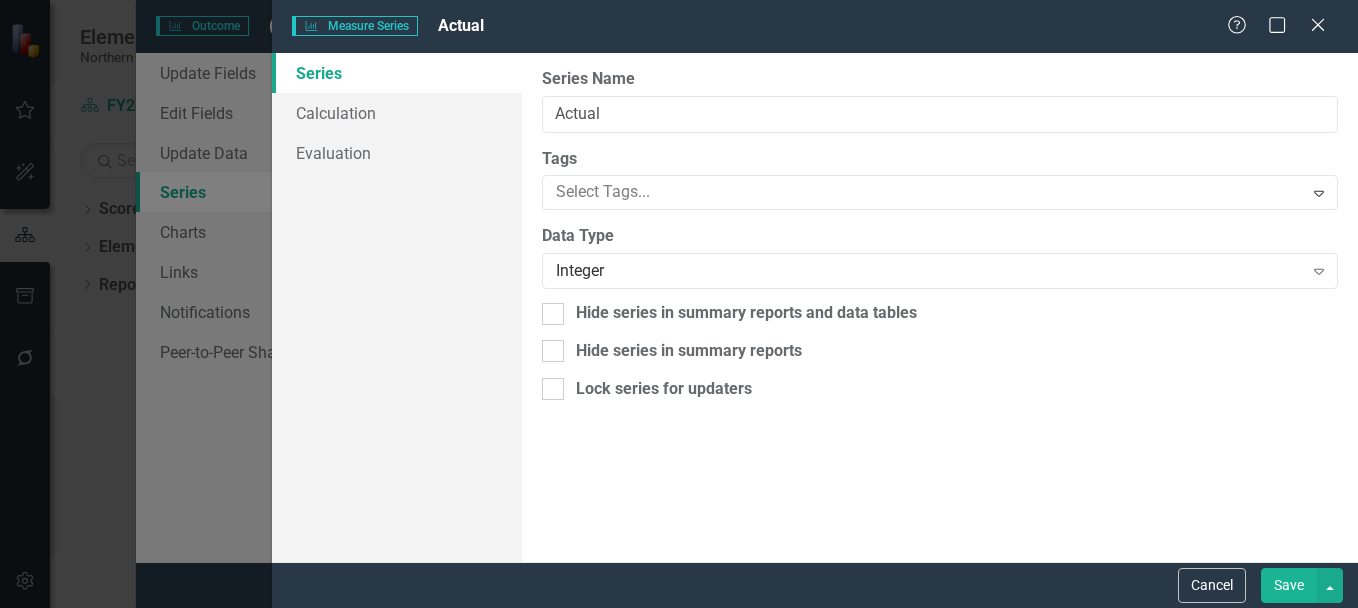 click on "Save" at bounding box center (1289, 585) 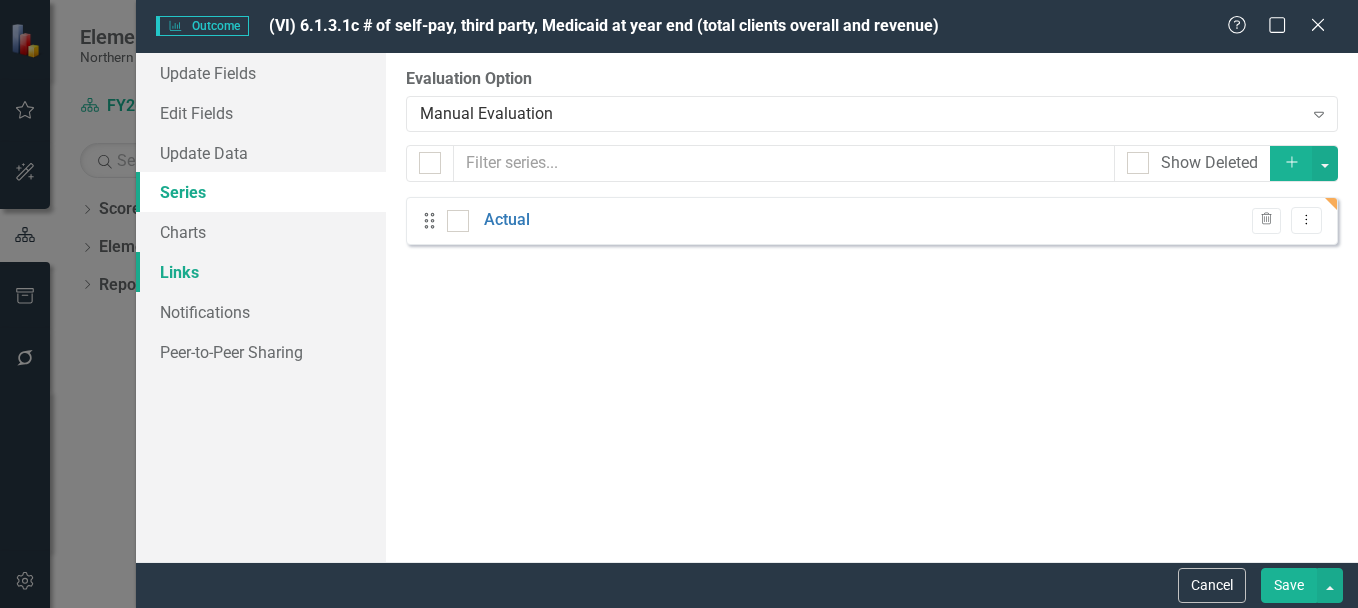 click on "Links" at bounding box center [261, 272] 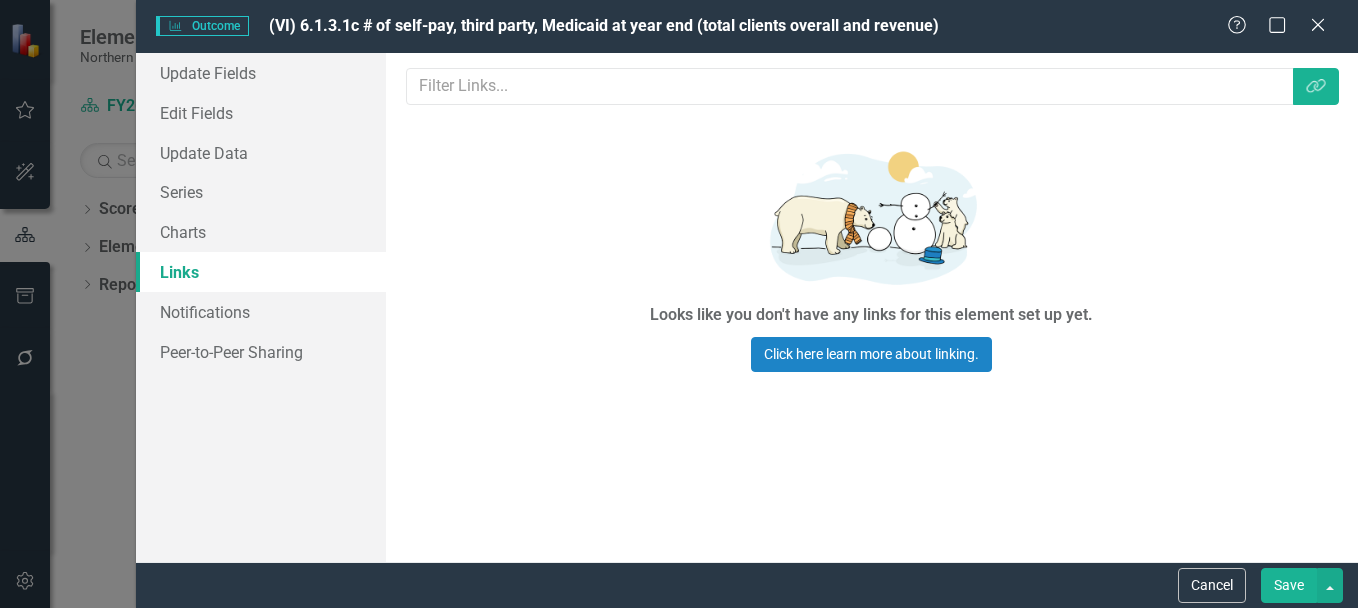 click on "Elements & Reports Northern Nevada Public Health Scorecard FY26 Search Dropdown Scorecards 8 FY26 FY25 FY24 FY23 Locked FY22 Status Snapshot Community Indicators 2024 Data Load Upload Test Dropdown Elements 501 Dropdown District Goal District Goals 21 1.1 Promote healthy behaviors to reduce chronic disease and injury. 1.2 Promote preventive health services that are proven to improve health outcomes in the community. 1.3 Improve access to health care so people of all means receive the health care services they need. 2.1 Protect people from negative environmental impacts. 2.2 Keep people safe where they live, work and play. 3.1 Ensure community access to actionable public health information via website, media and social media. 3.2 Inform the community of important community health trends by capturing and communicating health data. 3.3 Drive better health outcomes in Washoe County through improved public health systems and policies. 4.1 Support and promote behavioral health. Dropdown Division Goal 49" at bounding box center (679, 304) 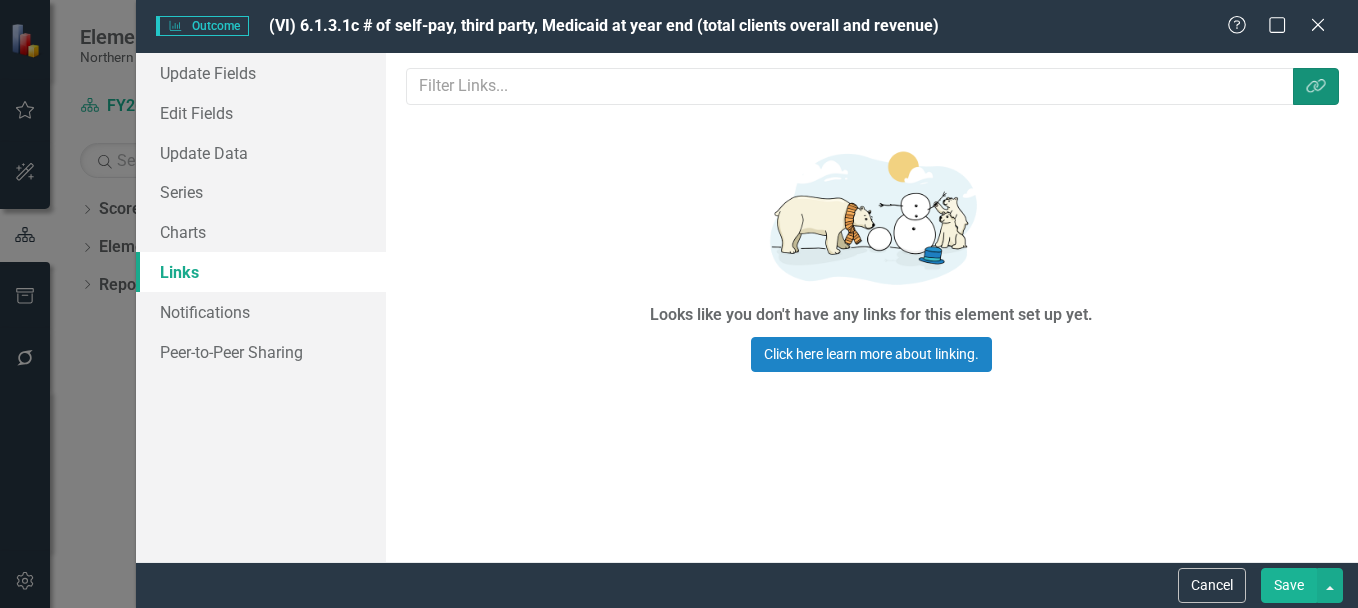 click 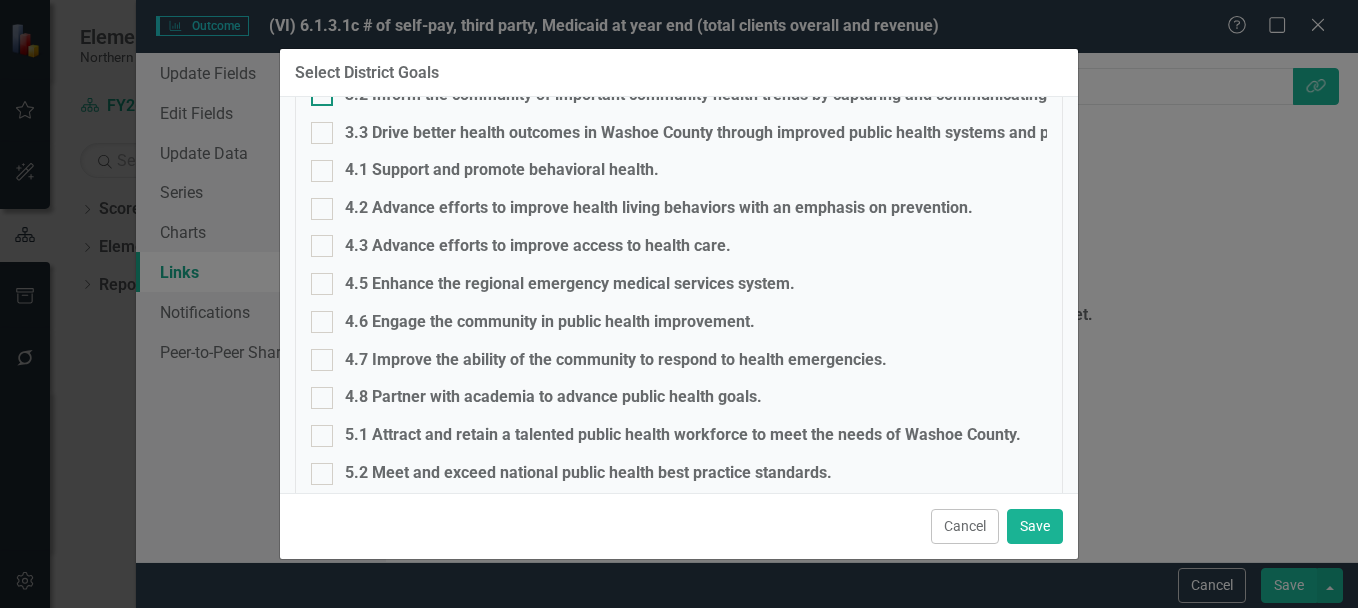 scroll, scrollTop: 673, scrollLeft: 0, axis: vertical 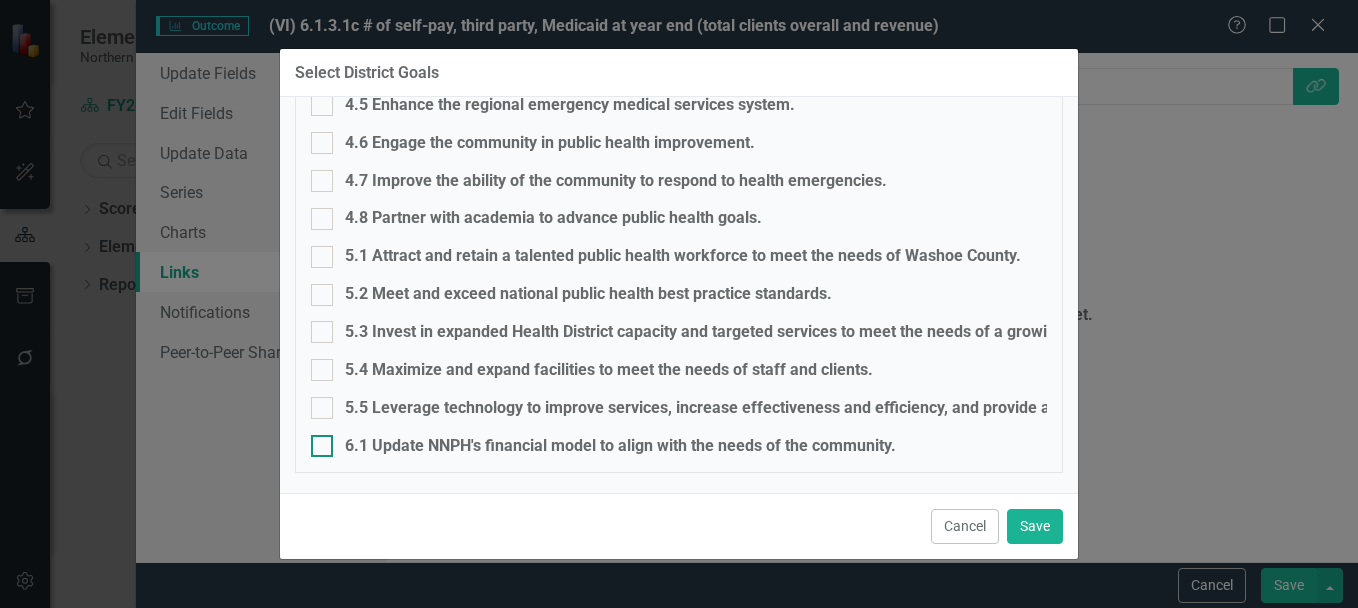 click at bounding box center (322, 446) 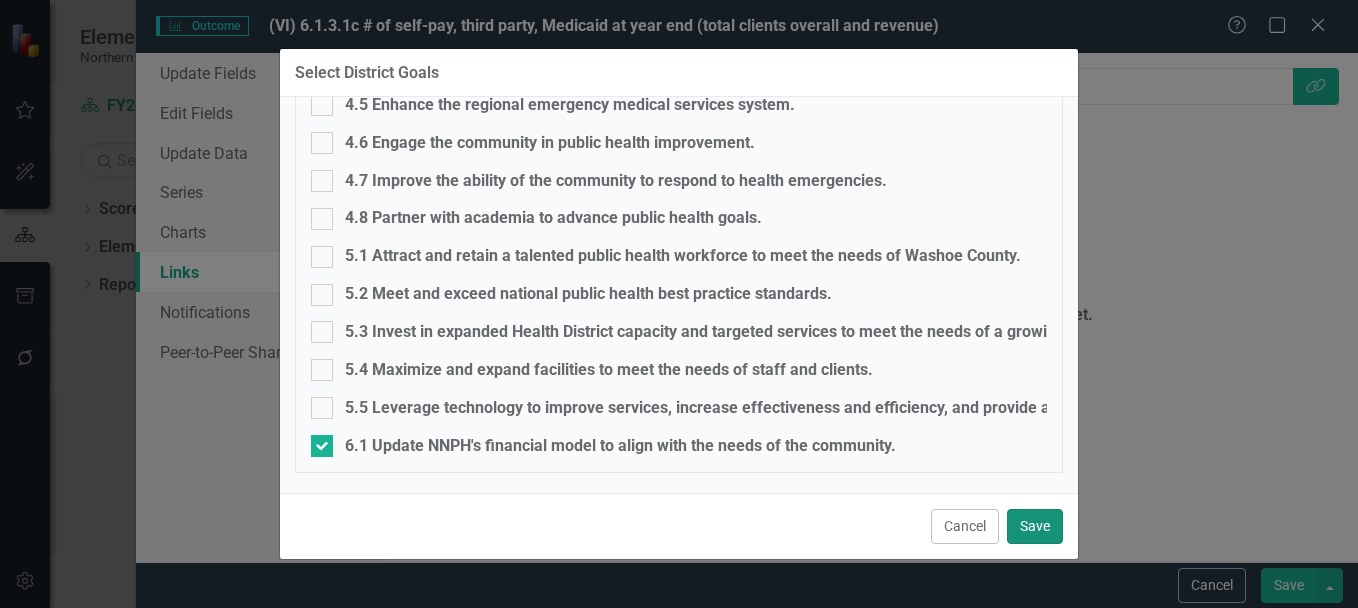 click on "Save" at bounding box center [1035, 526] 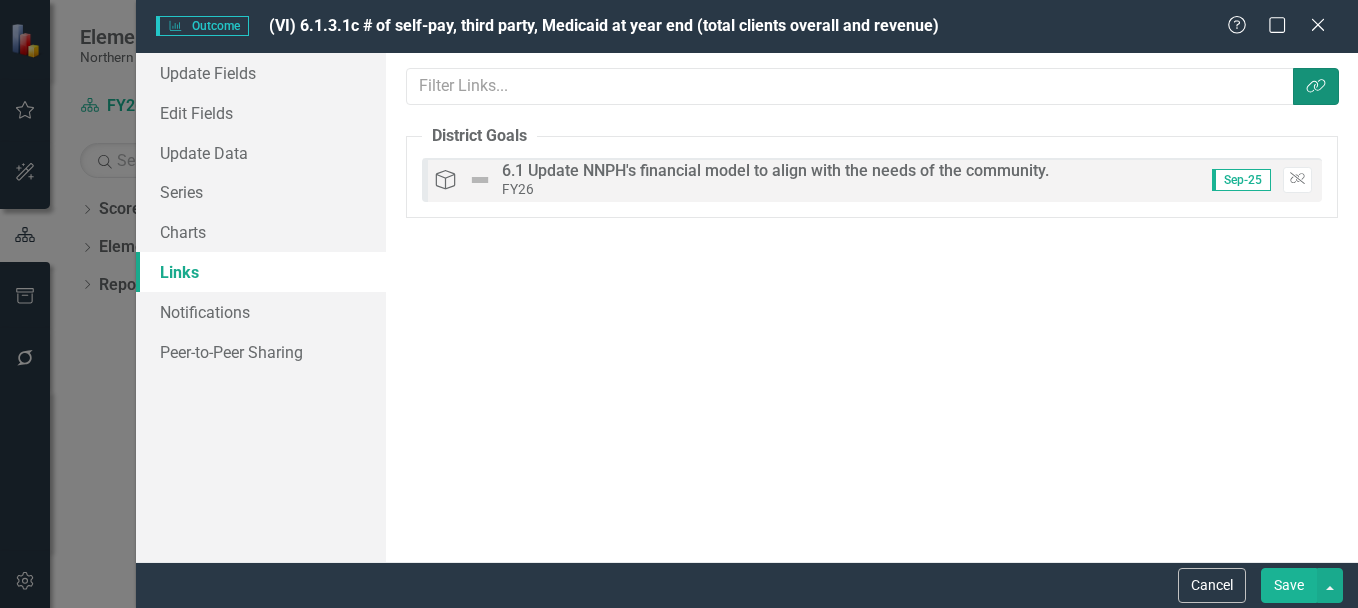 click on "Link Tag" at bounding box center [1316, 86] 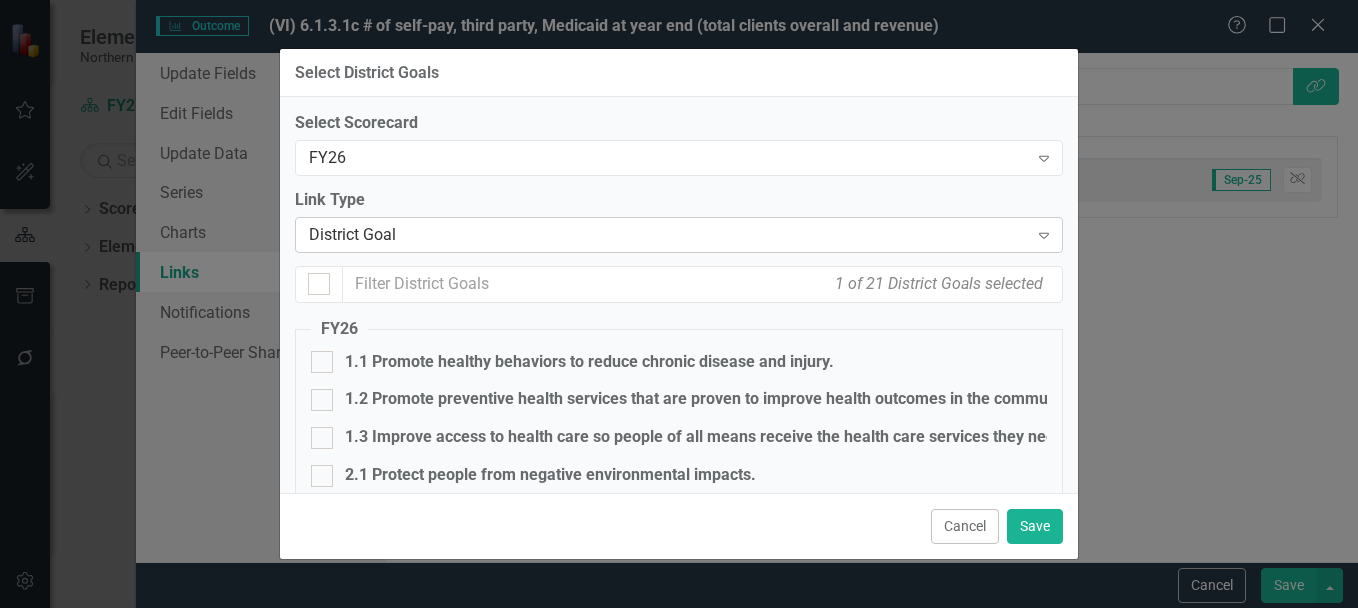 click on "District Goal" at bounding box center [668, 234] 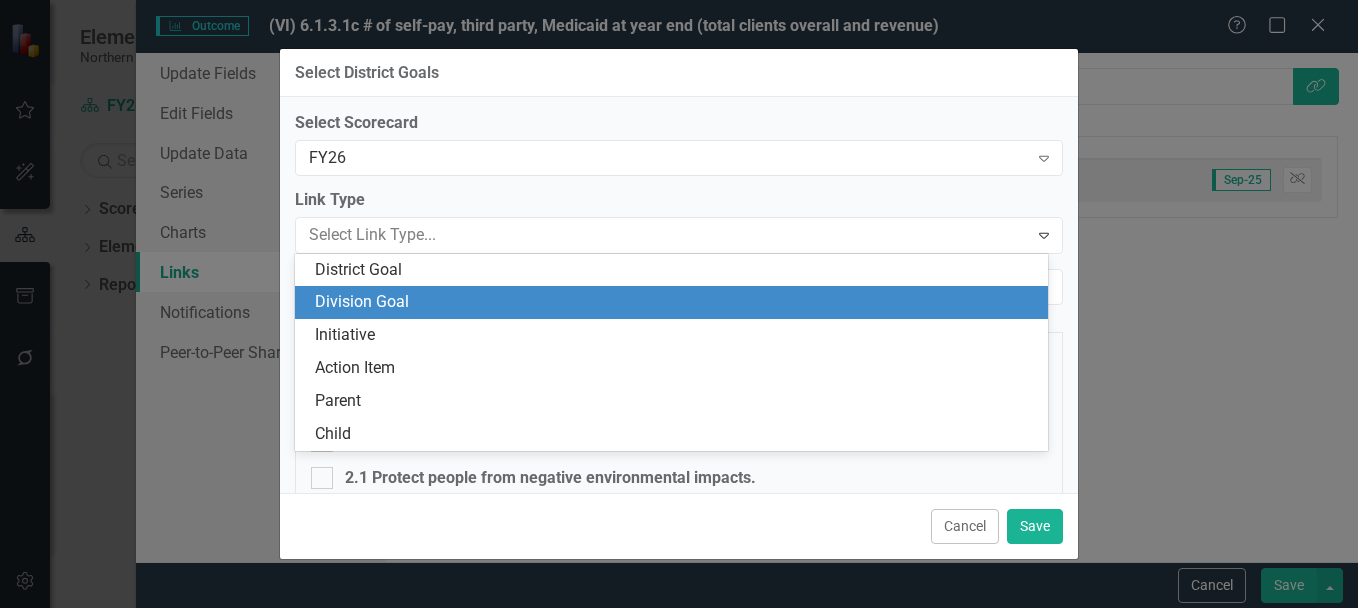 click on "Division Goal" at bounding box center (675, 302) 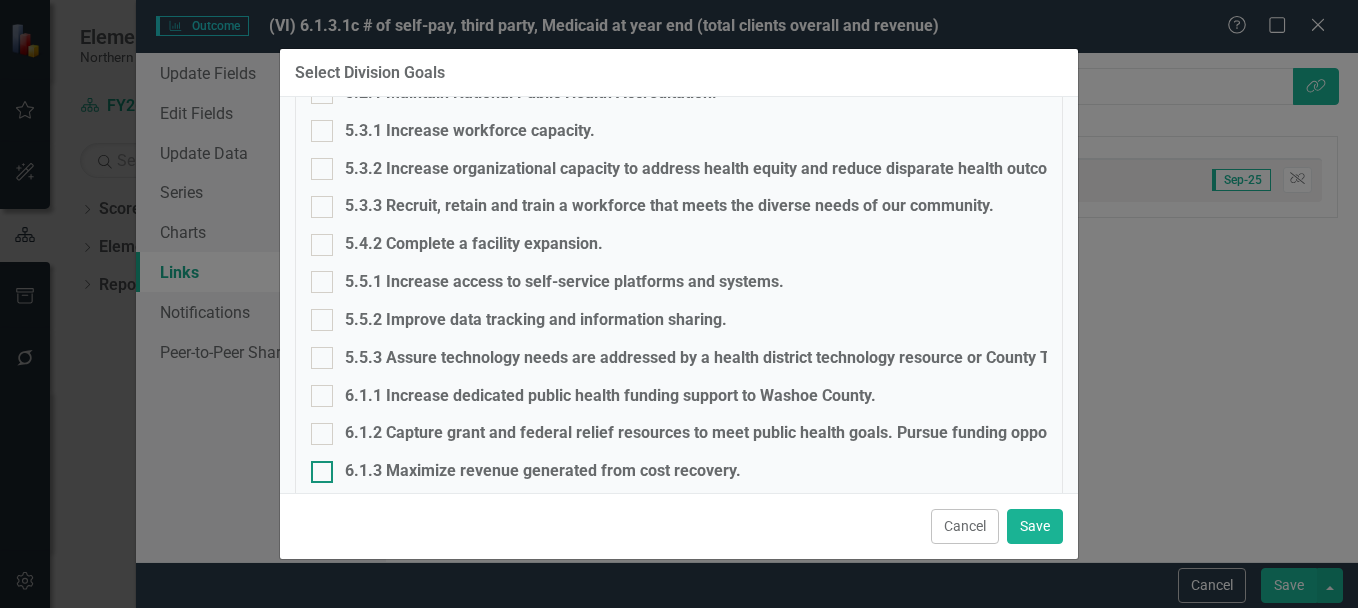 scroll, scrollTop: 1733, scrollLeft: 0, axis: vertical 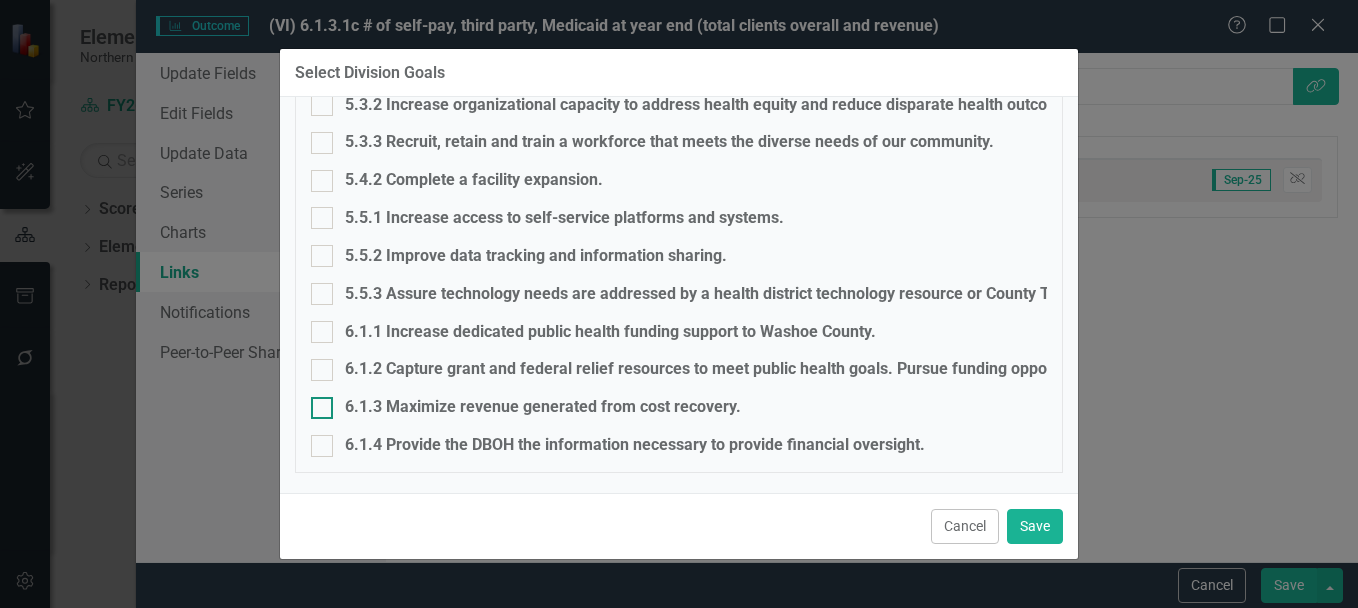 click at bounding box center (322, 408) 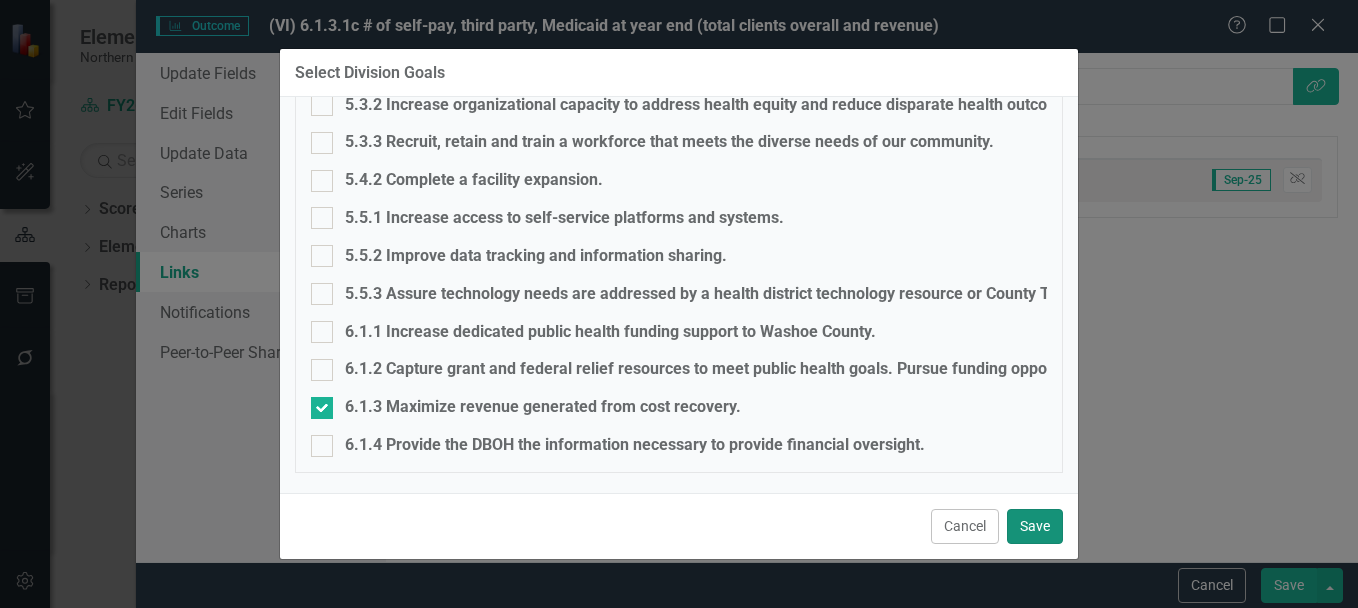 click on "Save" at bounding box center [1035, 526] 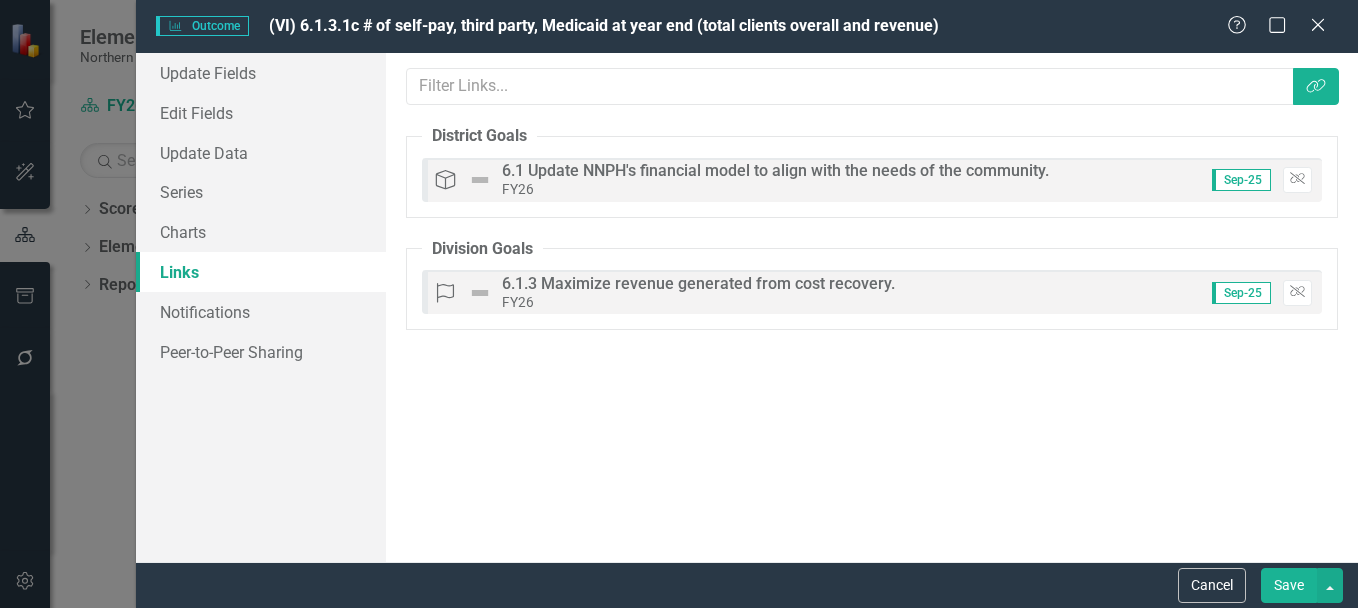 click on "Save" at bounding box center (1289, 585) 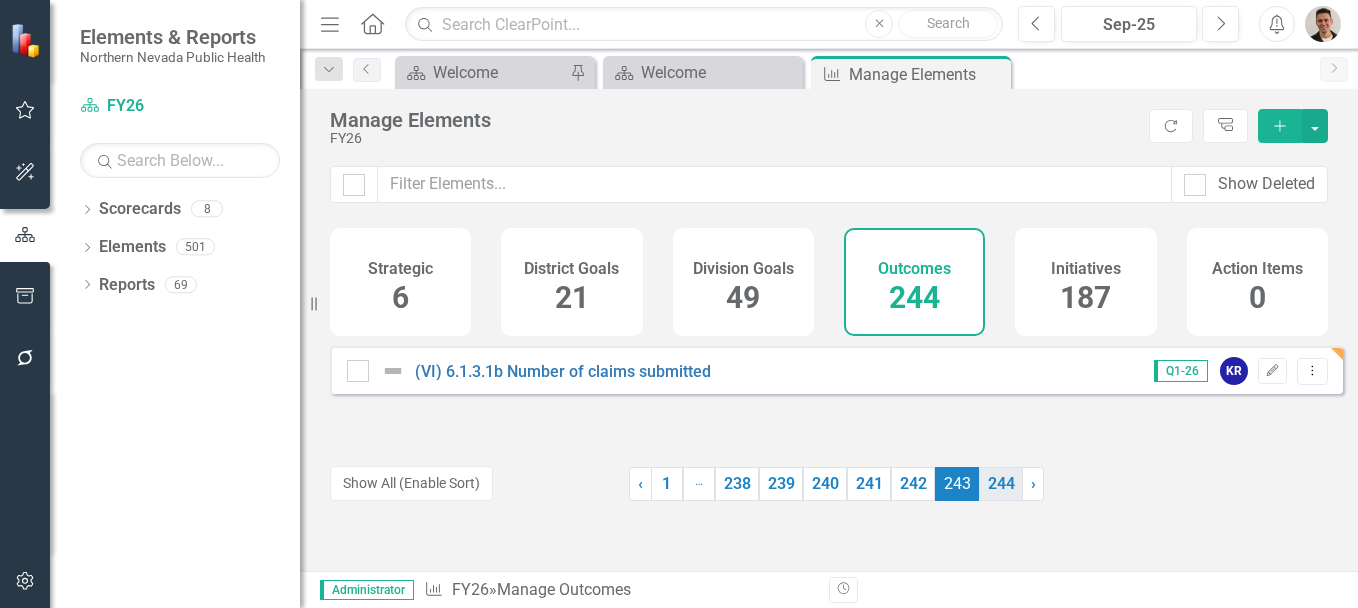 click on "244" at bounding box center (1001, 484) 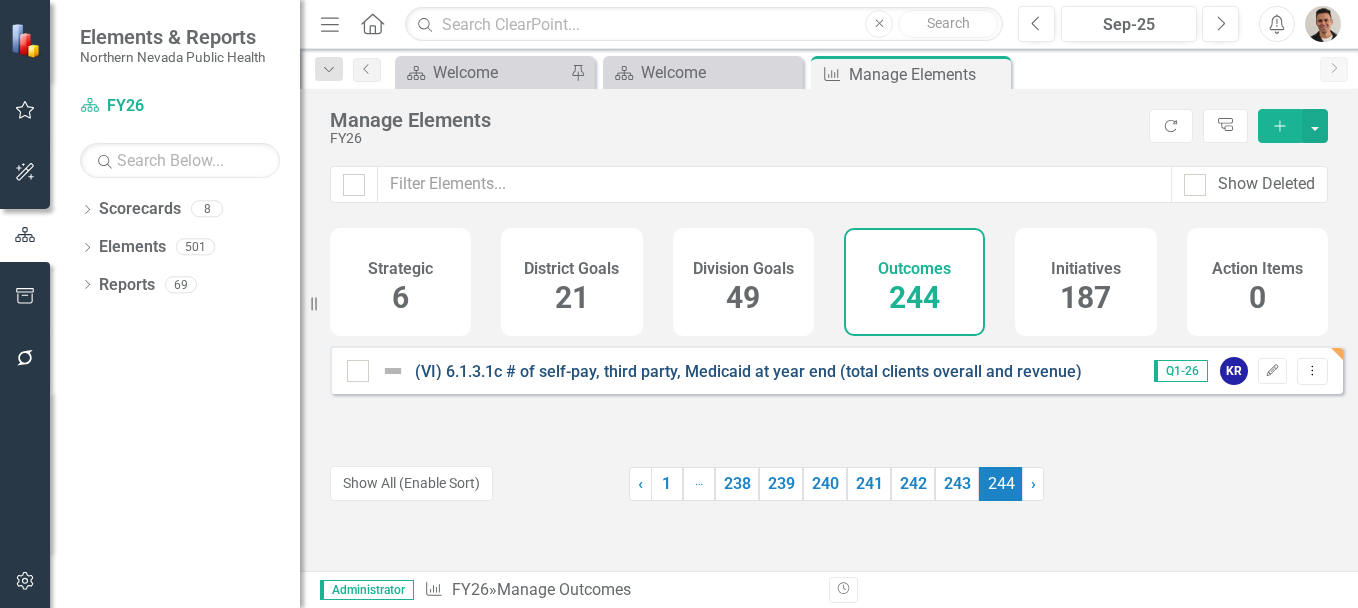click on "(VI) 6.1.3.1c # of self-pay, third party, Medicaid at year end (total clients overall and revenue)" at bounding box center (748, 371) 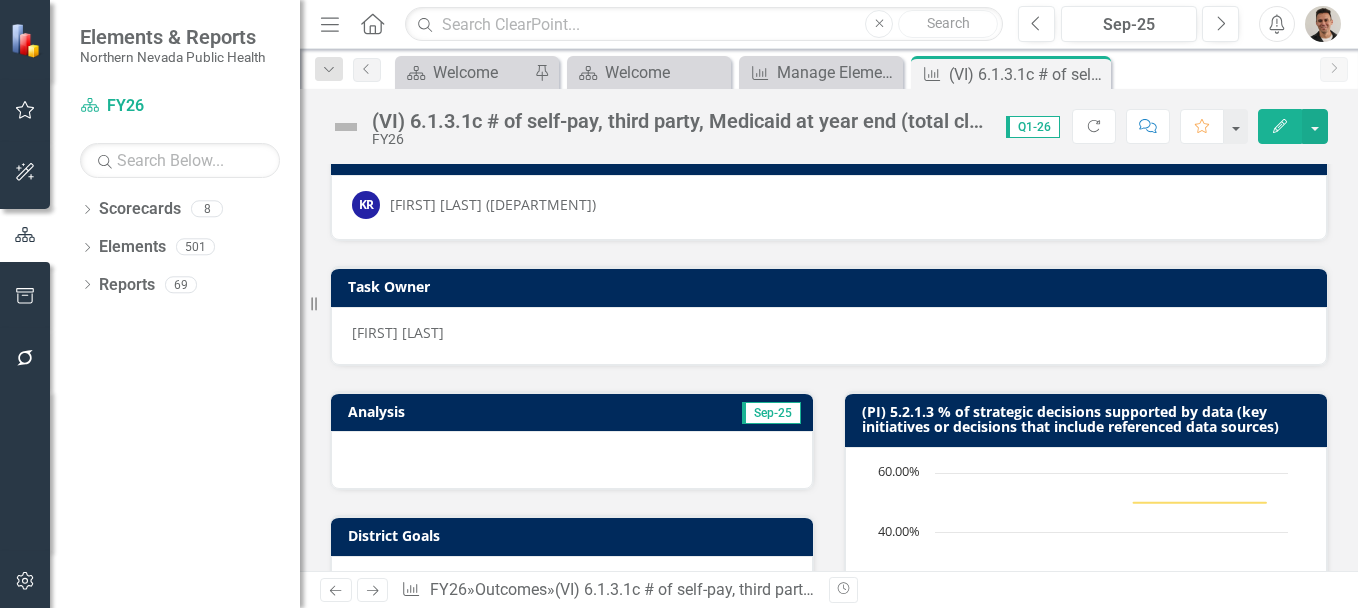 scroll, scrollTop: 0, scrollLeft: 0, axis: both 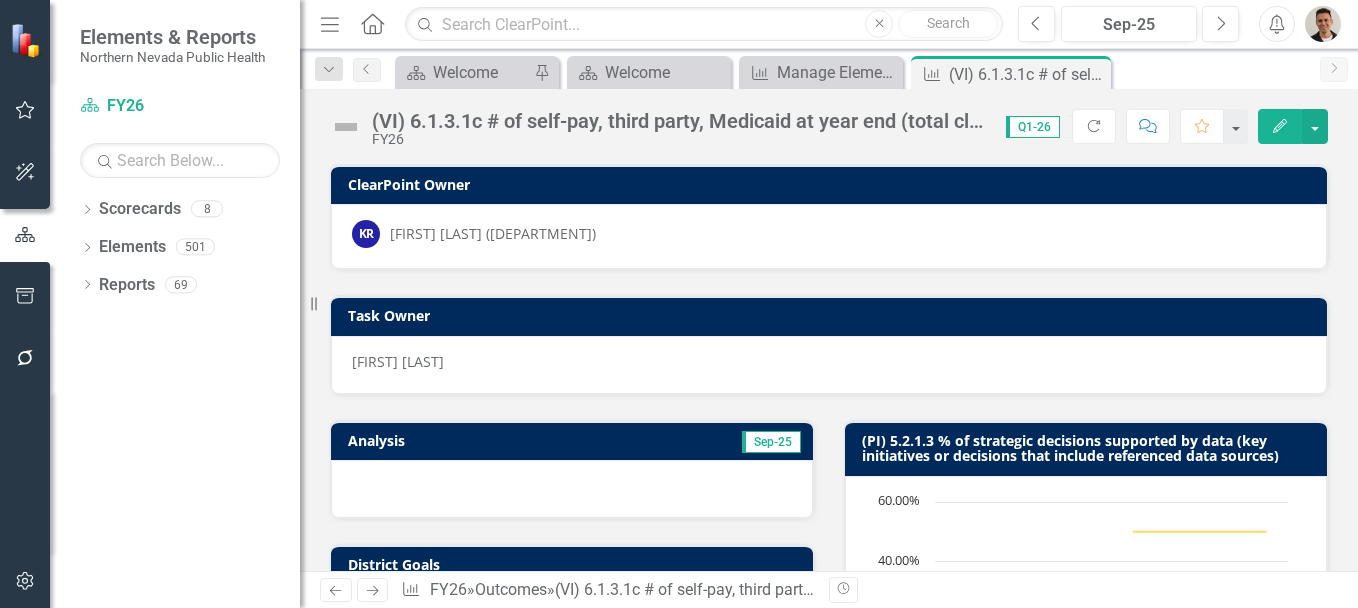 drag, startPoint x: 1101, startPoint y: 72, endPoint x: 1081, endPoint y: 88, distance: 25.612497 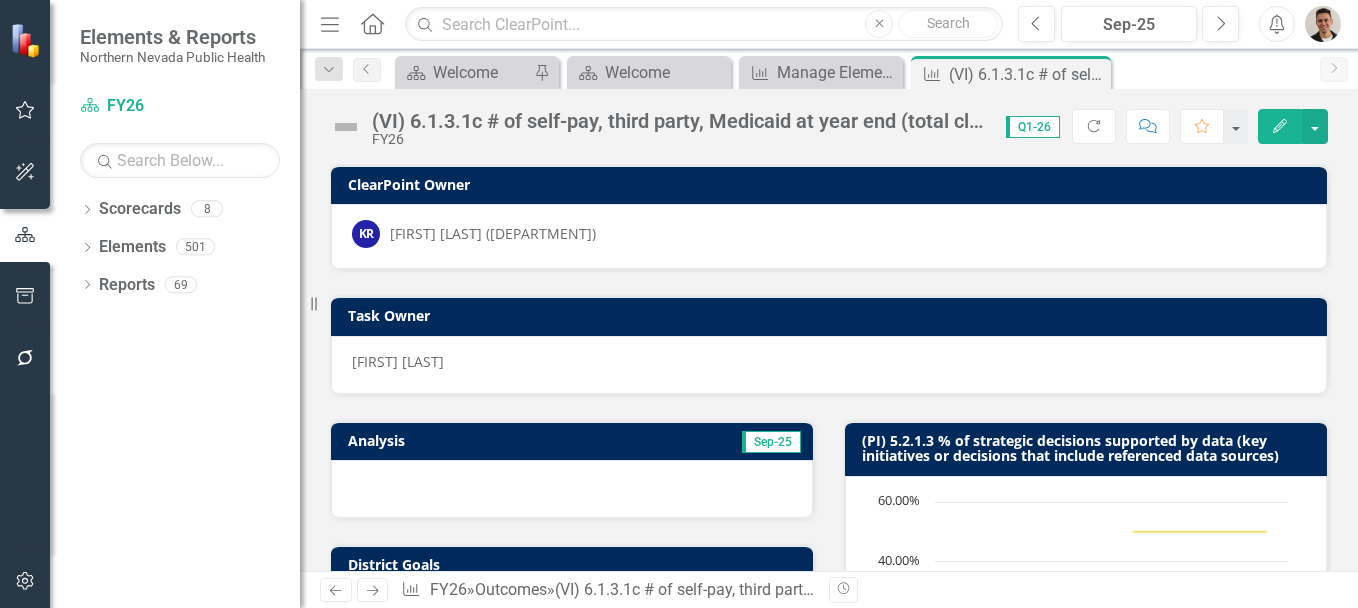 click on "Close" 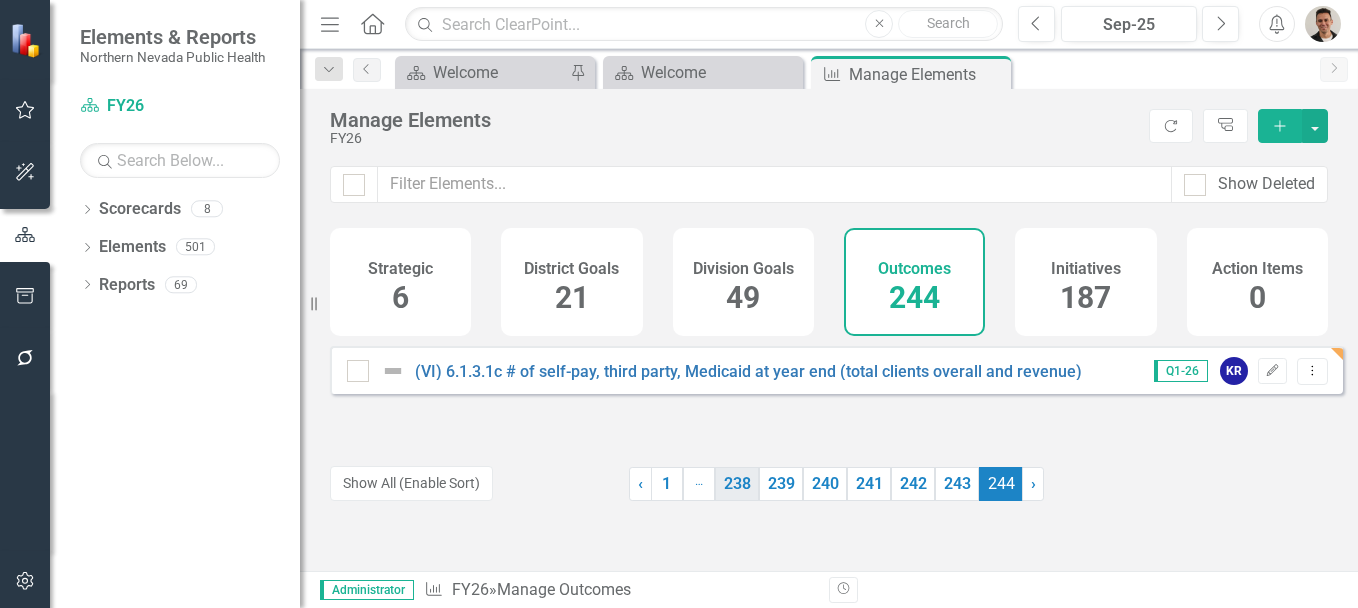 click on "238" at bounding box center [737, 484] 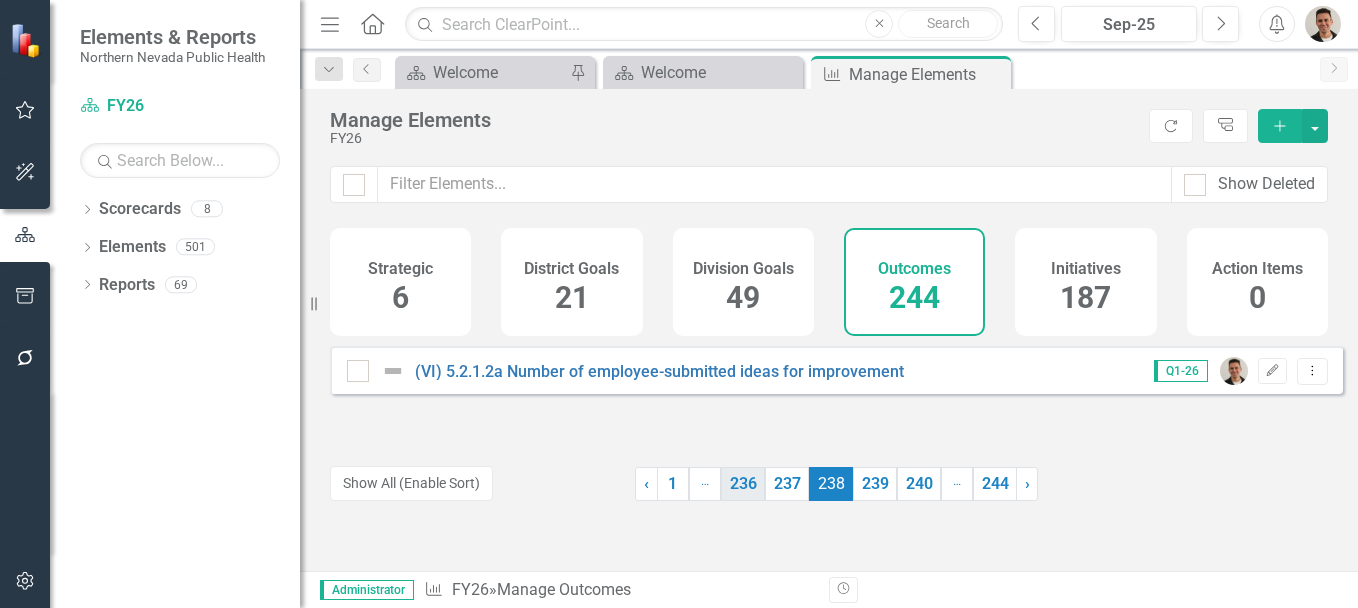 click on "236" at bounding box center (743, 484) 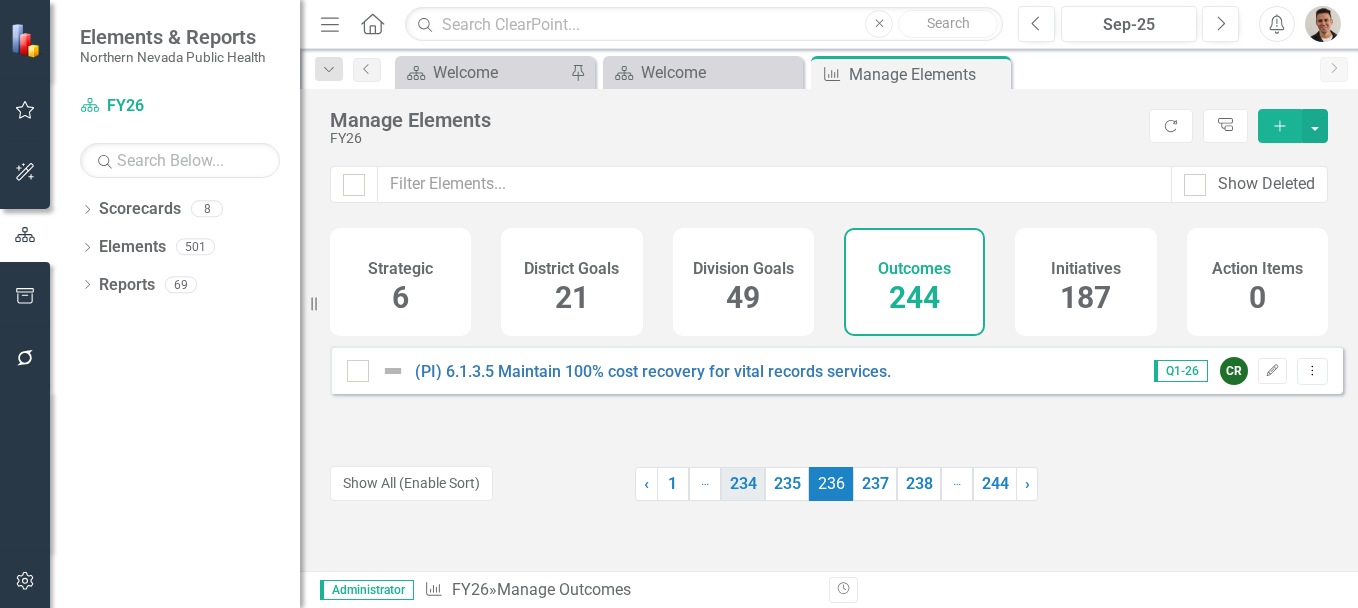 click on "234" at bounding box center [743, 484] 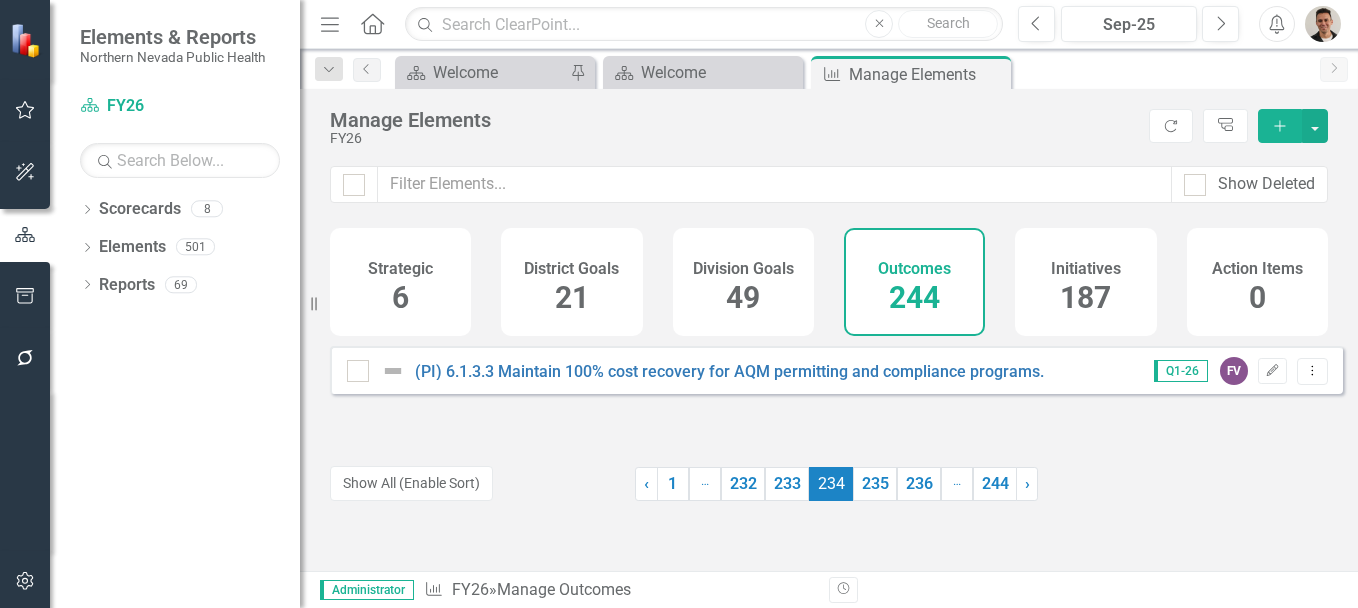 click on "232" at bounding box center [743, 484] 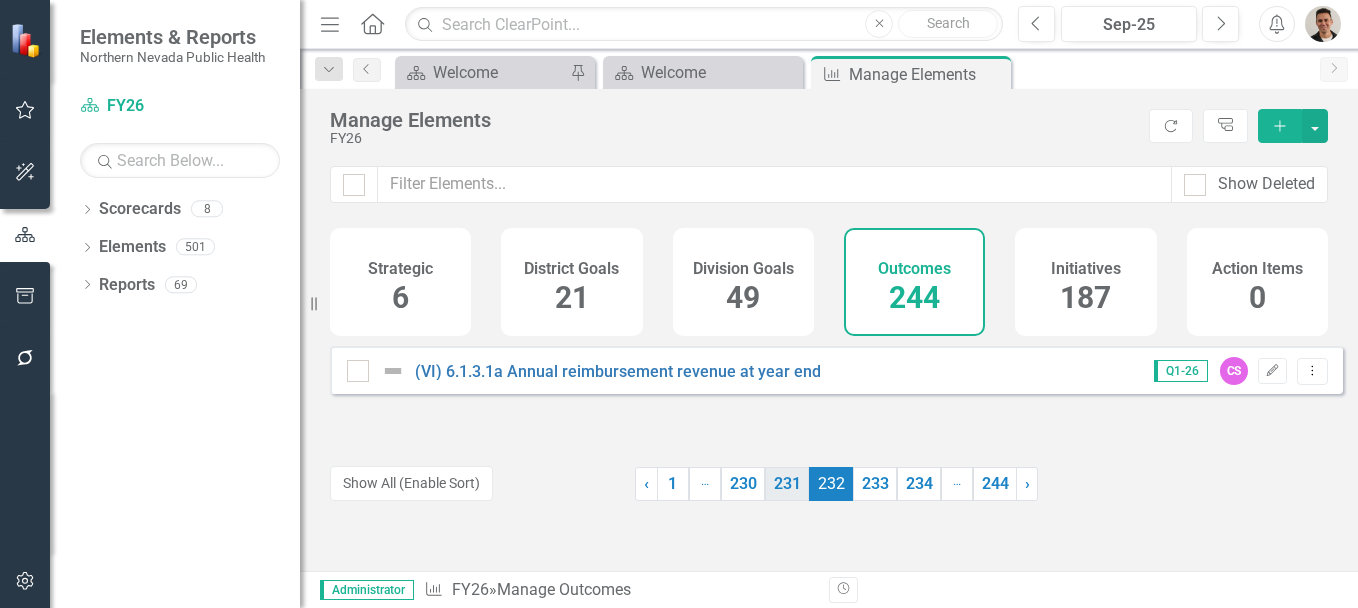 click on "231" at bounding box center [787, 484] 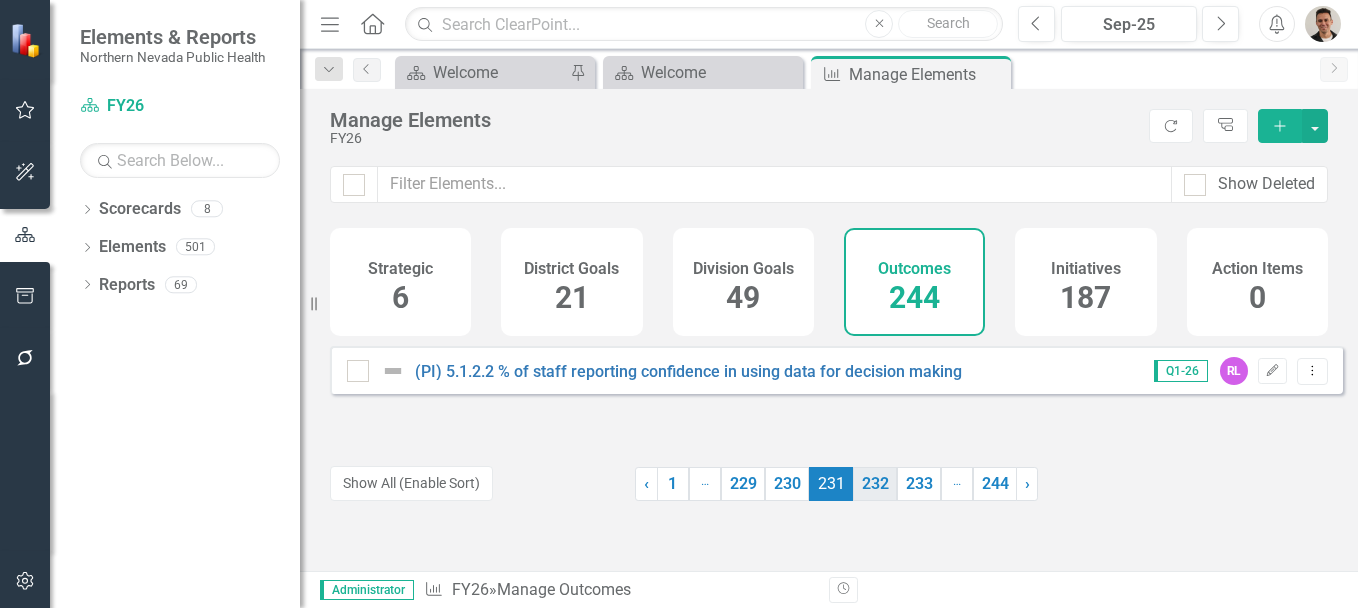 click on "232" at bounding box center (875, 484) 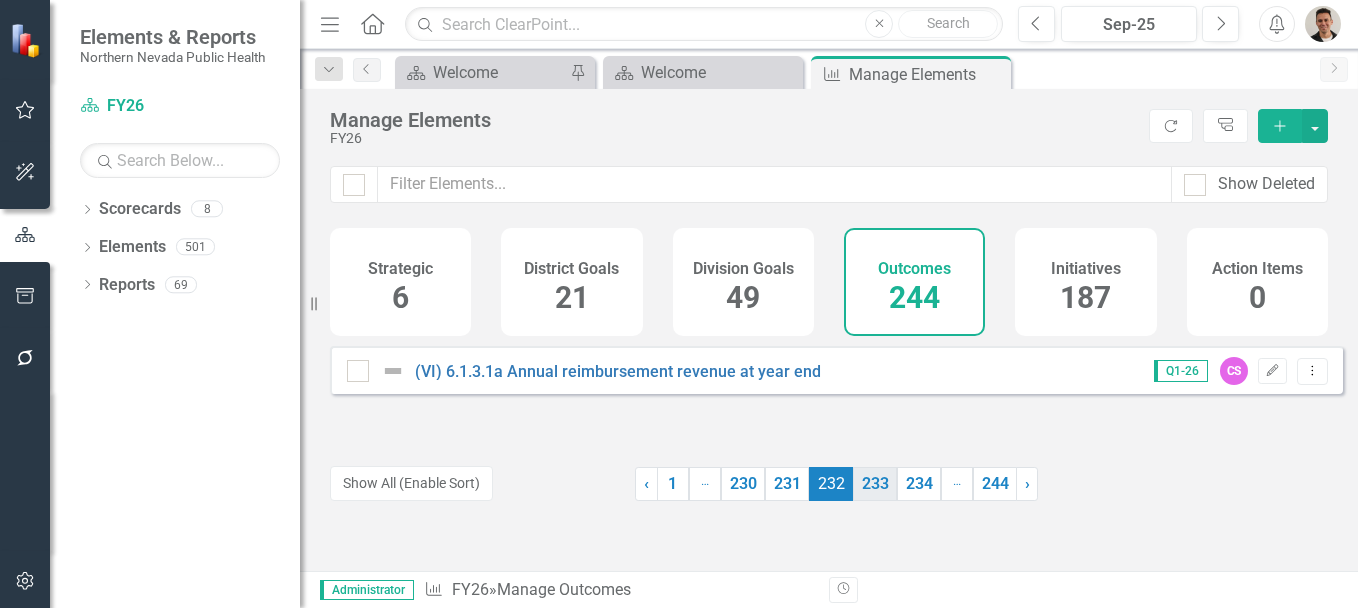 click on "233" at bounding box center [875, 484] 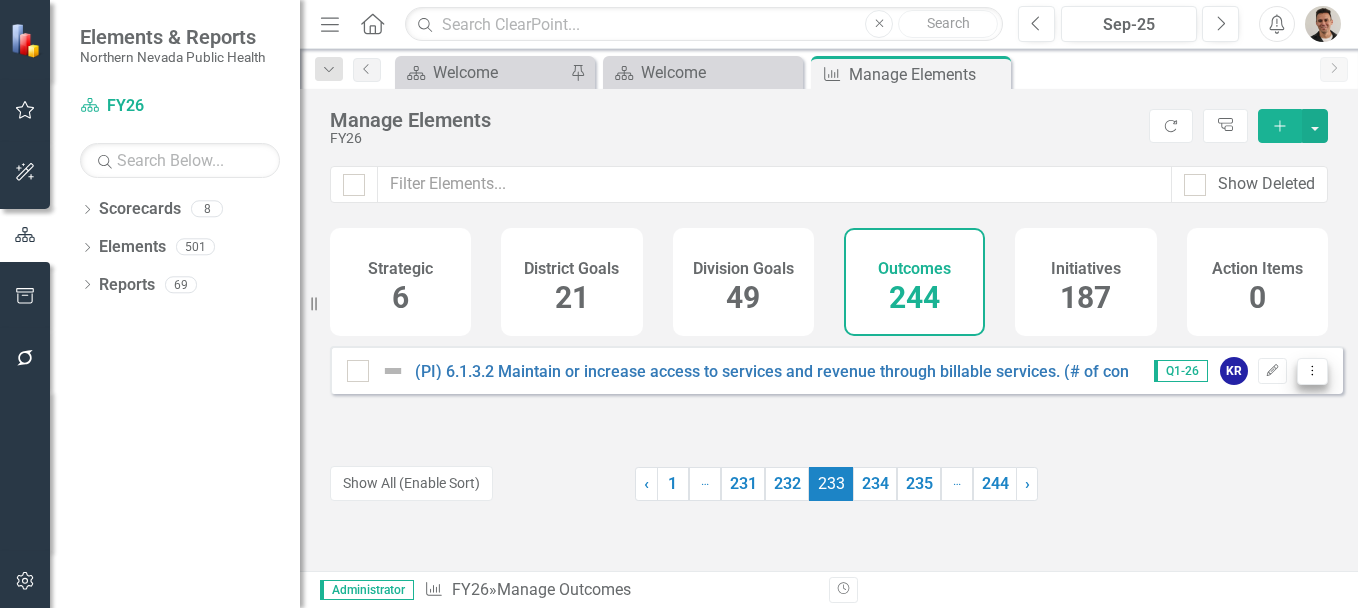 click on "Dropdown Menu" 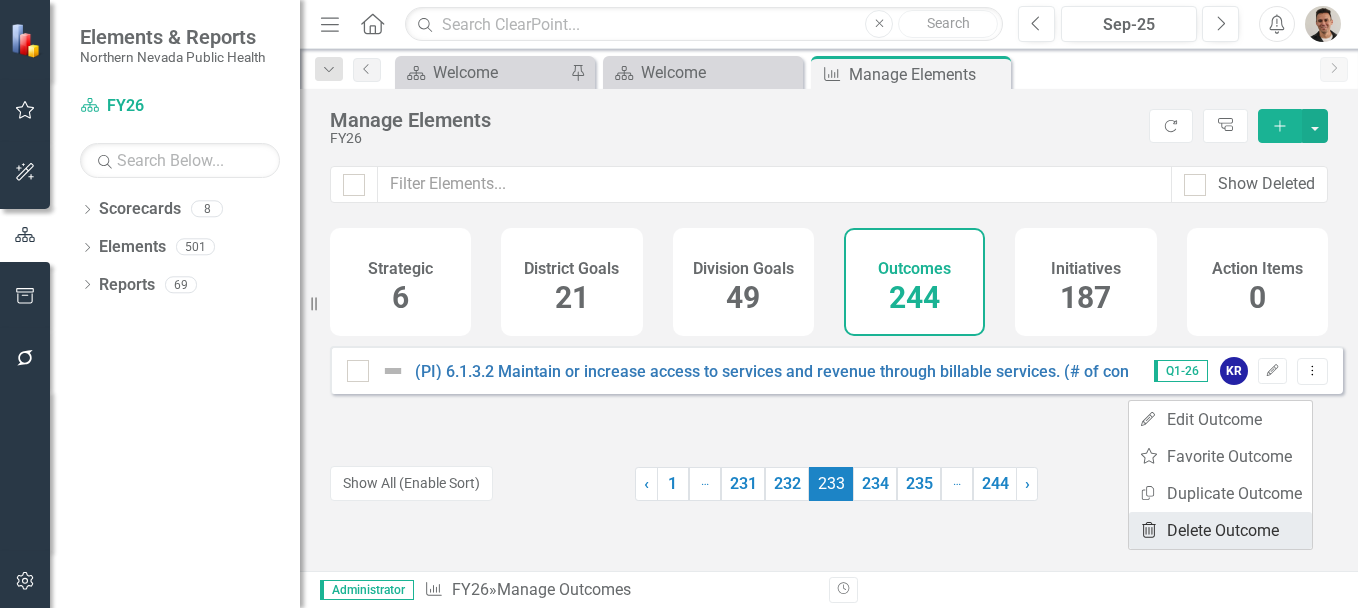 click on "Trash Delete Outcome" at bounding box center [1220, 530] 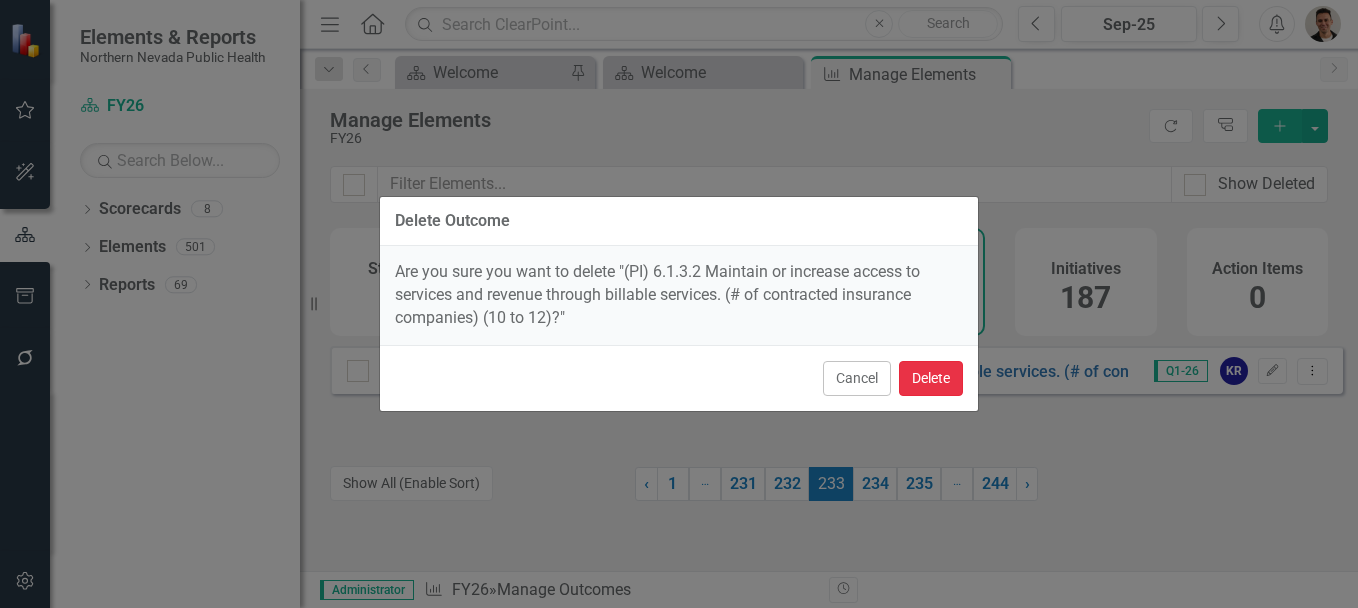 click on "Delete" at bounding box center [931, 378] 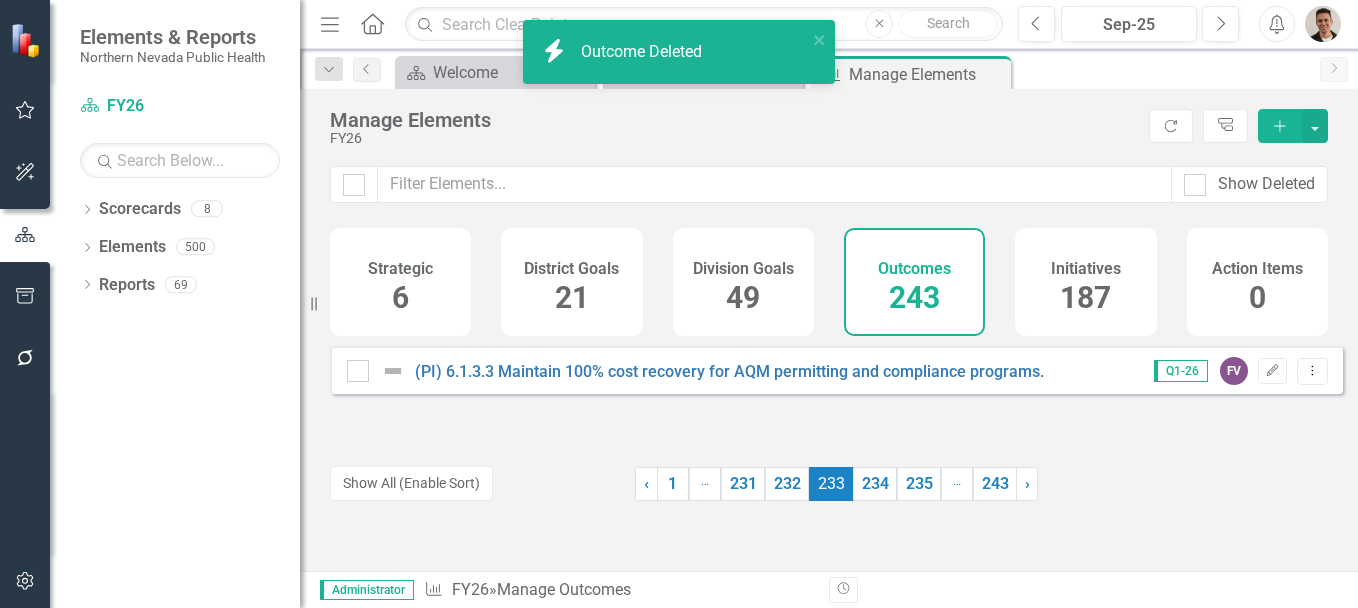 click on "187" at bounding box center [1085, 297] 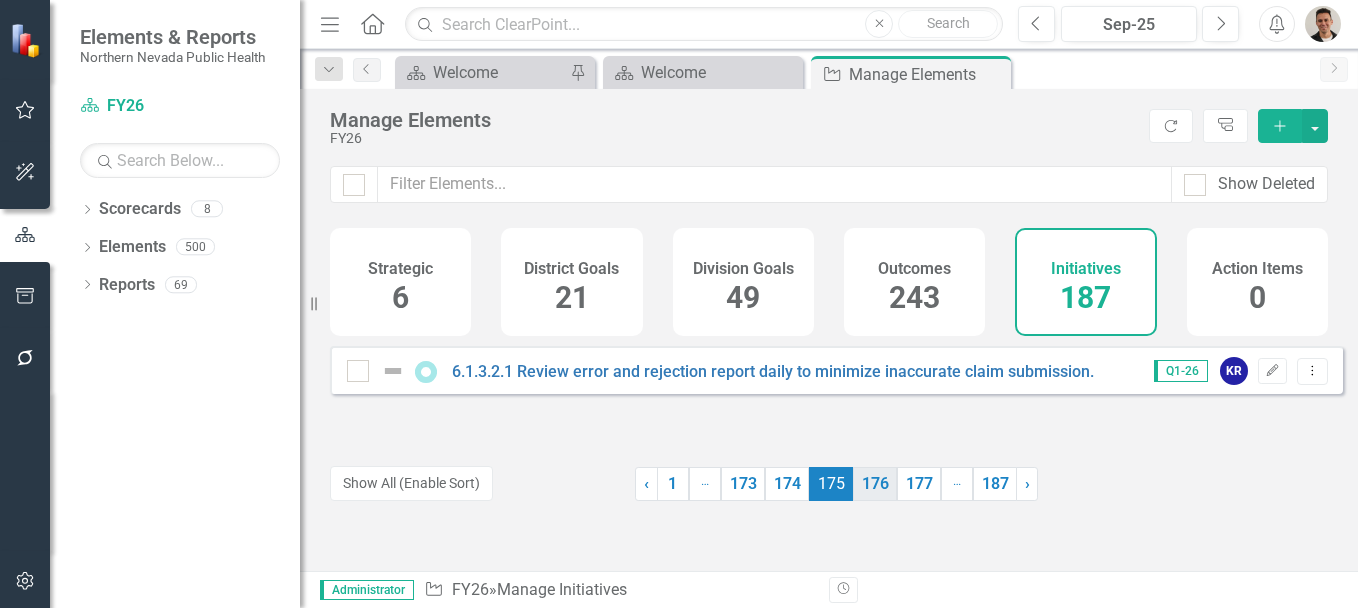 click on "176" at bounding box center (875, 484) 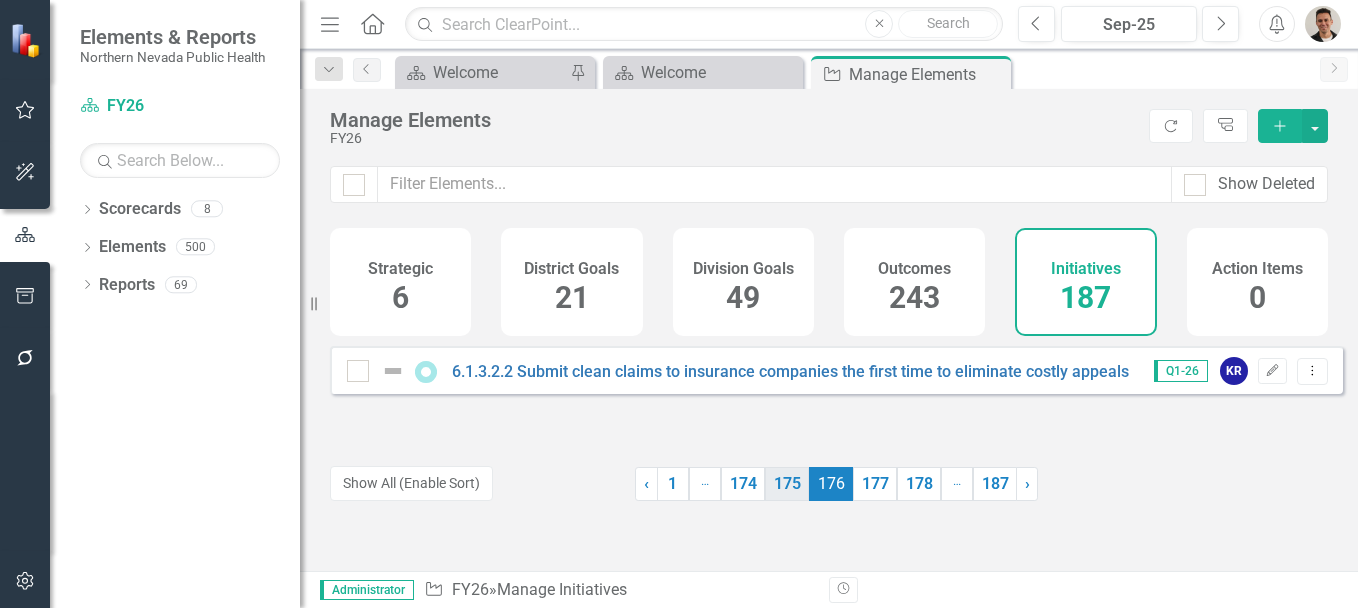 click on "175" at bounding box center (787, 484) 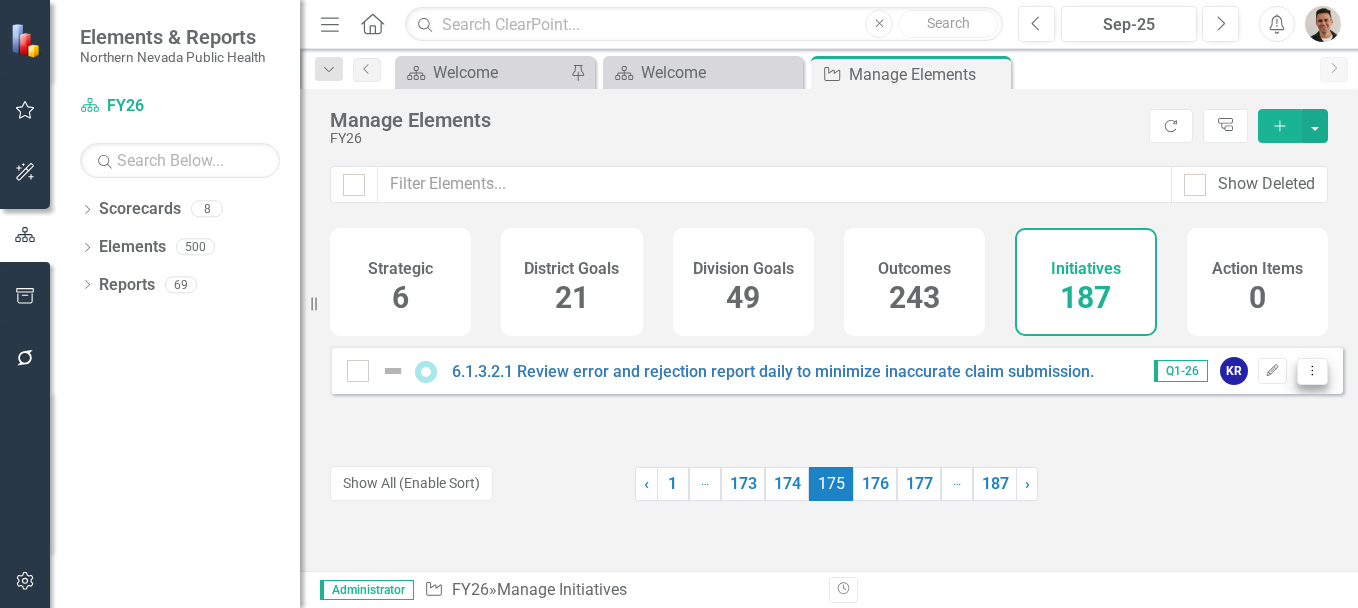 click on "Dropdown Menu" 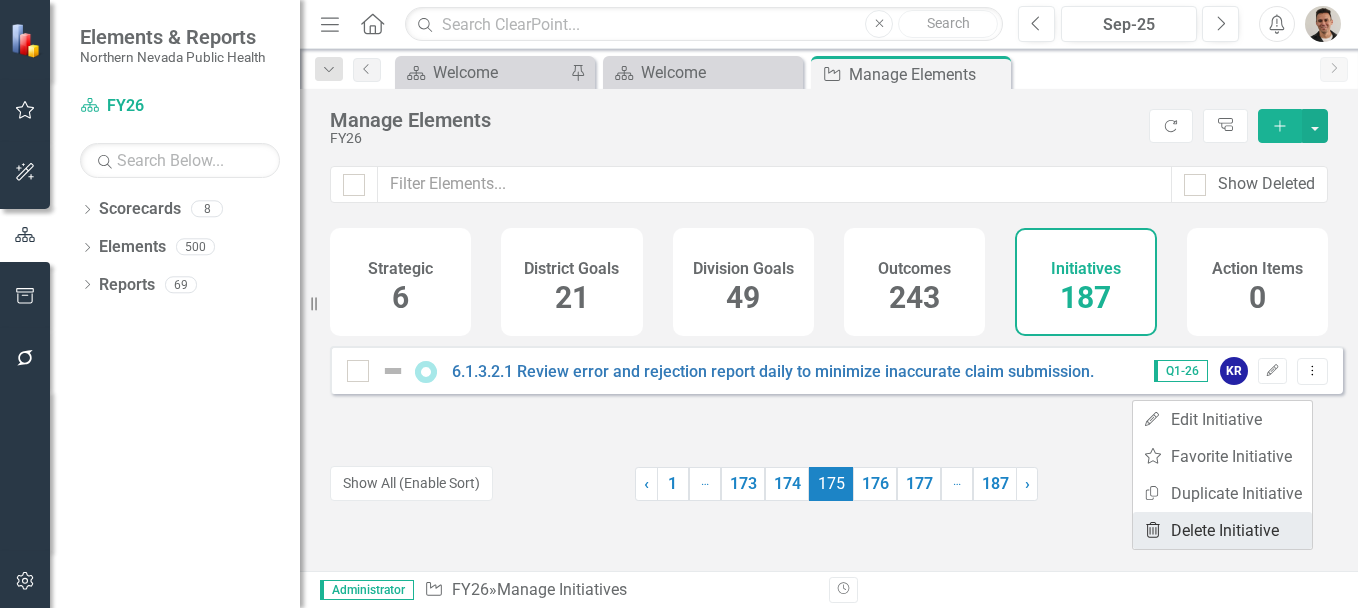 click on "Trash Delete Initiative" at bounding box center (1222, 530) 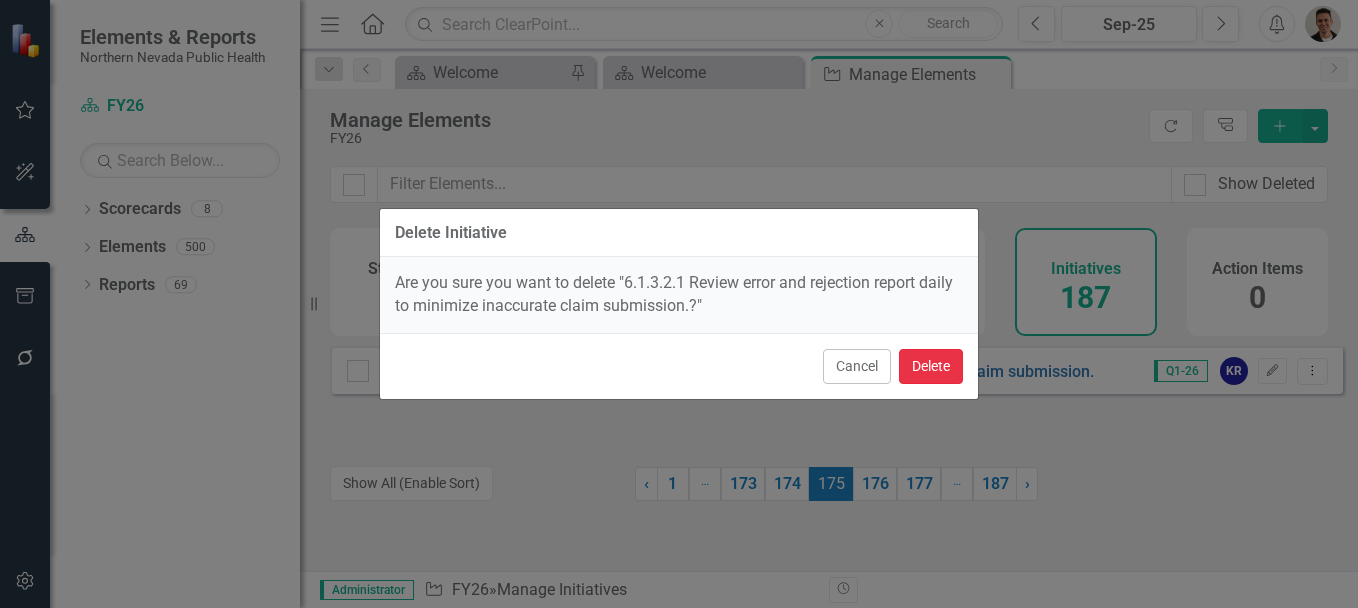 click on "Delete" at bounding box center (931, 366) 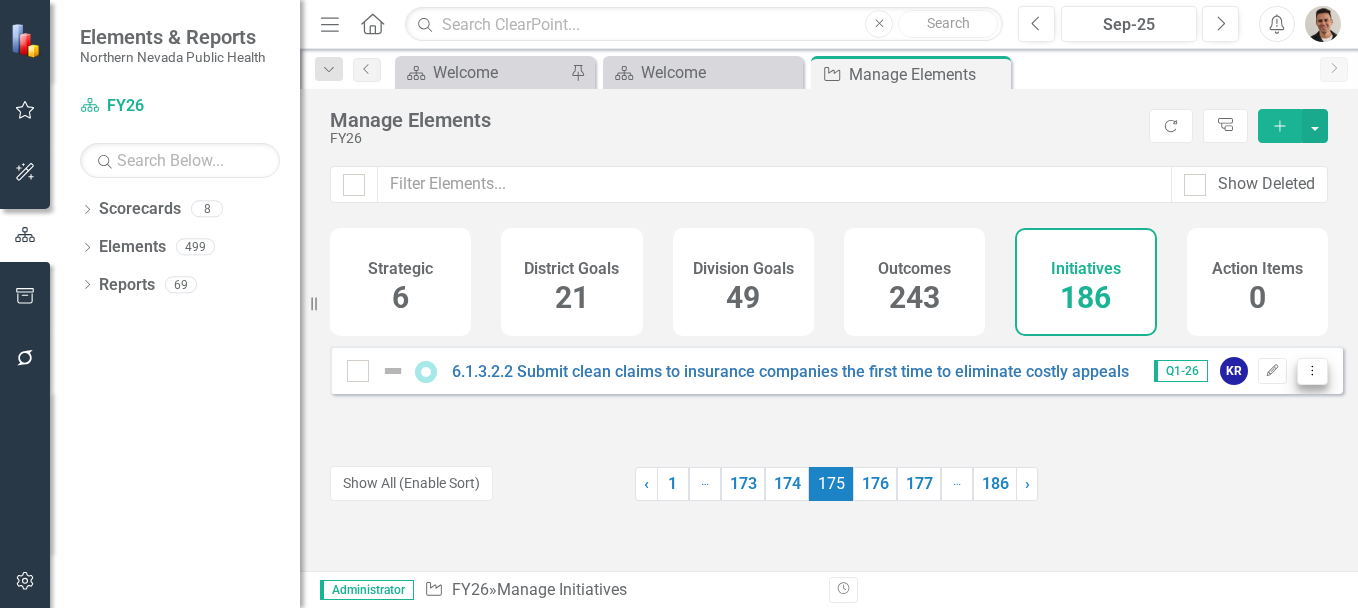 click on "Dropdown Menu" at bounding box center (1312, 371) 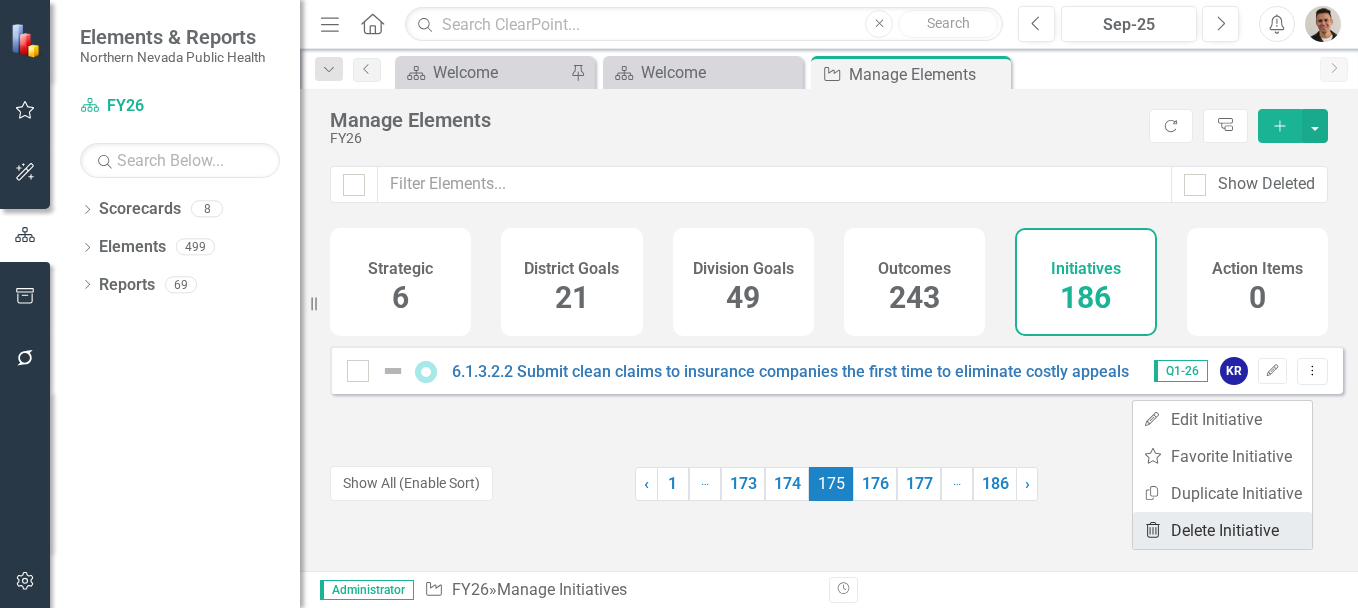 click on "Trash Delete Initiative" at bounding box center [1222, 530] 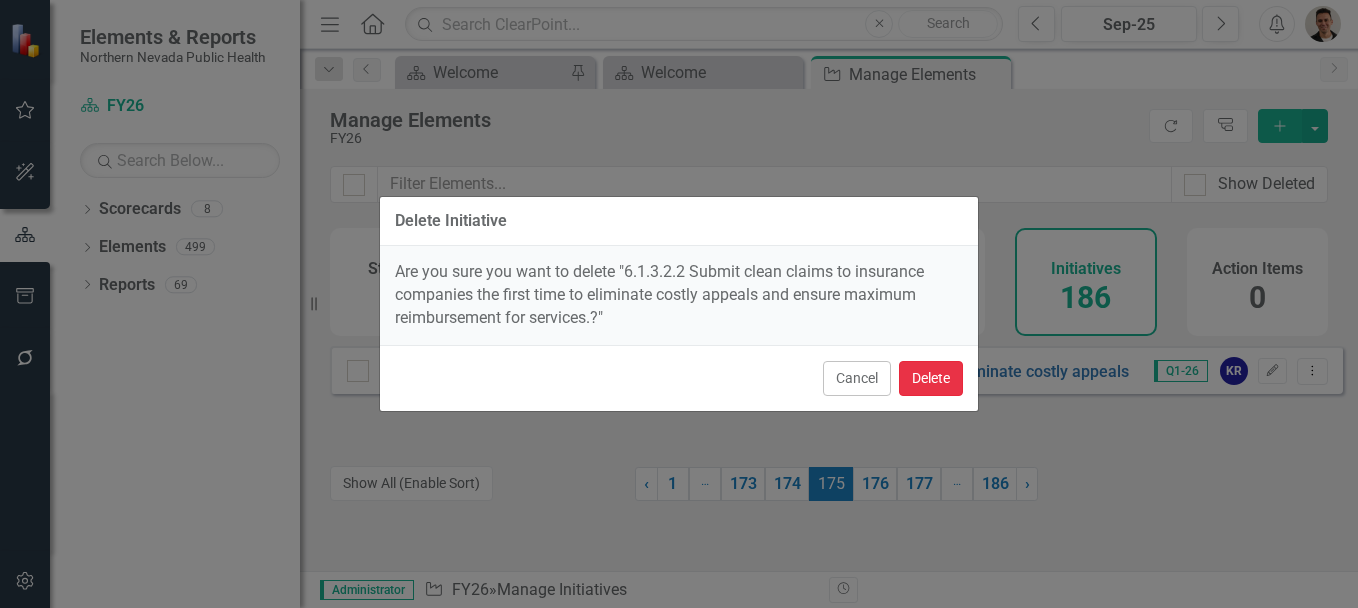 click on "Delete" at bounding box center (931, 378) 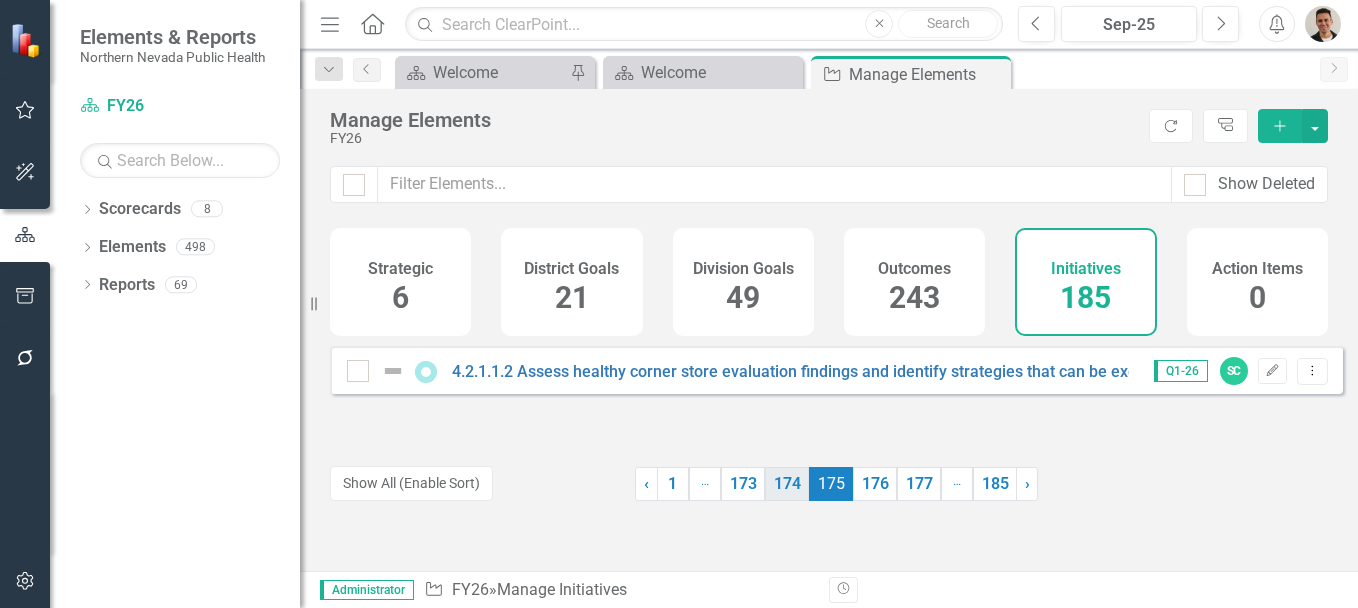 click on "174" at bounding box center [787, 484] 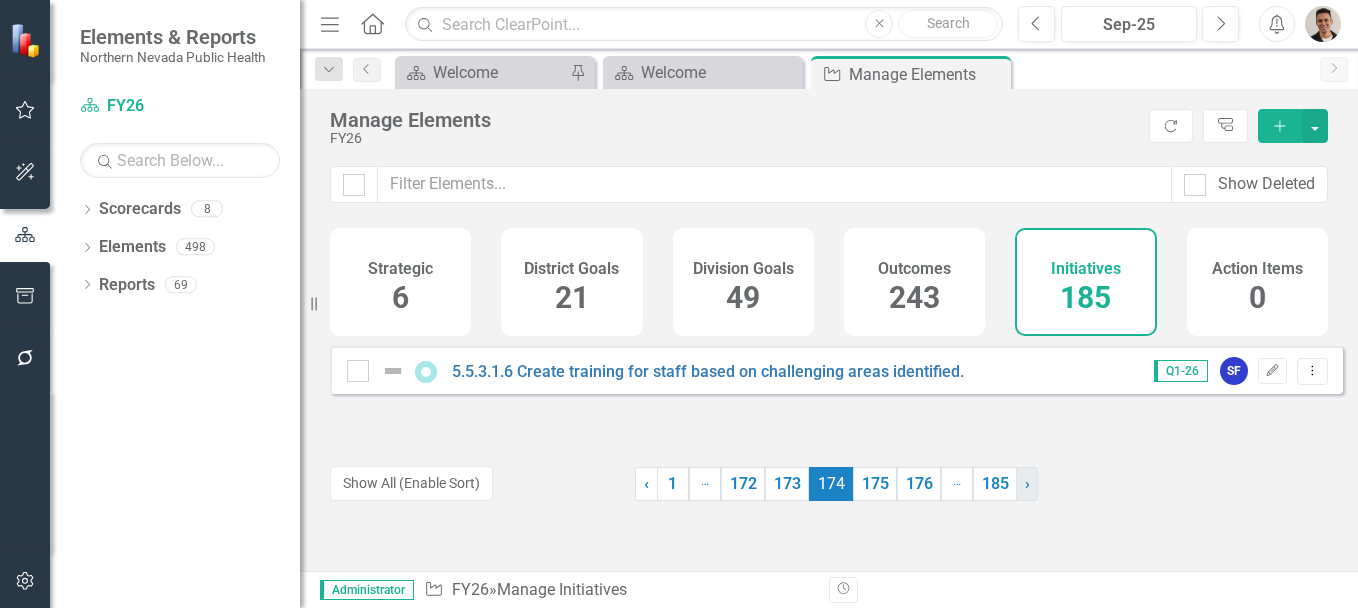 click on "›" at bounding box center (1027, 483) 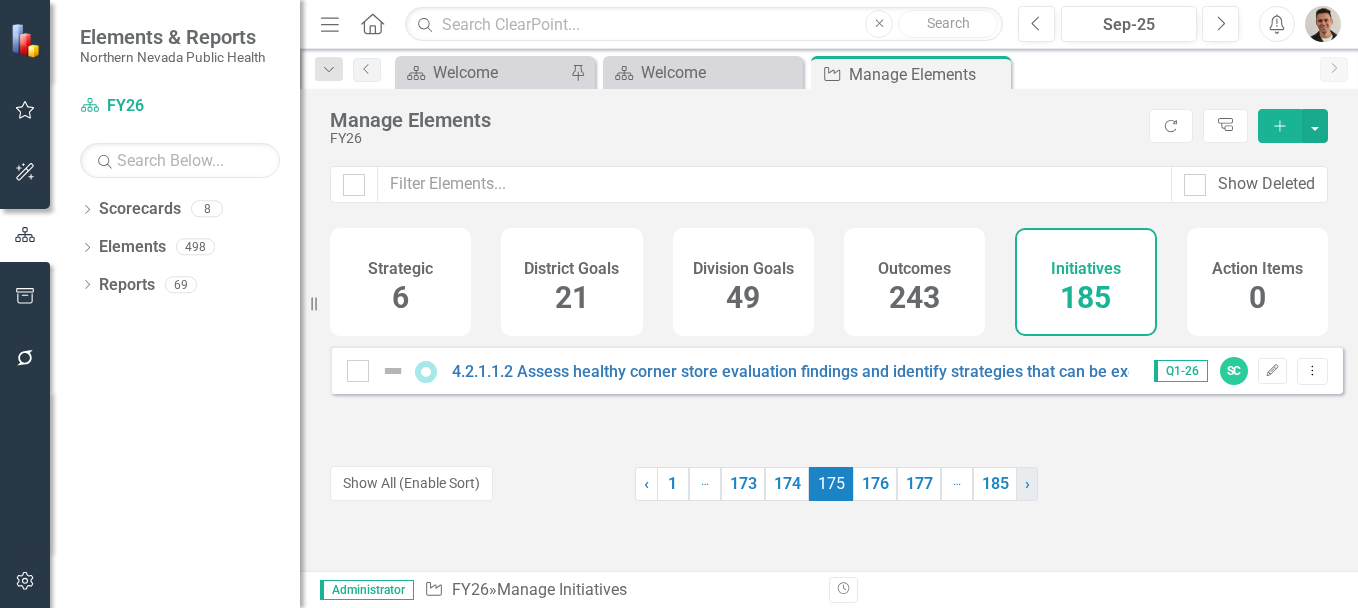 click on "›" at bounding box center [1027, 483] 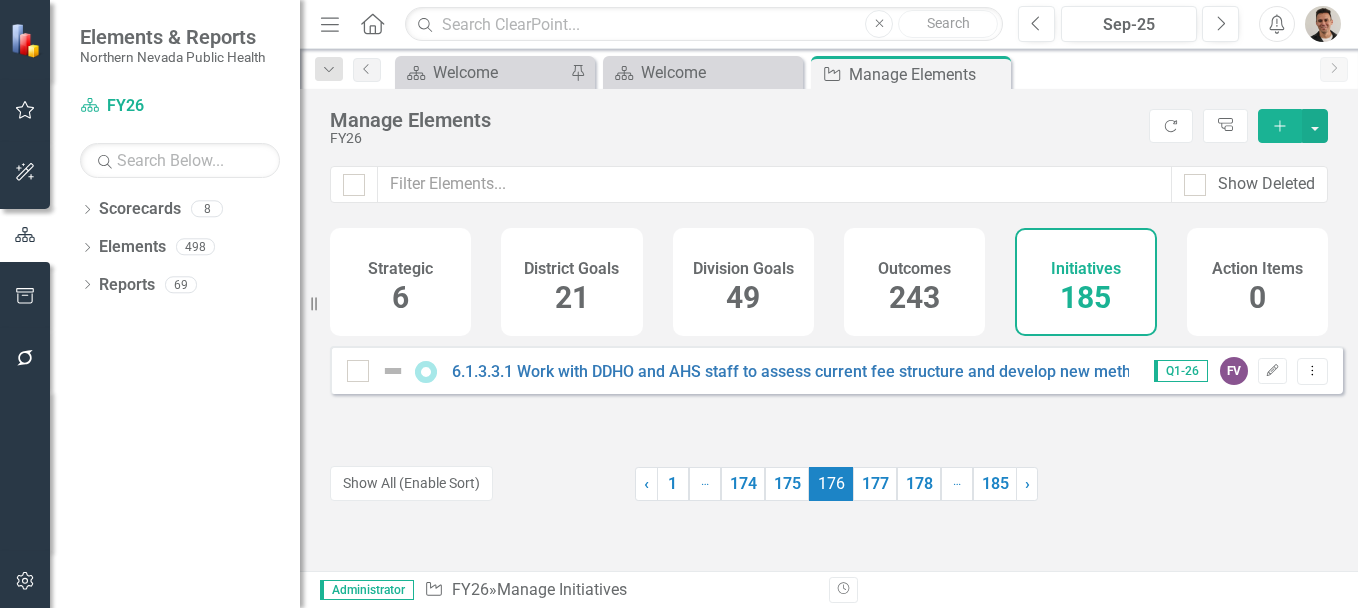 click on "243" at bounding box center [914, 297] 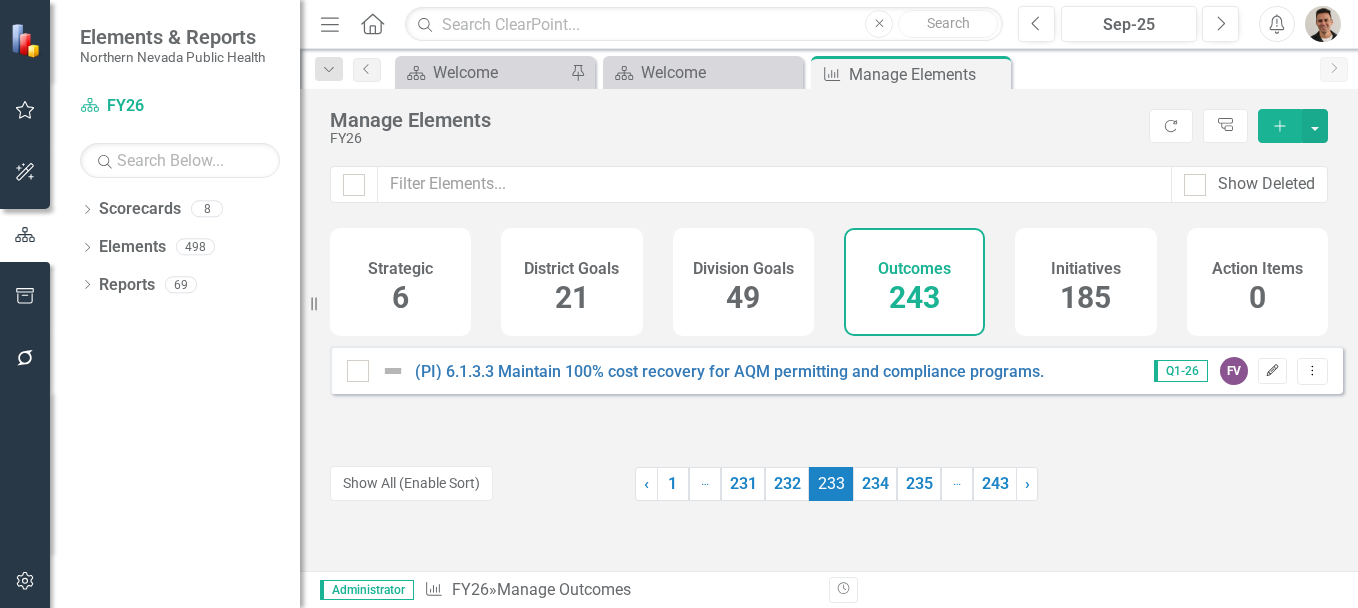 click on "Edit" 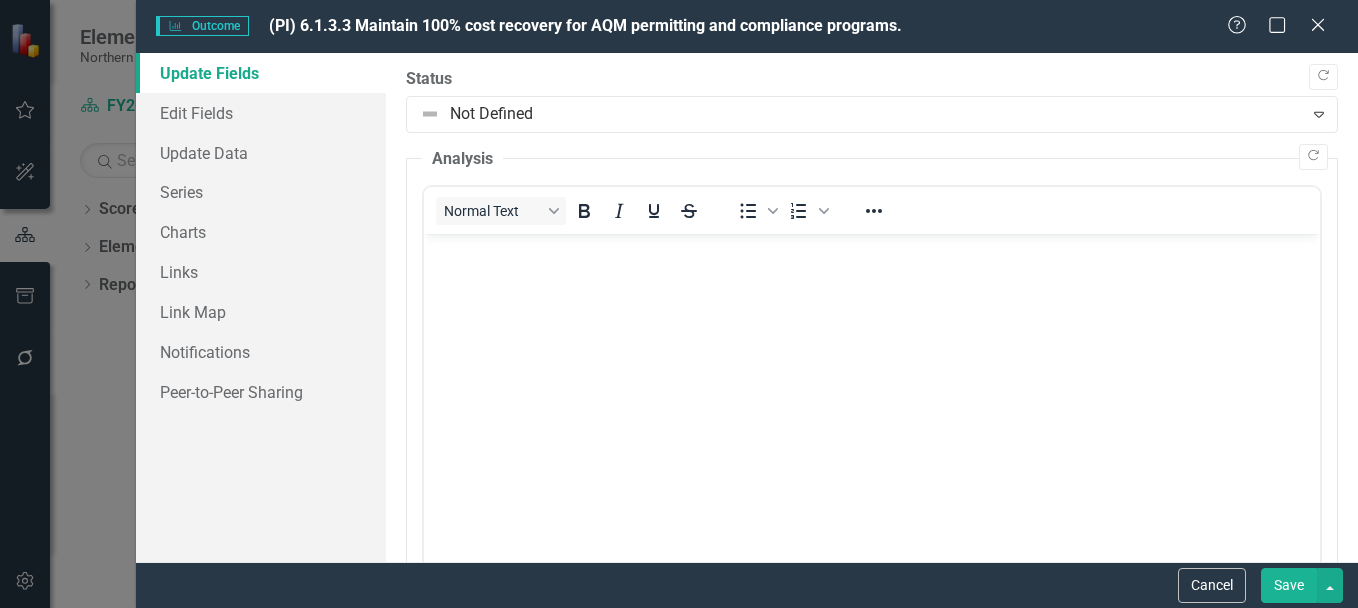 scroll, scrollTop: 0, scrollLeft: 0, axis: both 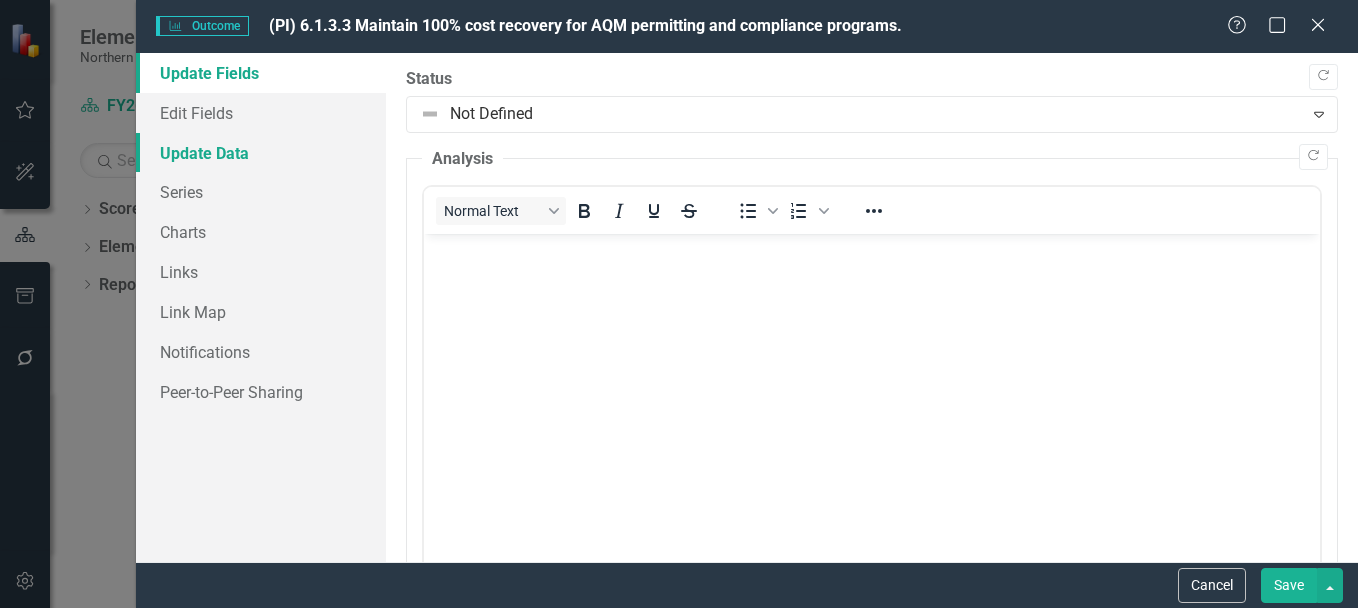 click on "Update  Data" at bounding box center [261, 153] 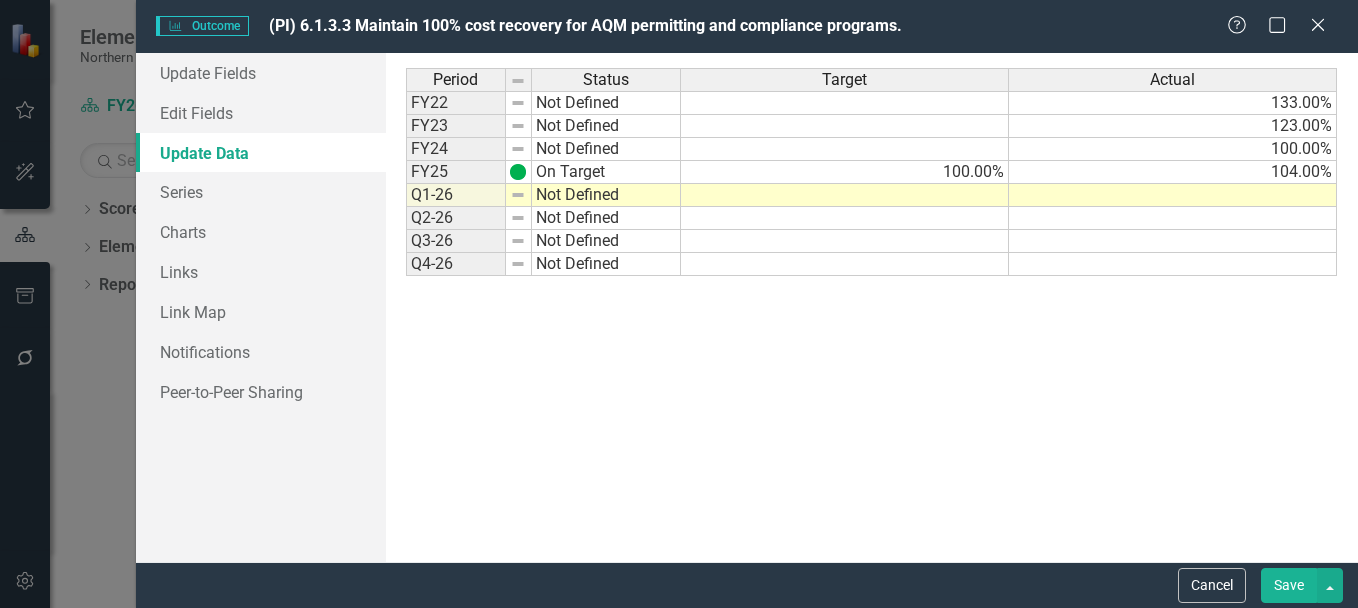 click on "Period Status Target Actual FY22 Not Defined 133.00% FY23 Not Defined 123.00% FY24 Not Defined 100.00% FY25 On Target 100.00% 104.00% Q1-26 Not Defined Q2-26 Not Defined Q3-26 Not Defined Q4-26 Not Defined" at bounding box center [406, 172] 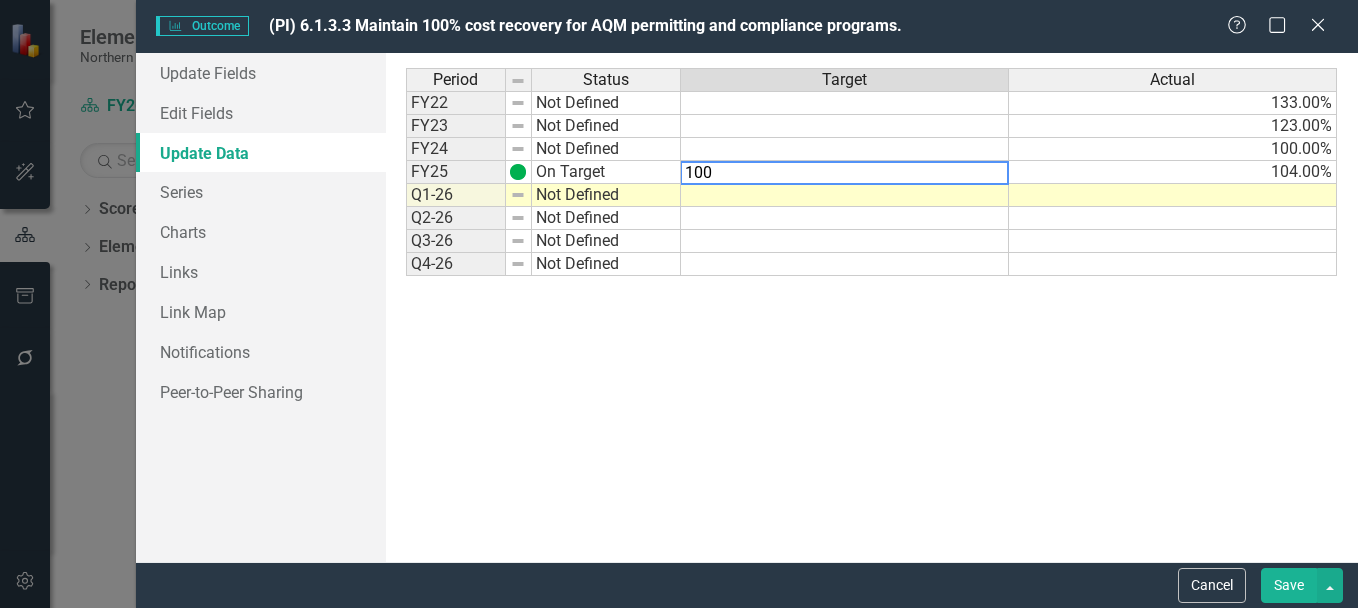 click at bounding box center (845, 195) 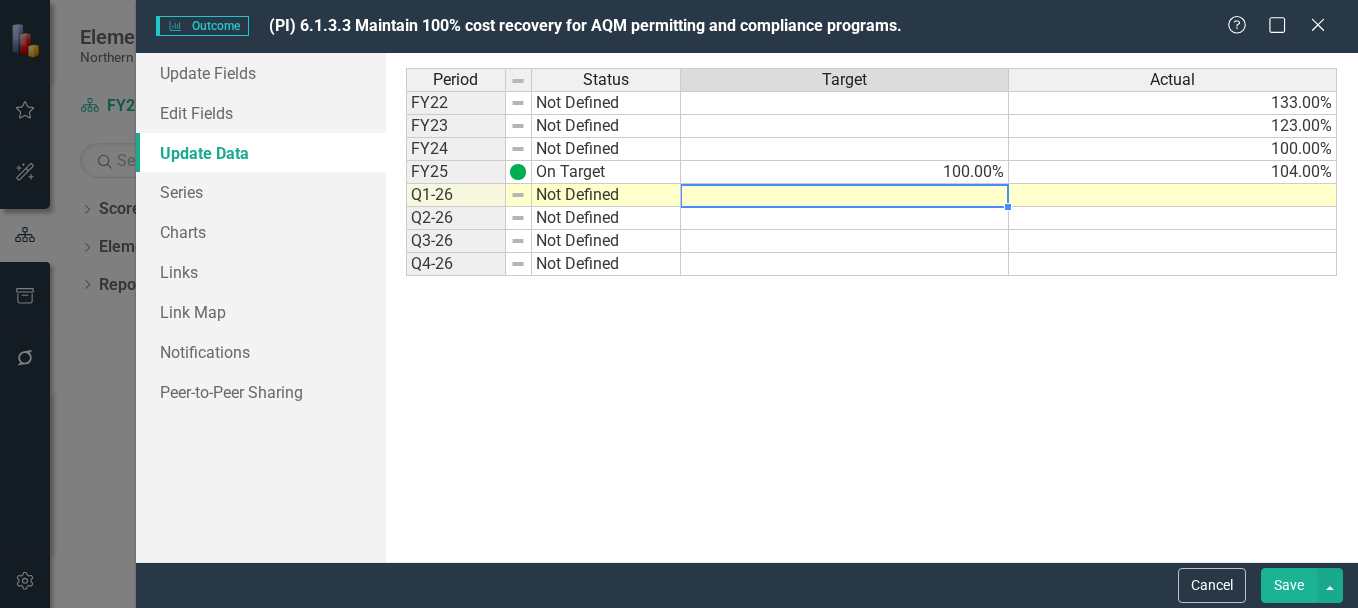 click at bounding box center [845, 195] 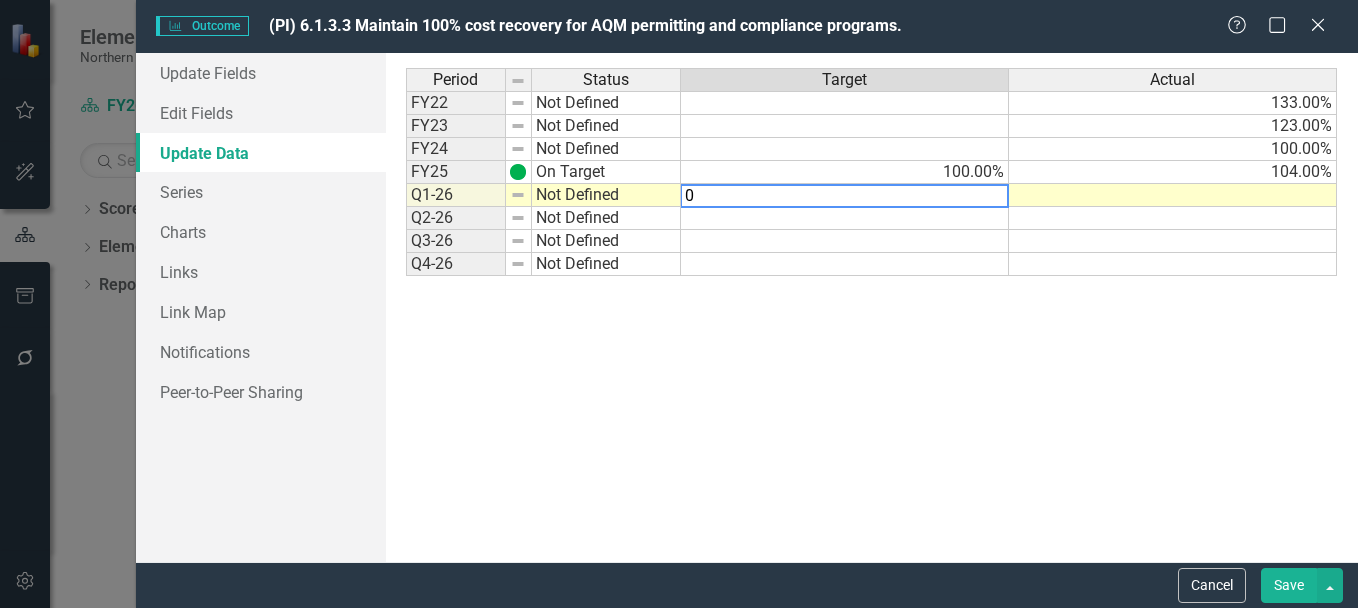 type on "0" 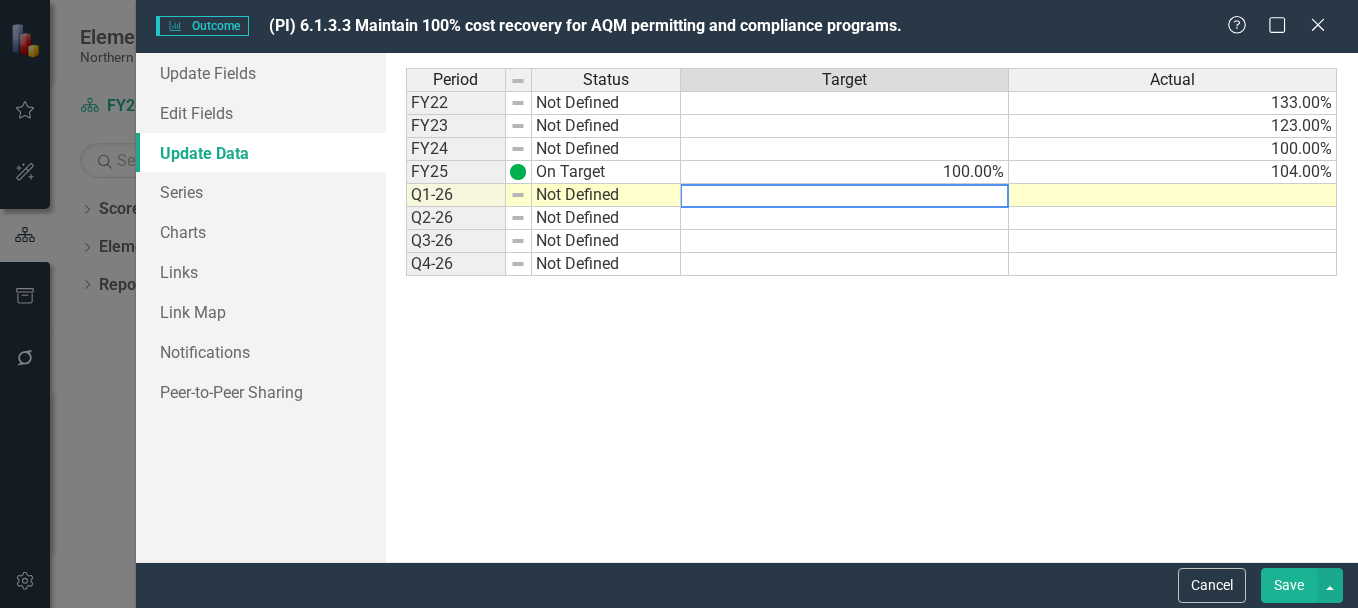 click at bounding box center [845, 218] 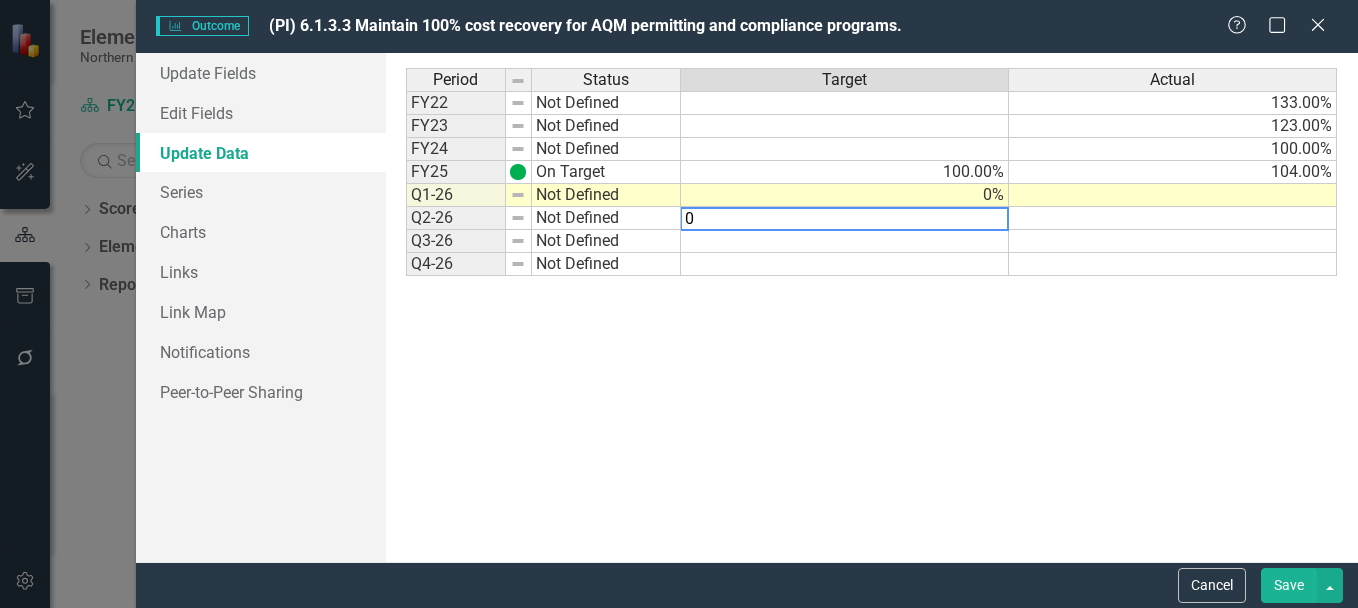 type on "0" 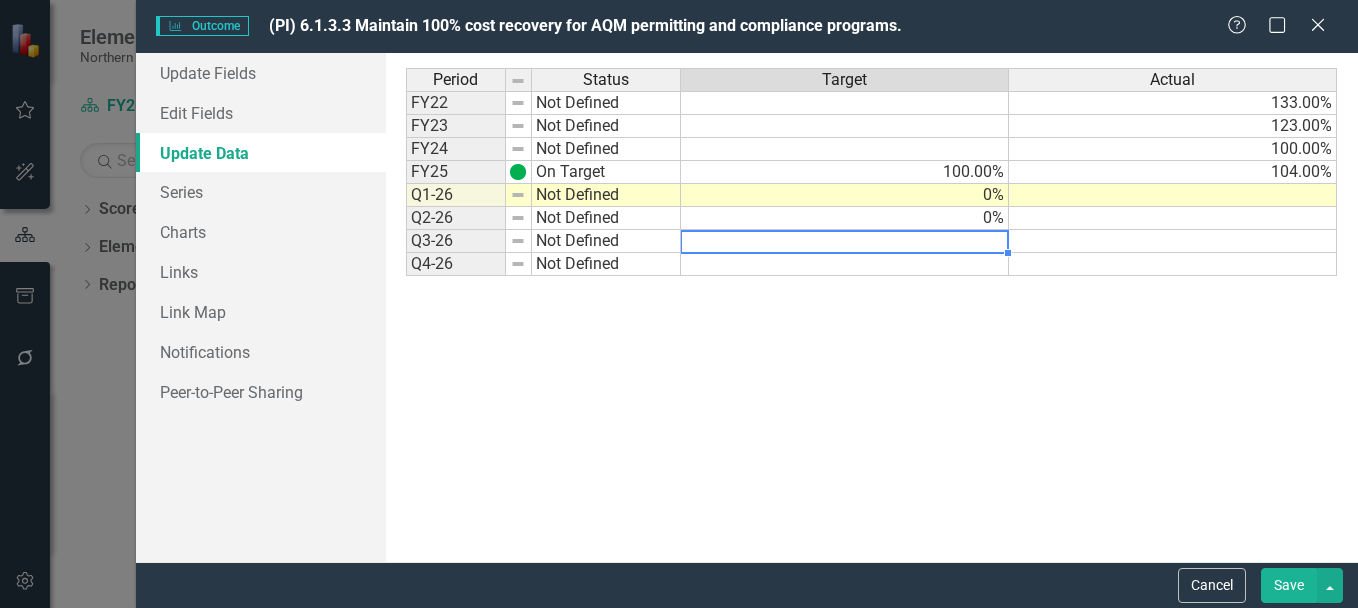 click at bounding box center (845, 241) 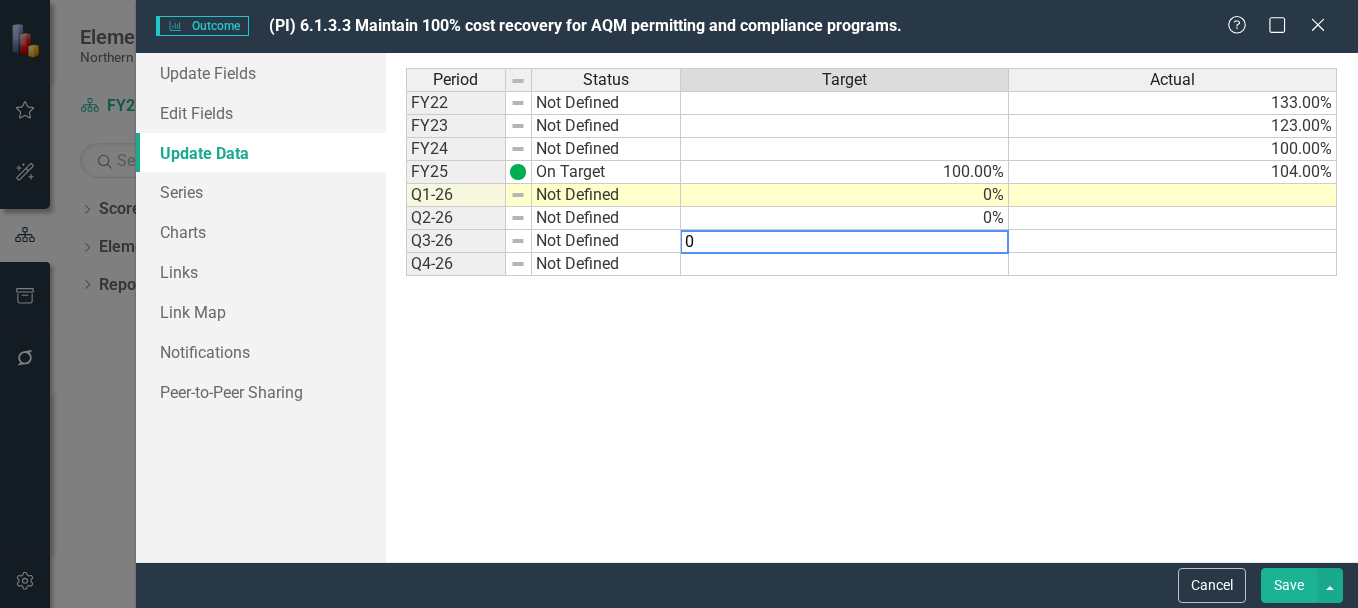 type on "0" 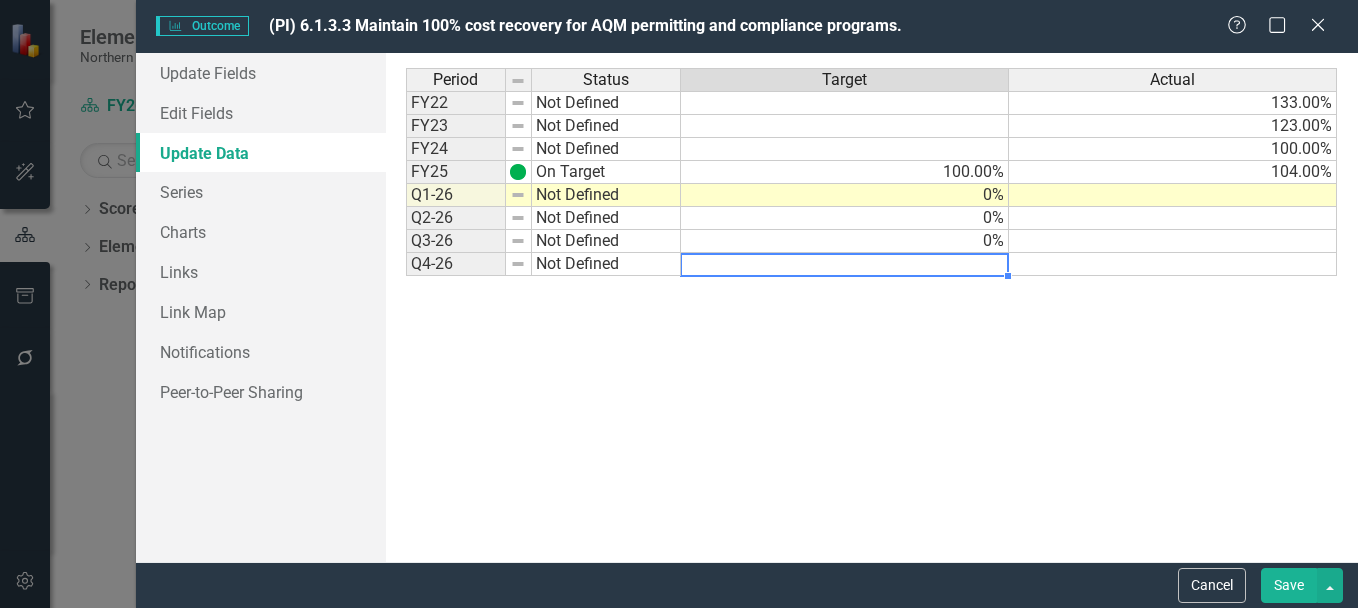 click at bounding box center (845, 264) 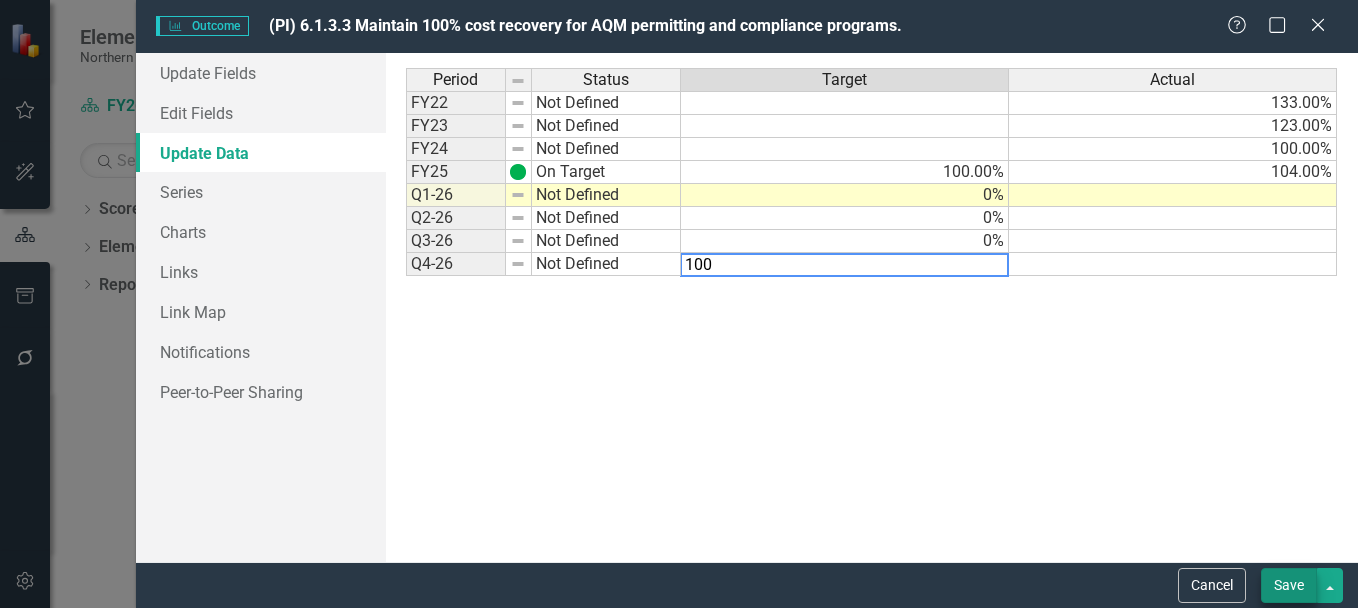 type on "100" 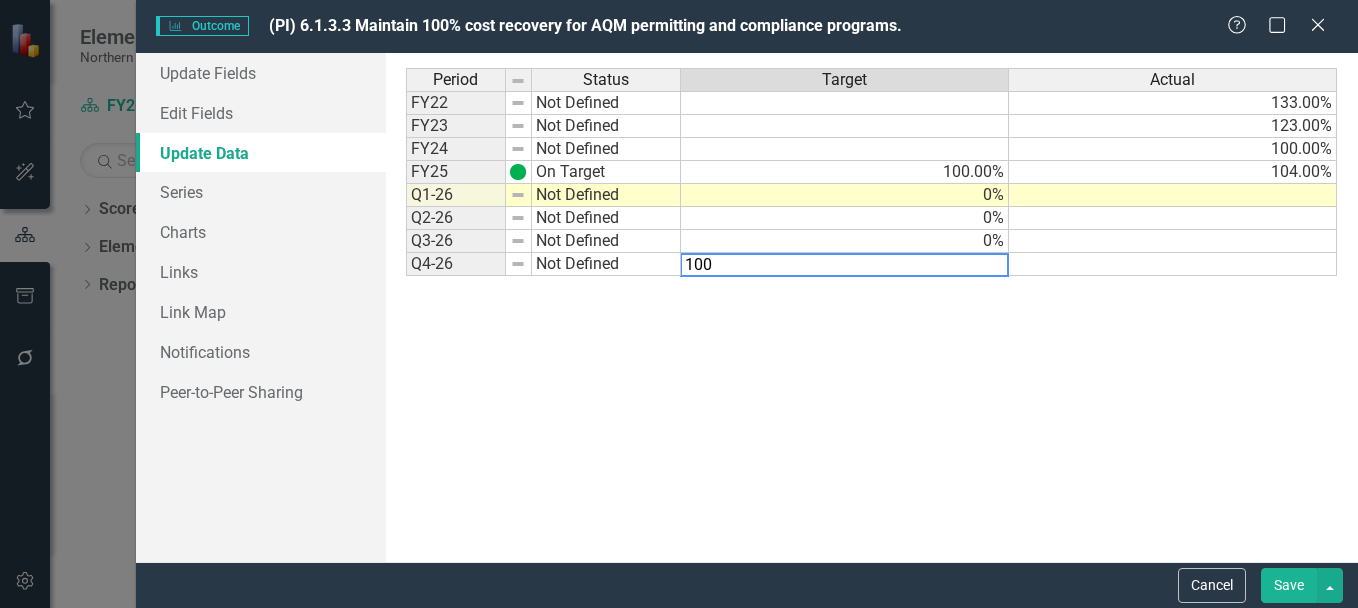 click on "Save" at bounding box center (1289, 585) 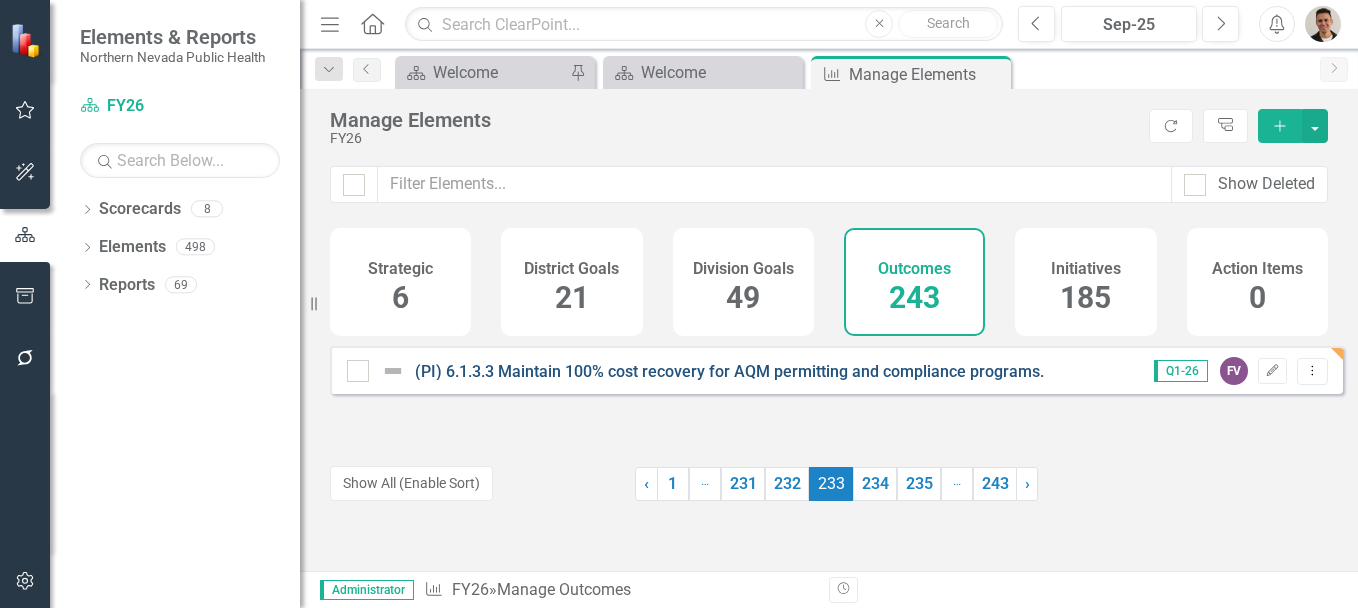 click on "(PI) 6.1.3.3 Maintain 100% cost recovery for AQM permitting and compliance programs." at bounding box center [729, 371] 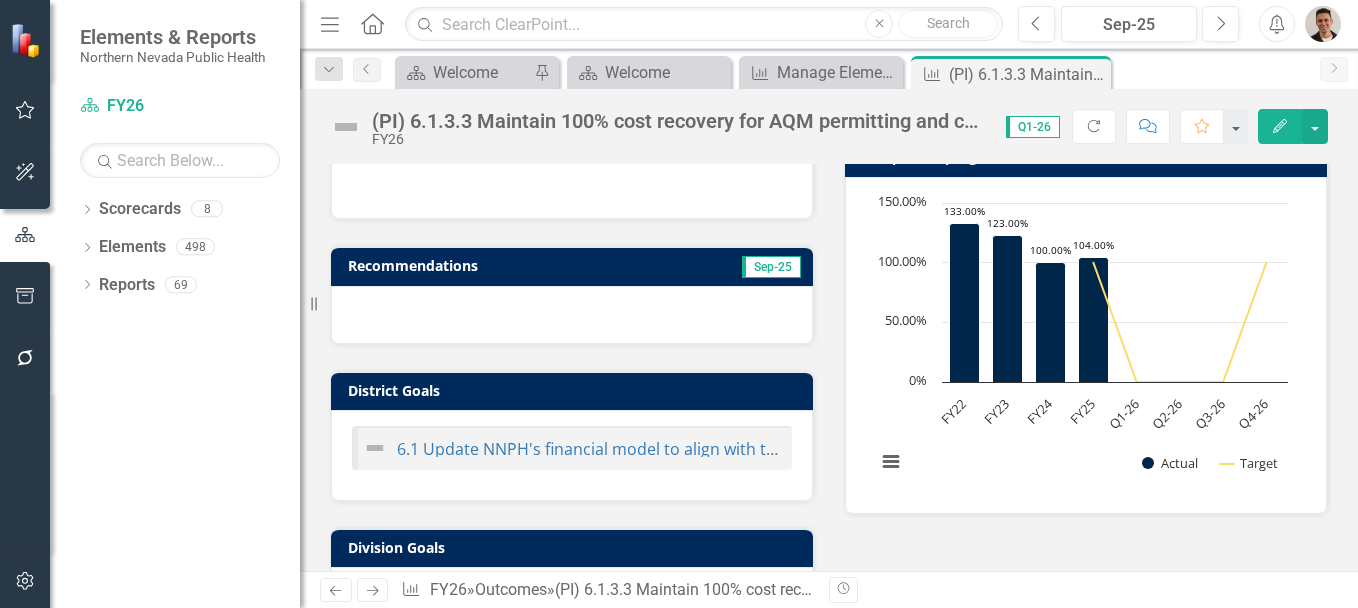 scroll, scrollTop: 700, scrollLeft: 0, axis: vertical 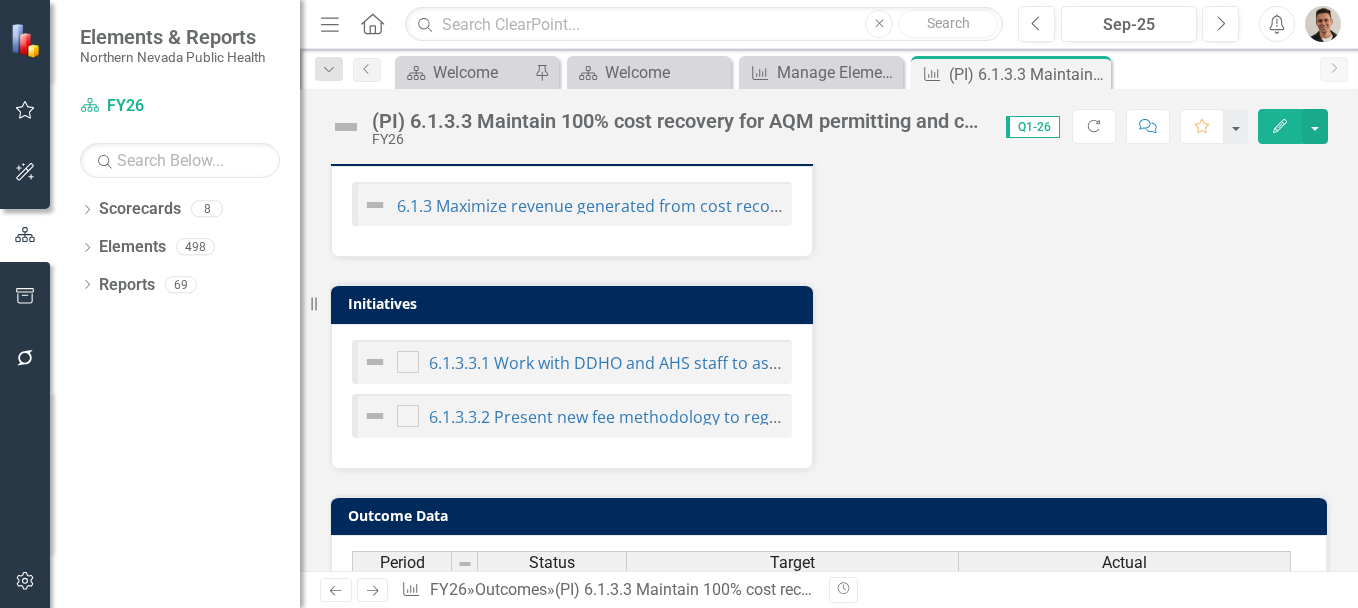 drag, startPoint x: 1096, startPoint y: 74, endPoint x: 1084, endPoint y: 81, distance: 13.892444 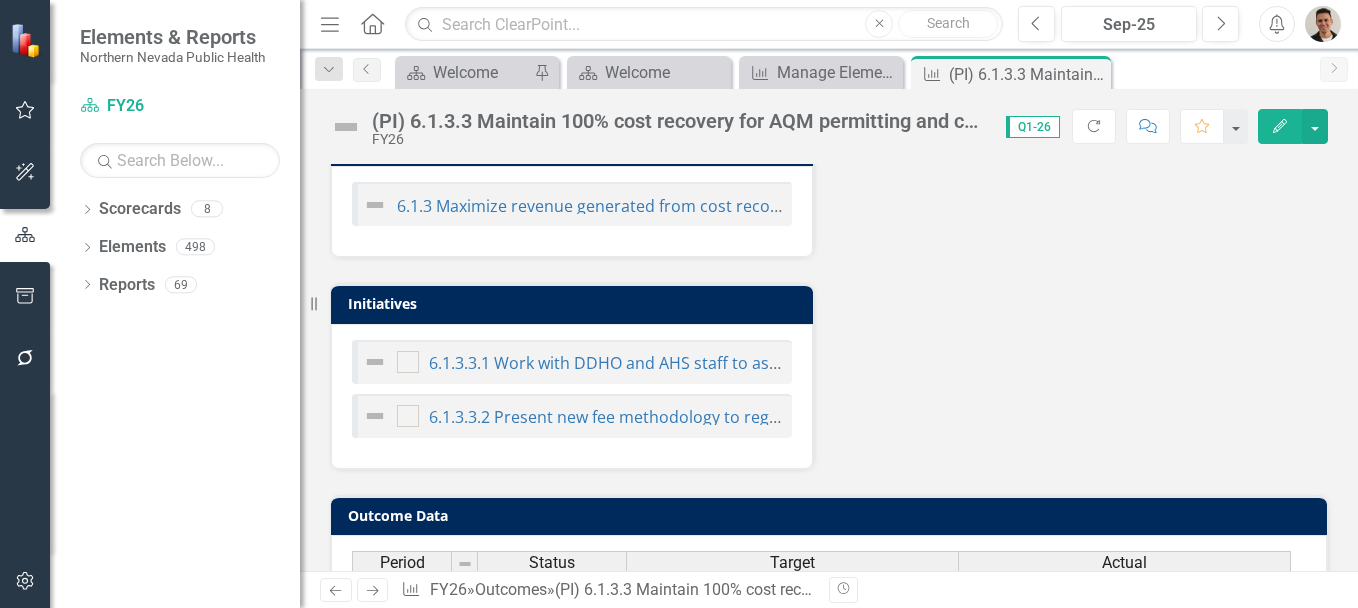 click on "Close" 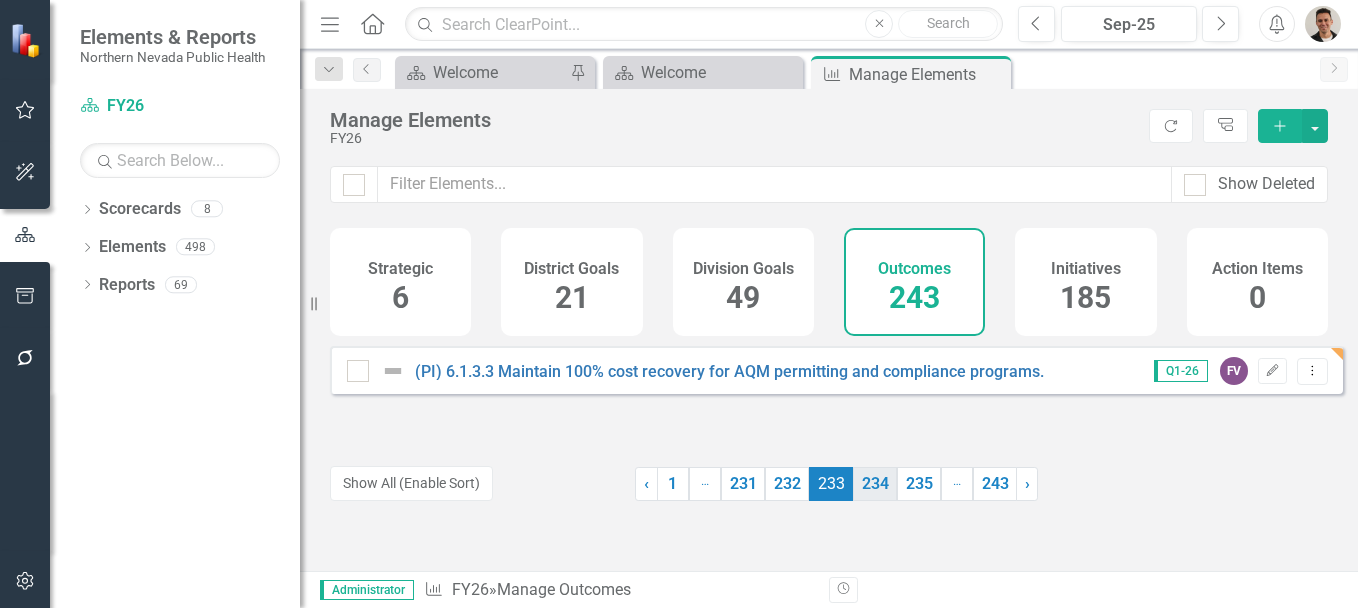 click on "234" at bounding box center [875, 484] 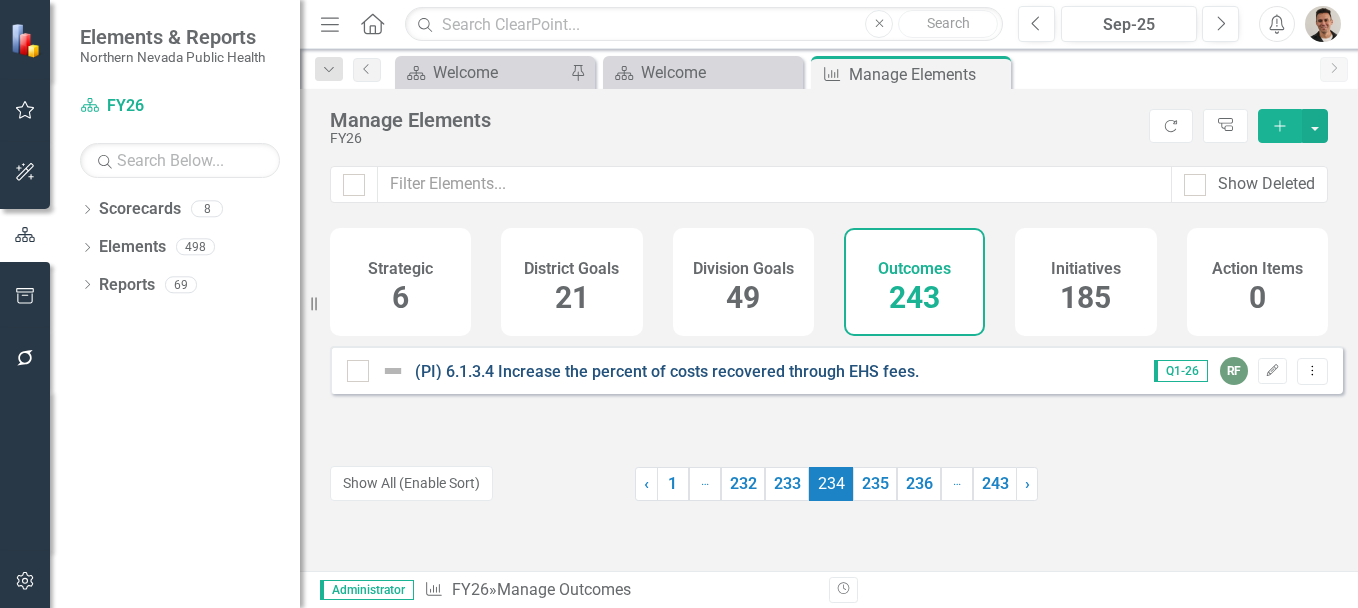 click on "(PI) 6.1.3.4 Increase the percent of costs recovered through EHS fees." at bounding box center (667, 371) 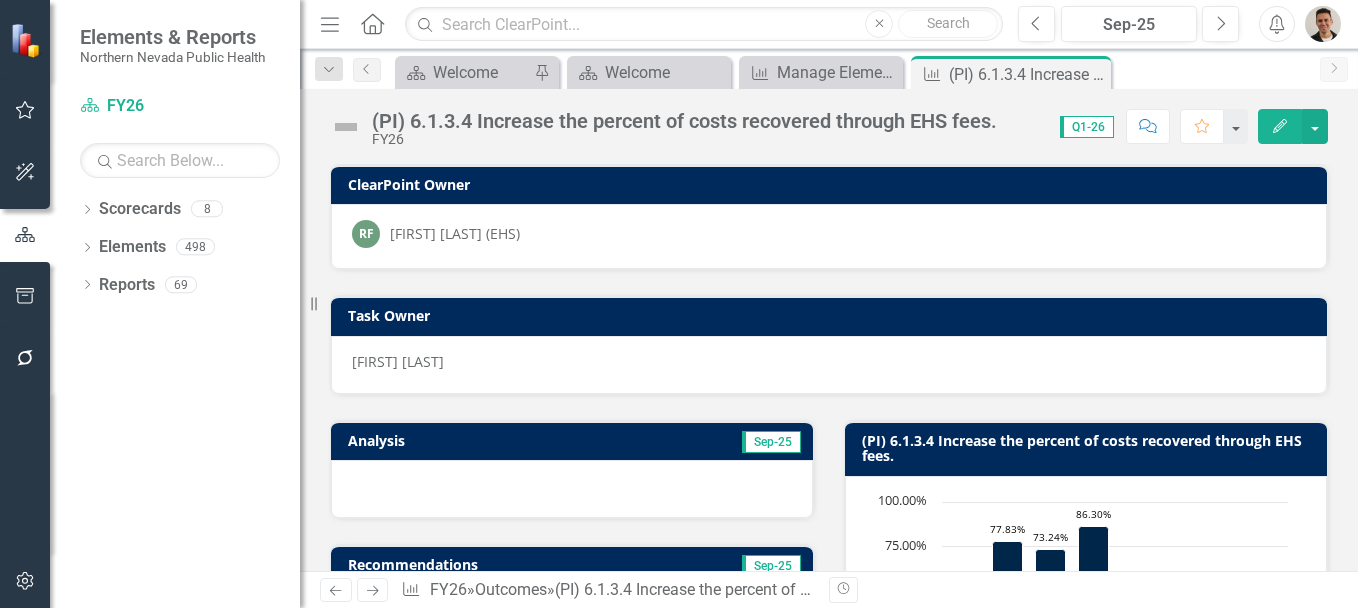 scroll, scrollTop: 0, scrollLeft: 0, axis: both 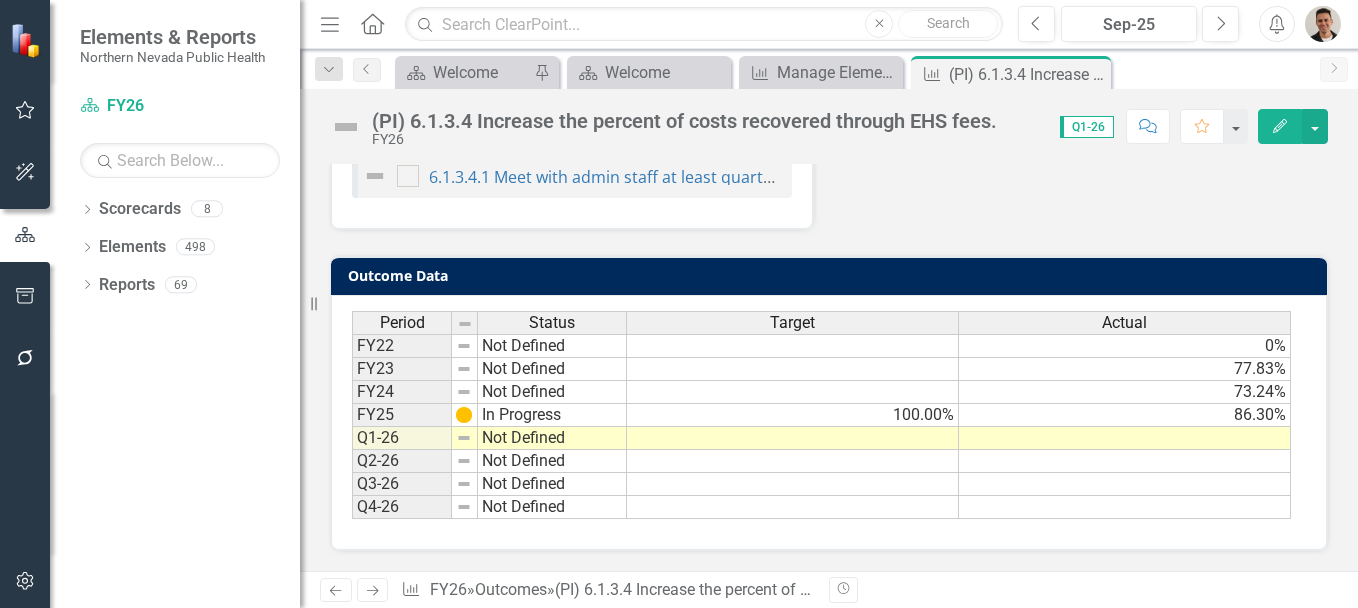 click at bounding box center (793, 438) 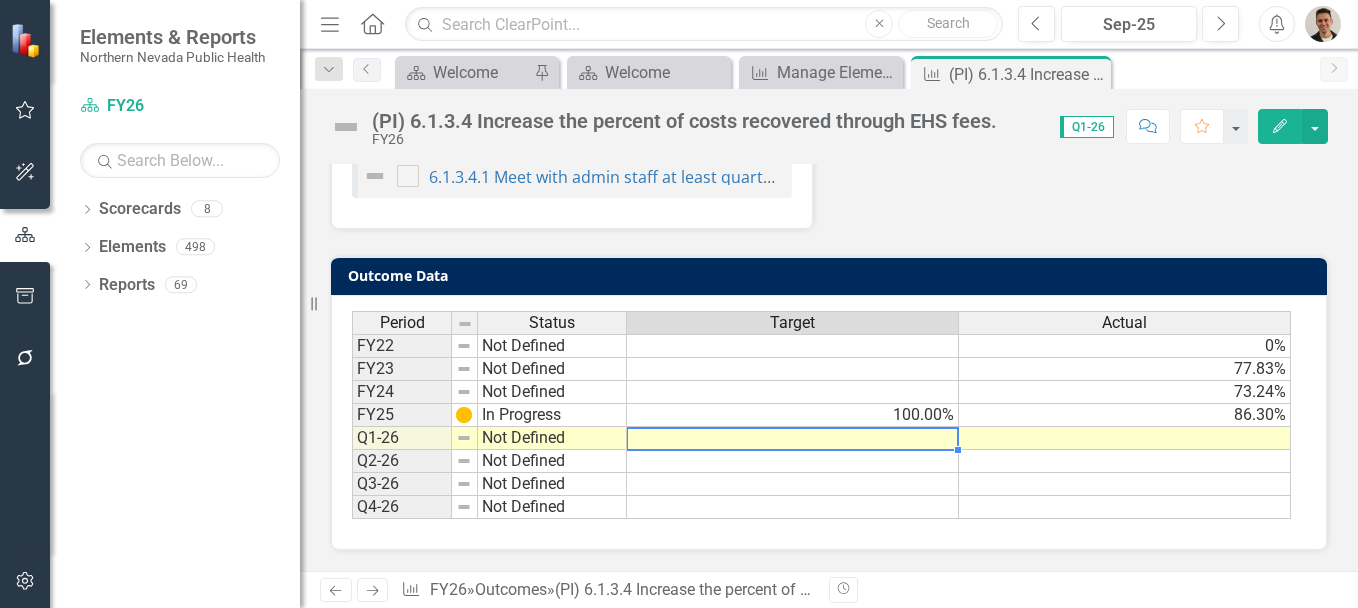 click at bounding box center [793, 438] 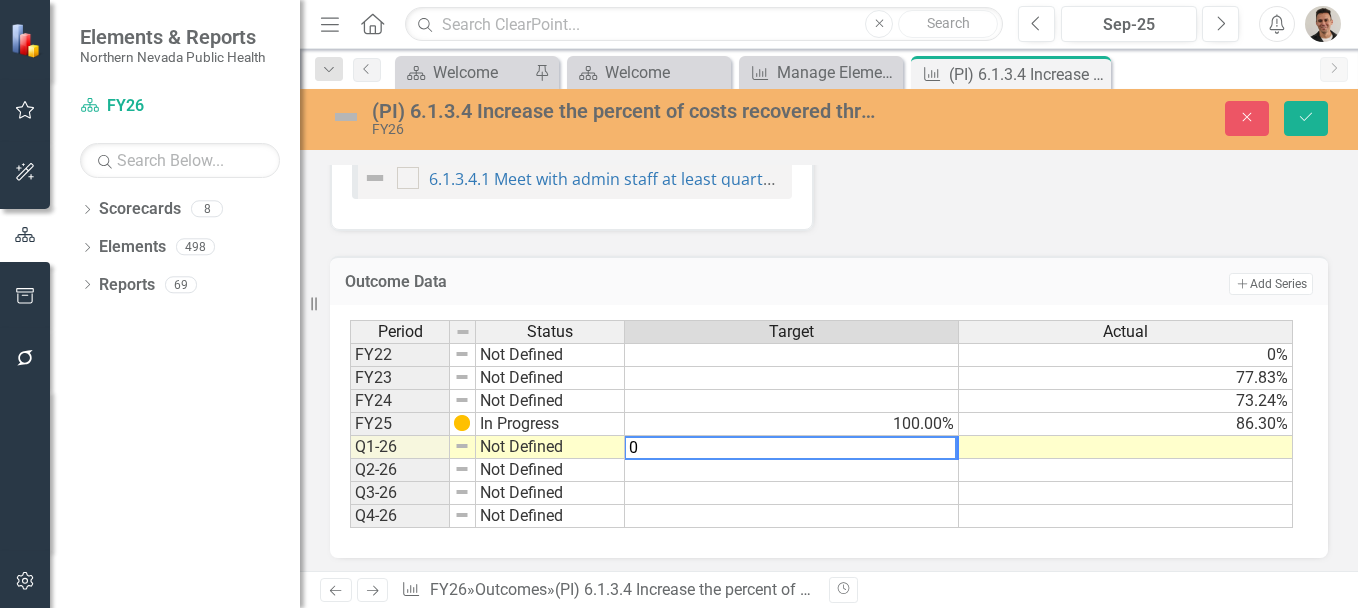 type on "0" 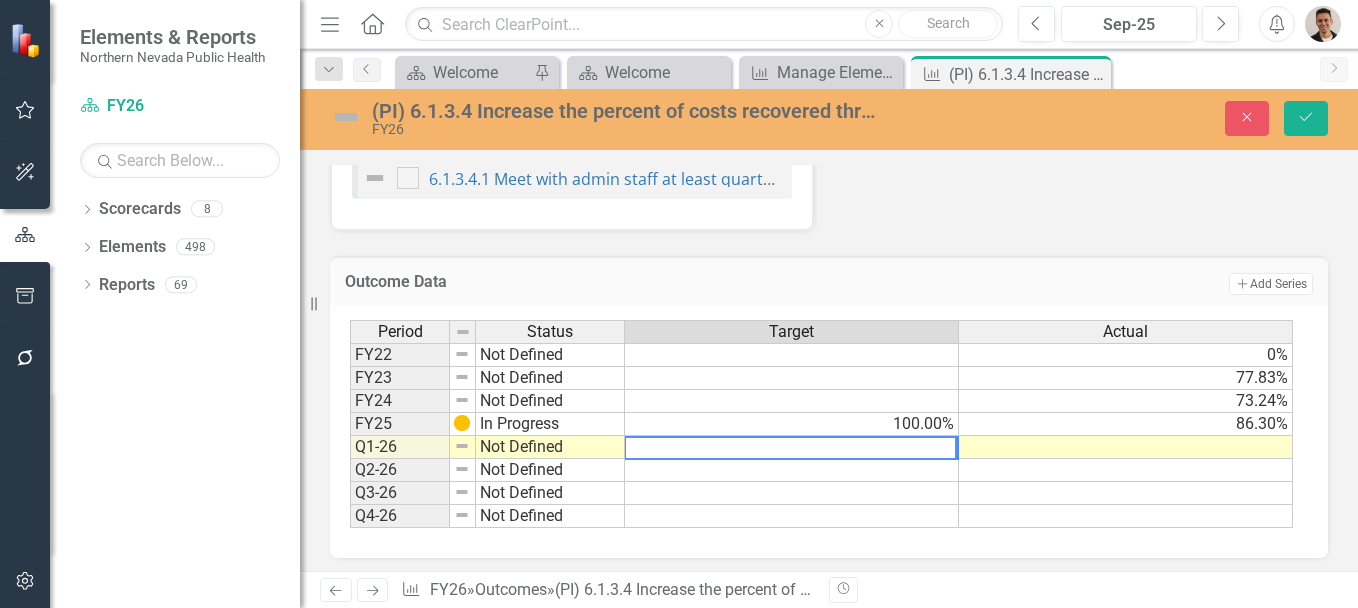 click at bounding box center (792, 470) 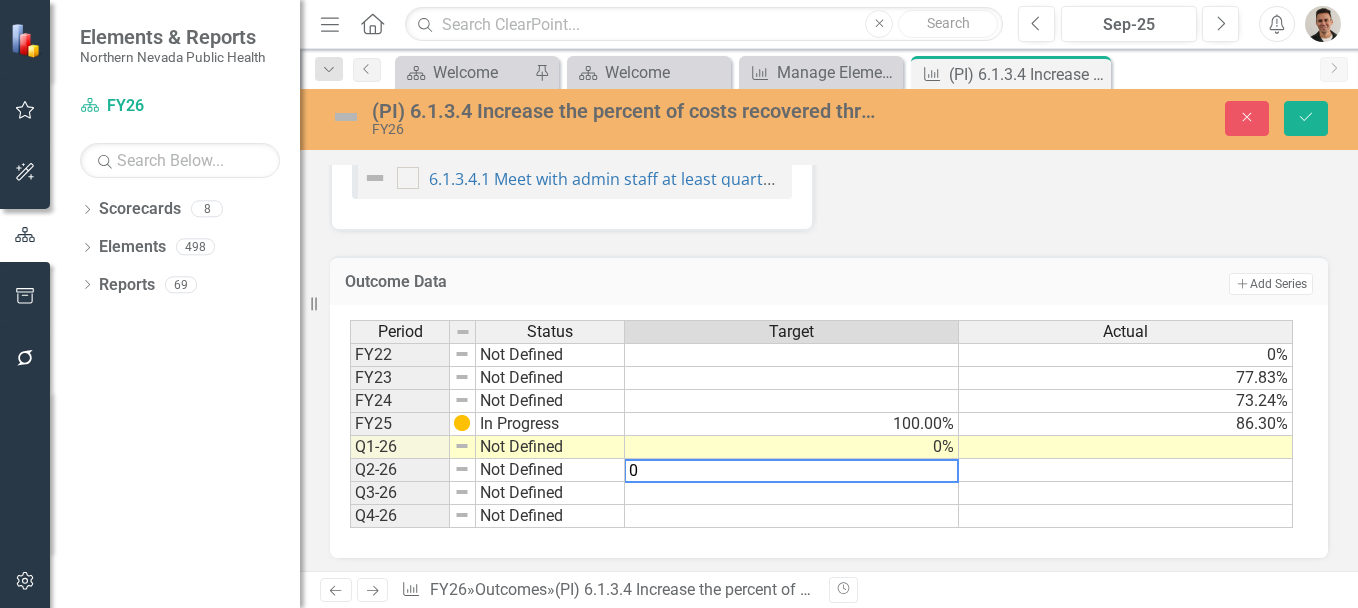 type on "0" 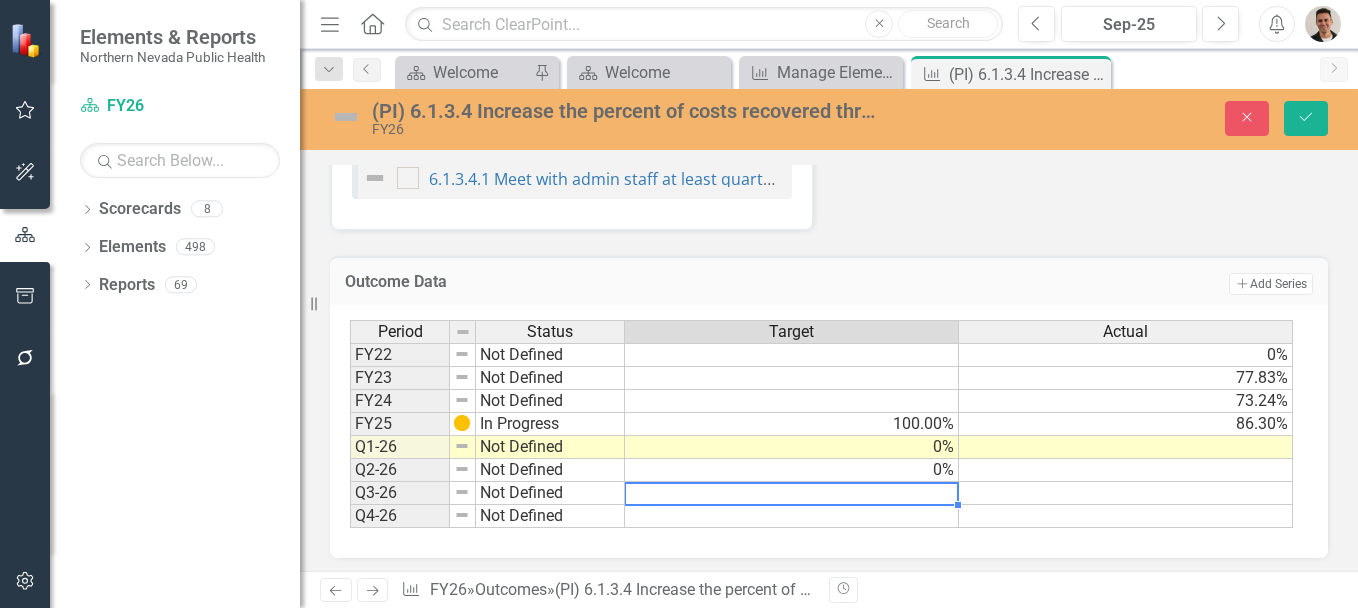 click at bounding box center (792, 493) 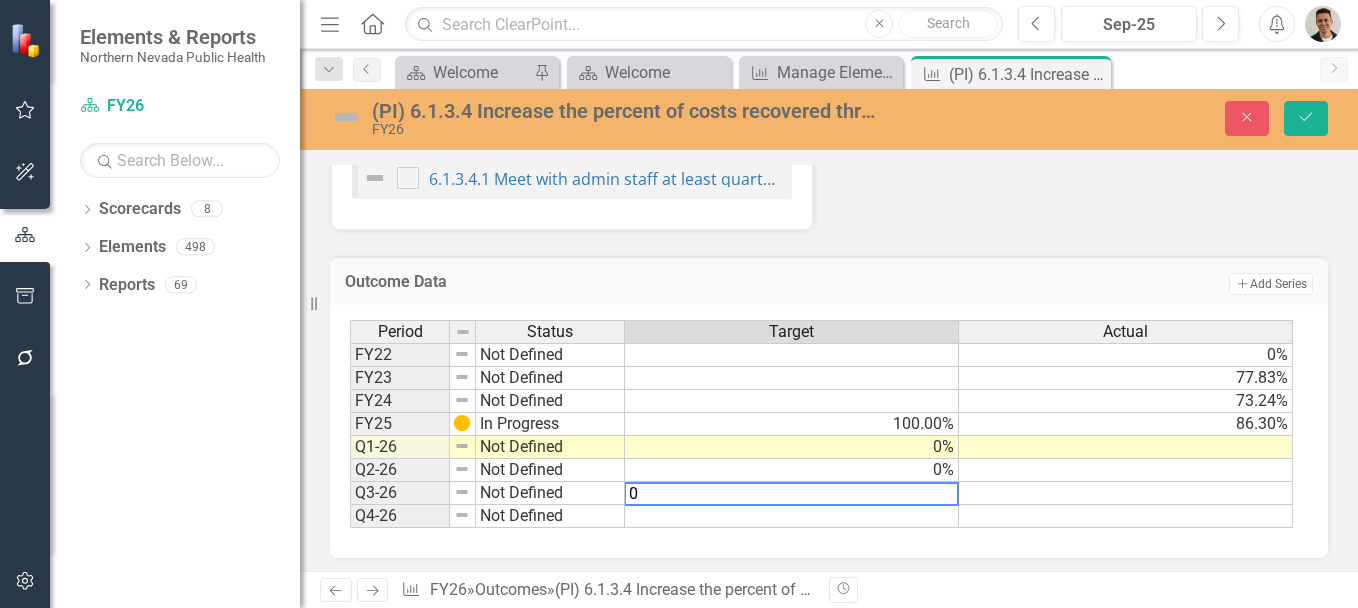 type on "0" 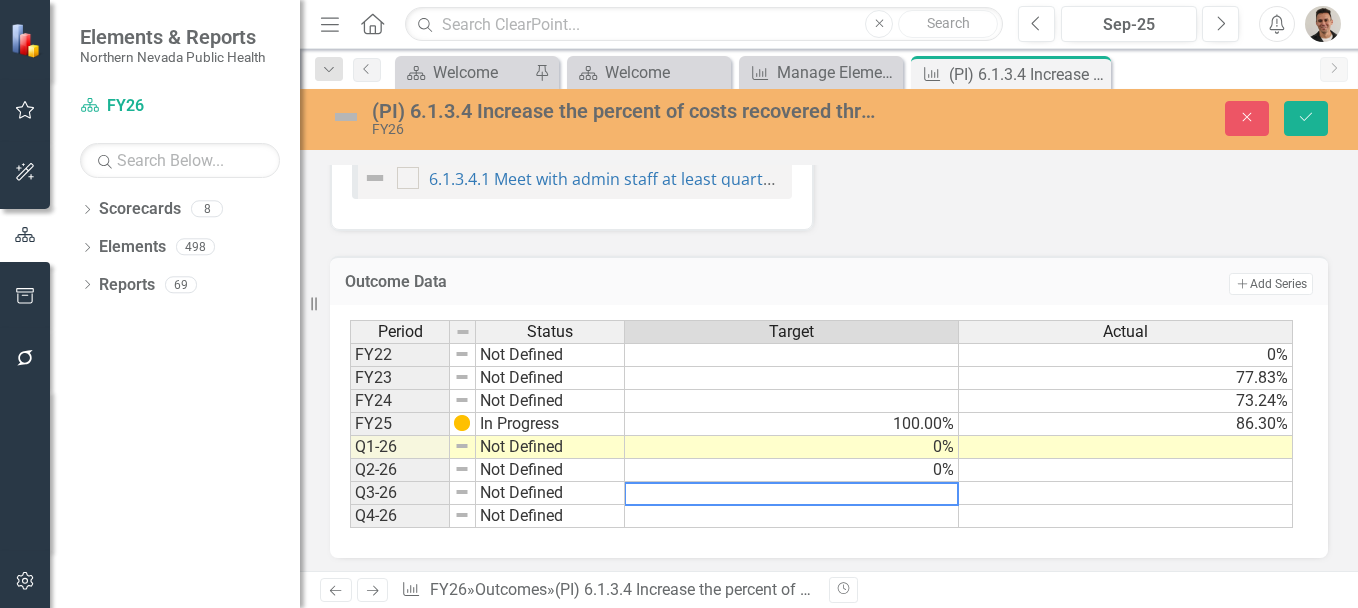 click at bounding box center [792, 516] 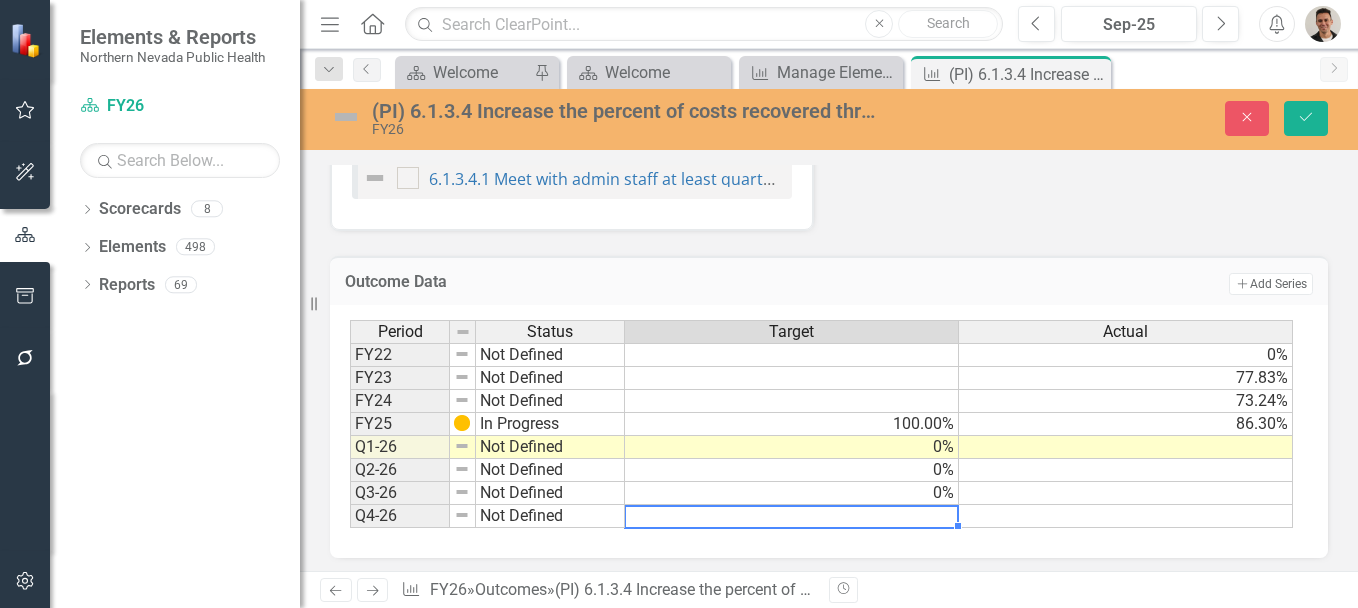 click at bounding box center [792, 516] 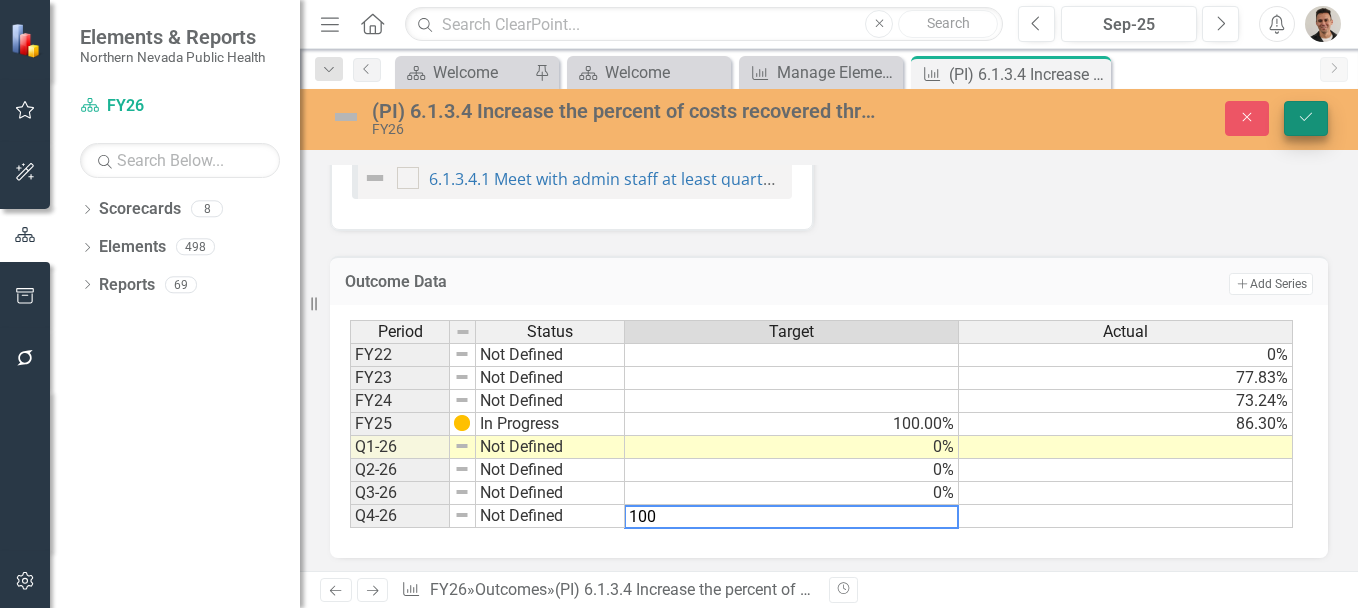 type on "100" 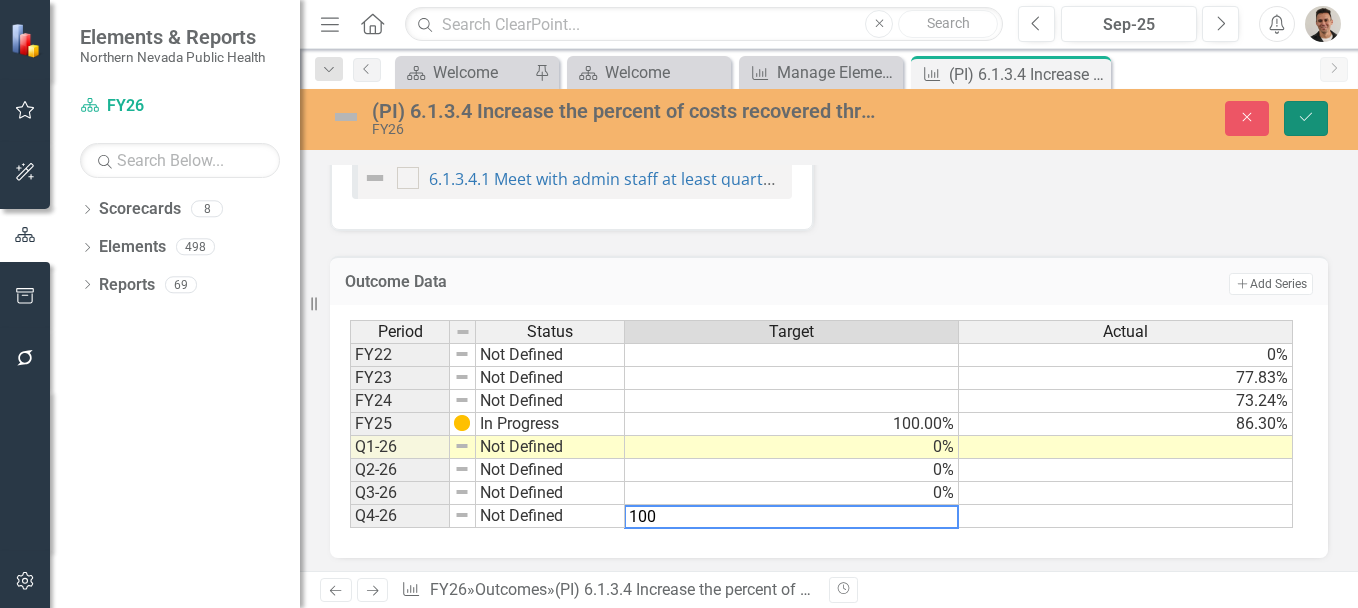 click on "Save" at bounding box center (1306, 118) 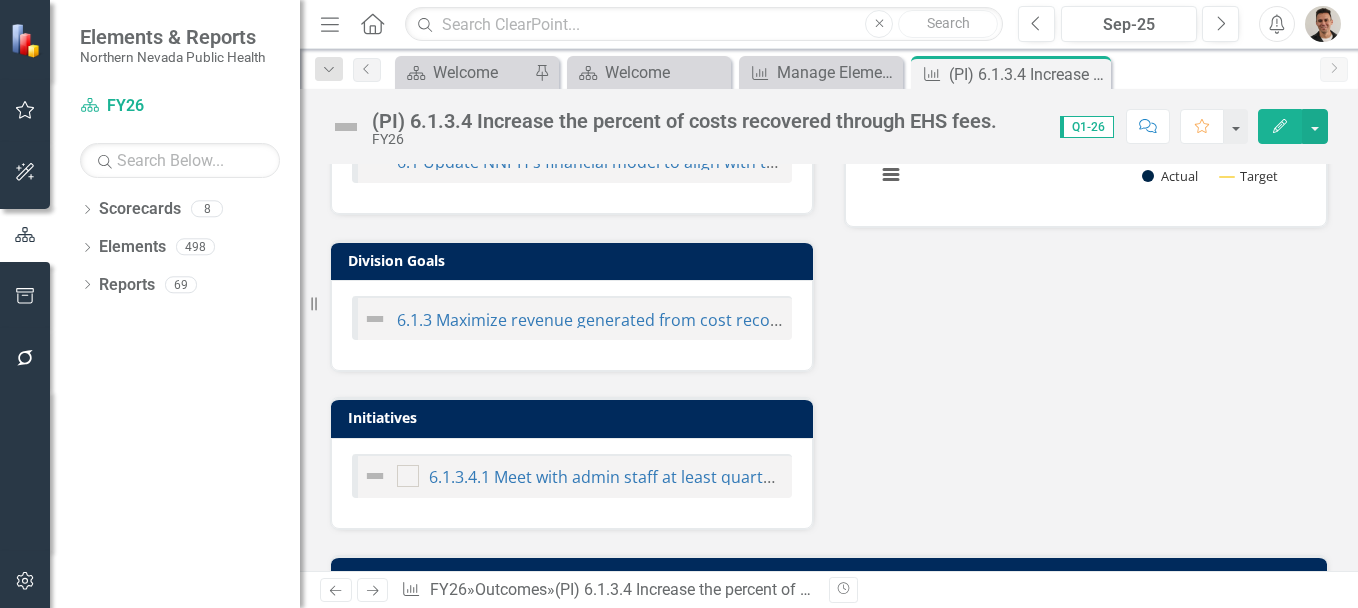 scroll, scrollTop: 0, scrollLeft: 0, axis: both 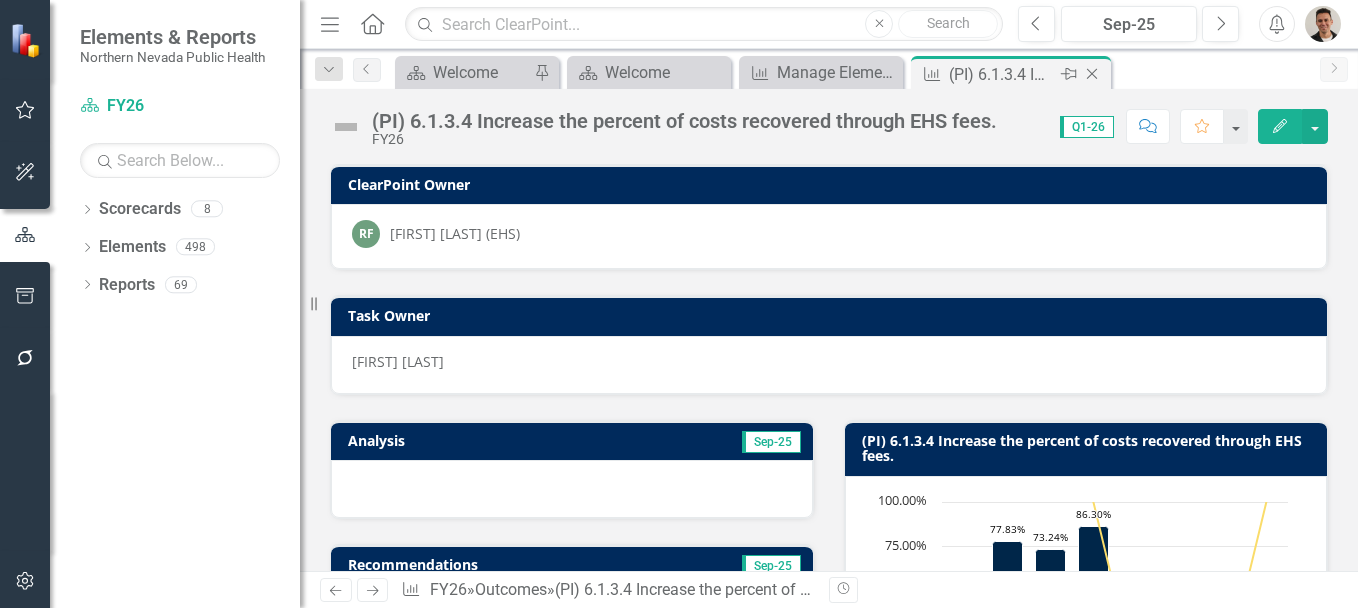 click on "Close" 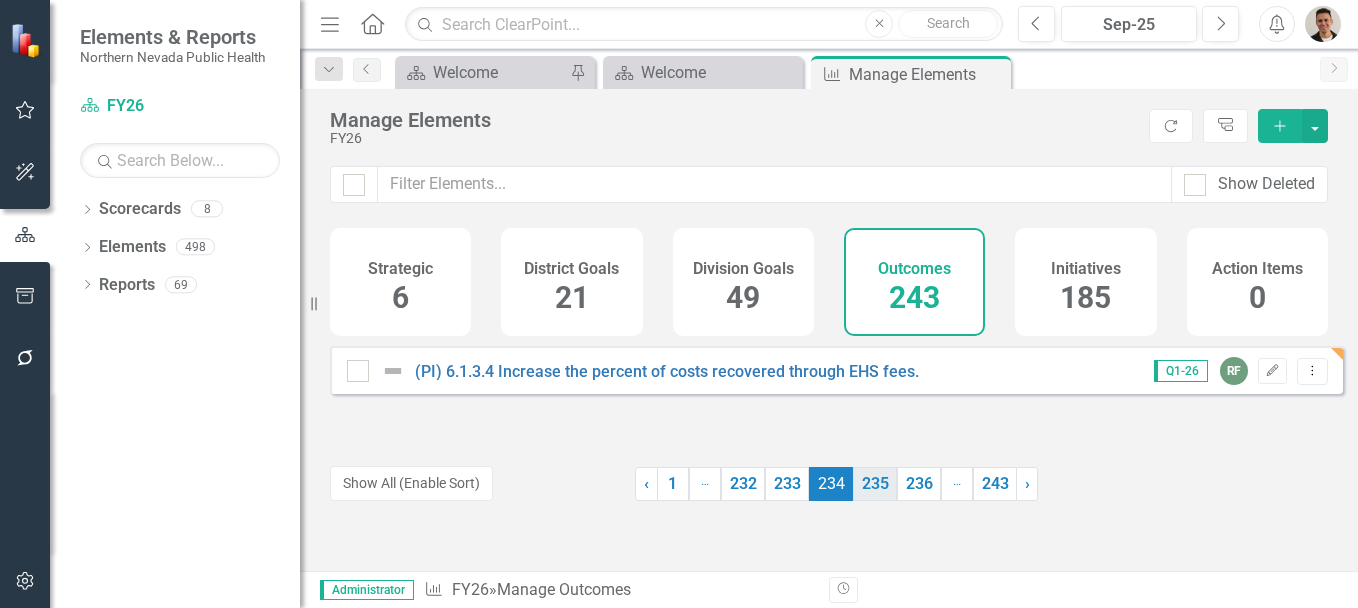 click on "235" at bounding box center (875, 484) 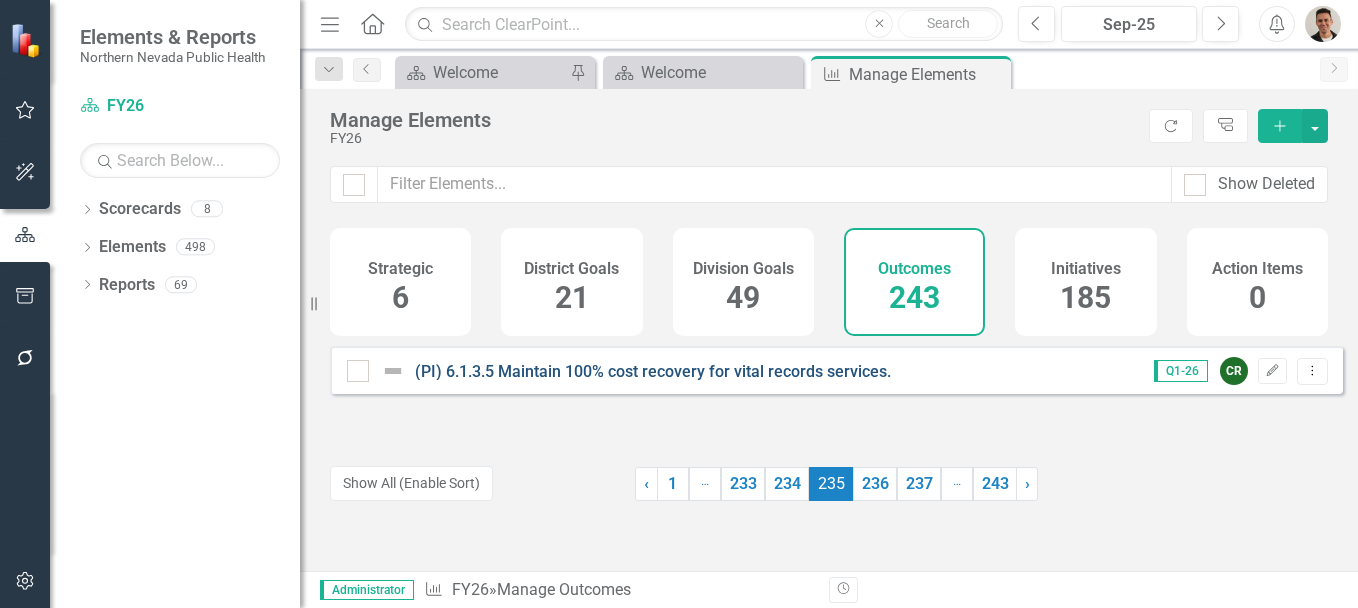 click on "(PI) 6.1.3.5 Maintain 100% cost recovery for vital records services." at bounding box center [653, 371] 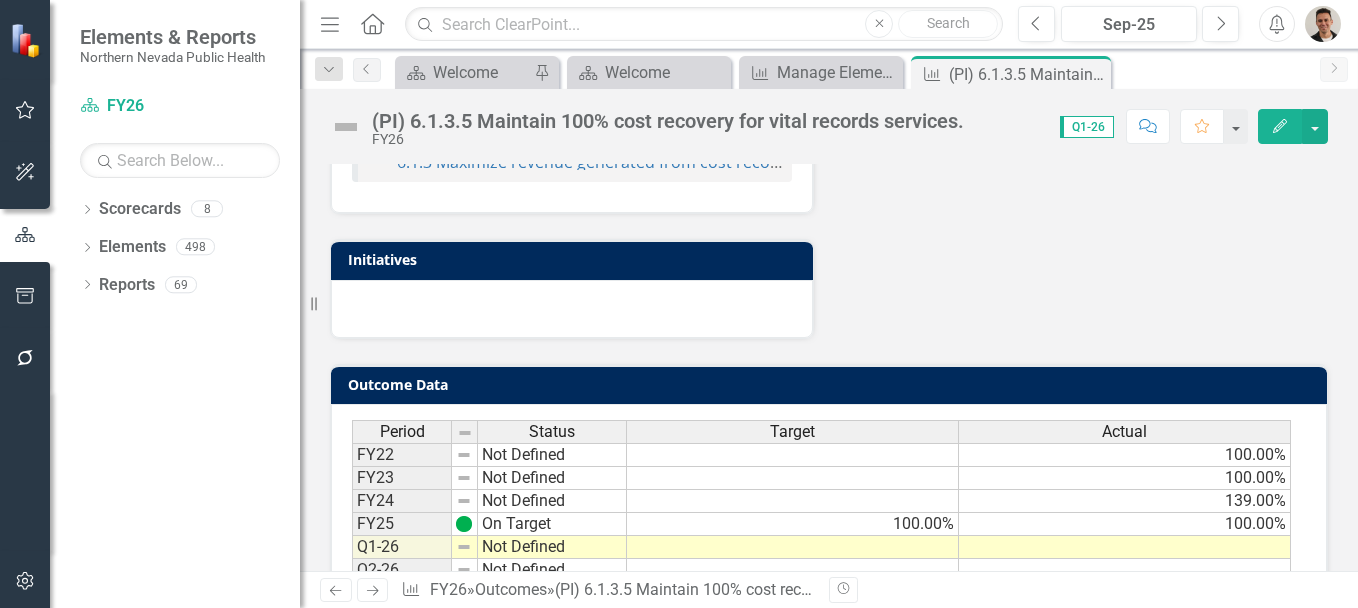 scroll, scrollTop: 853, scrollLeft: 0, axis: vertical 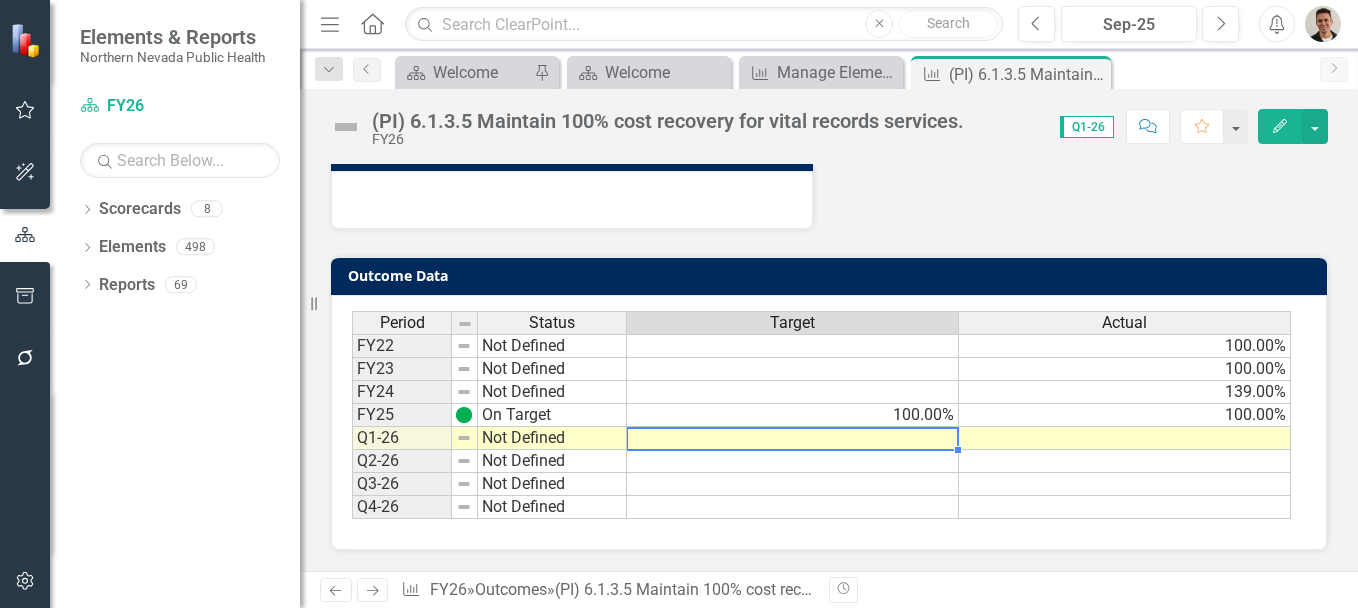 click at bounding box center [793, 438] 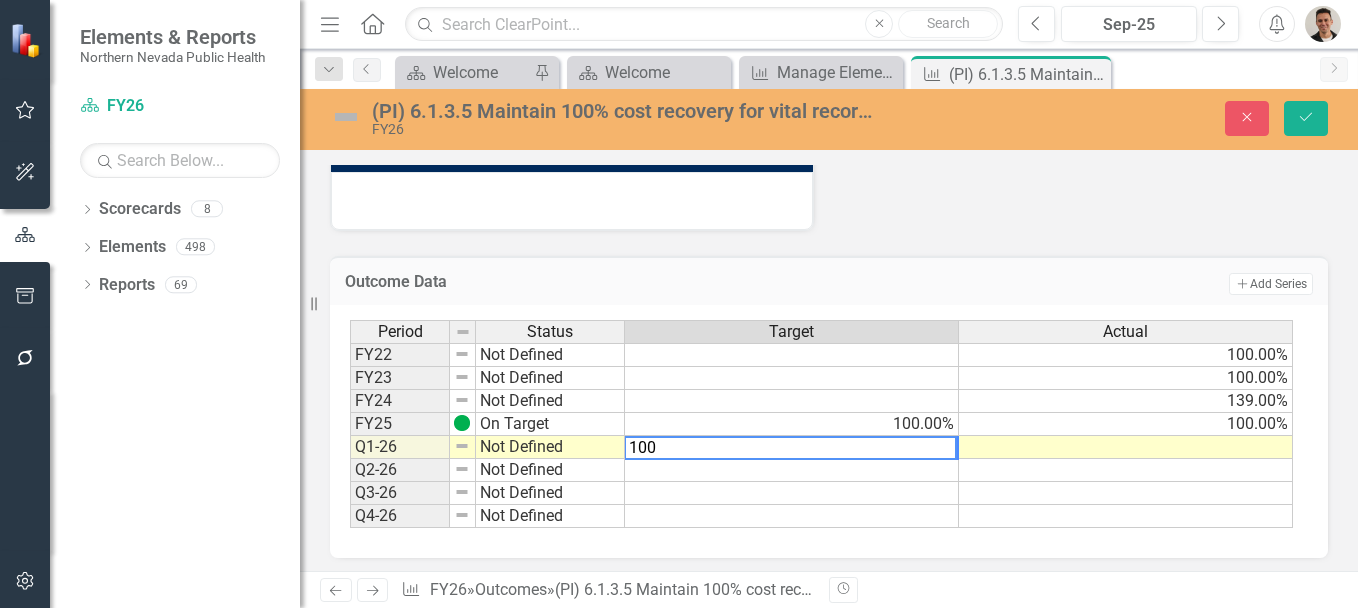 type on "100" 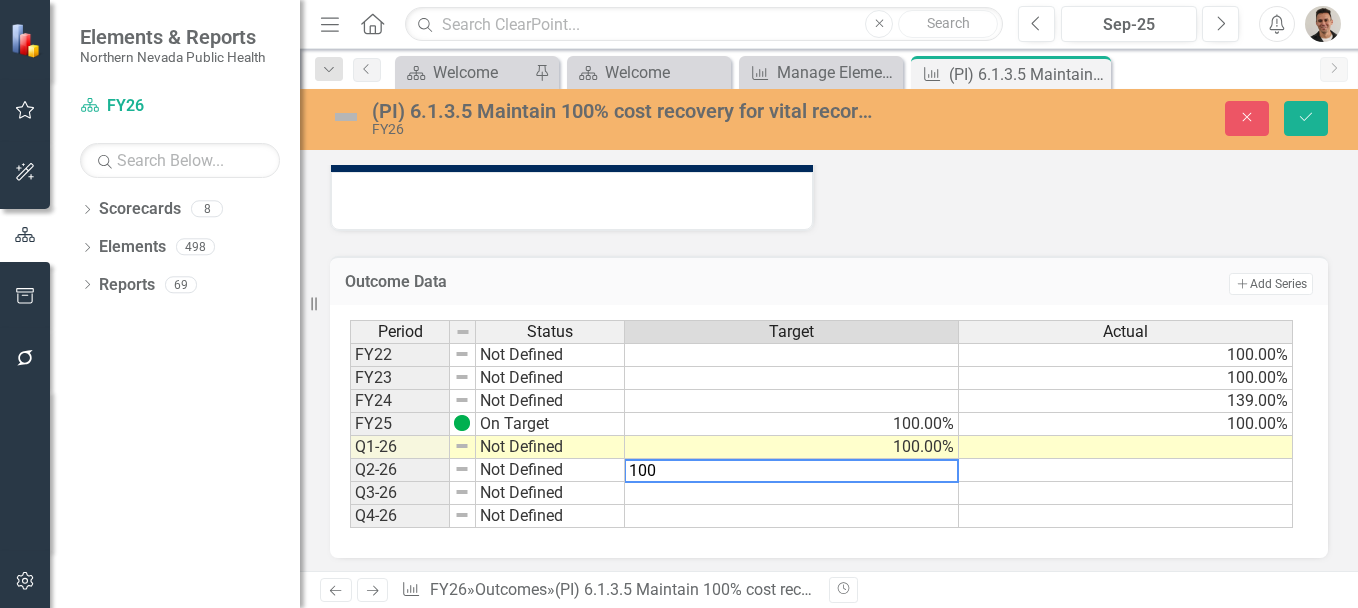 type on "100" 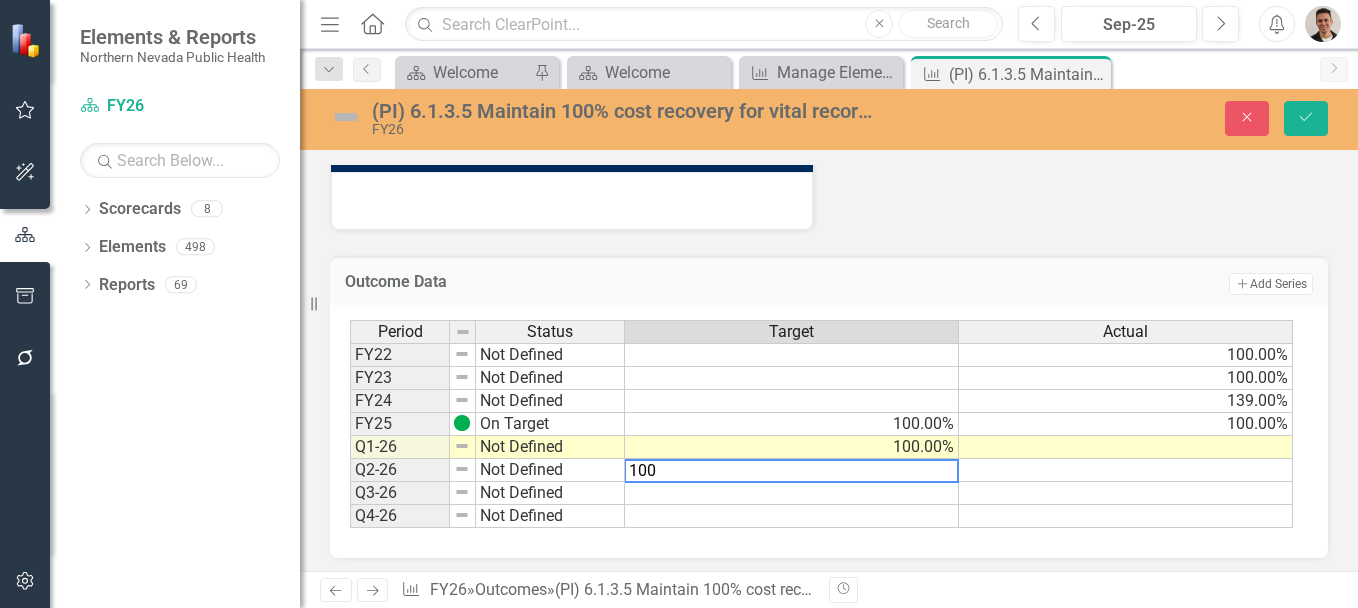 click at bounding box center [792, 493] 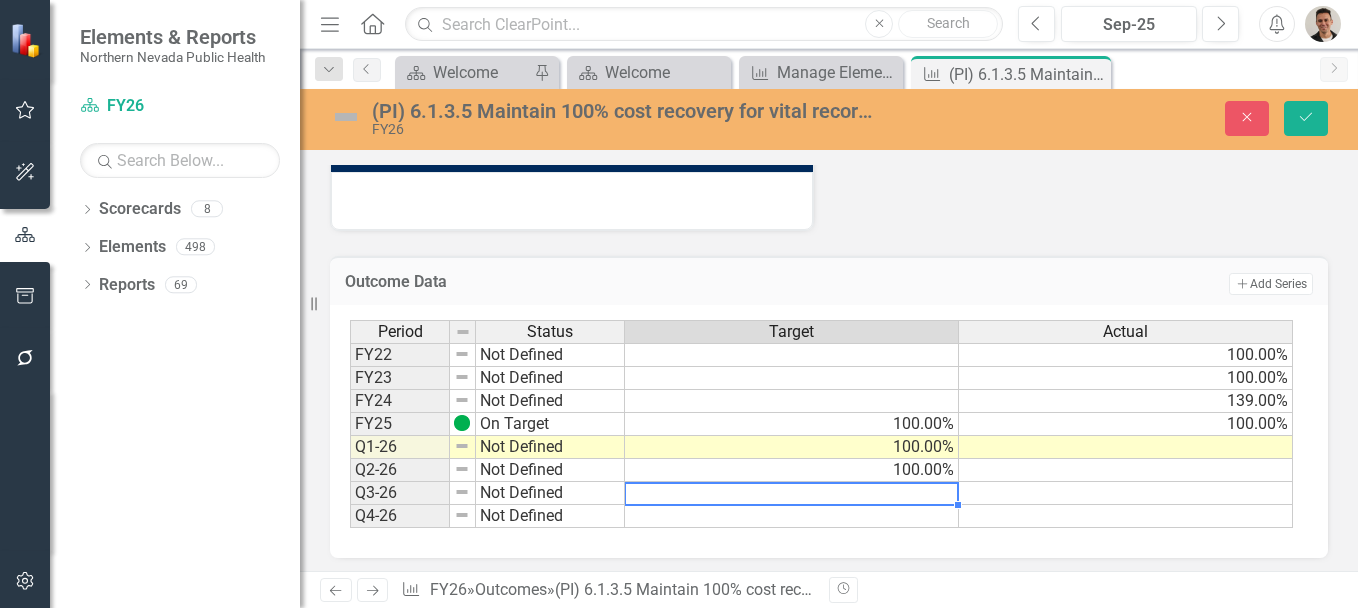 click at bounding box center [792, 493] 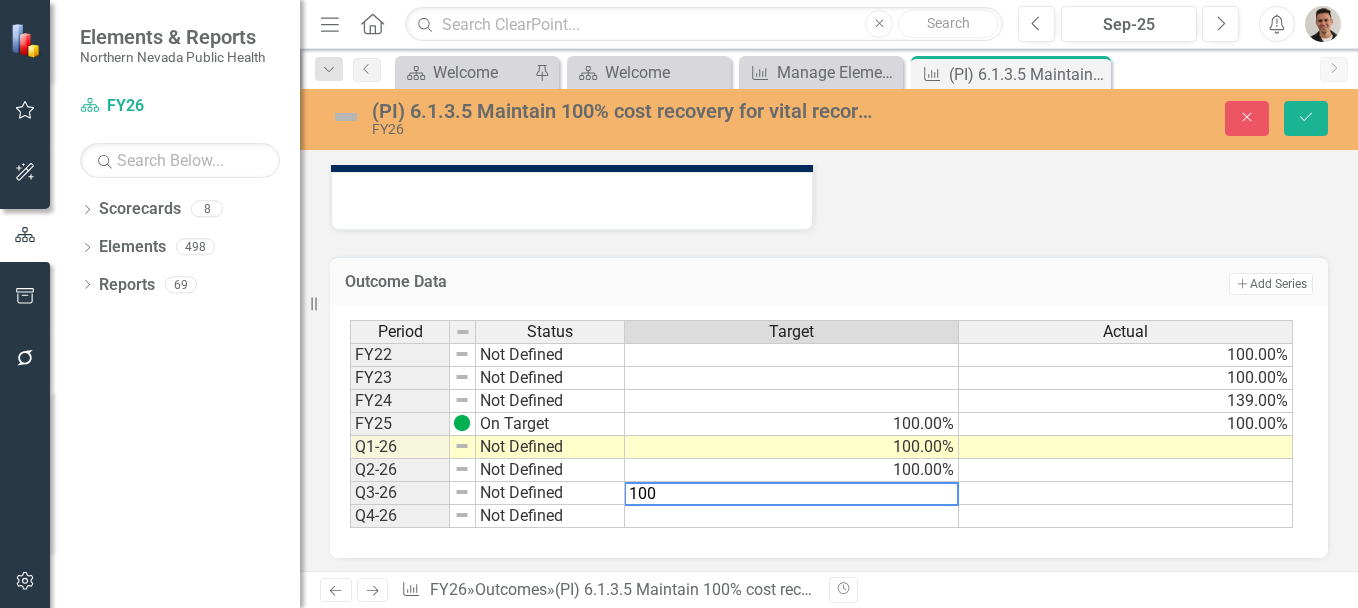 type on "100" 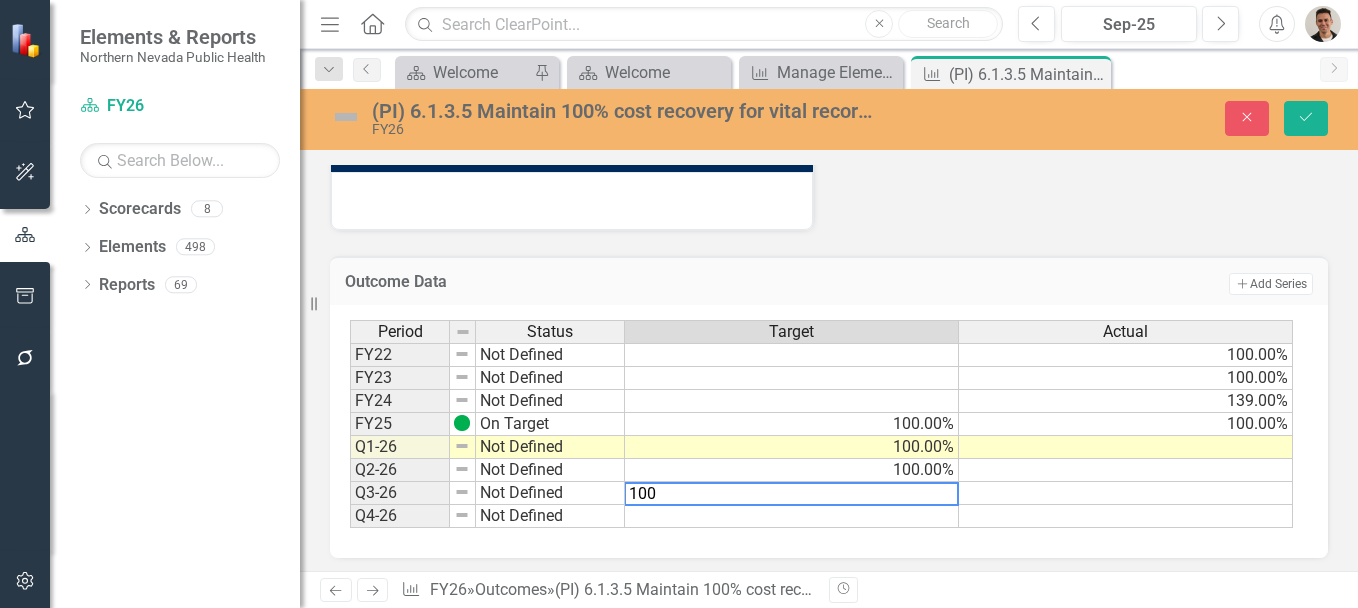 click at bounding box center [792, 516] 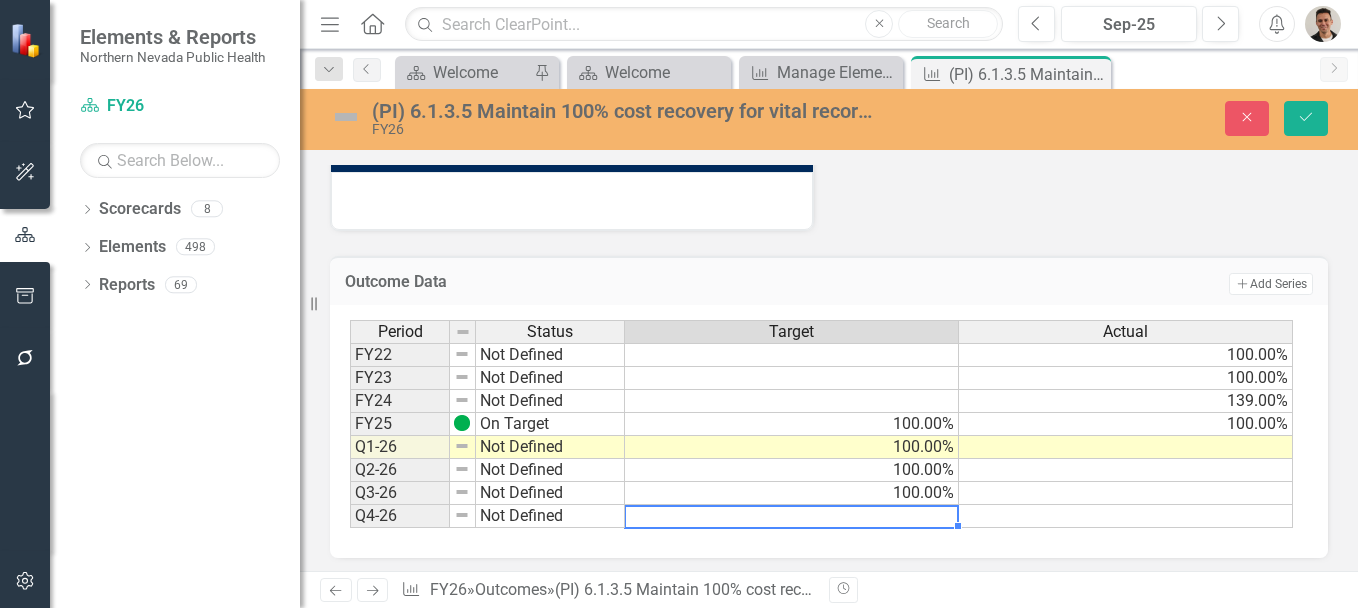 click at bounding box center (792, 516) 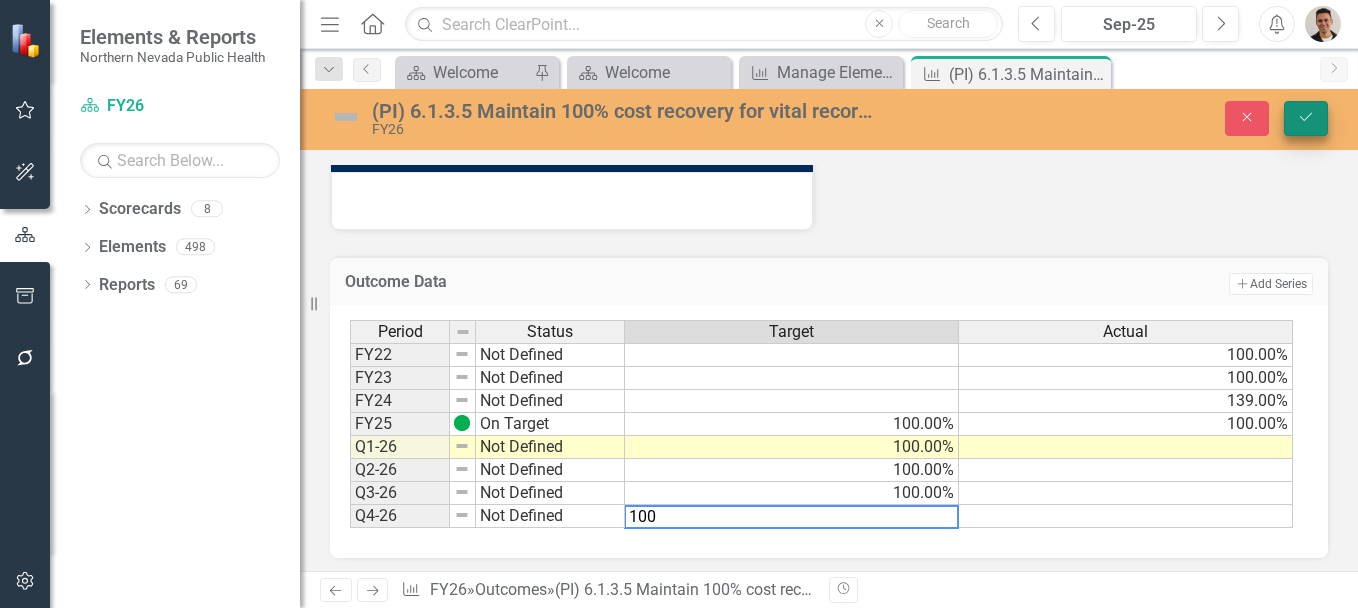type on "100" 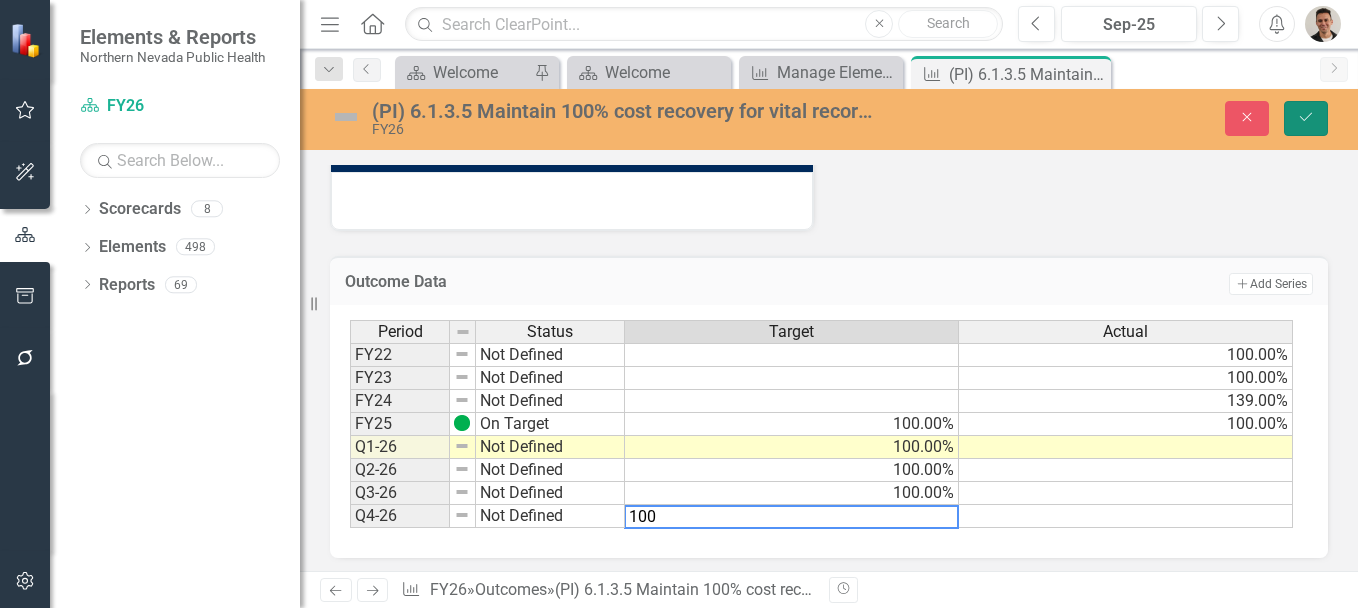 click on "Save" at bounding box center [1306, 118] 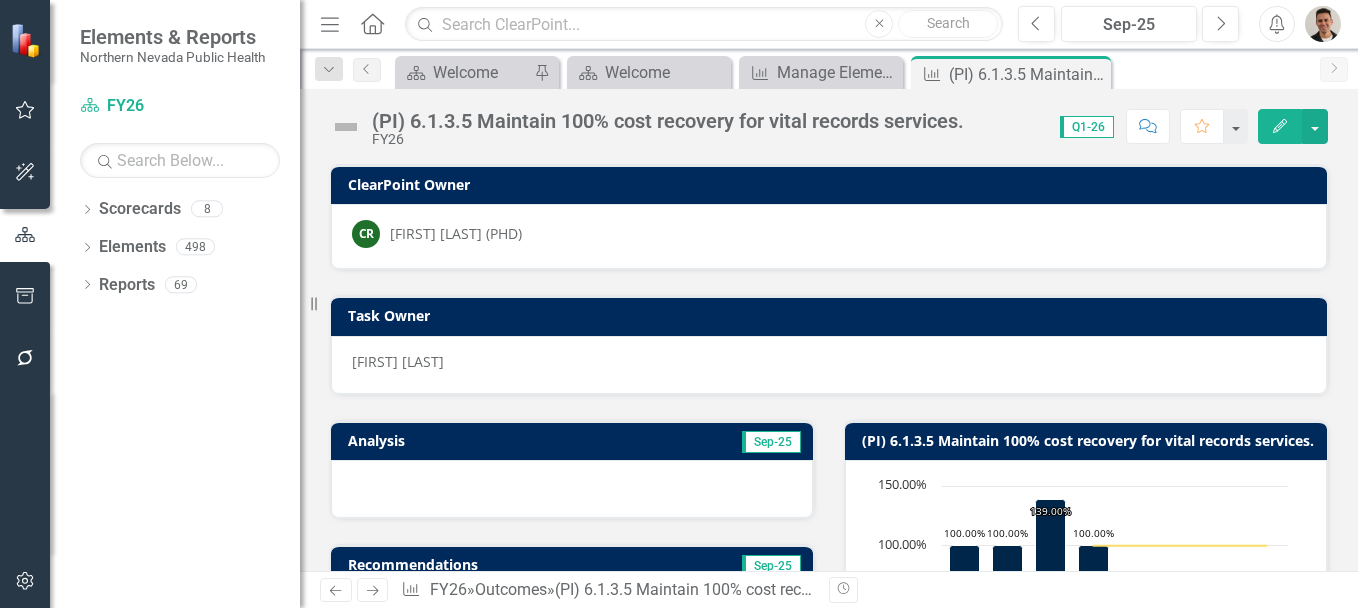 click on "Edit" 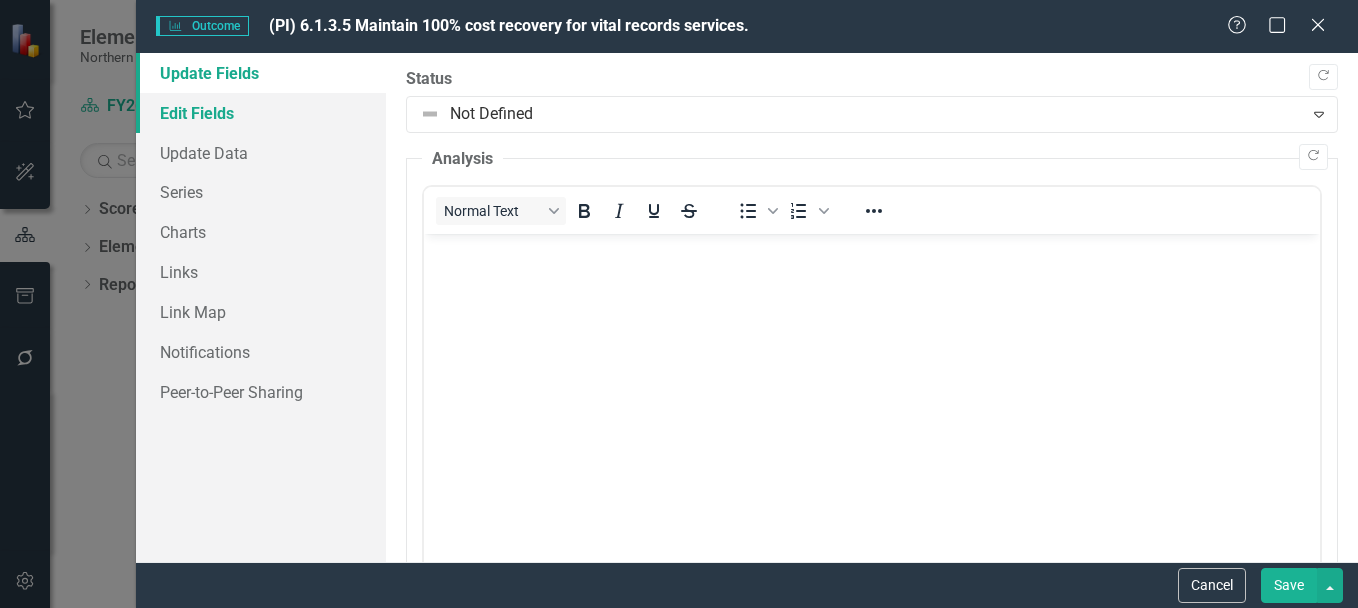 scroll, scrollTop: 0, scrollLeft: 0, axis: both 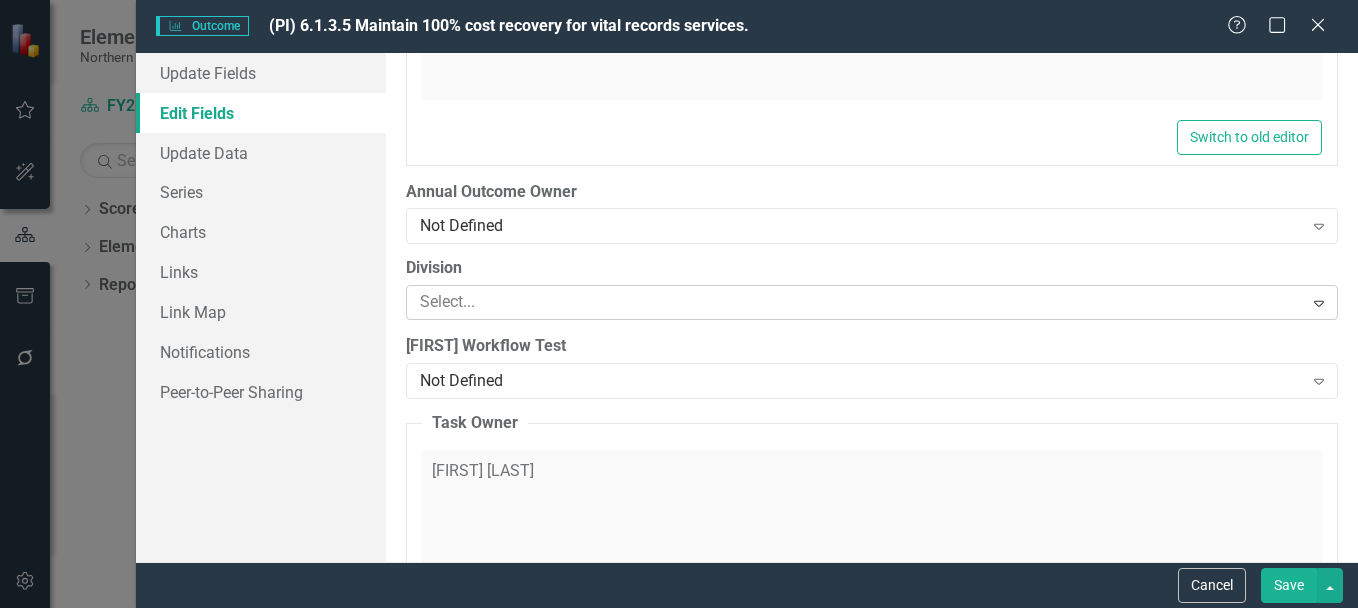 click at bounding box center [857, 302] 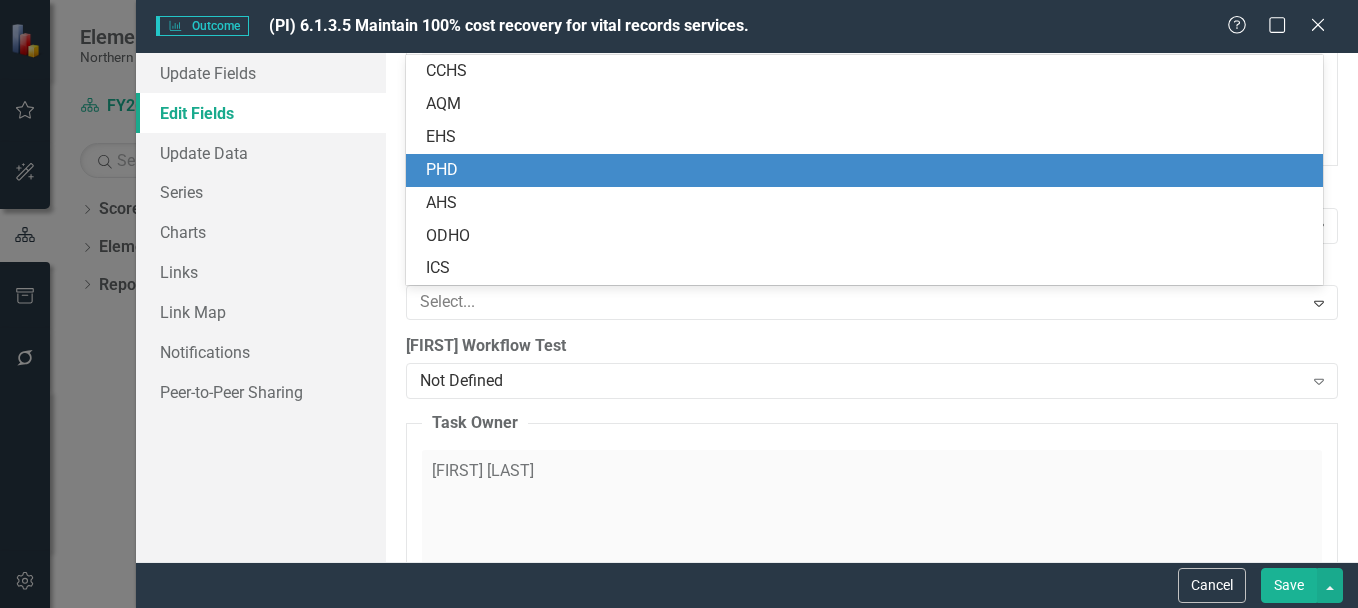 click on "[DEPARTMENT]" at bounding box center [868, 170] 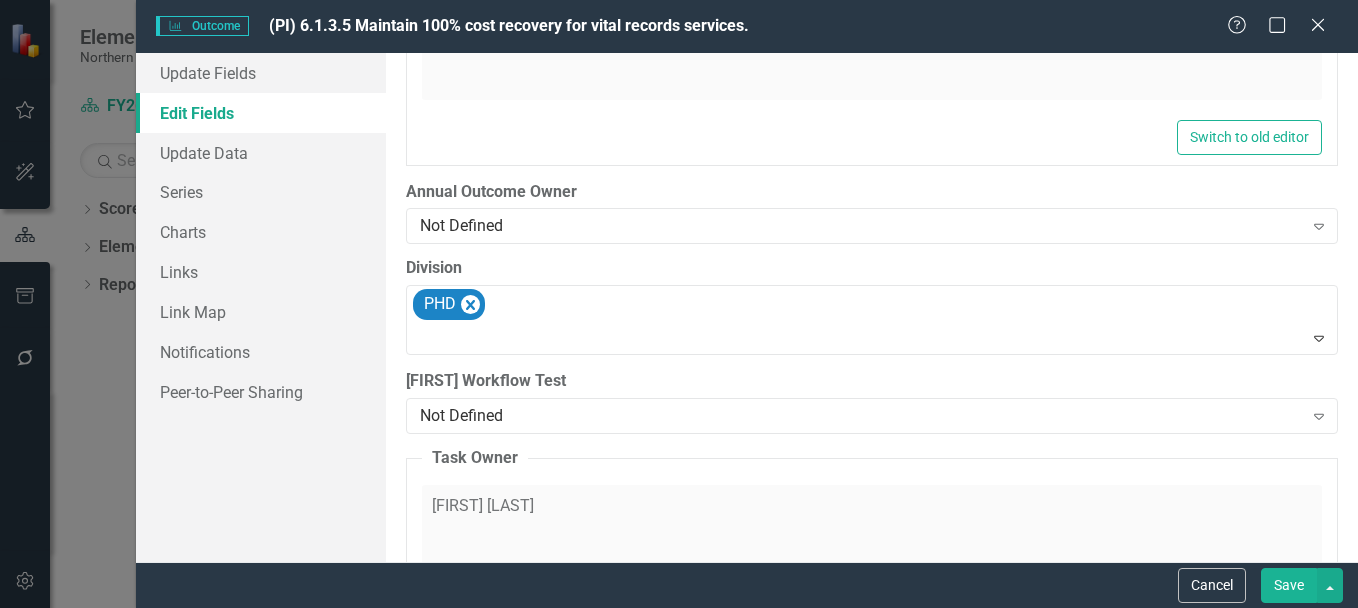 click on "Save" at bounding box center [1289, 585] 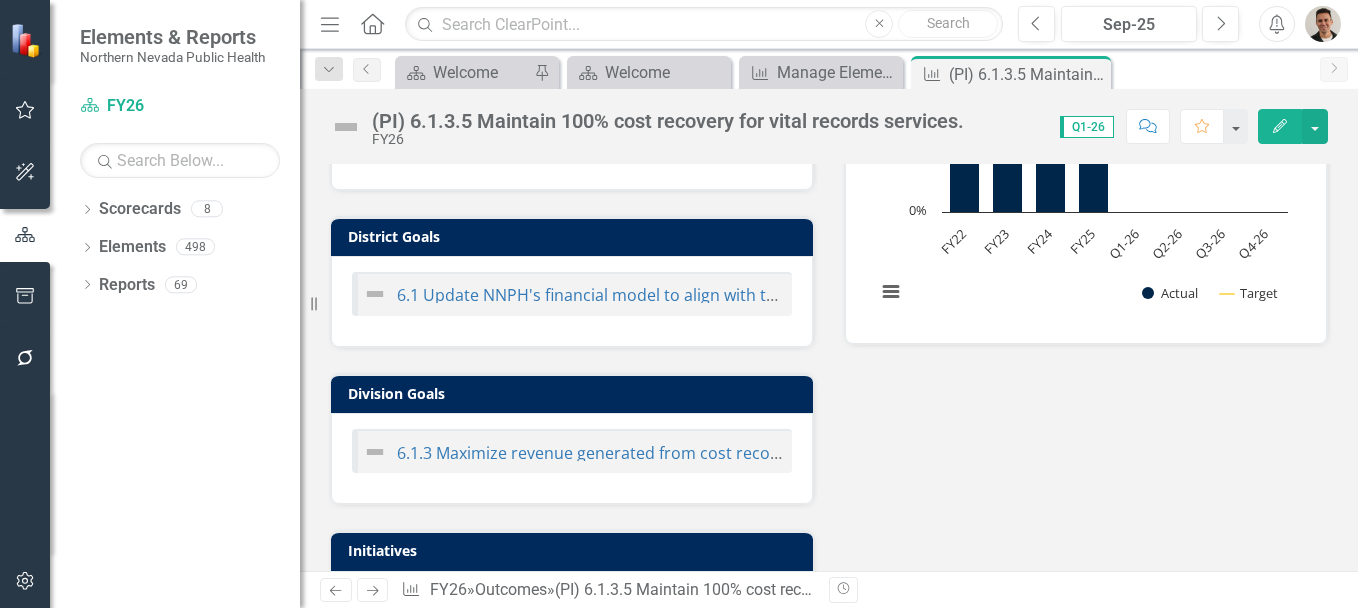 scroll, scrollTop: 853, scrollLeft: 0, axis: vertical 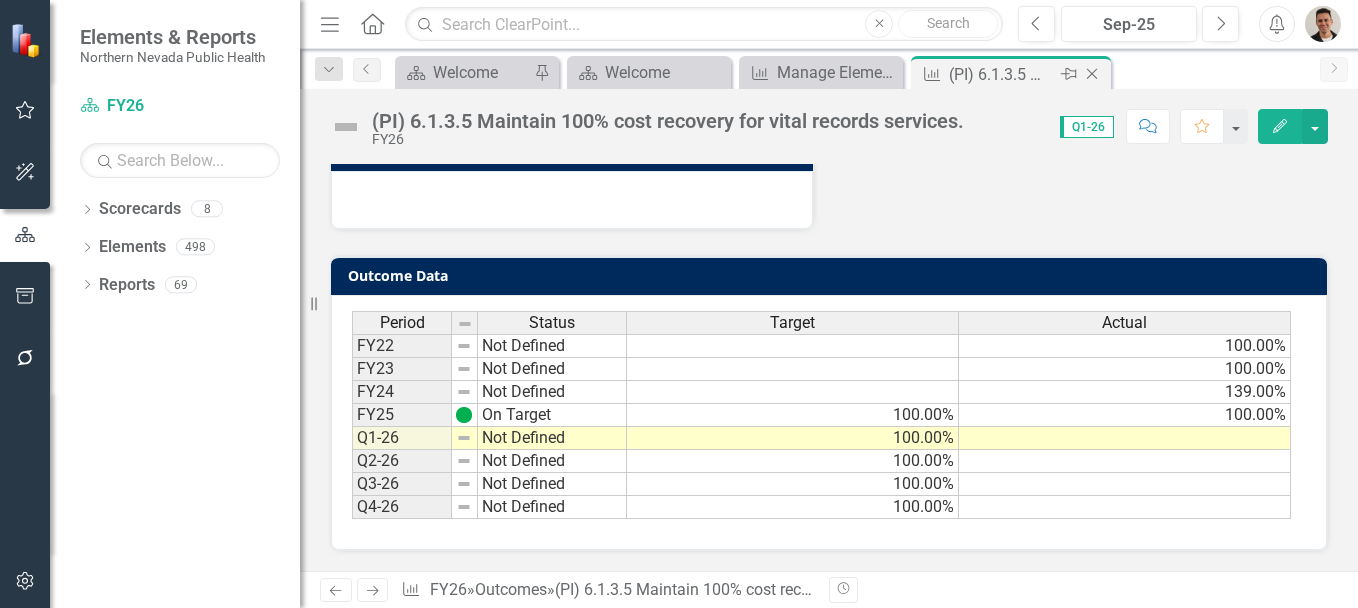 click on "Close" 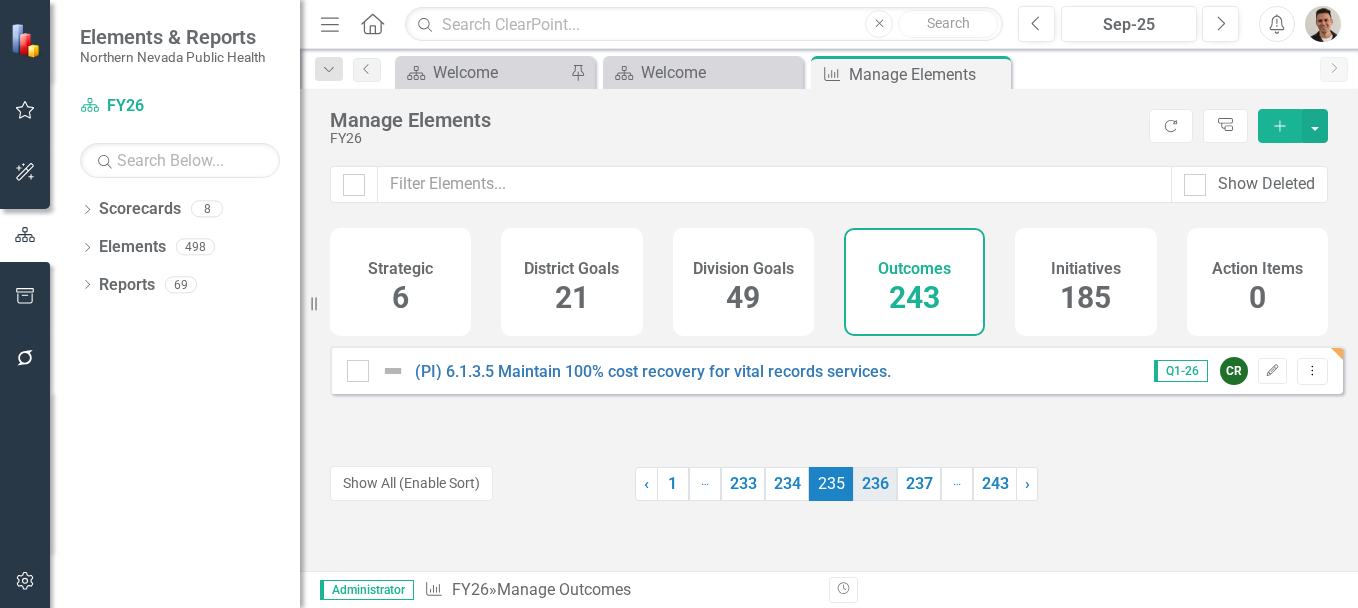 click on "236" at bounding box center [875, 484] 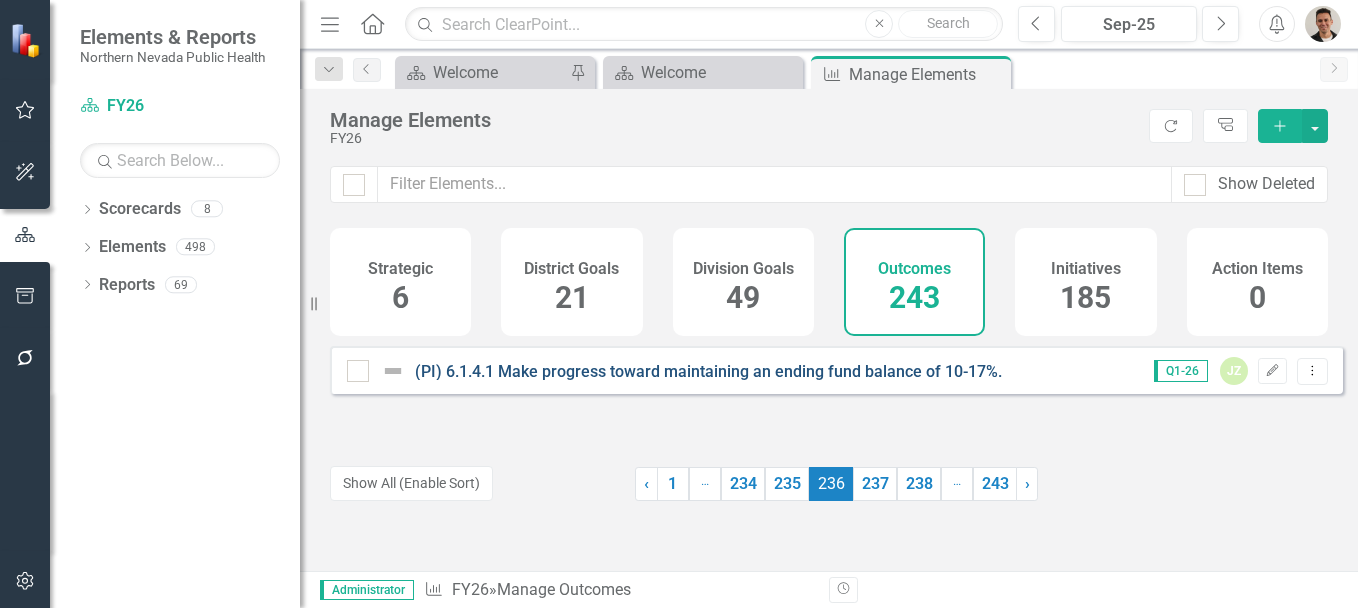 click on "(PI) 6.1.4.1 Make progress toward maintaining an ending fund balance of 10-17%." at bounding box center (708, 371) 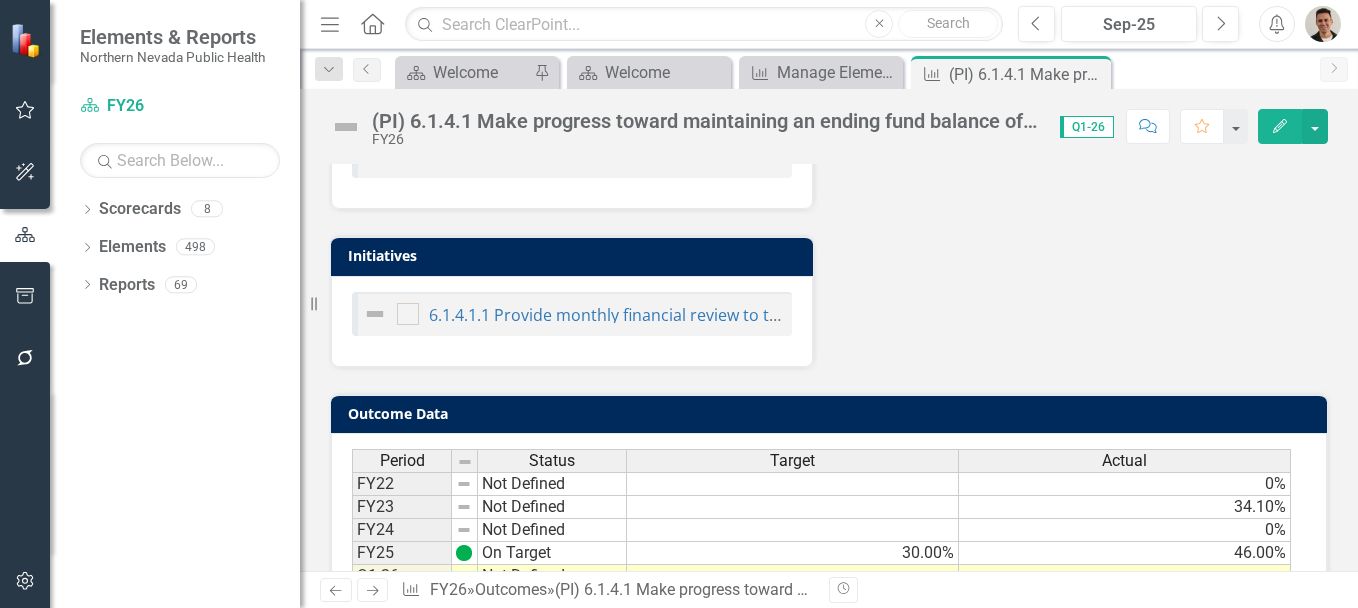 scroll, scrollTop: 886, scrollLeft: 0, axis: vertical 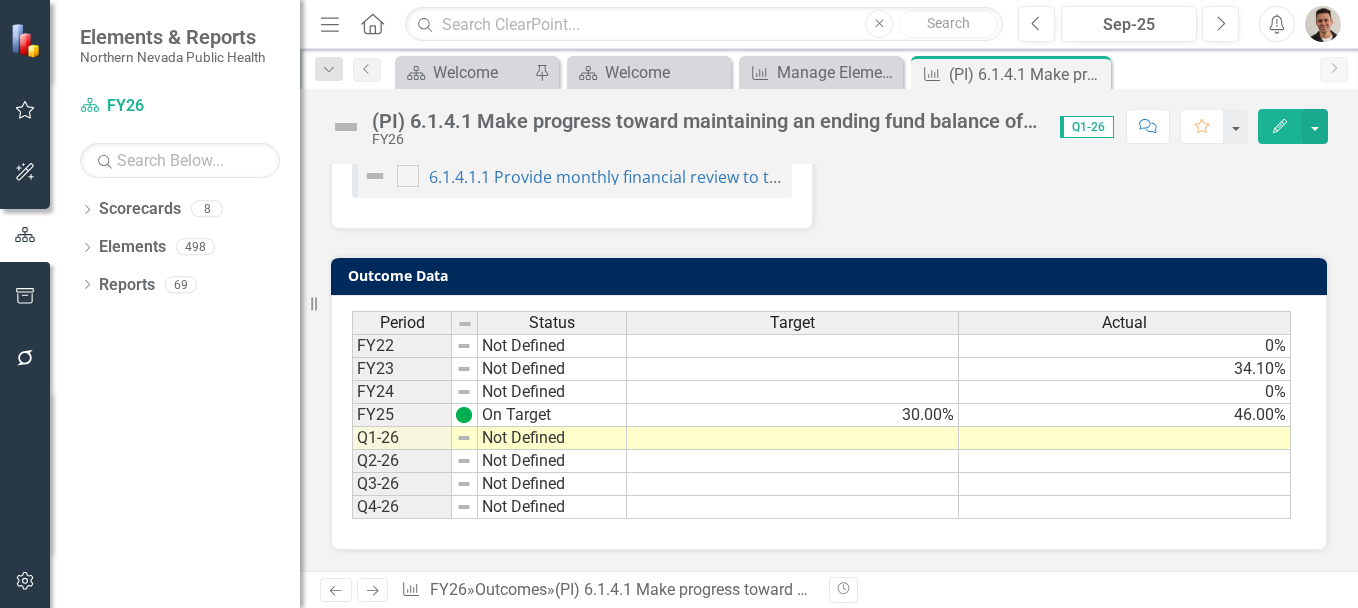 click at bounding box center [793, 438] 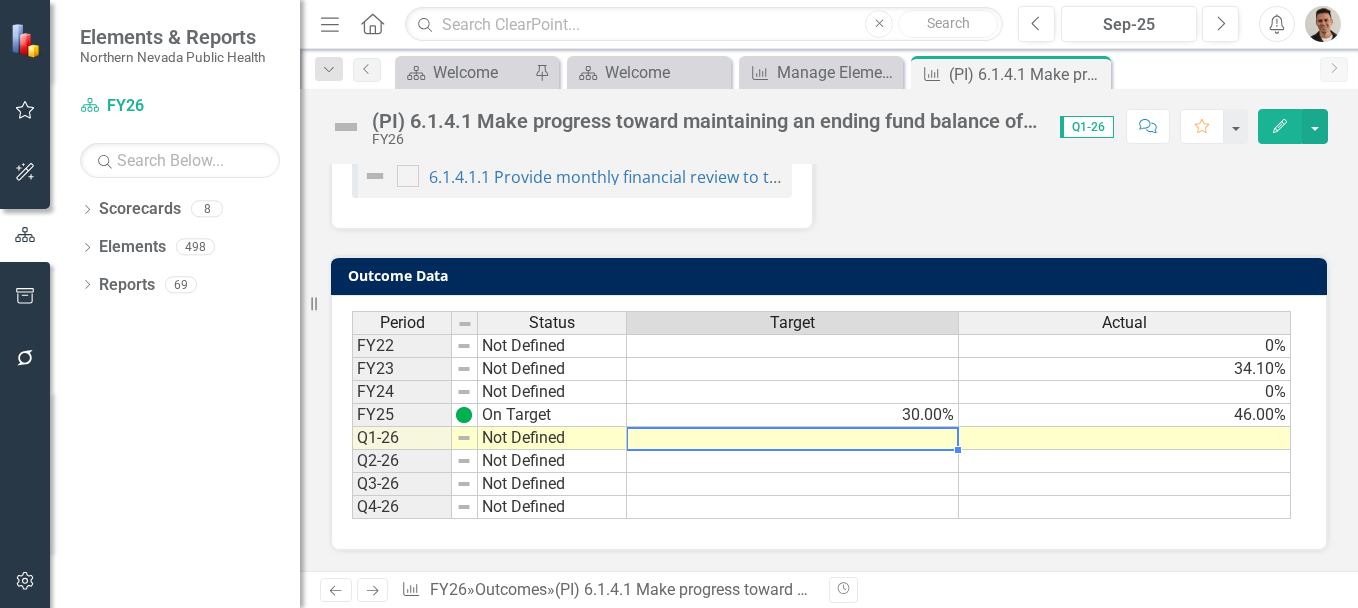 click at bounding box center [793, 438] 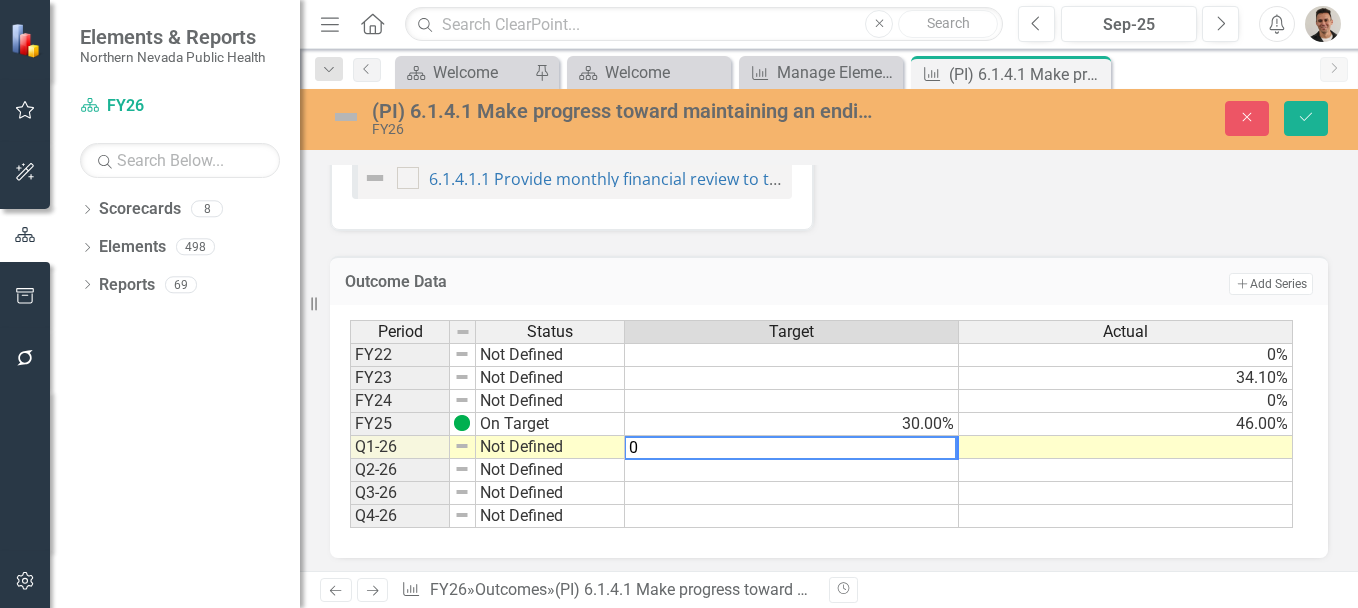 type on "0" 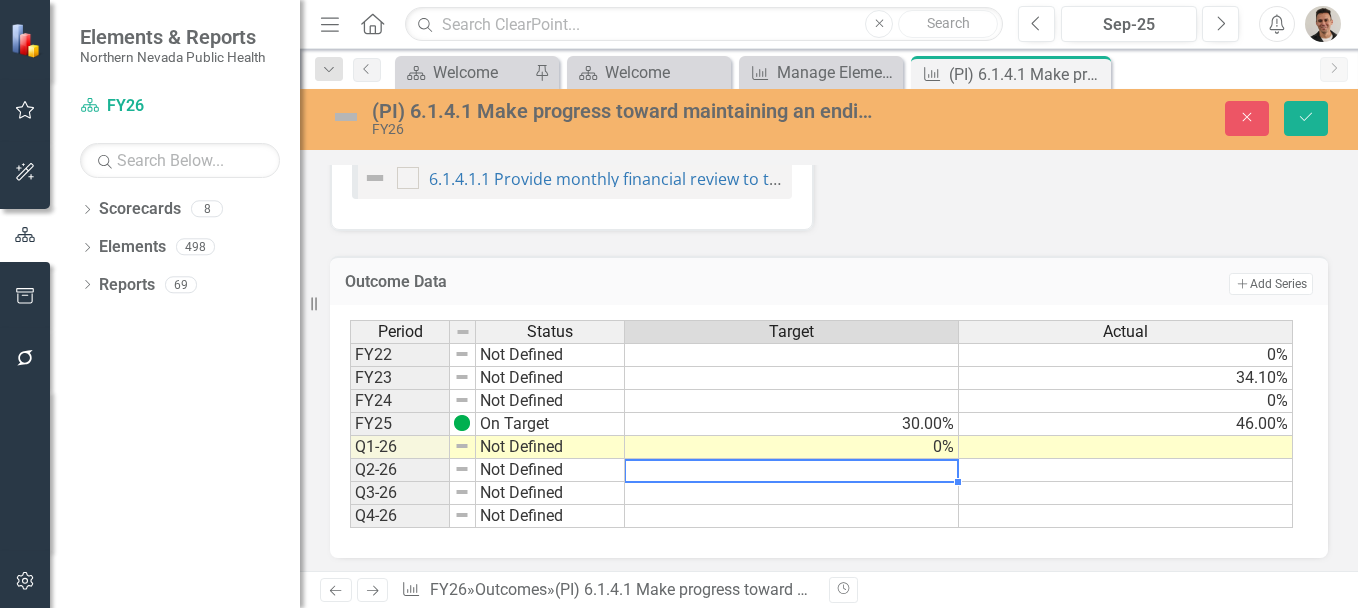 click at bounding box center (792, 470) 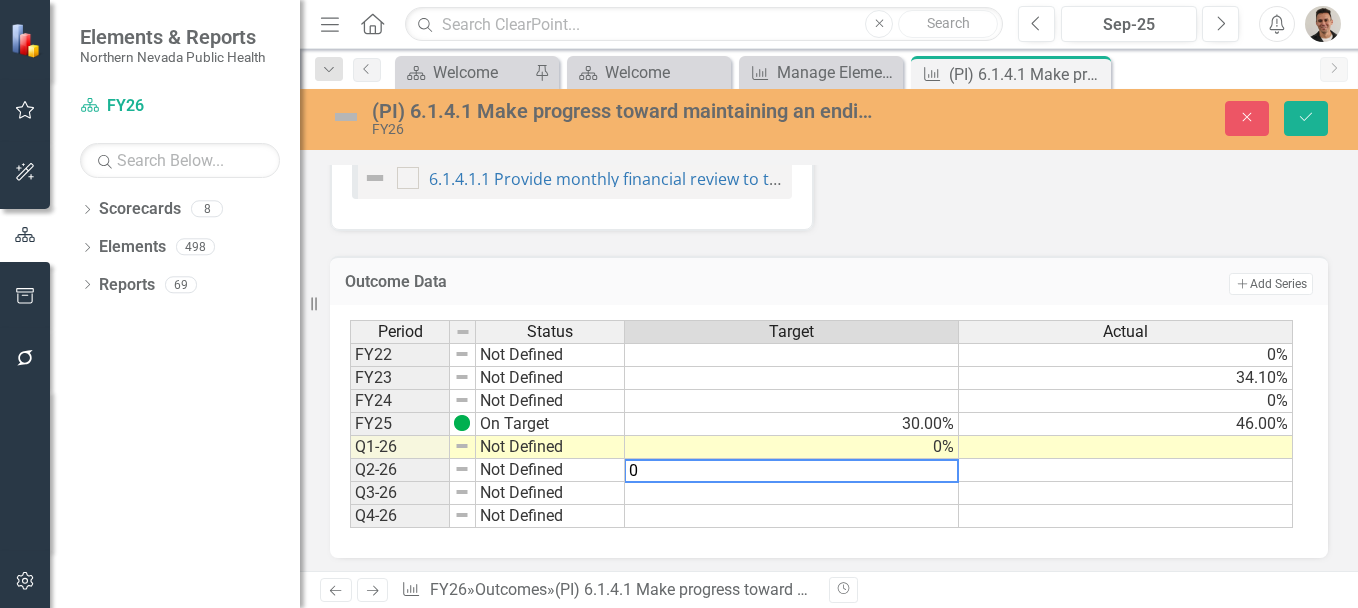 type on "0" 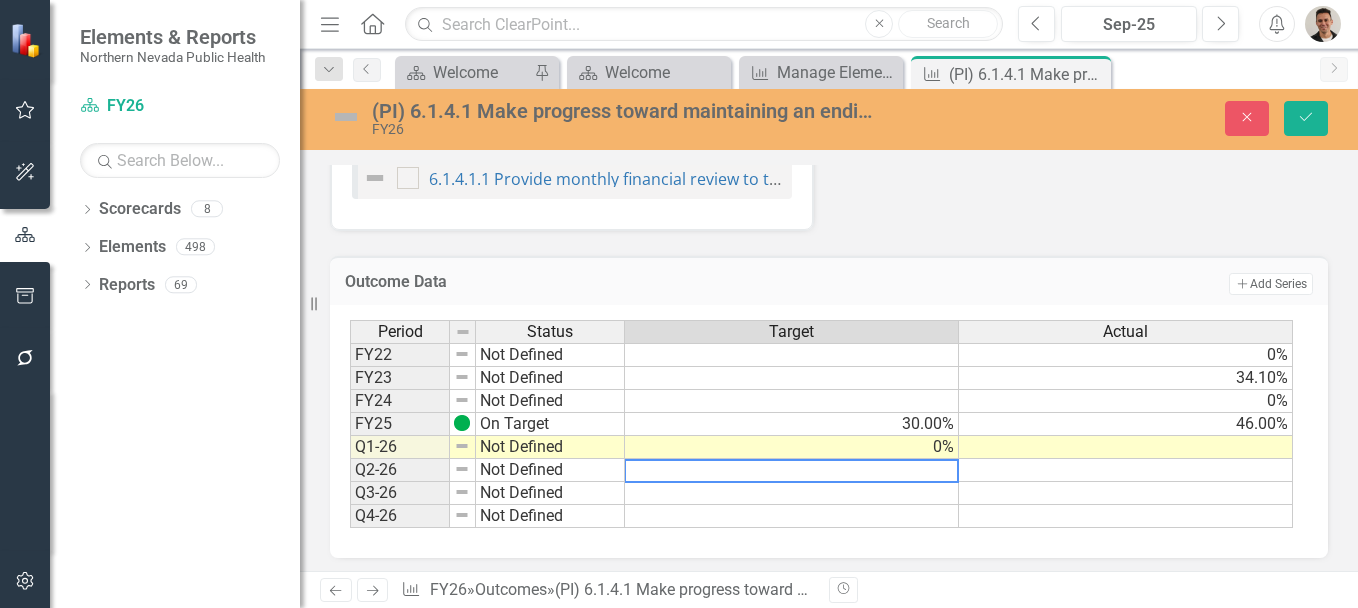 click at bounding box center (792, 493) 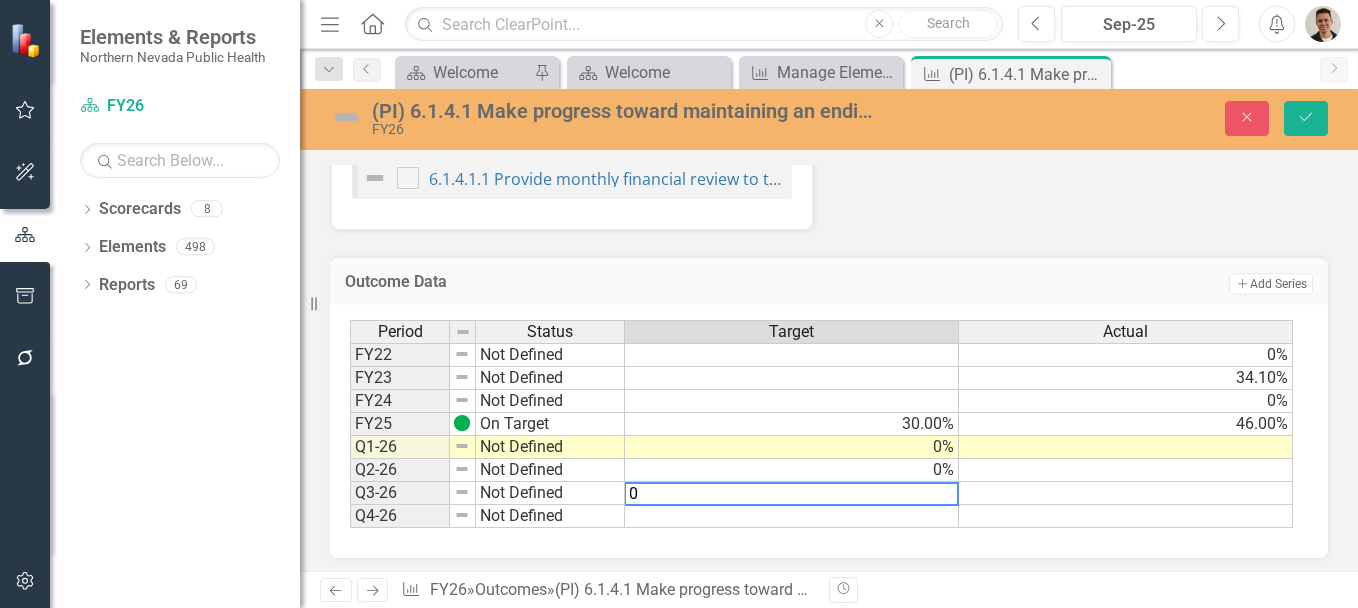 type on "0" 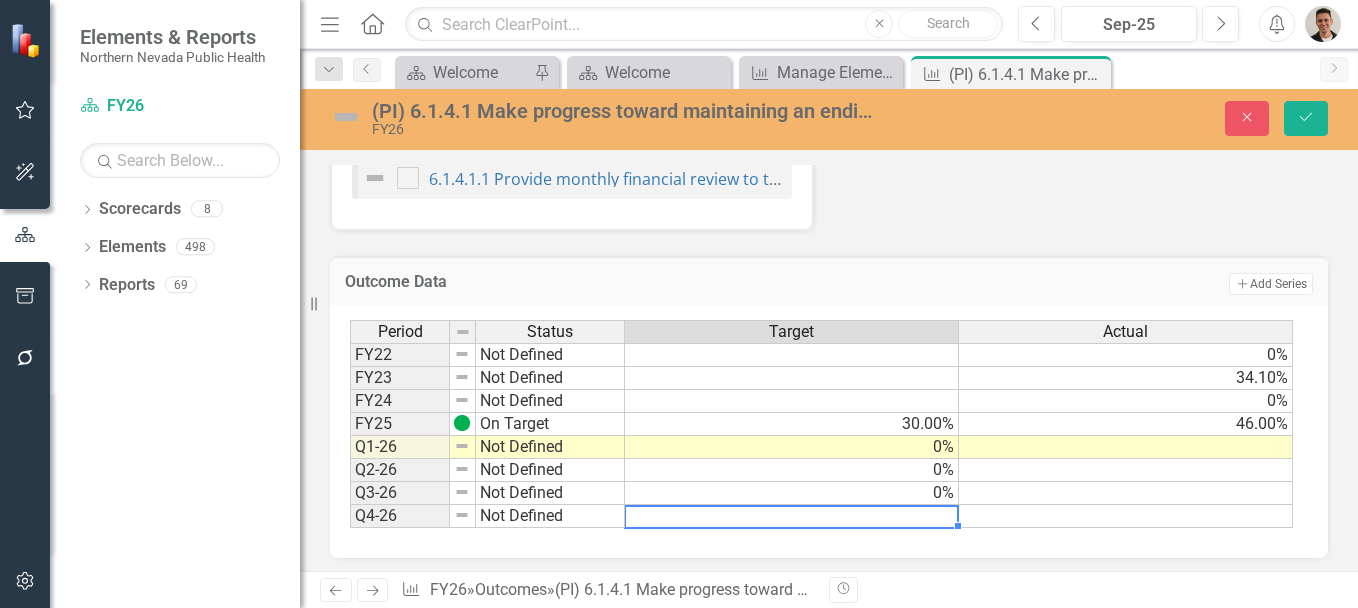 click at bounding box center [792, 516] 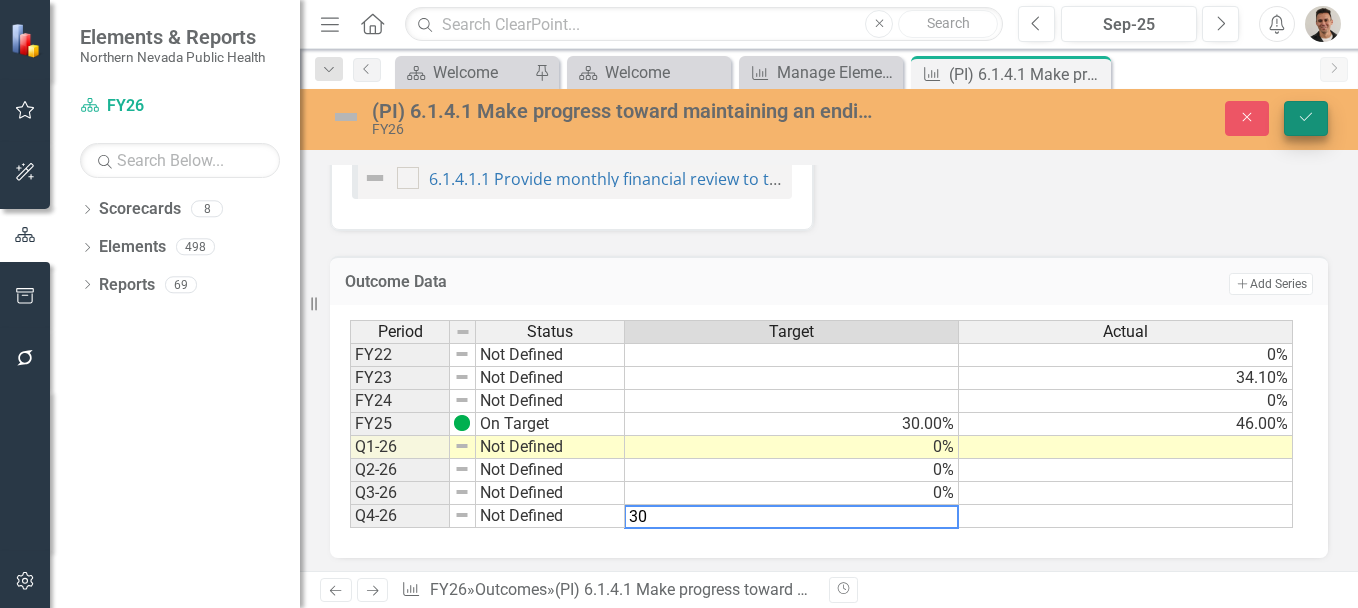 type on "30" 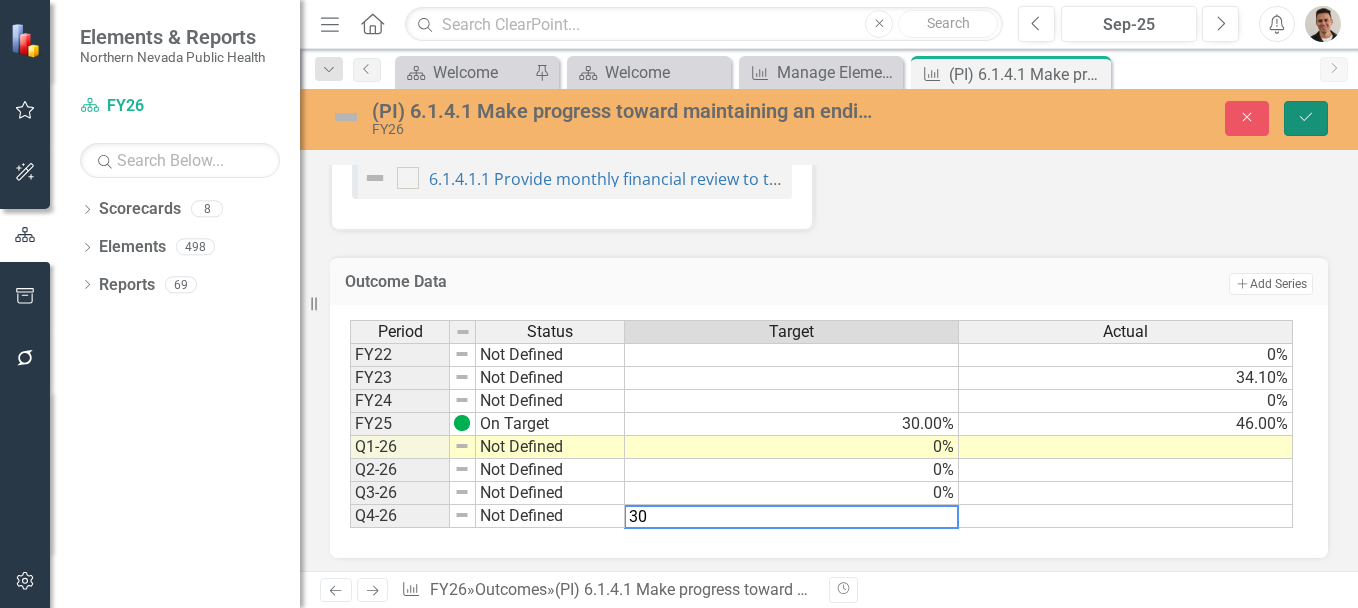 click on "Save" 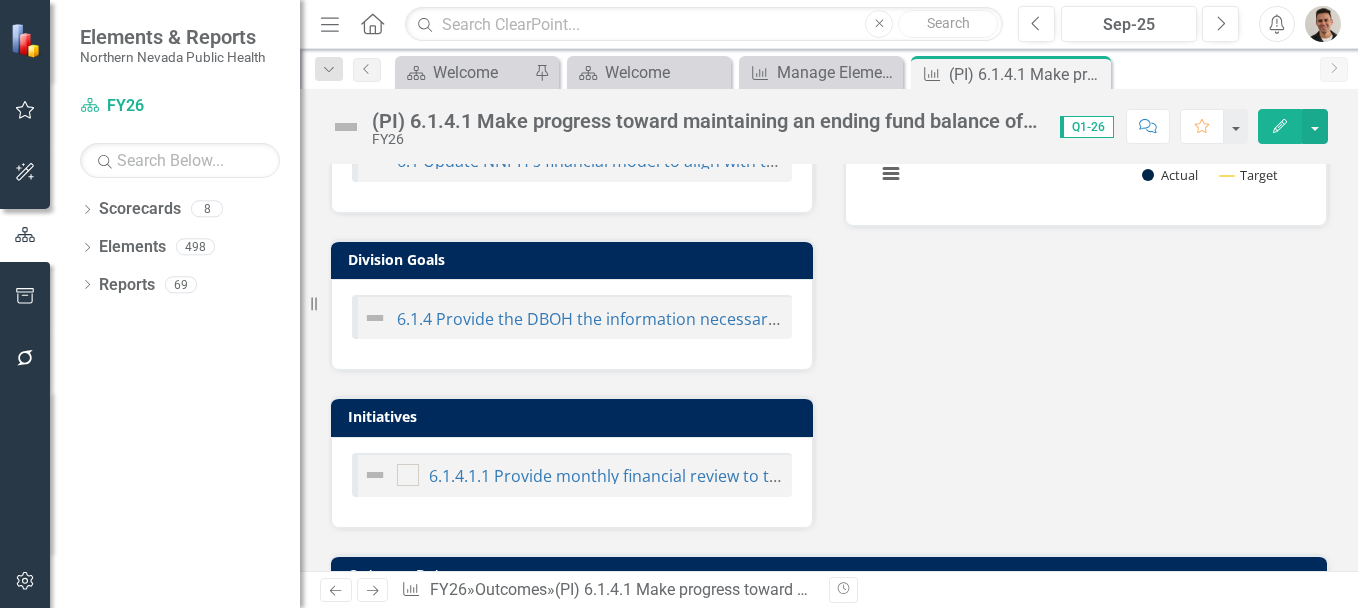 scroll, scrollTop: 386, scrollLeft: 0, axis: vertical 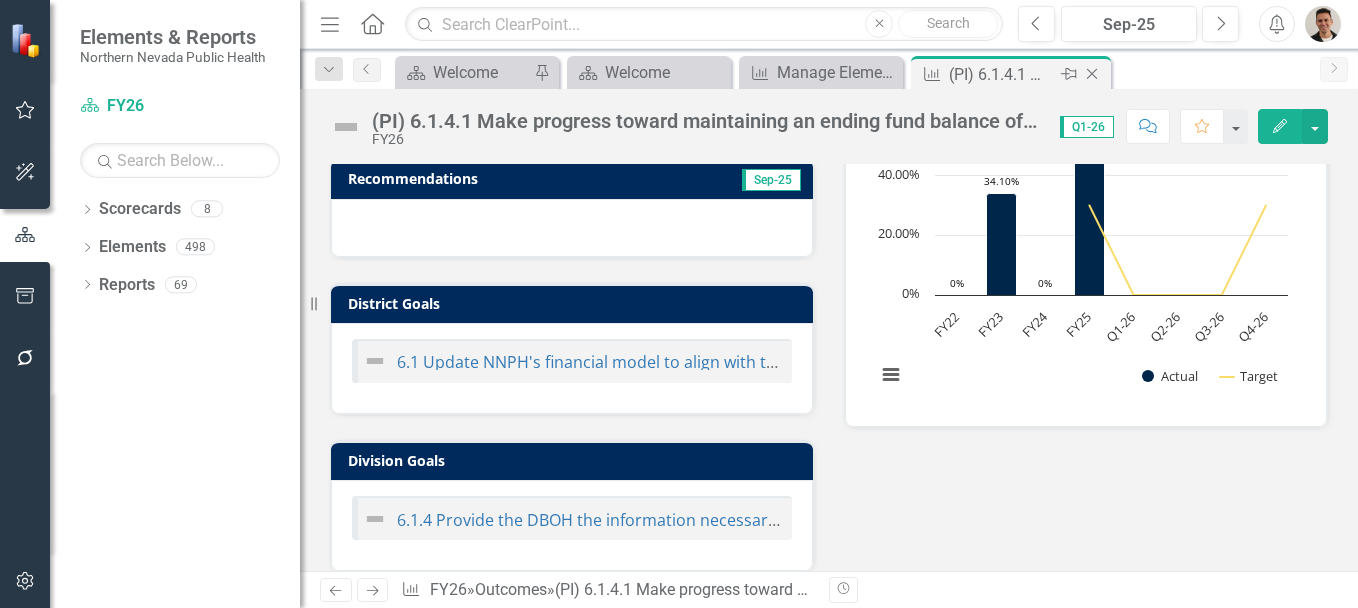 click on "Close" 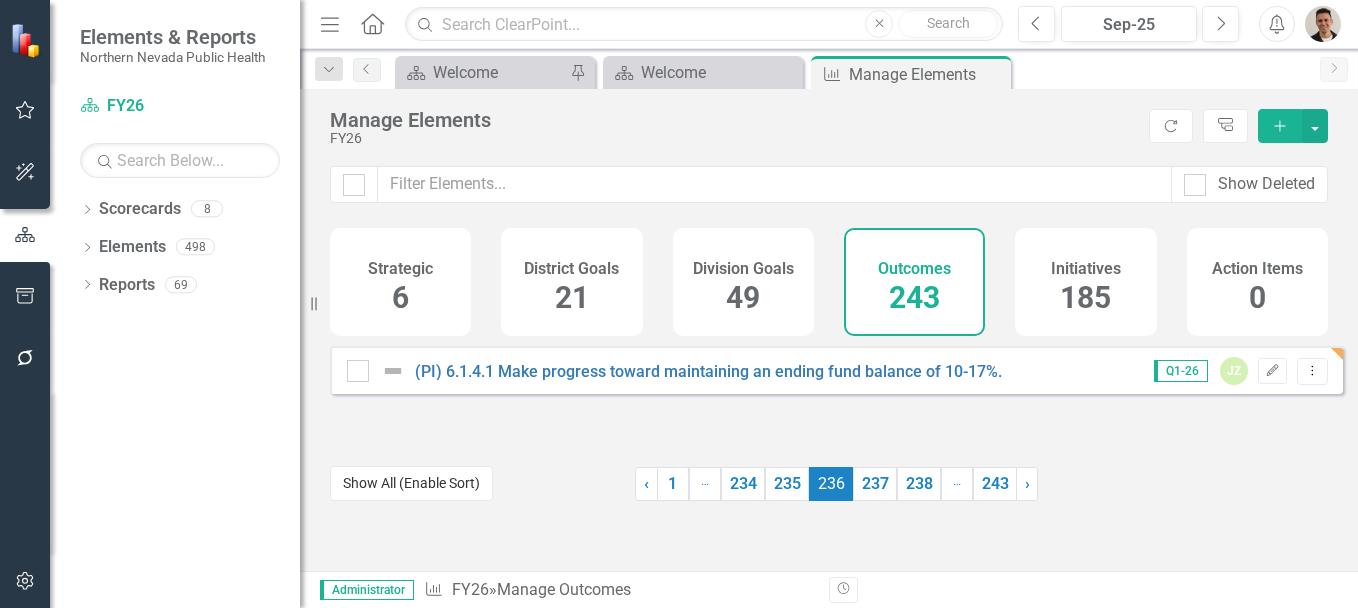 click on "Show All  (Enable Sort)" at bounding box center (411, 483) 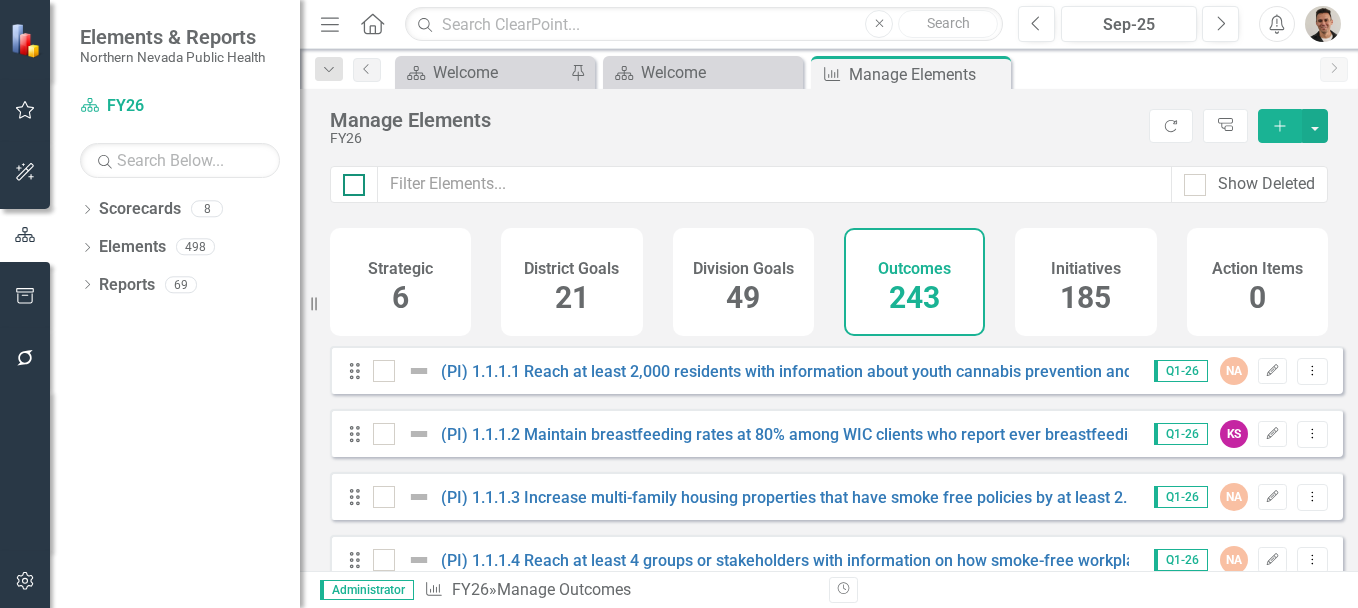 click at bounding box center (354, 185) 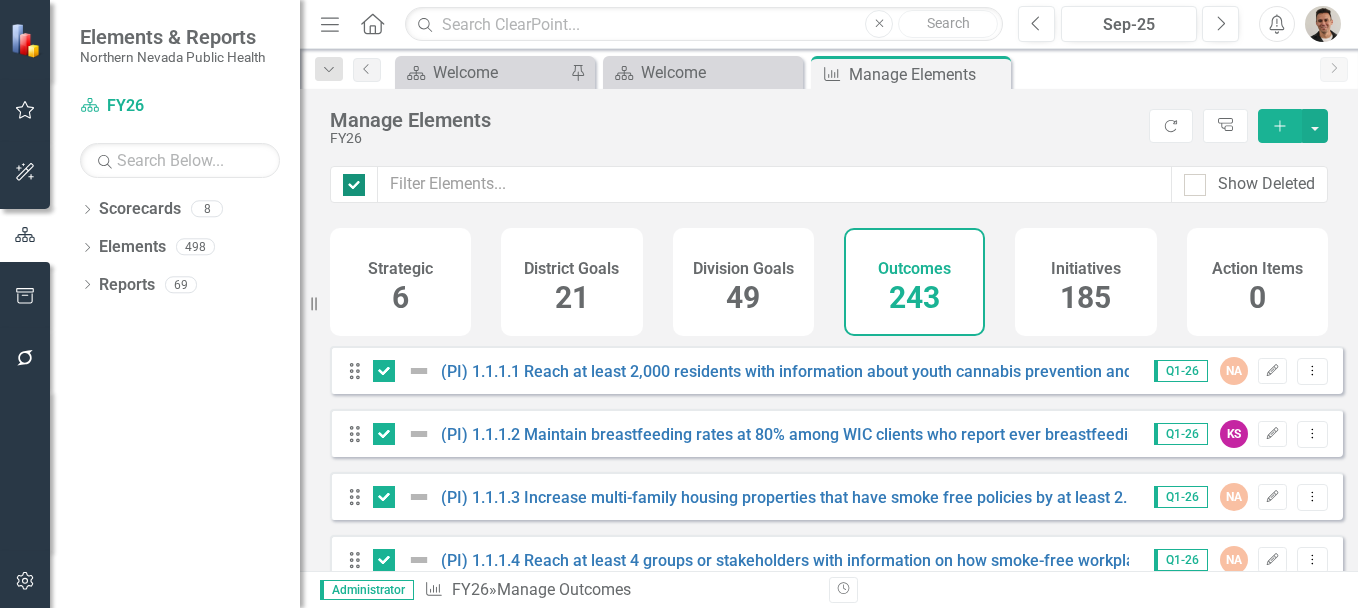 checkbox on "true" 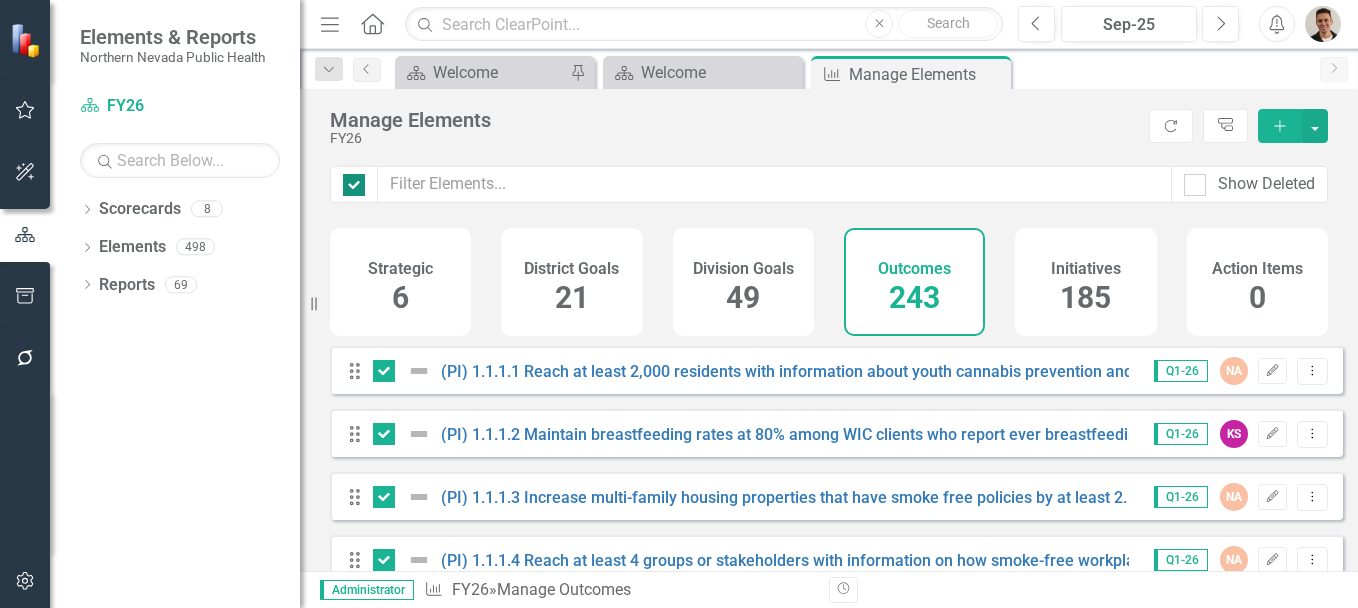 checkbox on "true" 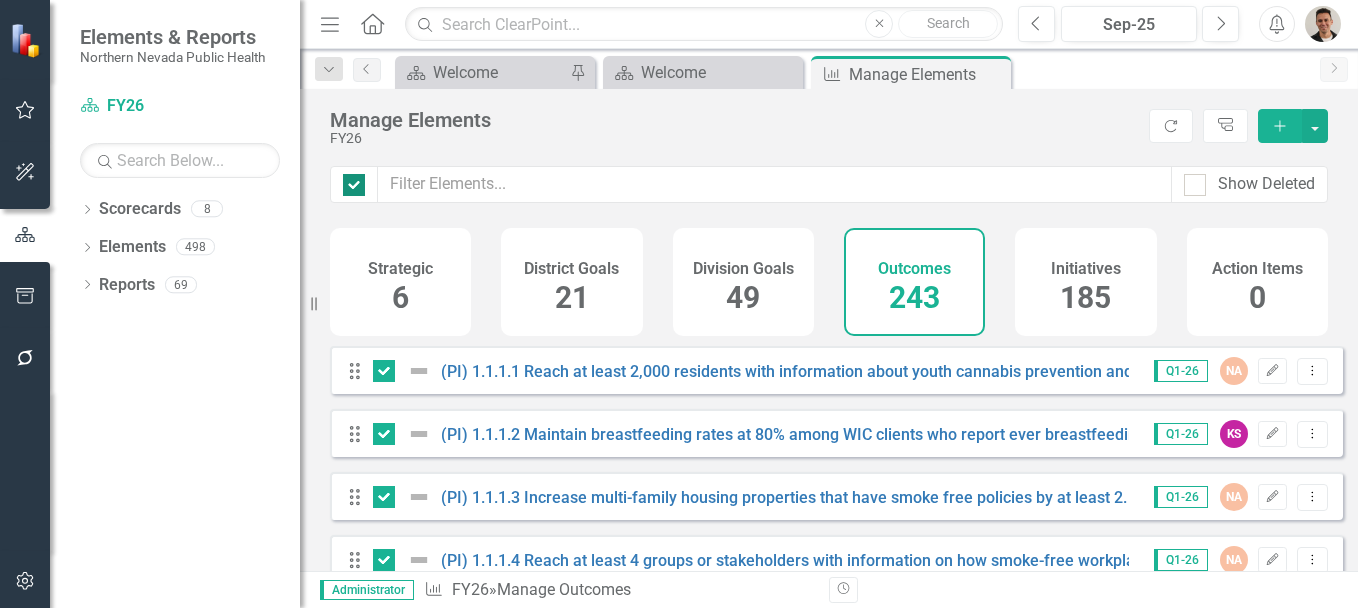 checkbox on "true" 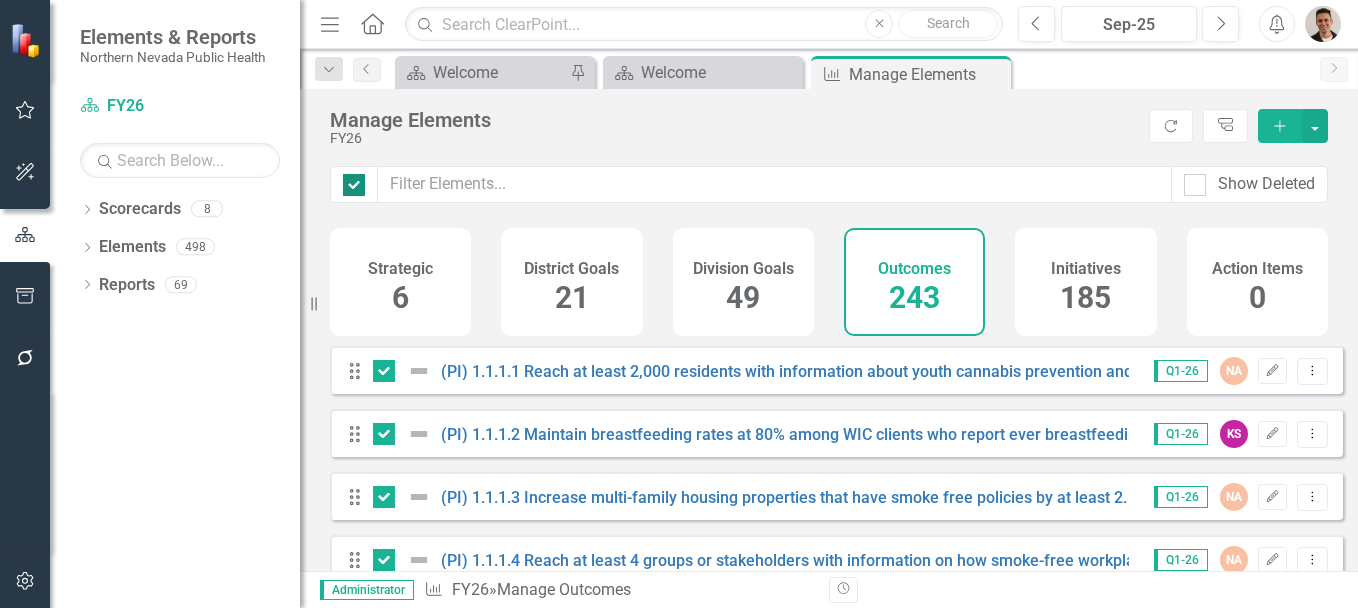 checkbox on "true" 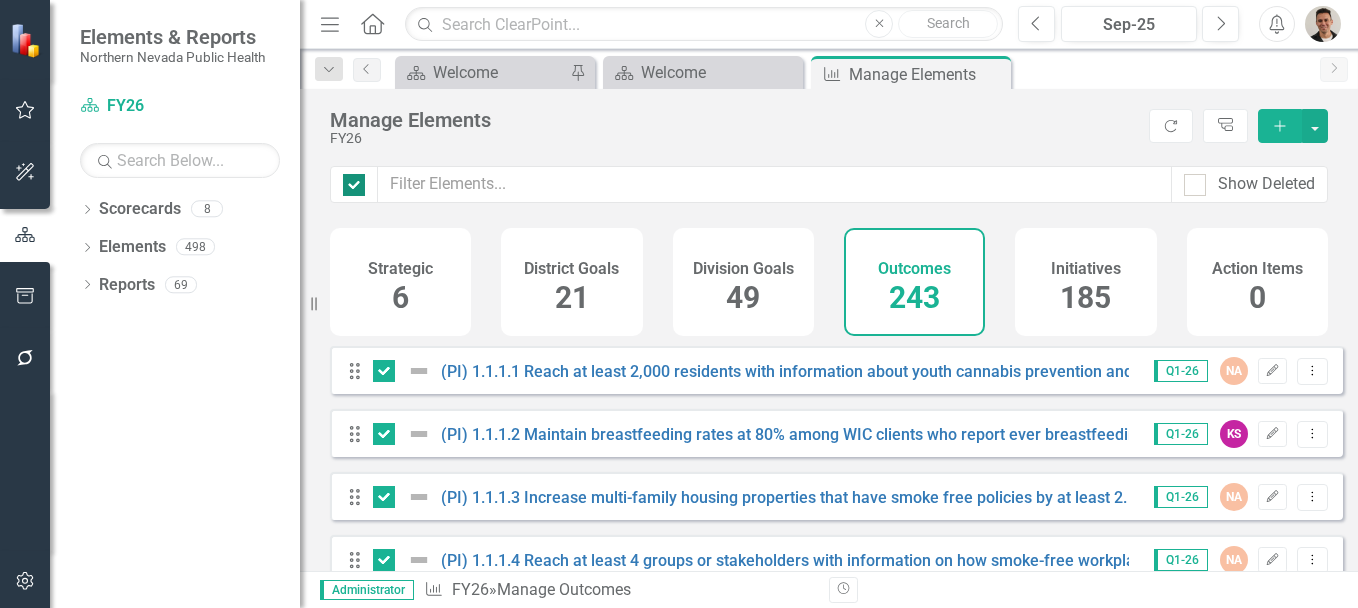 checkbox on "true" 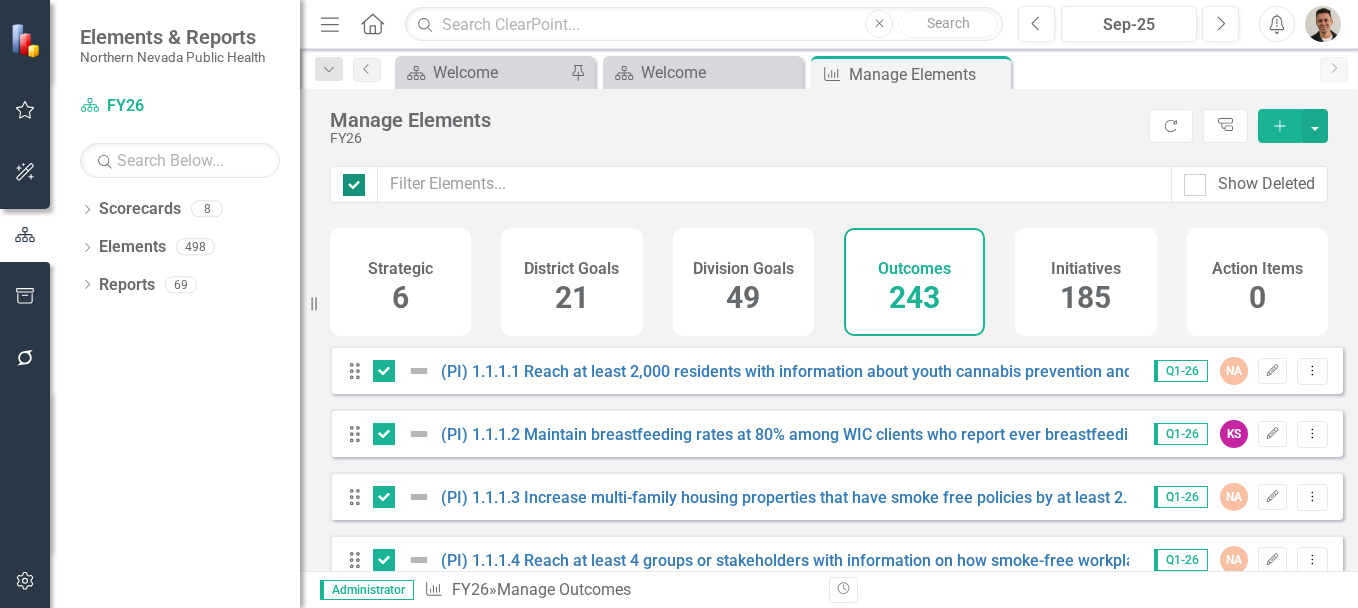 checkbox on "true" 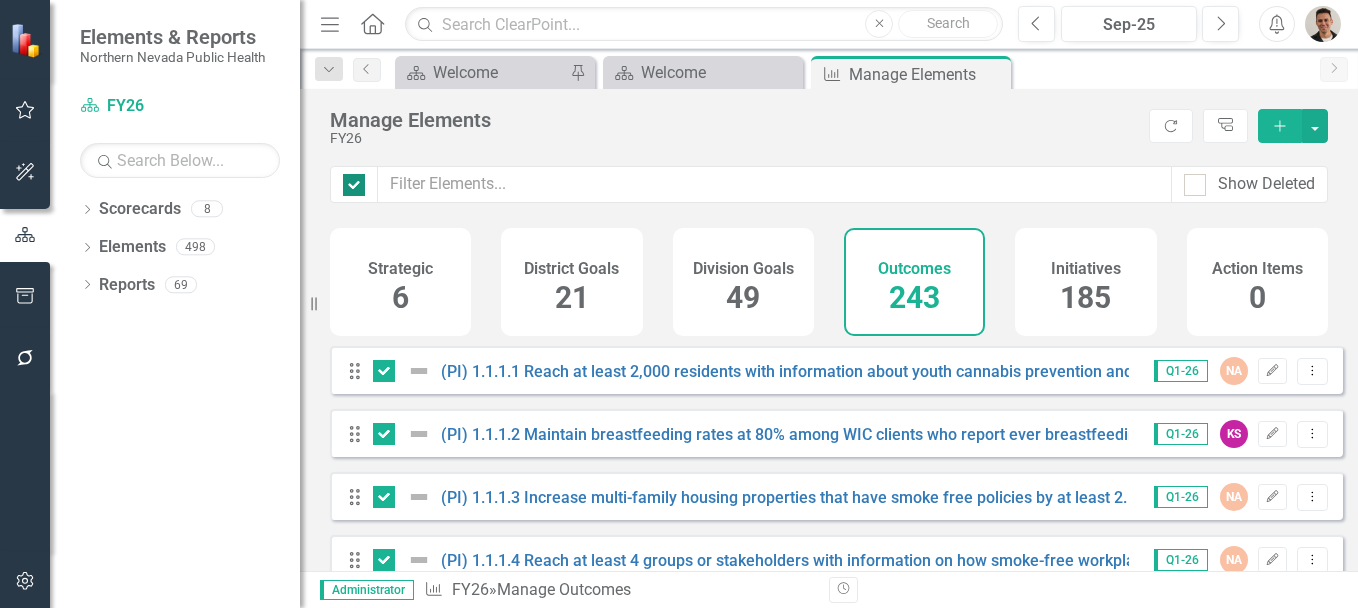 checkbox on "true" 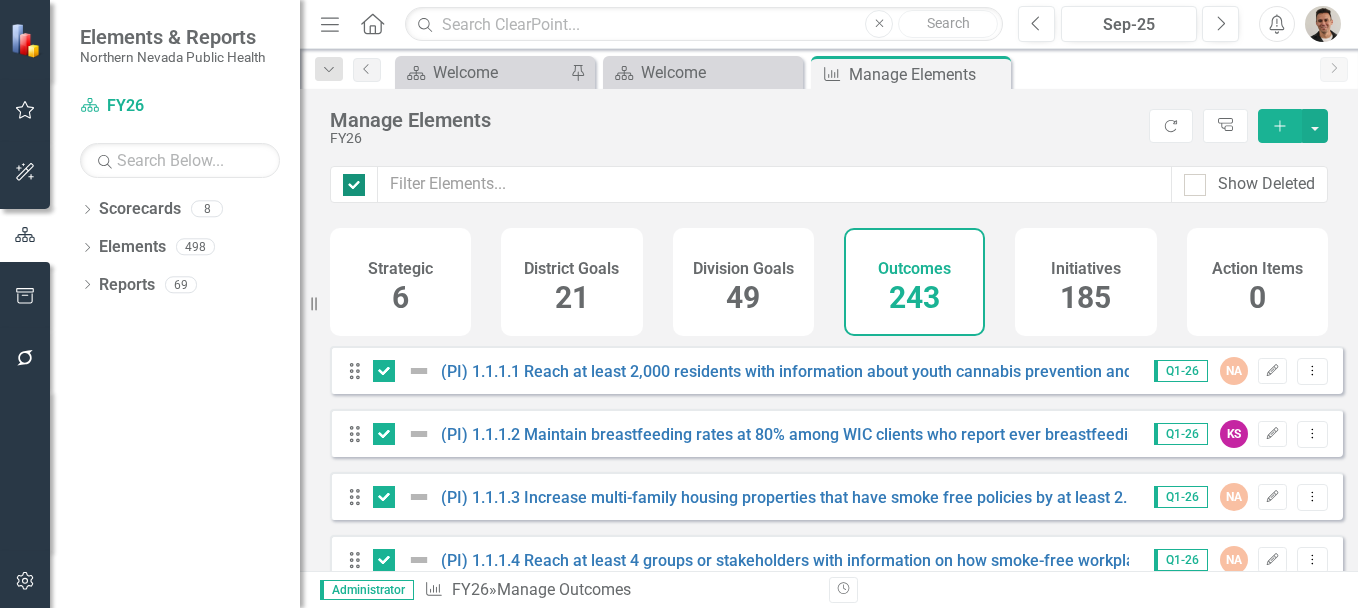 checkbox on "true" 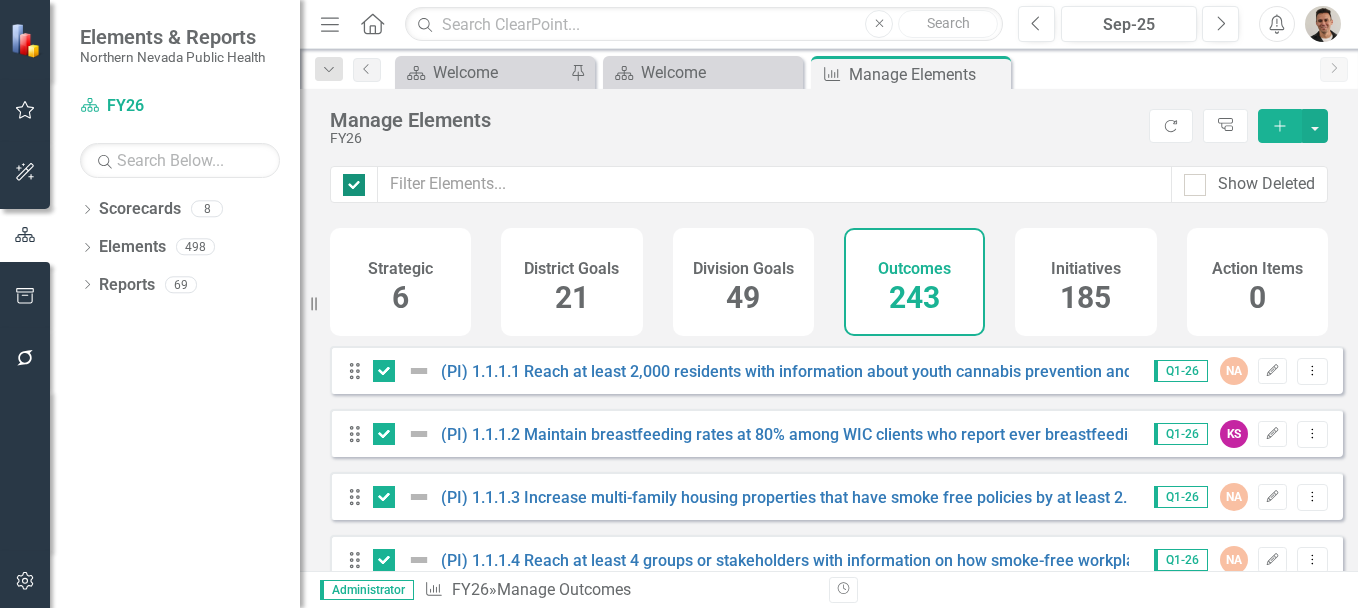checkbox on "true" 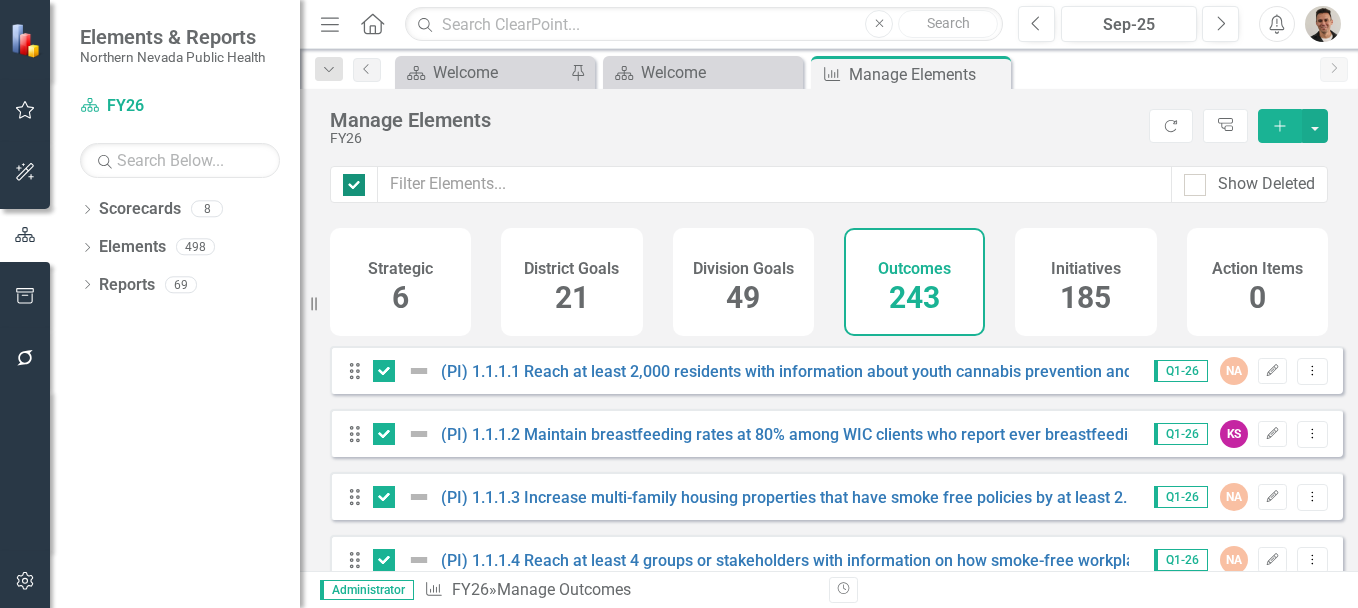 checkbox on "true" 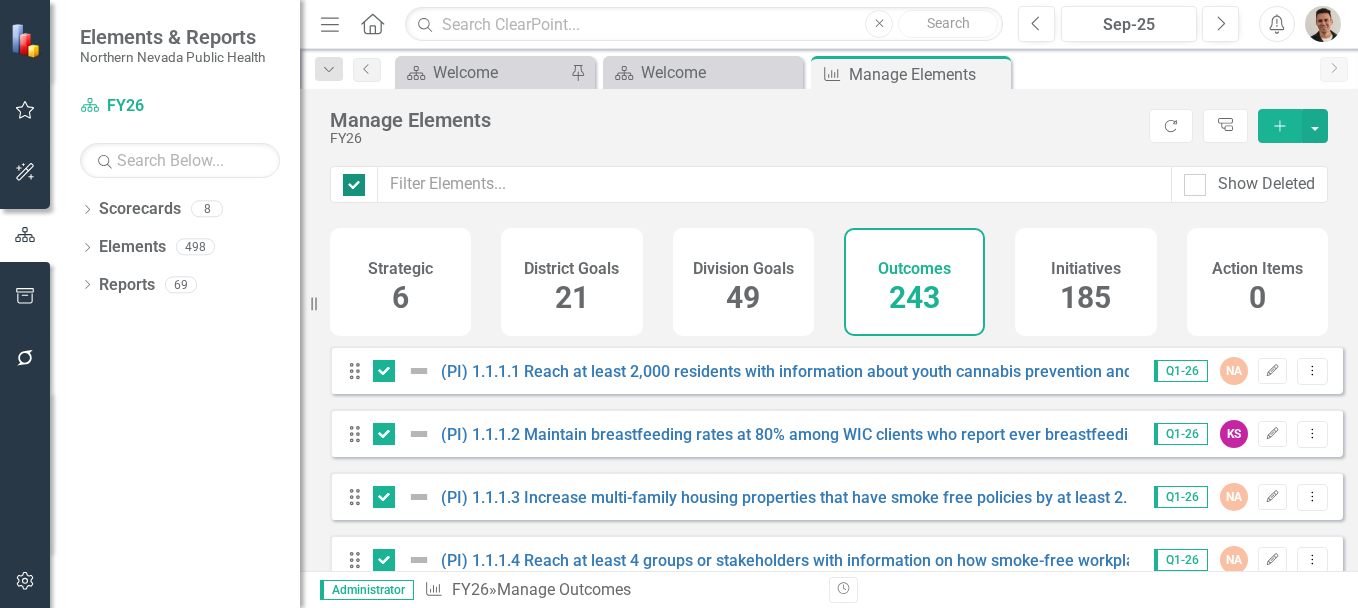 checkbox on "true" 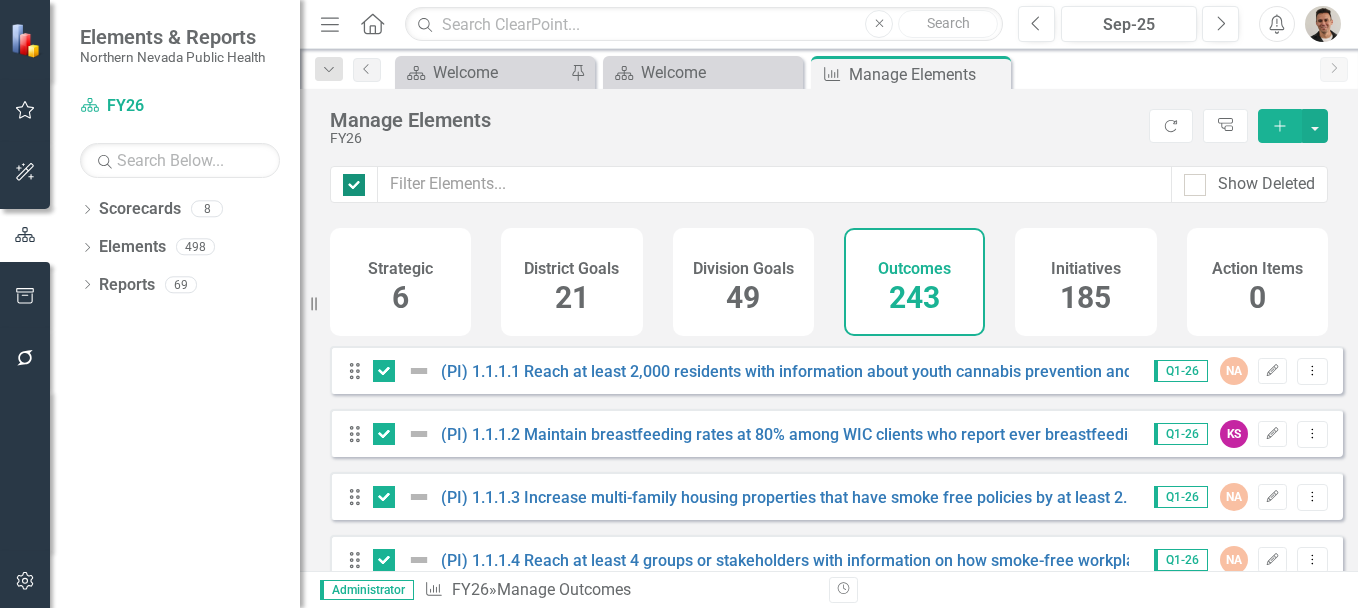 checkbox on "true" 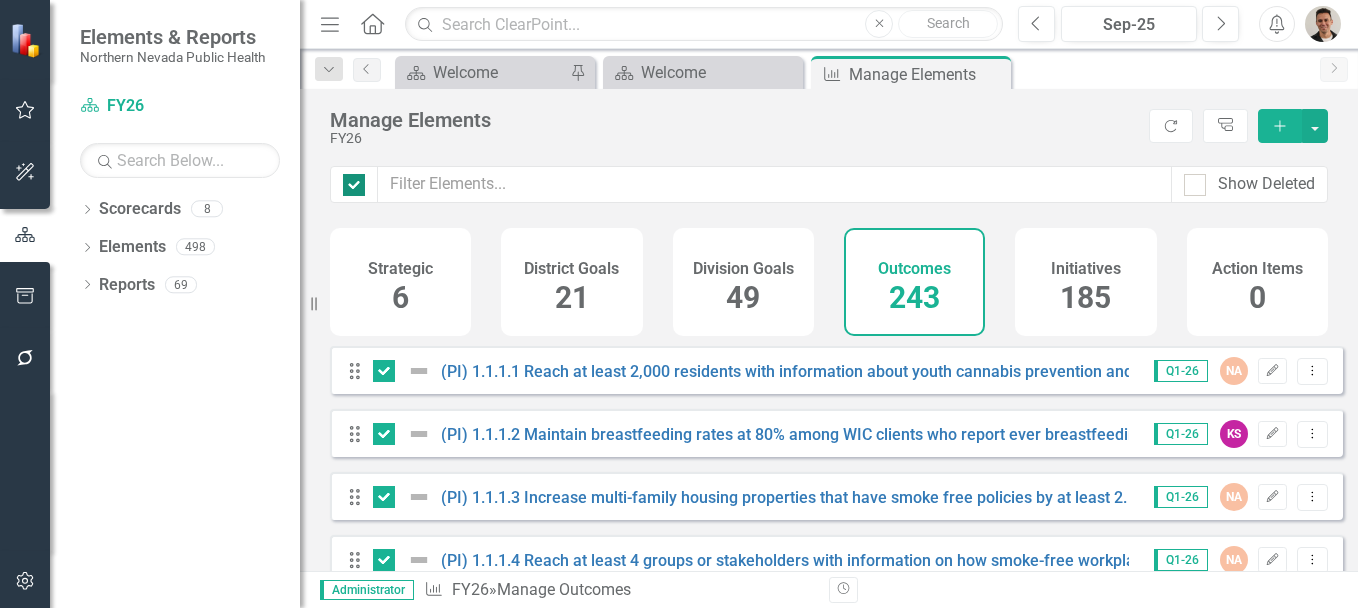 checkbox on "true" 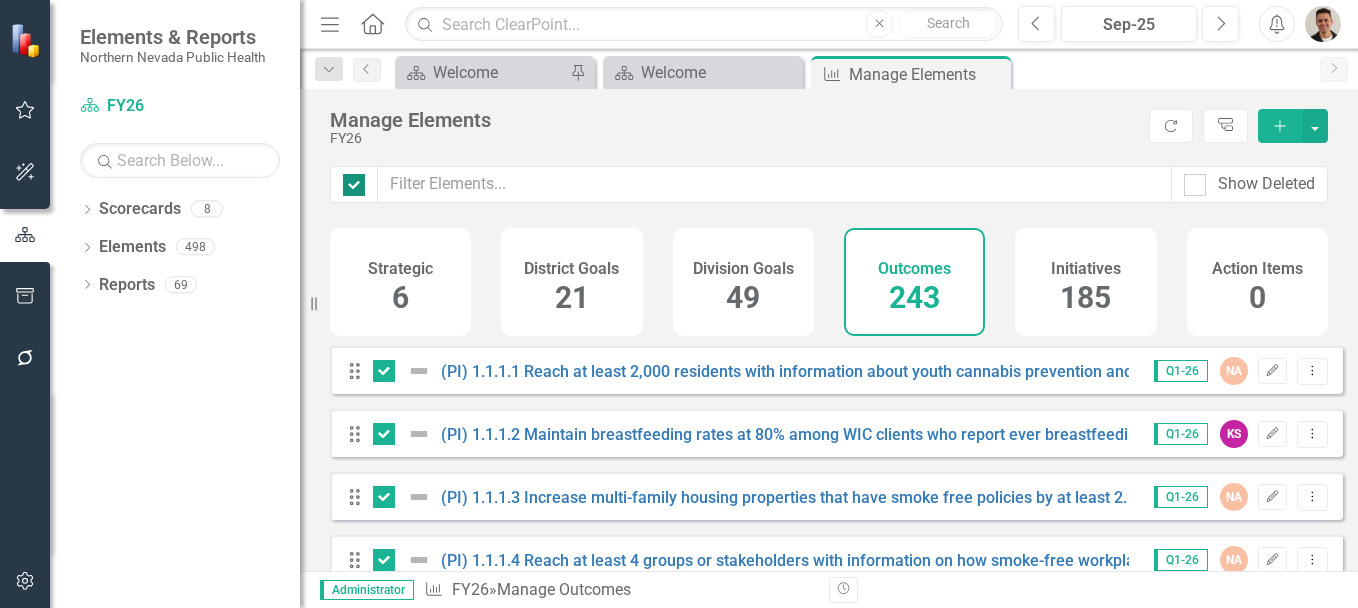 checkbox on "true" 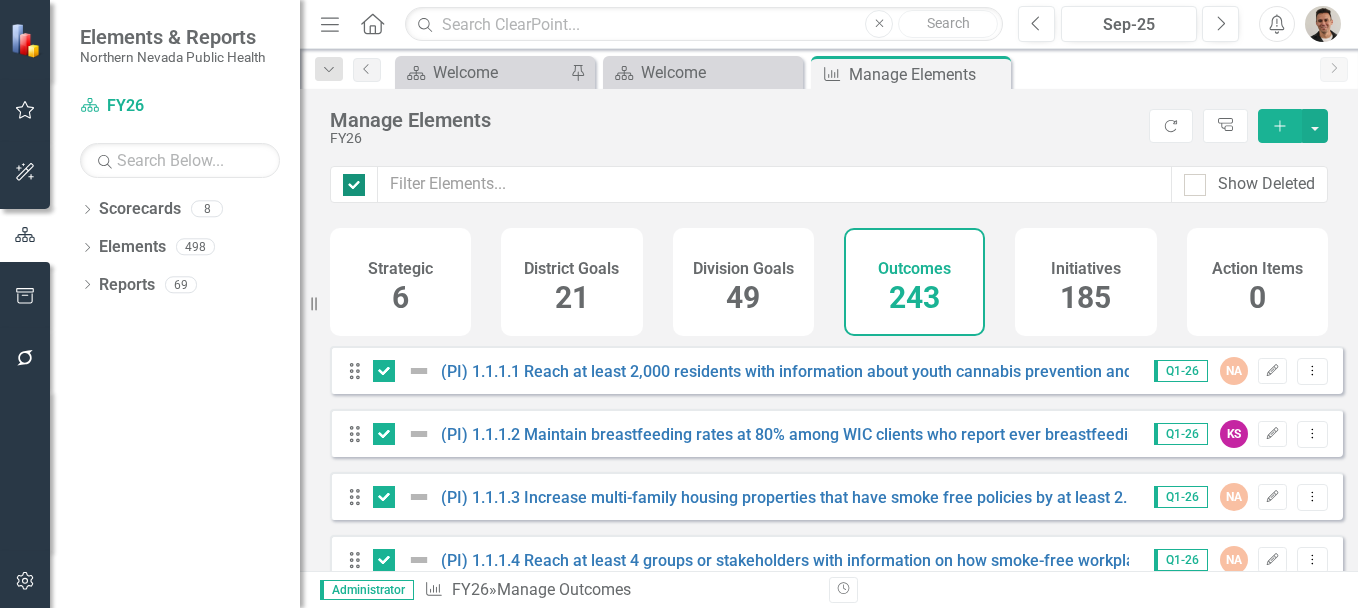 checkbox on "true" 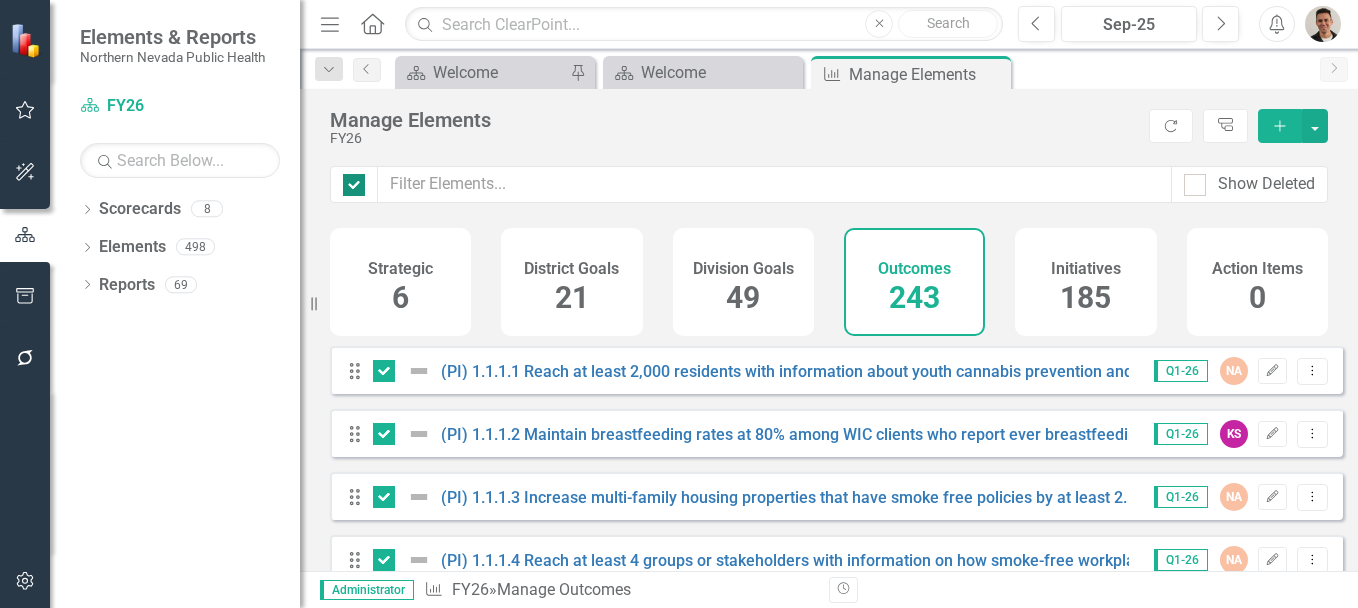 checkbox on "true" 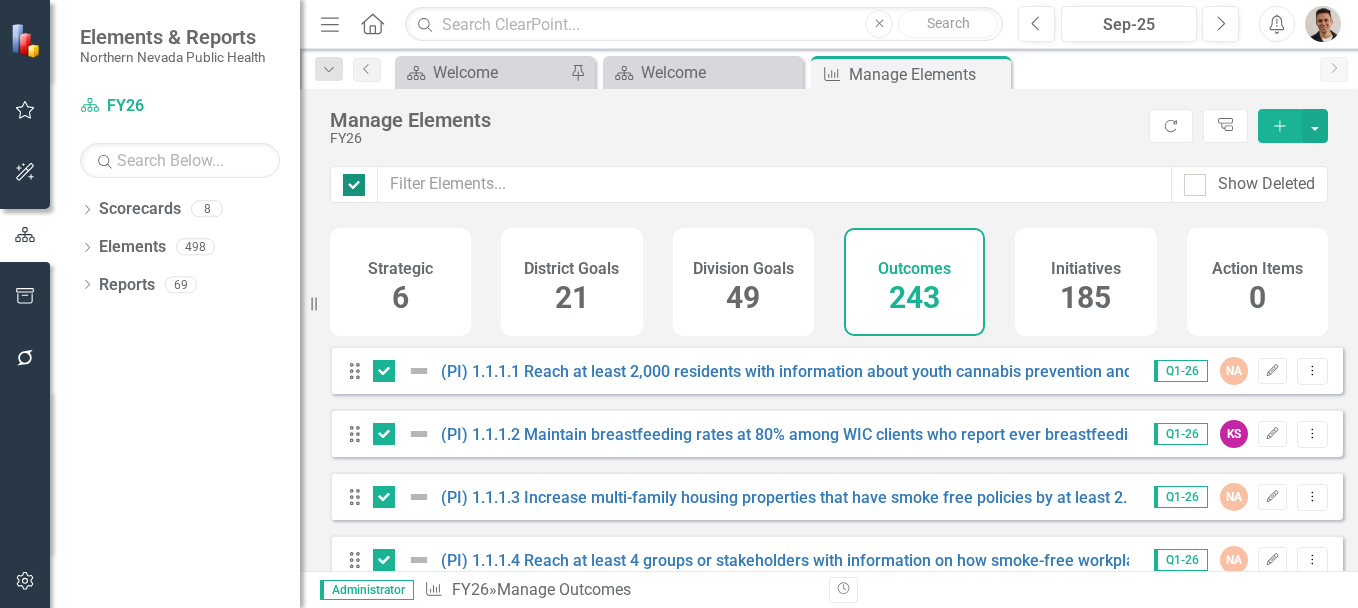 checkbox on "true" 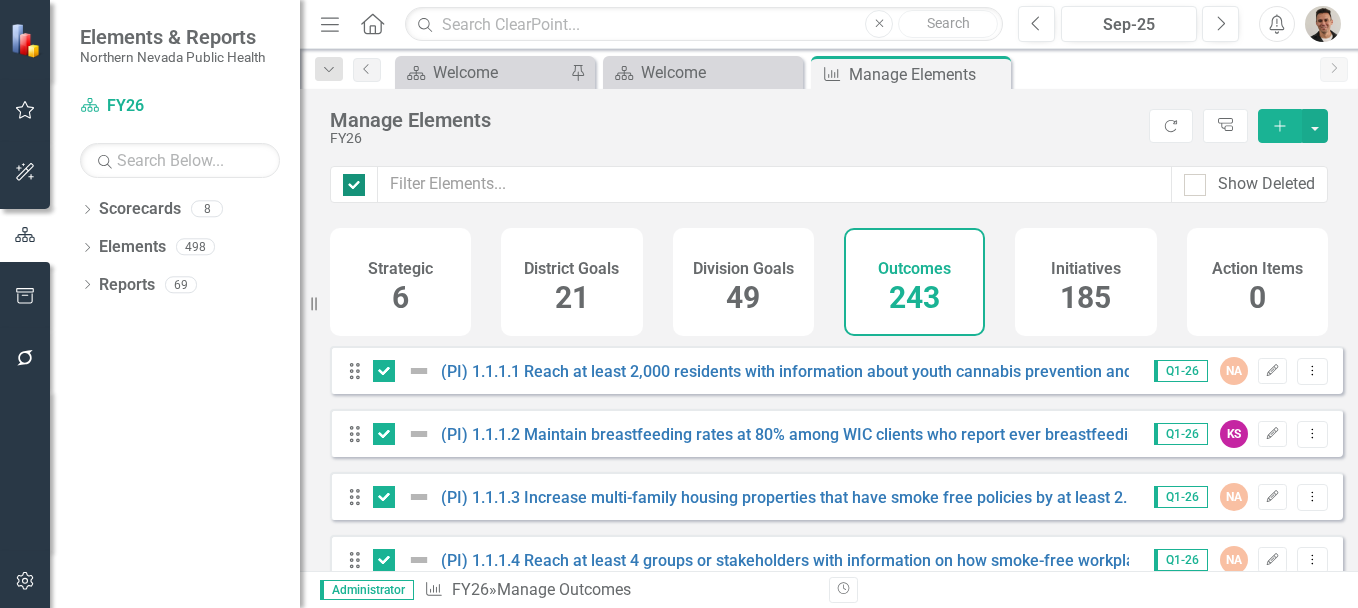 checkbox on "true" 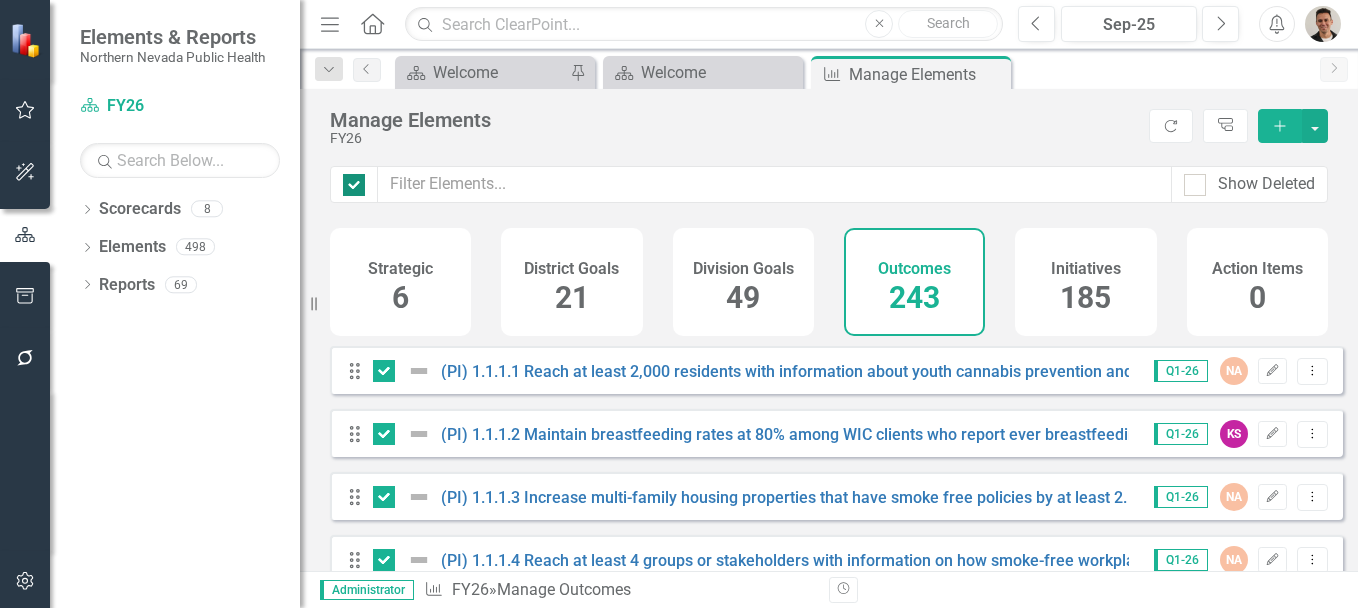 checkbox on "true" 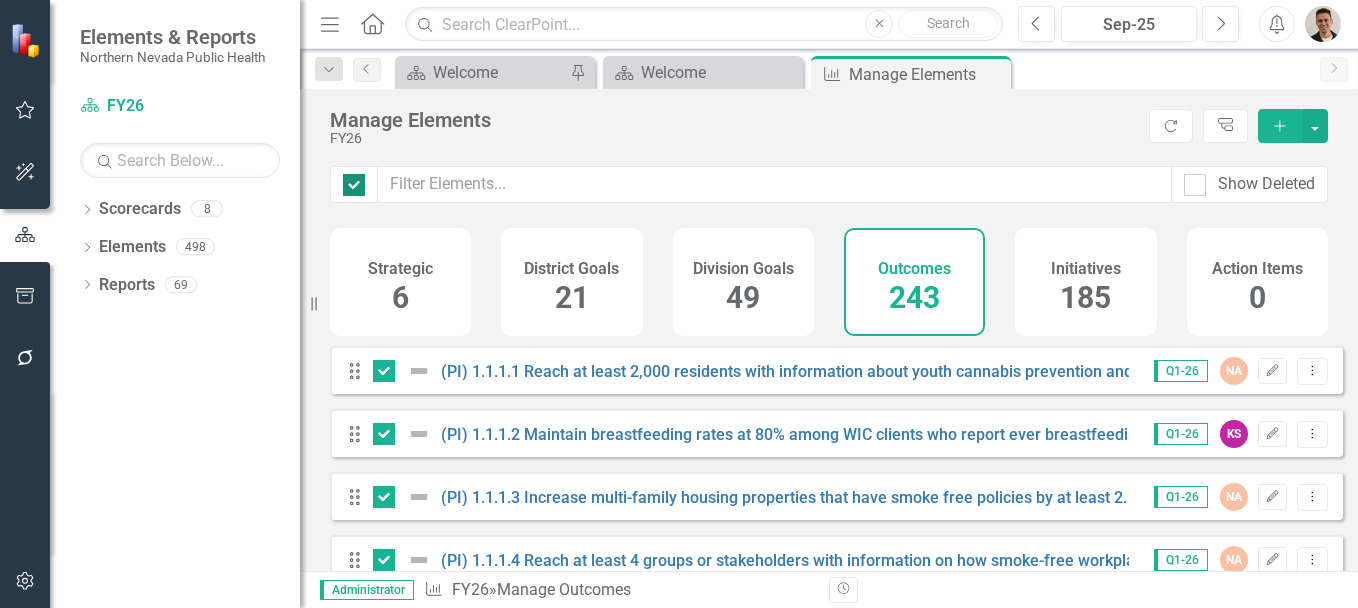 checkbox on "true" 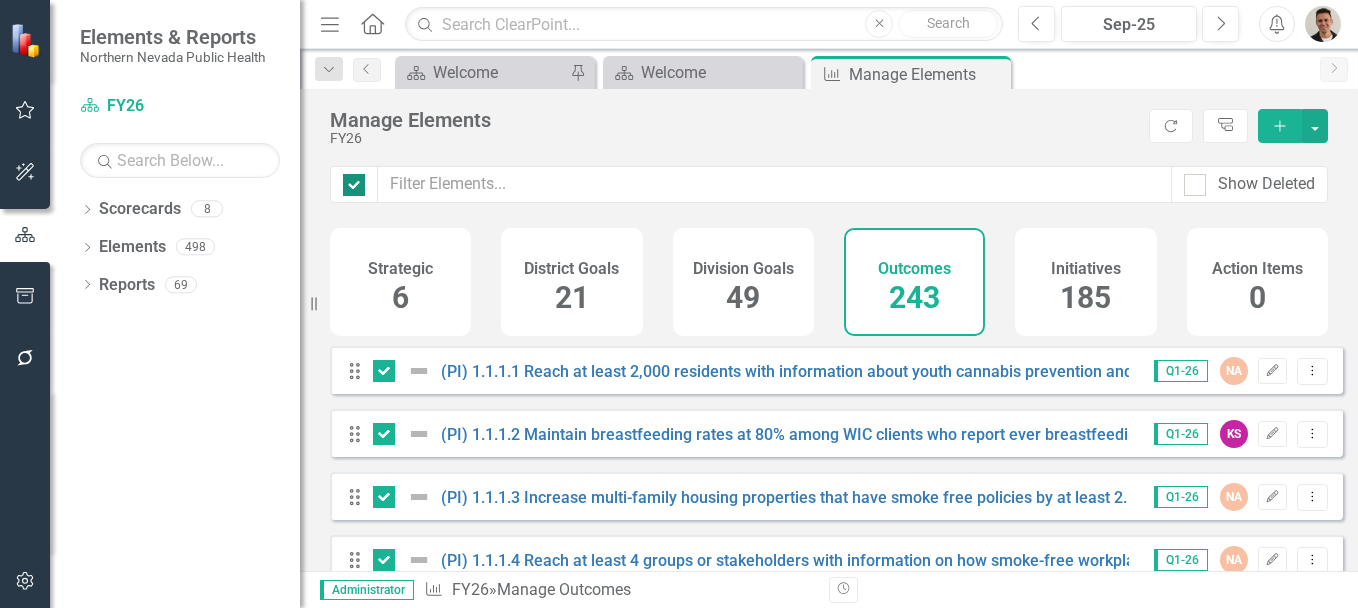 checkbox on "true" 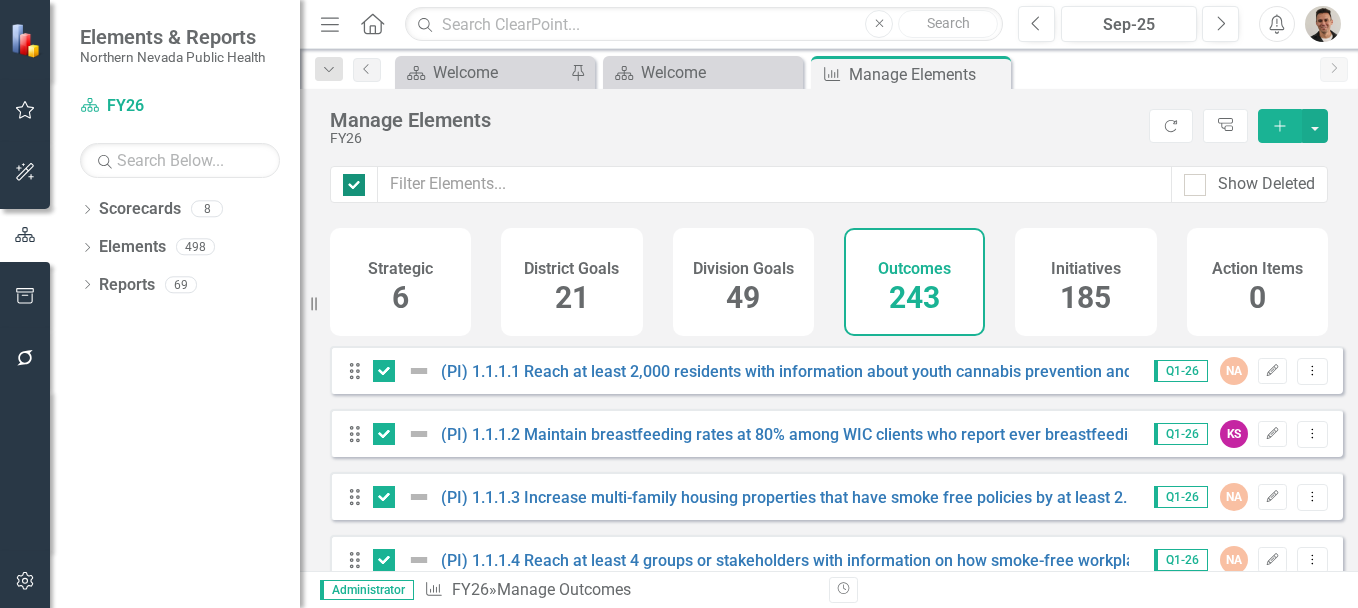 checkbox on "true" 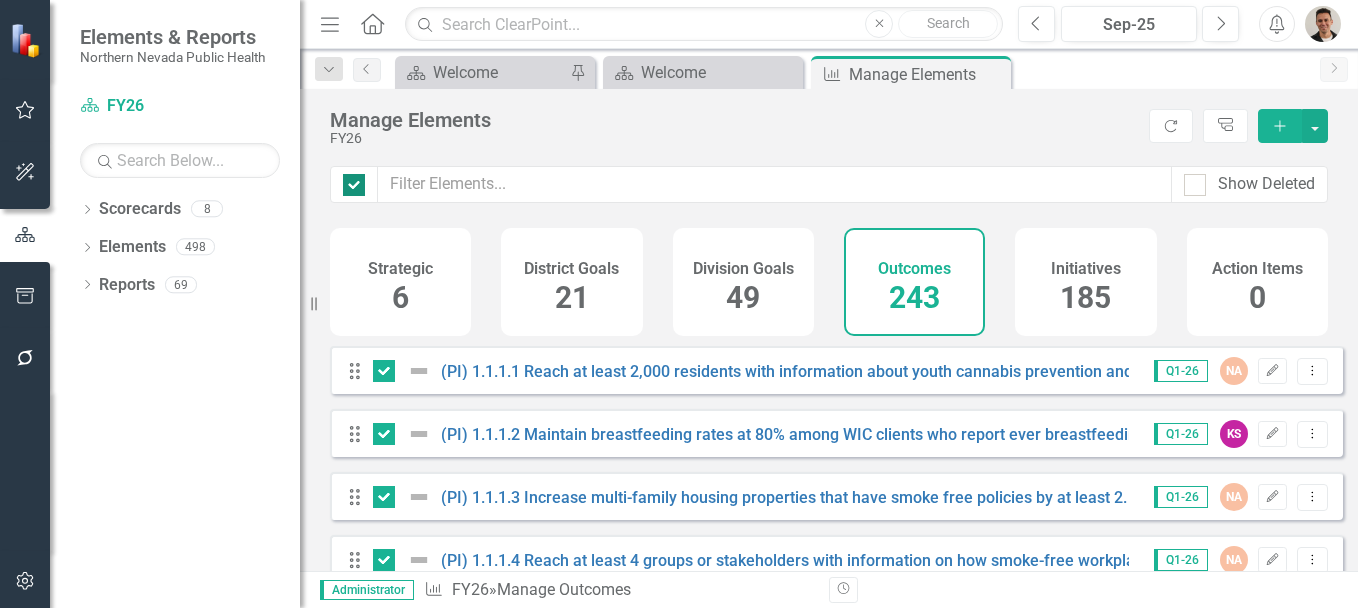 checkbox on "true" 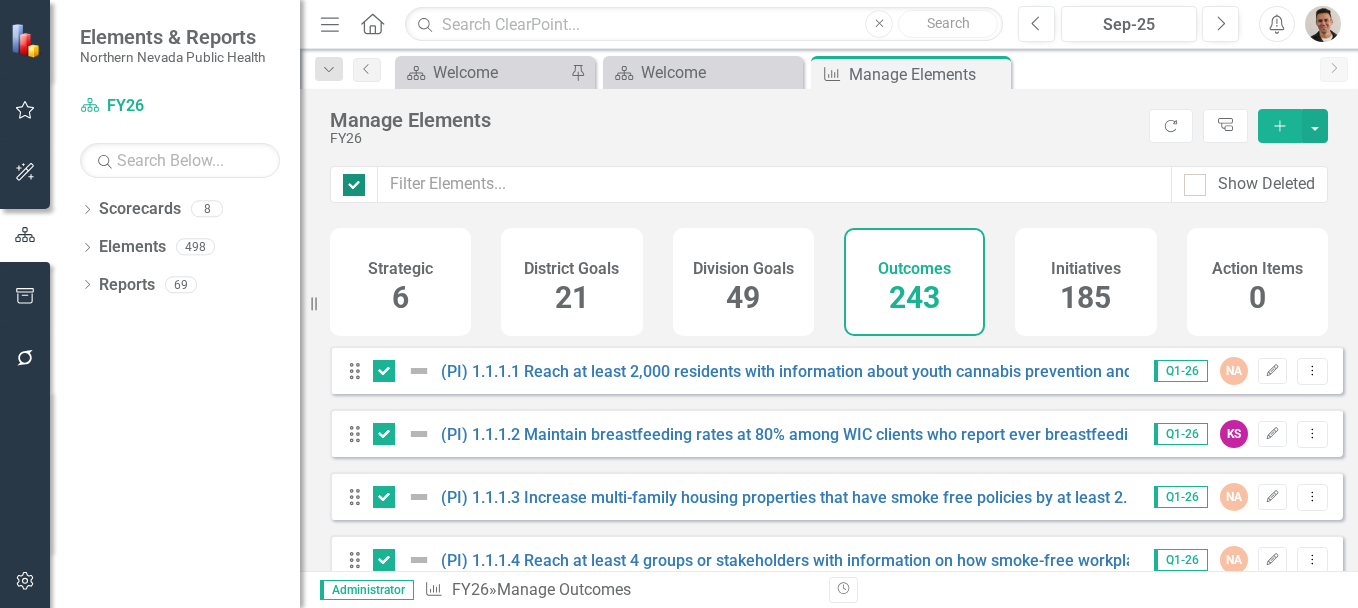 checkbox on "true" 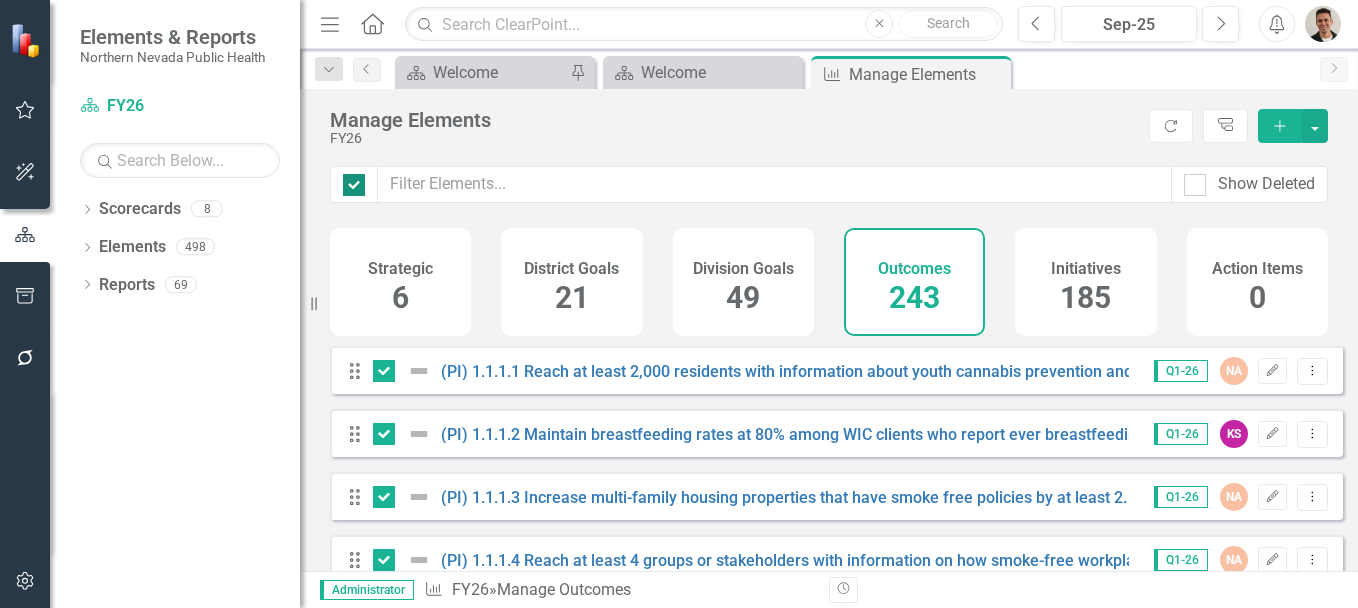 checkbox on "true" 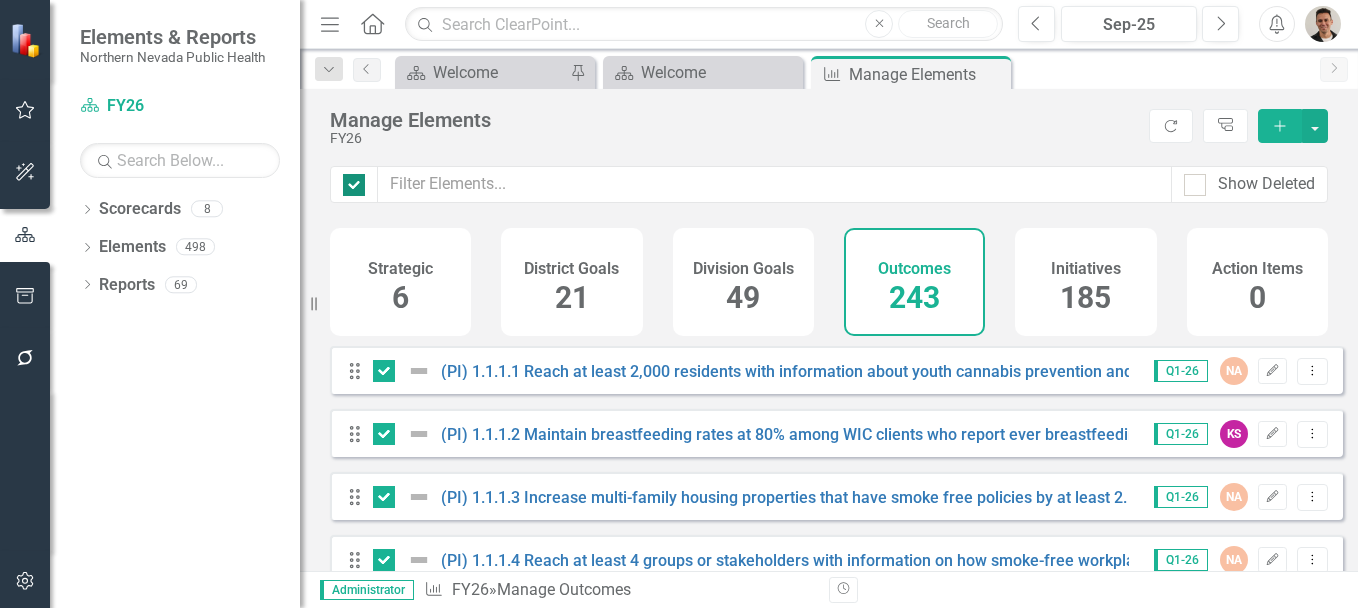 checkbox on "true" 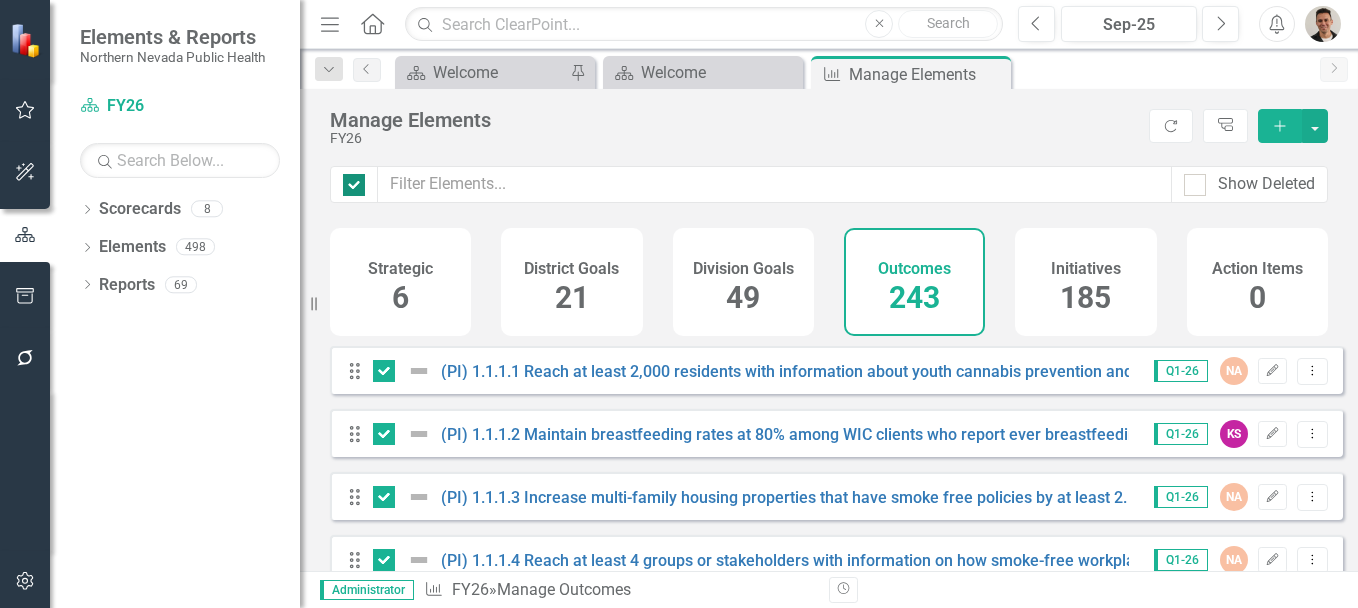 checkbox on "true" 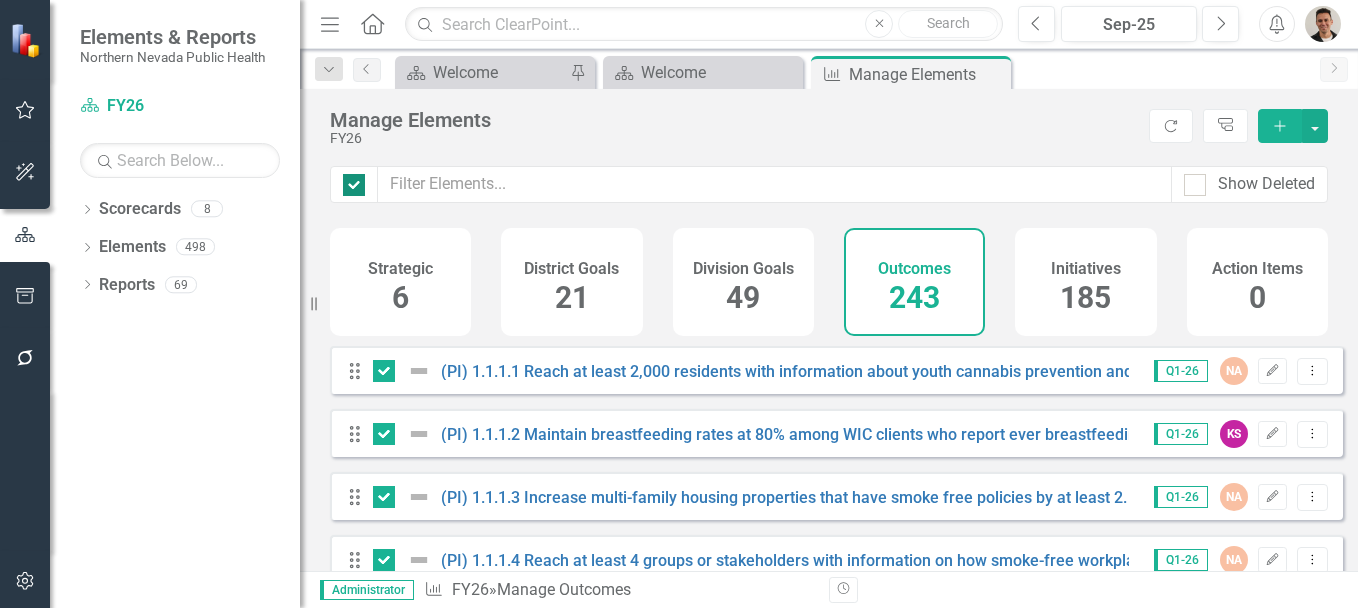 checkbox on "true" 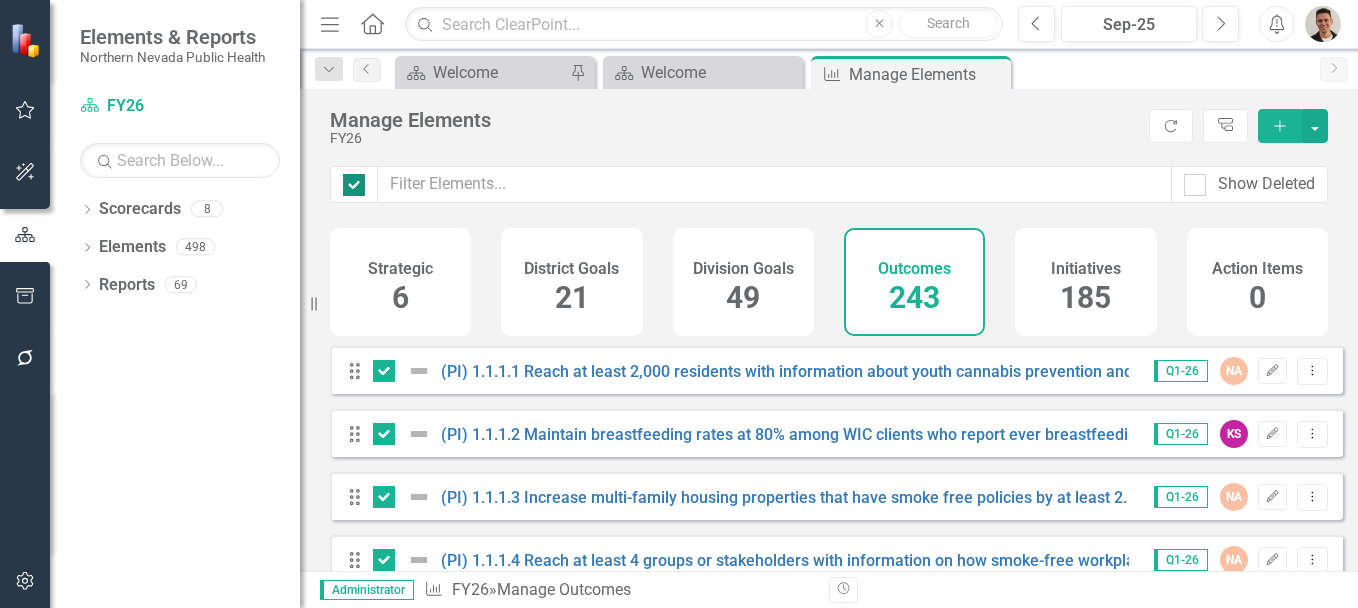 checkbox on "true" 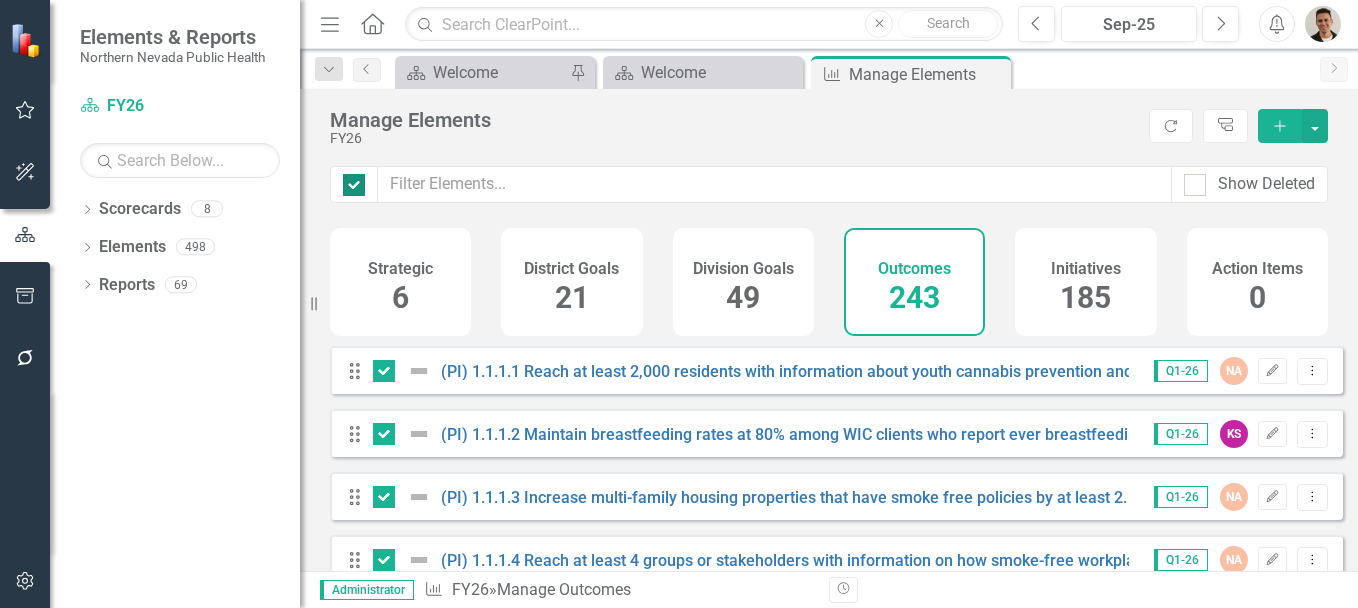 checkbox on "true" 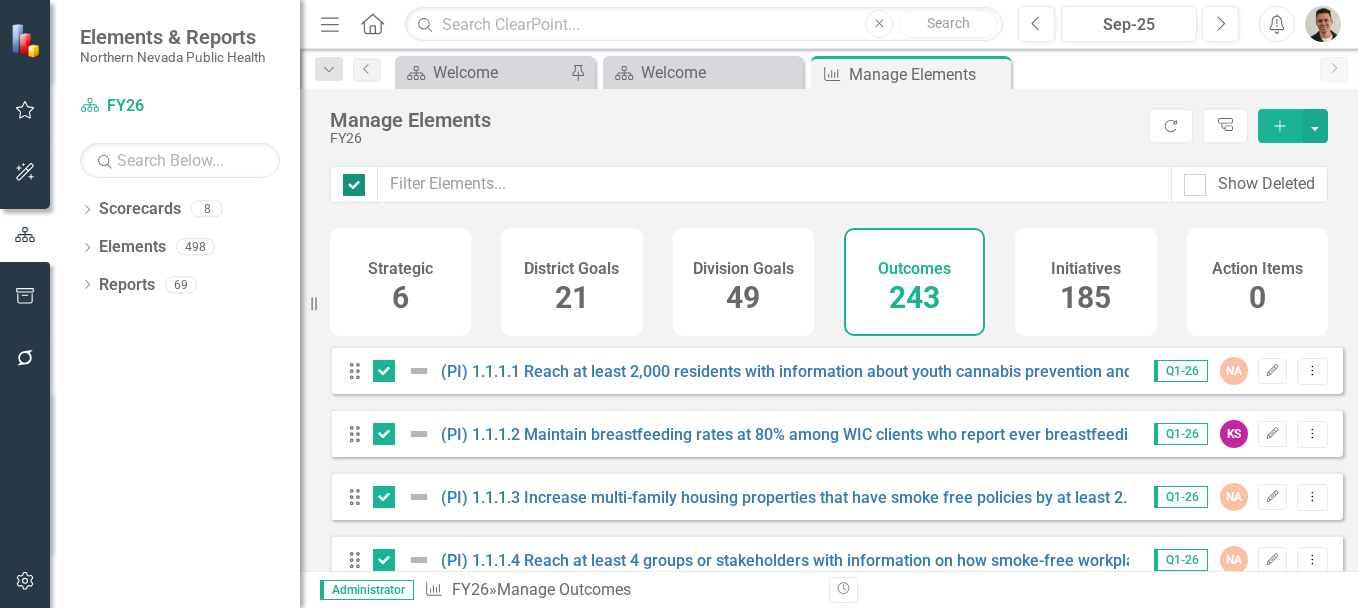checkbox on "true" 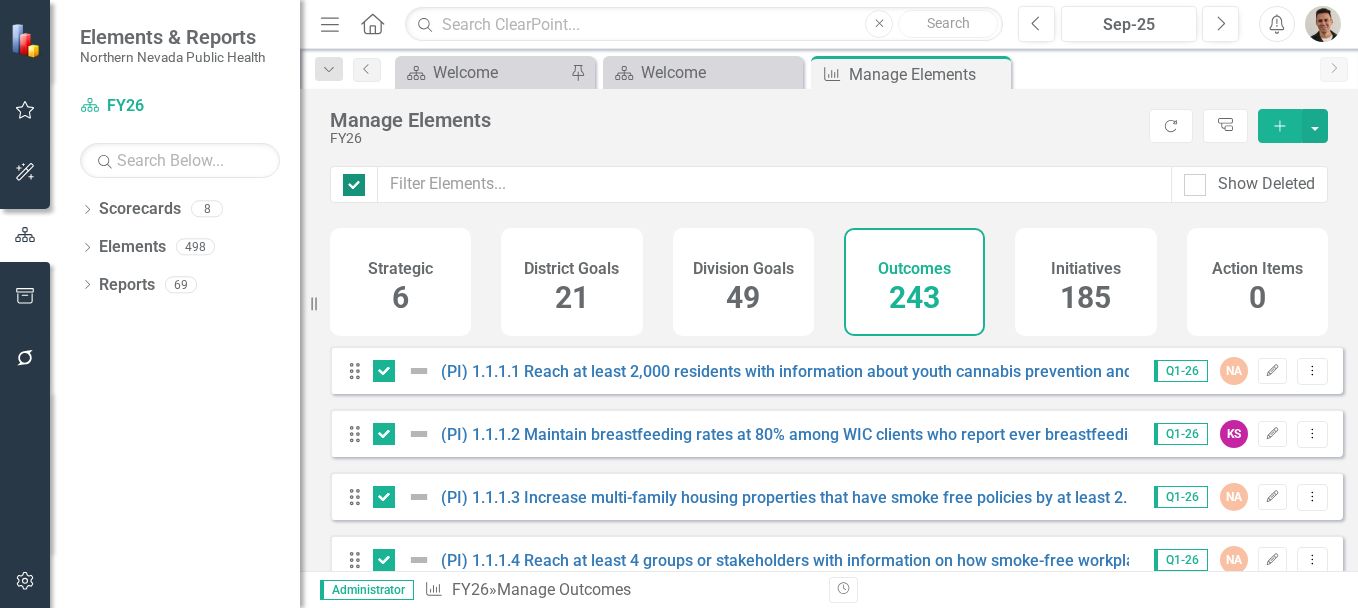 checkbox on "true" 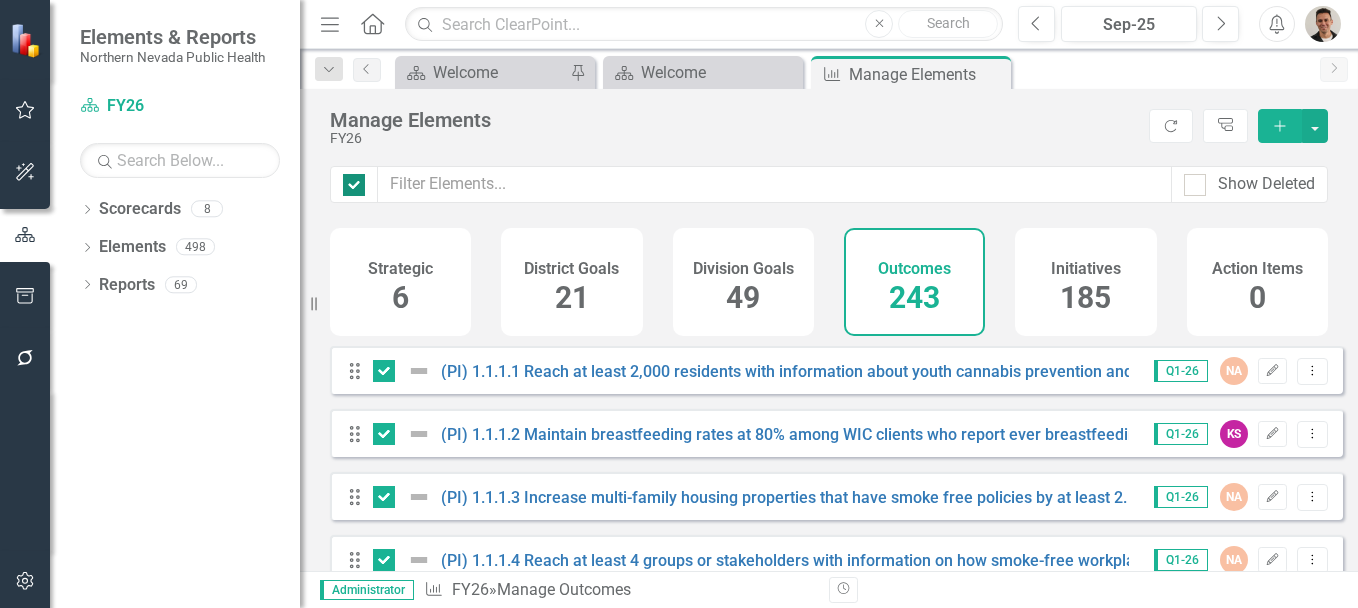checkbox on "true" 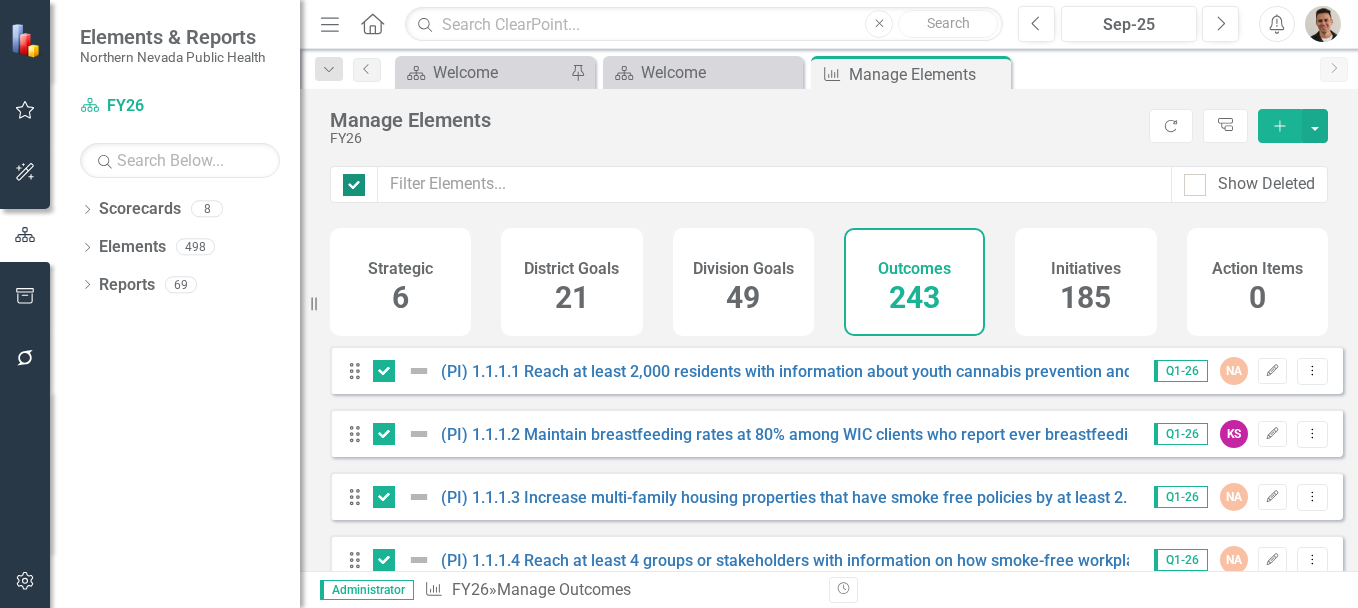 checkbox on "true" 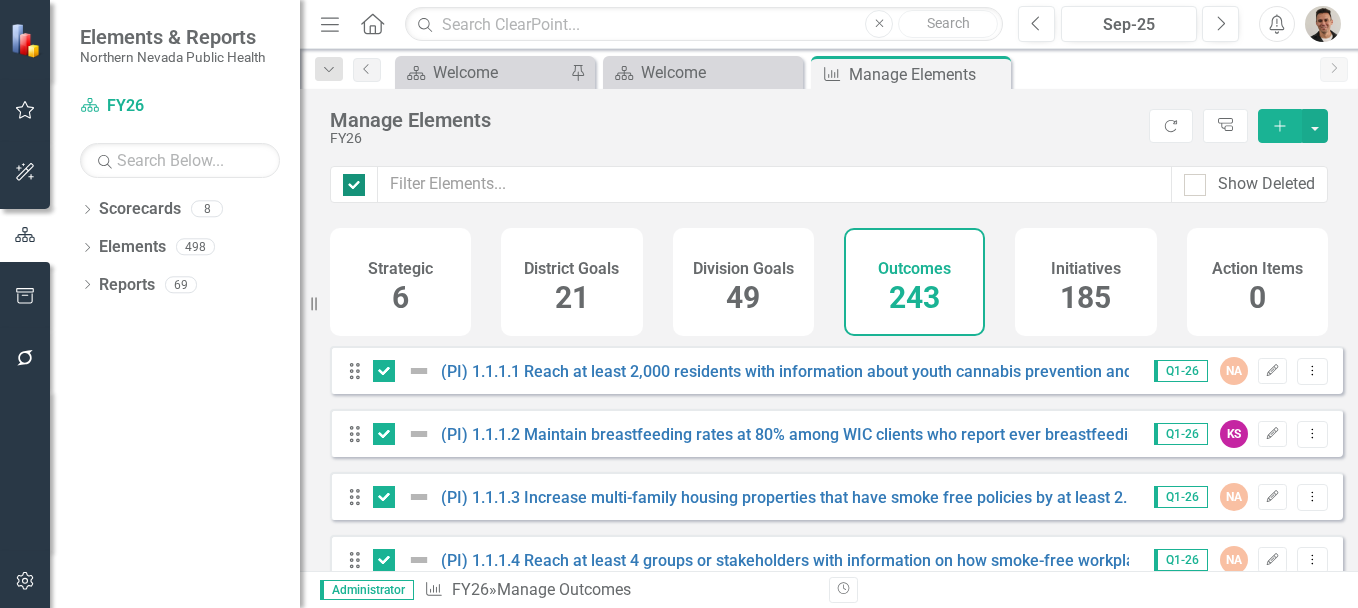 type 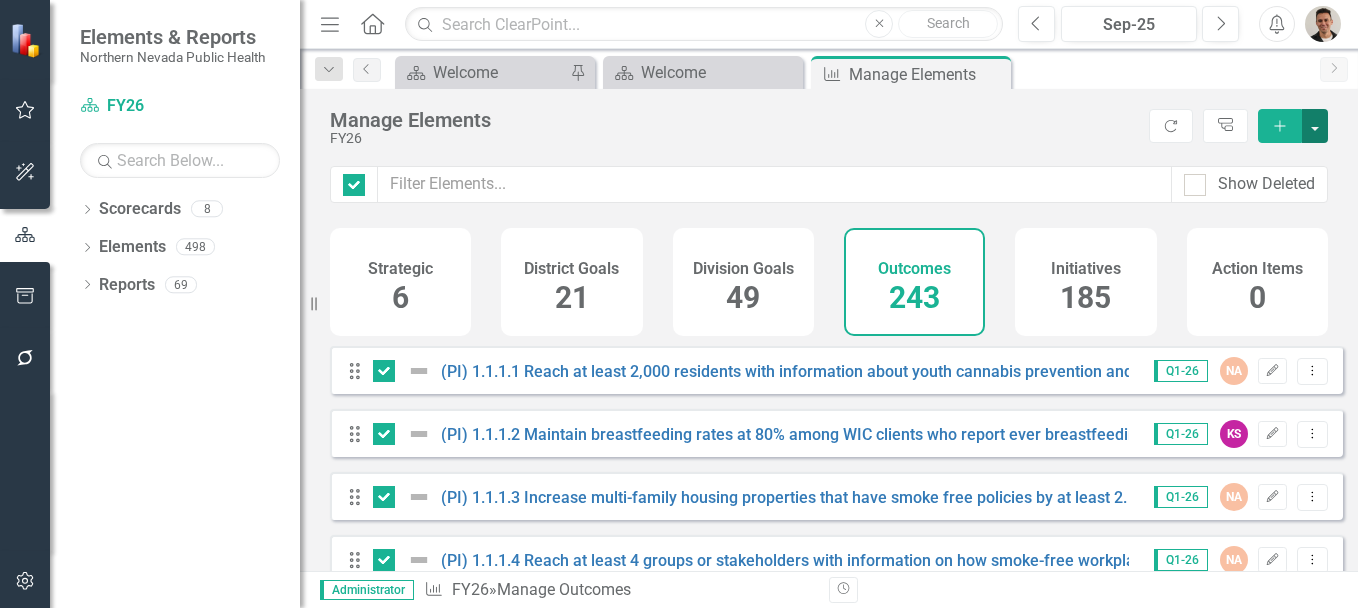 click at bounding box center (1315, 126) 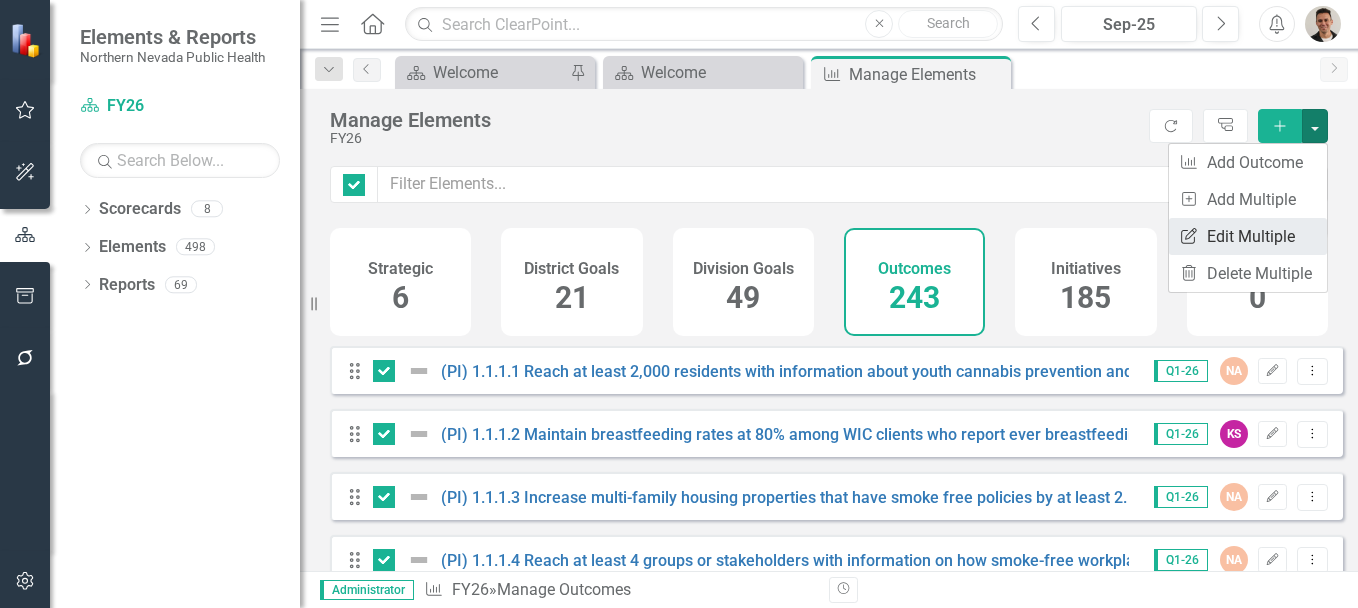 click on "Edit Multiple Edit Multiple" at bounding box center [1248, 236] 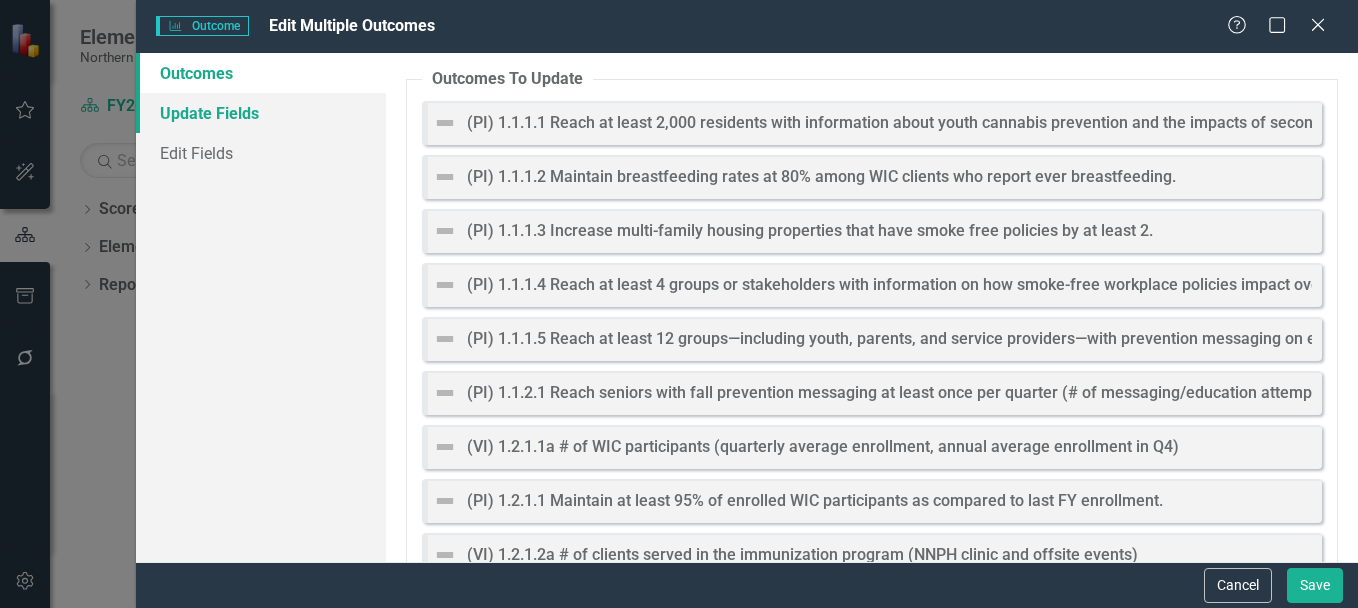click on "Update Fields" at bounding box center [261, 113] 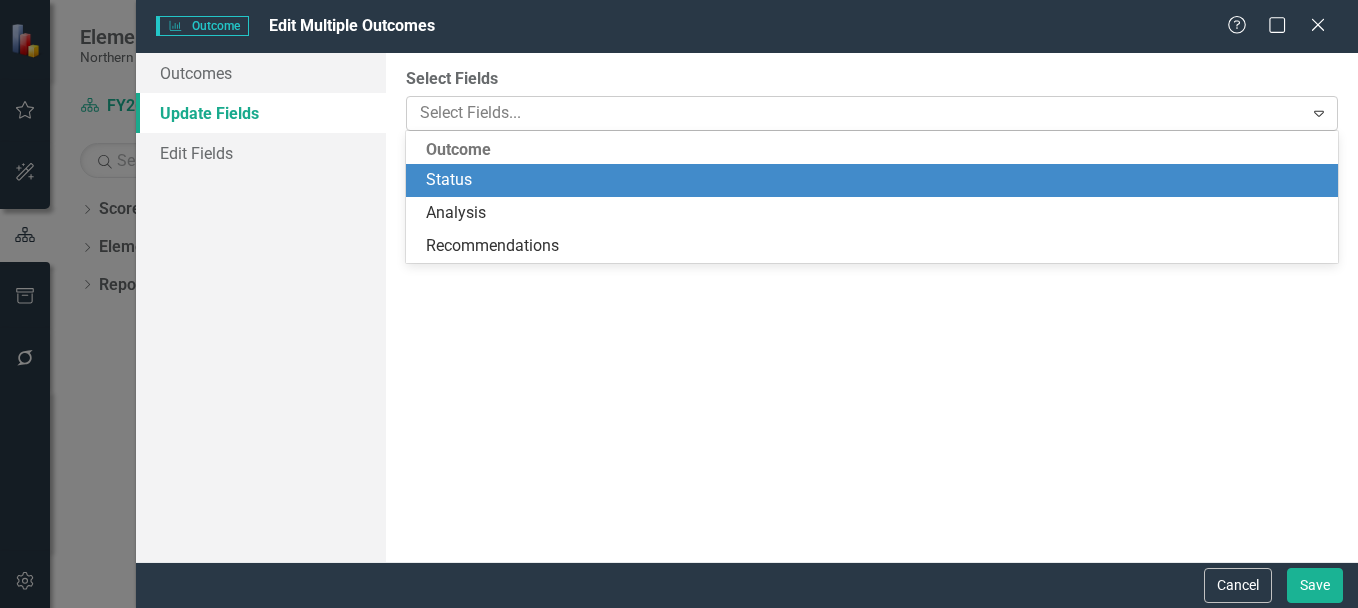 click at bounding box center (857, 113) 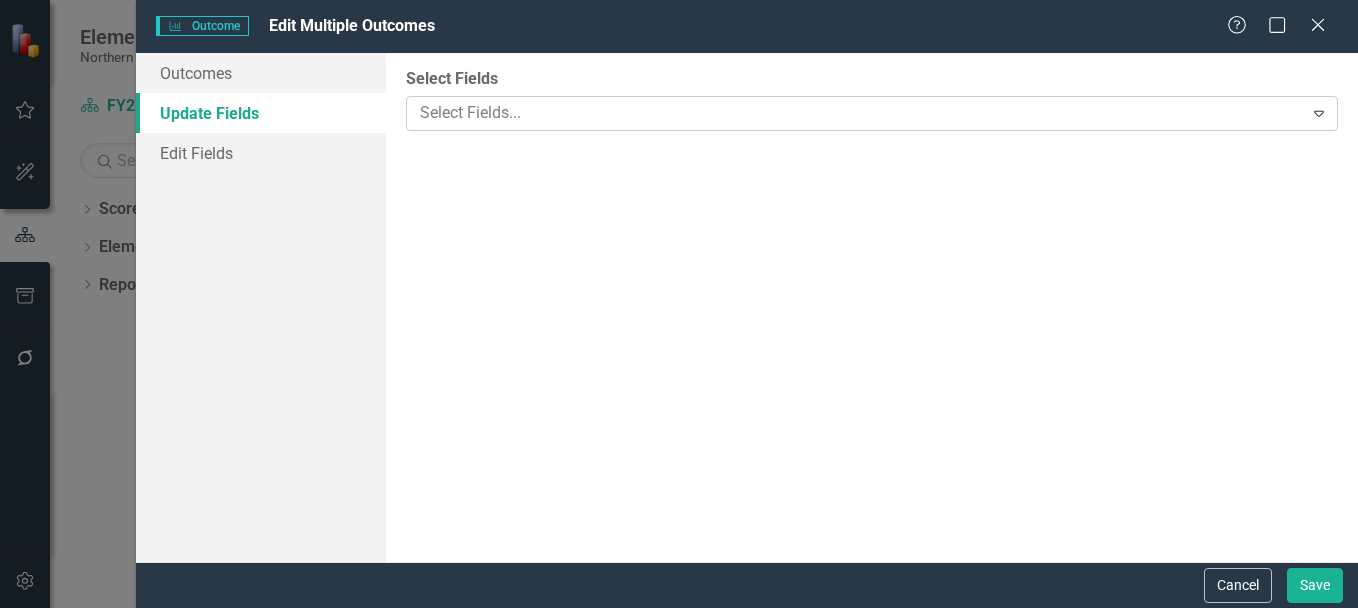 click at bounding box center (857, 113) 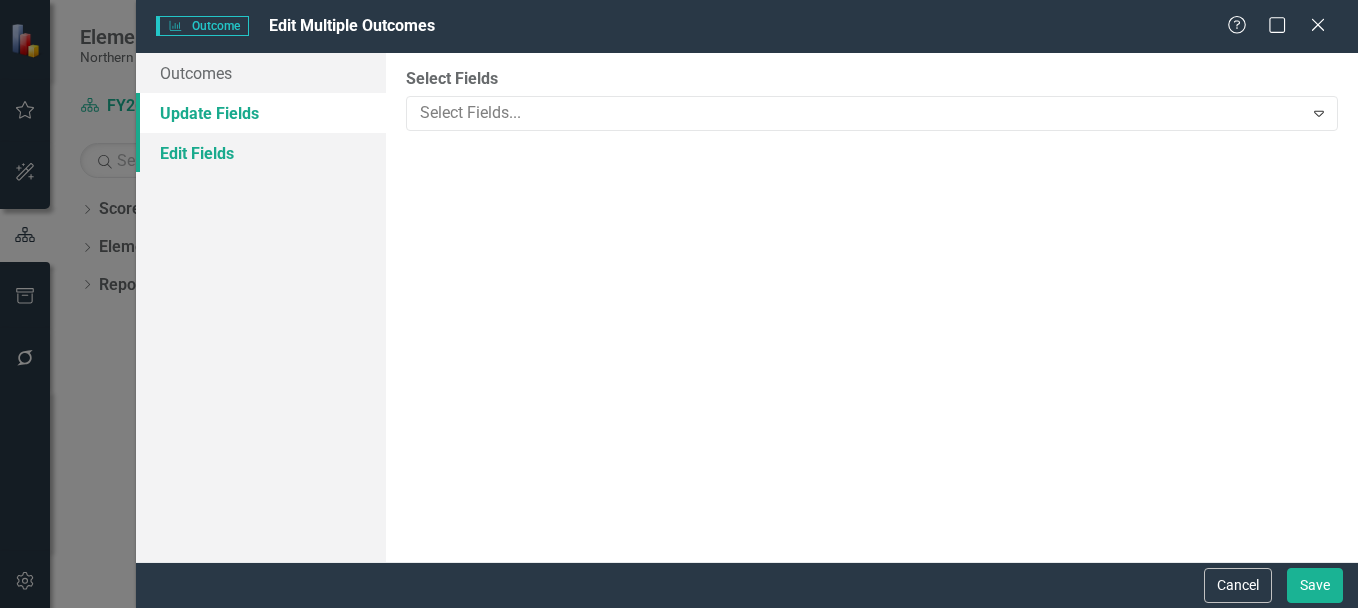 click on "Edit Fields" at bounding box center (261, 153) 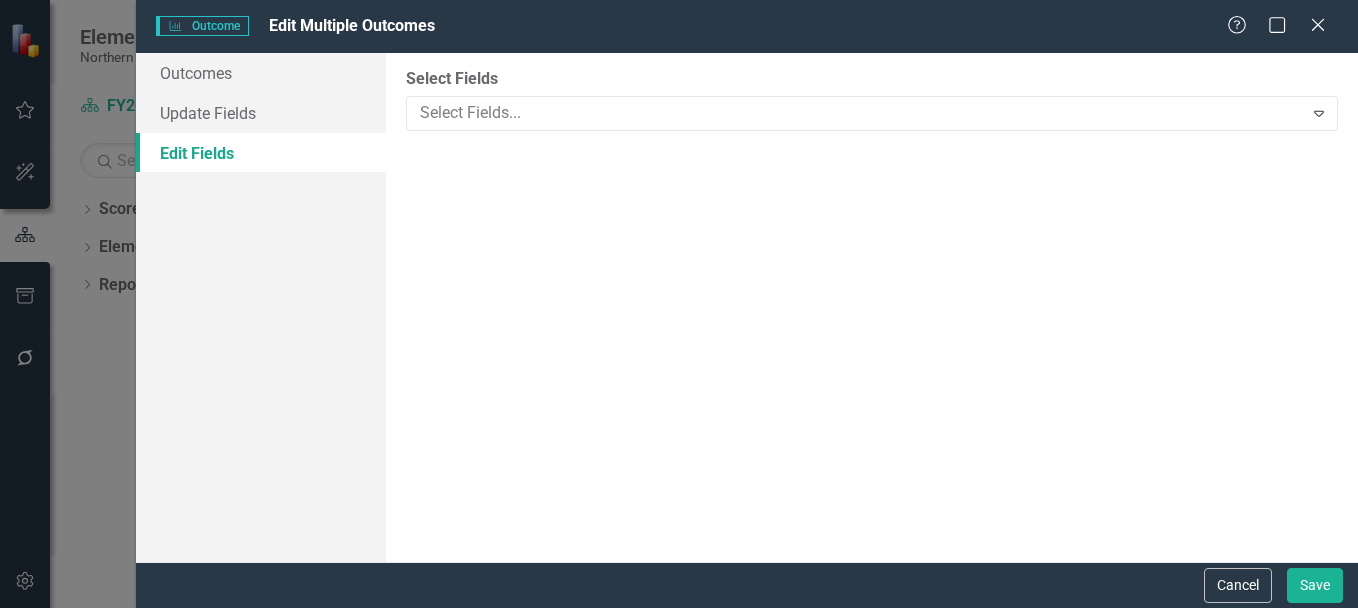 click on "Edit Fields" at bounding box center [261, 153] 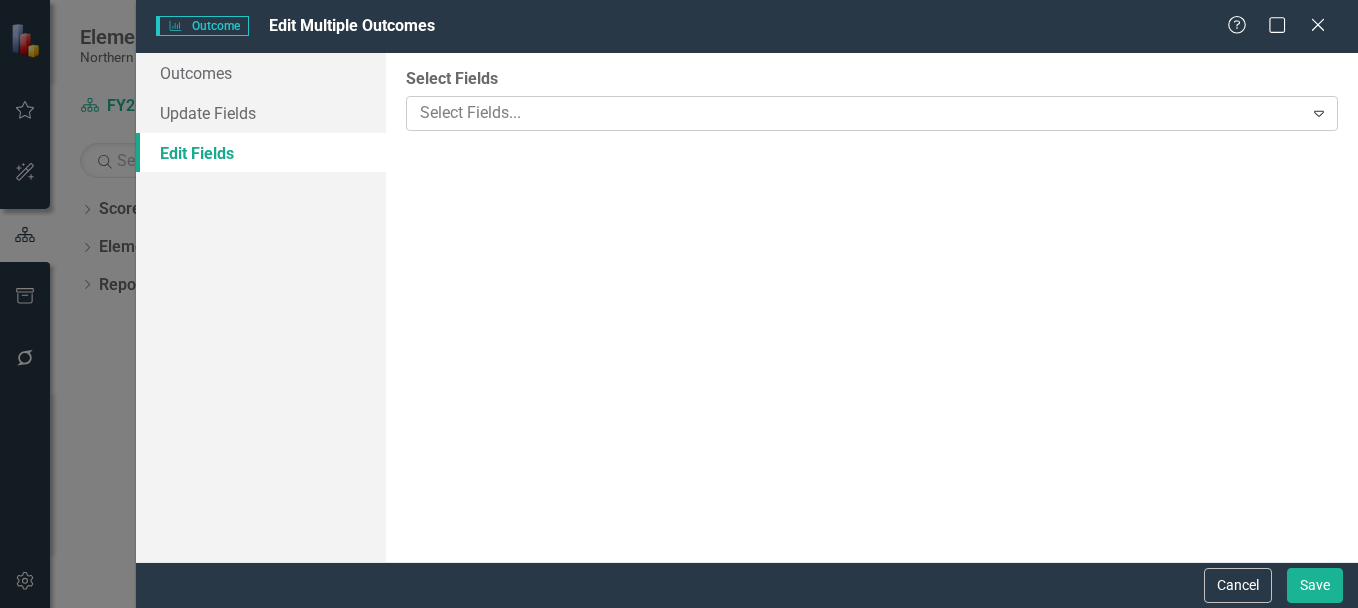 click at bounding box center [857, 113] 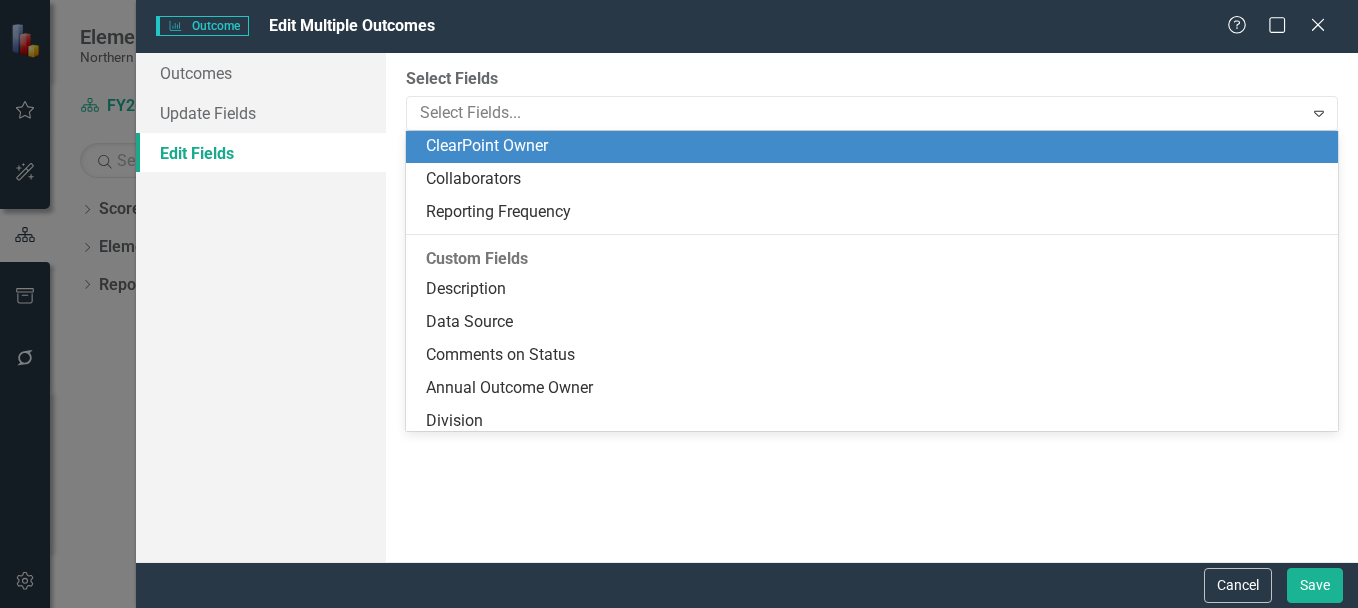 scroll, scrollTop: 271, scrollLeft: 0, axis: vertical 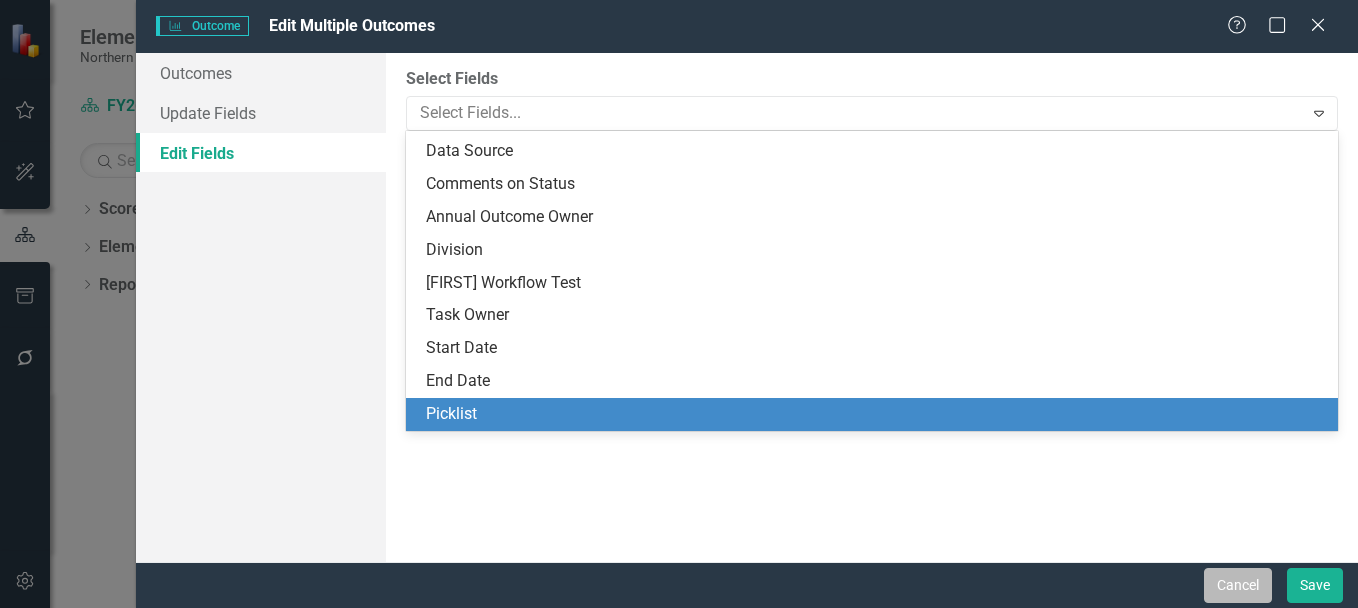 click on "Cancel" at bounding box center (1238, 585) 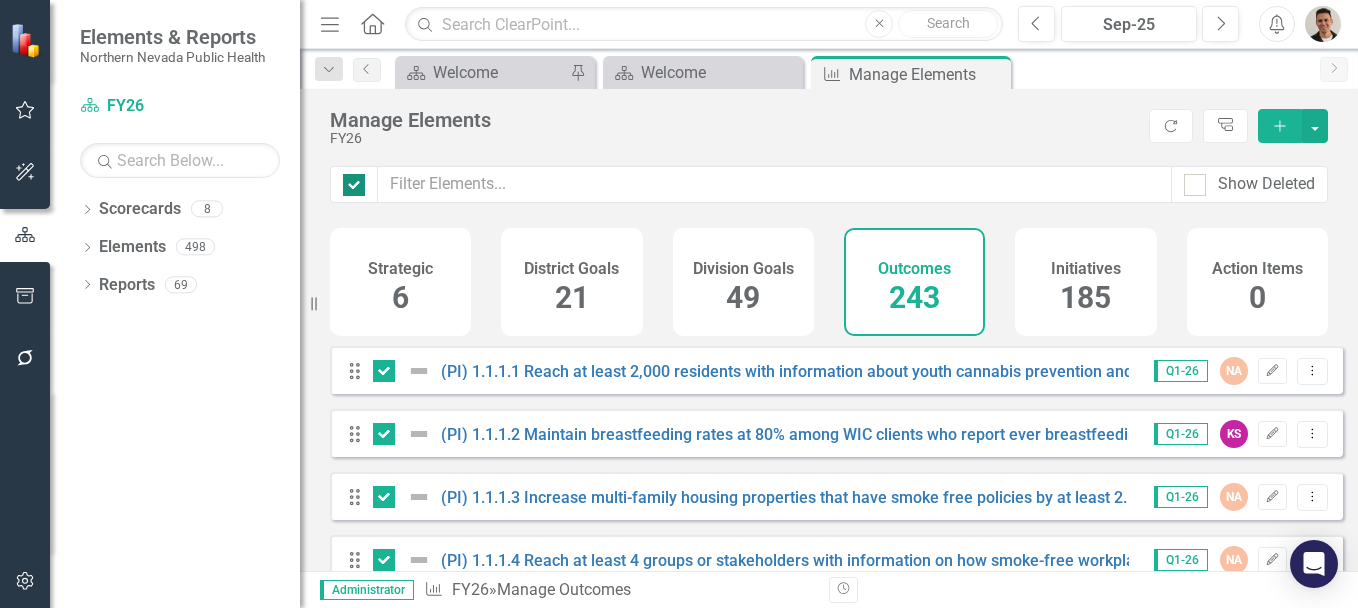 click at bounding box center (349, 180) 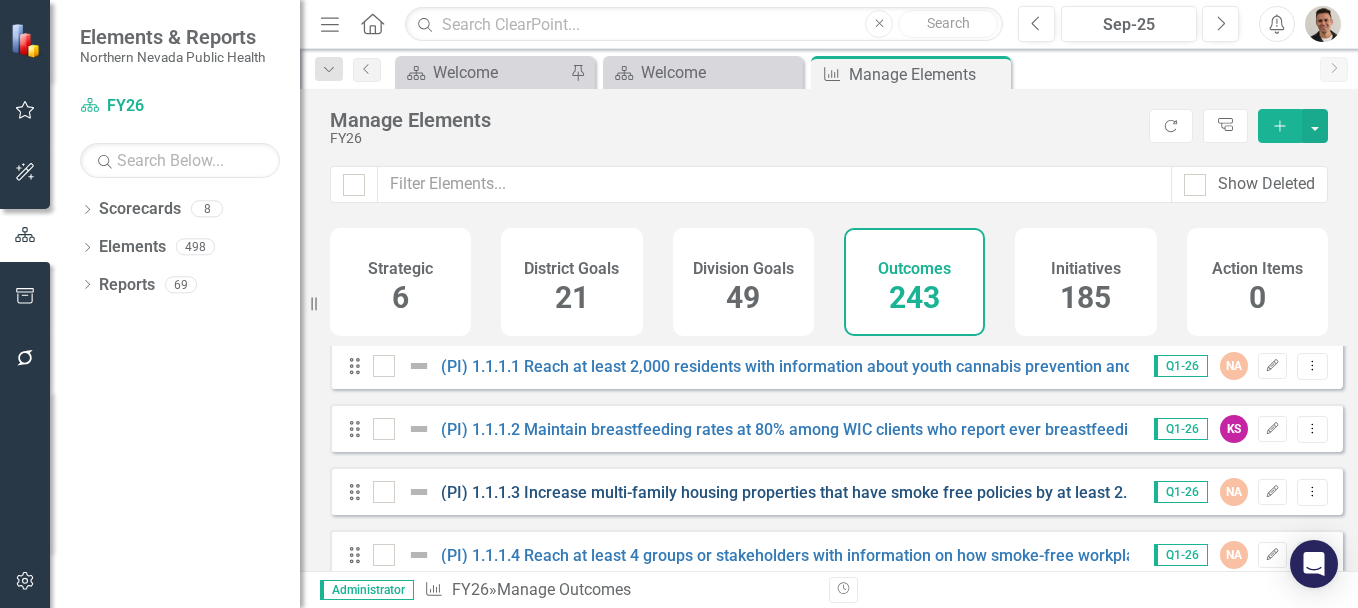 scroll, scrollTop: 0, scrollLeft: 0, axis: both 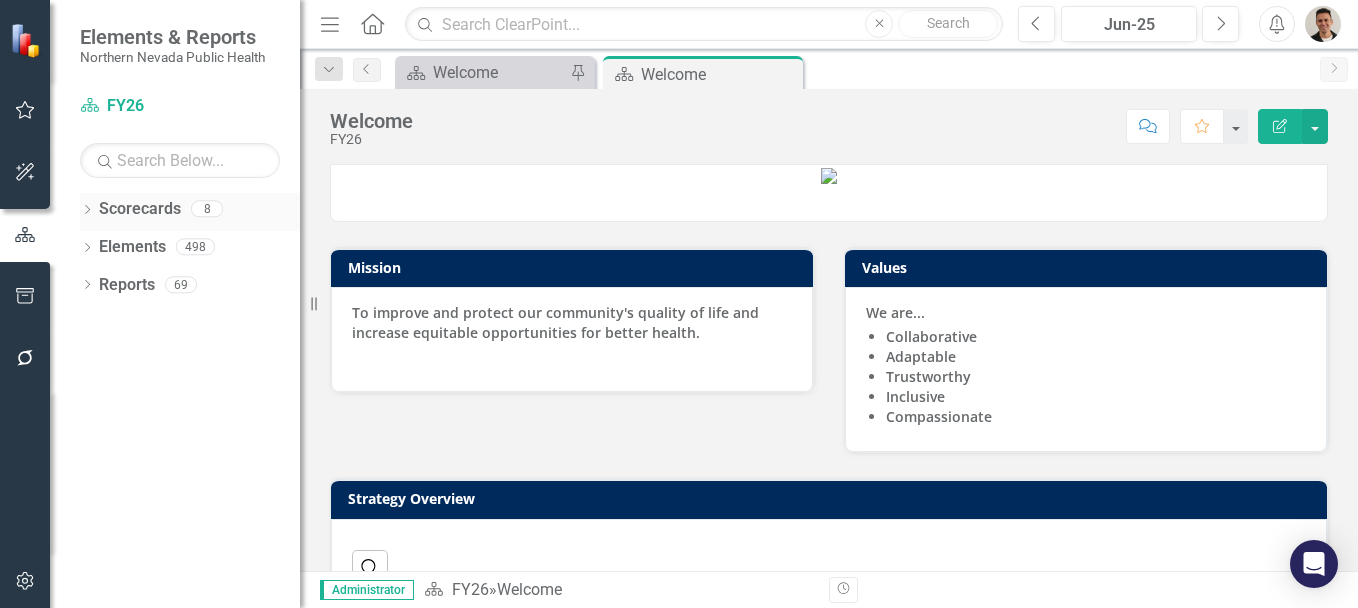 click on "Dropdown" 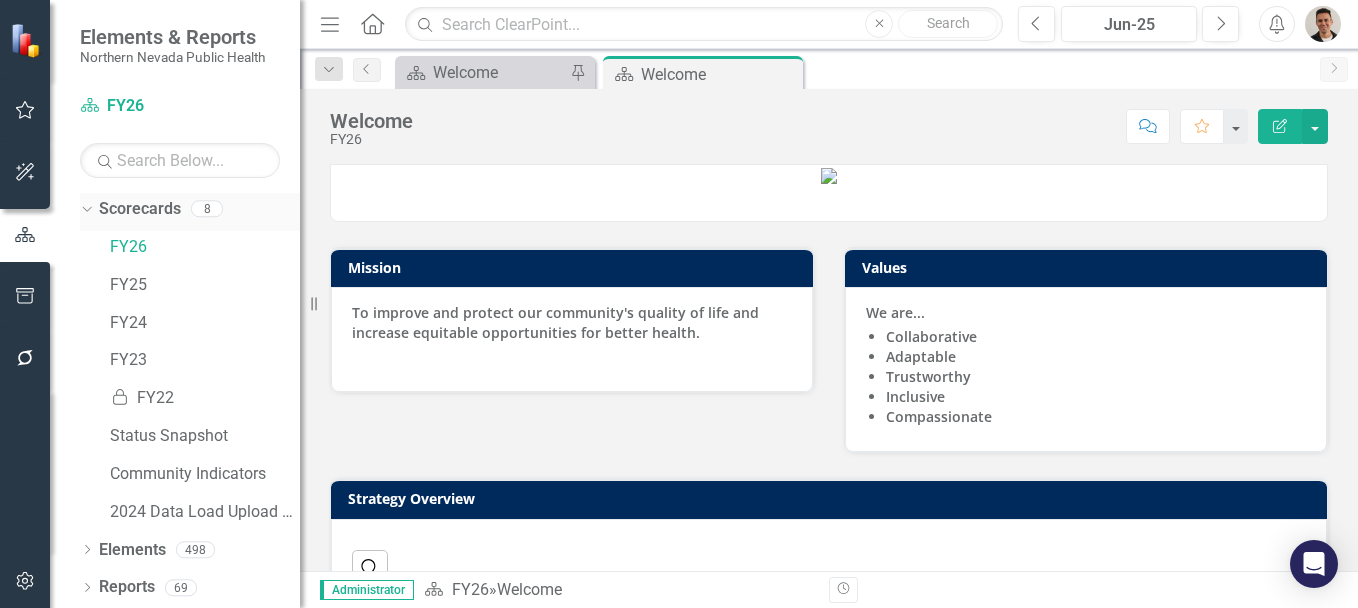 click on "Dropdown" 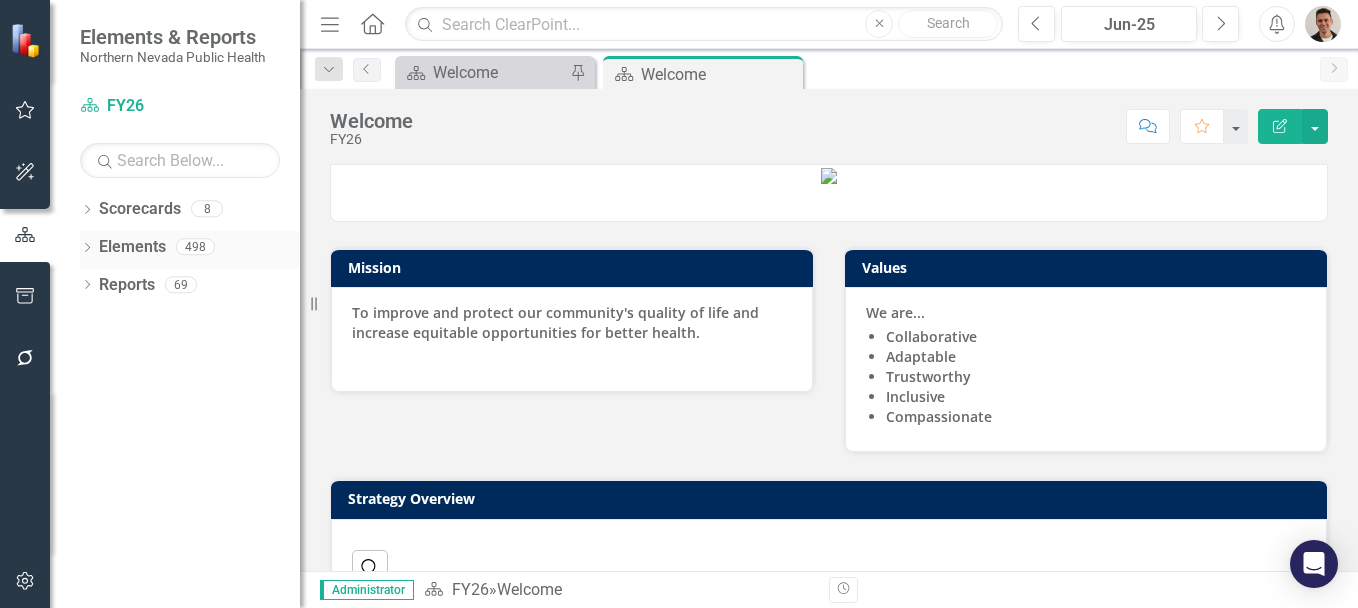 click 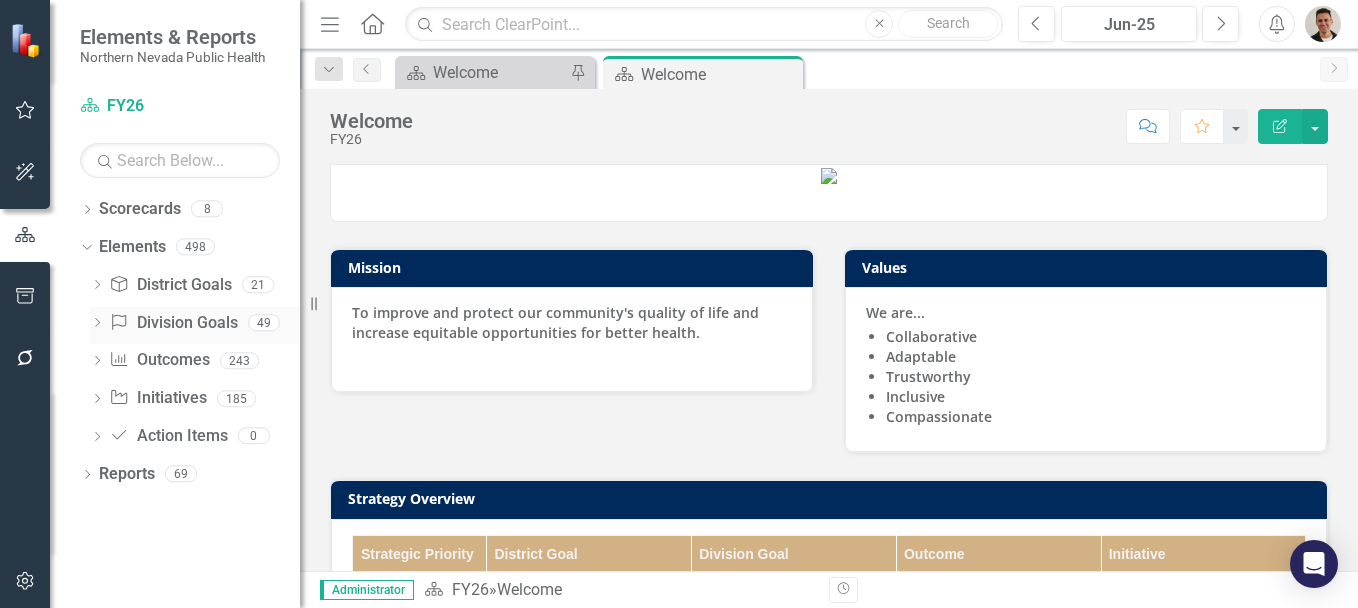 click on "Division Goal Division Goals" at bounding box center [173, 323] 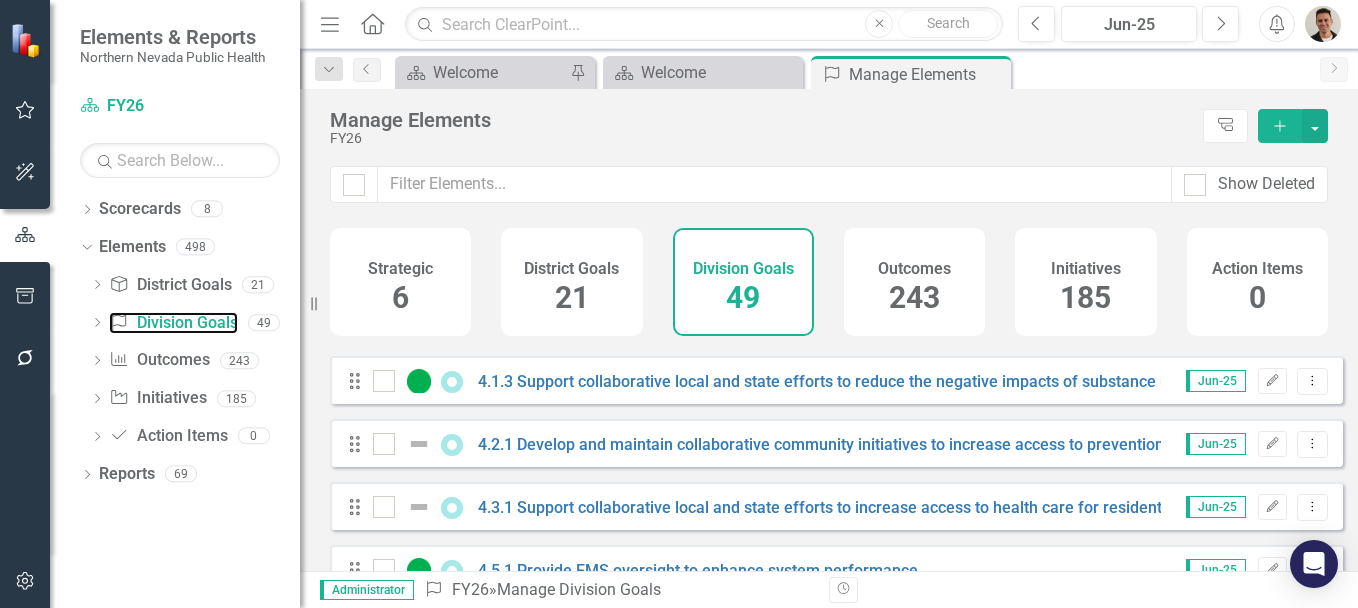 scroll, scrollTop: 1500, scrollLeft: 0, axis: vertical 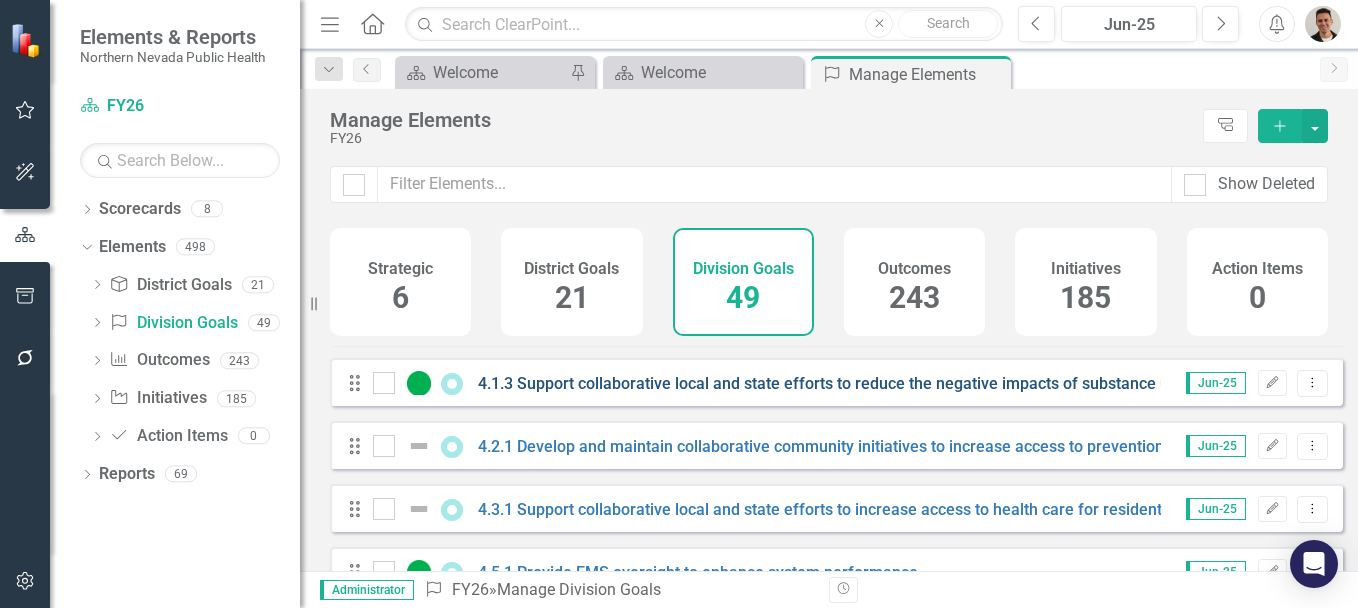 click on "4.1.3 Support collaborative local and state efforts to reduce the negative impacts of substance use and misuse and support individuals with substance use disorder." at bounding box center [1065, 383] 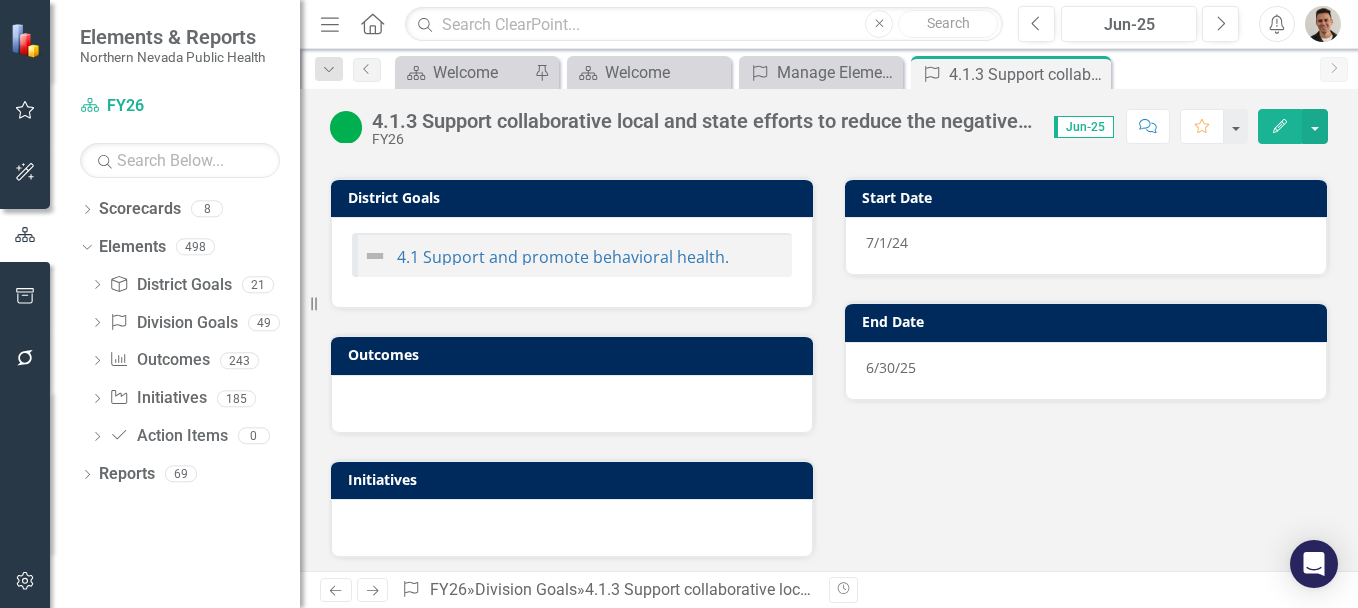 scroll, scrollTop: 246, scrollLeft: 0, axis: vertical 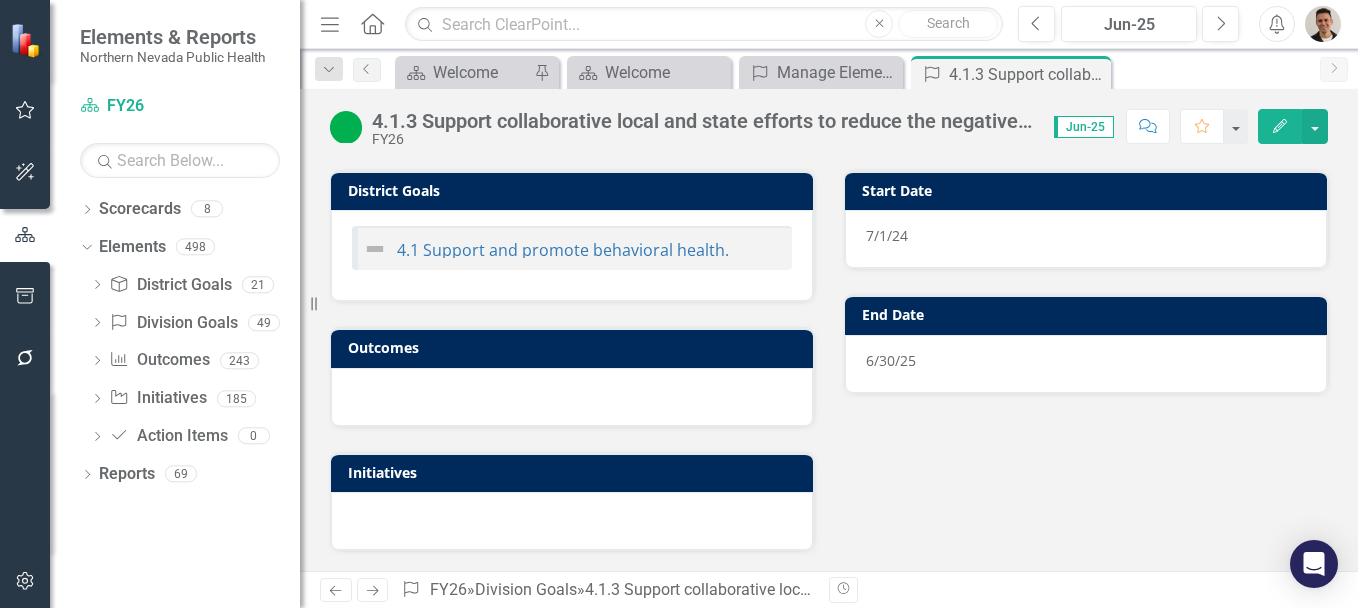 click on "4.1.3 Support collaborative local and state efforts to reduce the negative impacts of substance use and misuse and support individuals with substance use disorder." at bounding box center [703, 121] 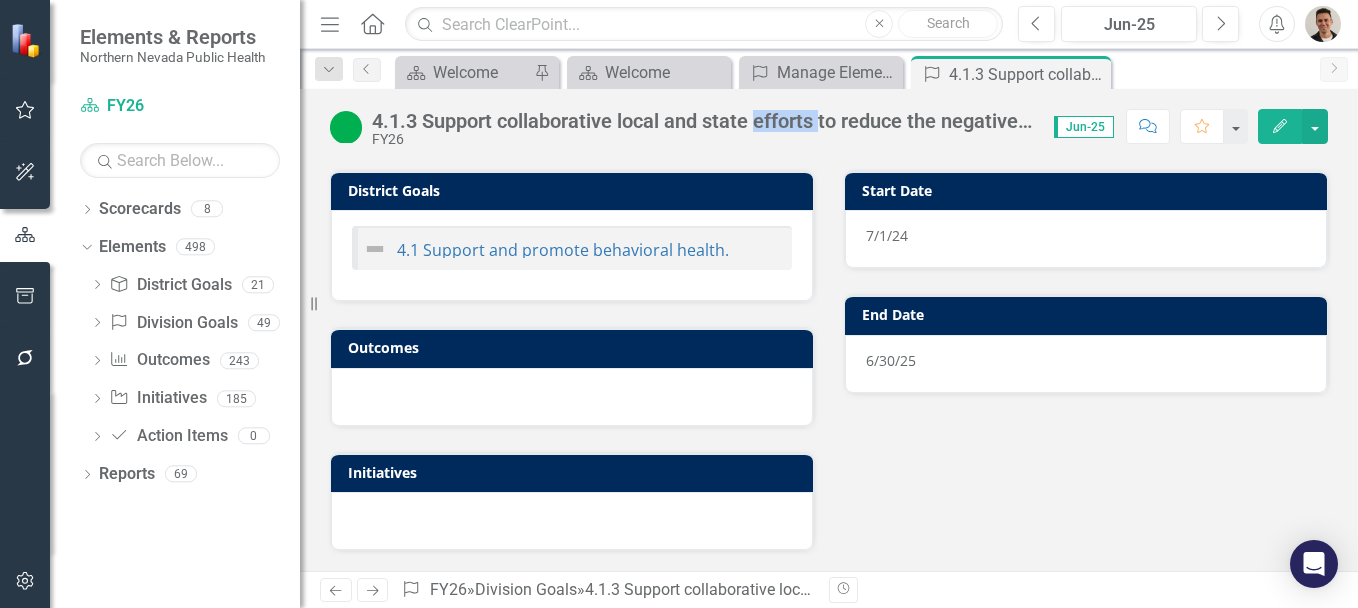 click on "4.1.3 Support collaborative local and state efforts to reduce the negative impacts of substance use and misuse and support individuals with substance use disorder." at bounding box center [703, 121] 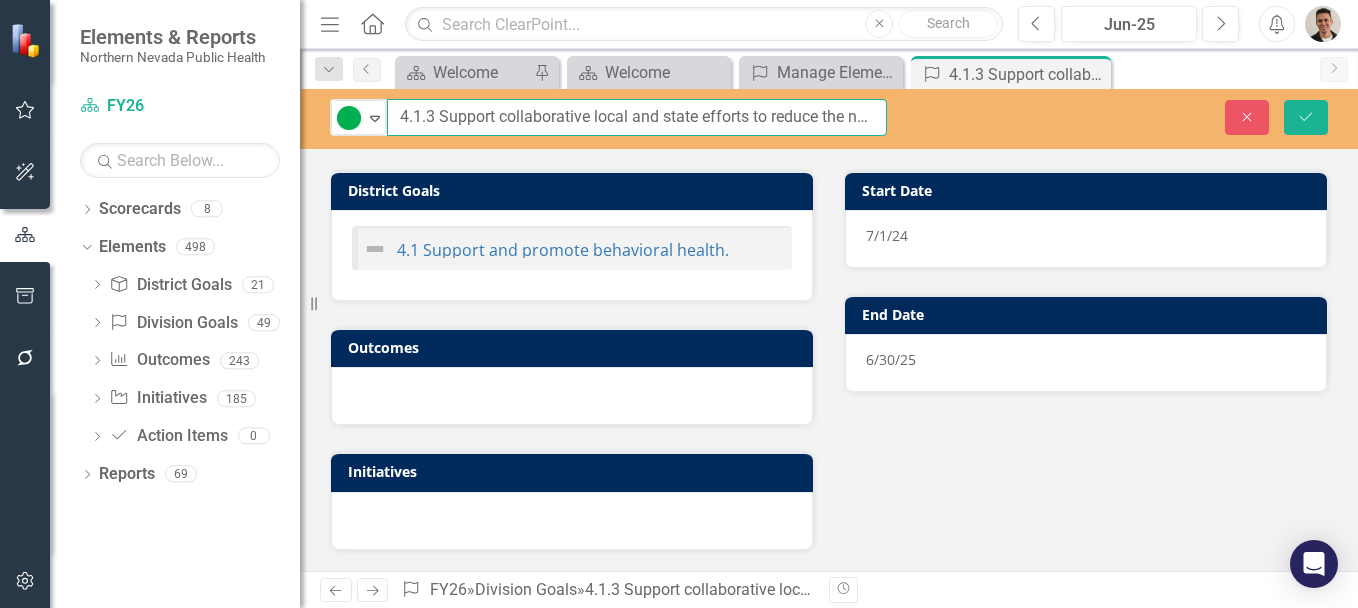 click on "4.1.3 Support collaborative local and state efforts to reduce the negative impacts of substance use and misuse and support individuals with substance use disorder." at bounding box center (637, 117) 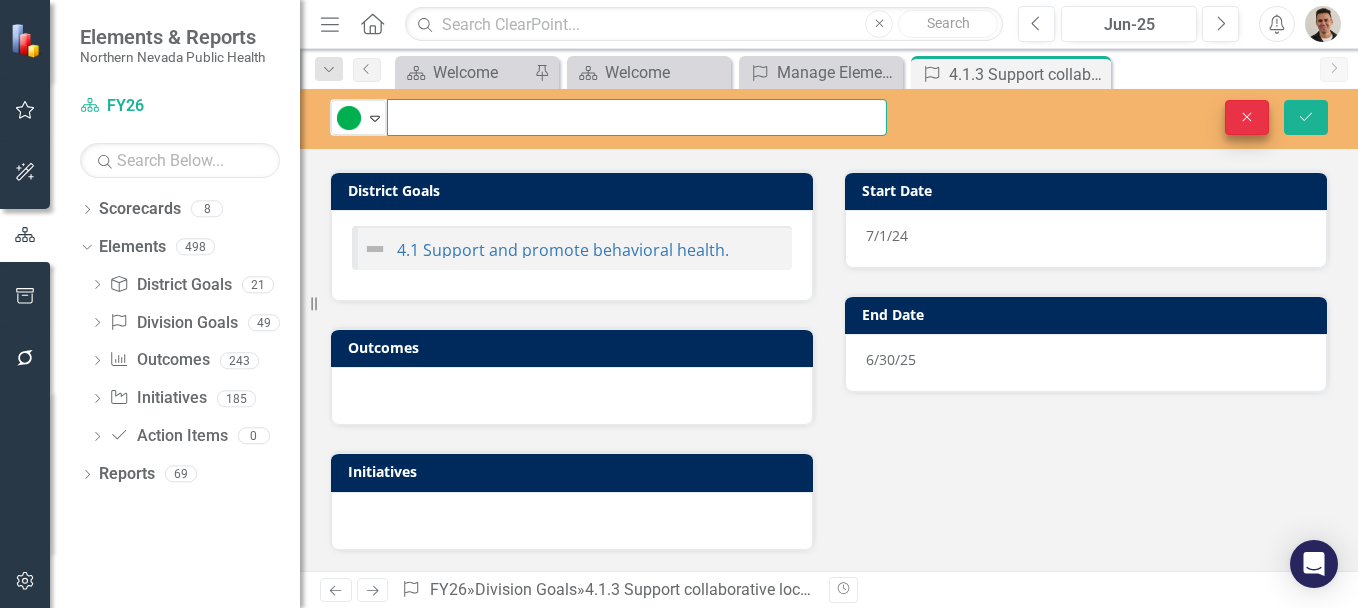 scroll, scrollTop: 0, scrollLeft: 689, axis: horizontal 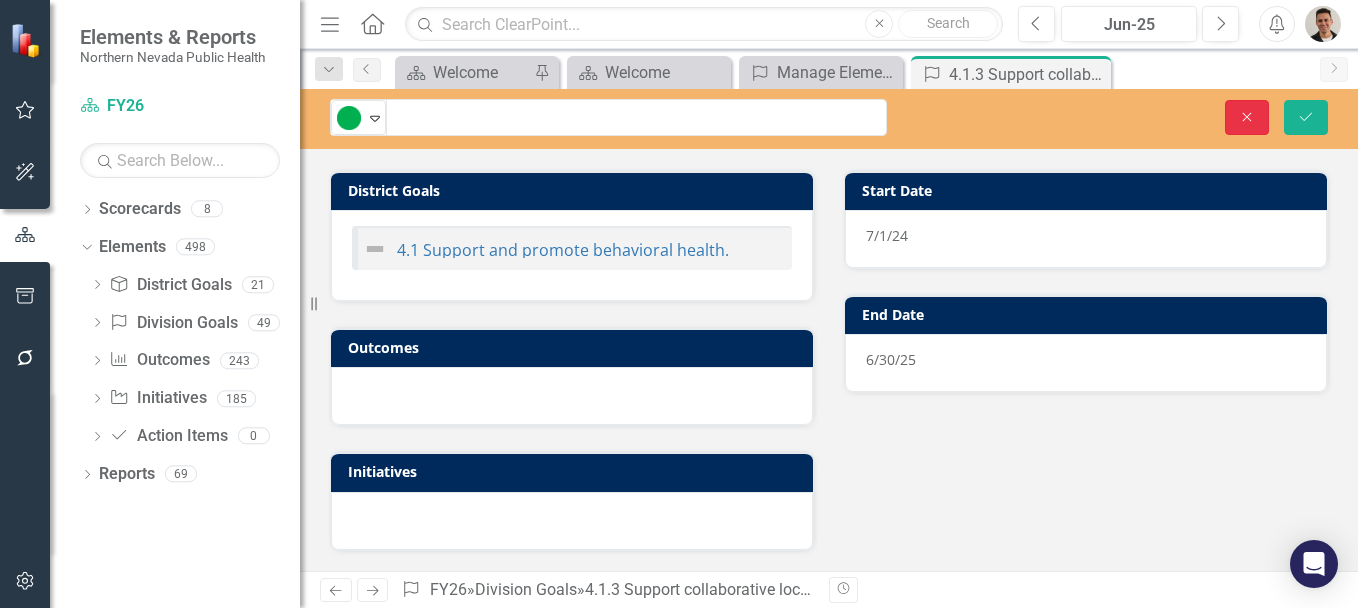 click on "Close" at bounding box center [1247, 117] 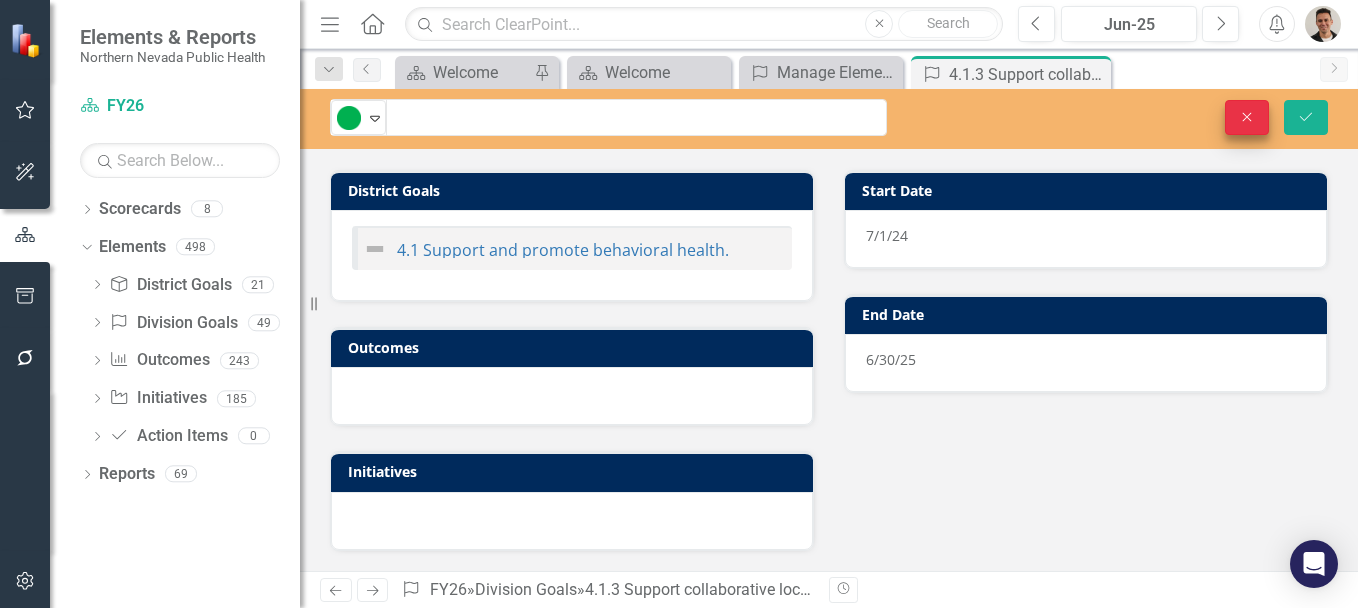 scroll, scrollTop: 0, scrollLeft: 0, axis: both 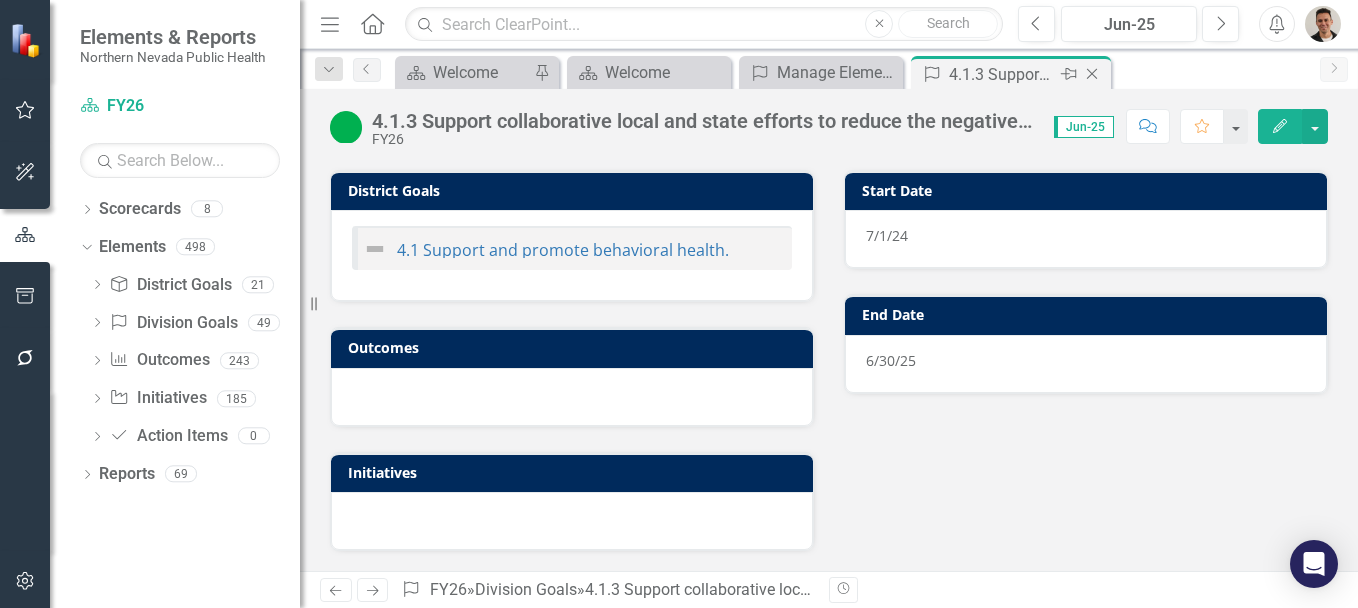 click on "Close" 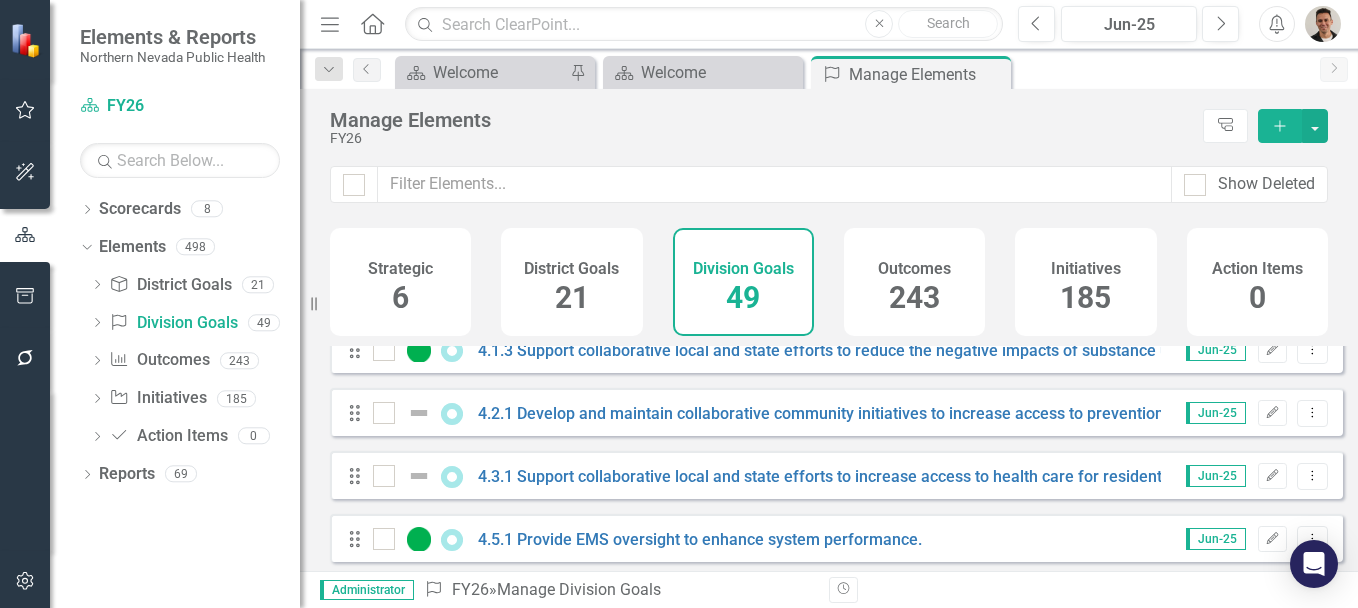 scroll, scrollTop: 1500, scrollLeft: 0, axis: vertical 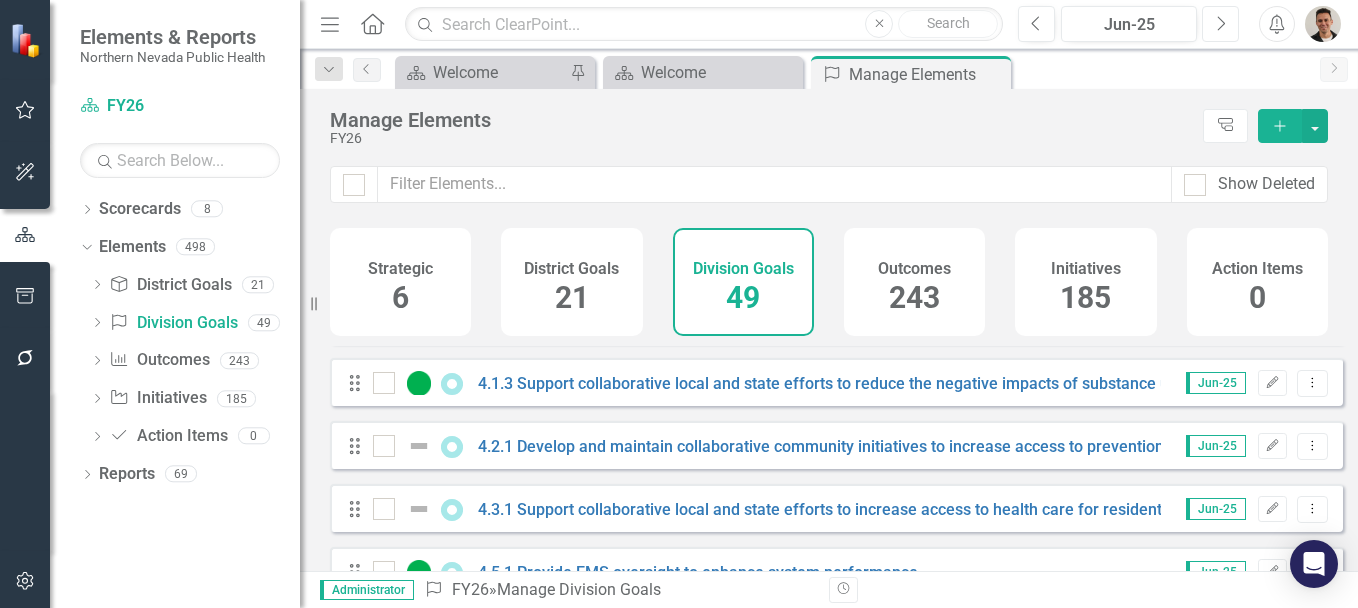 click on "Next" at bounding box center [1220, 24] 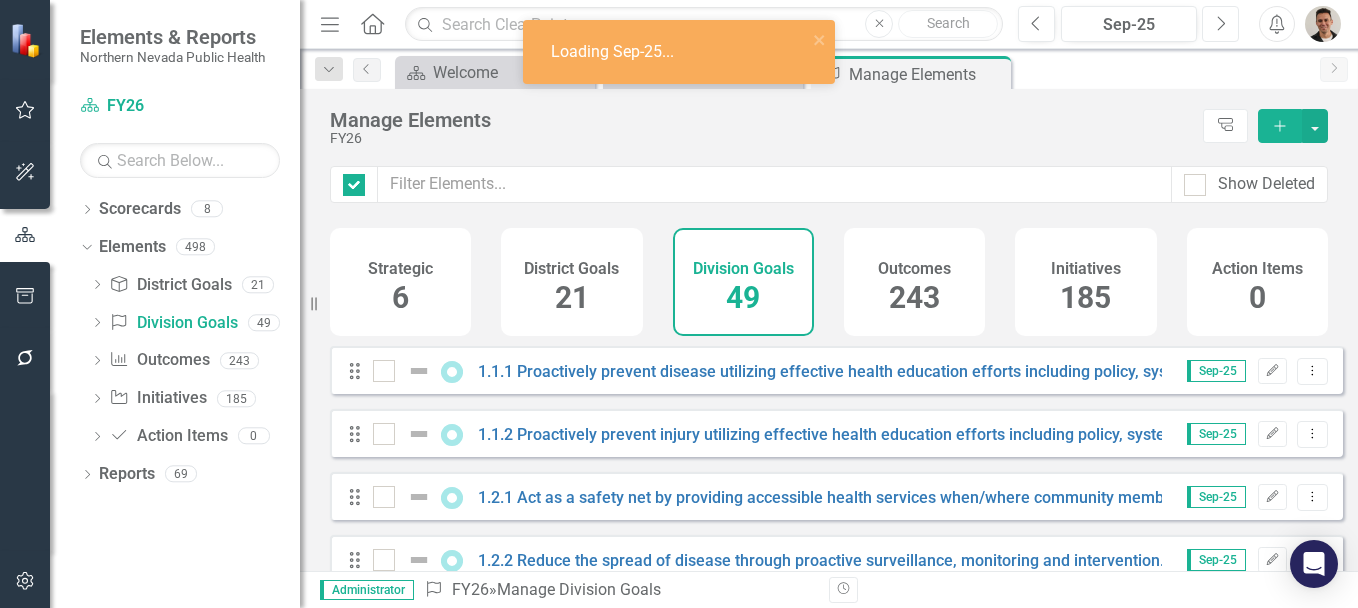 checkbox on "false" 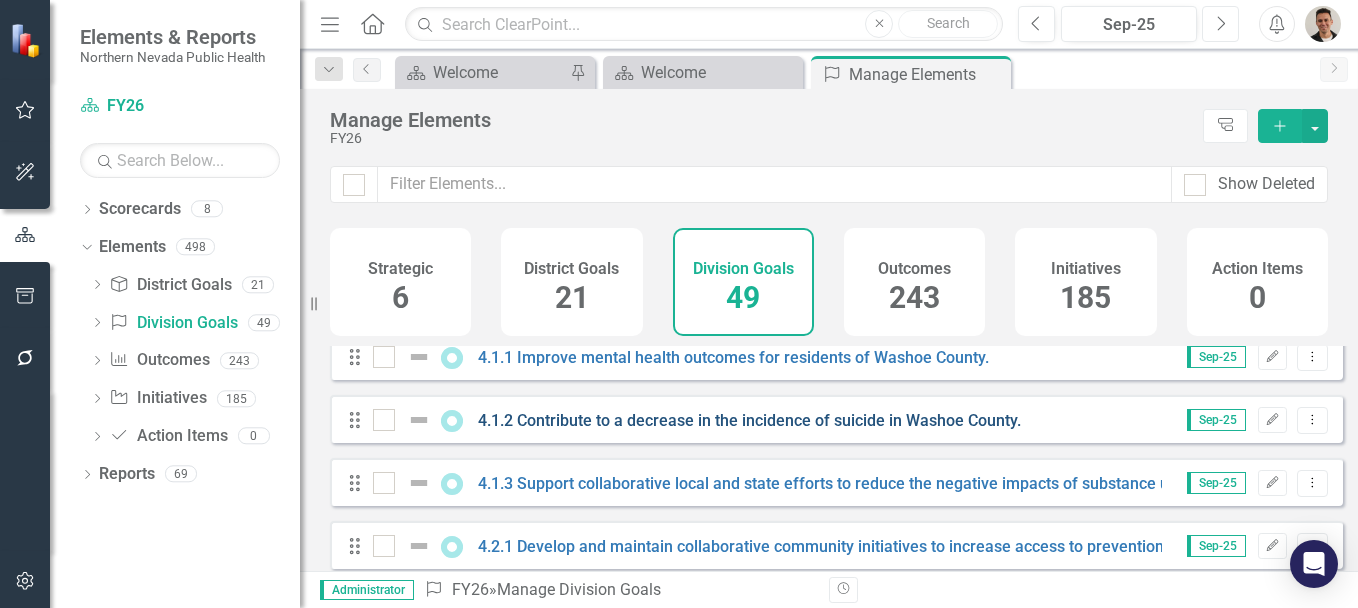 scroll, scrollTop: 1500, scrollLeft: 0, axis: vertical 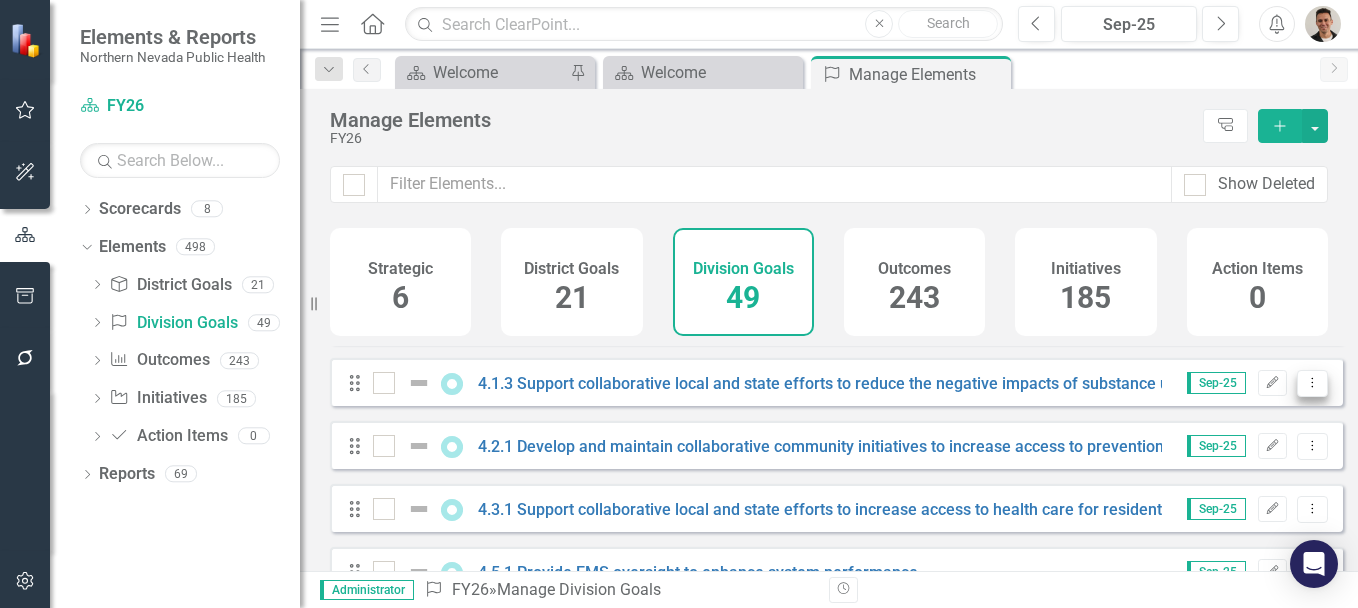 click on "Dropdown Menu" 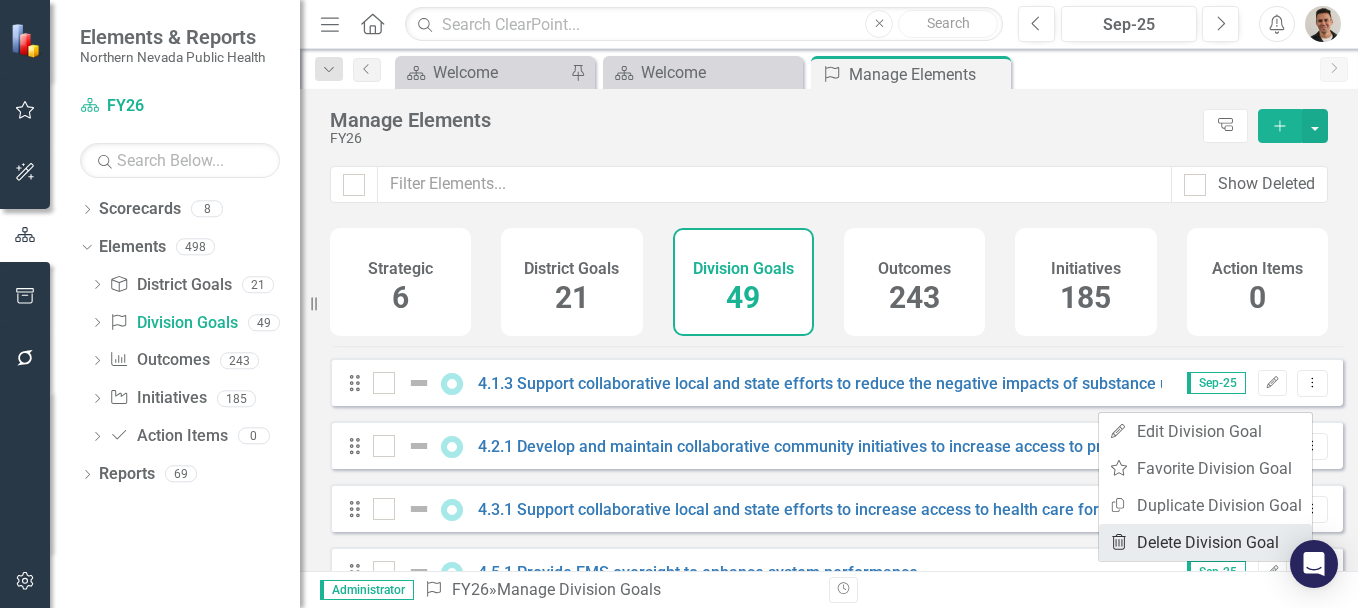 click on "Trash Delete Division Goal" at bounding box center [1205, 542] 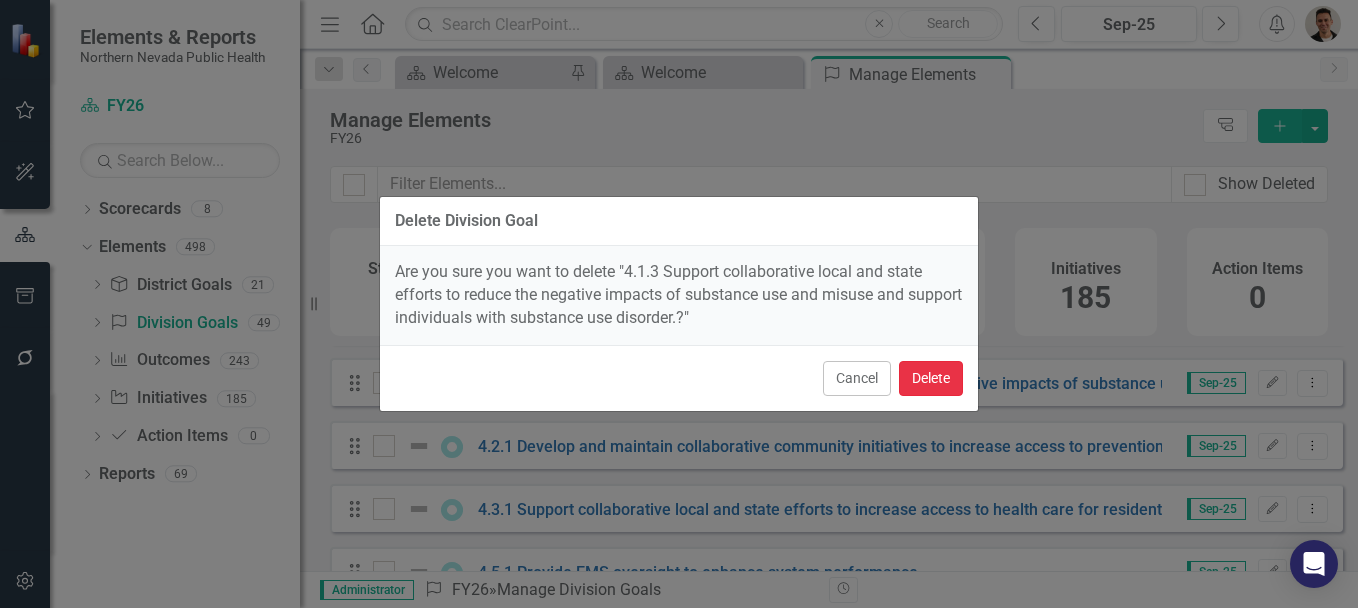 click on "Delete" at bounding box center (931, 378) 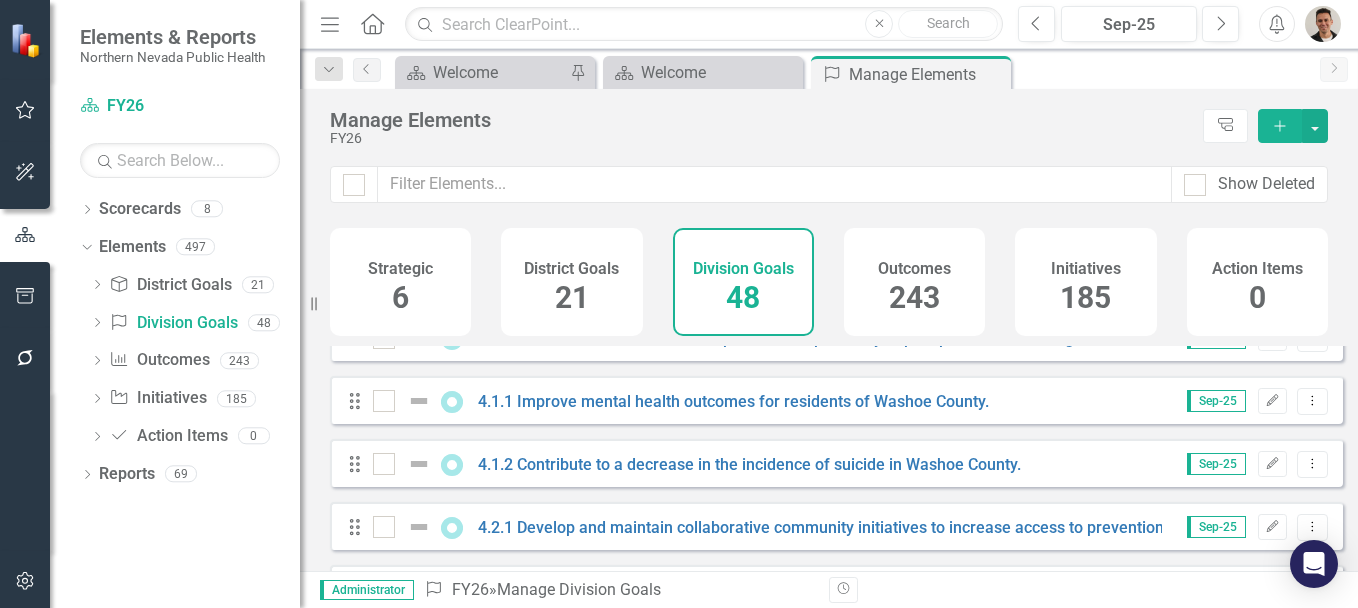 scroll, scrollTop: 1400, scrollLeft: 0, axis: vertical 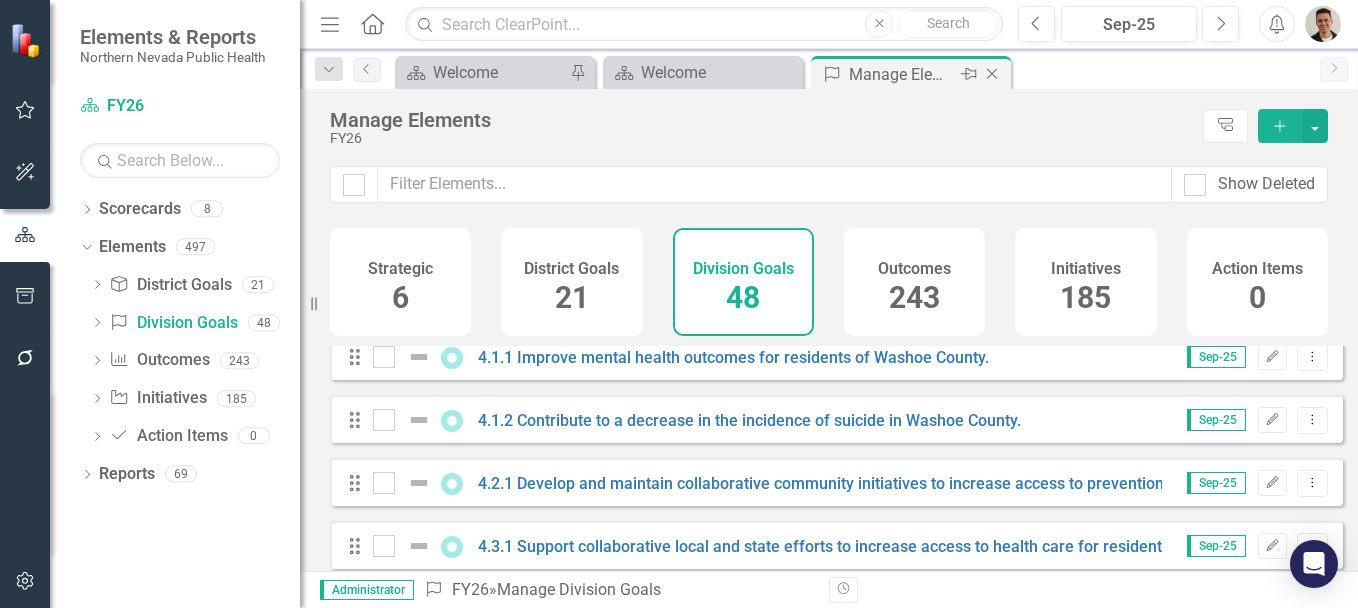click on "Close" 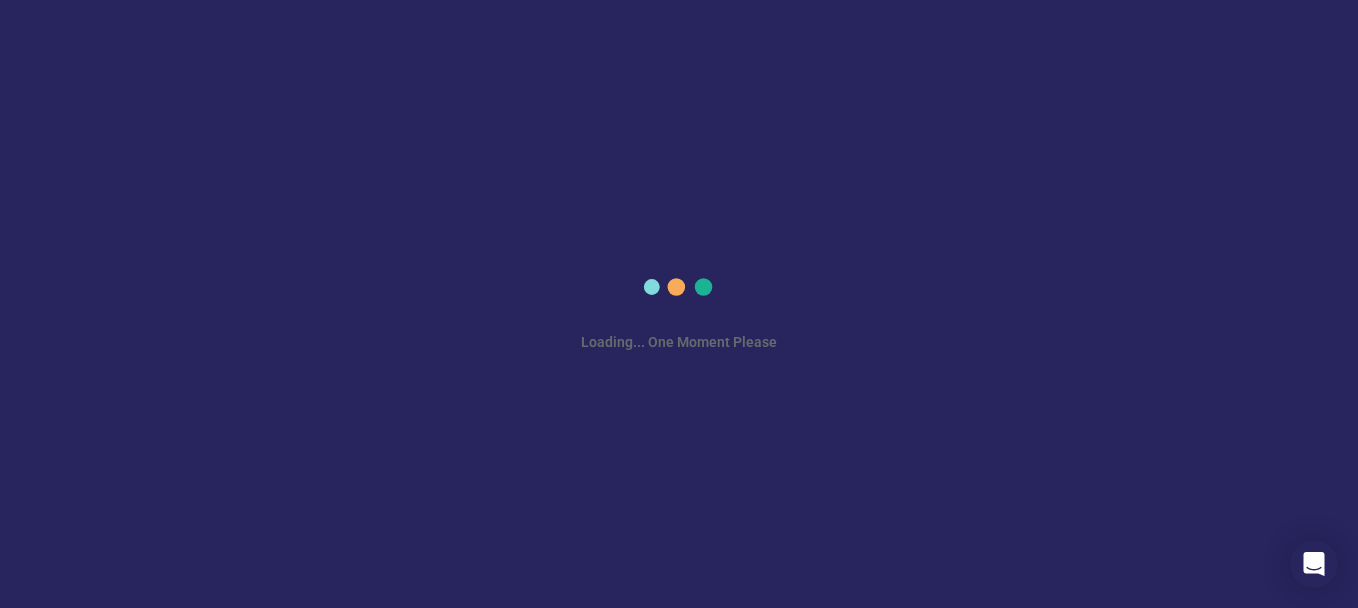 scroll, scrollTop: 0, scrollLeft: 0, axis: both 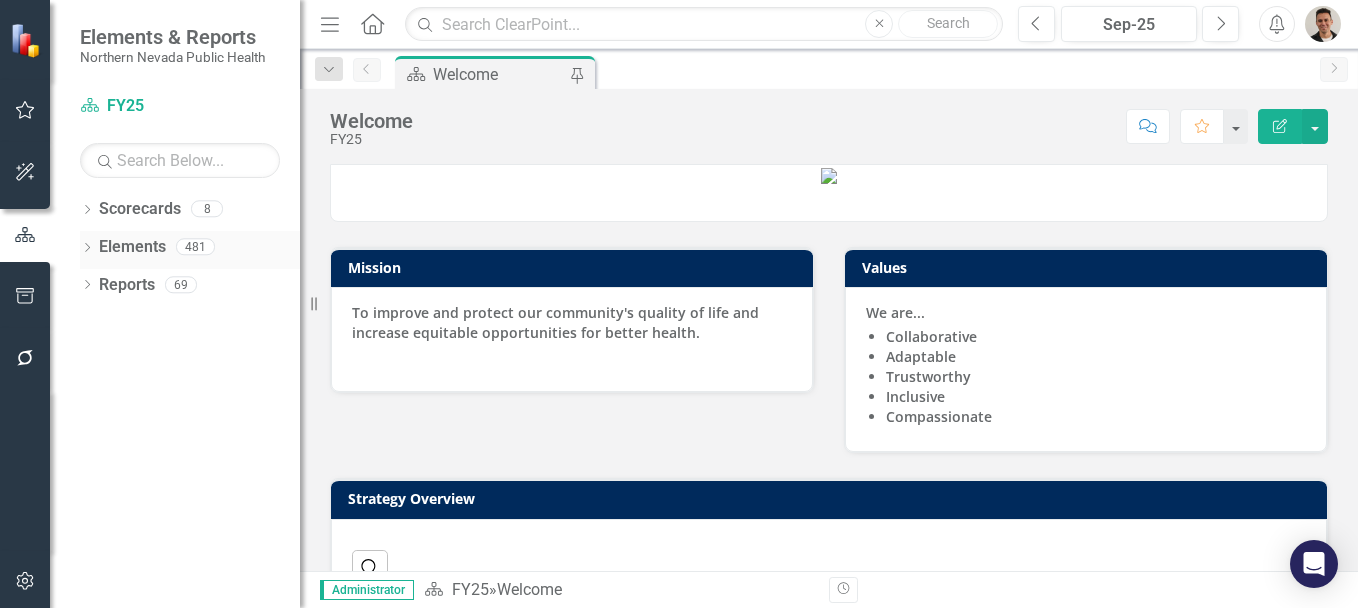 click on "Dropdown" 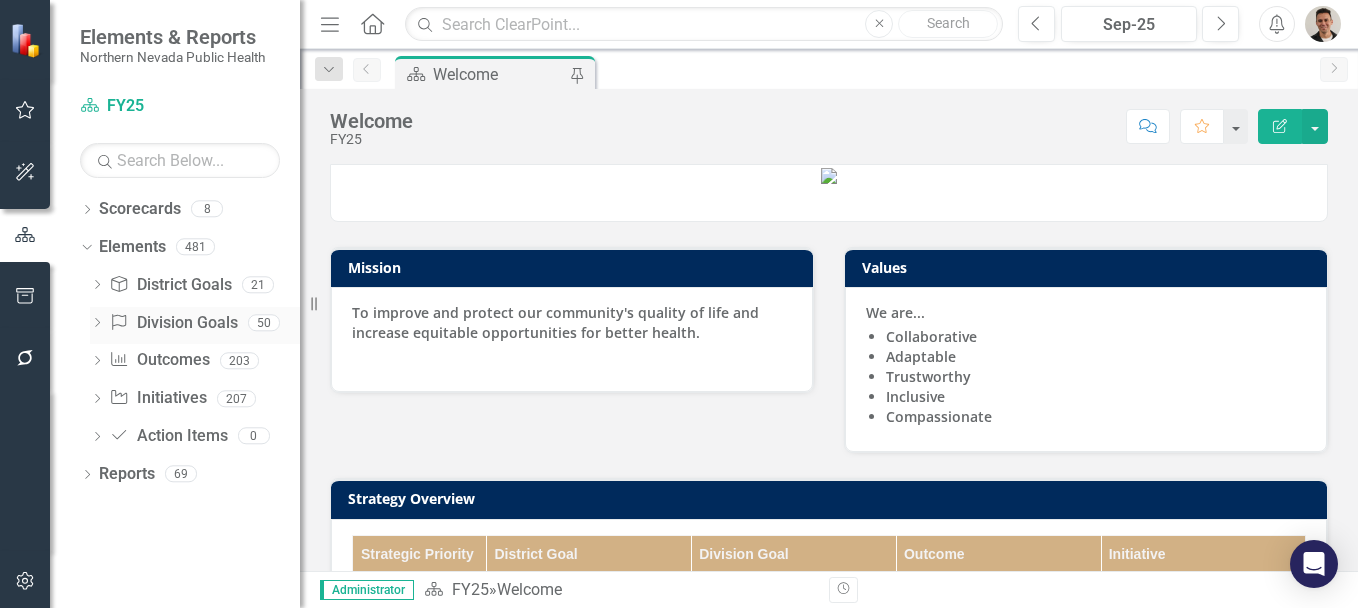click on "Division Goal Division Goals" at bounding box center [173, 323] 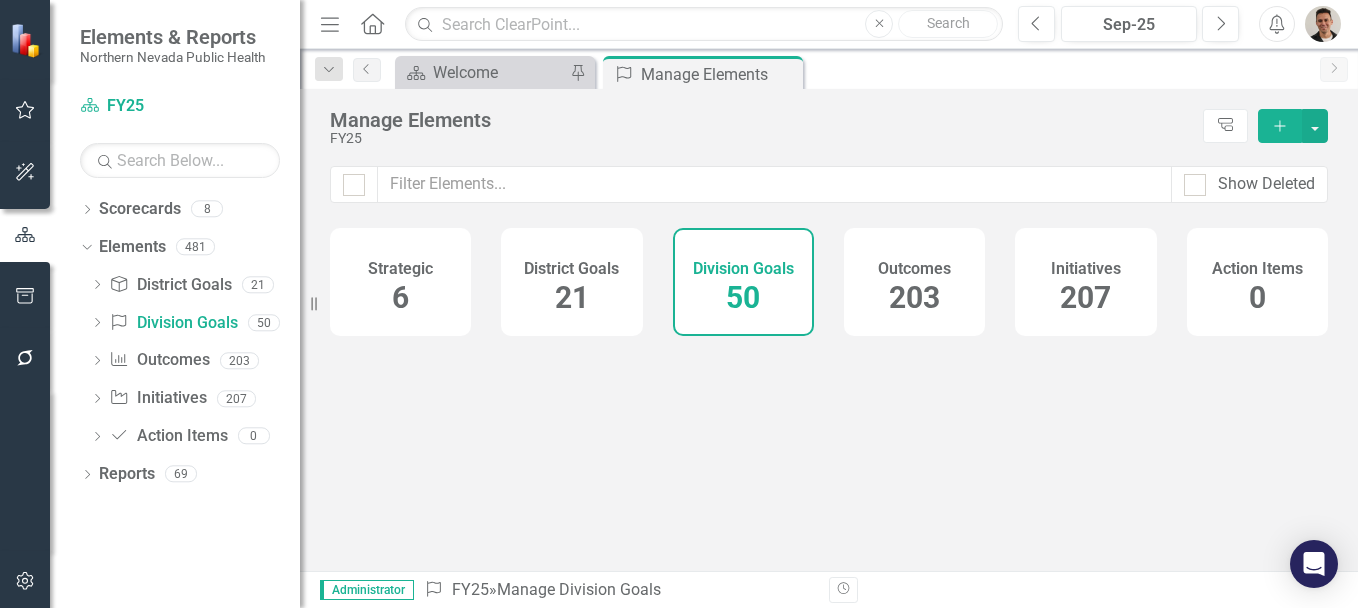 click on "21" at bounding box center [572, 297] 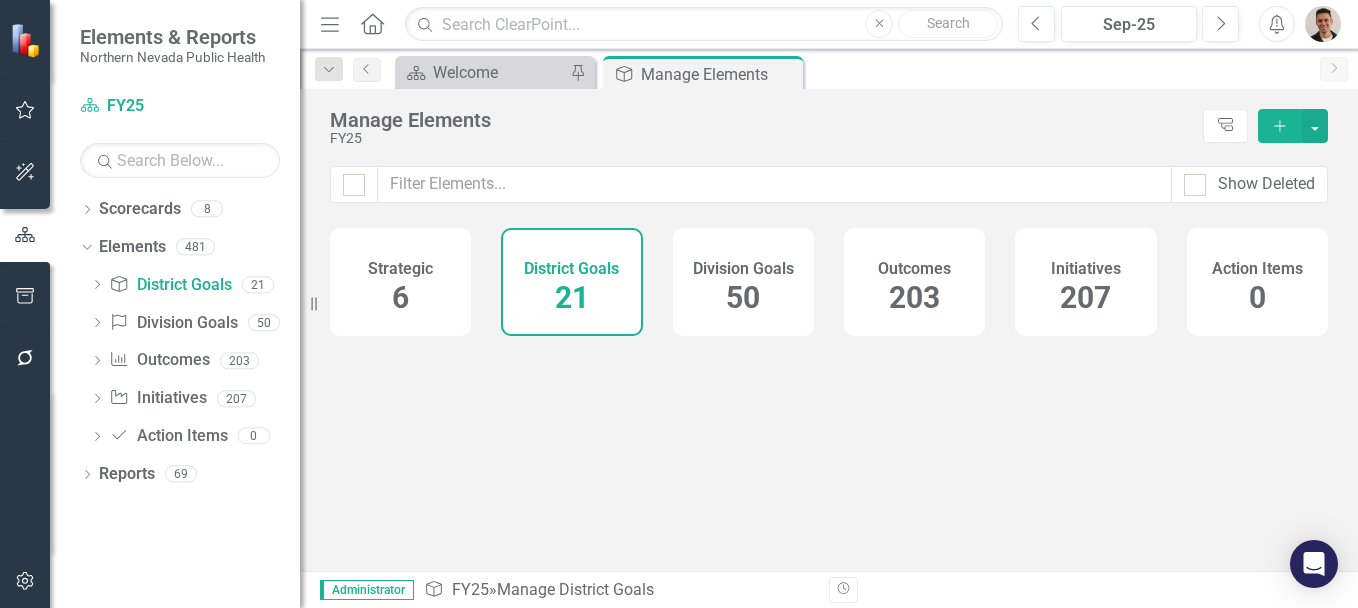 click on "Division Goals 50" at bounding box center [743, 282] 